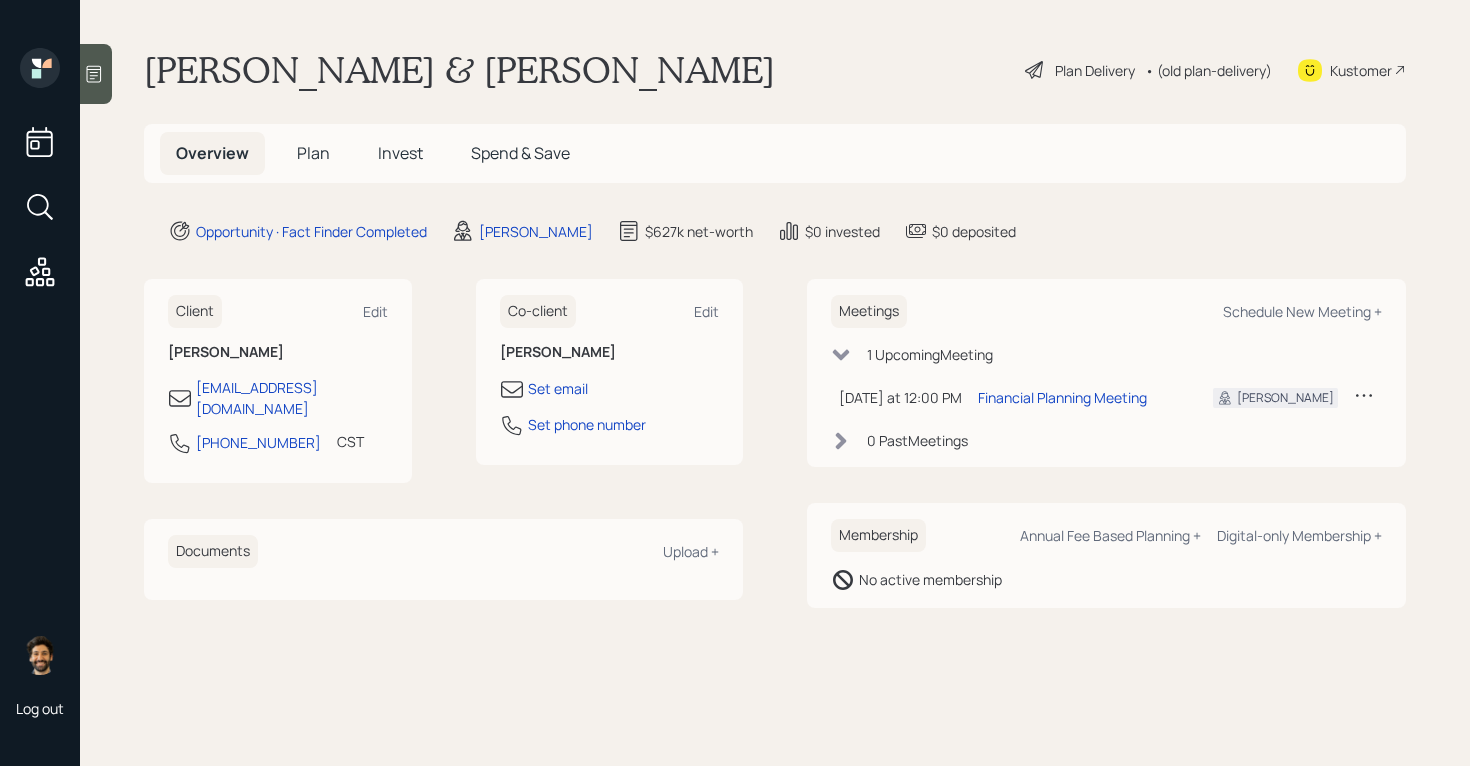 scroll, scrollTop: 0, scrollLeft: 0, axis: both 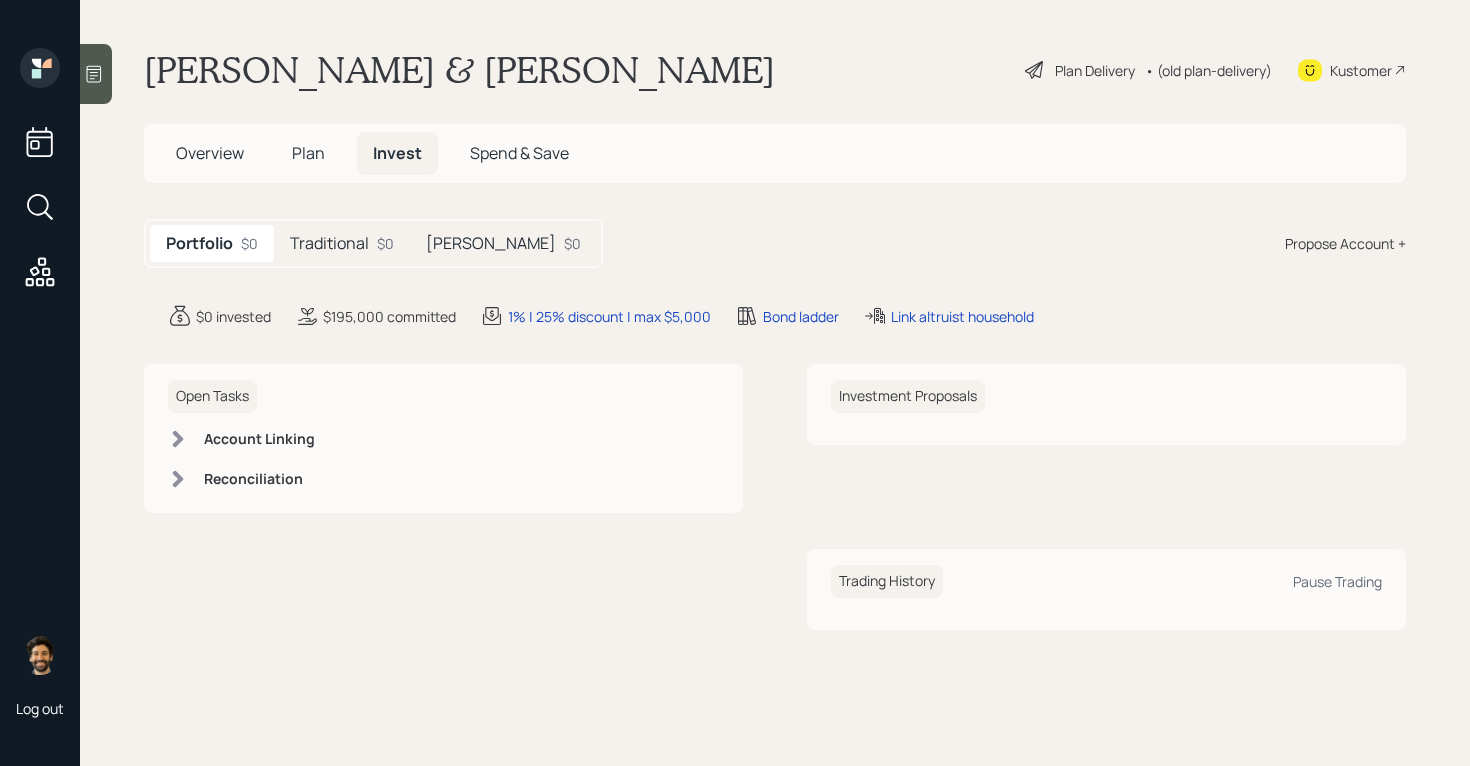 click on "Traditional $0" at bounding box center (342, 243) 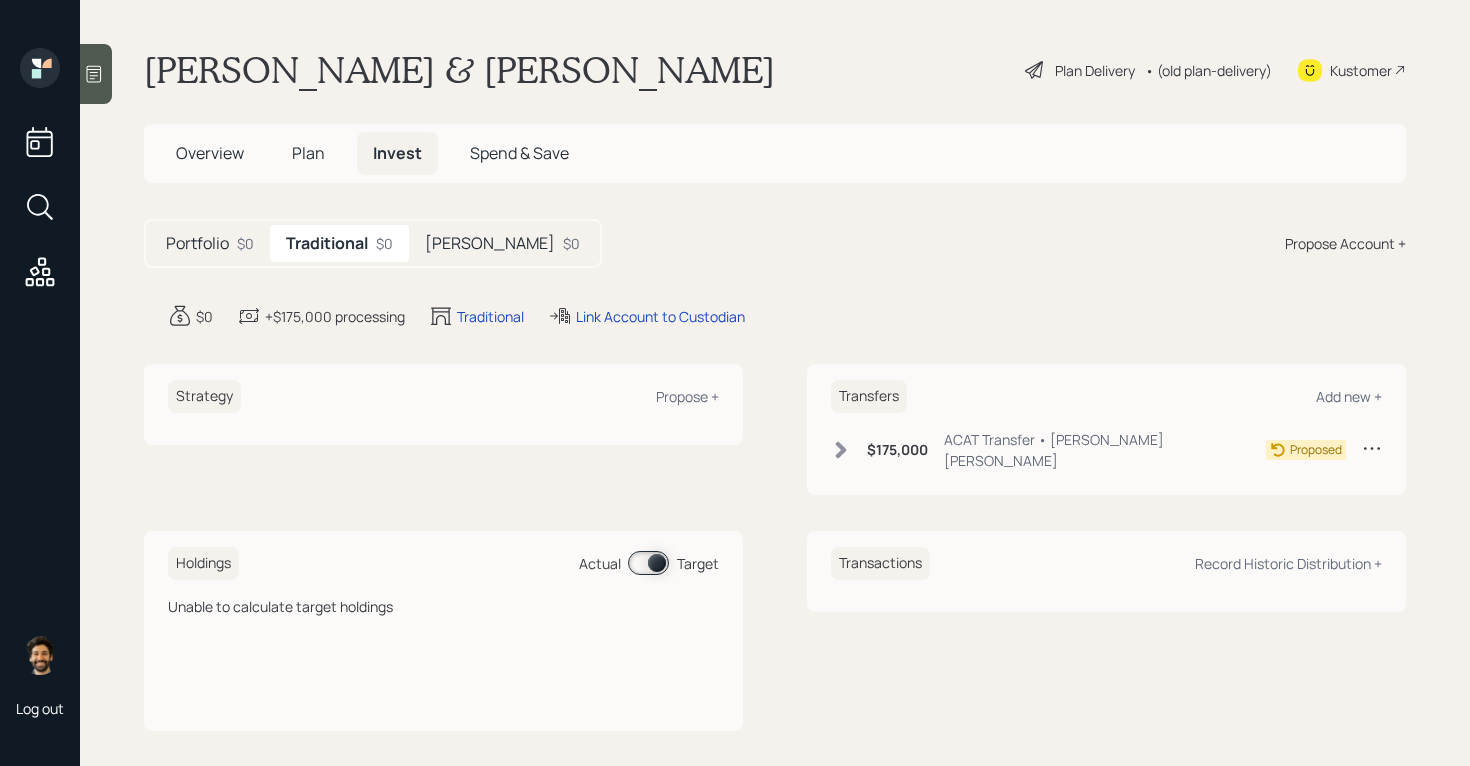 click on "Roth" at bounding box center [490, 243] 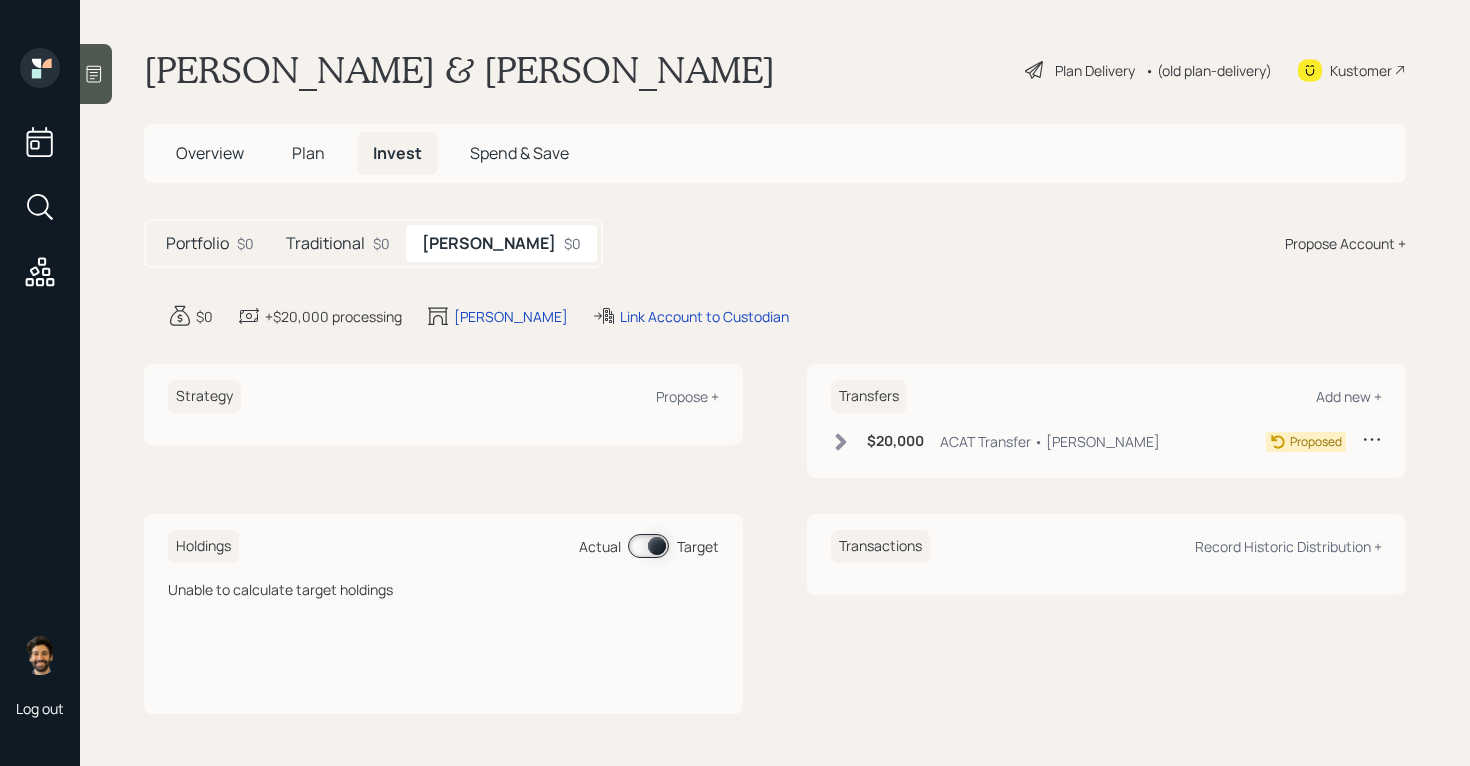 click on "Traditional" at bounding box center [325, 243] 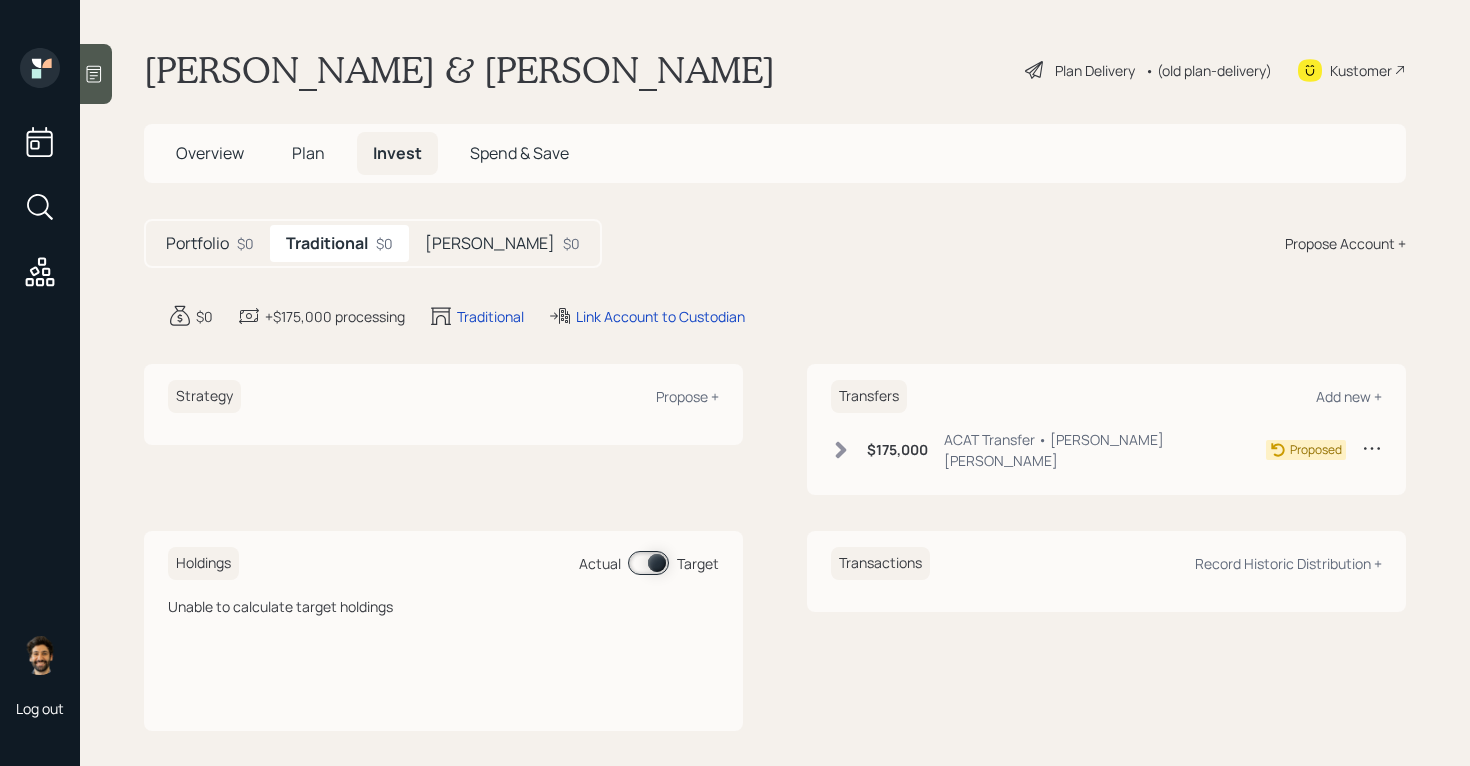 click 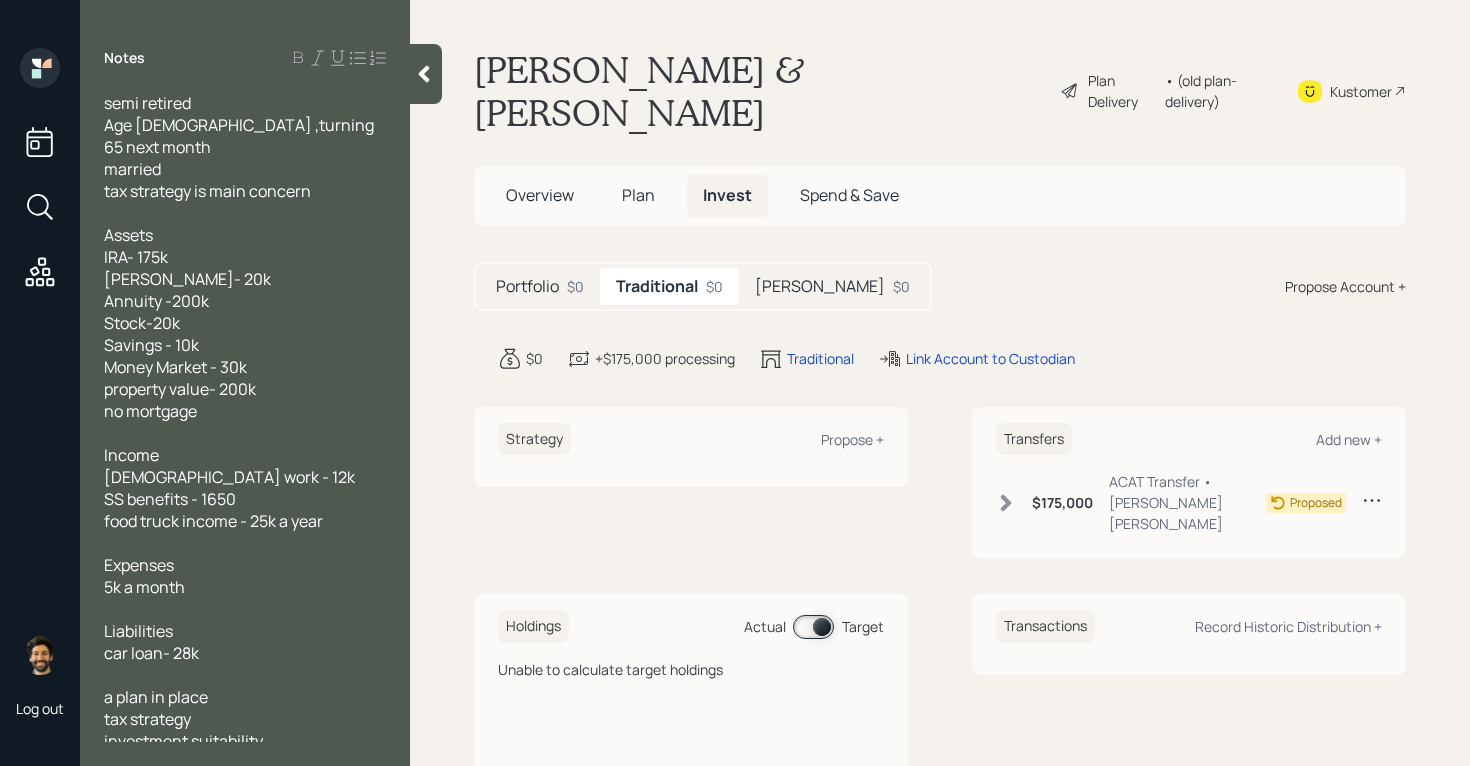 scroll, scrollTop: 31, scrollLeft: 0, axis: vertical 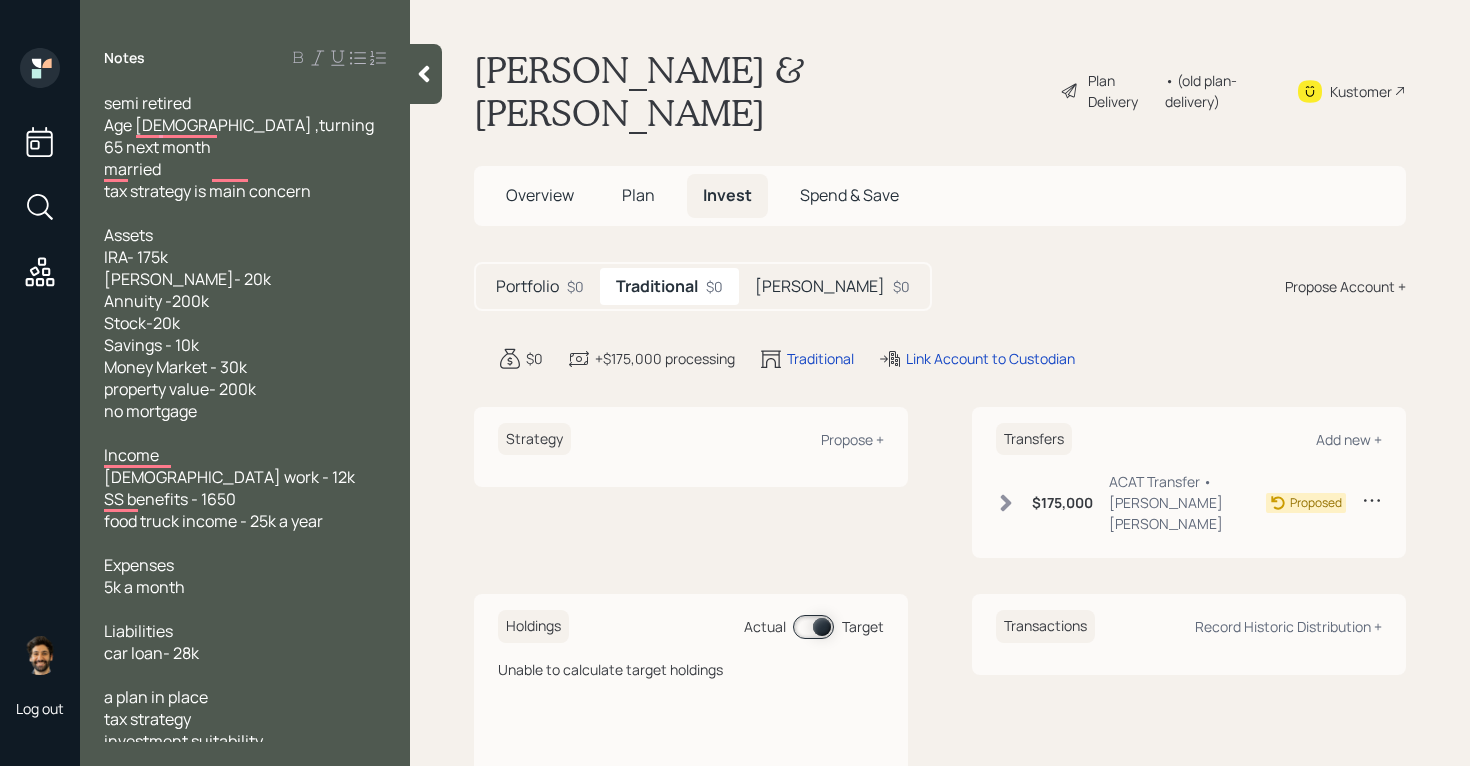 click 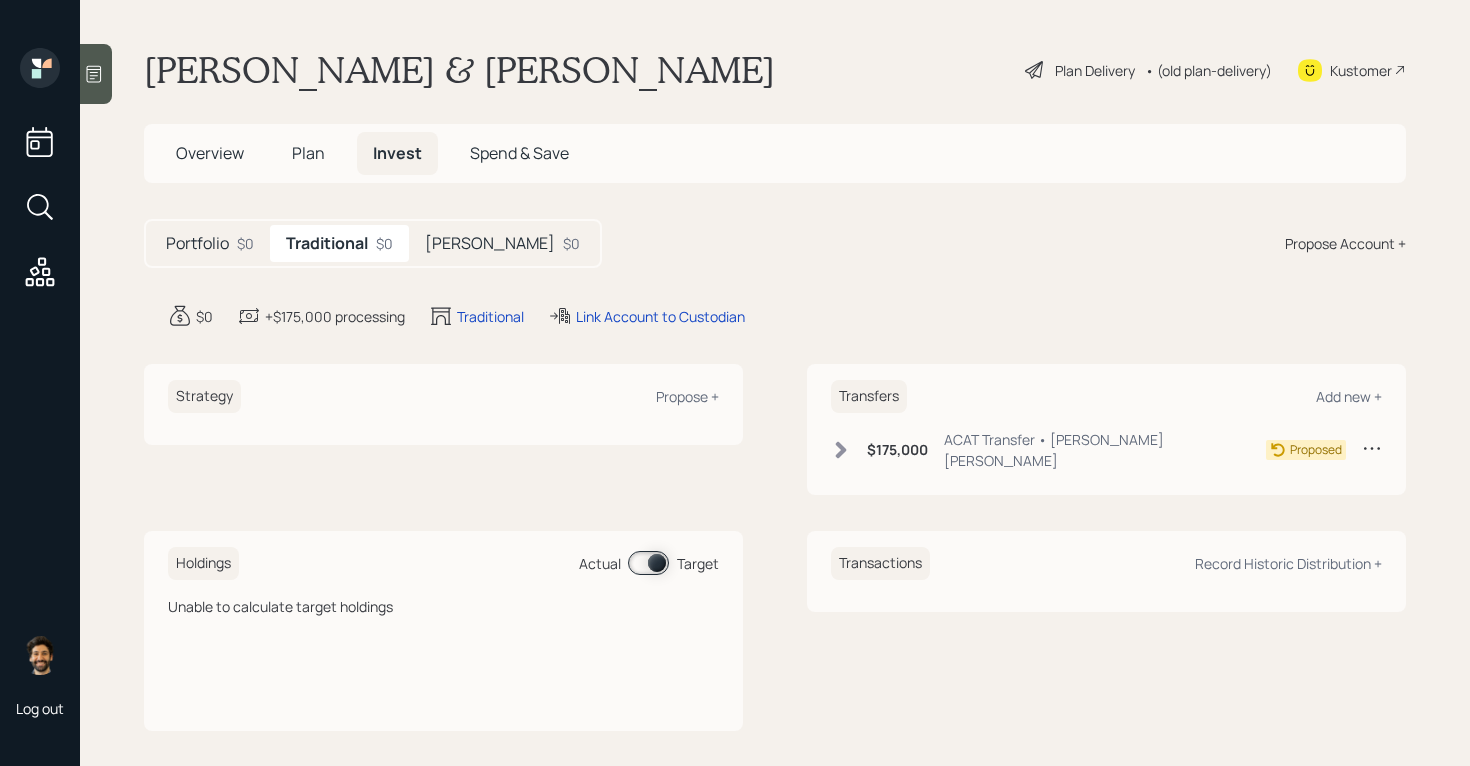 click on "Portfolio" at bounding box center (197, 243) 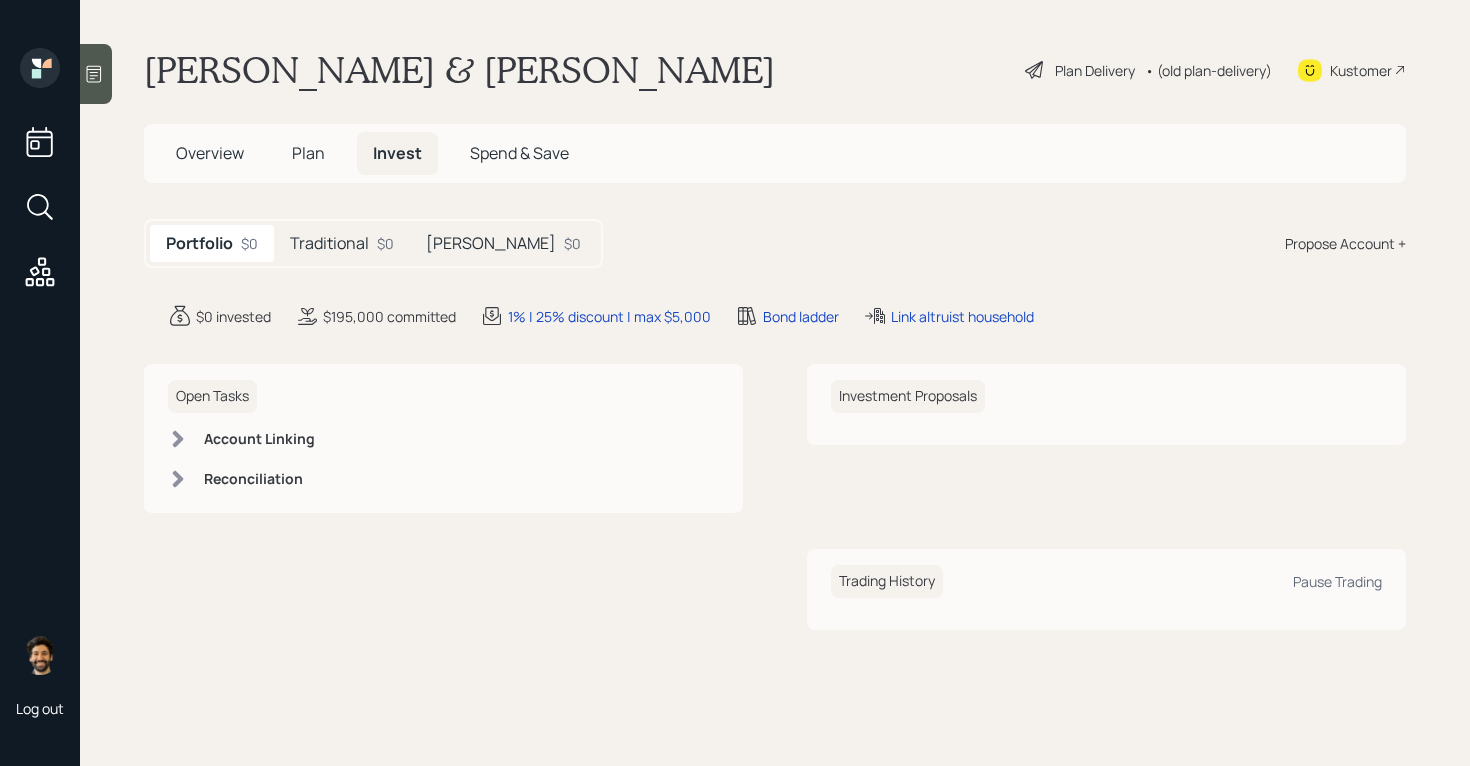 click on "Carol & Mr. Overton" at bounding box center (459, 70) 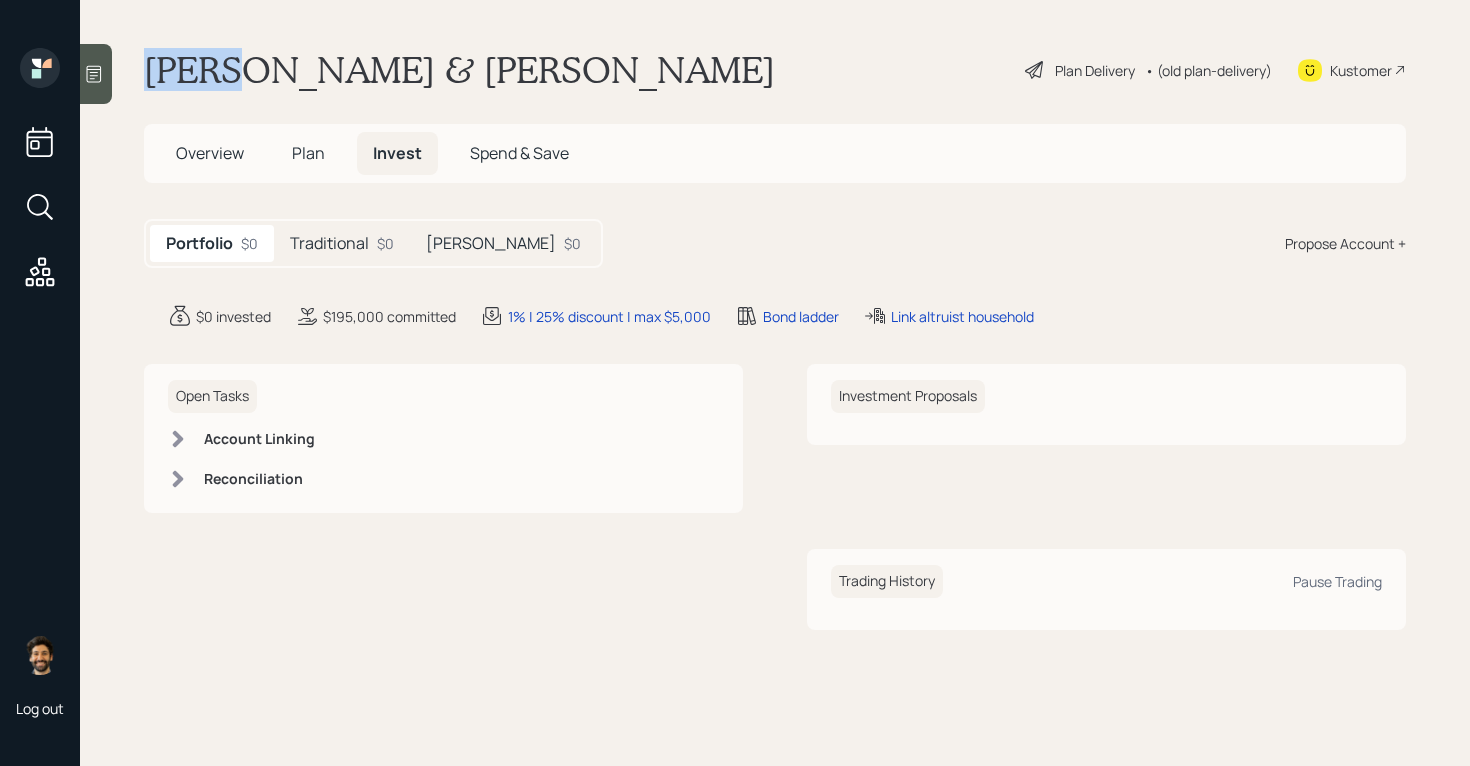 click on "Carol & Mr. Overton" at bounding box center [459, 70] 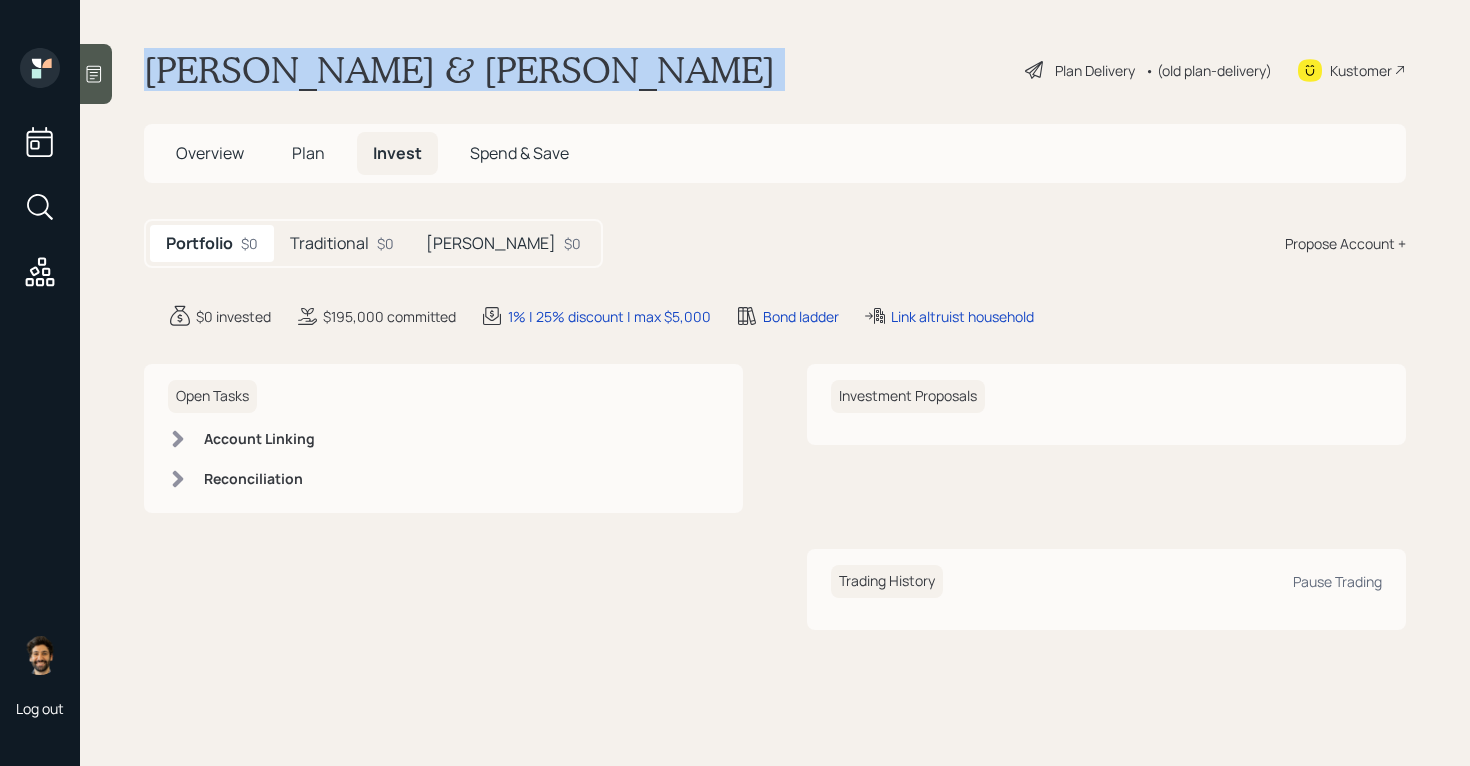click on "Carol & Mr. Overton" at bounding box center (459, 70) 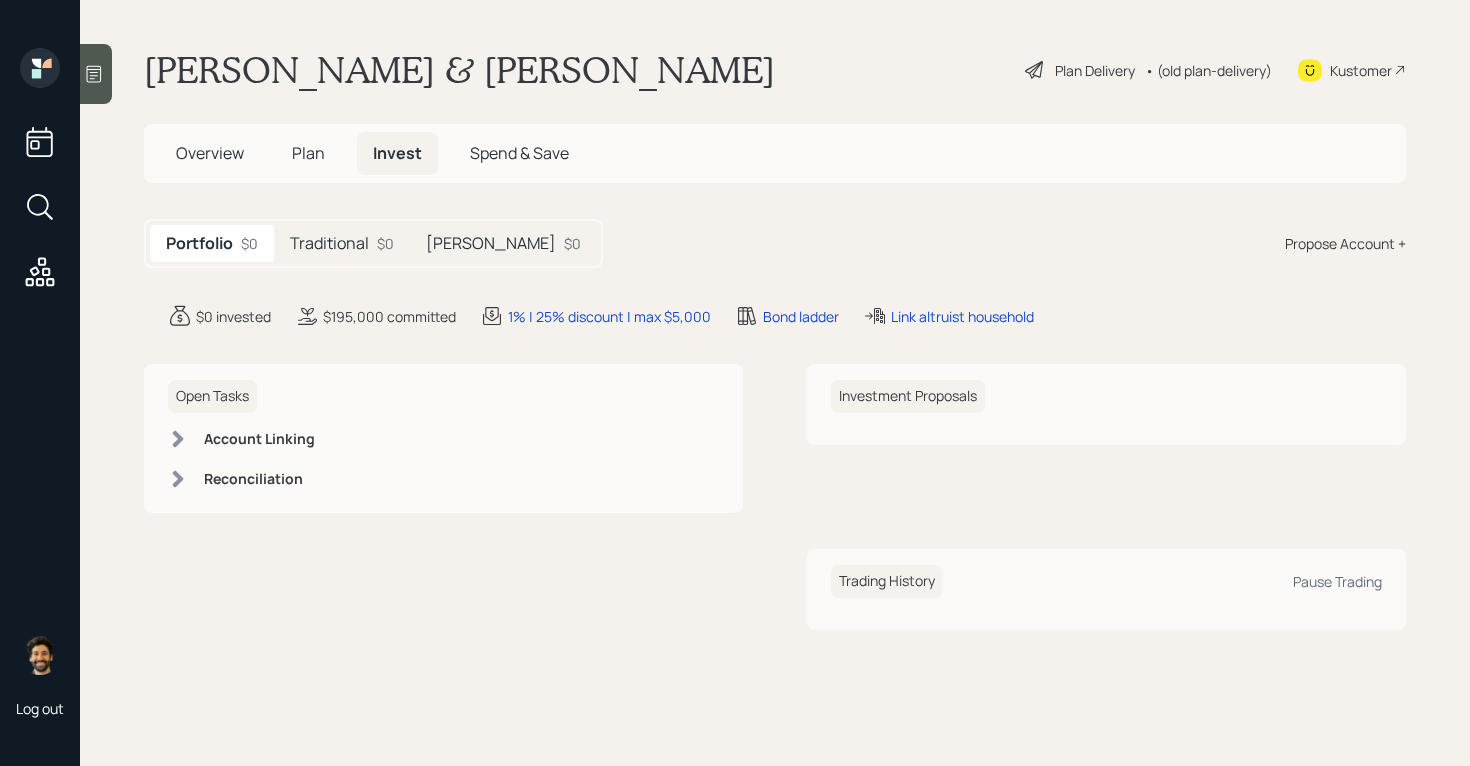 click on "Plan" at bounding box center (308, 153) 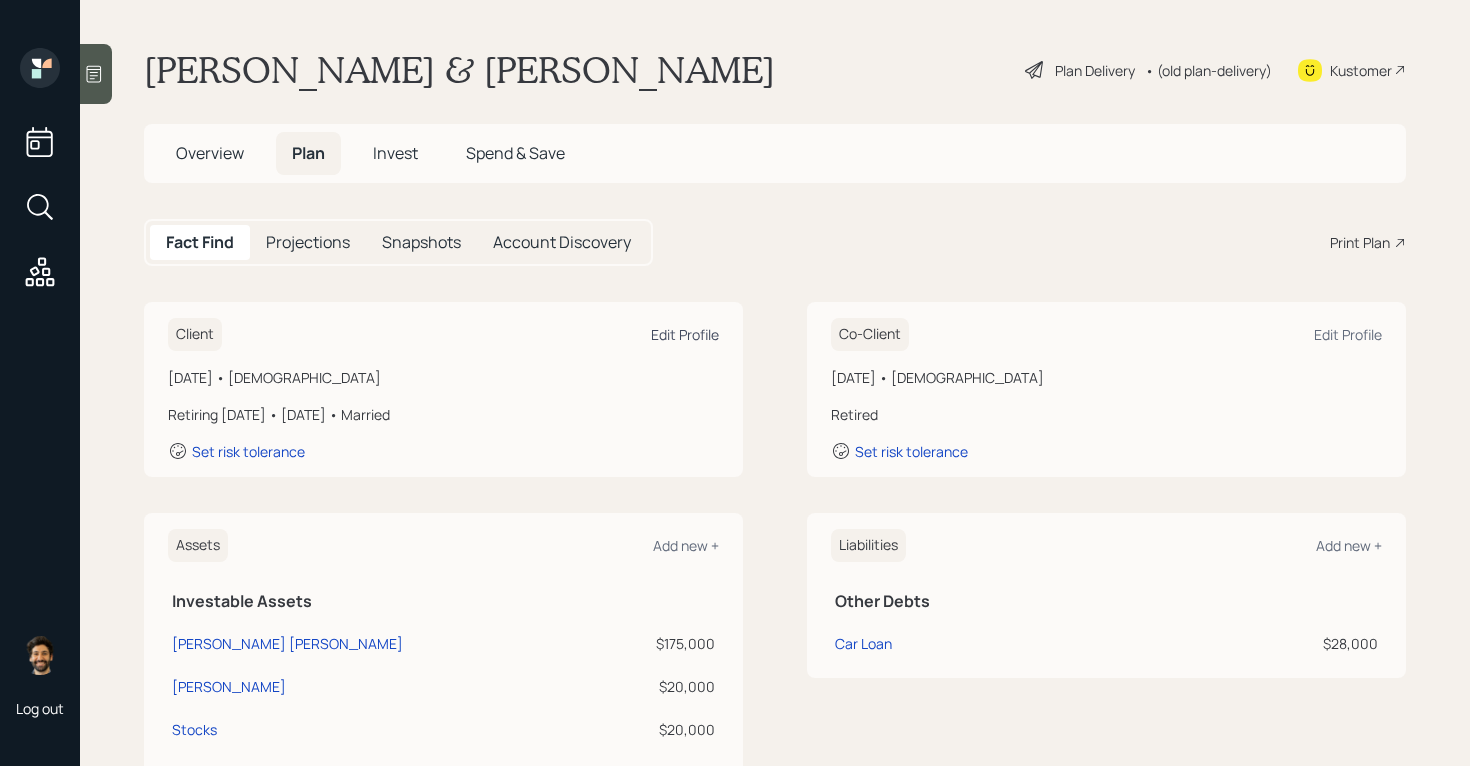 click on "Edit Profile" at bounding box center [685, 334] 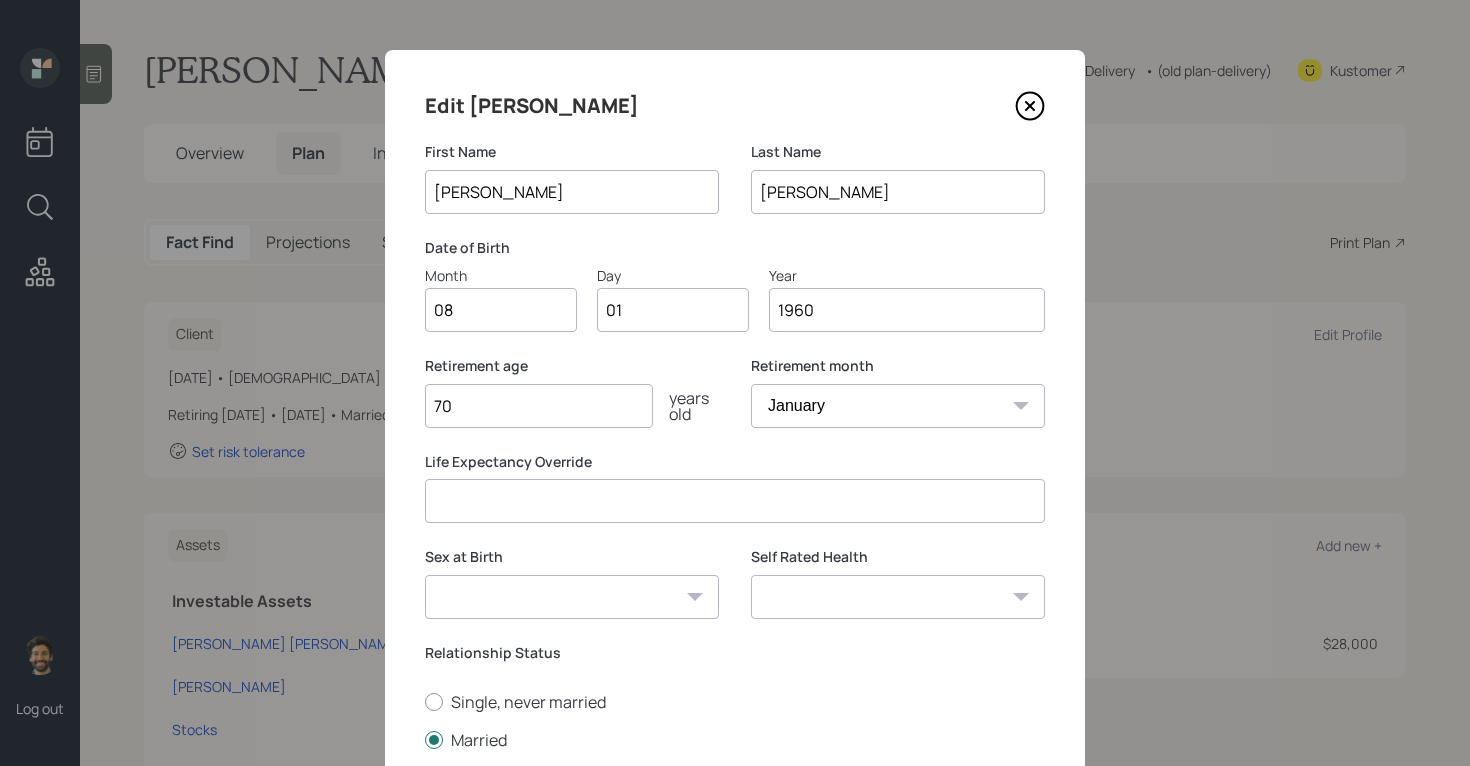 click on "01" at bounding box center [673, 310] 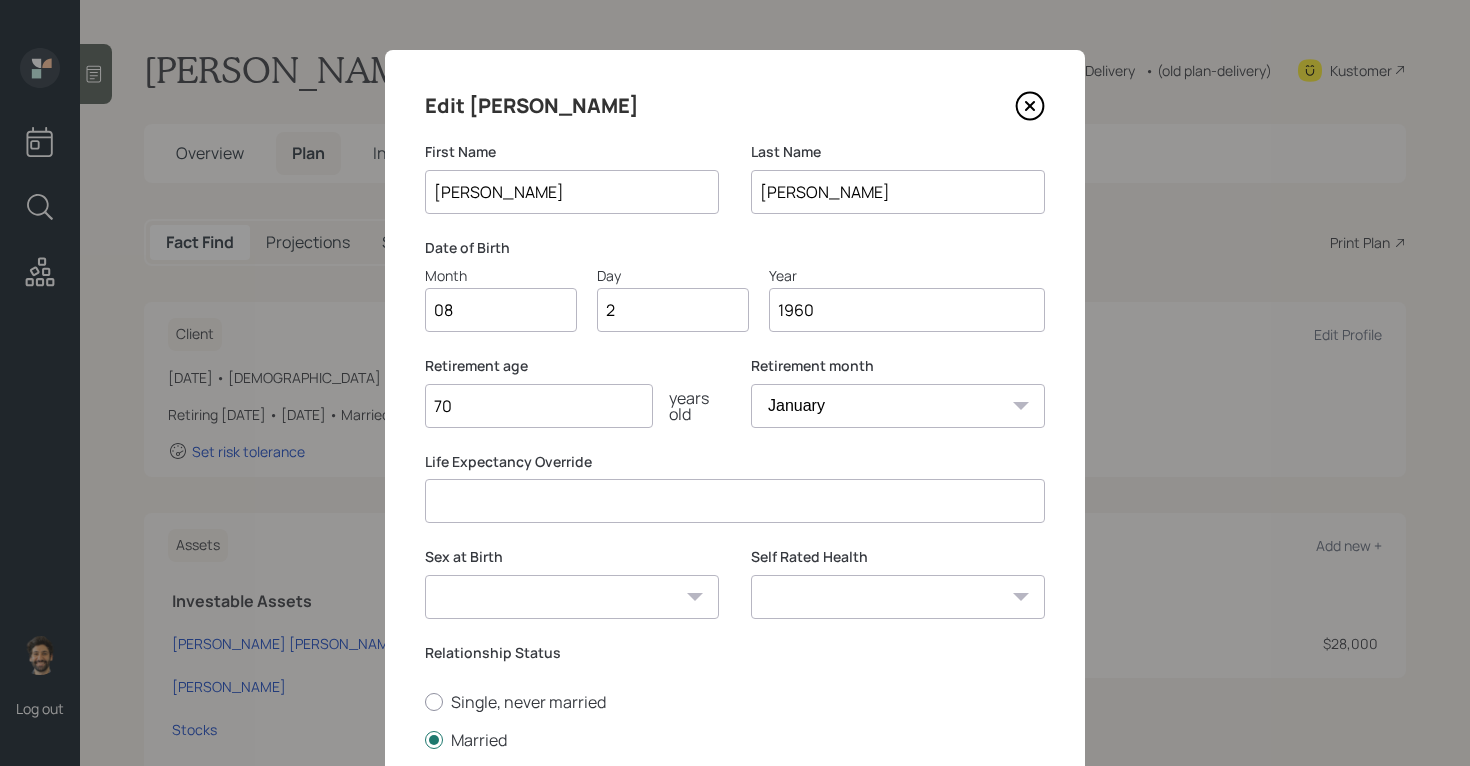 type on "23" 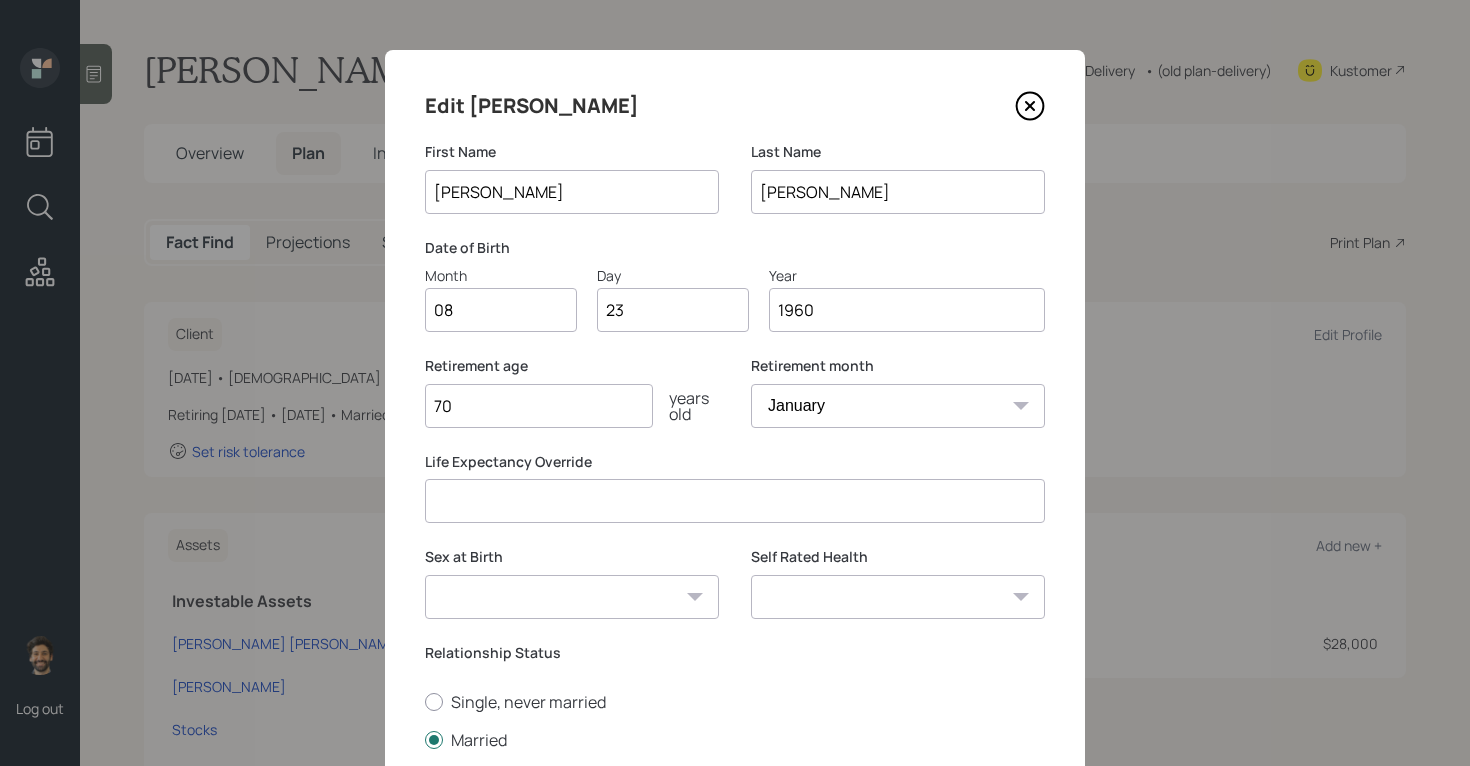 scroll, scrollTop: 257, scrollLeft: 0, axis: vertical 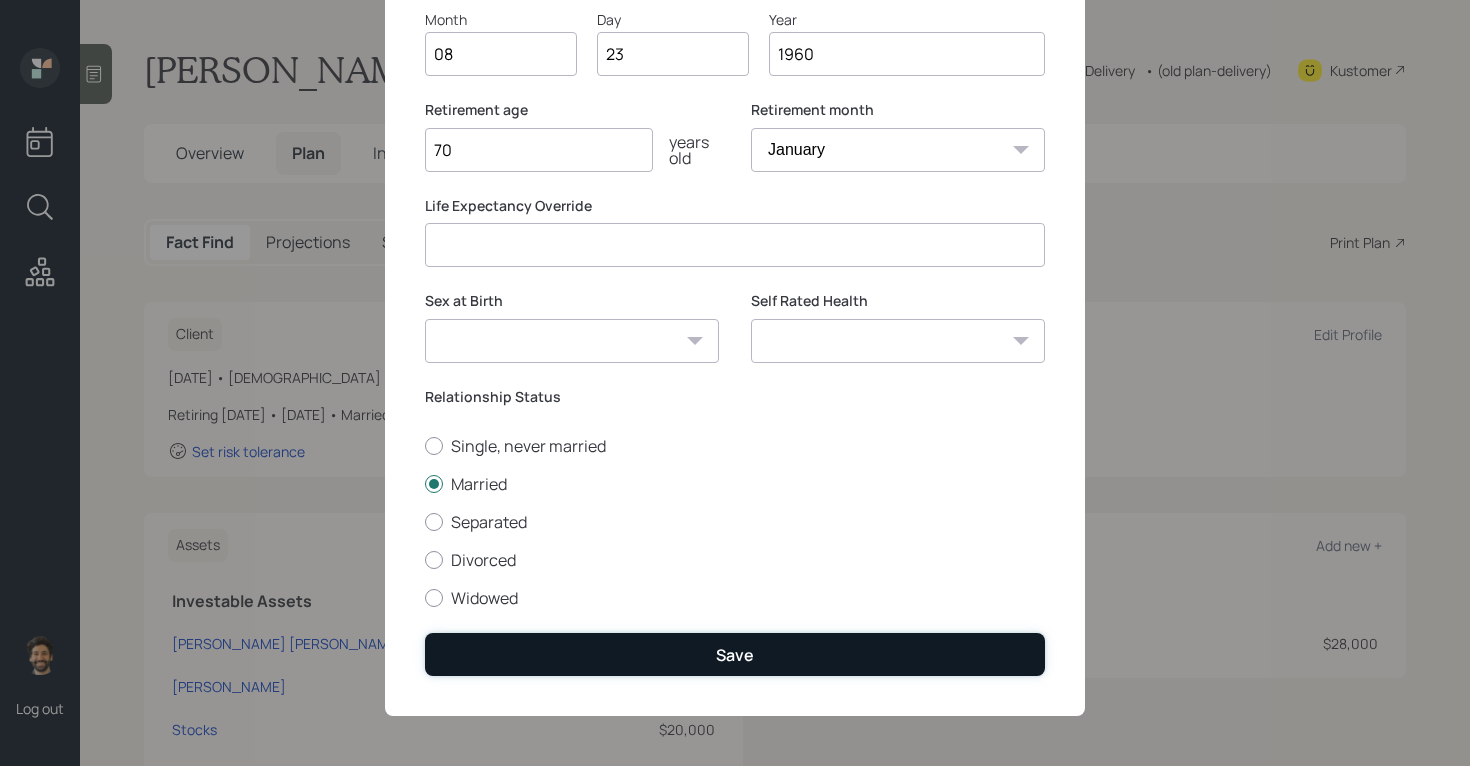 click on "Save" at bounding box center [735, 654] 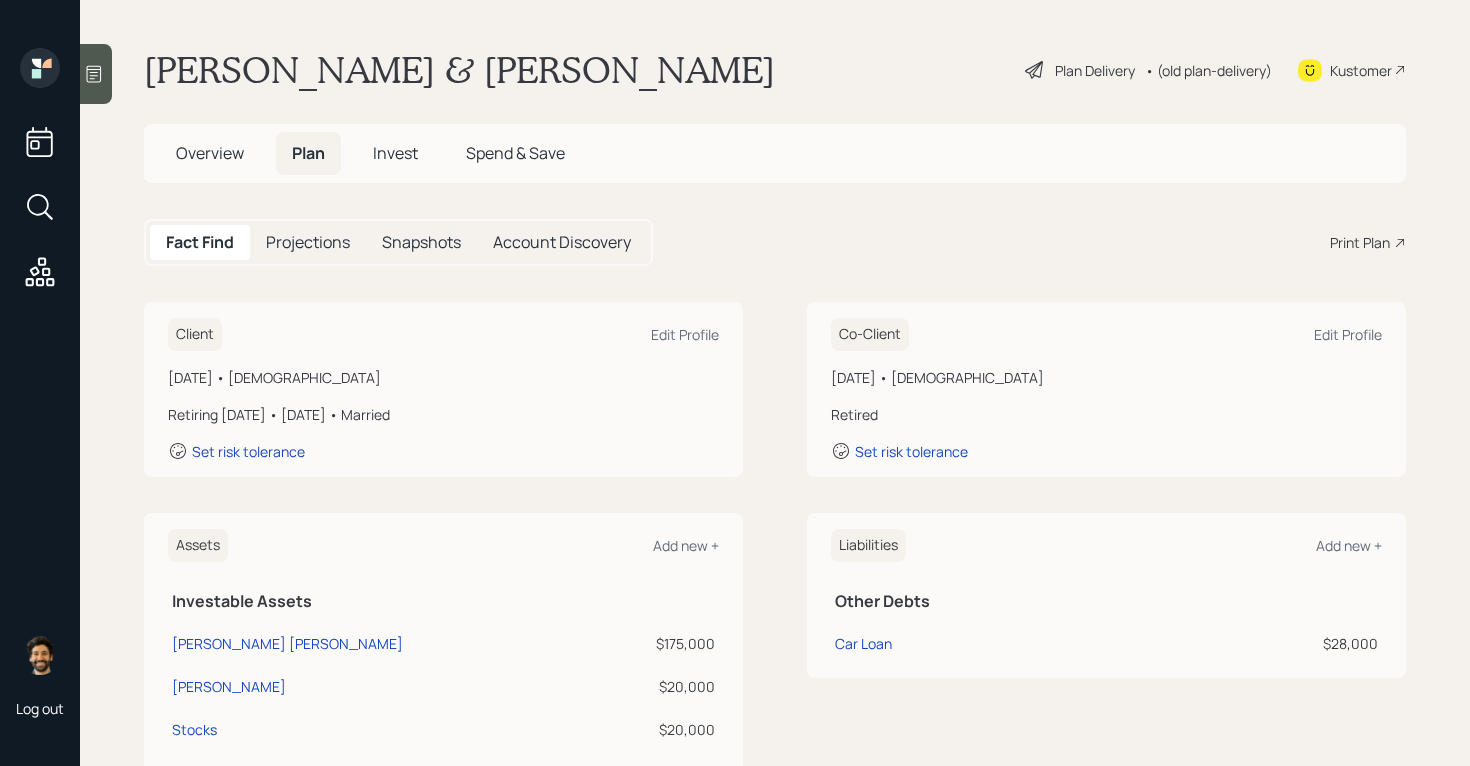 click at bounding box center [96, 74] 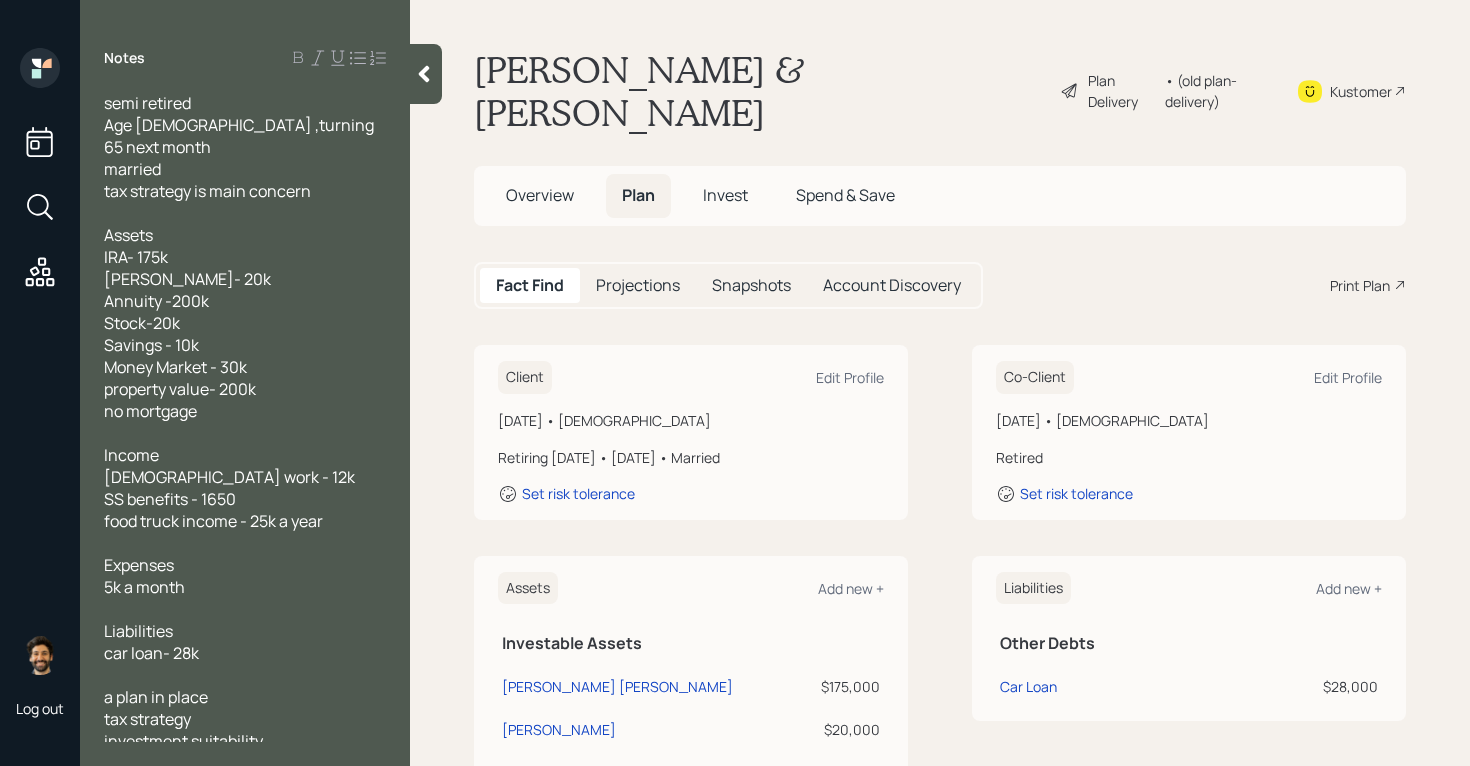 scroll, scrollTop: 31, scrollLeft: 0, axis: vertical 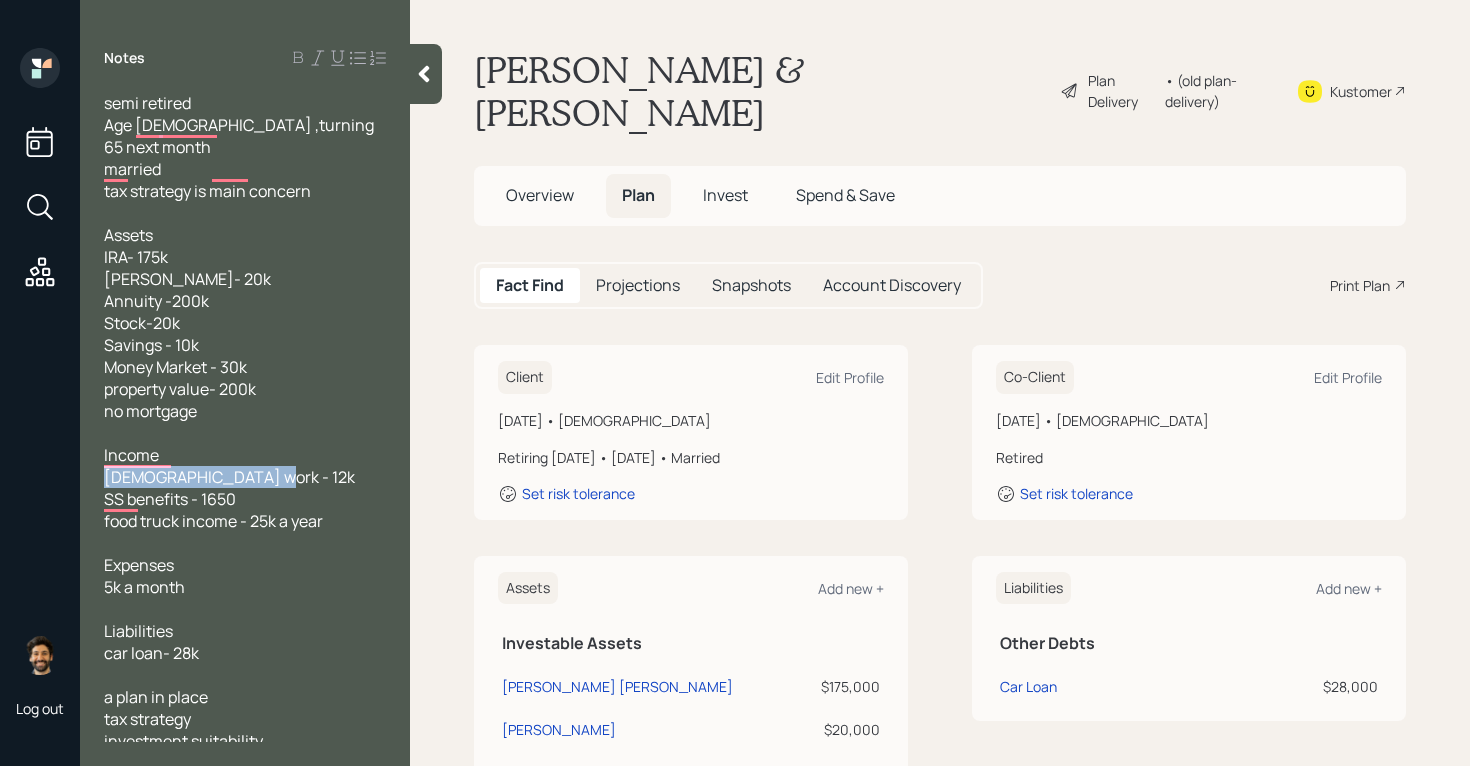 drag, startPoint x: 251, startPoint y: 456, endPoint x: 101, endPoint y: 462, distance: 150.11995 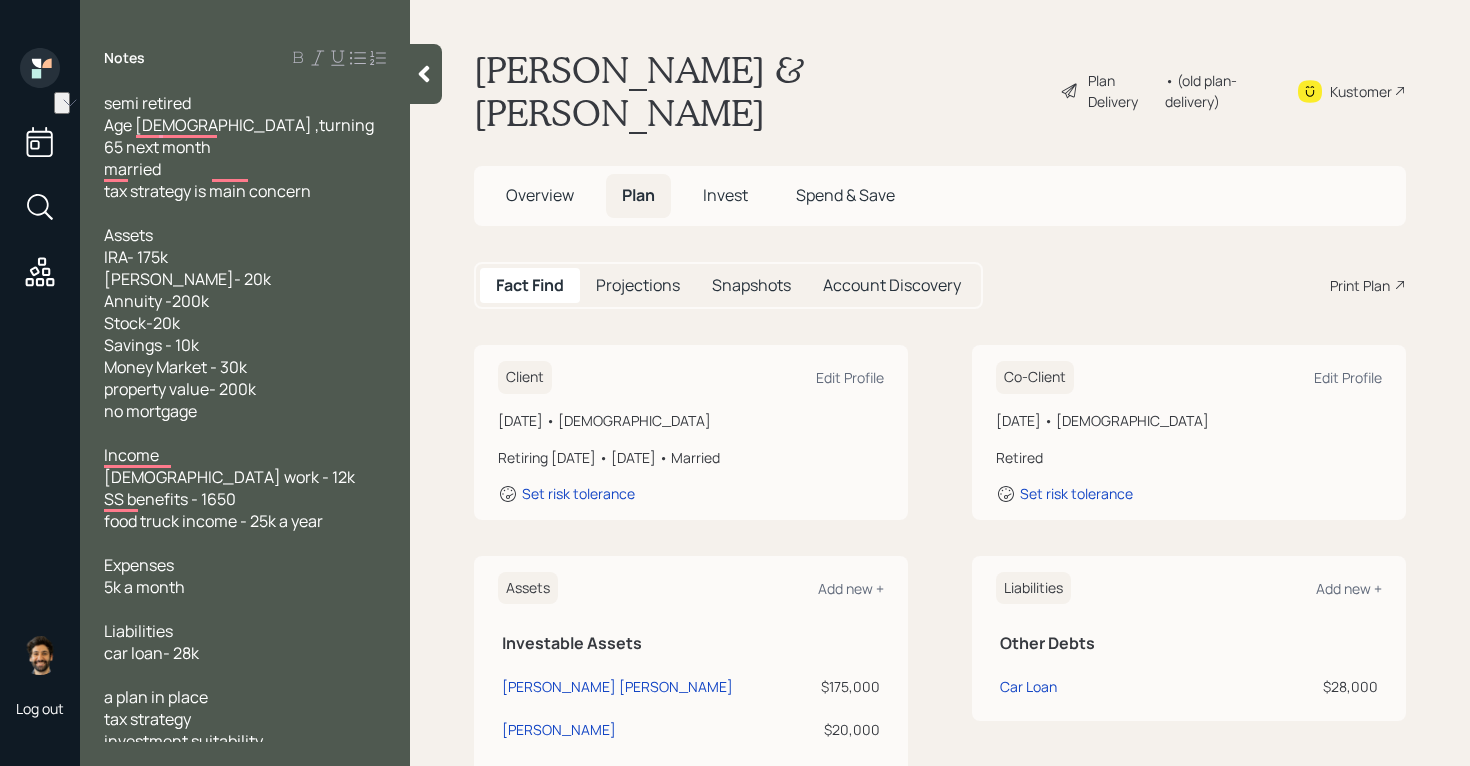 click 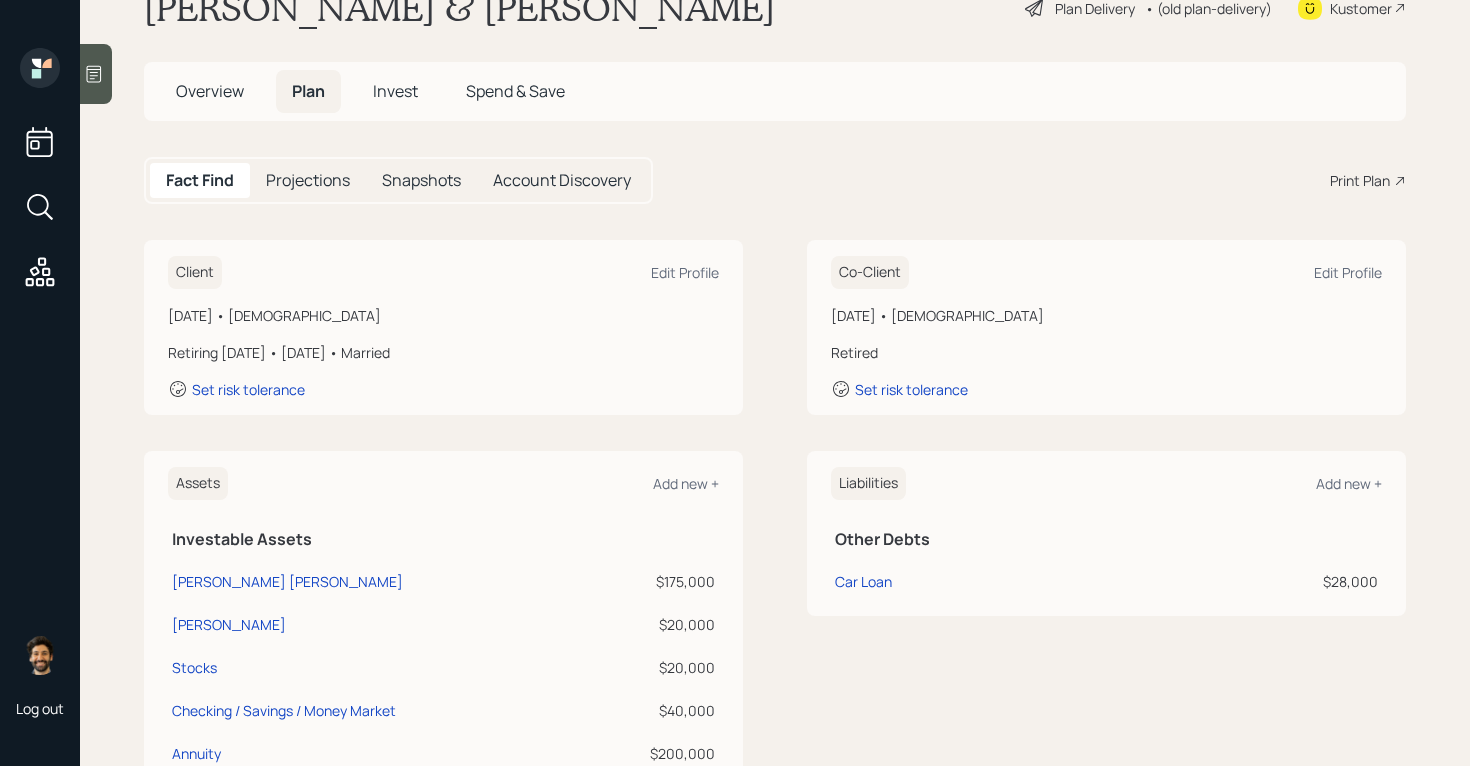 scroll, scrollTop: 56, scrollLeft: 0, axis: vertical 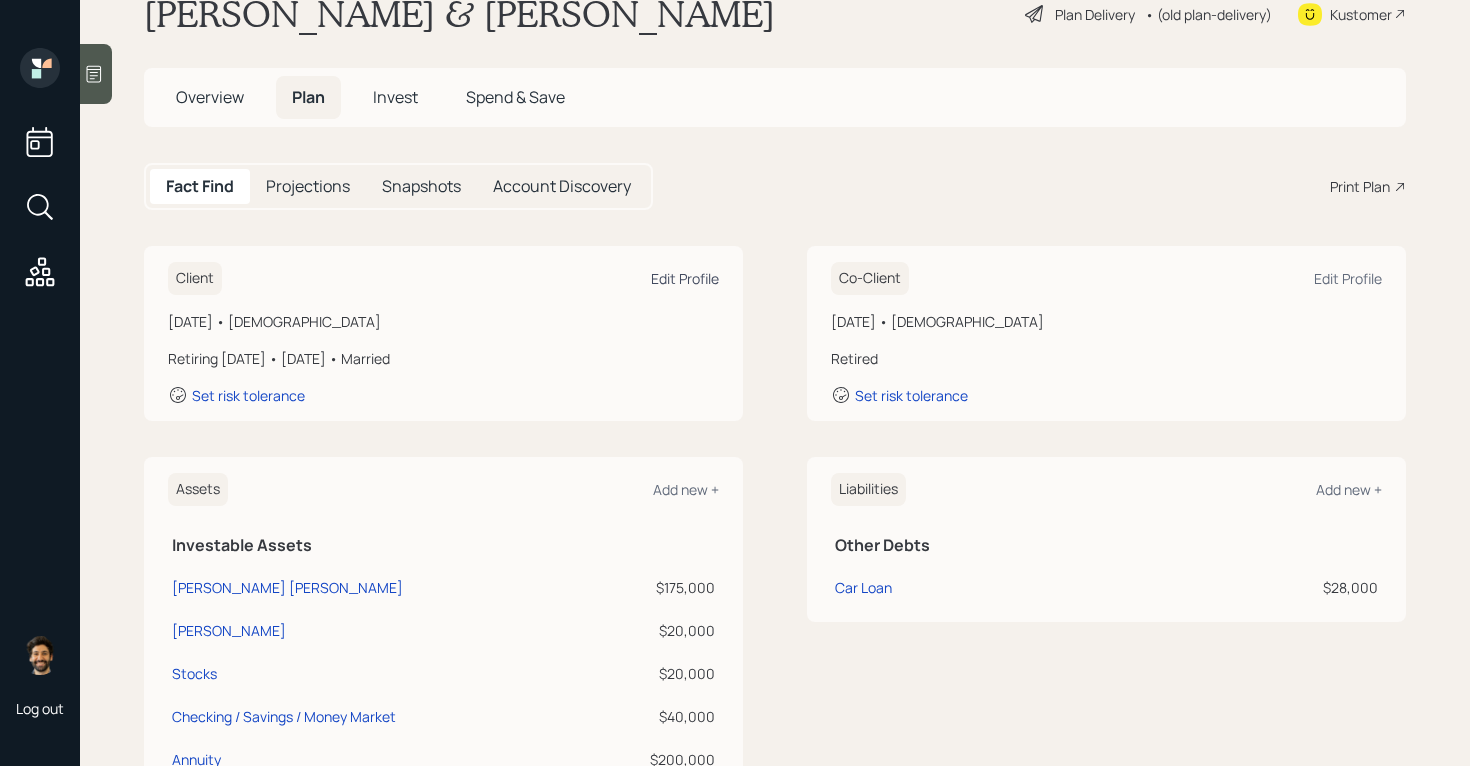 click on "Edit Profile" at bounding box center [685, 278] 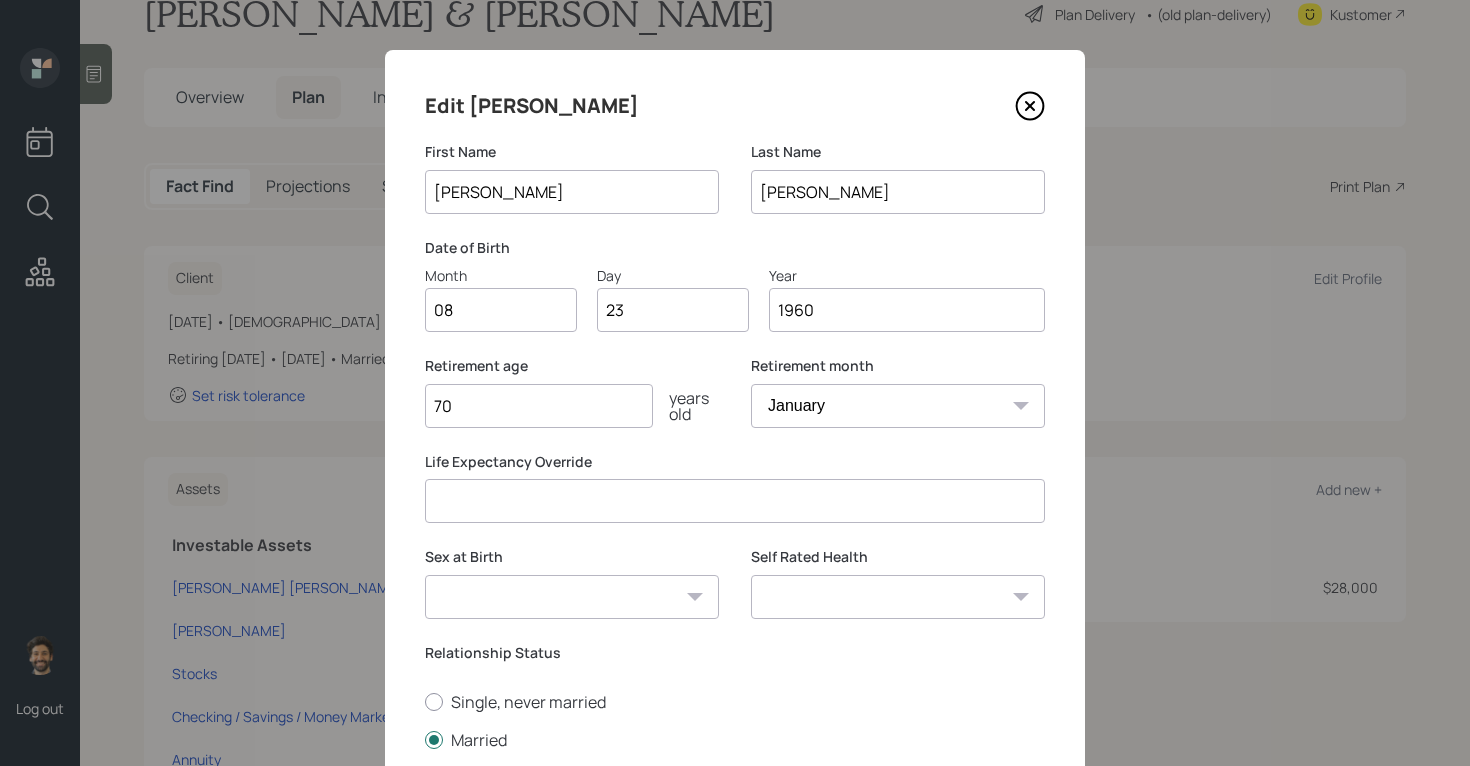 click on "70" at bounding box center [539, 406] 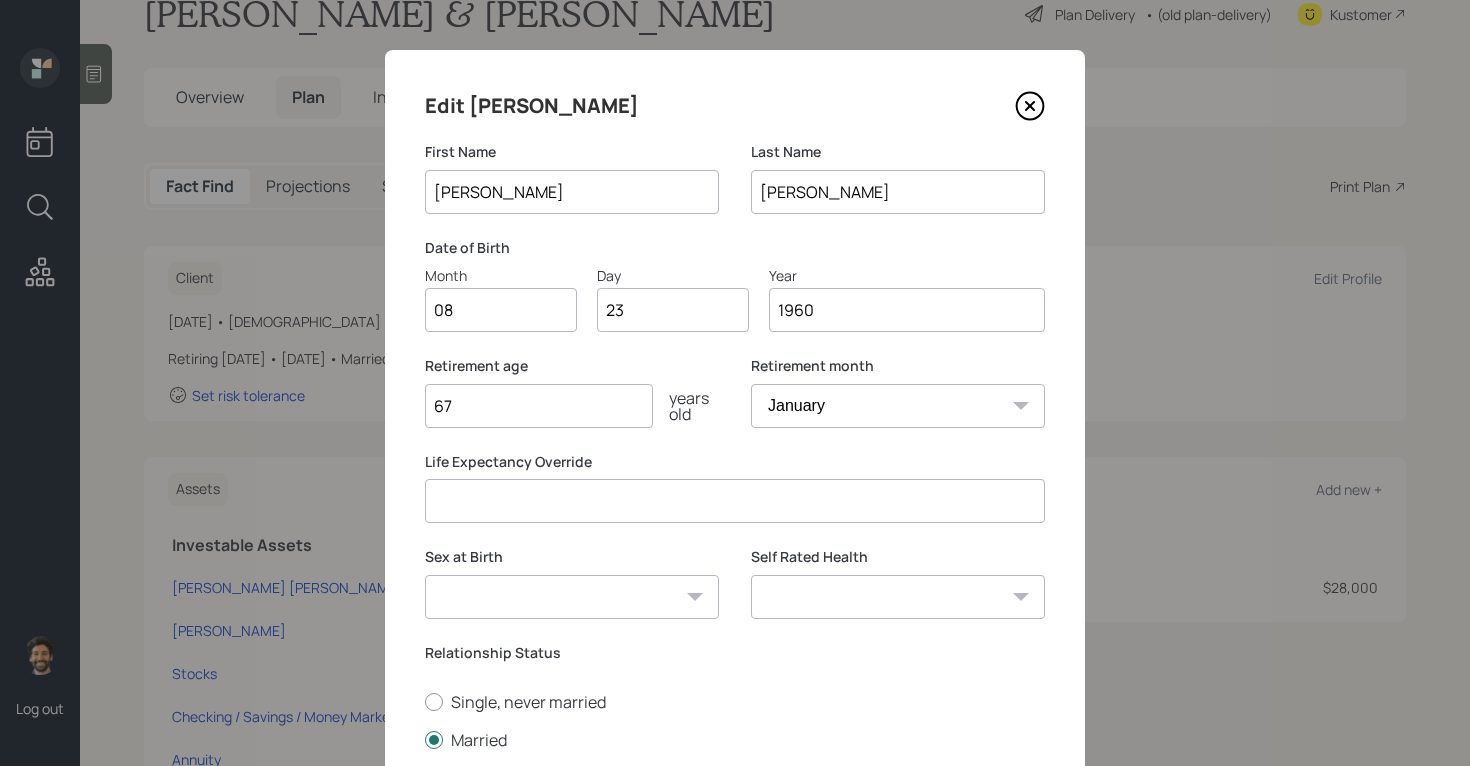 type on "67" 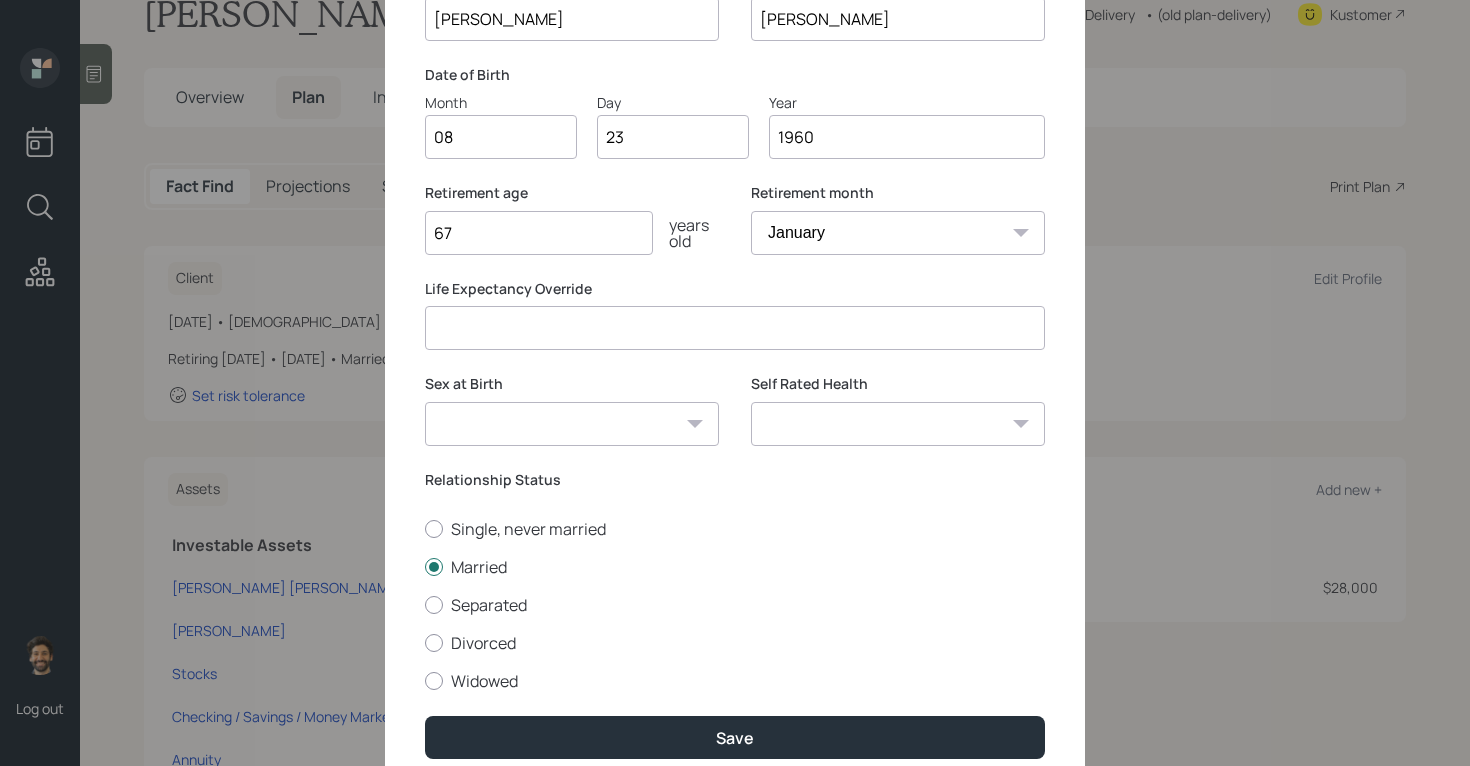 scroll, scrollTop: 257, scrollLeft: 0, axis: vertical 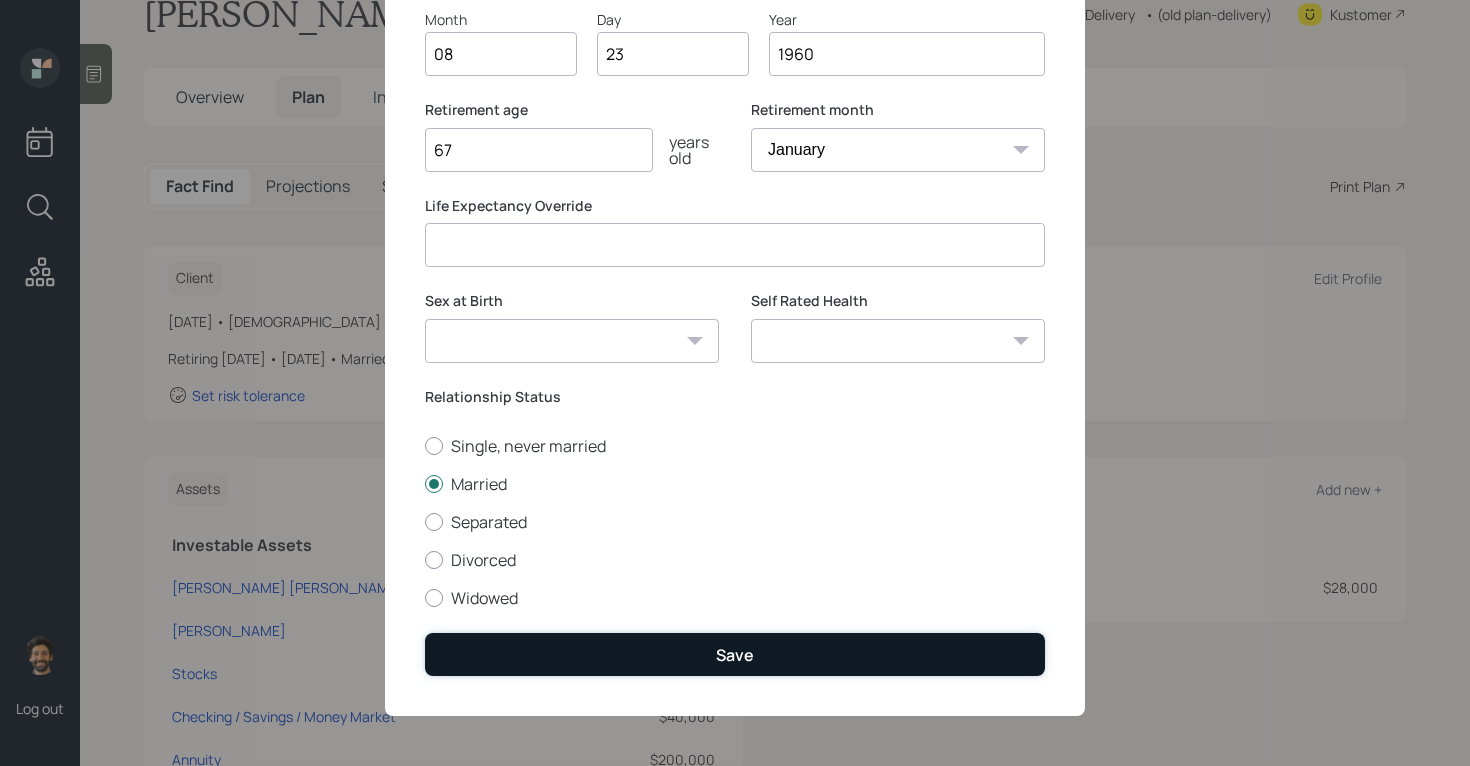 click on "Save" at bounding box center (735, 654) 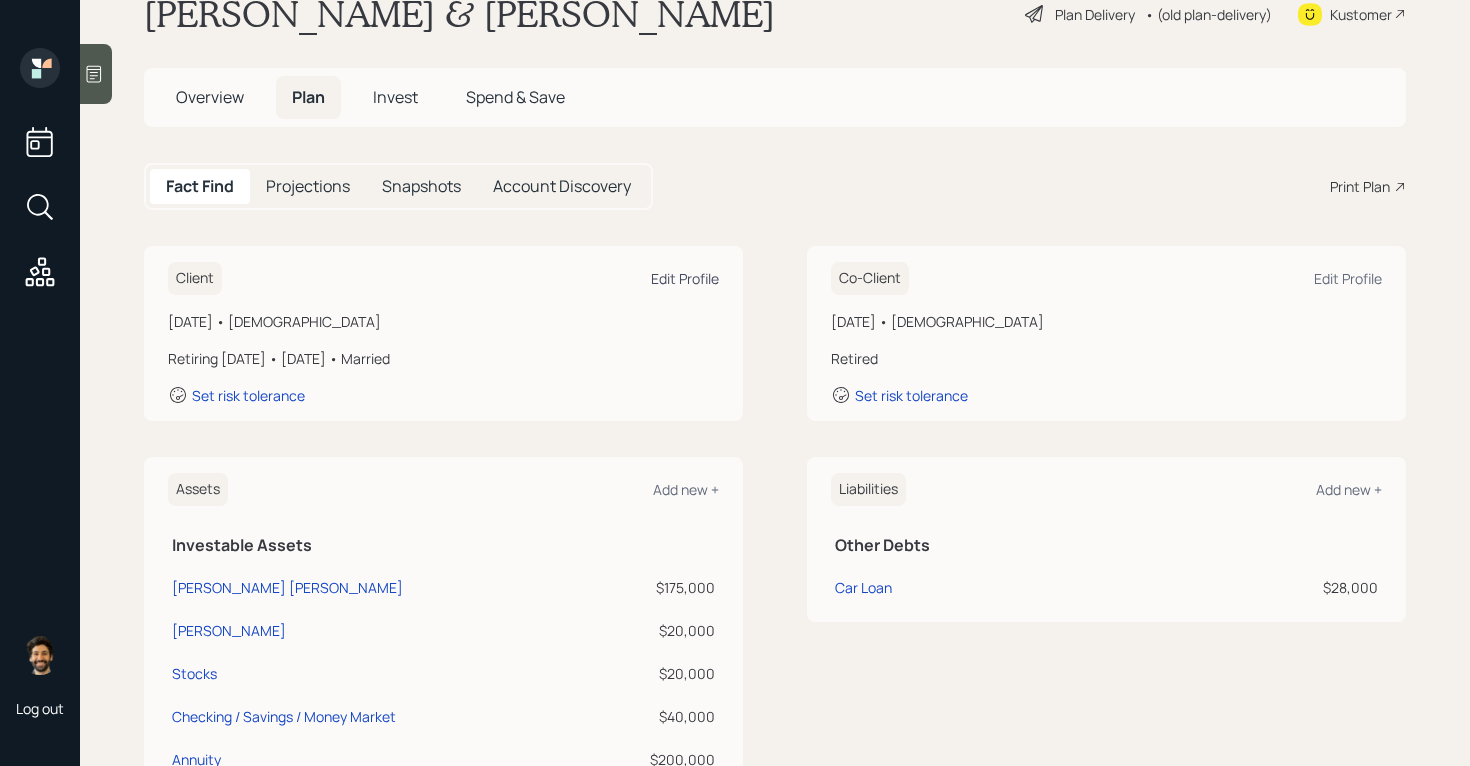 click on "Edit Profile" at bounding box center (685, 278) 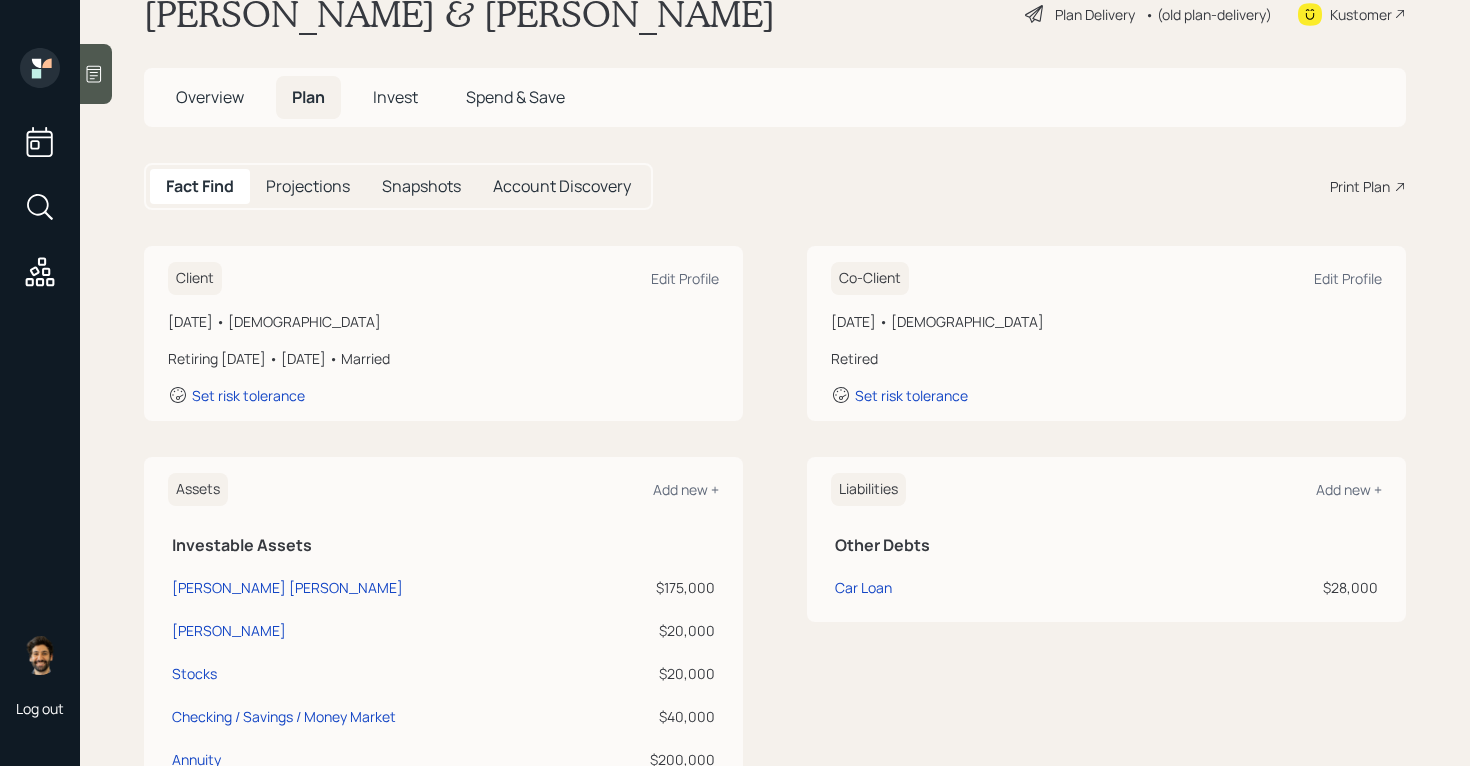 drag, startPoint x: 455, startPoint y: 356, endPoint x: 289, endPoint y: 361, distance: 166.07529 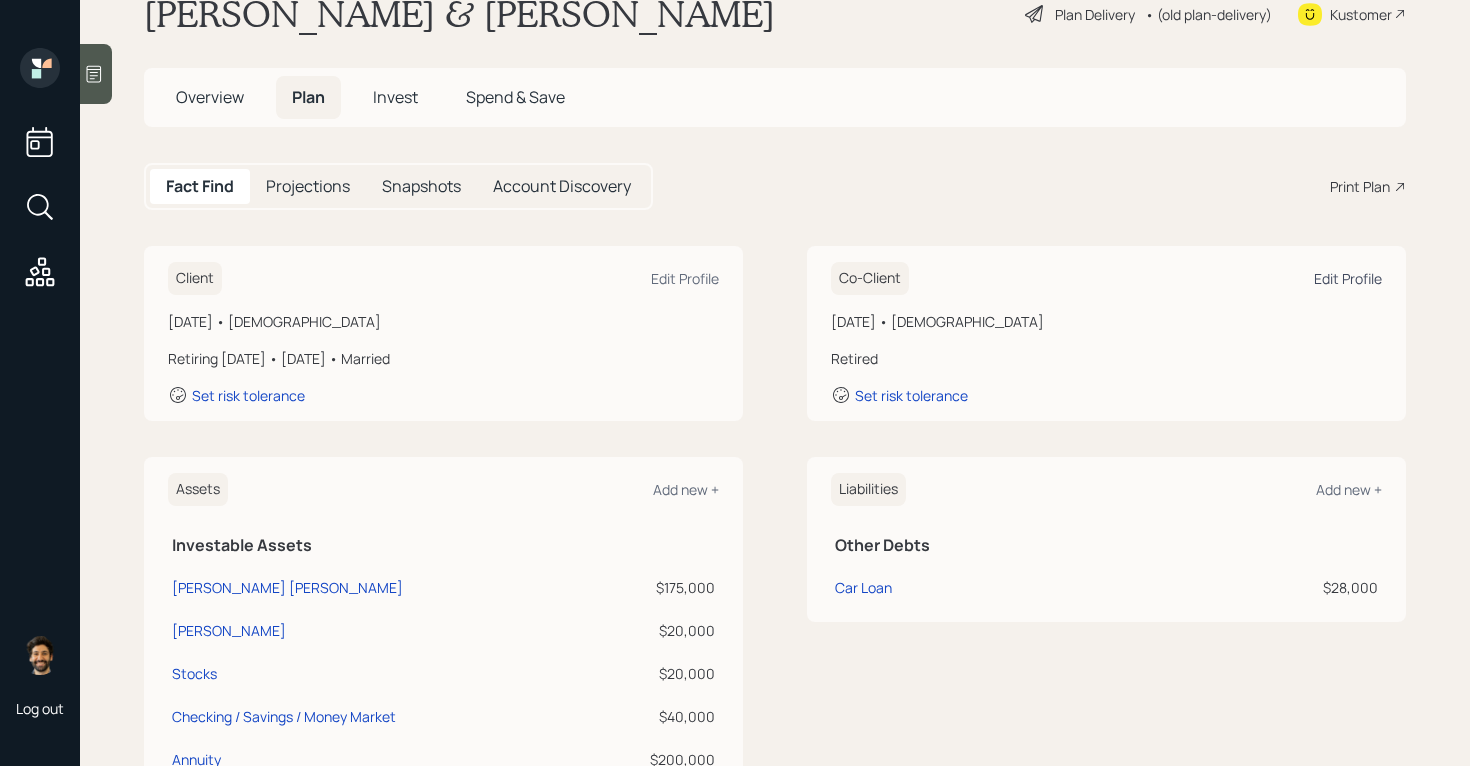 click on "Edit Profile" at bounding box center (1348, 278) 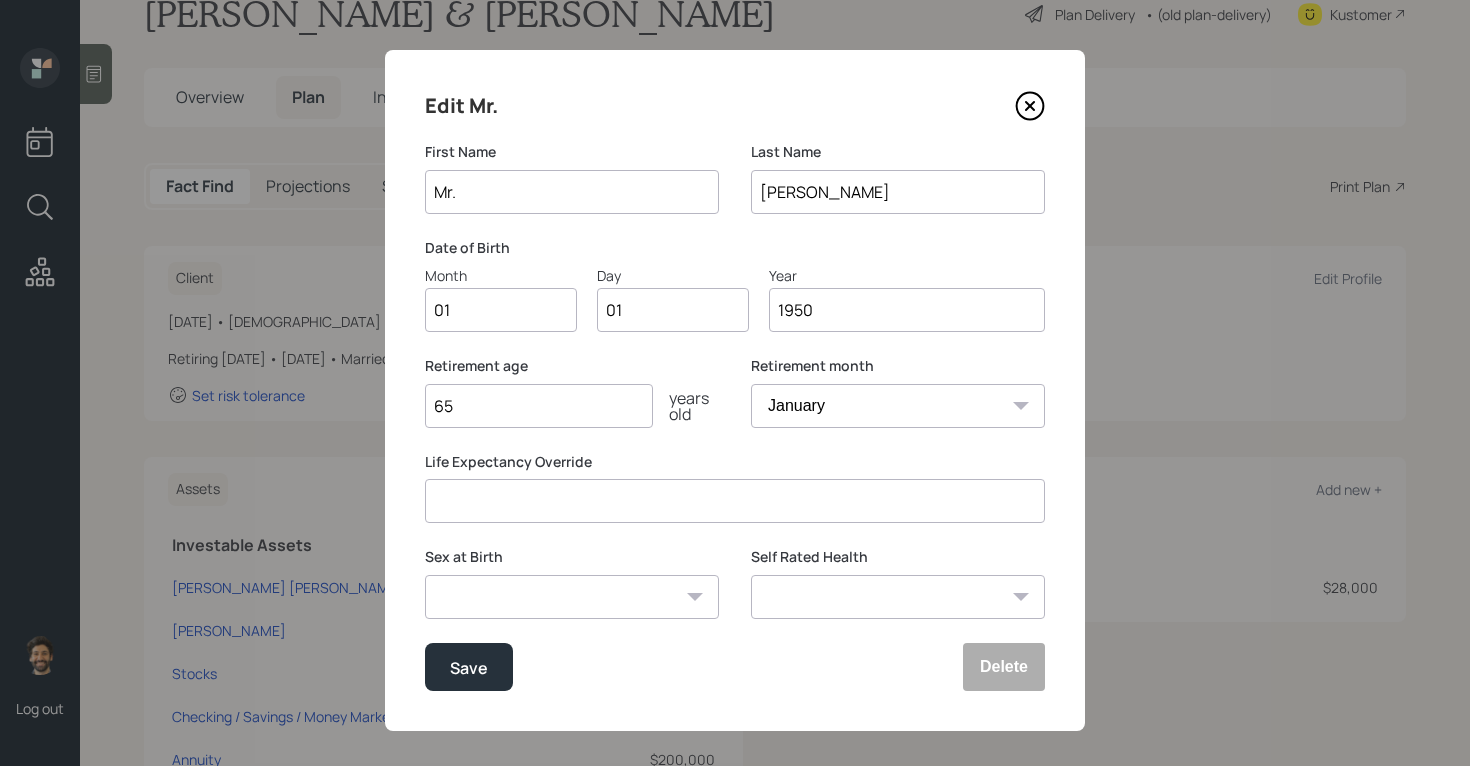 click on "Mr." at bounding box center [572, 192] 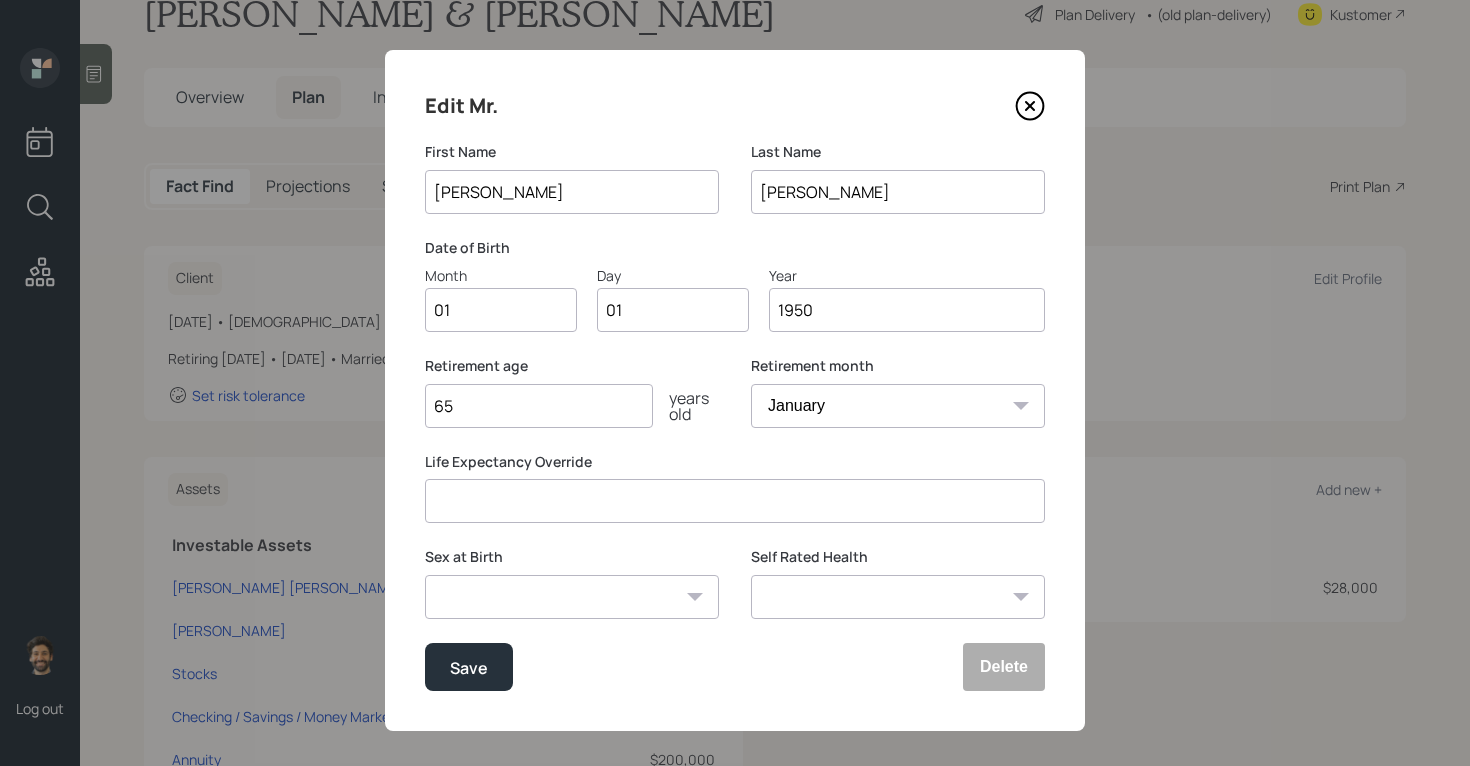 type on "Todd" 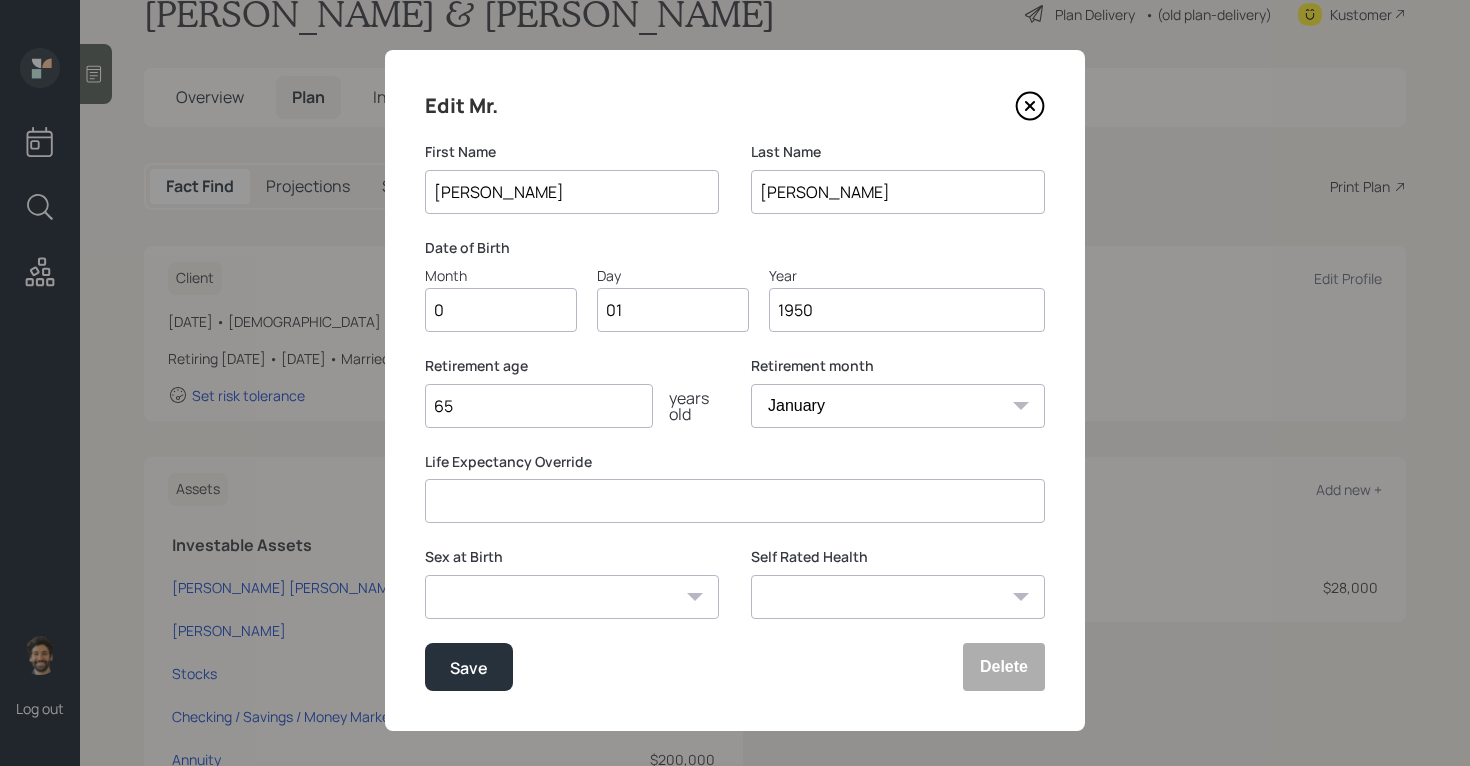type on "02" 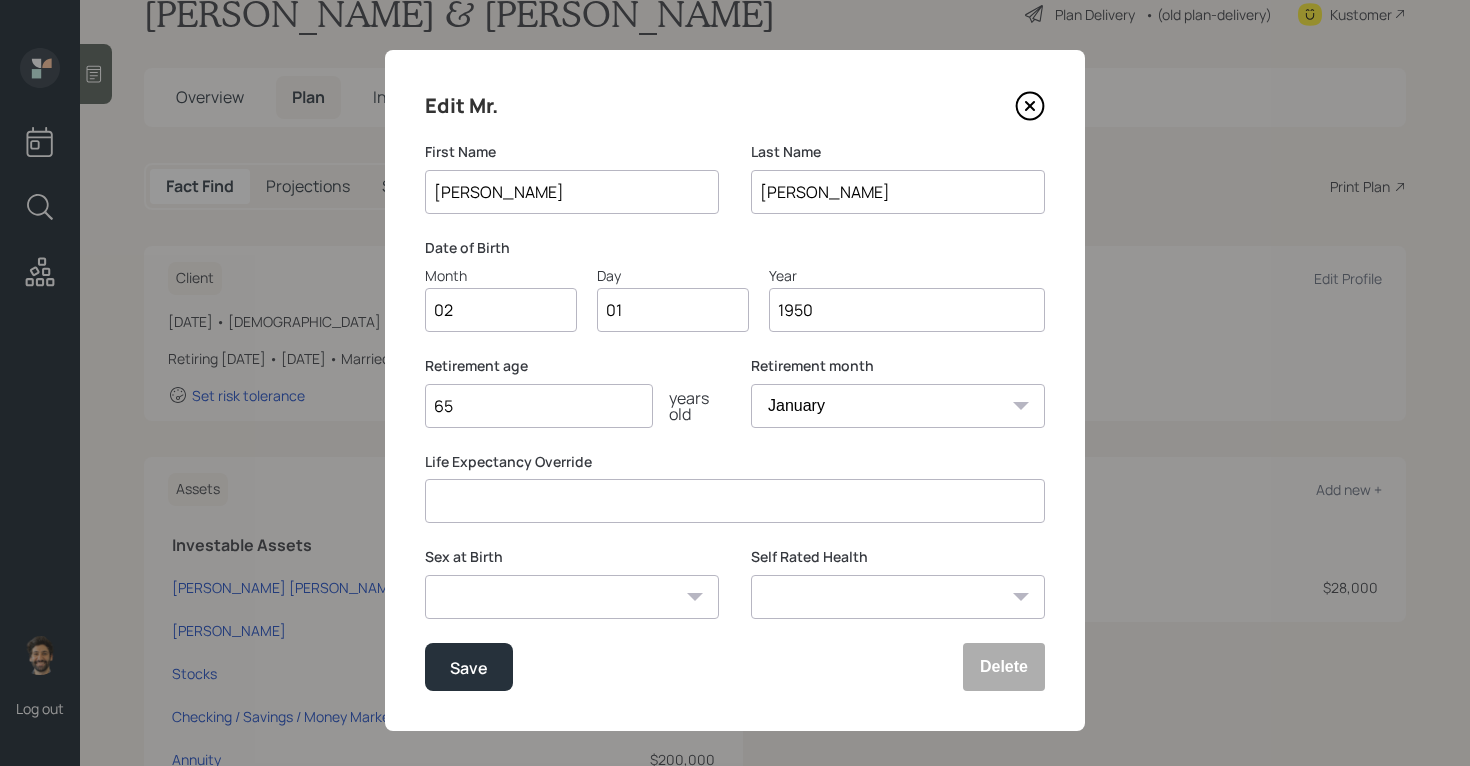 type on "0" 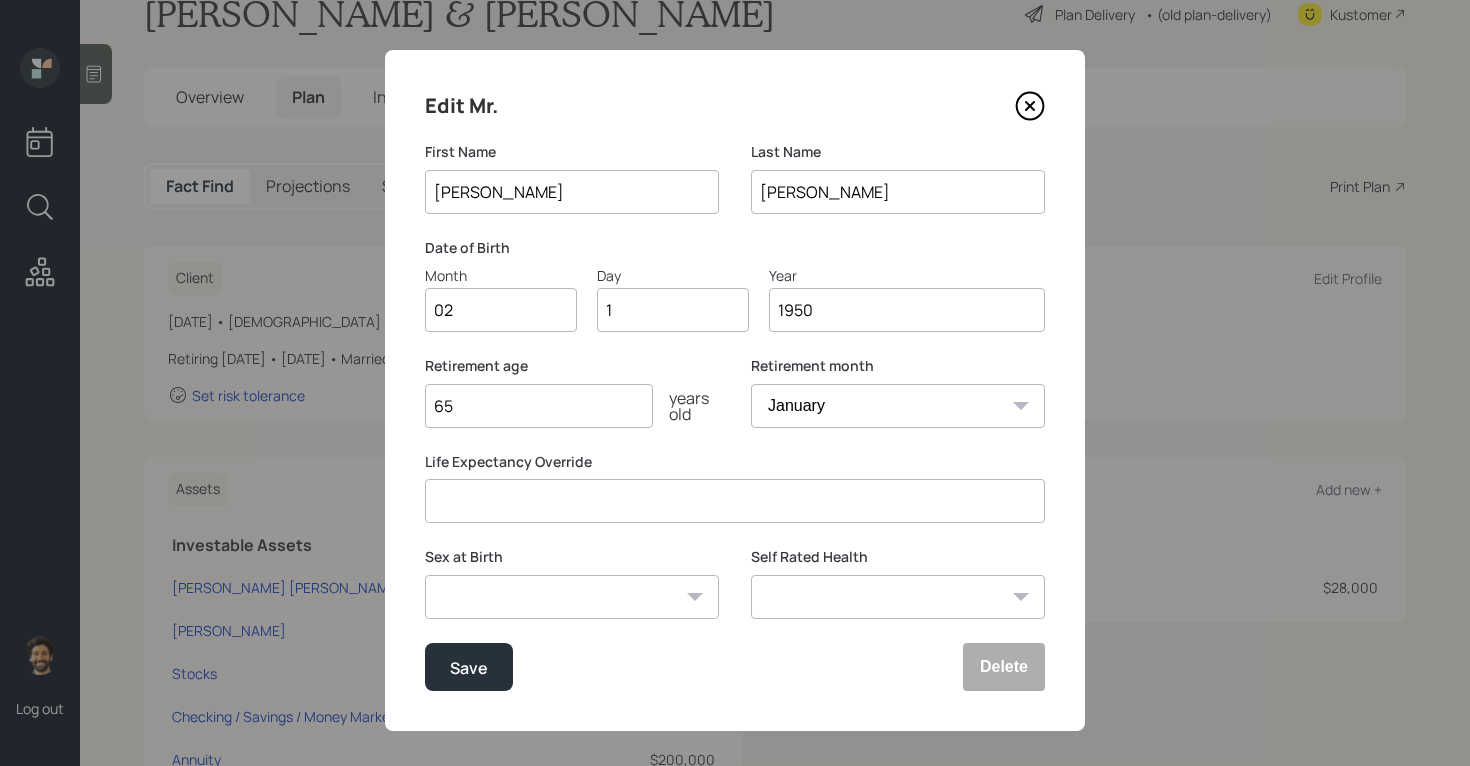 type on "19" 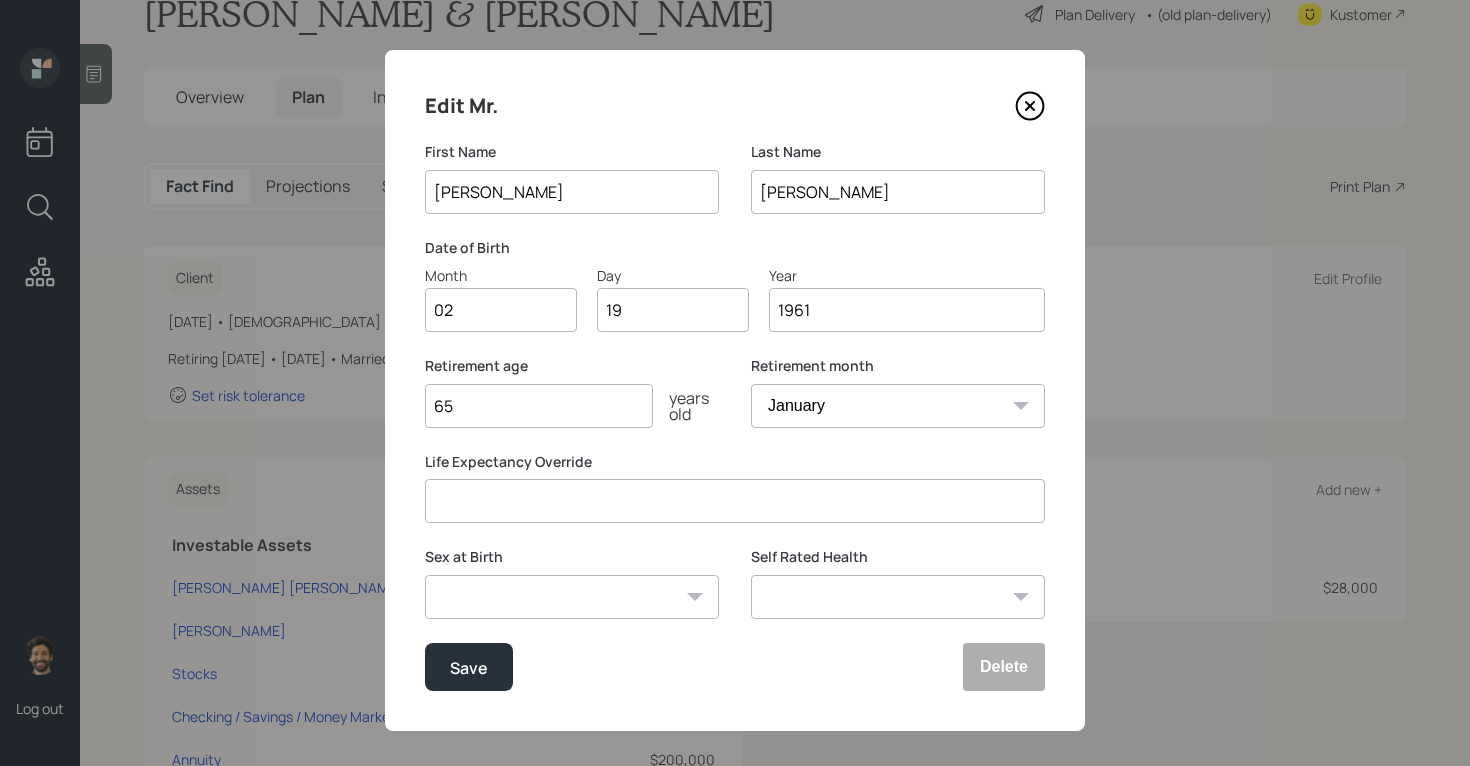 scroll, scrollTop: 15, scrollLeft: 0, axis: vertical 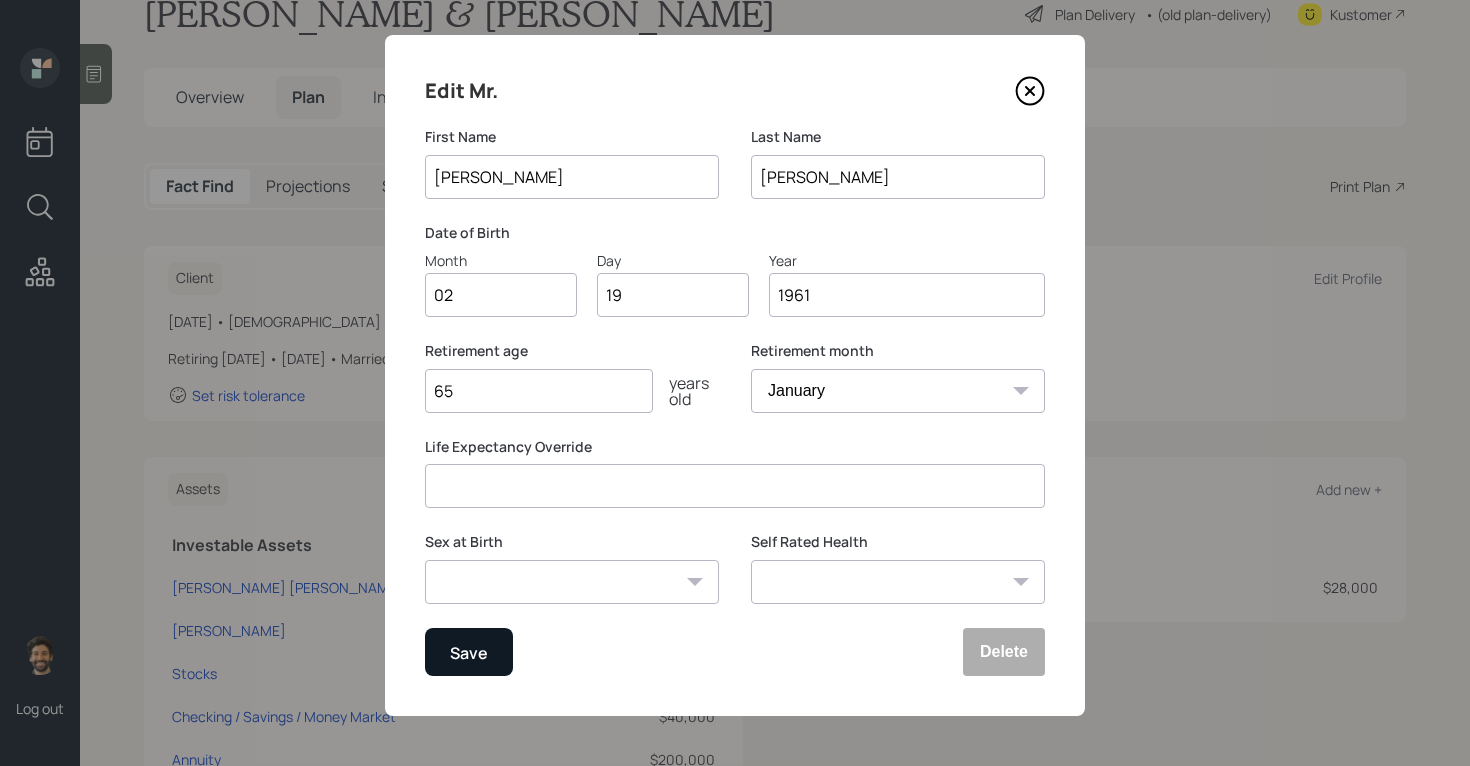 type on "1961" 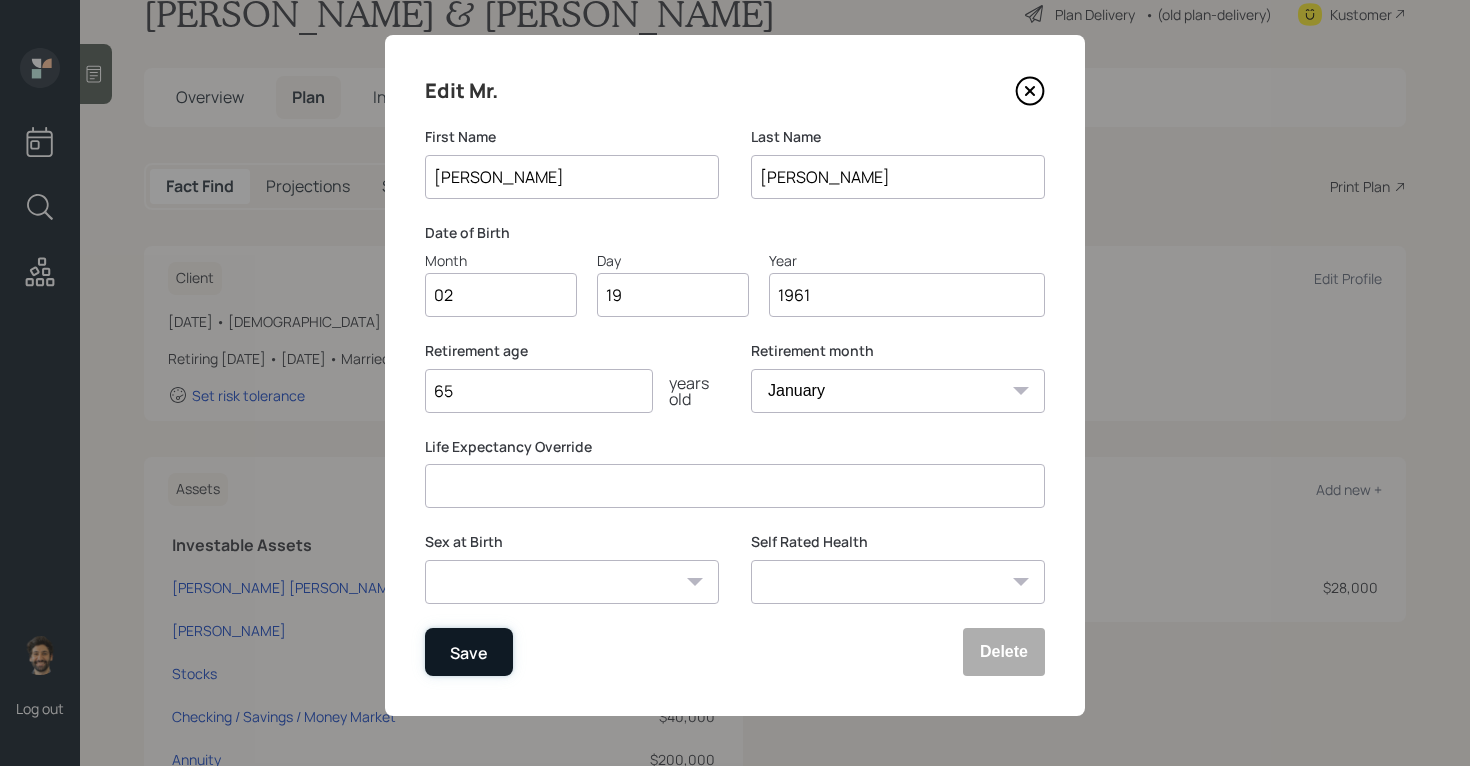 click on "Save" at bounding box center [469, 652] 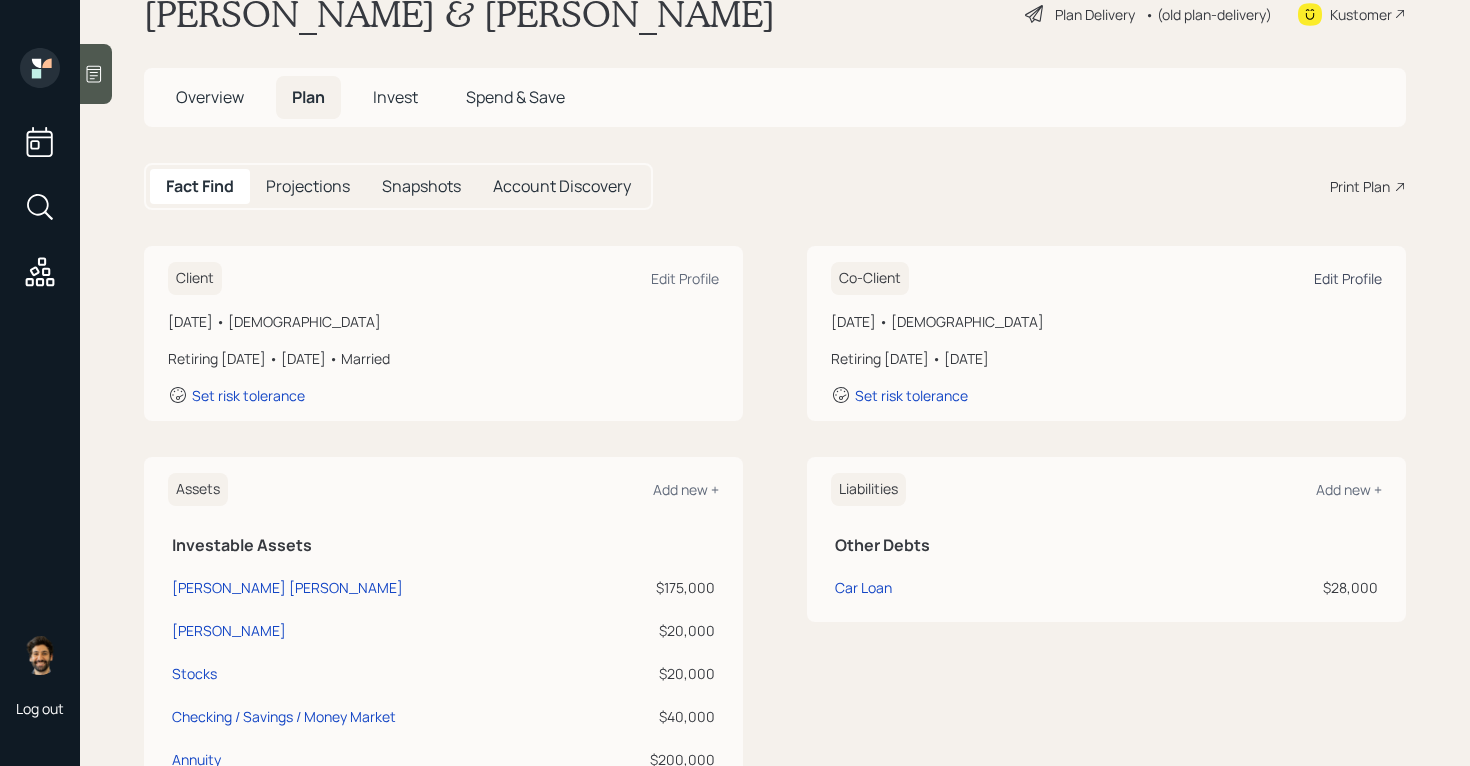 click on "Edit Profile" at bounding box center [1348, 278] 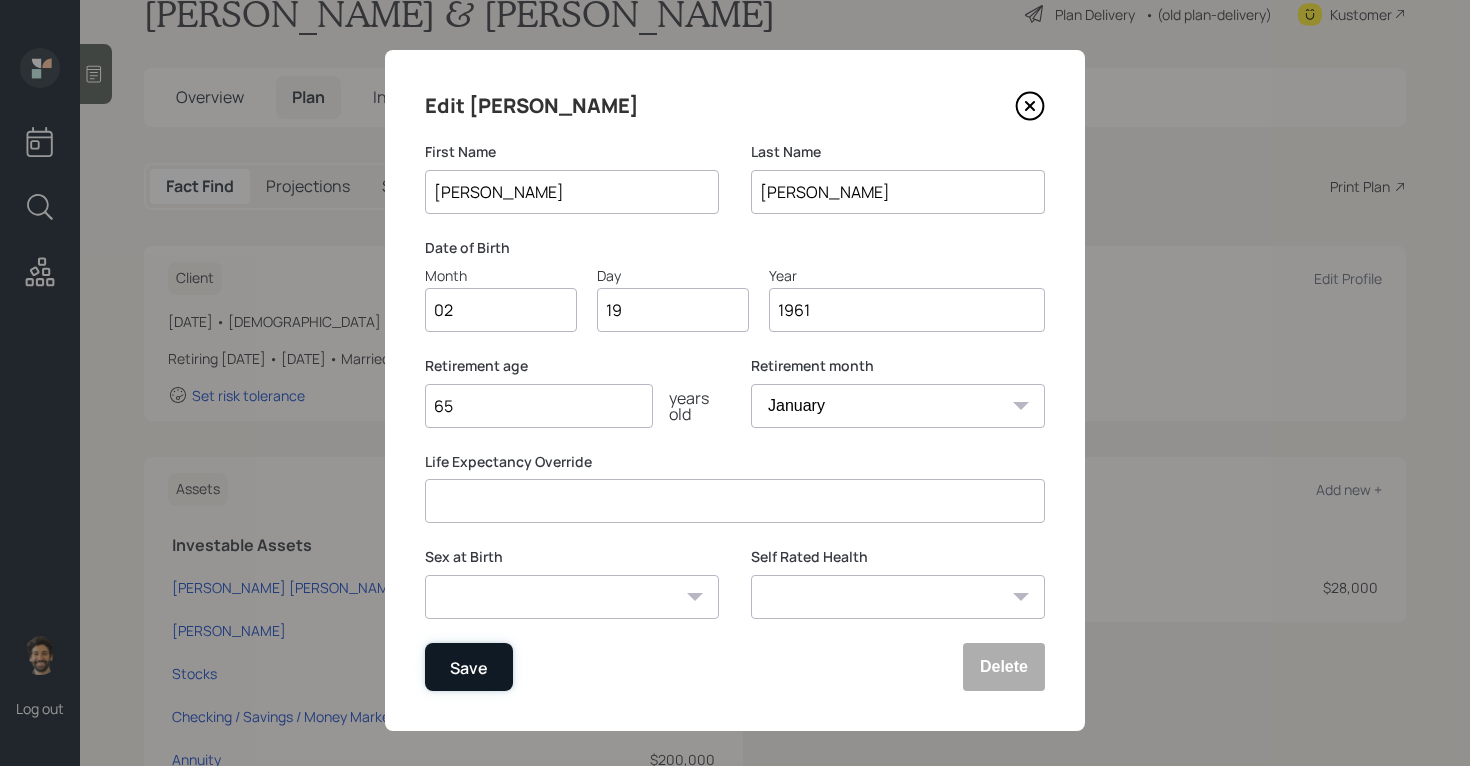 click on "Save" at bounding box center [469, 667] 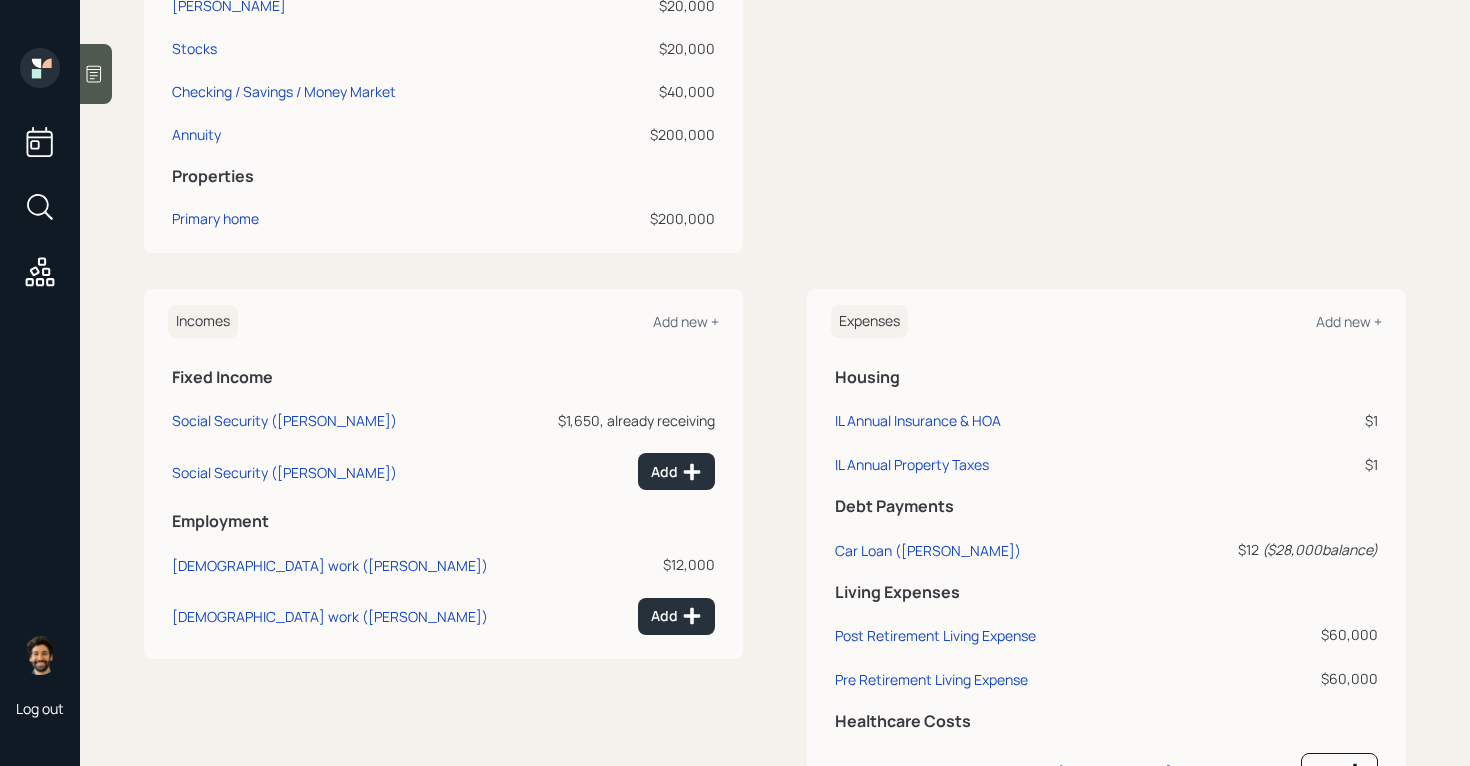scroll, scrollTop: 698, scrollLeft: 0, axis: vertical 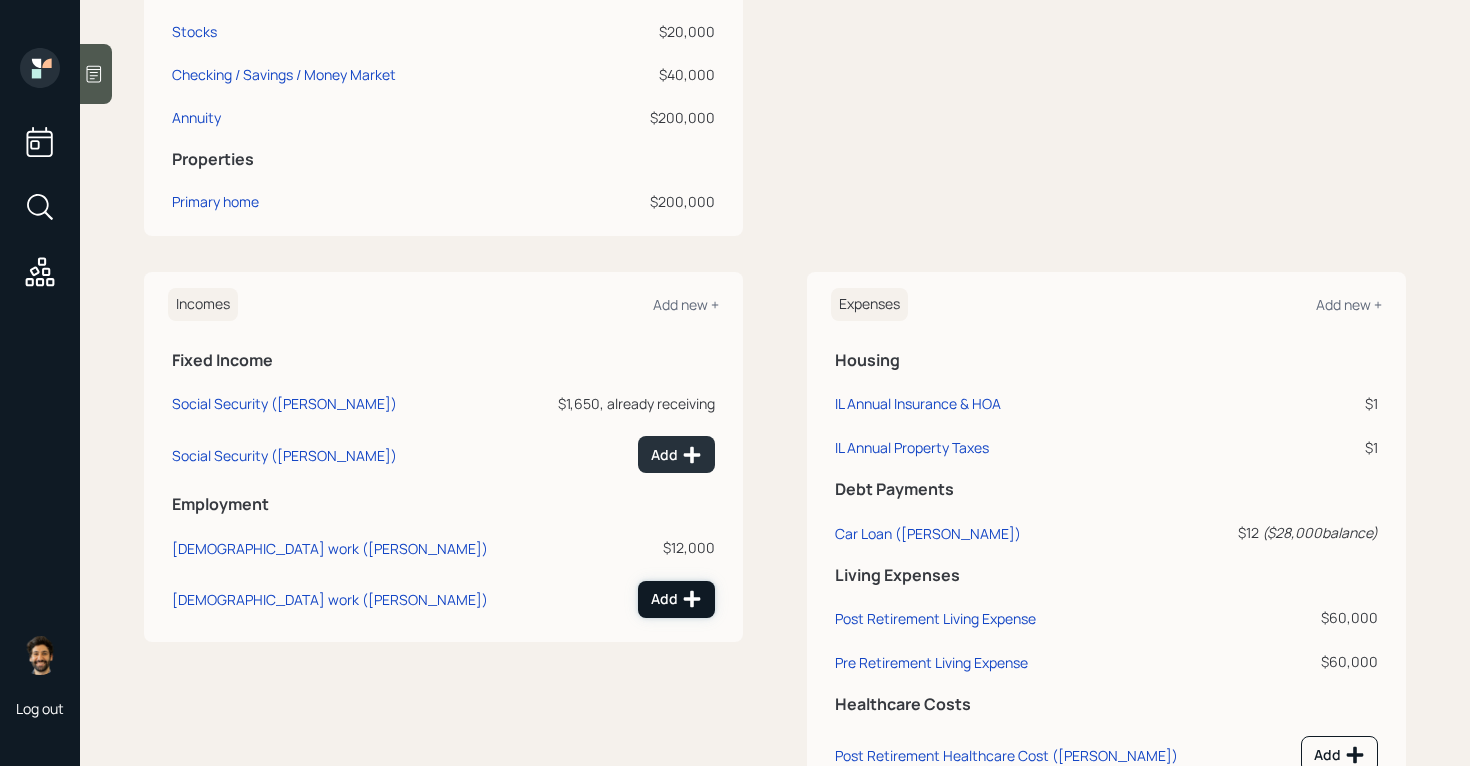 click on "Add" at bounding box center (676, 599) 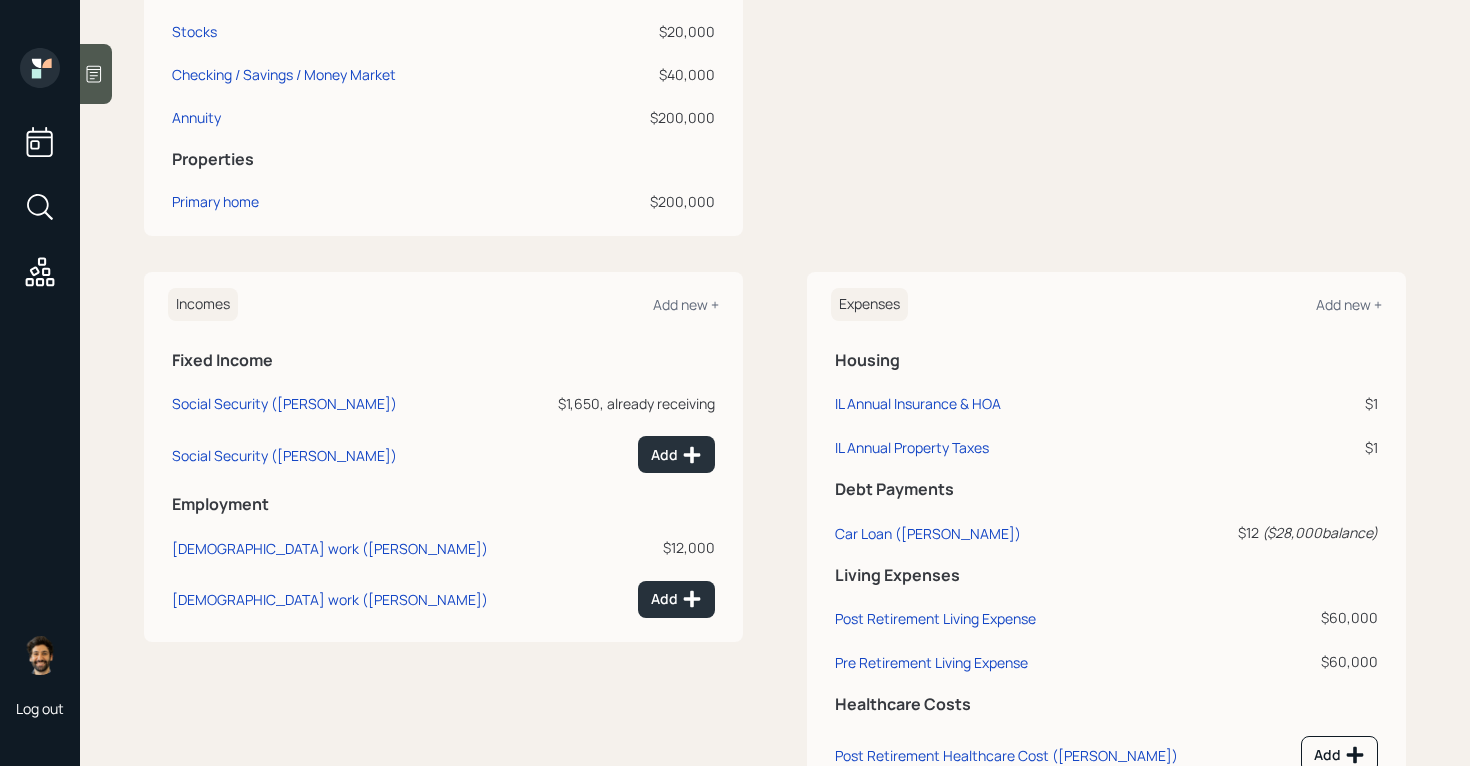 click at bounding box center [96, 74] 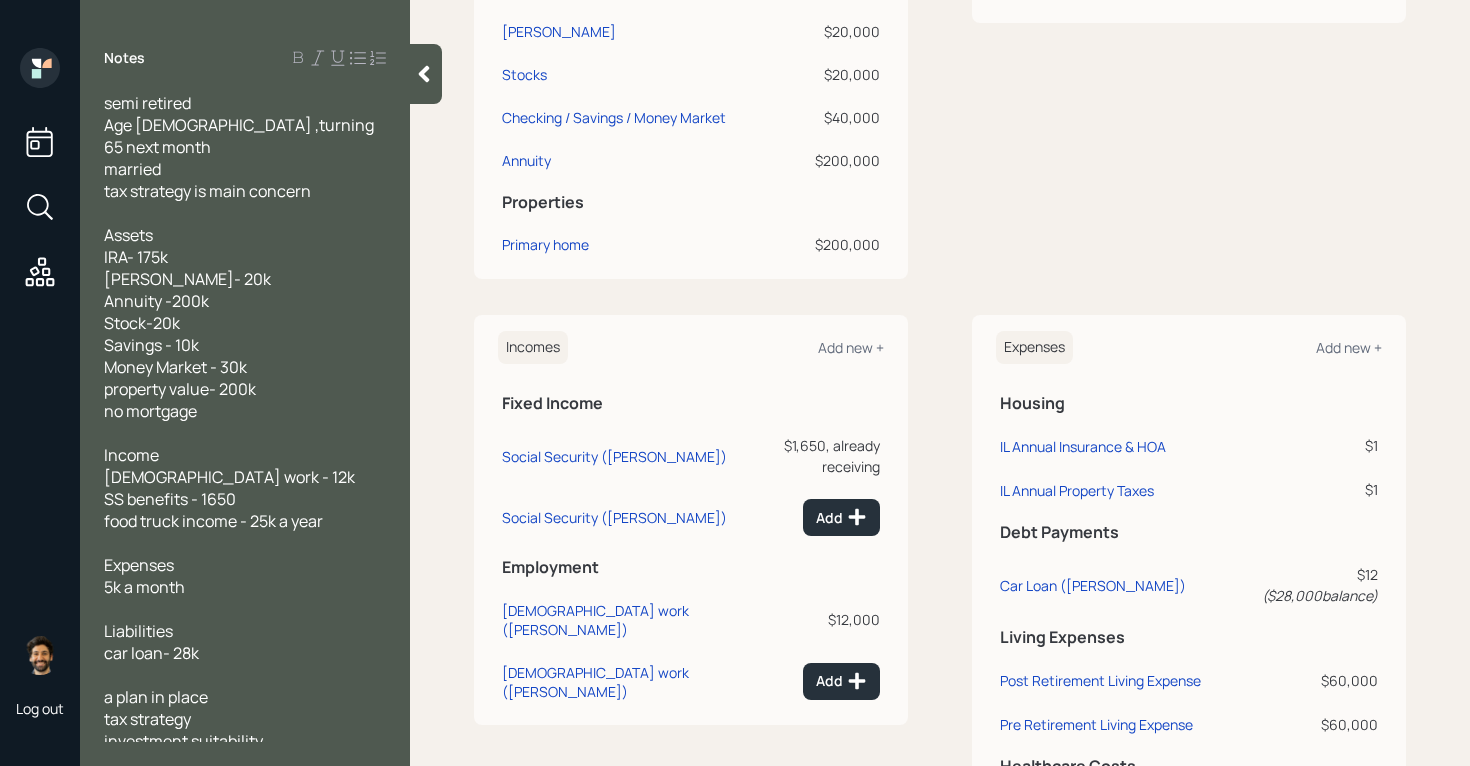 scroll, scrollTop: 31, scrollLeft: 0, axis: vertical 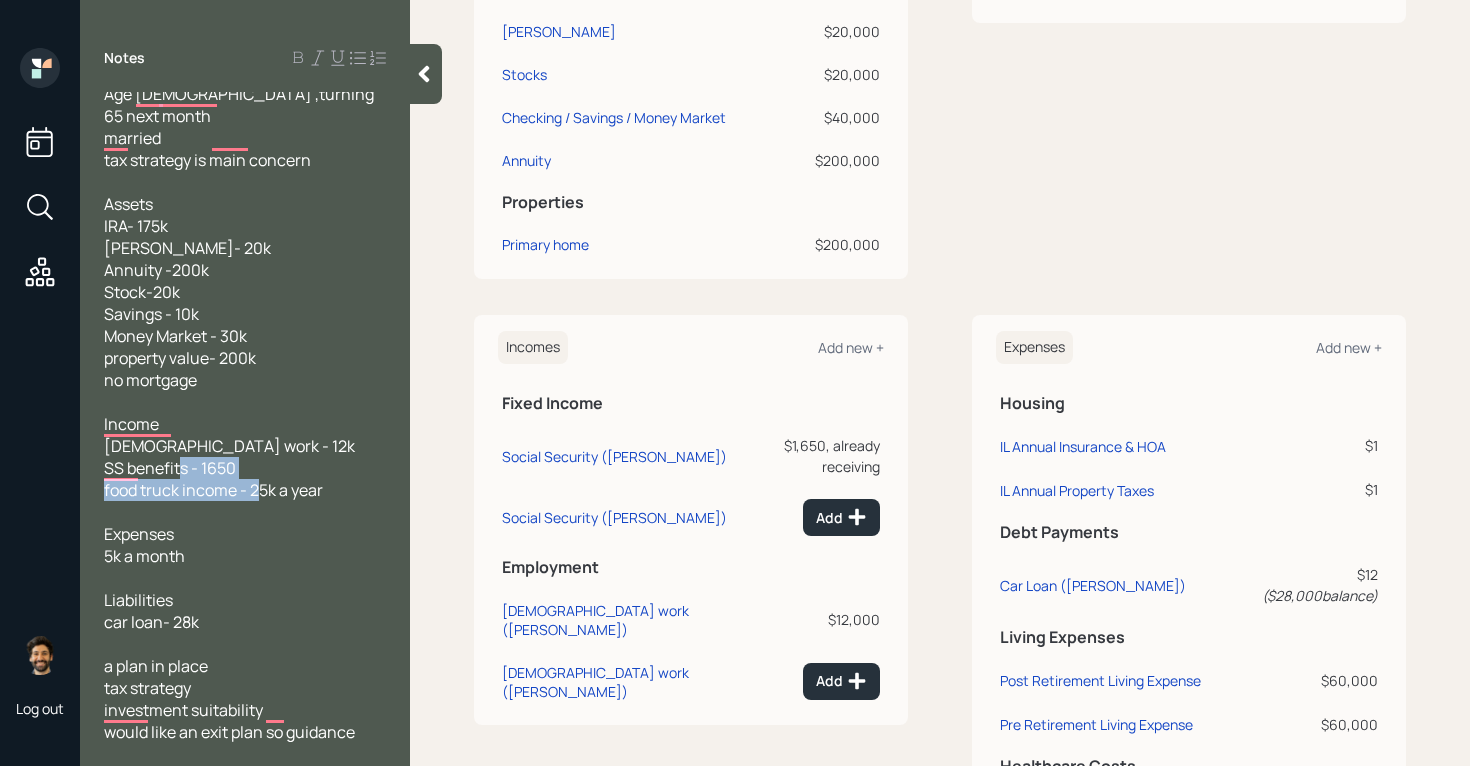drag, startPoint x: 328, startPoint y: 465, endPoint x: 104, endPoint y: 471, distance: 224.08034 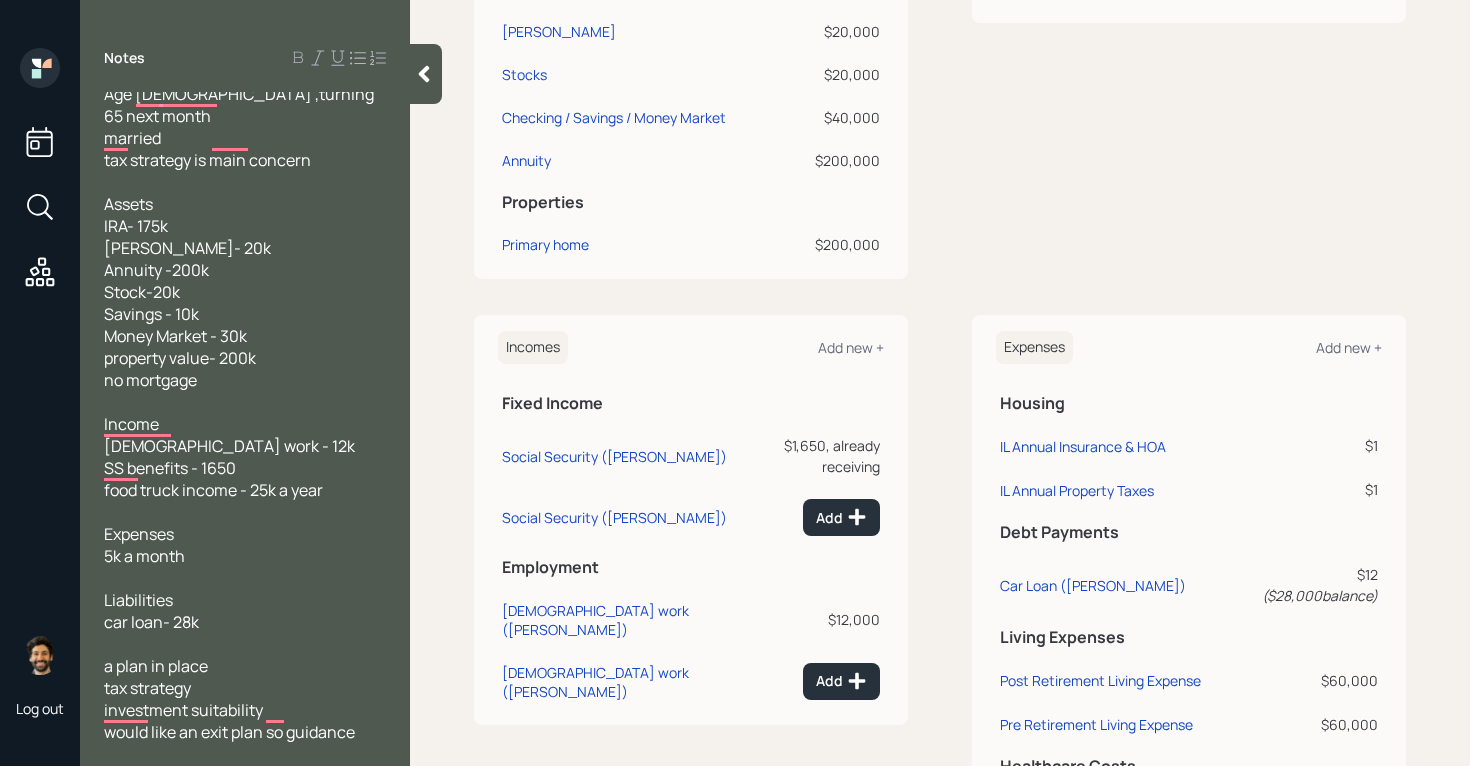click 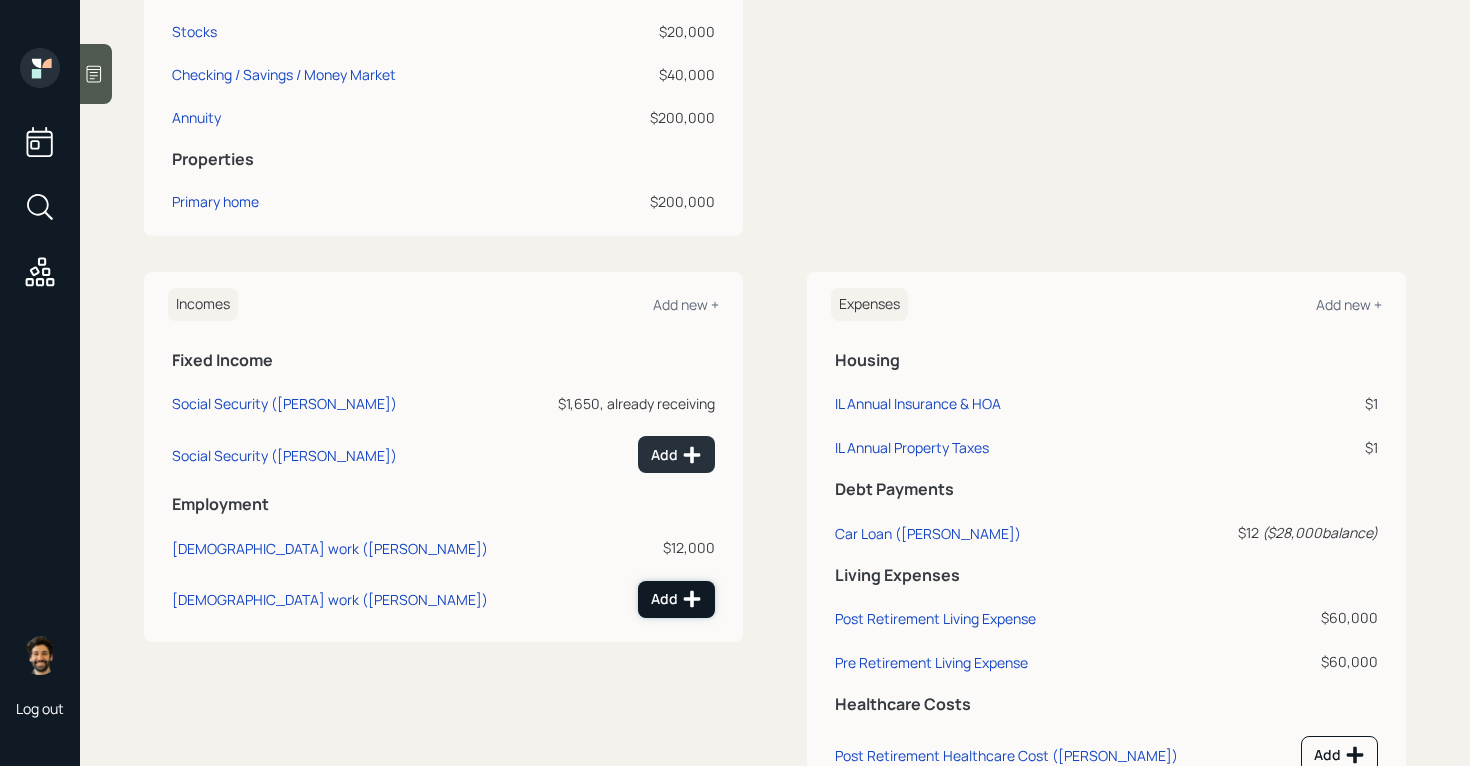 click on "Add" at bounding box center [676, 599] 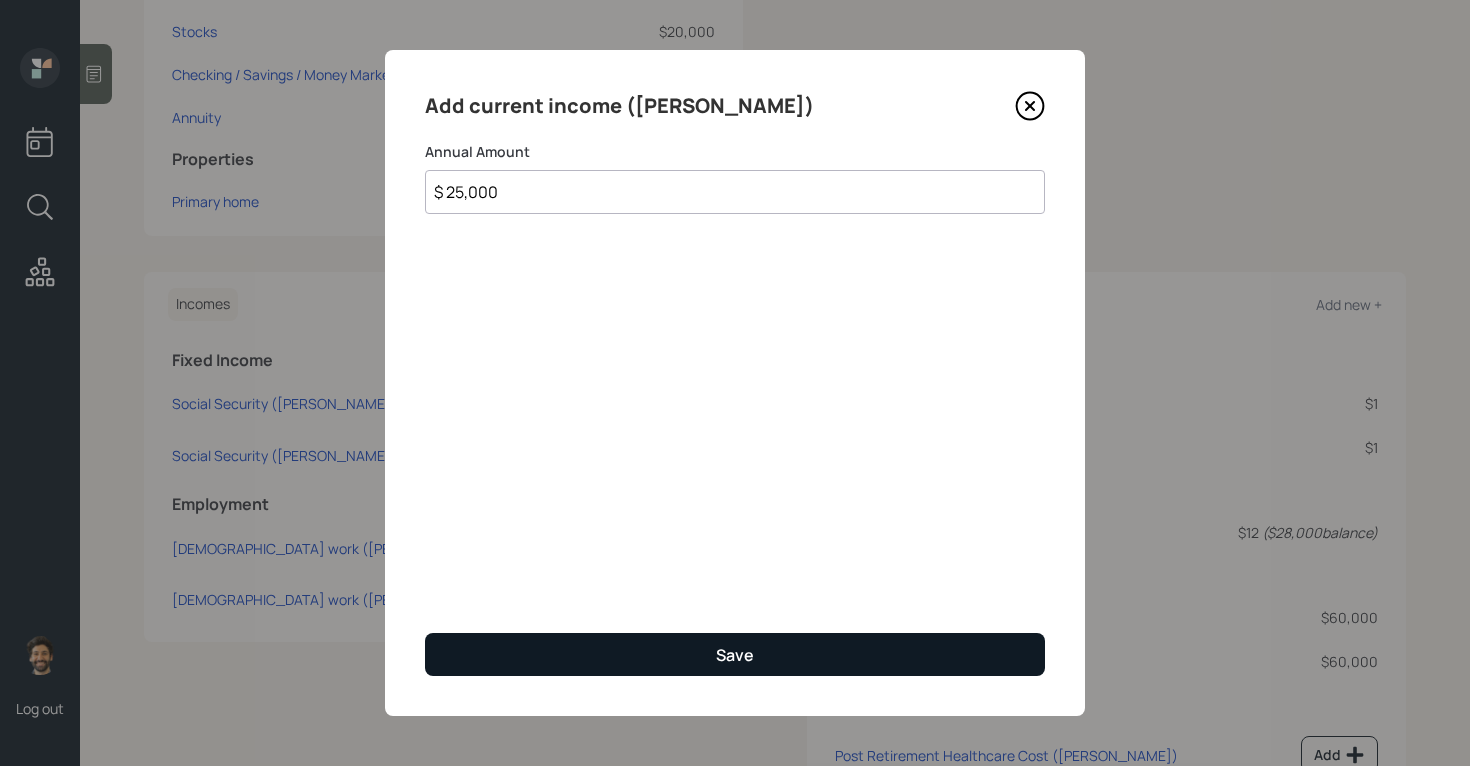type on "$ 25,000" 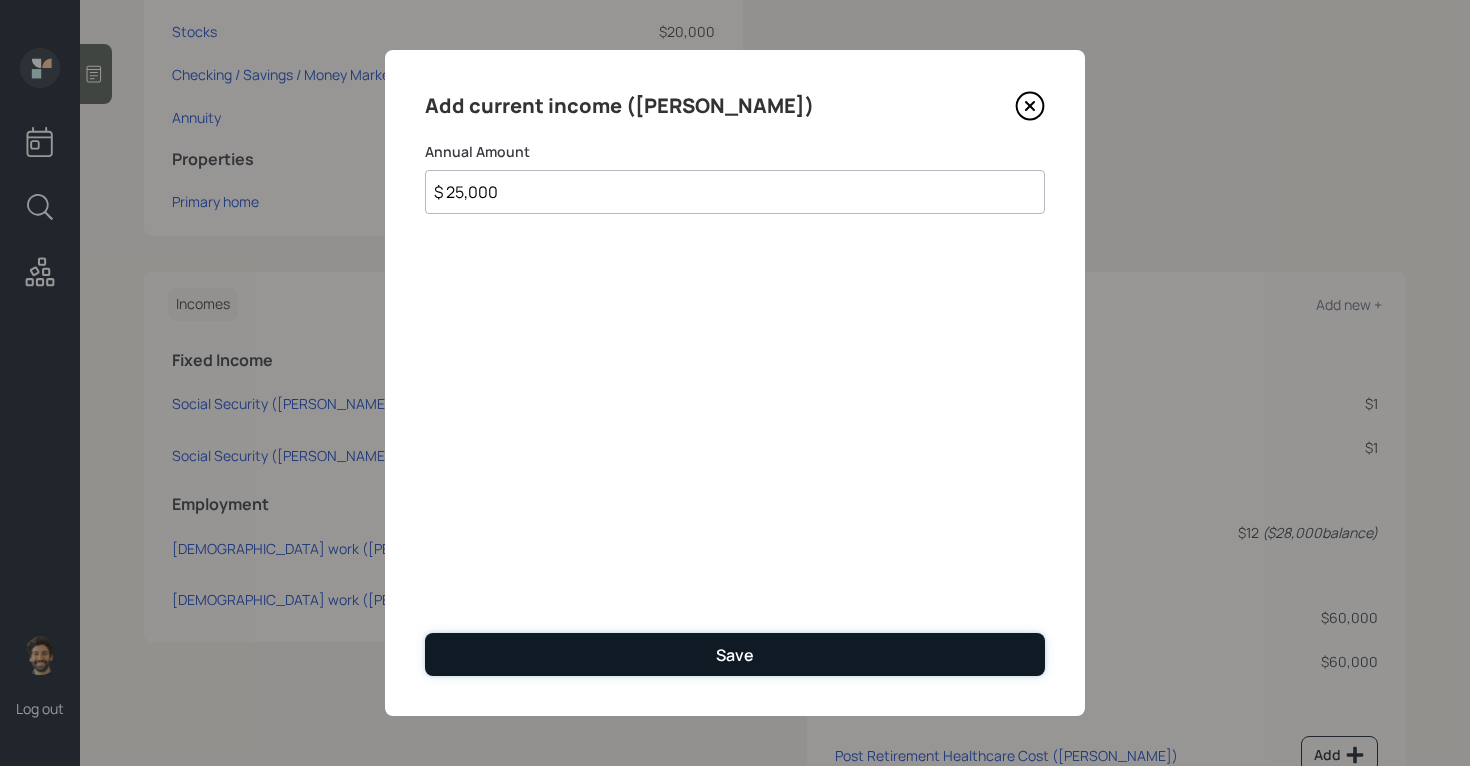 click on "Save" at bounding box center [735, 654] 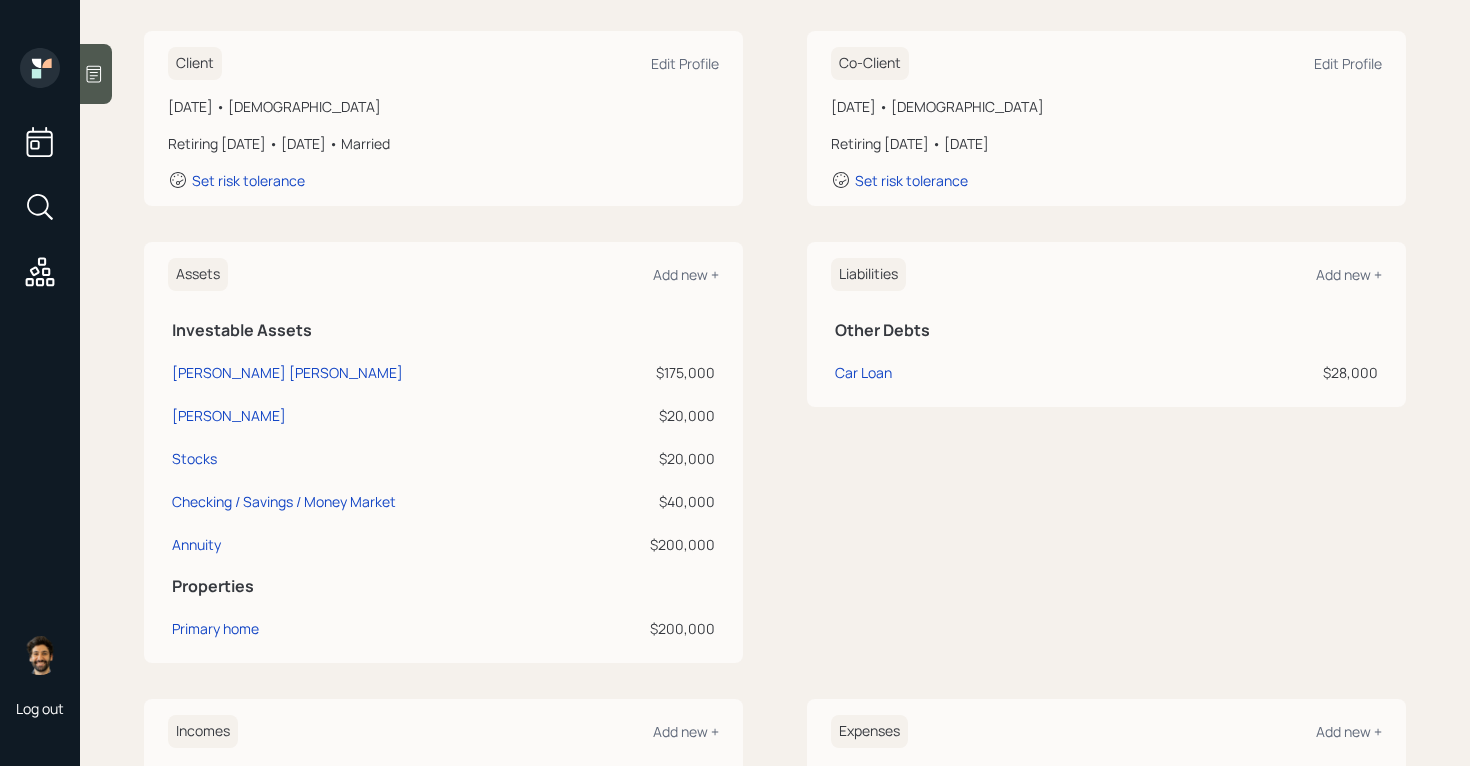 scroll, scrollTop: 255, scrollLeft: 0, axis: vertical 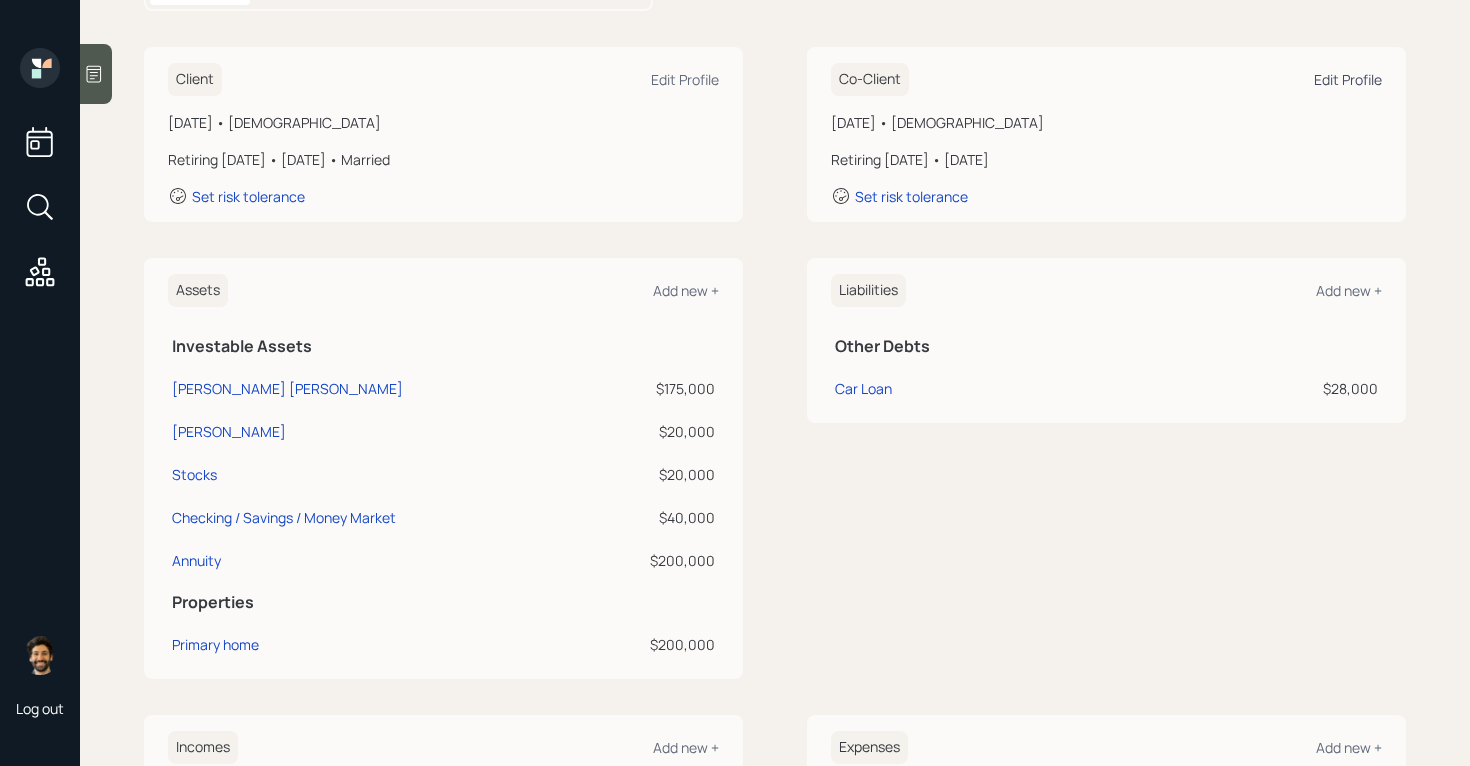 click on "Edit Profile" at bounding box center (1348, 79) 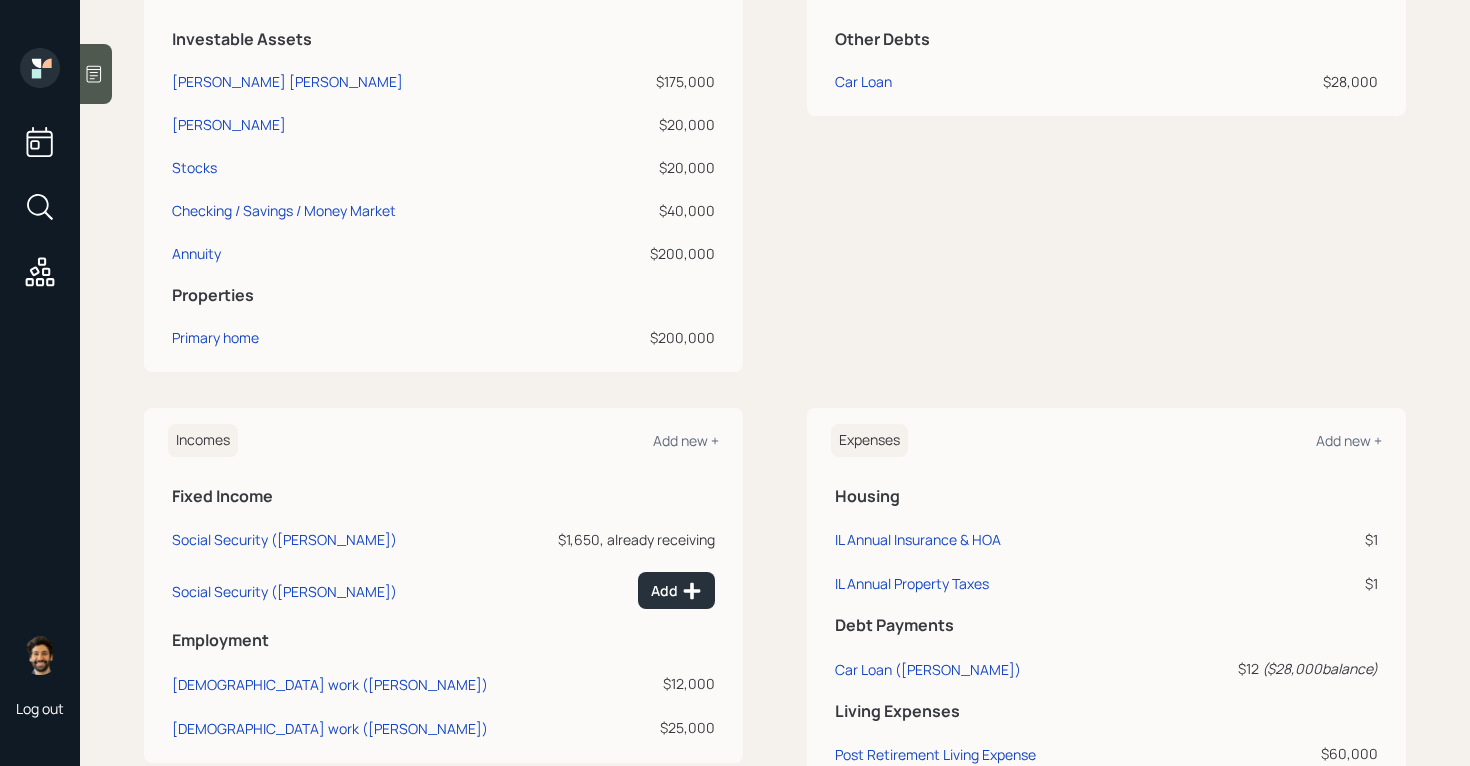 scroll, scrollTop: 552, scrollLeft: 0, axis: vertical 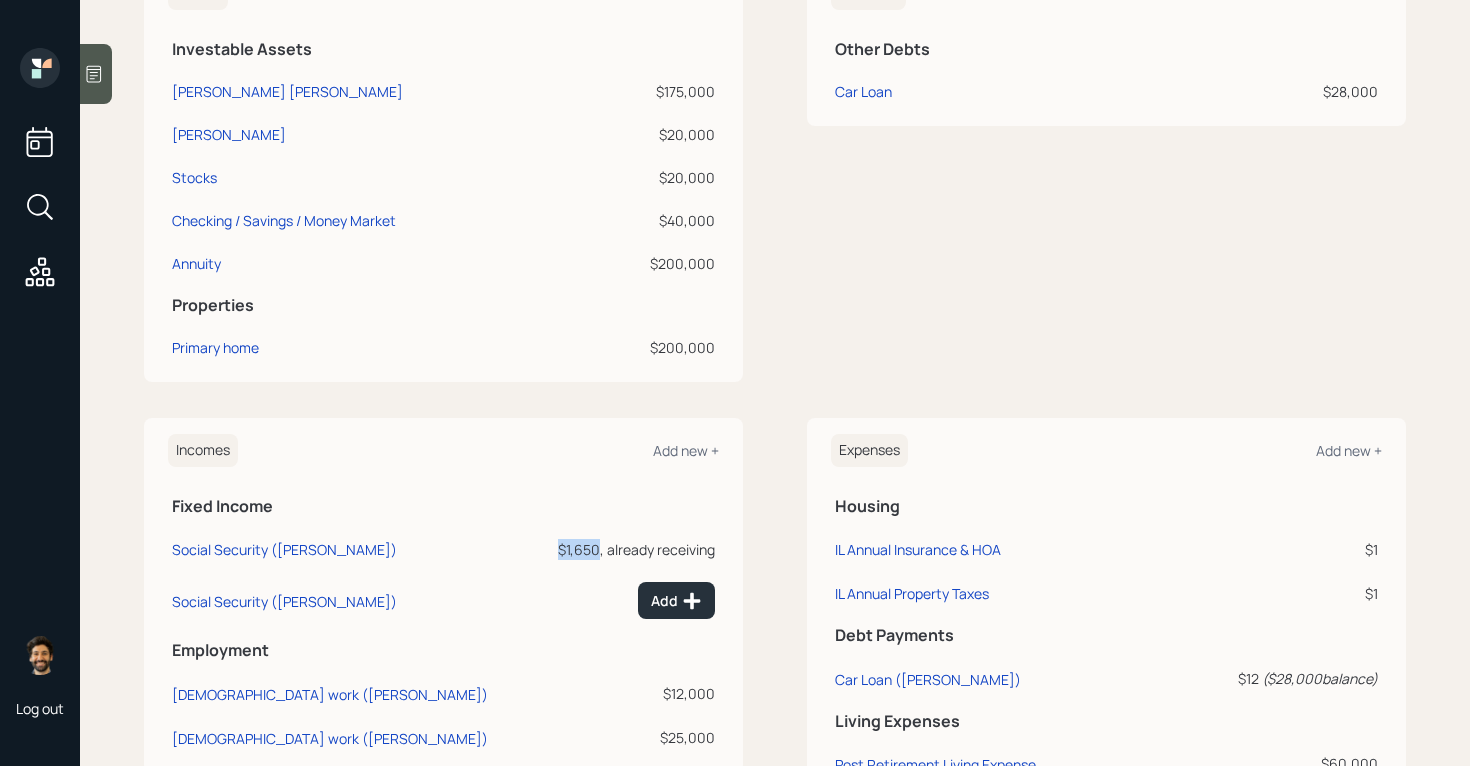 drag, startPoint x: 557, startPoint y: 551, endPoint x: 597, endPoint y: 551, distance: 40 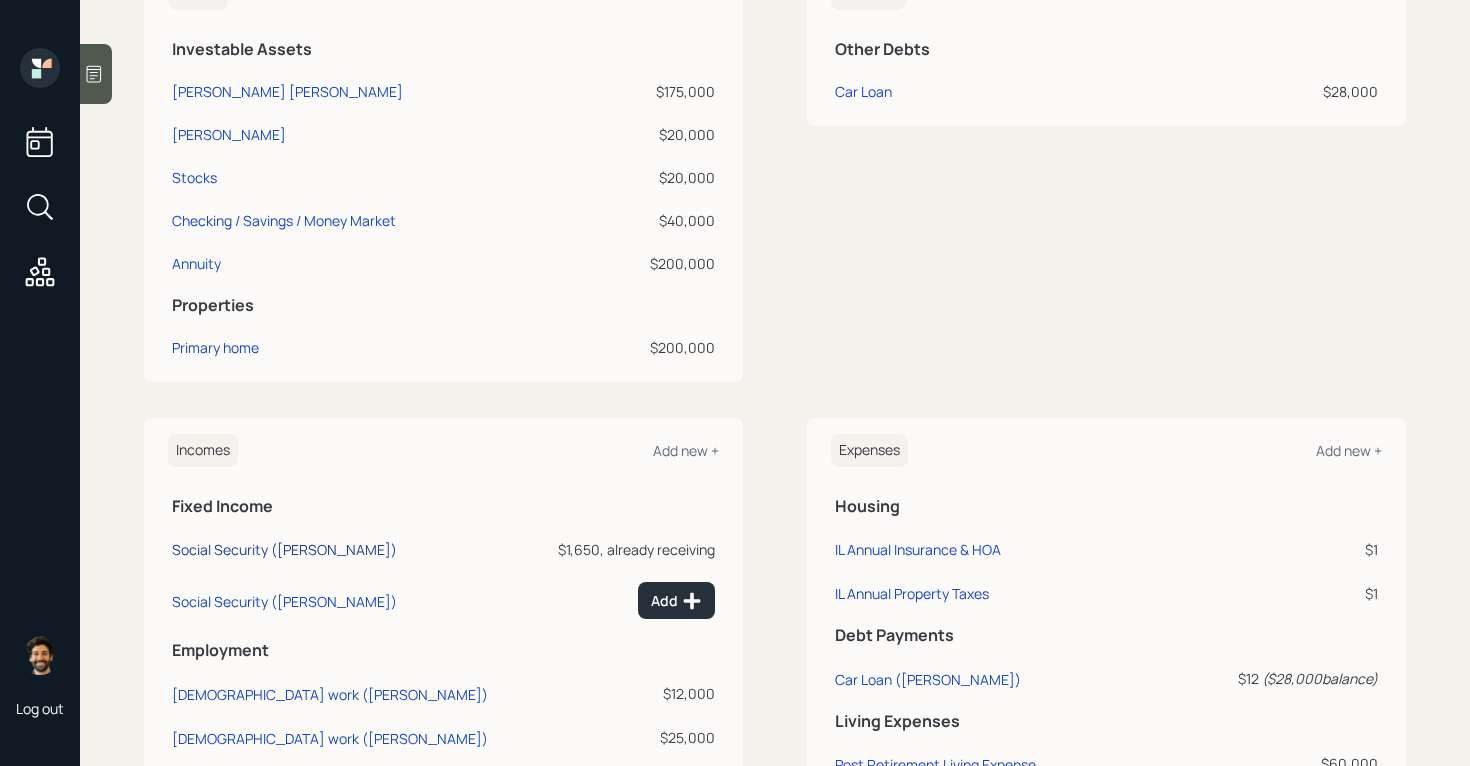 click on "Social Security   (Carol)" at bounding box center [284, 549] 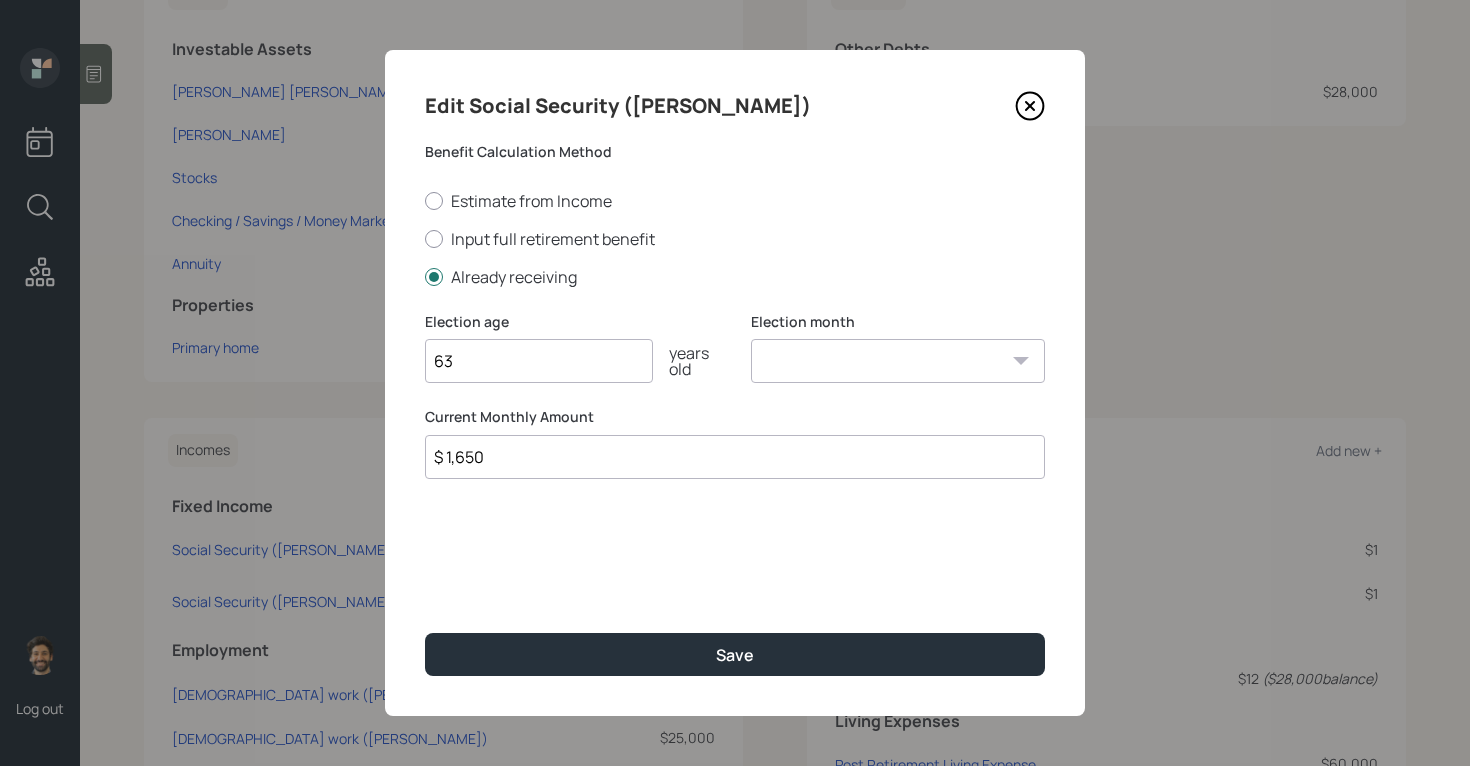 click on "$ 1,650" at bounding box center [735, 457] 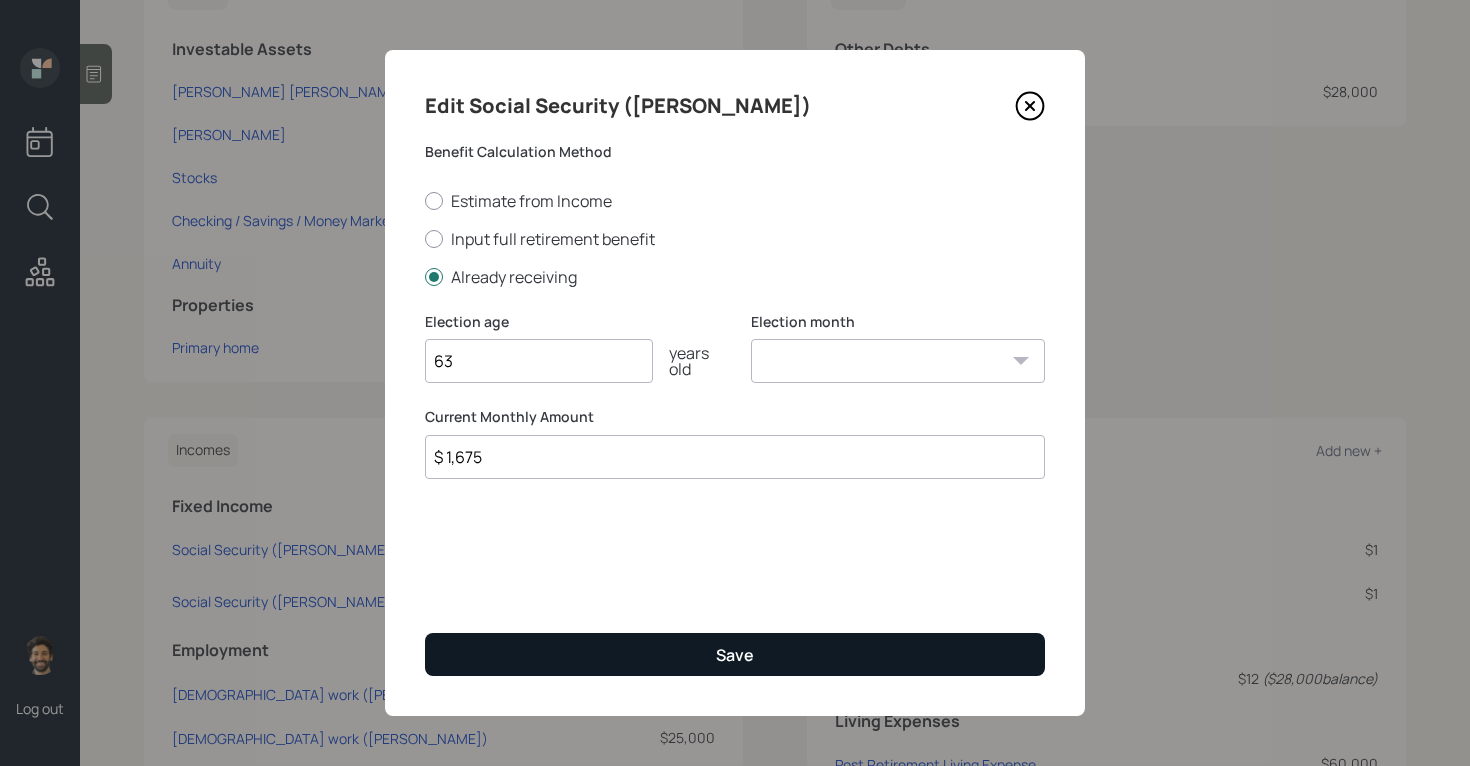 type on "$ 1,675" 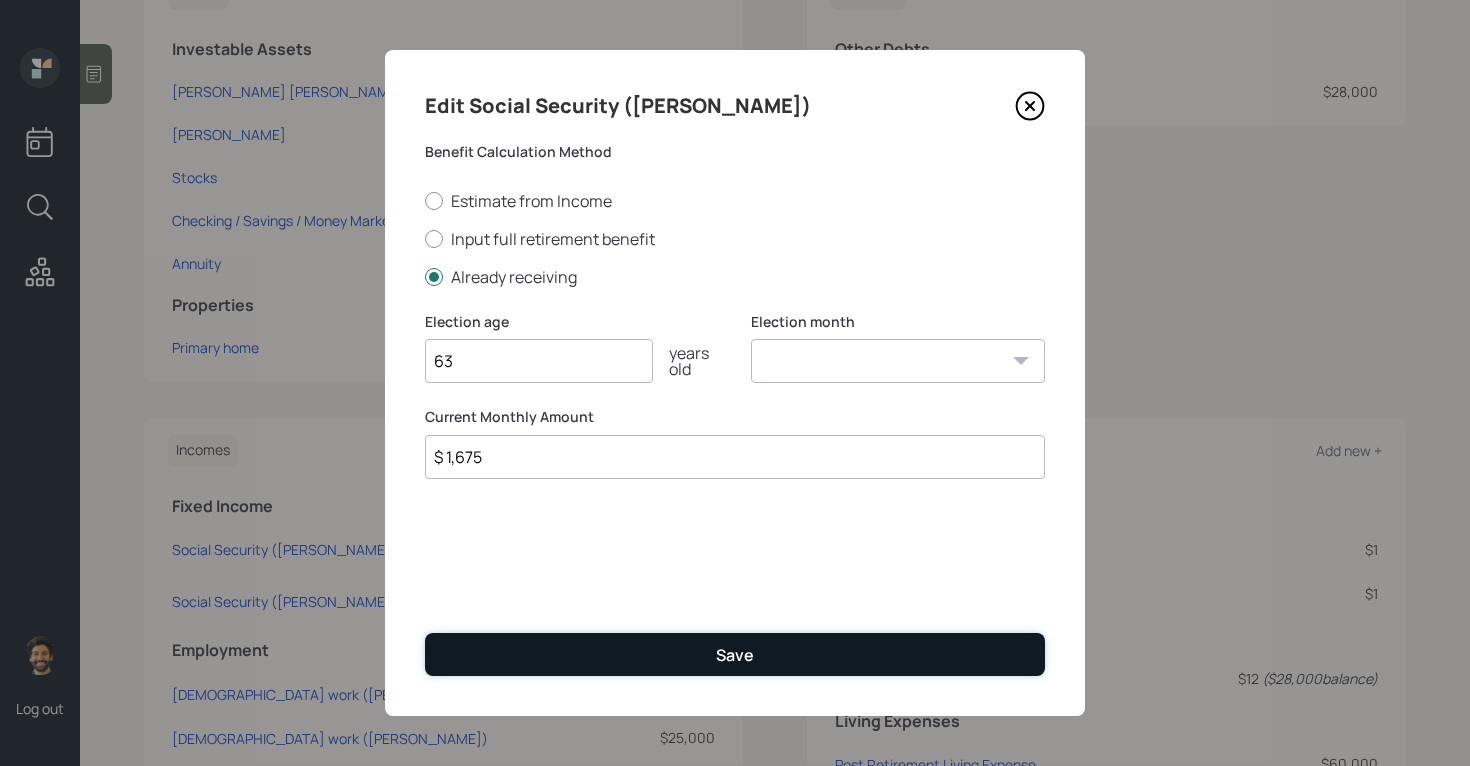 click on "Save" at bounding box center [735, 654] 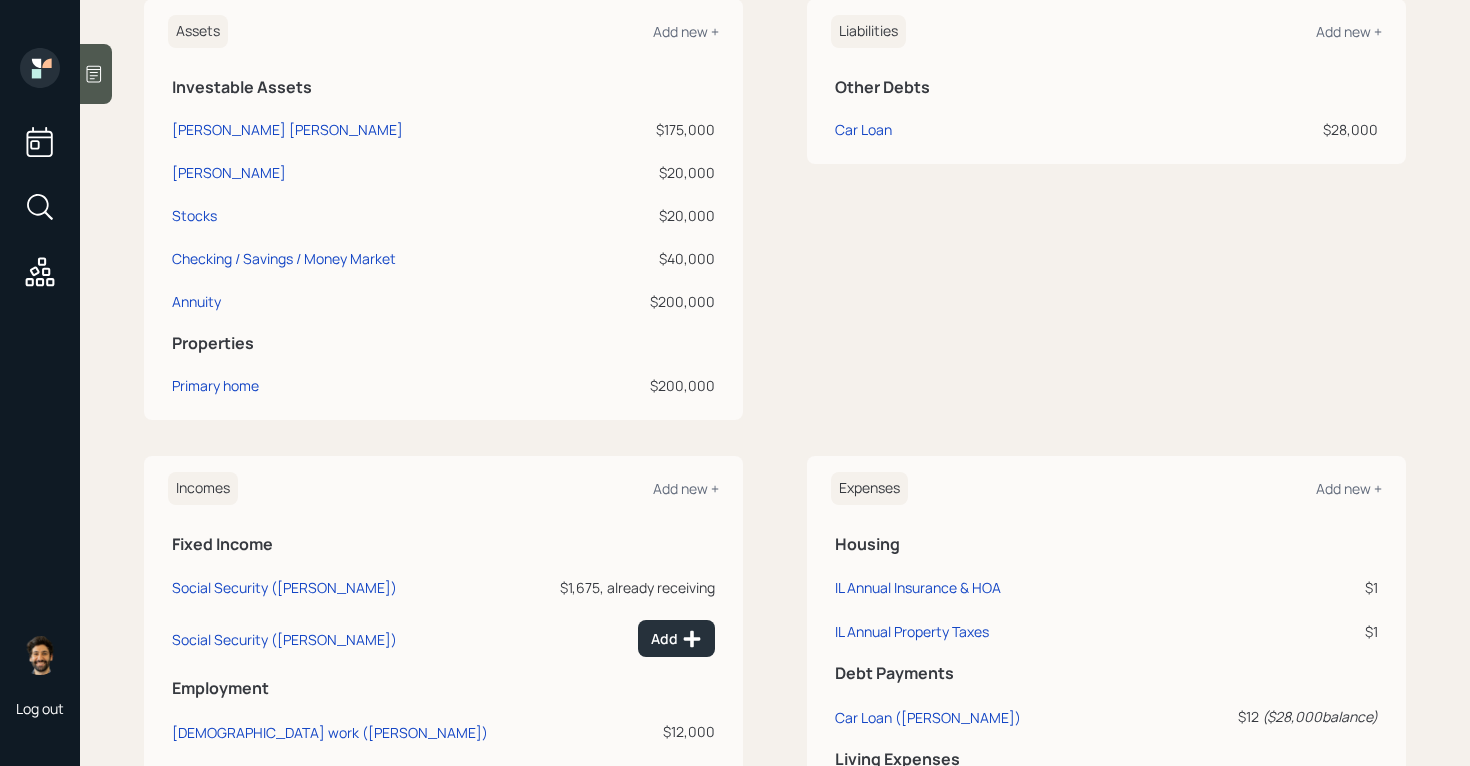 scroll, scrollTop: 583, scrollLeft: 0, axis: vertical 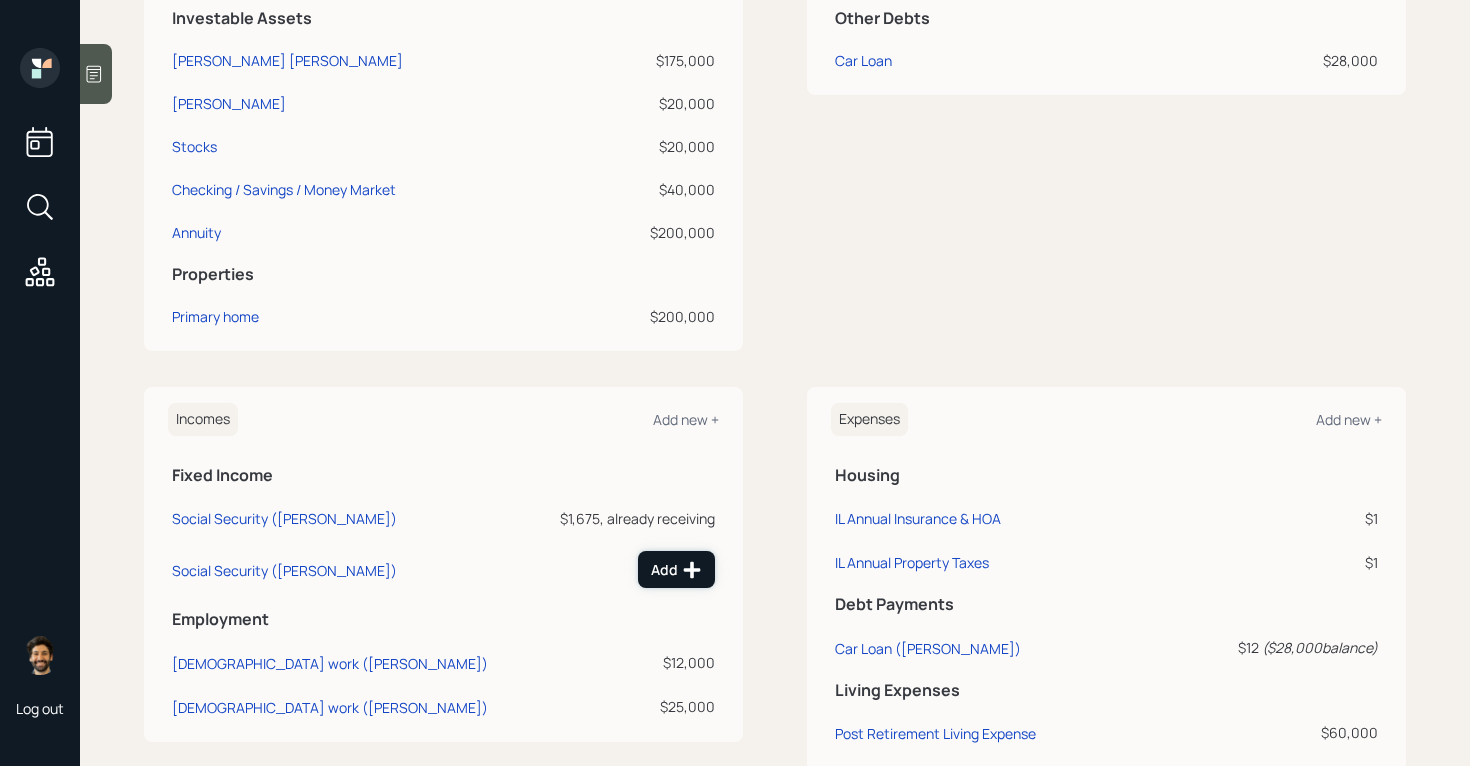 click 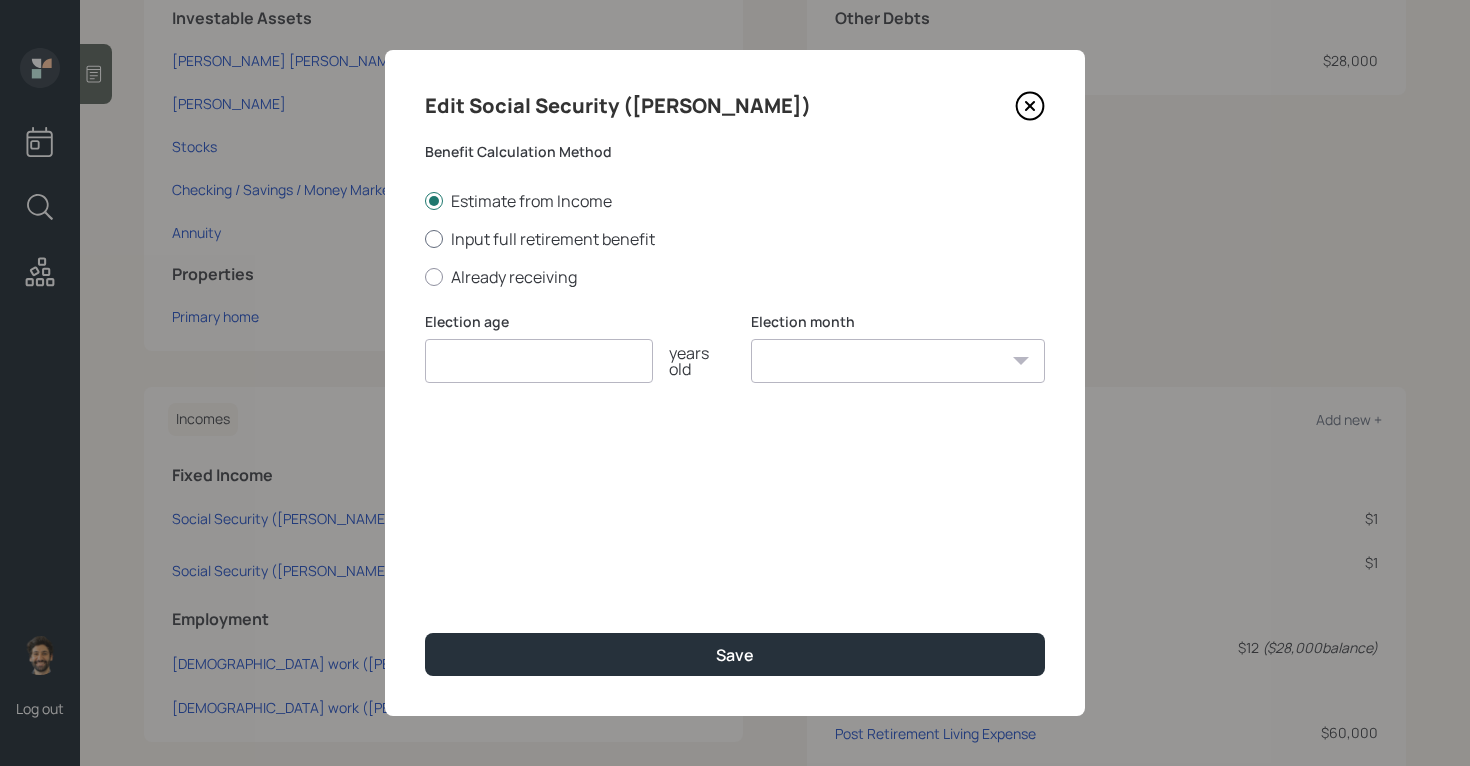 click on "Input full retirement benefit" at bounding box center (735, 239) 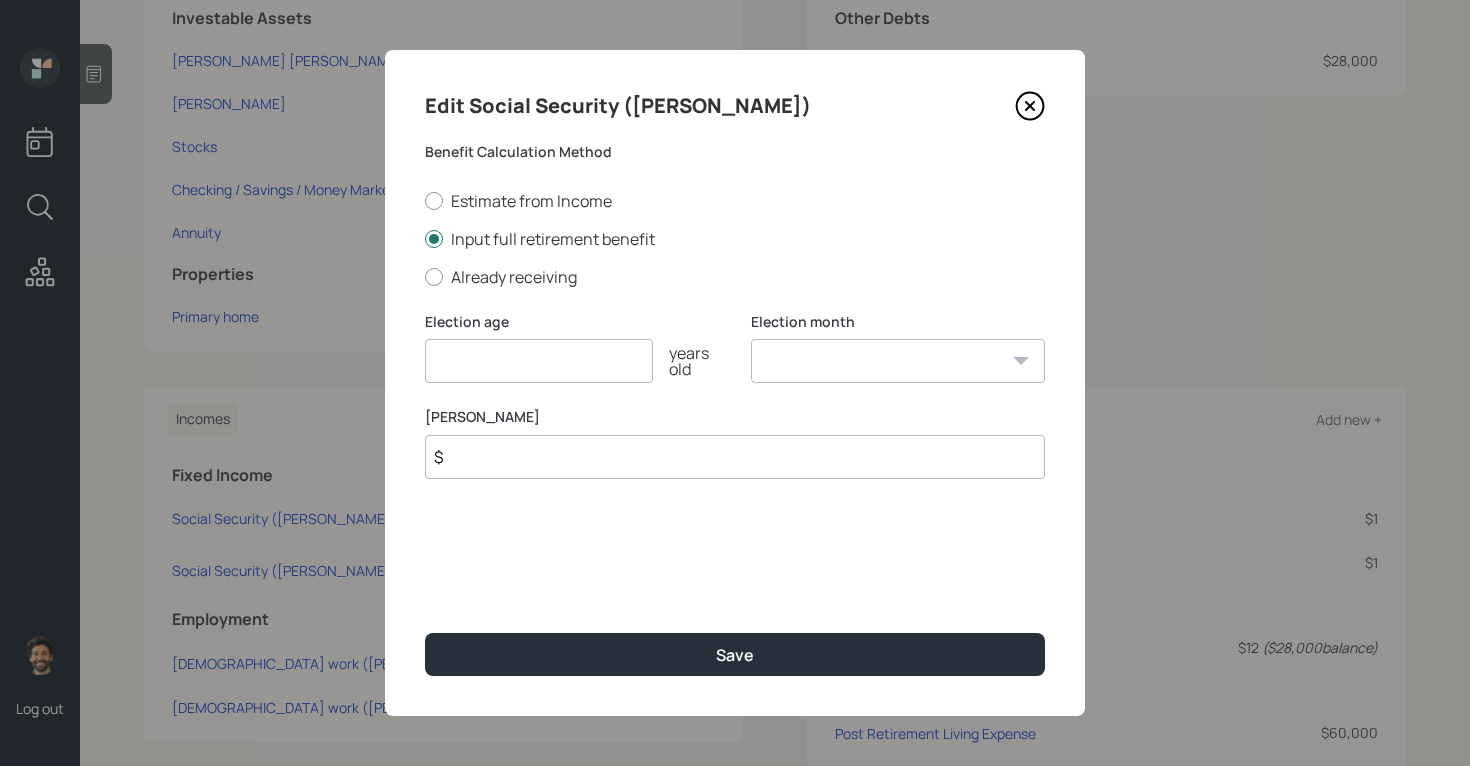 click at bounding box center (539, 361) 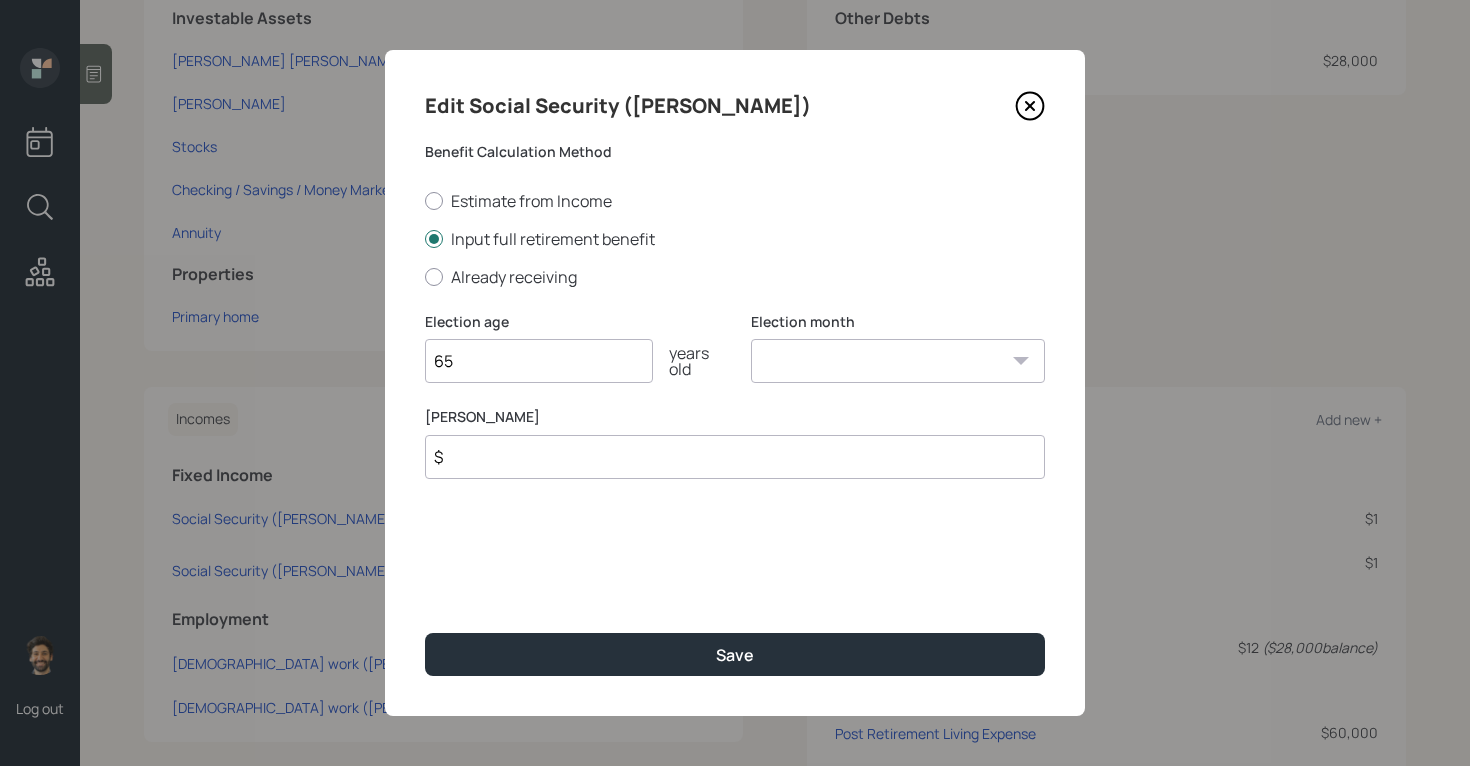 type on "65" 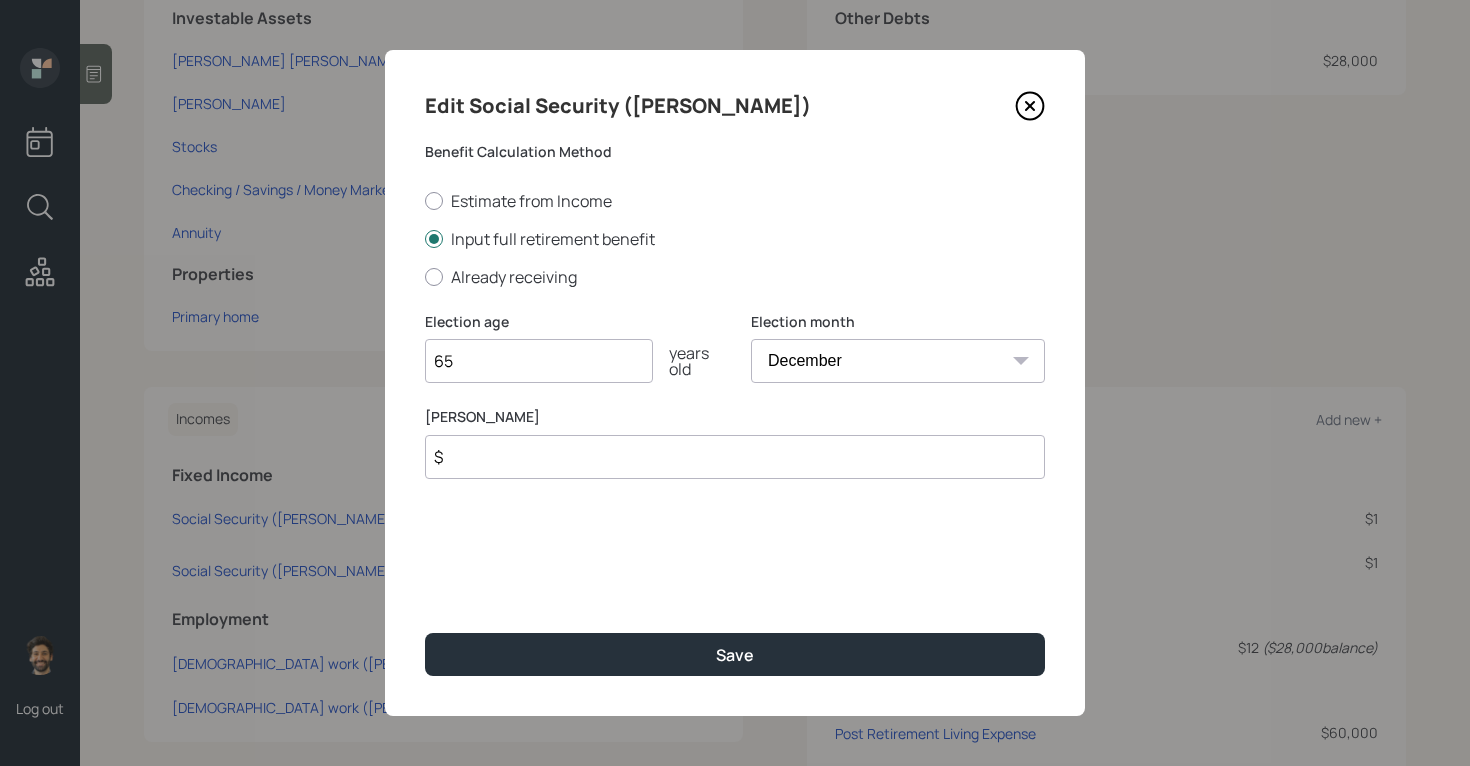 click on "$" at bounding box center [735, 457] 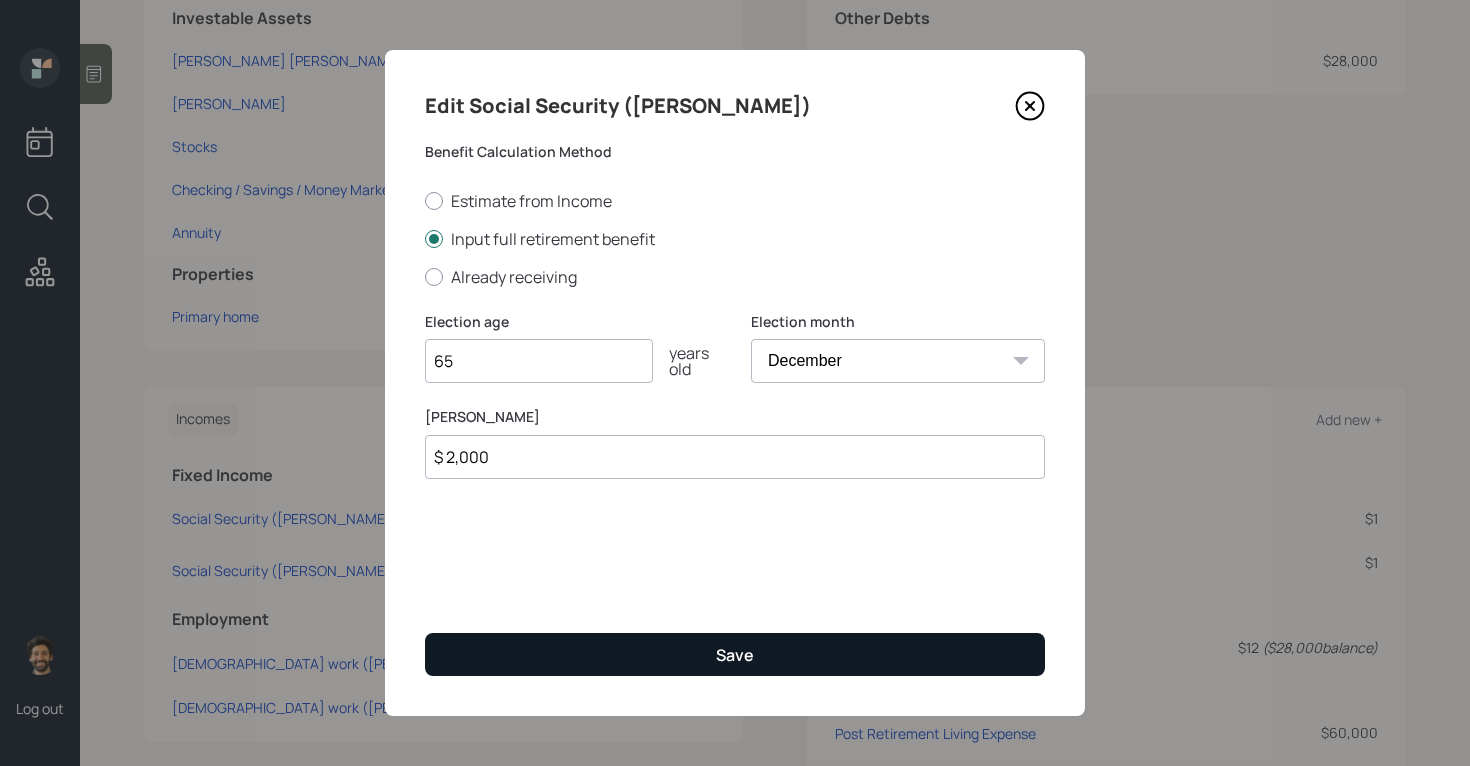 type on "$ 2,000" 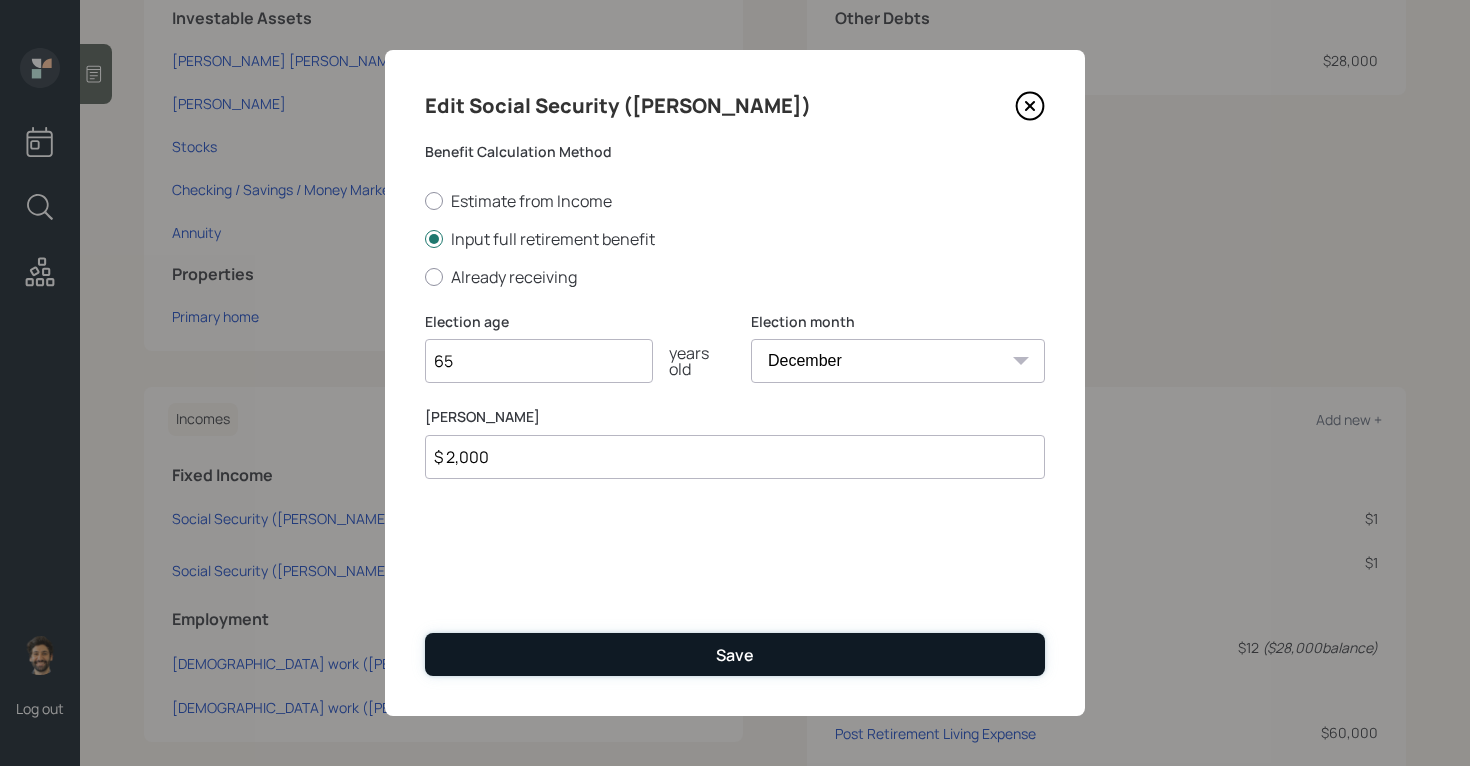 click on "Save" at bounding box center [735, 654] 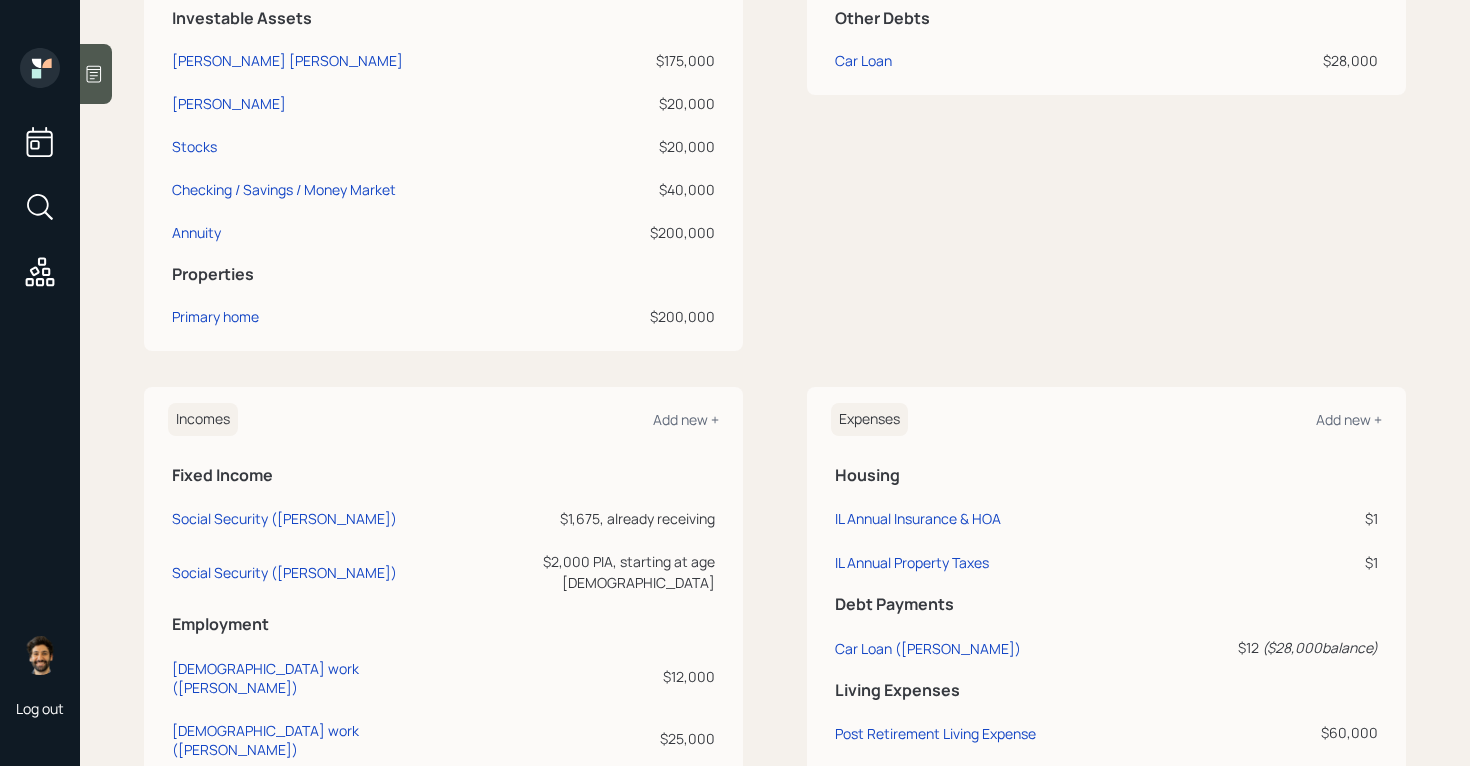 scroll, scrollTop: 0, scrollLeft: 0, axis: both 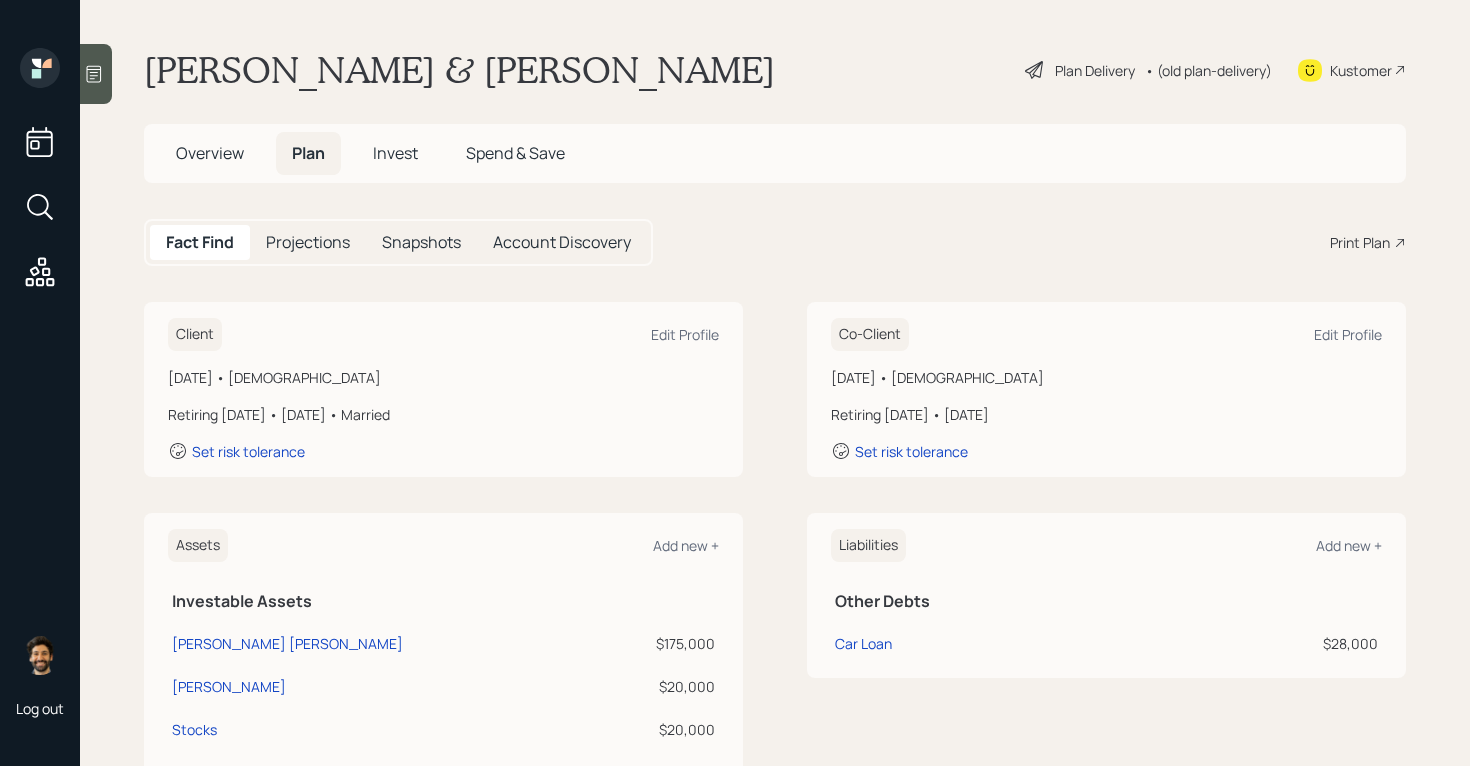 click on "Projections" at bounding box center (308, 242) 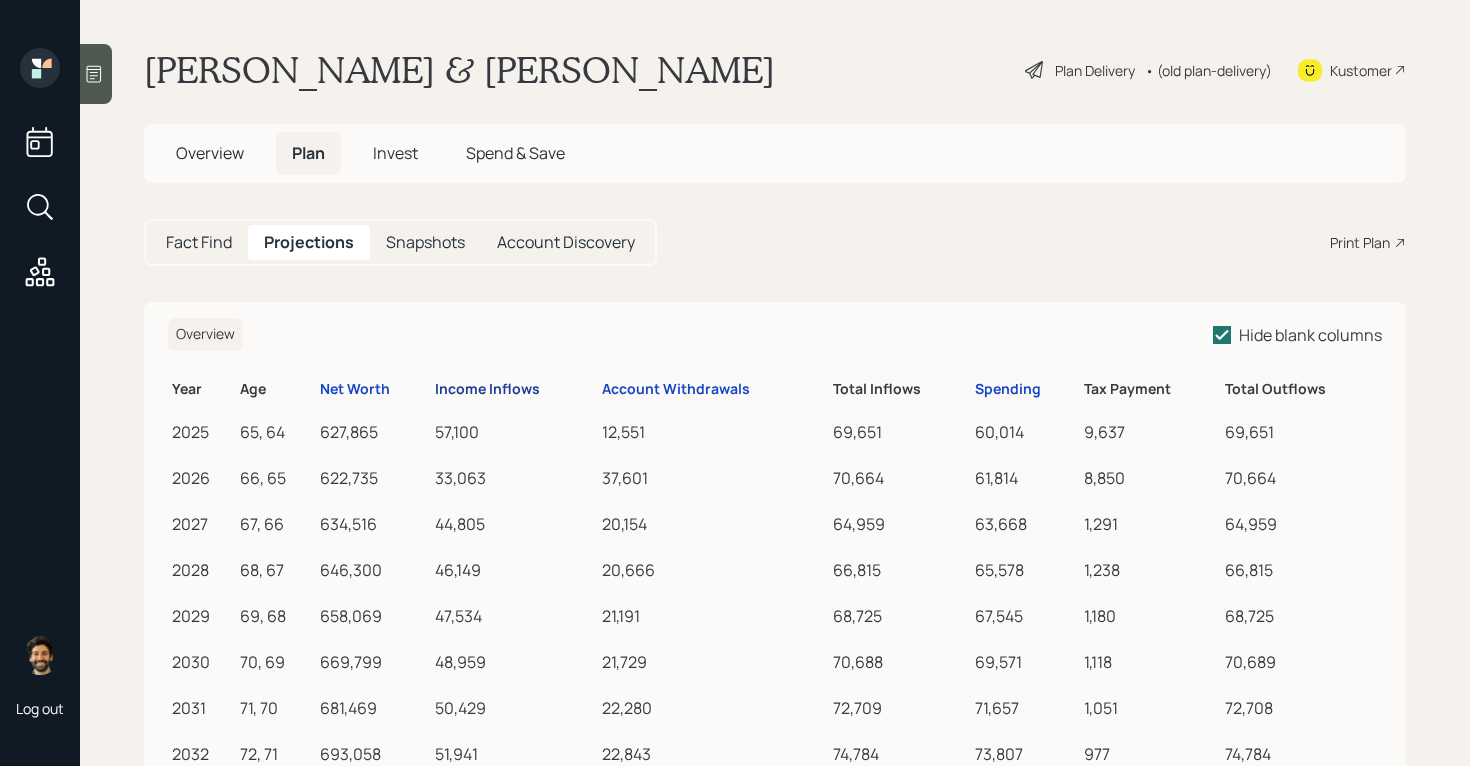 click on "Income Inflows" at bounding box center (487, 389) 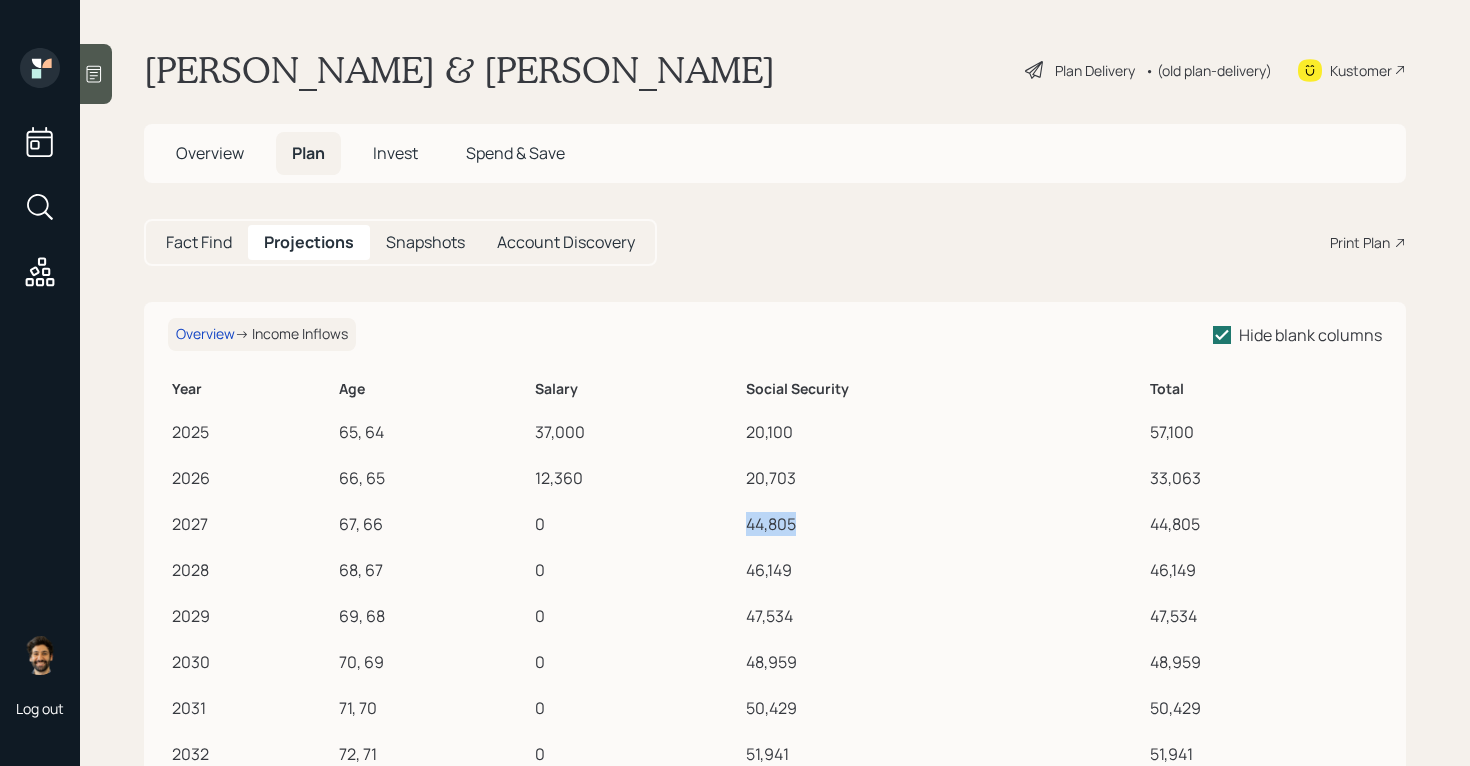 drag, startPoint x: 745, startPoint y: 521, endPoint x: 820, endPoint y: 528, distance: 75.32596 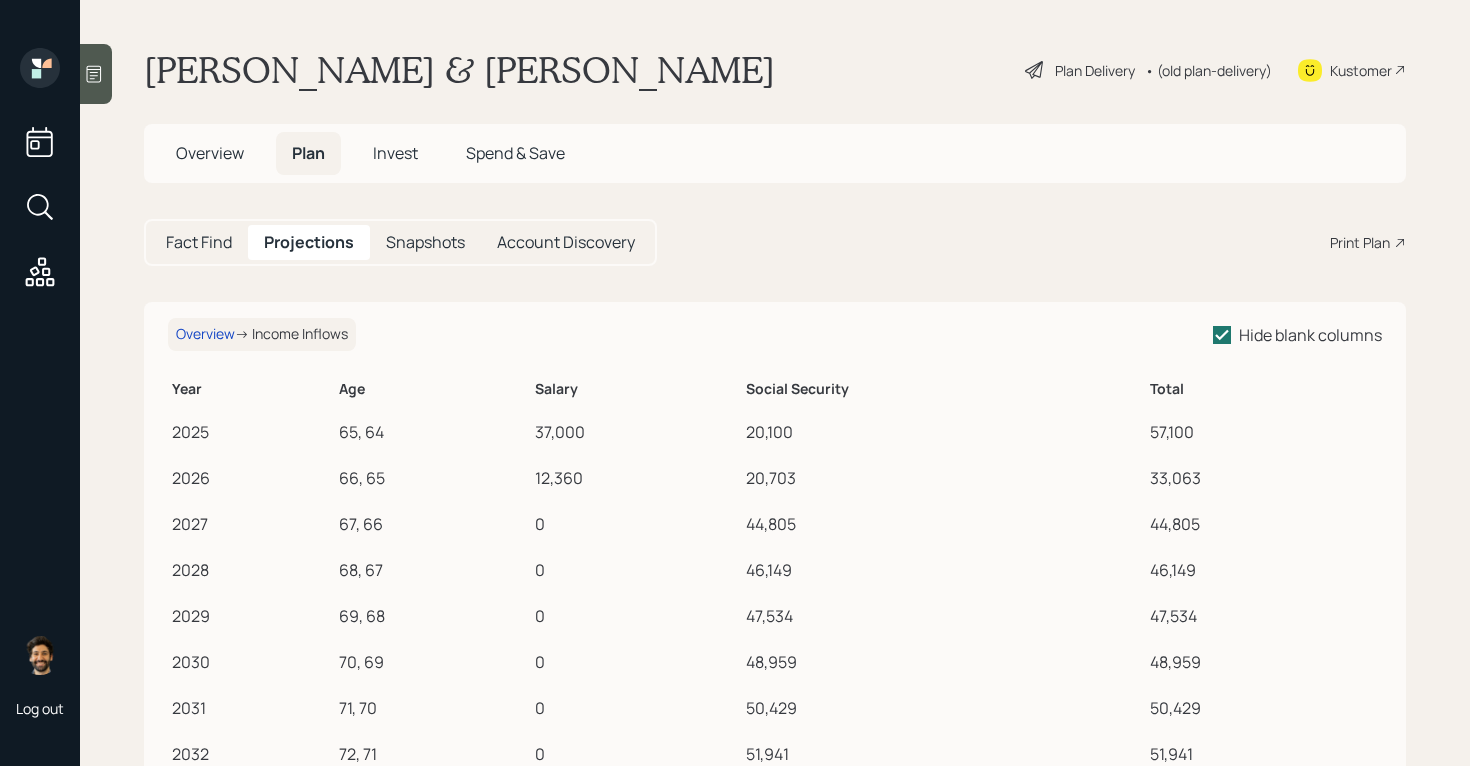 click on "Fact Find" at bounding box center [199, 242] 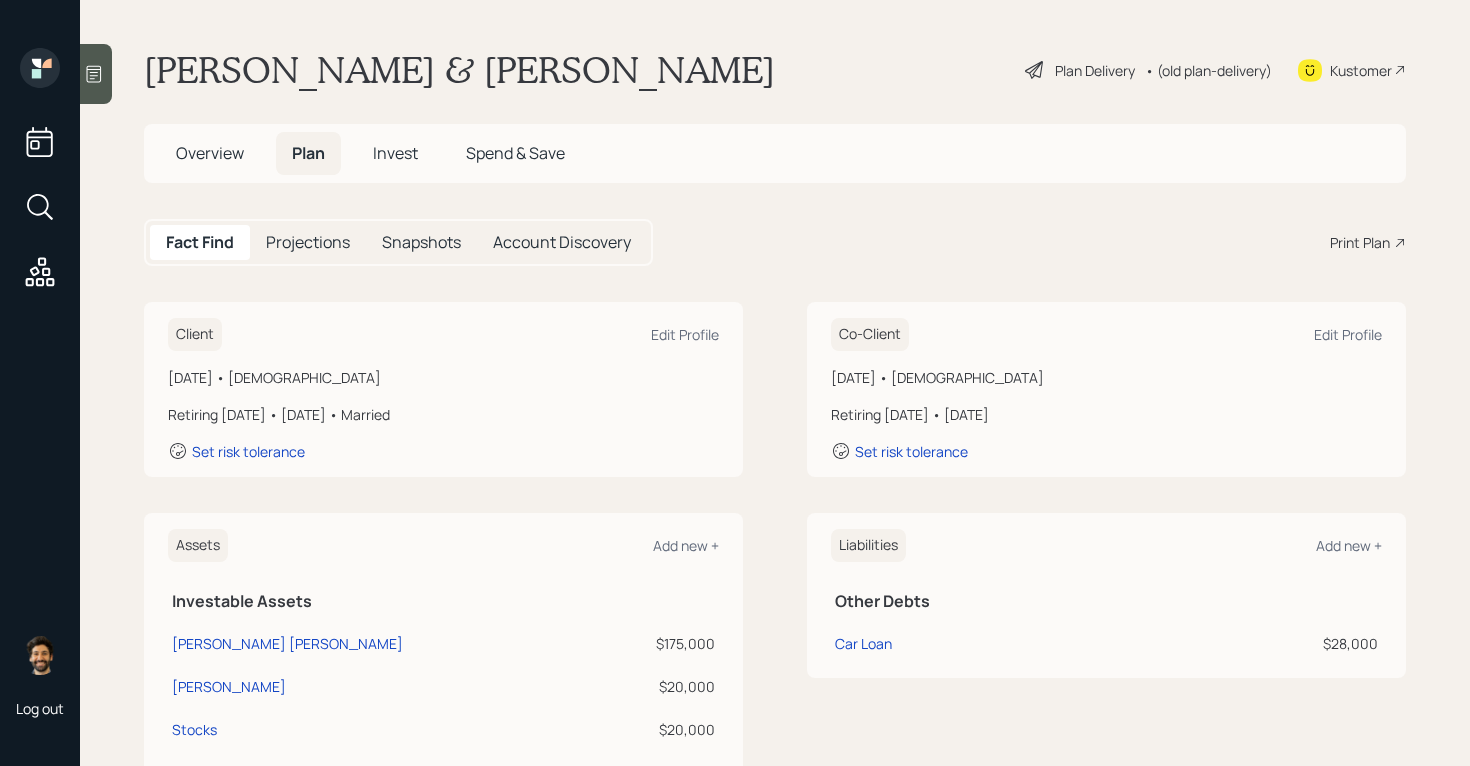 scroll, scrollTop: 836, scrollLeft: 0, axis: vertical 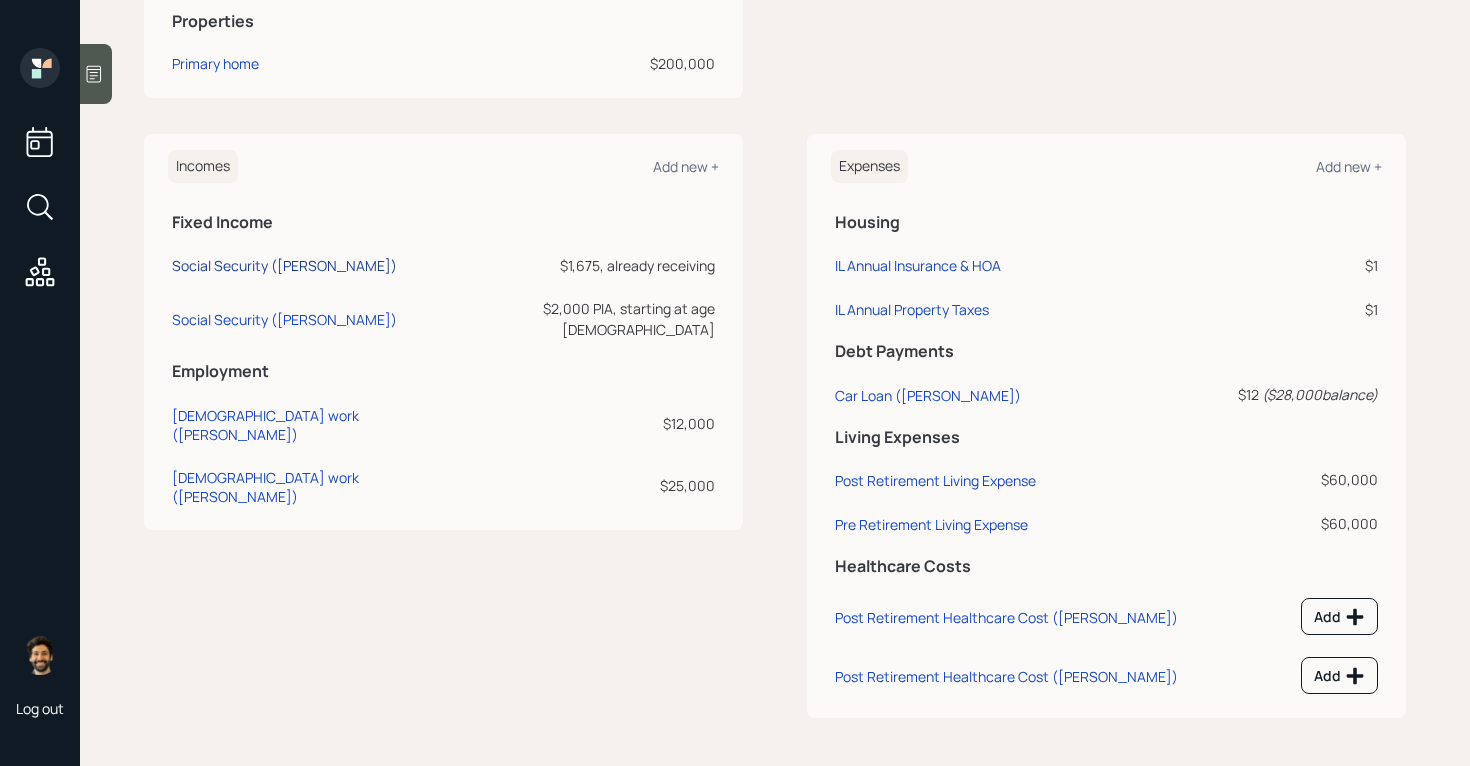 click on "Social Security   (Carol)" at bounding box center [284, 265] 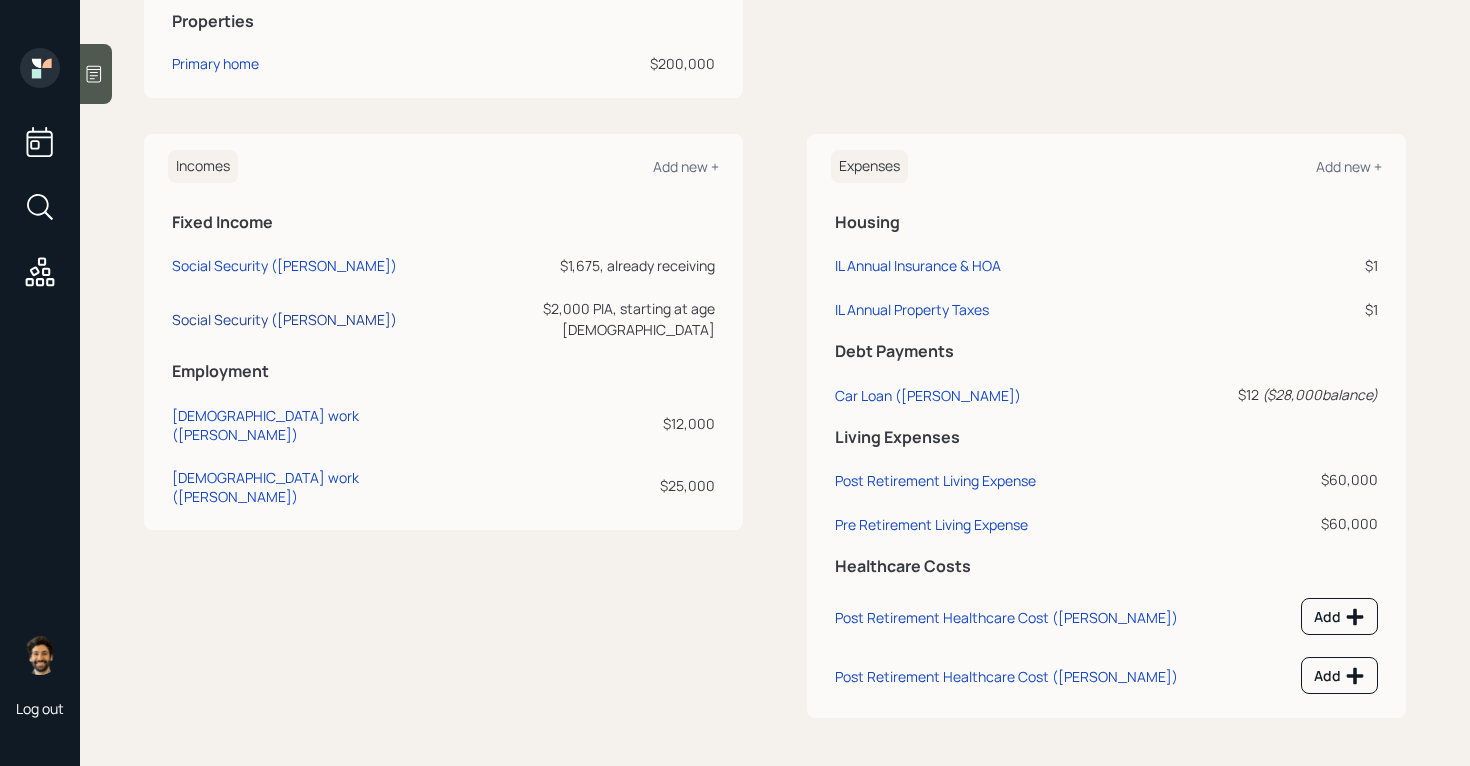 click on "Social Security   (Todd)" at bounding box center [284, 319] 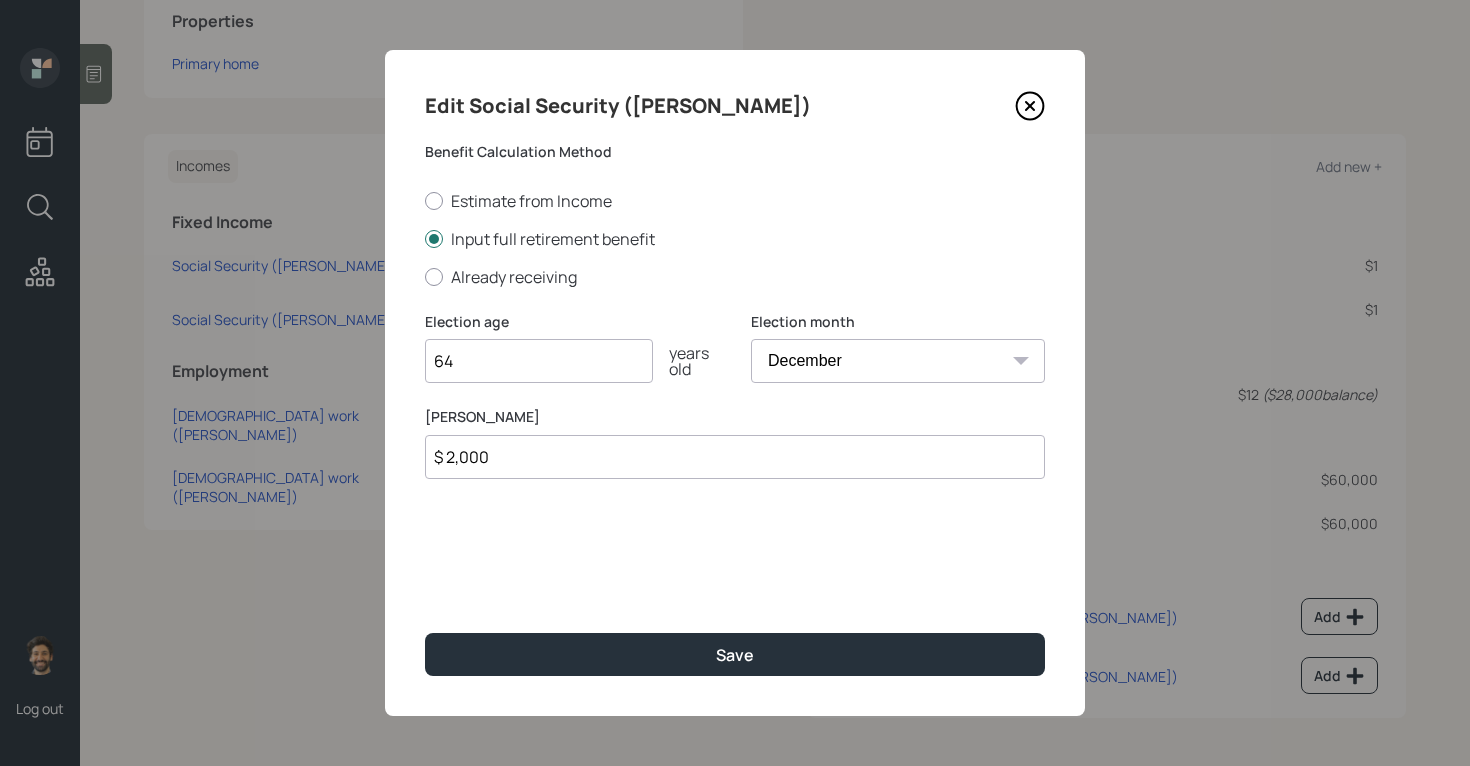 type on "64" 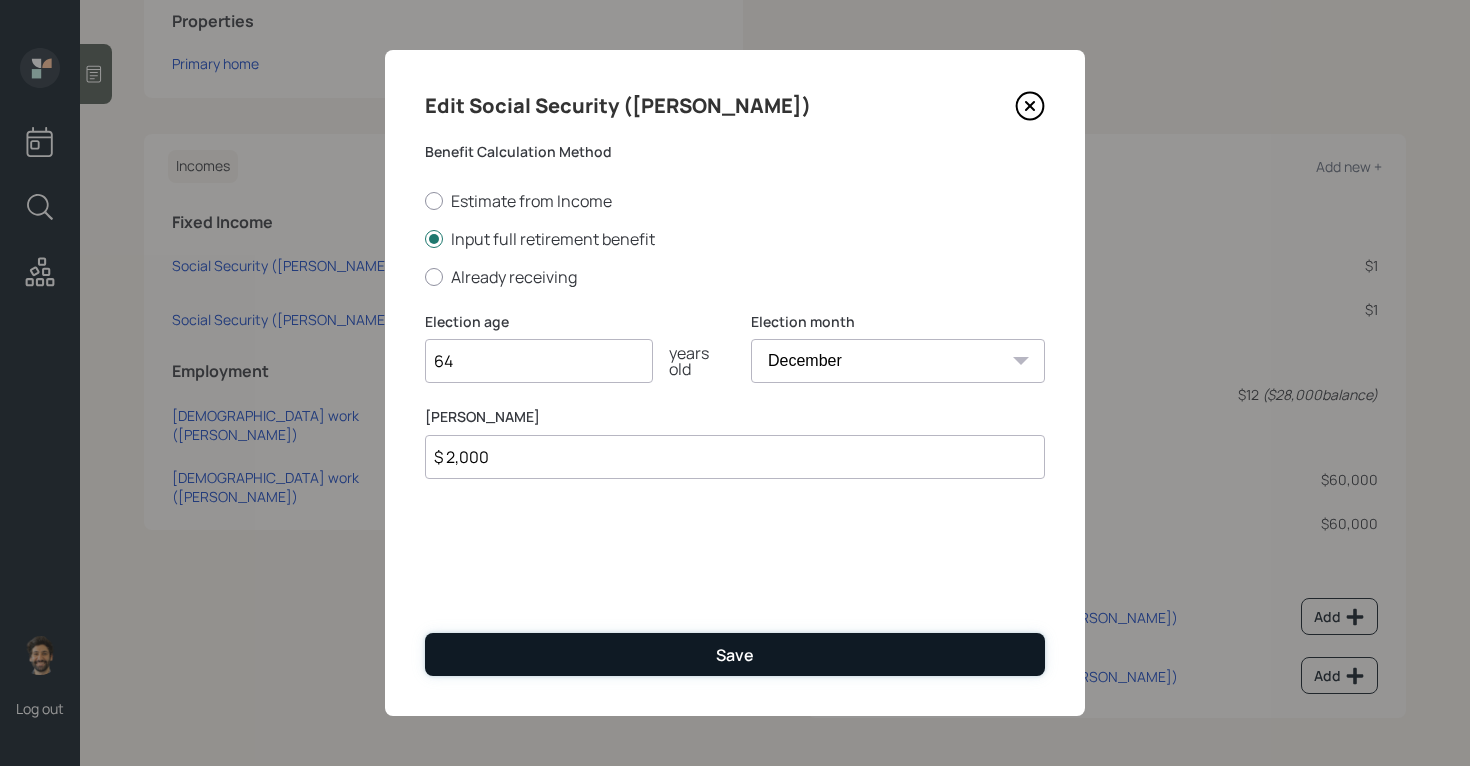 click on "Save" at bounding box center [735, 654] 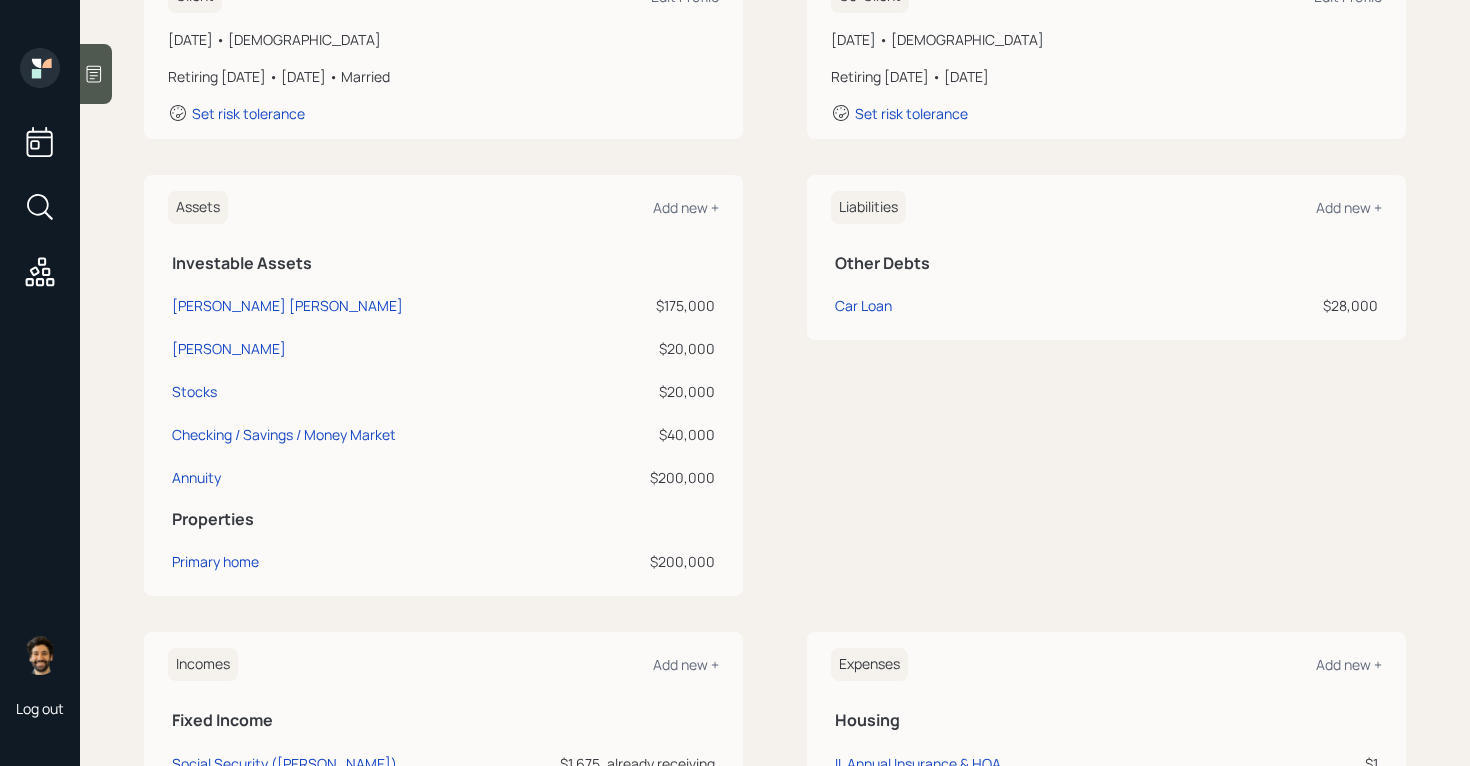 scroll, scrollTop: 318, scrollLeft: 0, axis: vertical 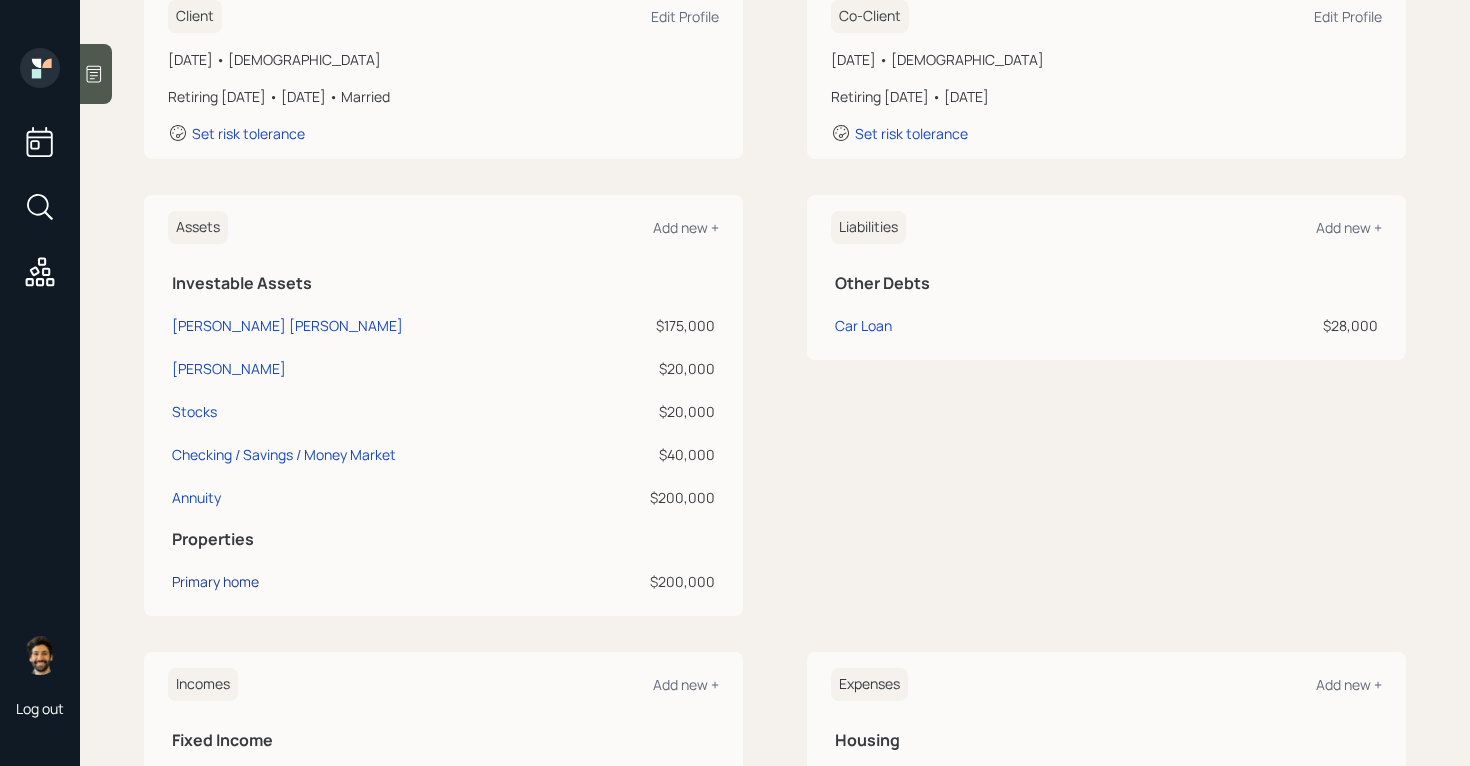 click on "Primary home" at bounding box center [215, 581] 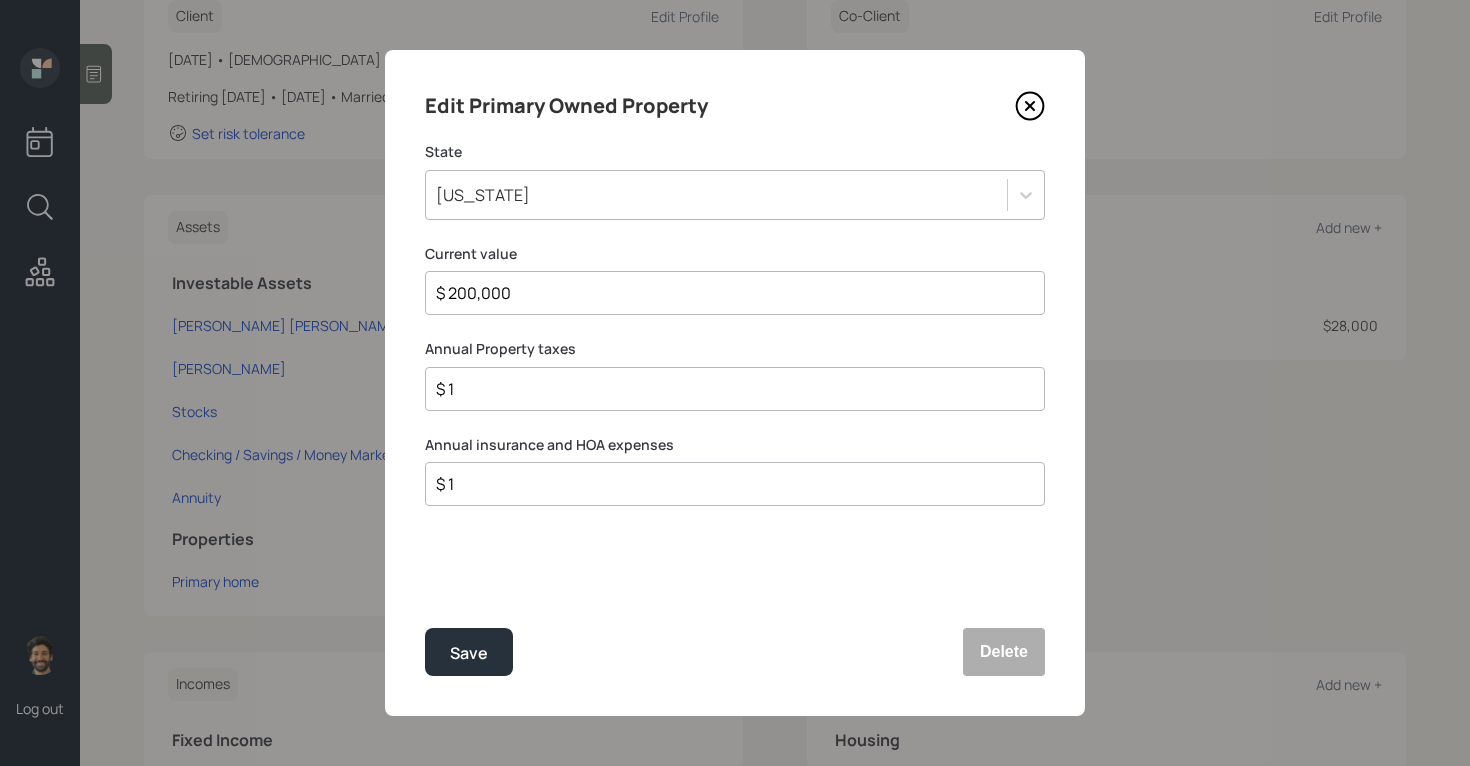 drag, startPoint x: 526, startPoint y: 301, endPoint x: 362, endPoint y: 297, distance: 164.04877 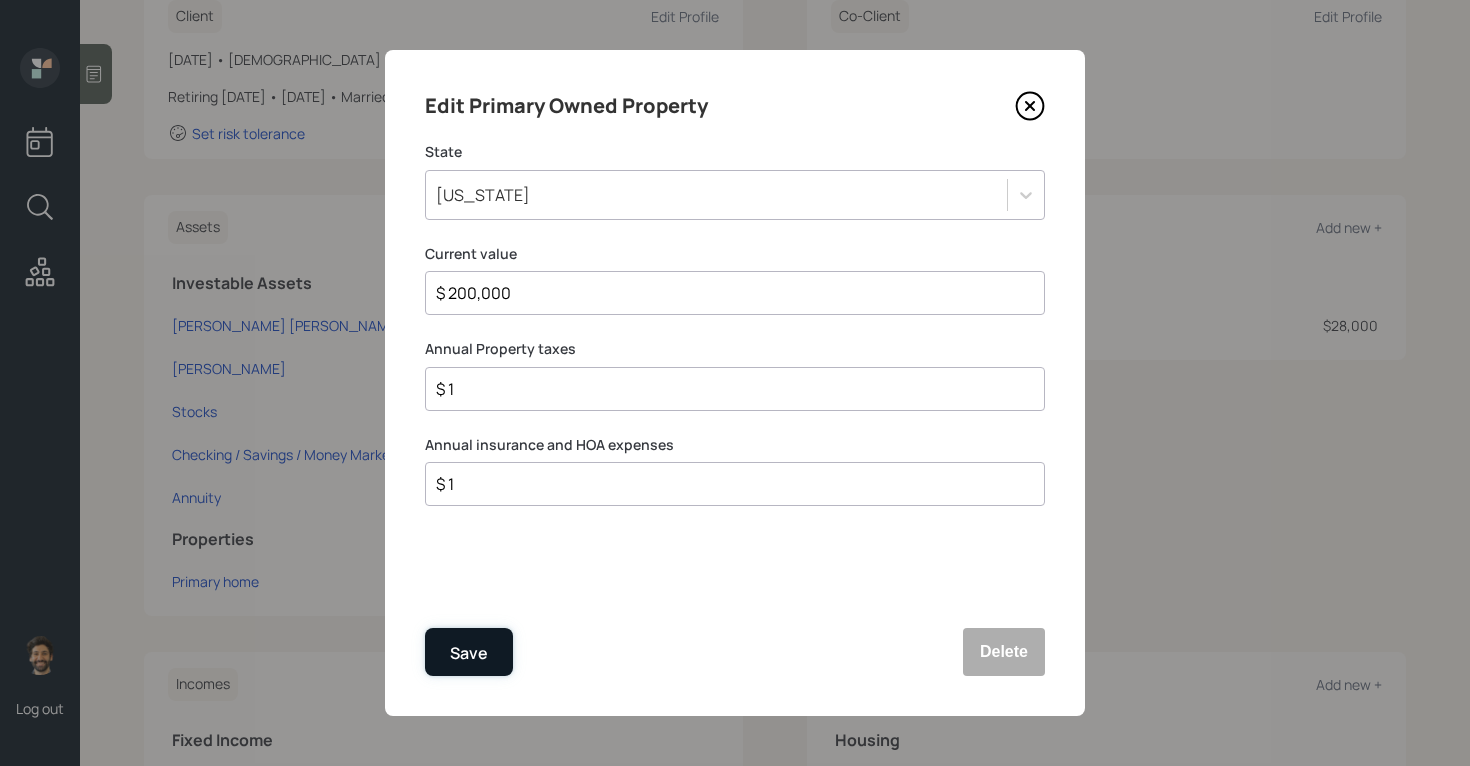 click on "Save" at bounding box center [469, 653] 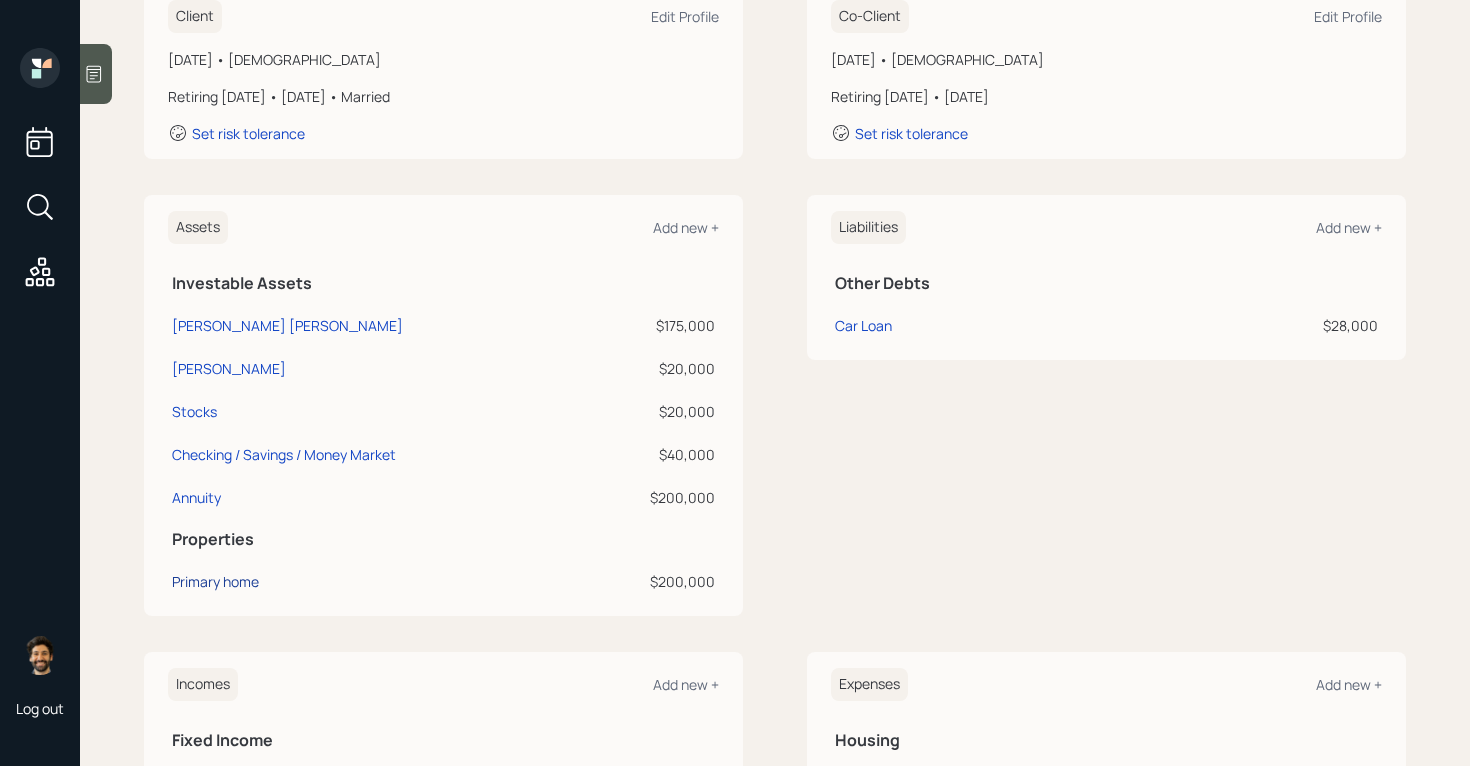 click on "Primary home" at bounding box center [215, 581] 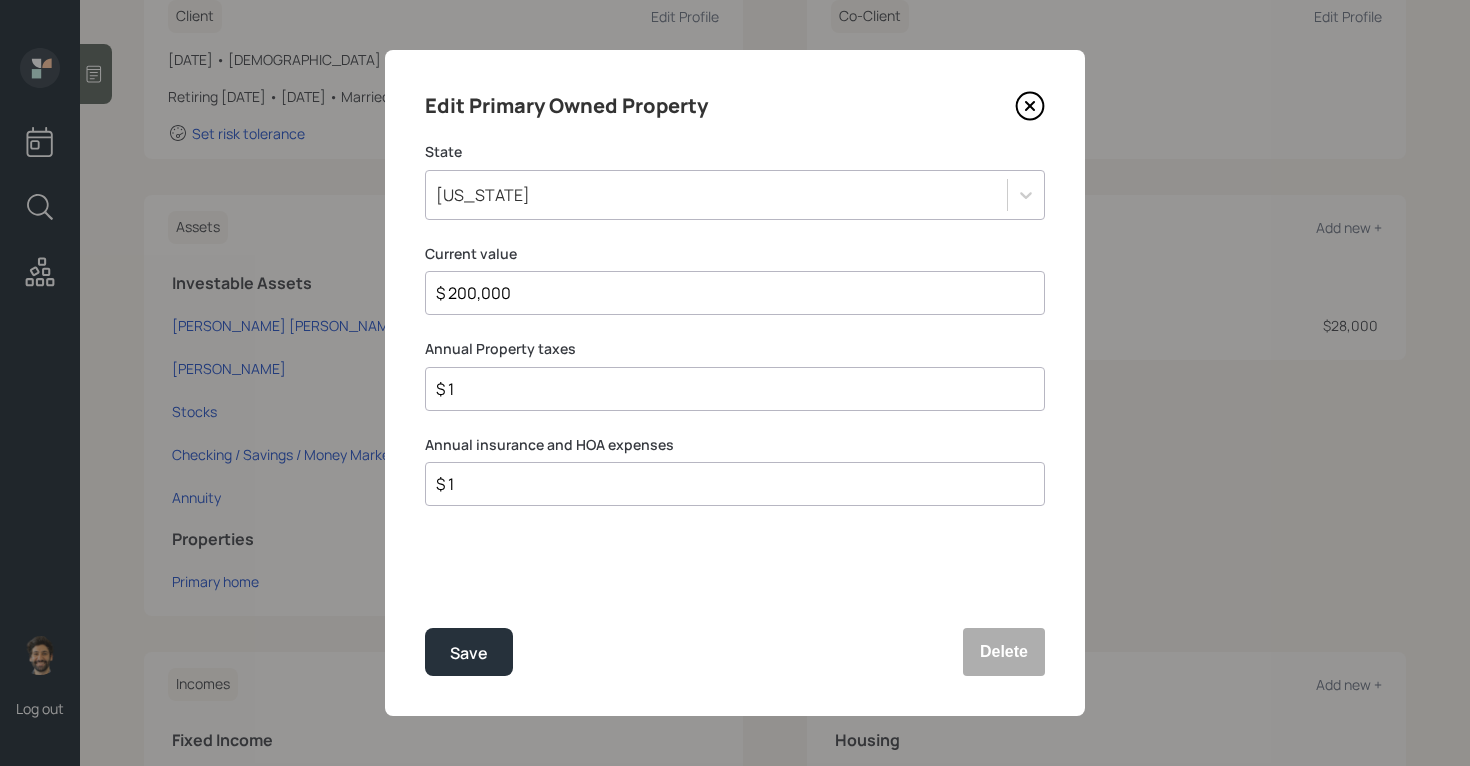 drag, startPoint x: 481, startPoint y: 399, endPoint x: 412, endPoint y: 391, distance: 69.46222 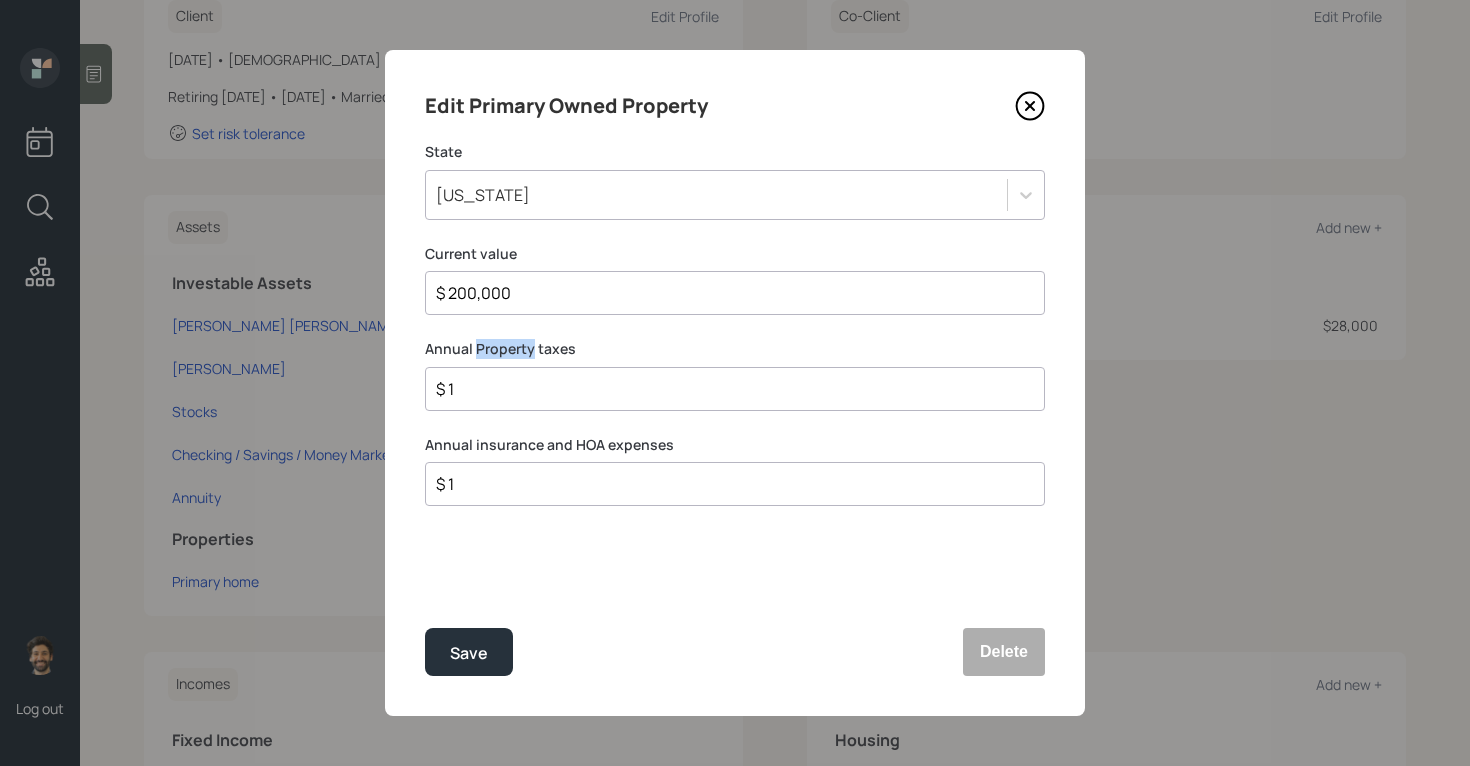 click on "Annual Property taxes" at bounding box center [735, 349] 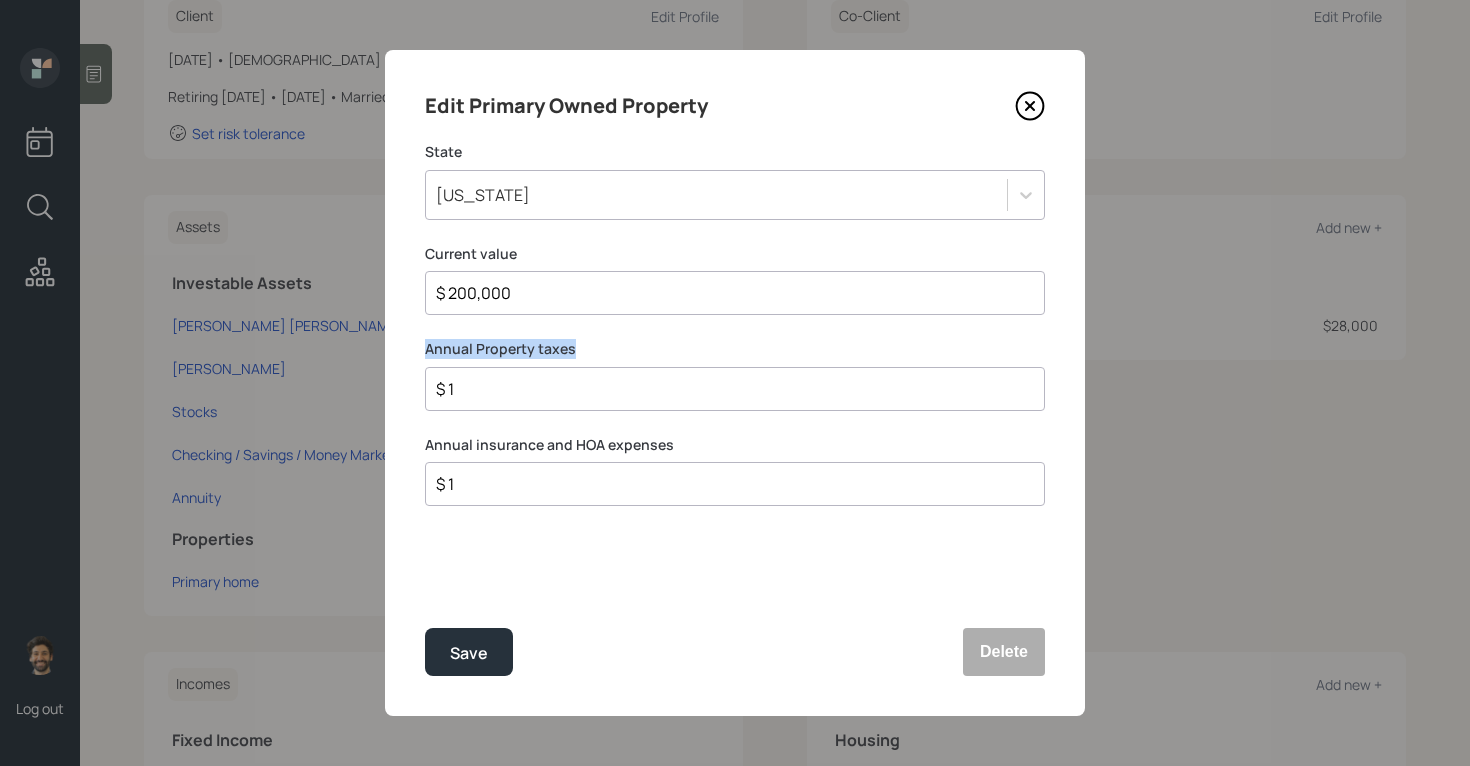 click on "Annual Property taxes" at bounding box center (735, 349) 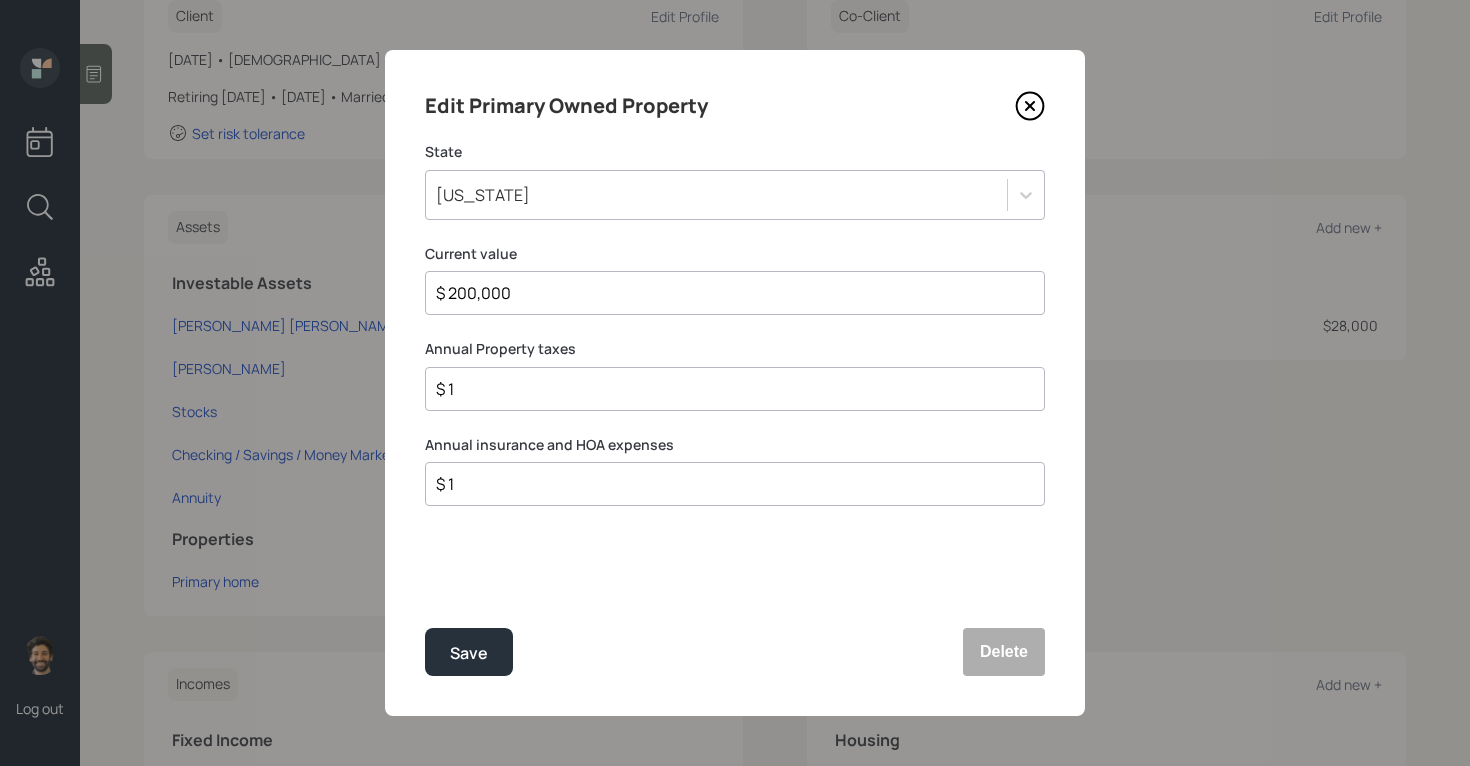click on "Annual insurance and HOA expenses" at bounding box center (735, 445) 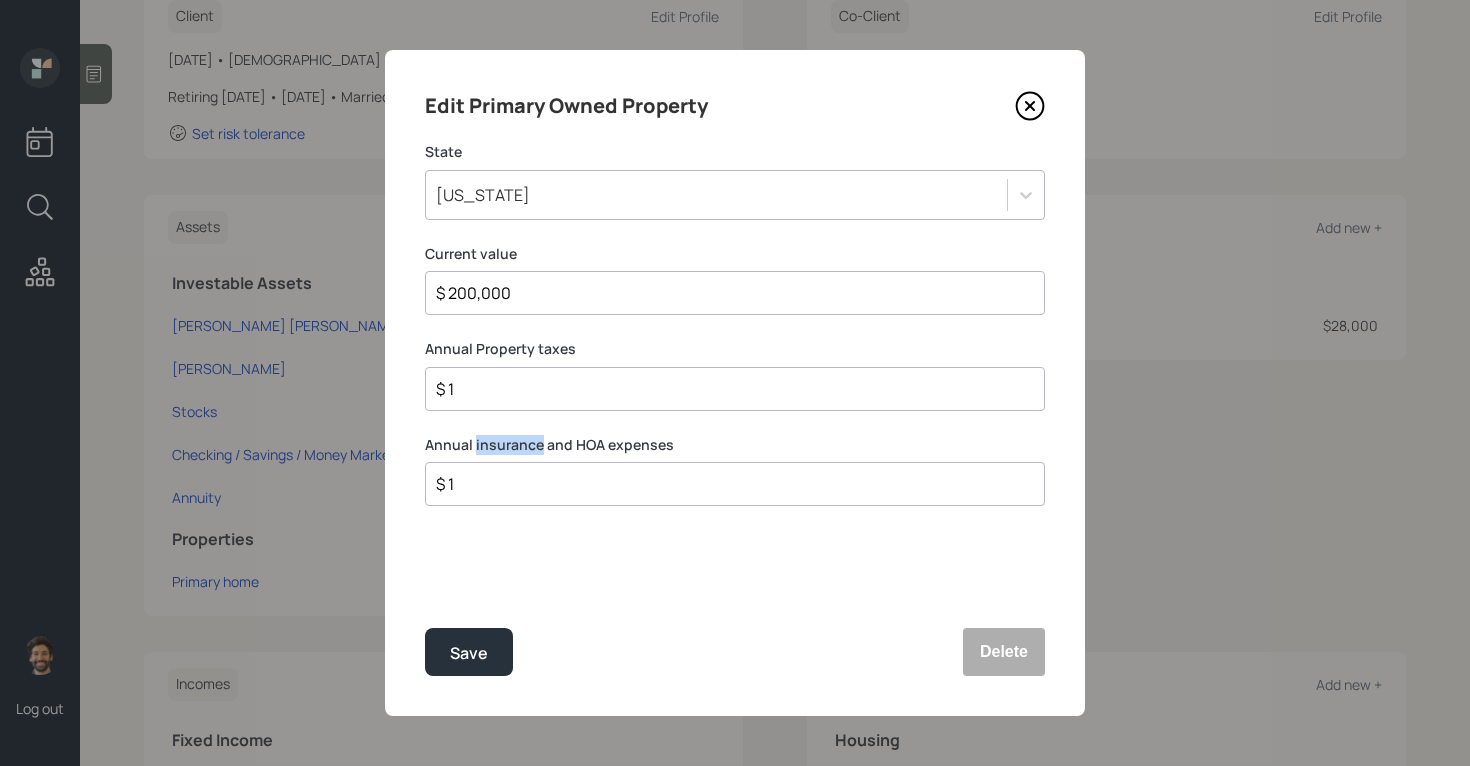 click on "Annual insurance and HOA expenses" at bounding box center (735, 445) 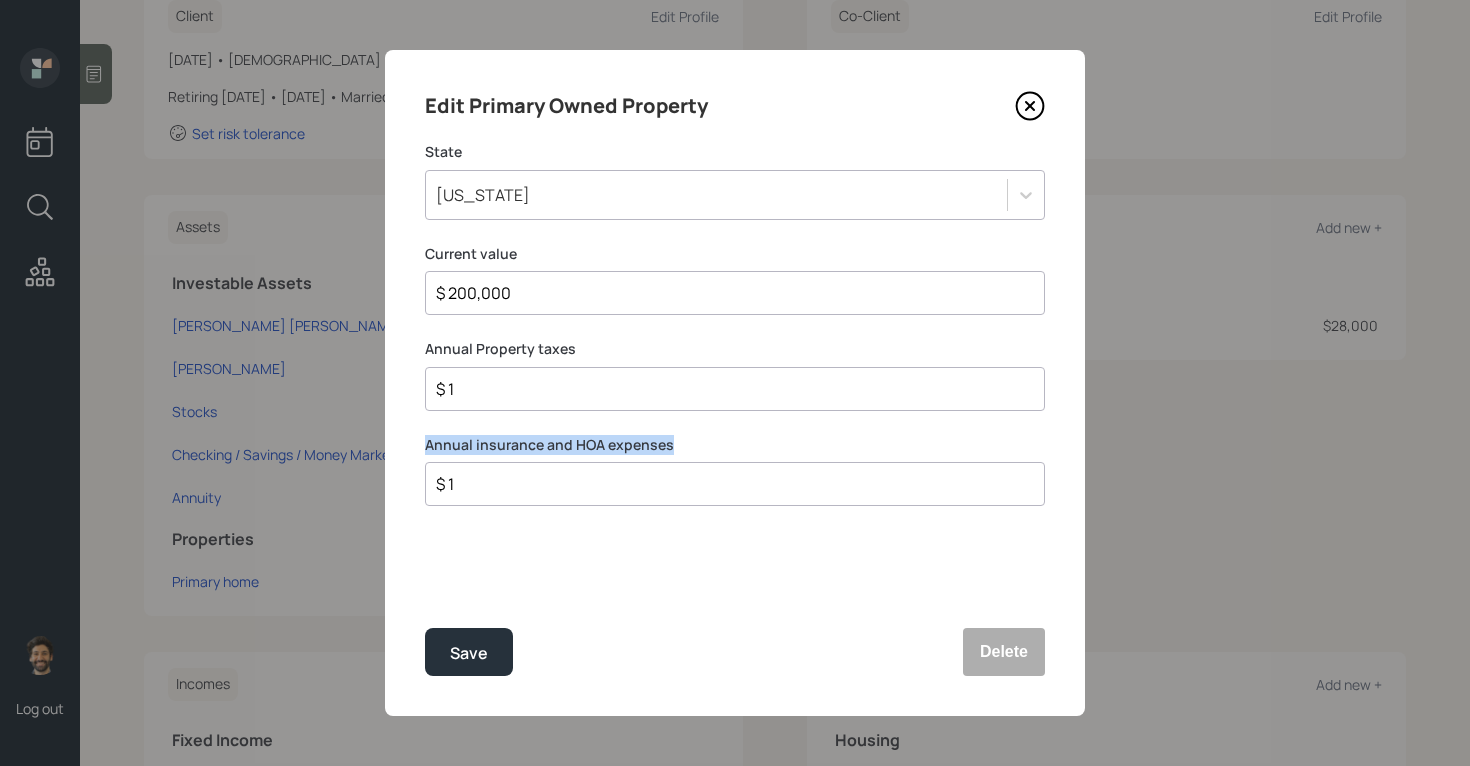 click on "Annual insurance and HOA expenses" at bounding box center [735, 445] 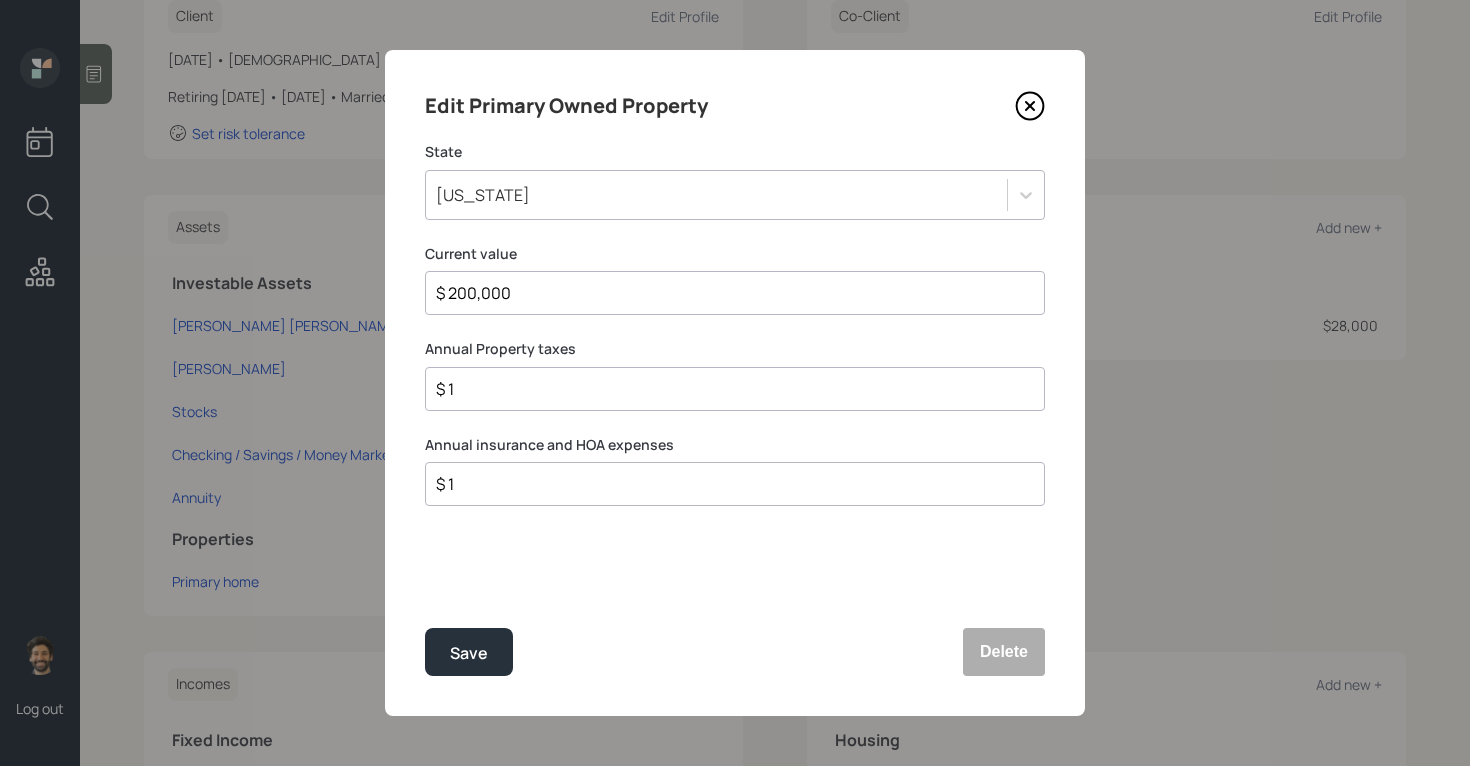 click on "$ 1" at bounding box center (727, 389) 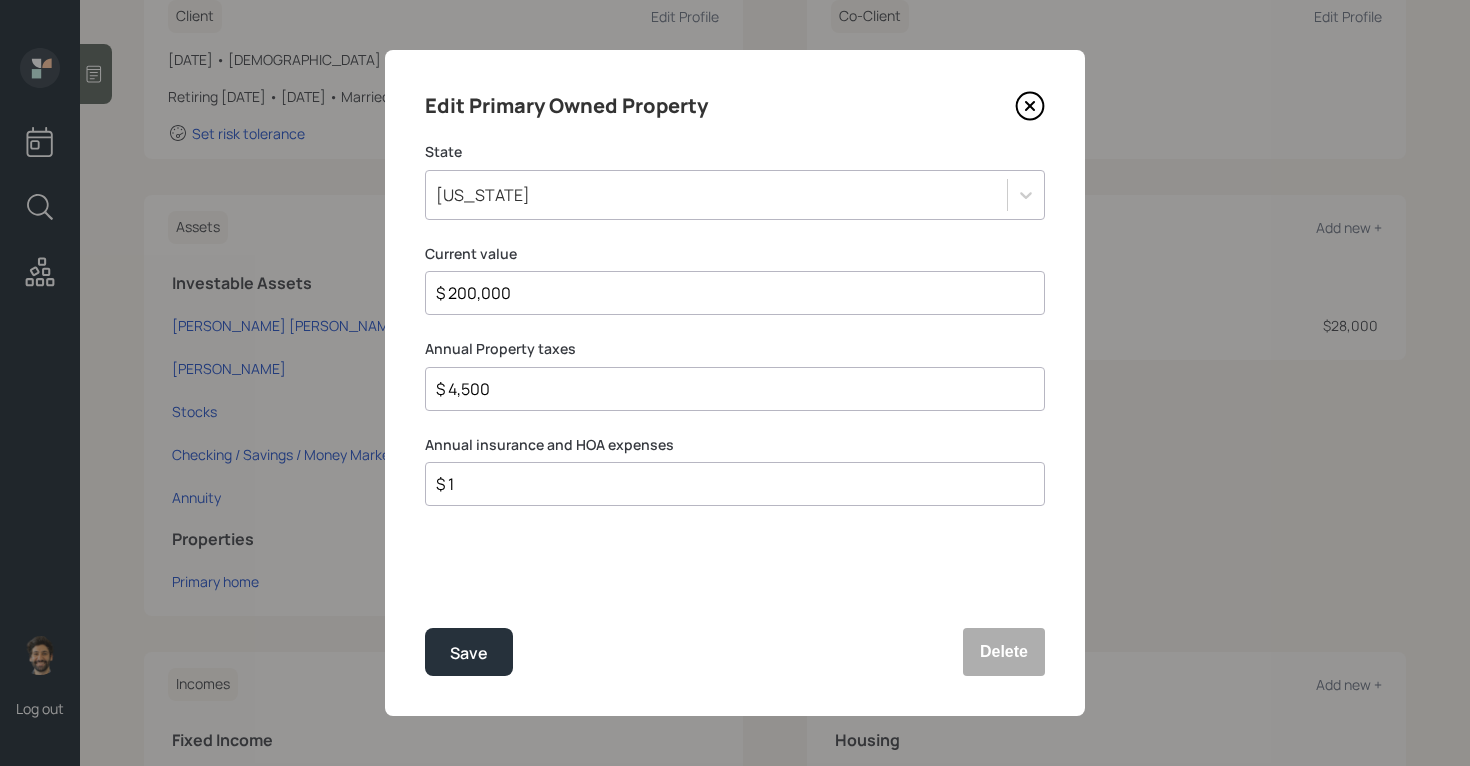 click on "$ 4,500" at bounding box center (727, 389) 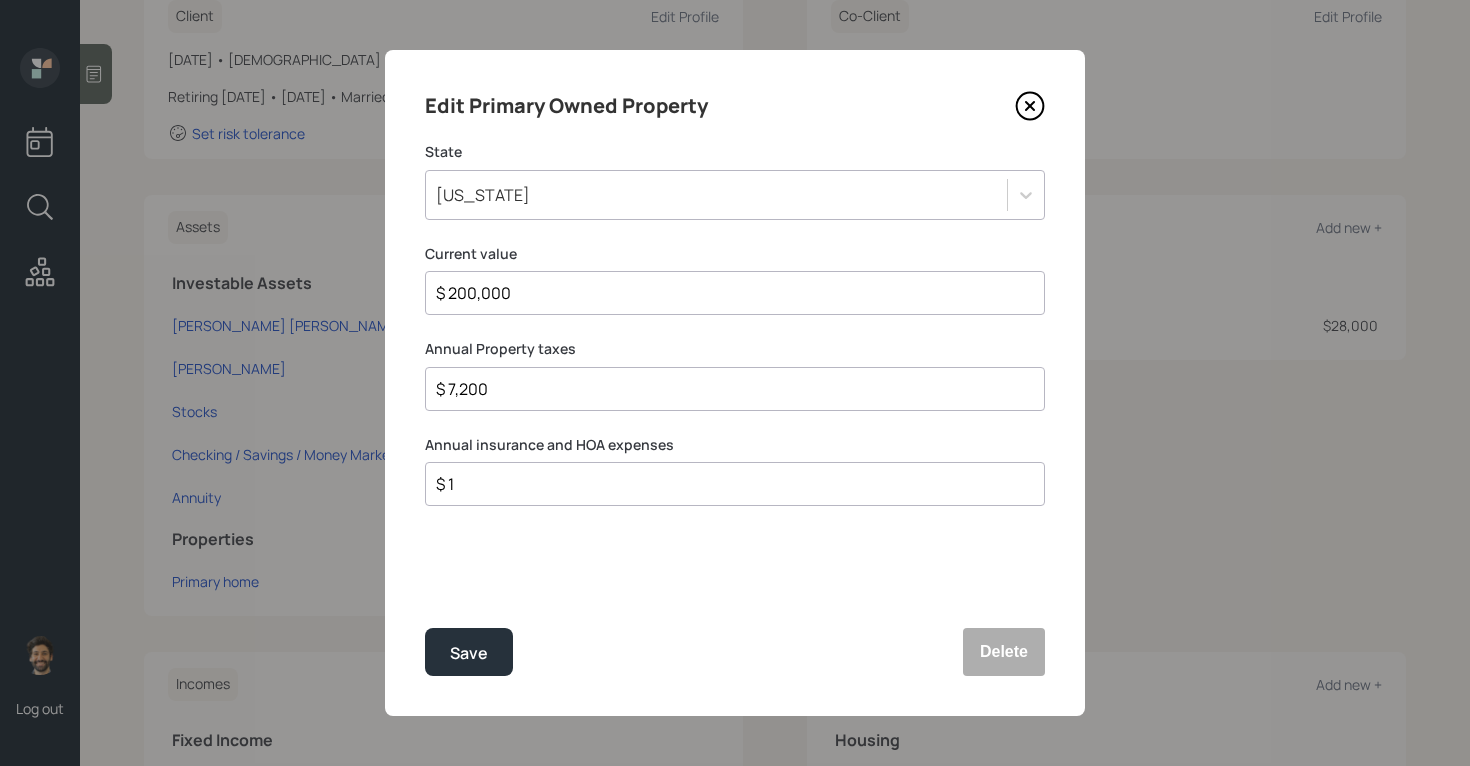 type on "$ 7,200" 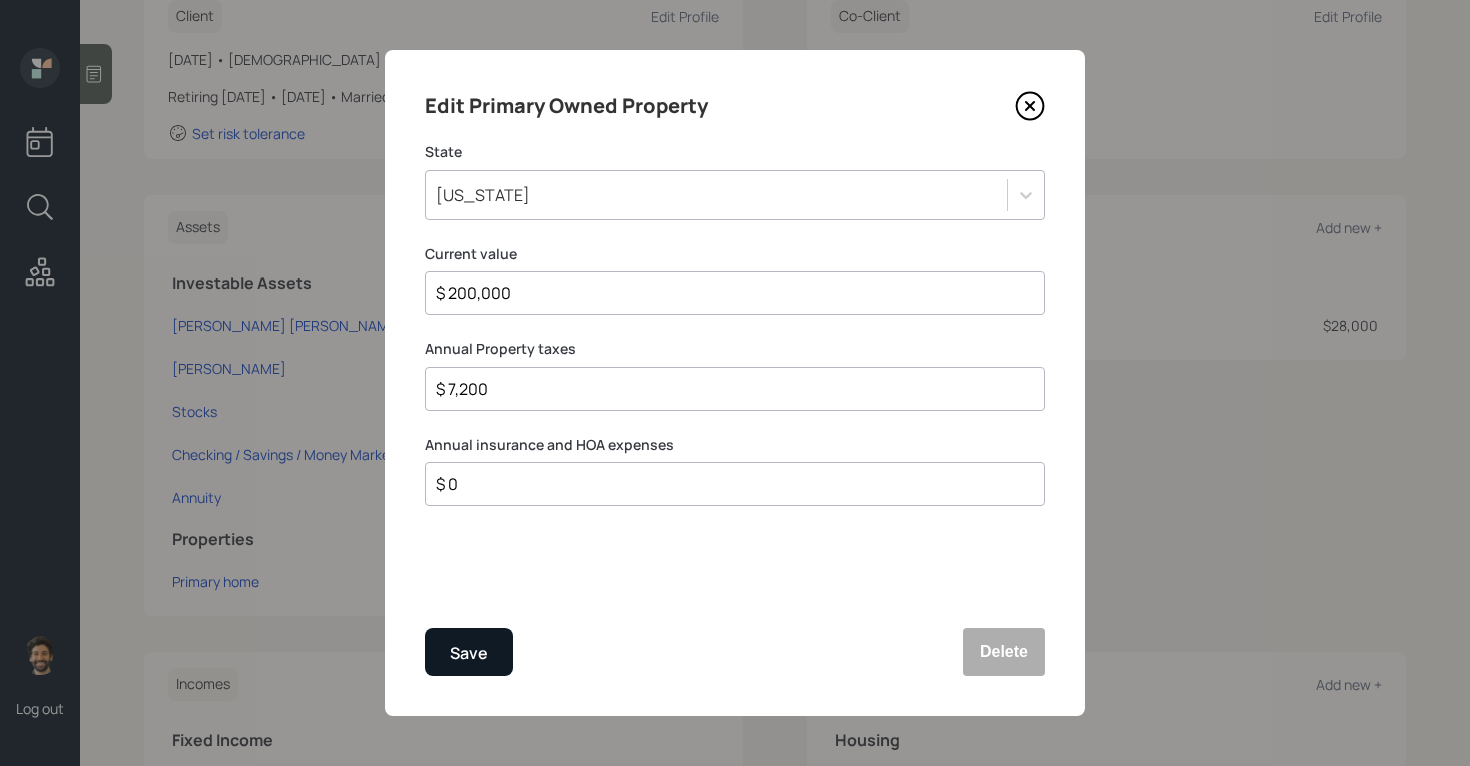 type on "$ 0" 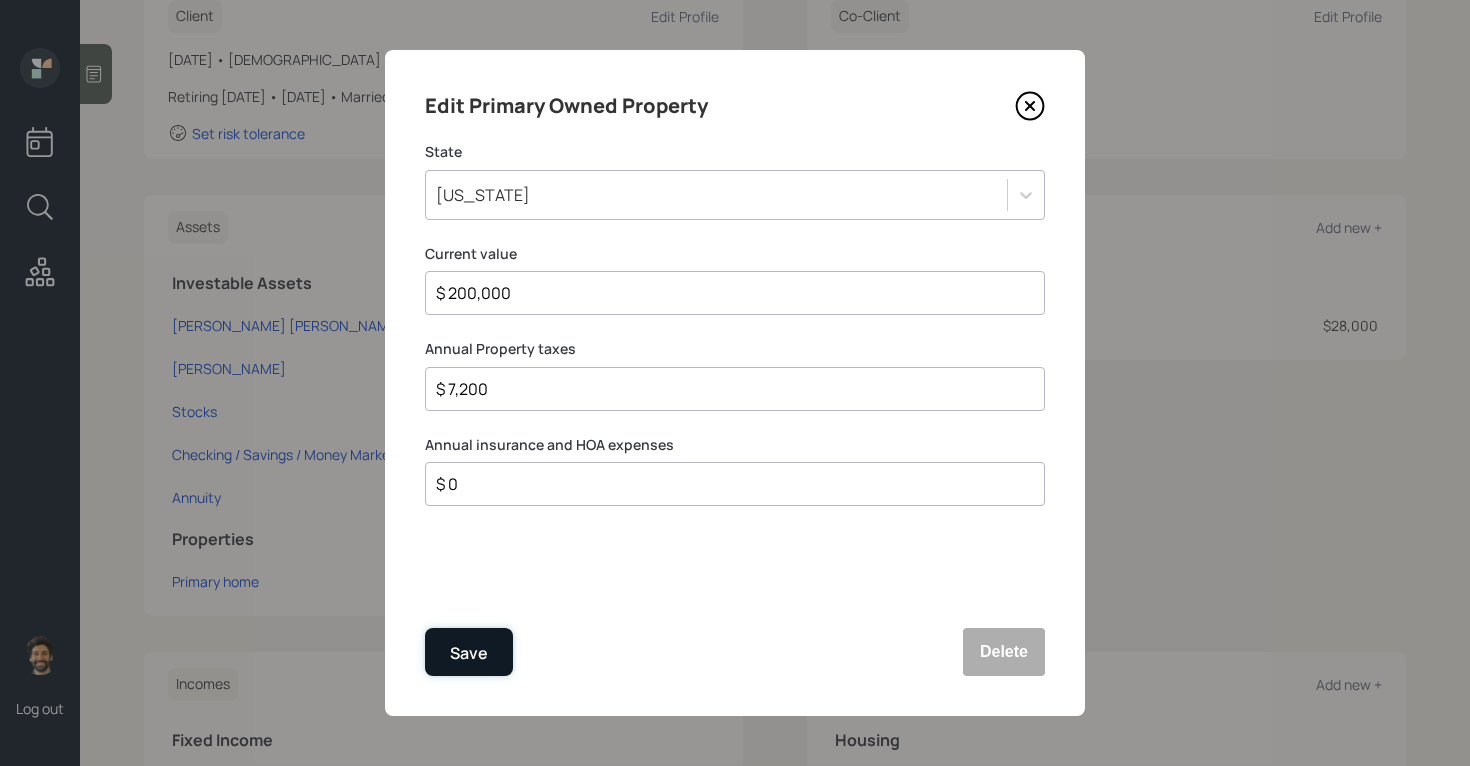click on "Save" at bounding box center (469, 652) 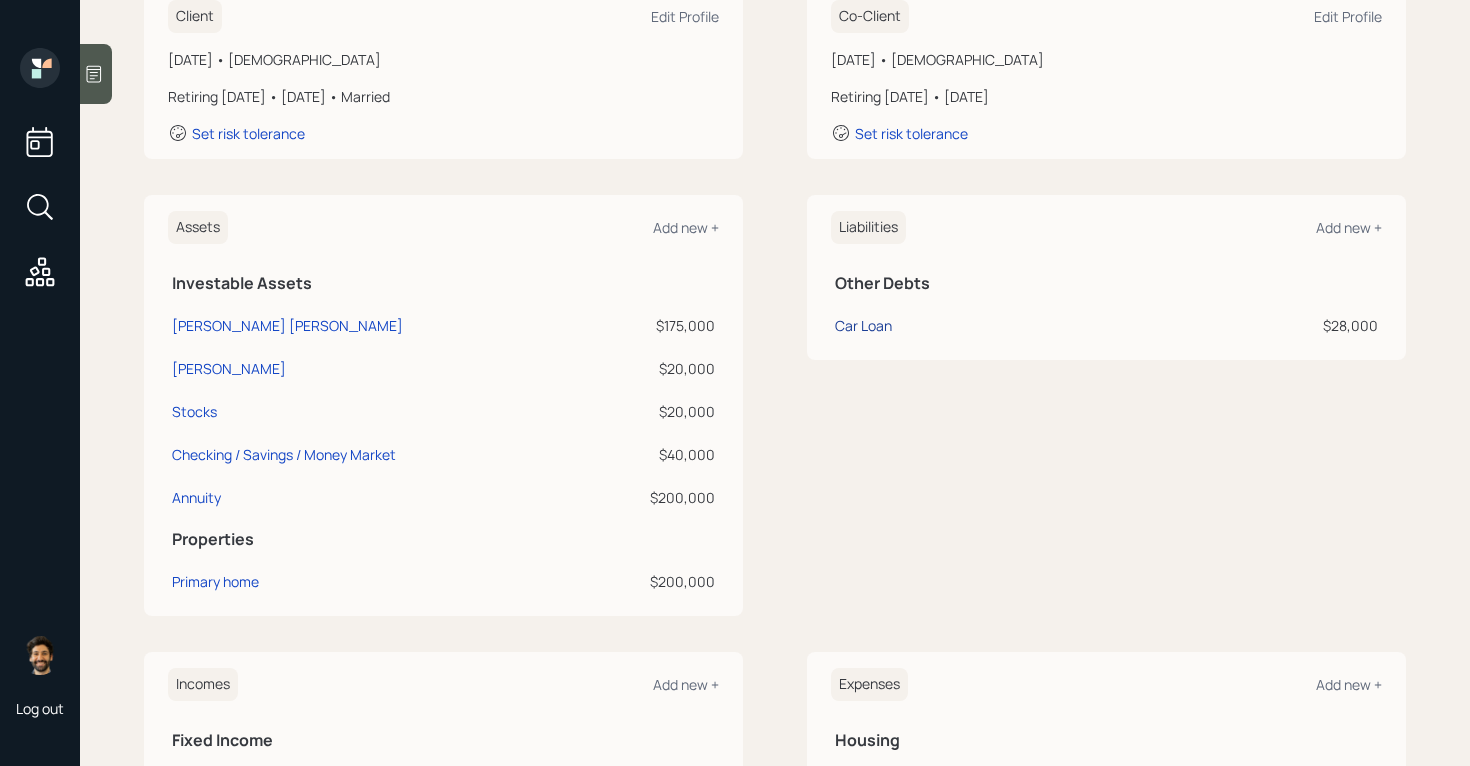 click on "Car Loan" at bounding box center [863, 325] 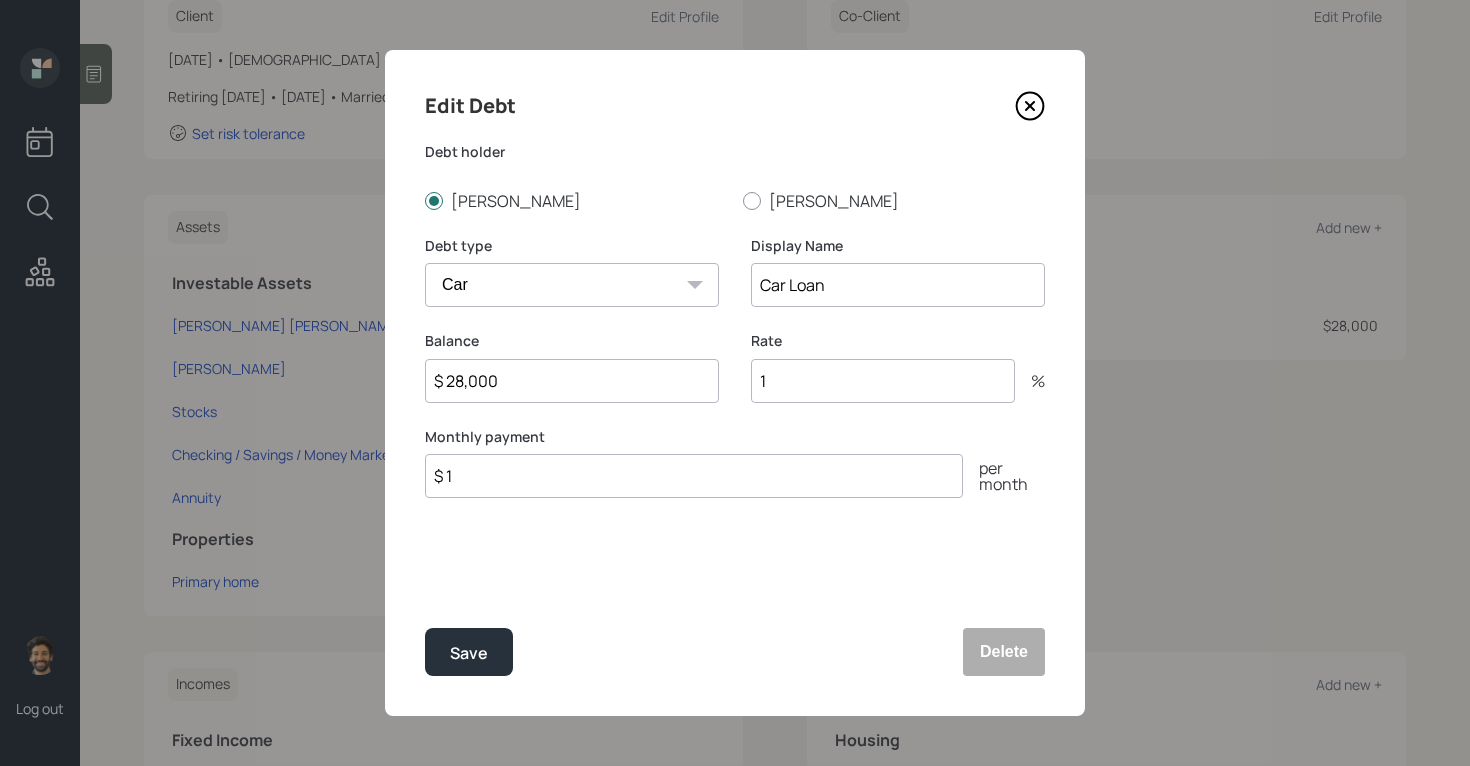 click on "$ 28,000" at bounding box center [572, 381] 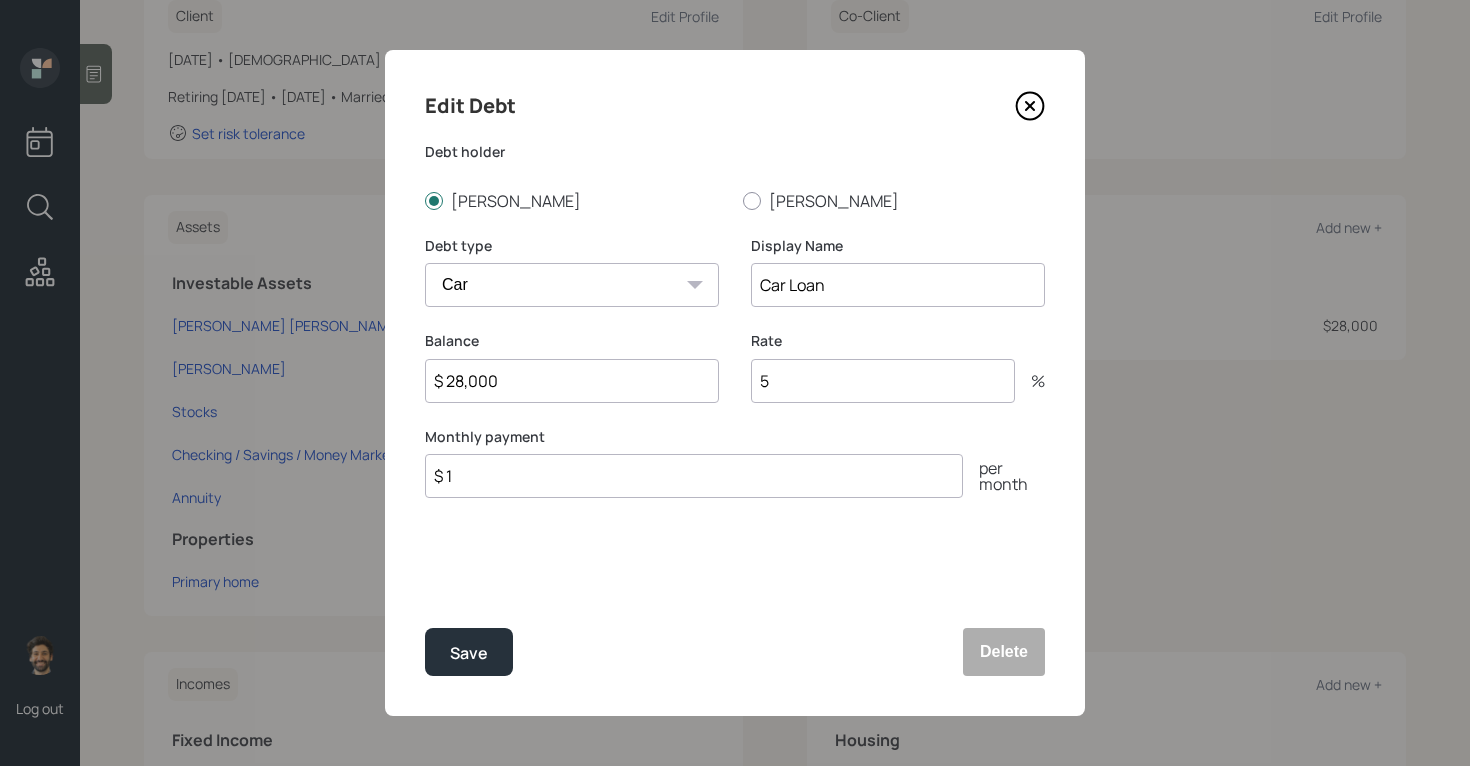 click on "$ 1" at bounding box center [694, 476] 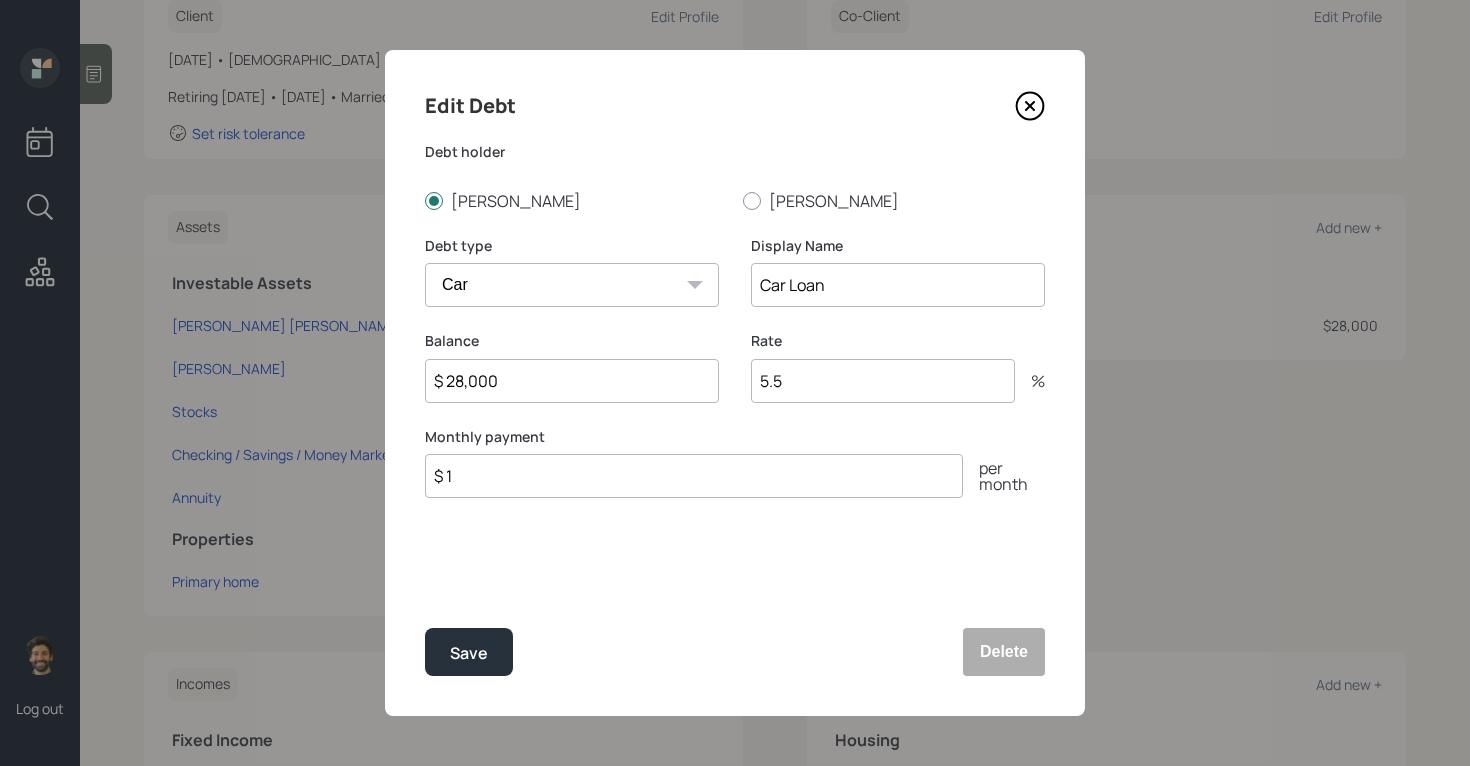 type on "5.5" 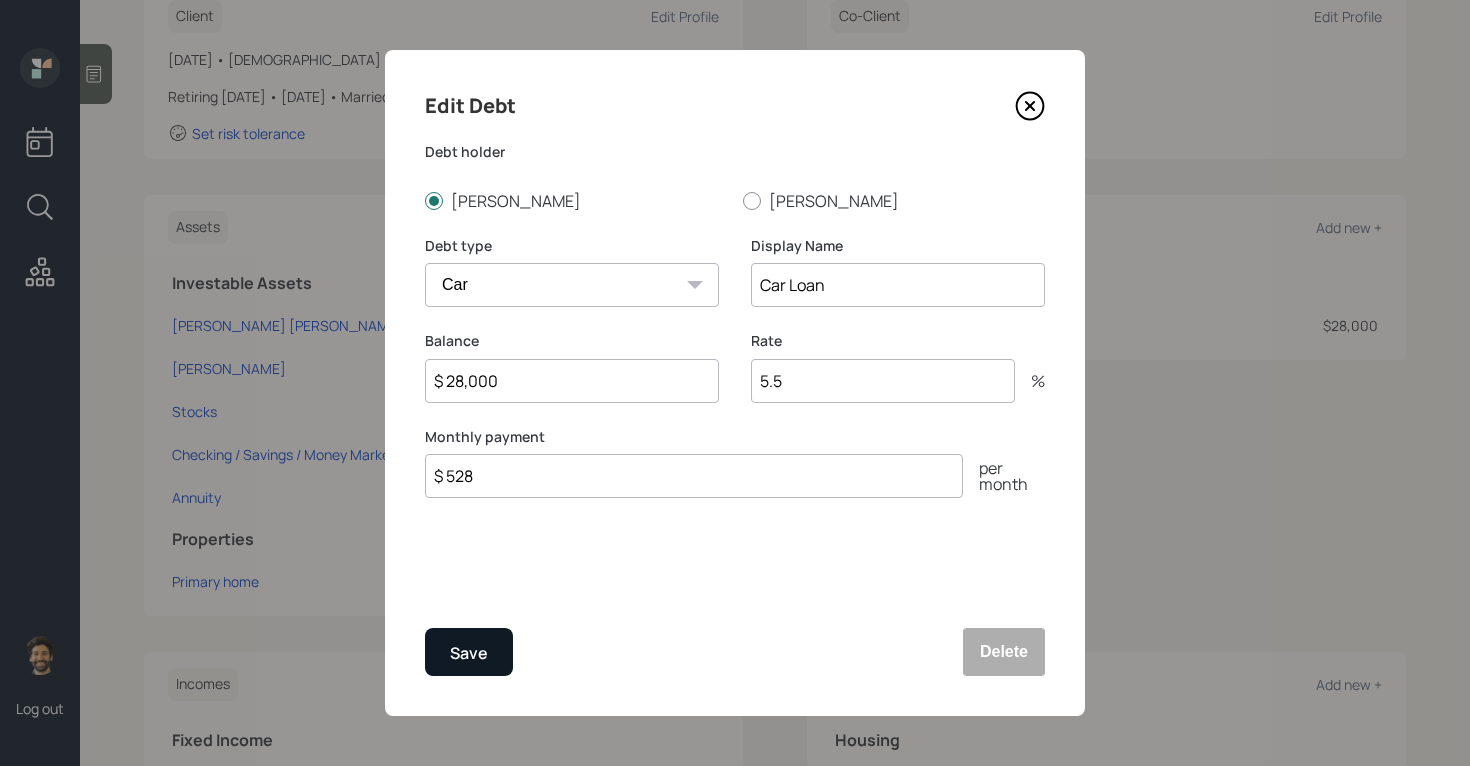 type on "$ 528" 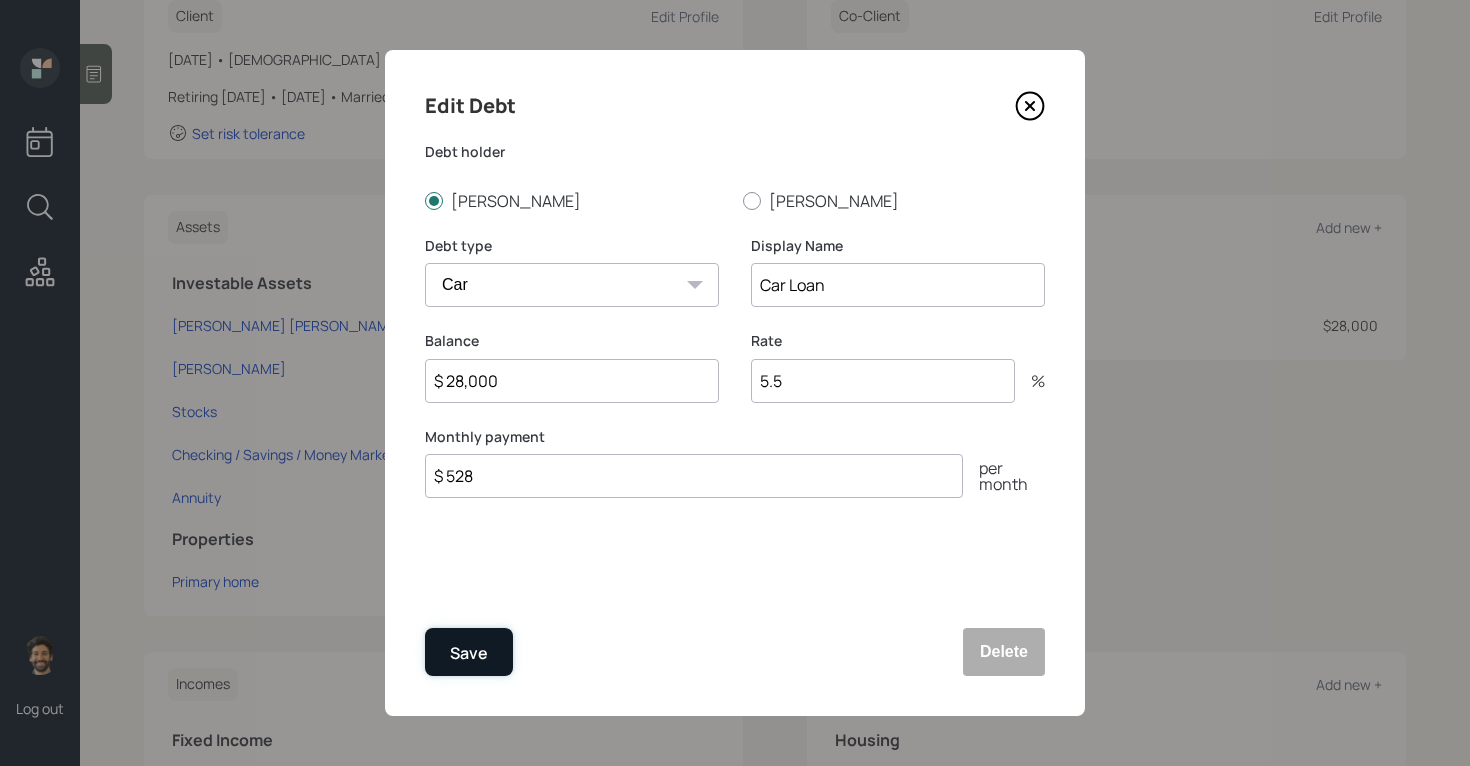 click on "Save" at bounding box center [469, 653] 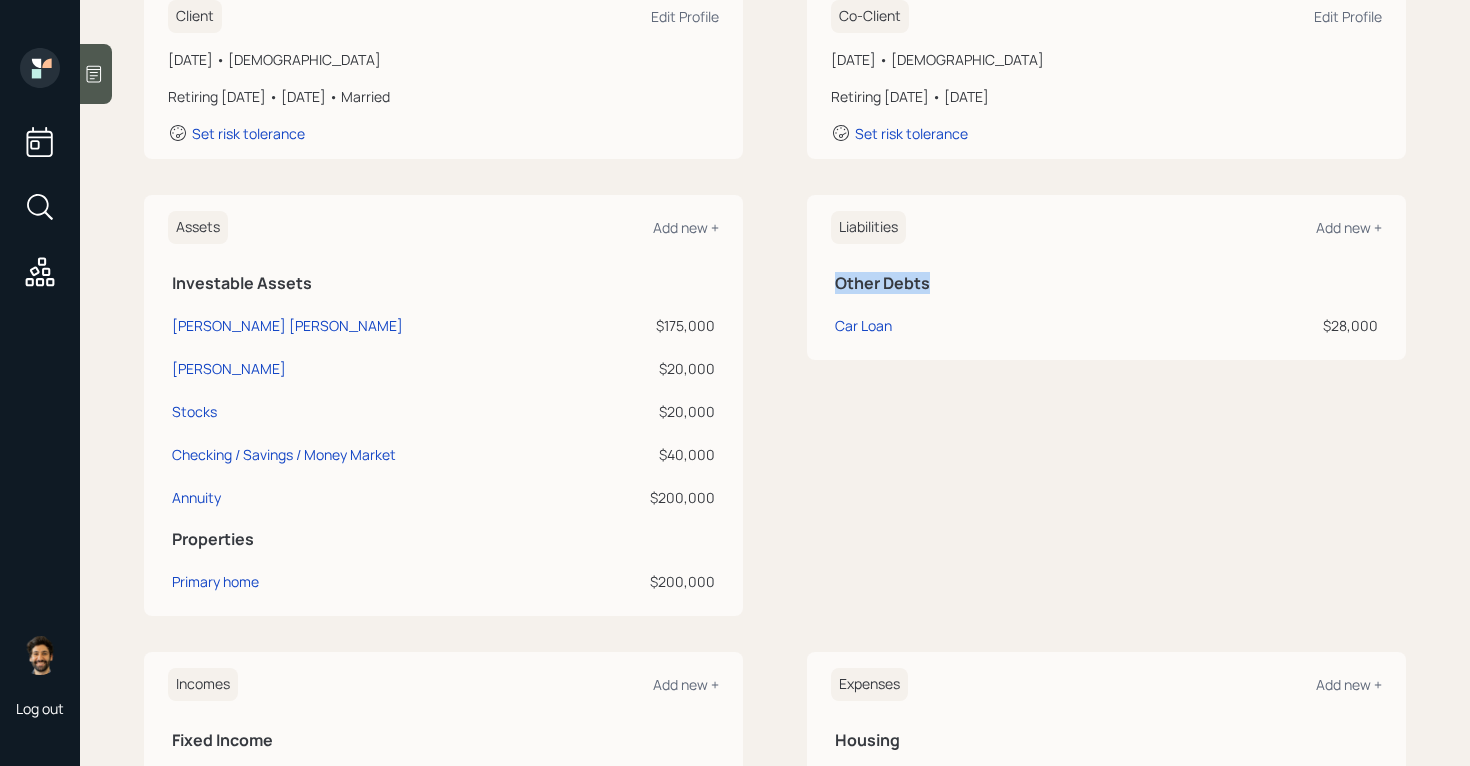 drag, startPoint x: 832, startPoint y: 287, endPoint x: 942, endPoint y: 289, distance: 110.01818 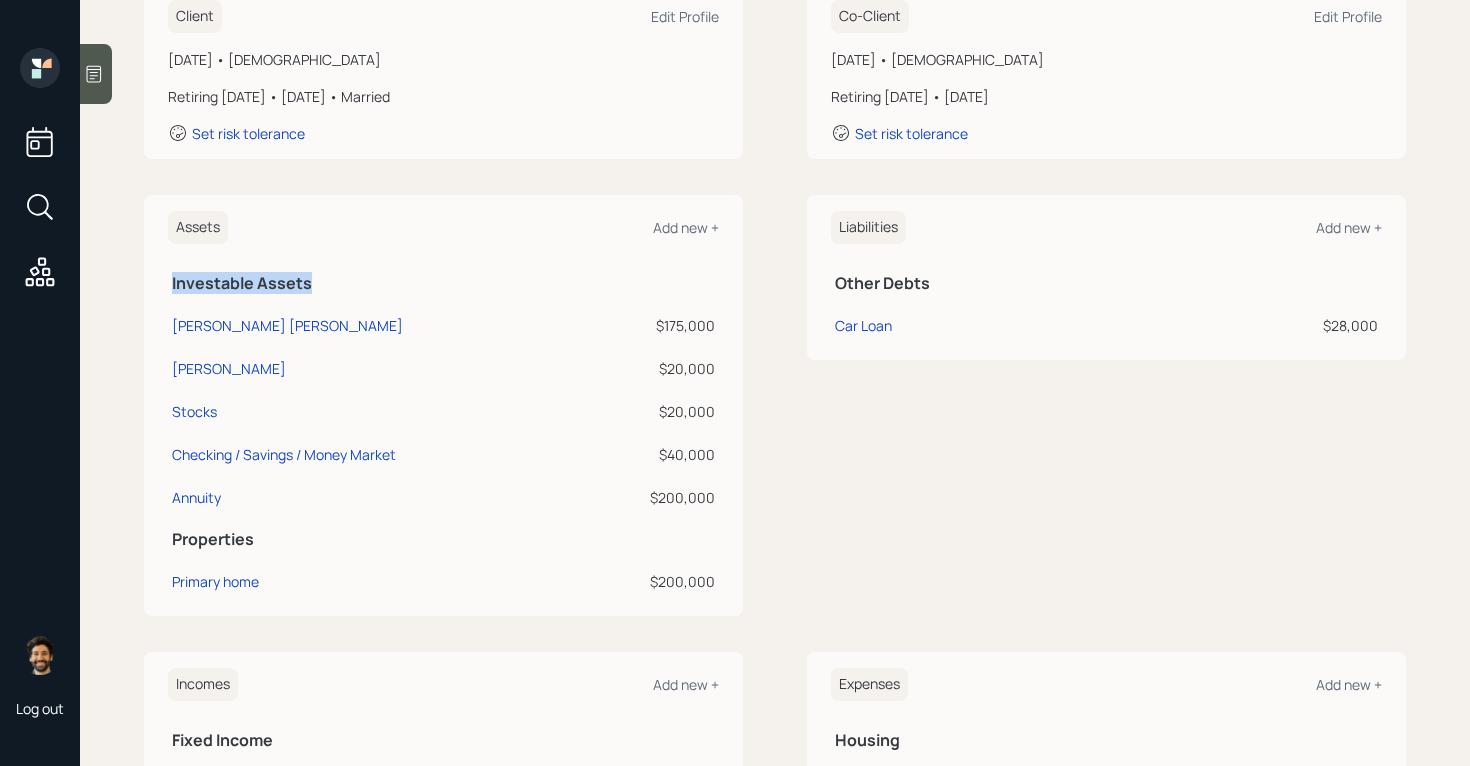 drag, startPoint x: 171, startPoint y: 282, endPoint x: 357, endPoint y: 281, distance: 186.00269 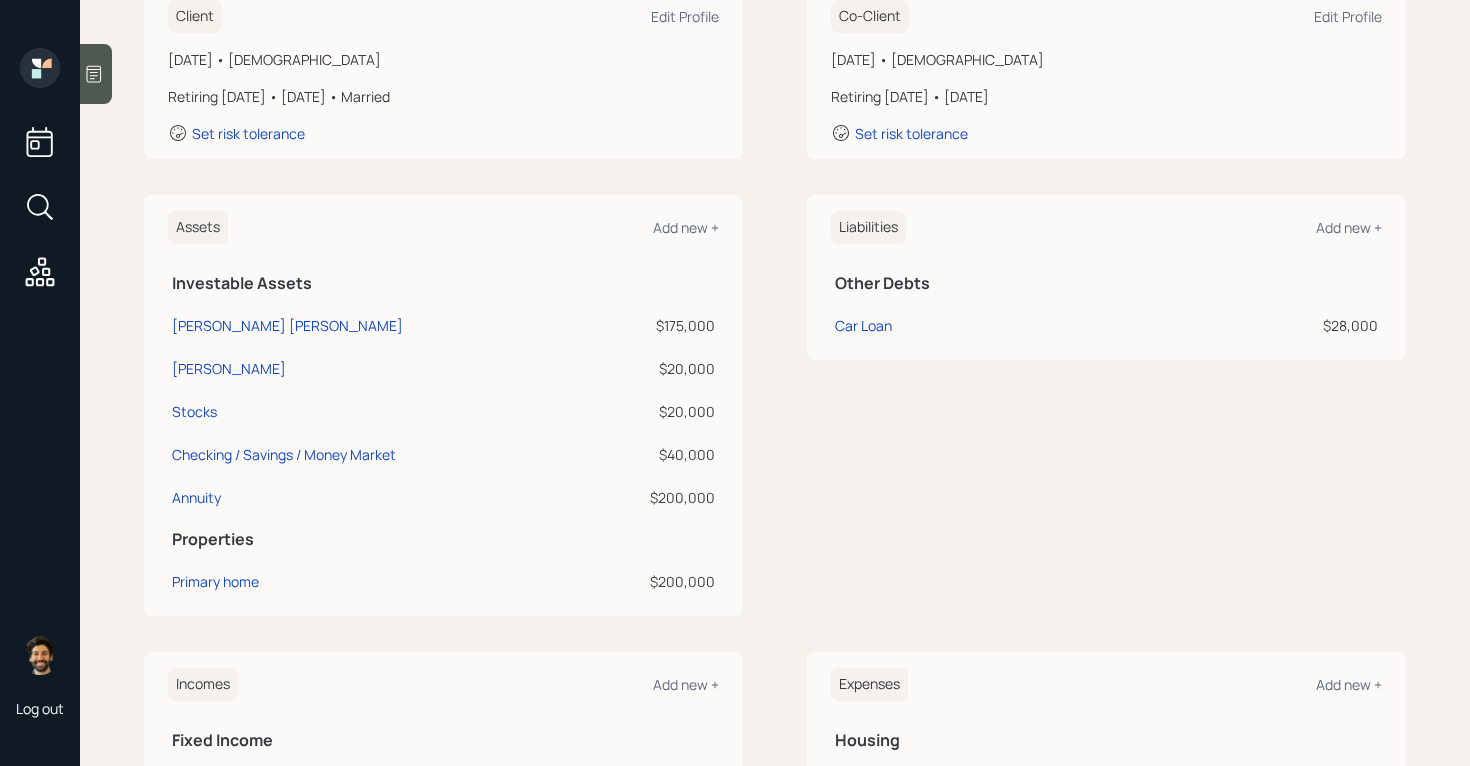 click on "$175,000" at bounding box center [654, 325] 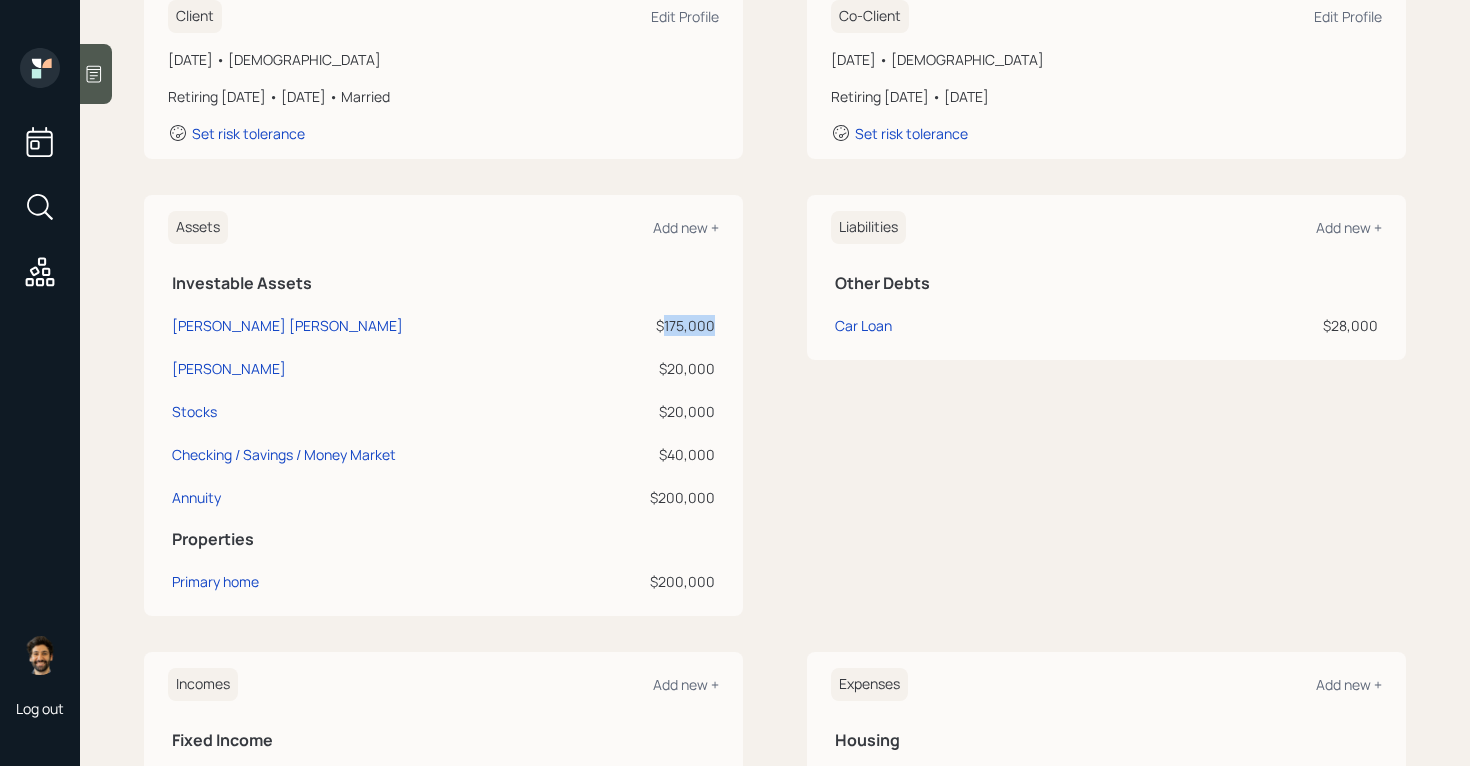 click on "$175,000" at bounding box center (654, 325) 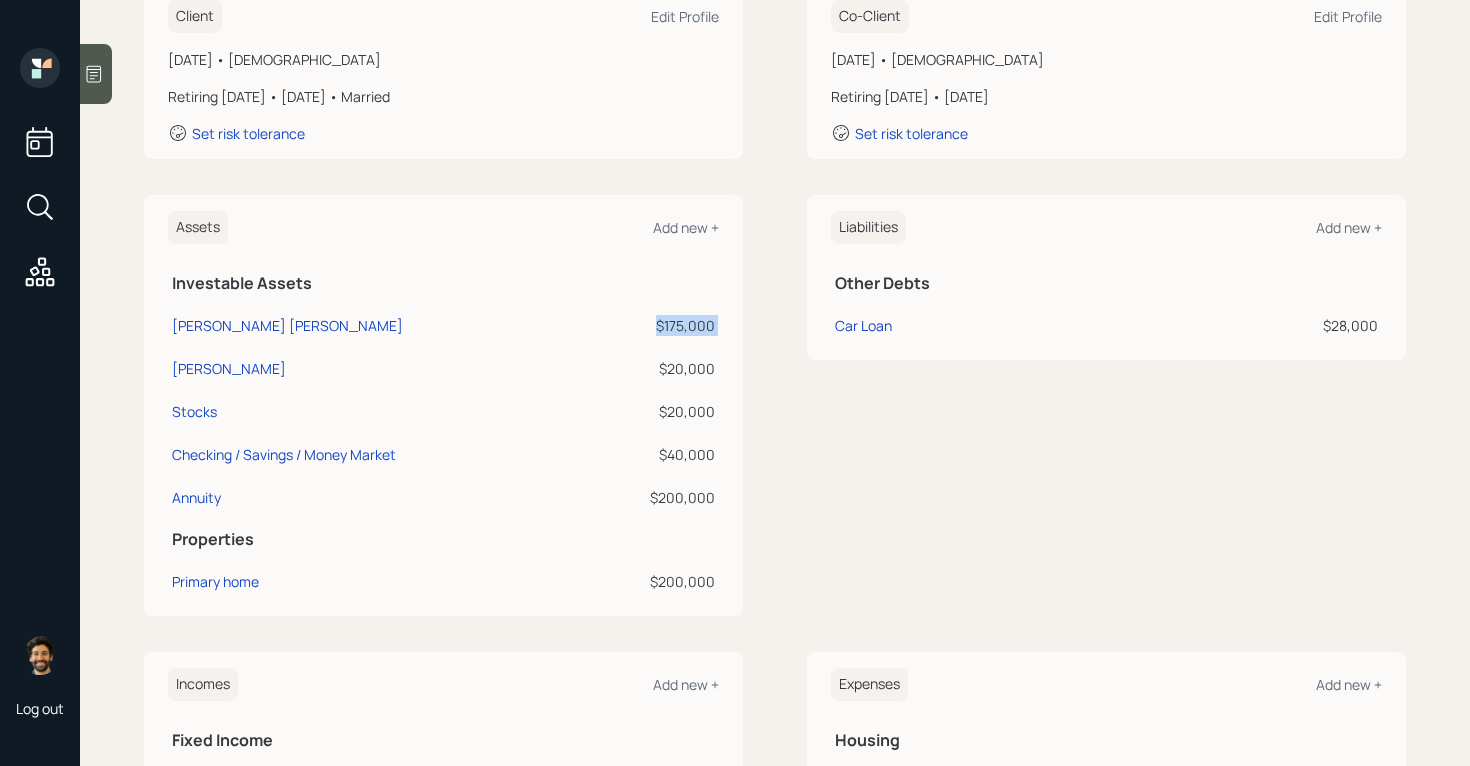 click on "$175,000" at bounding box center (654, 325) 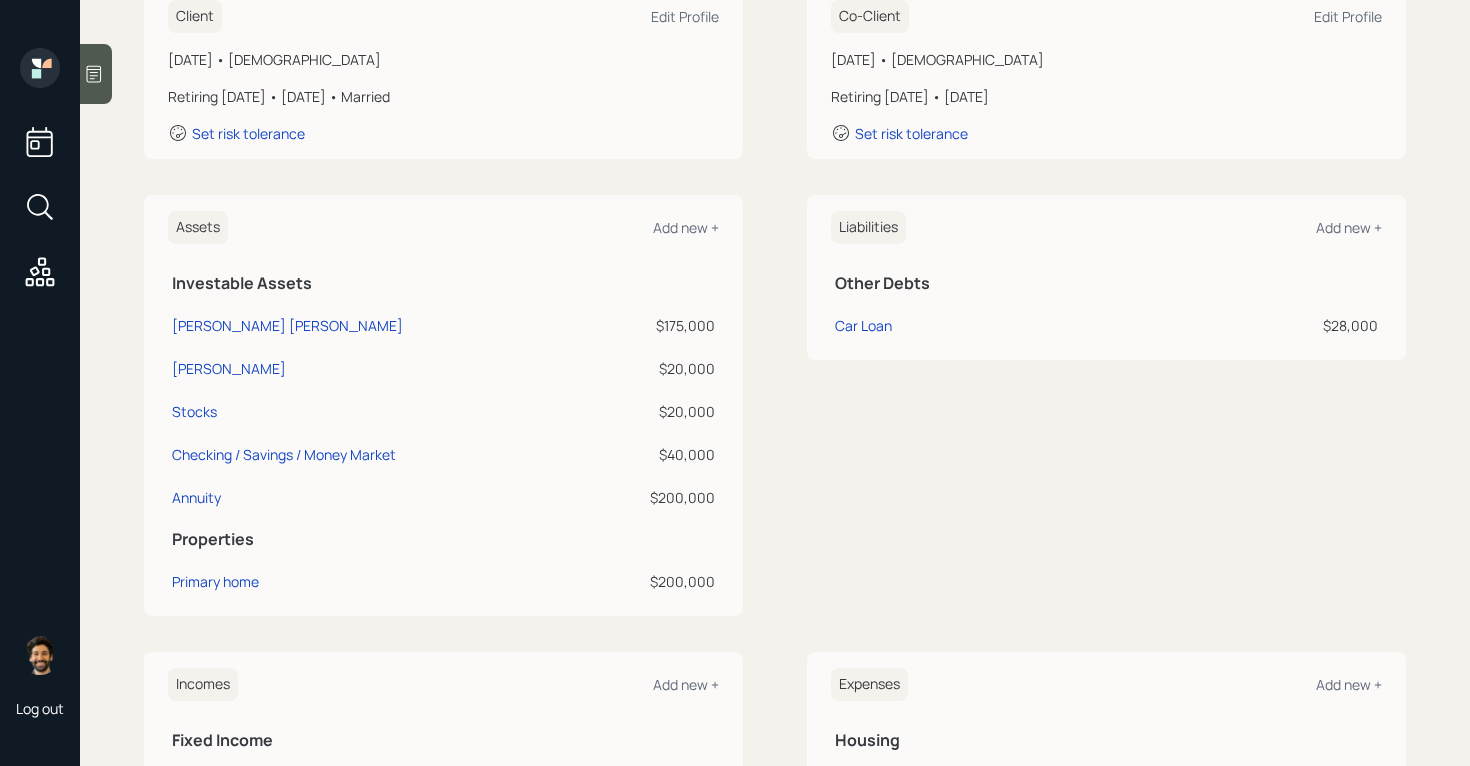 click on "$20,000" at bounding box center [654, 368] 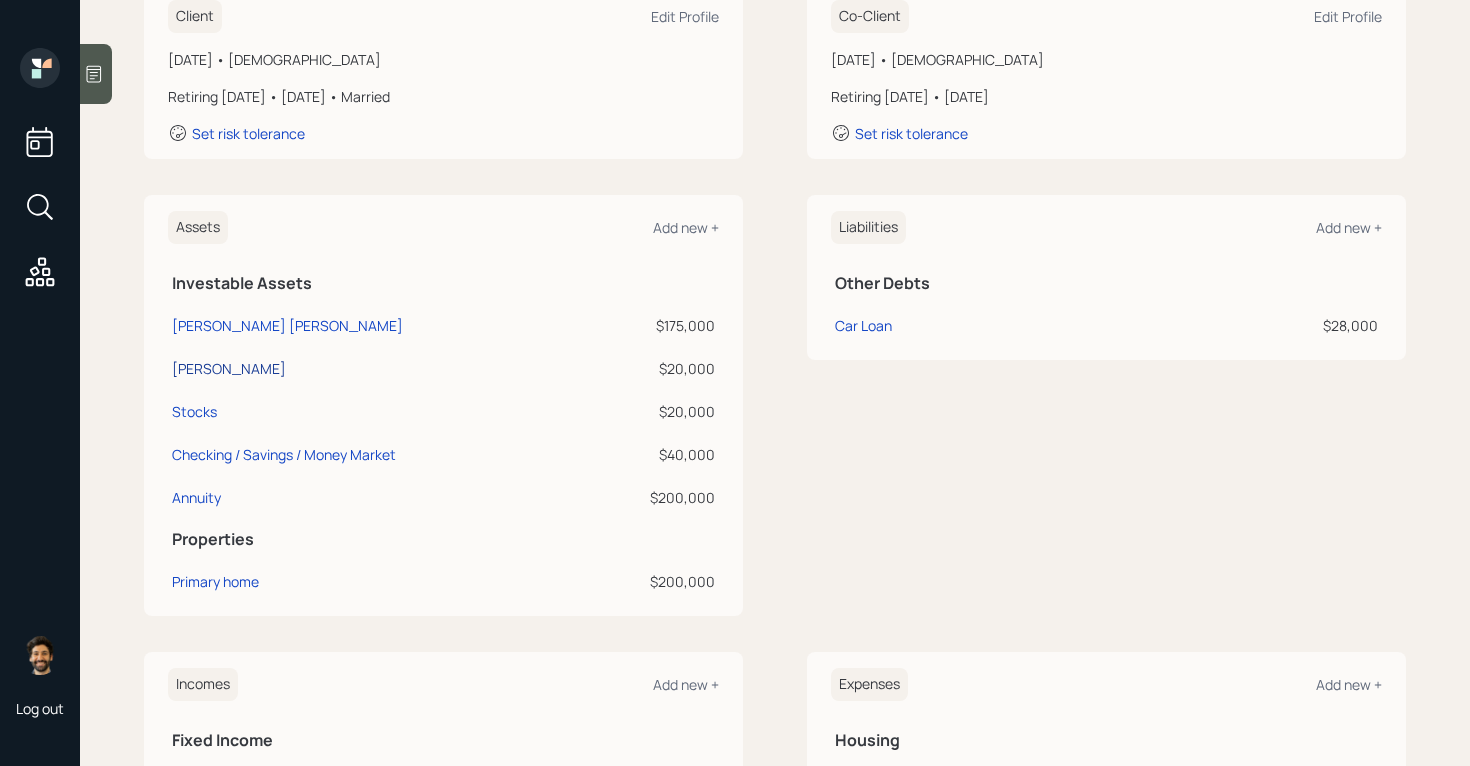 click on "Roth IRA" at bounding box center (229, 368) 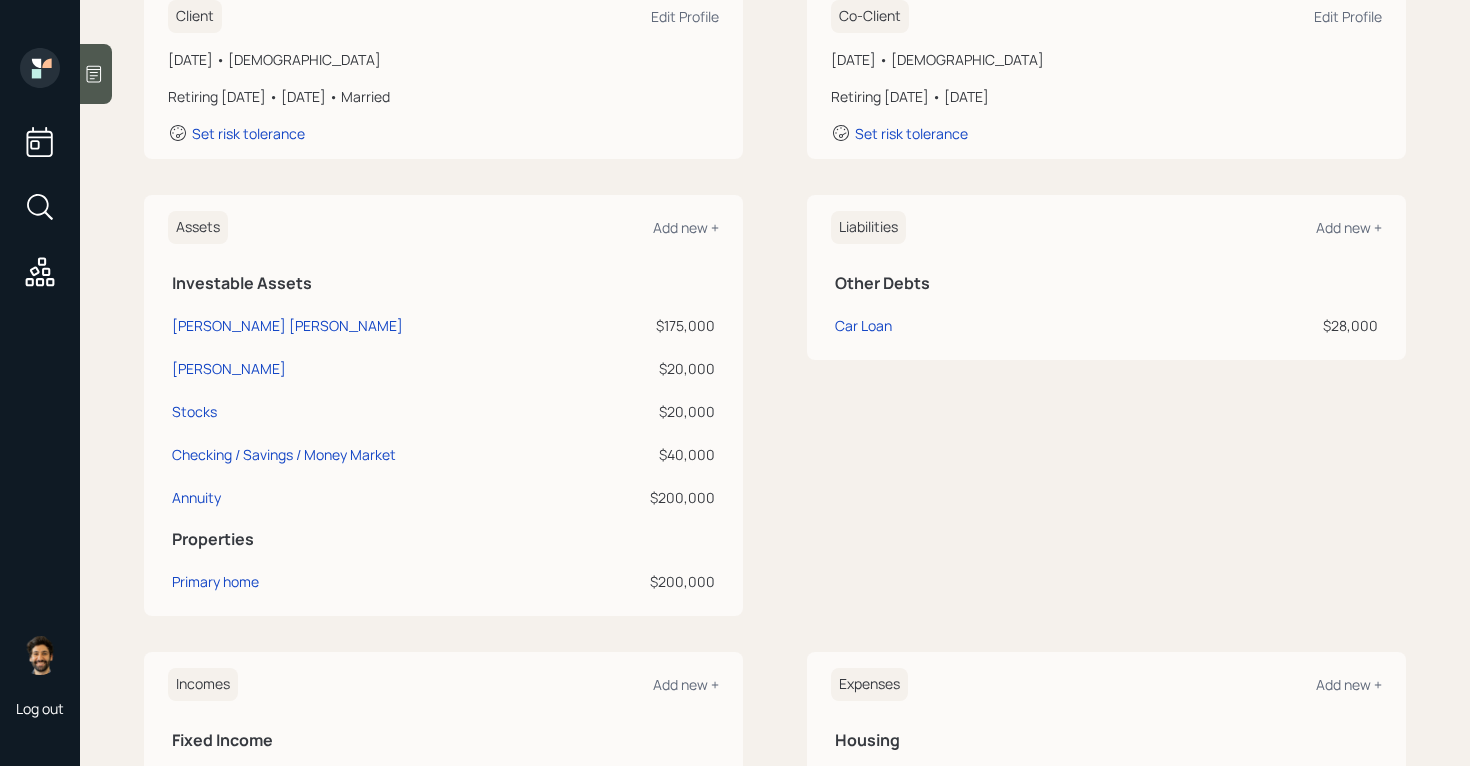 select on "roth_ira" 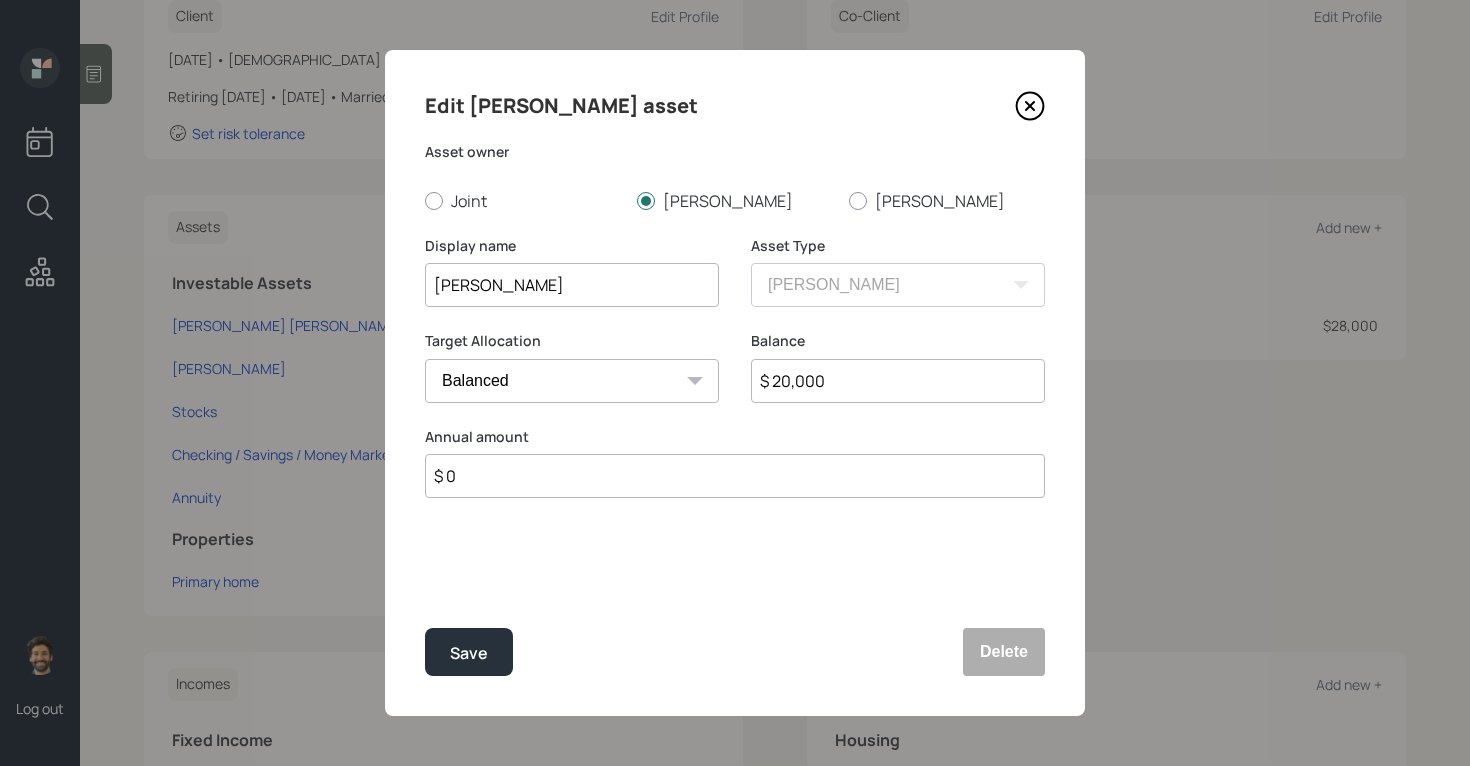 click on "Roth IRA" at bounding box center (572, 285) 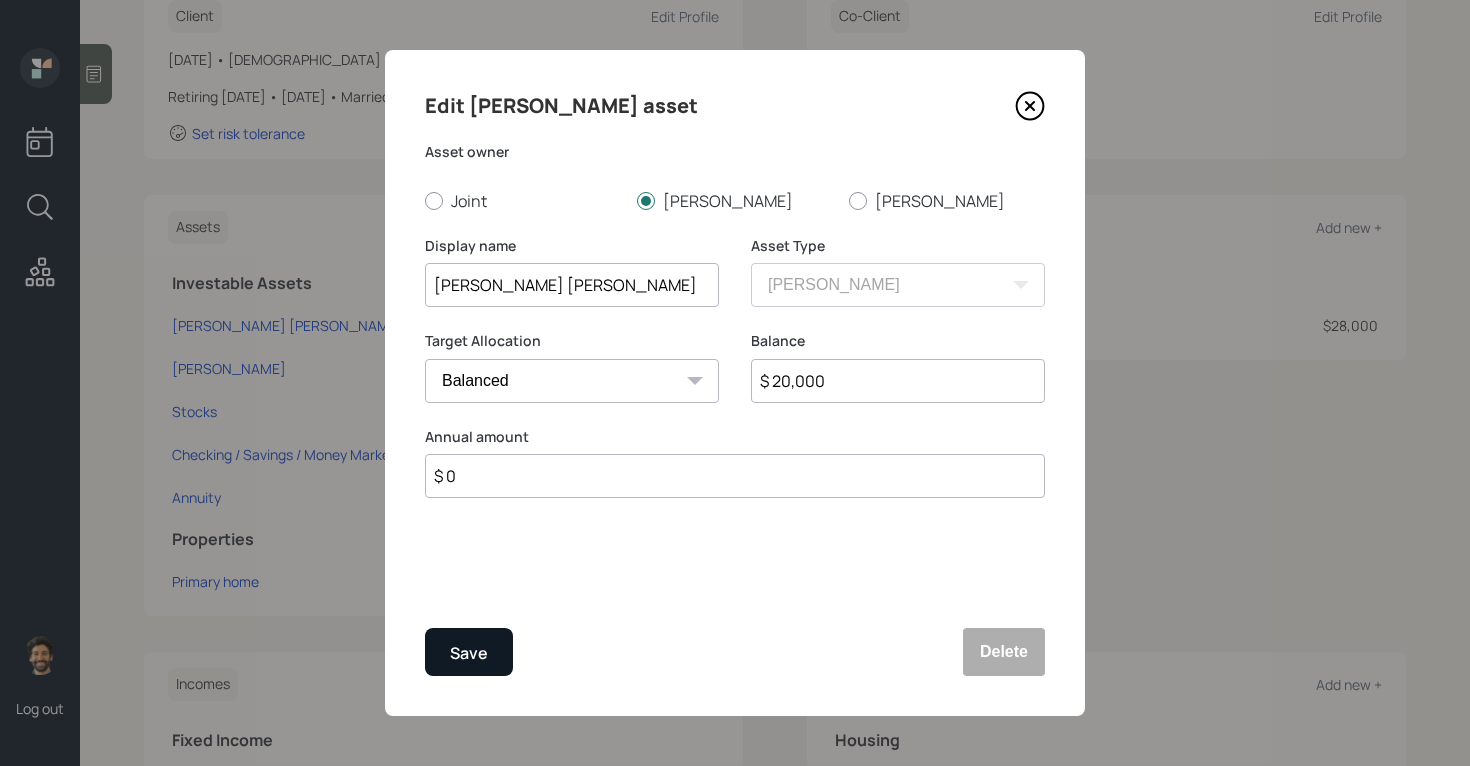 type on "Carol Roth IRA" 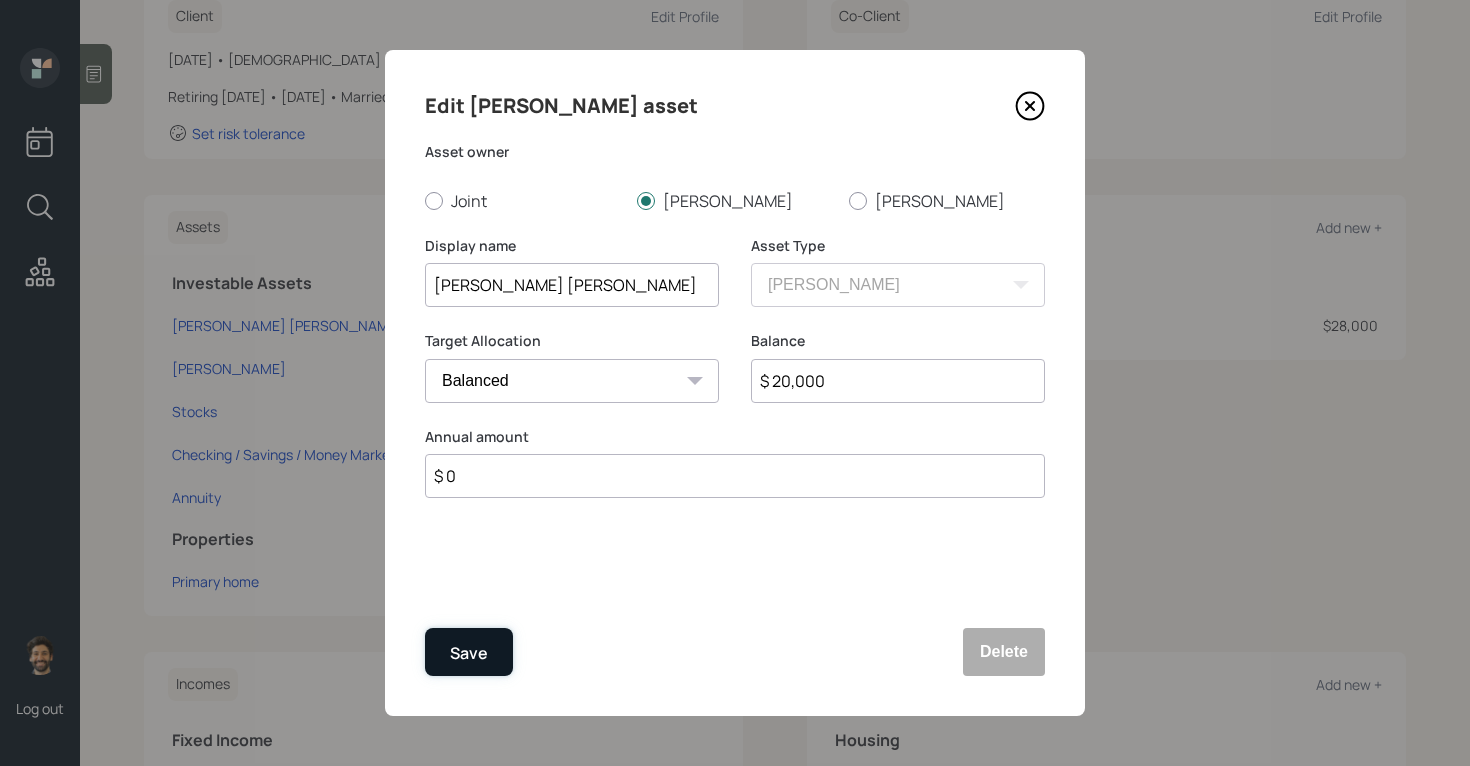 click on "Save" at bounding box center [469, 653] 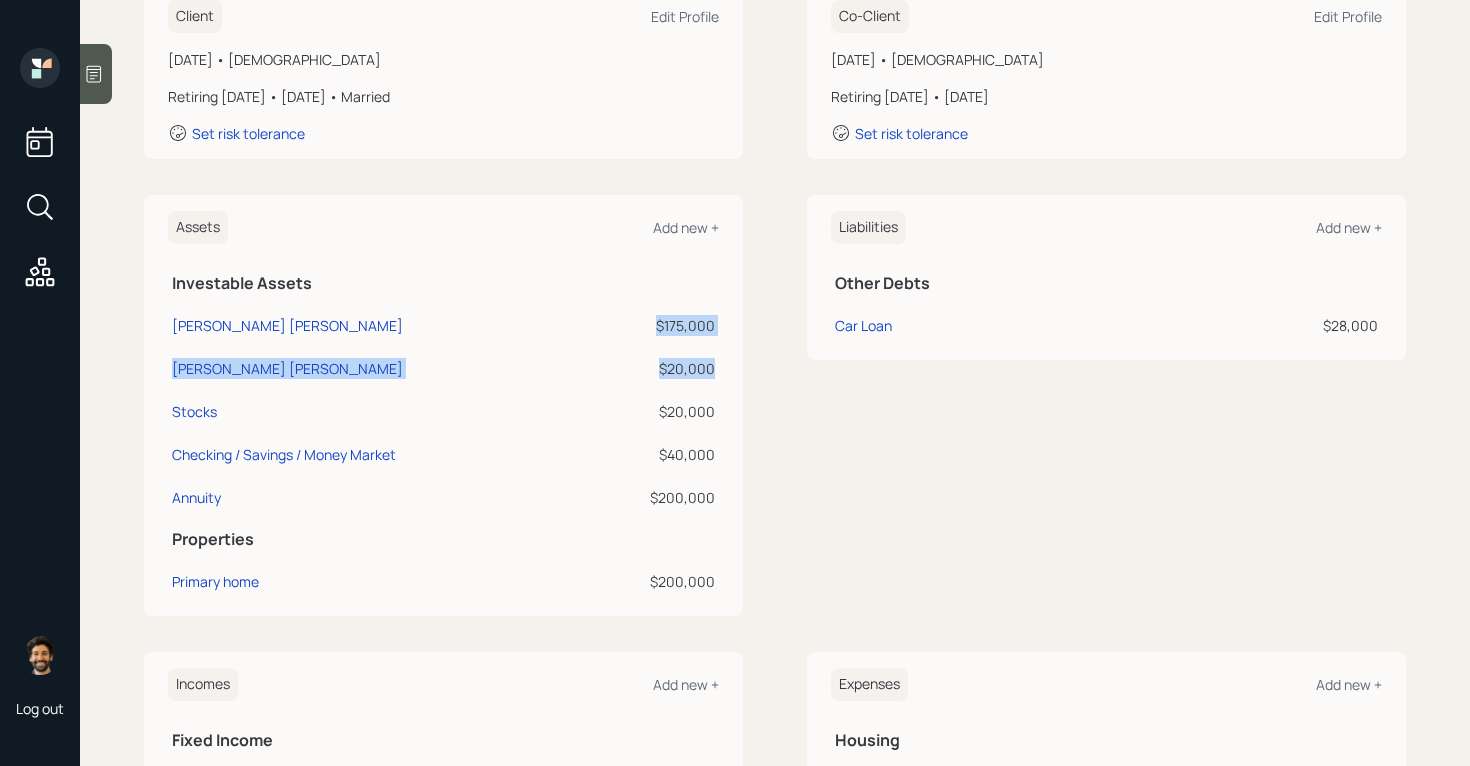 drag, startPoint x: 714, startPoint y: 363, endPoint x: 633, endPoint y: 332, distance: 86.72946 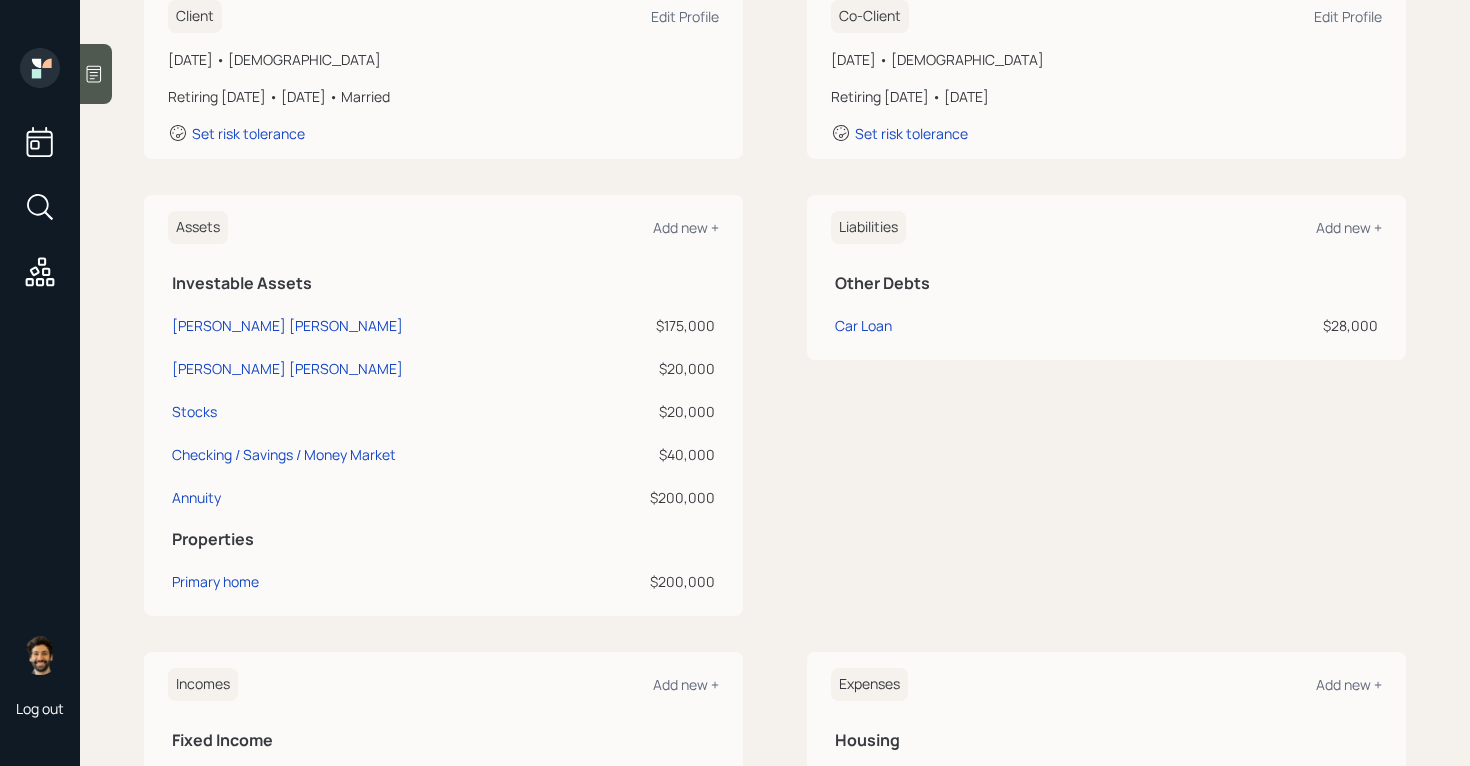 click on "$20,000" at bounding box center [654, 365] 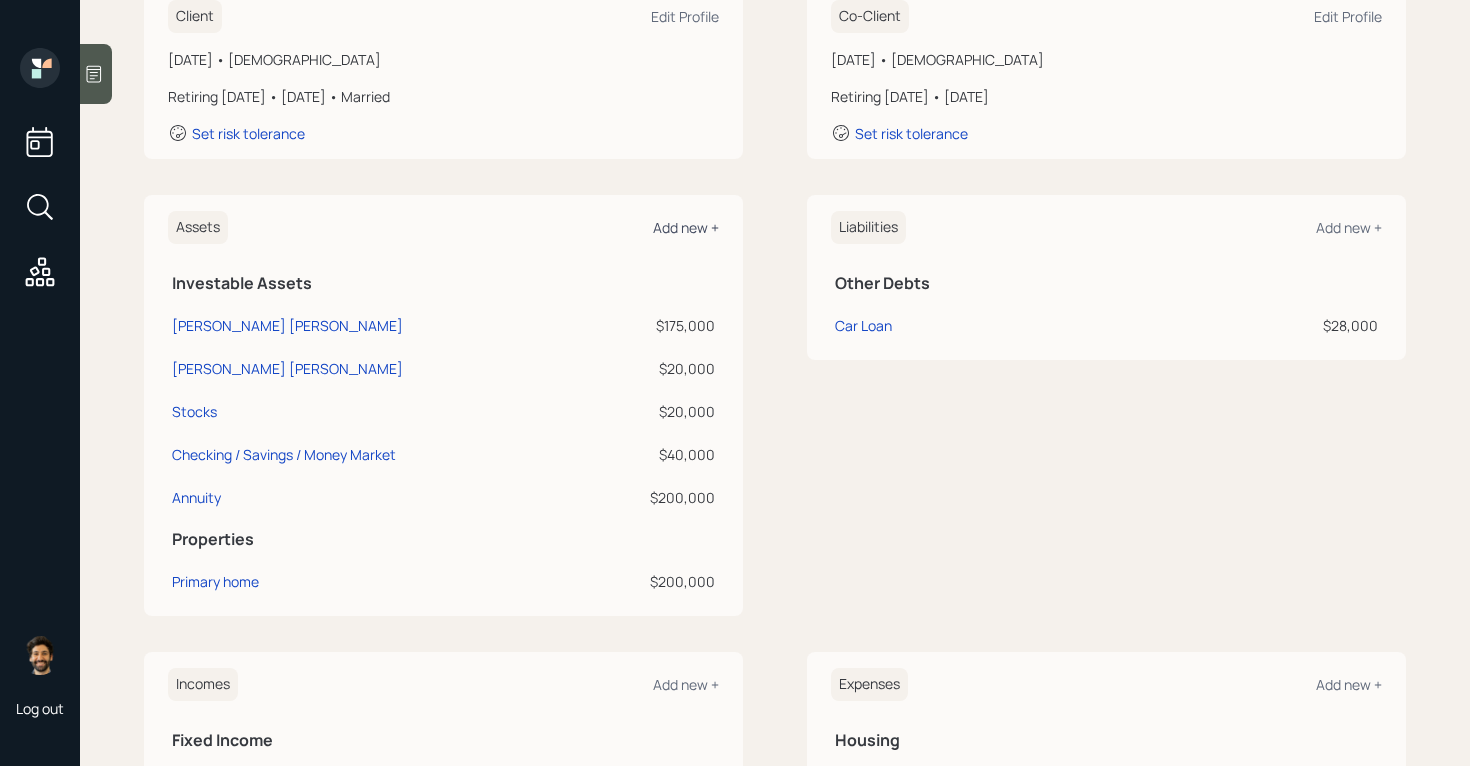 click on "Add new +" at bounding box center [686, 227] 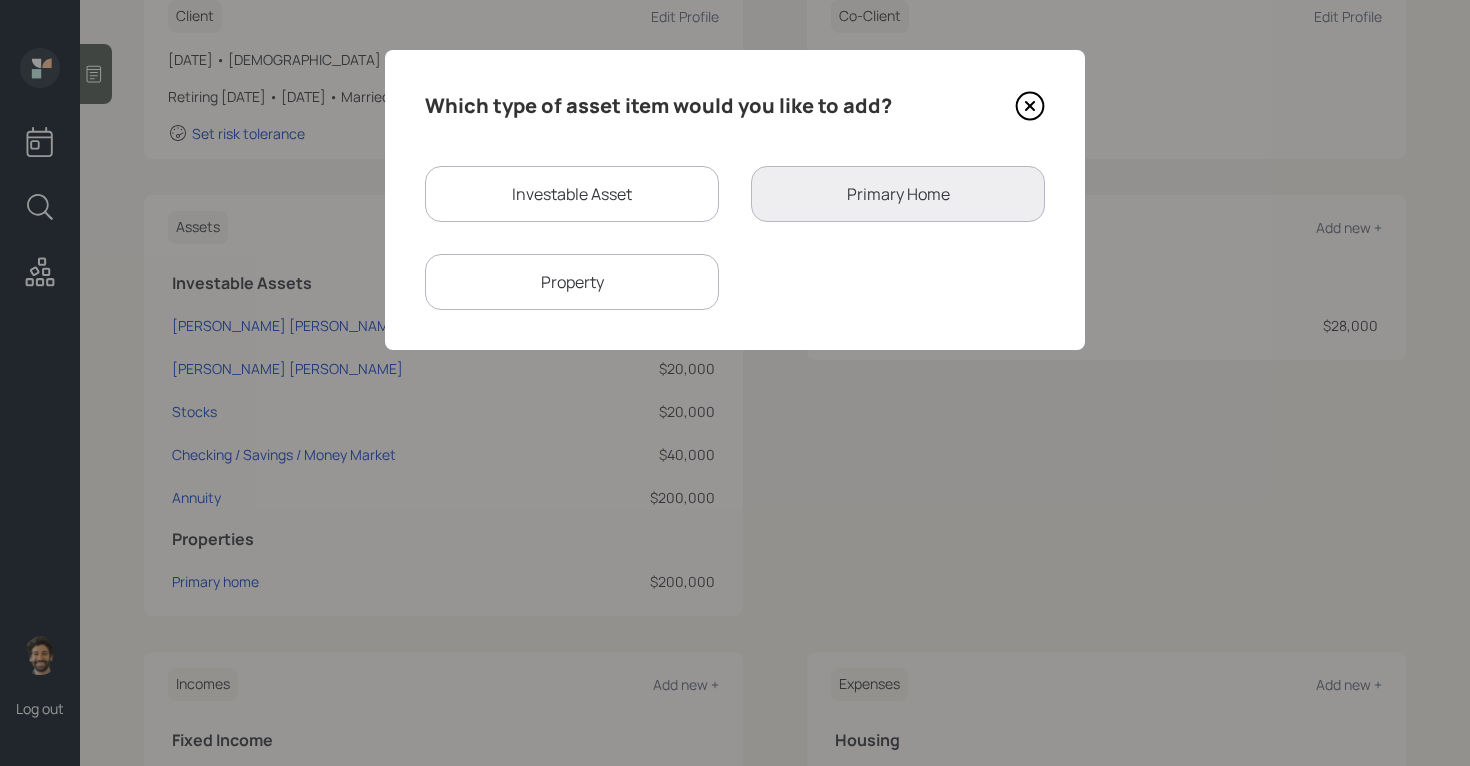 click on "Investable Asset" at bounding box center (572, 194) 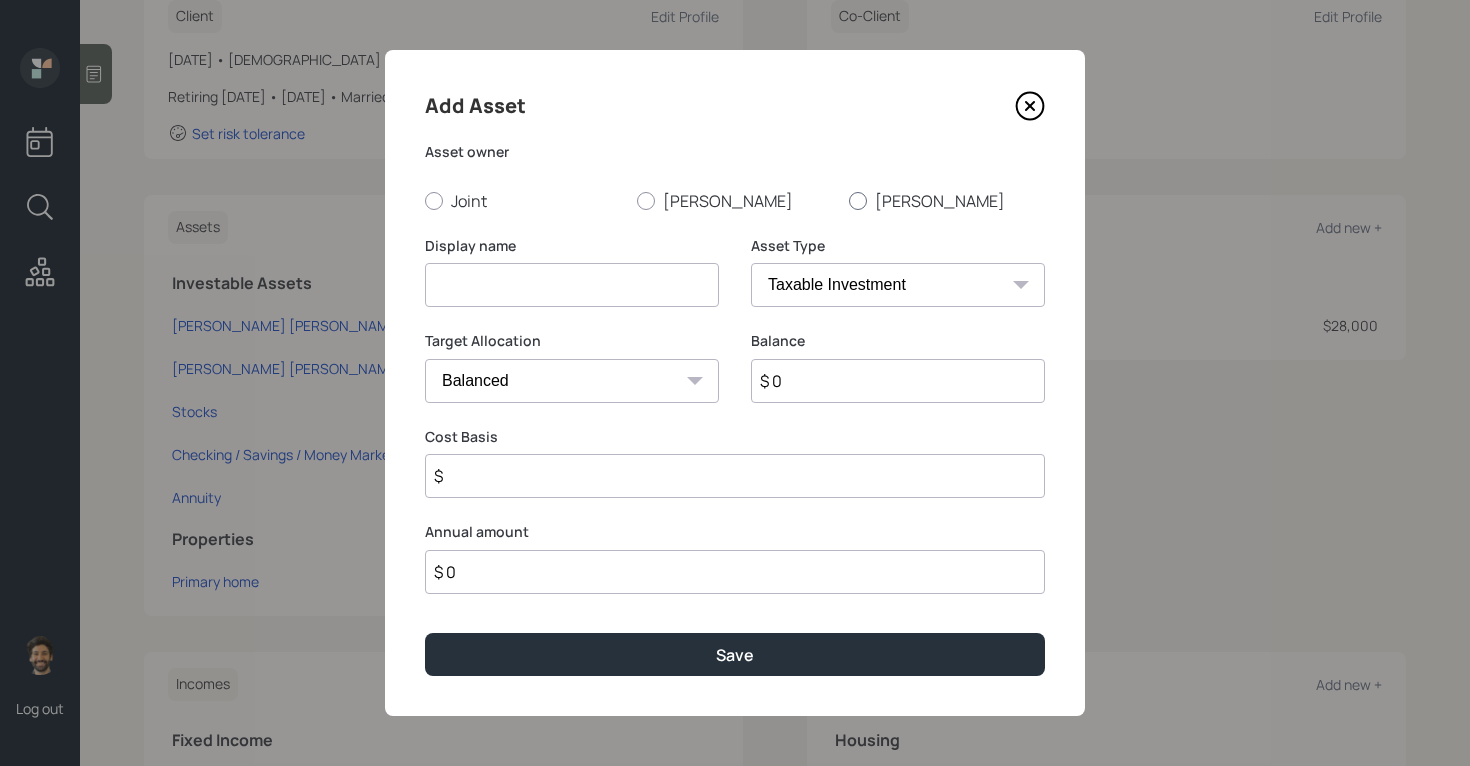click on "Todd" at bounding box center (947, 201) 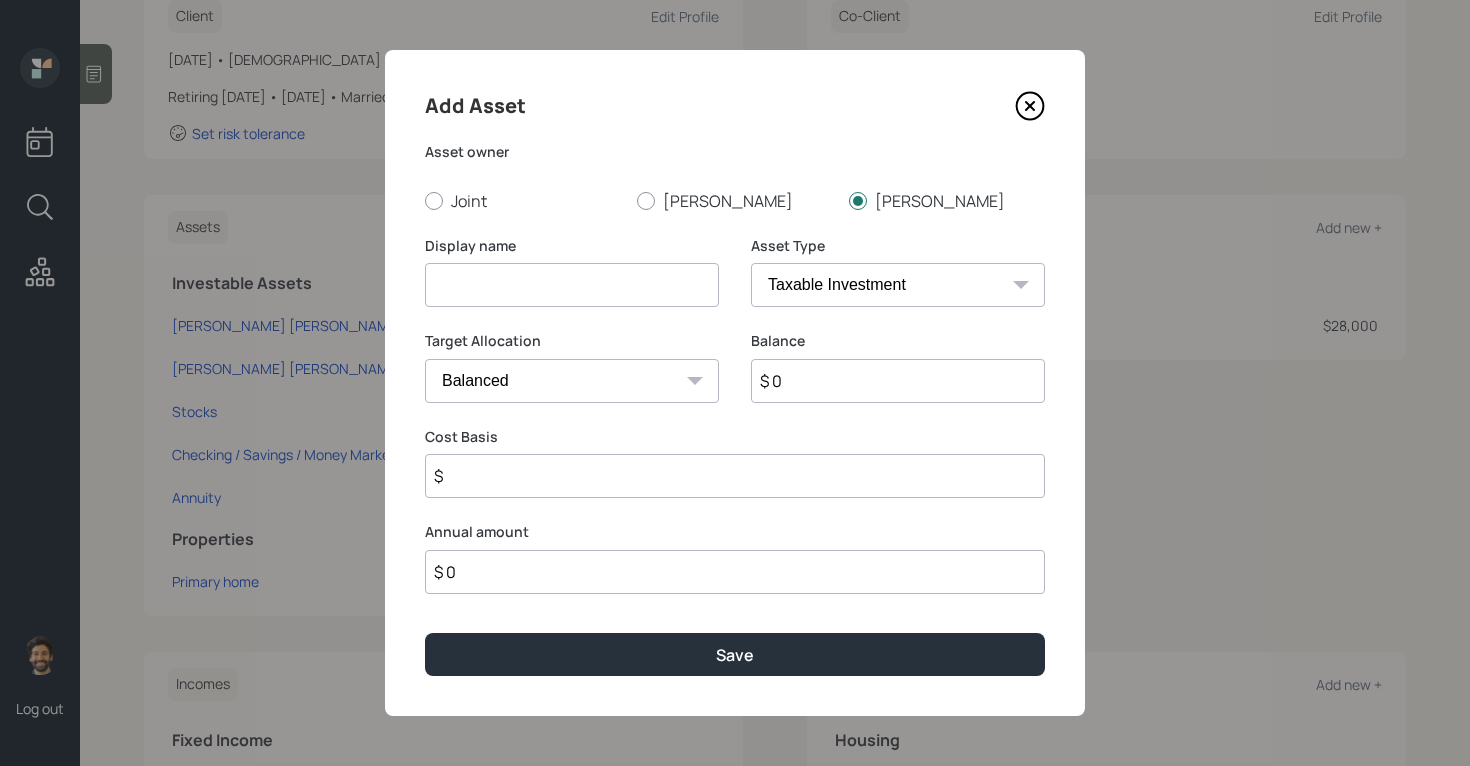 click at bounding box center (572, 285) 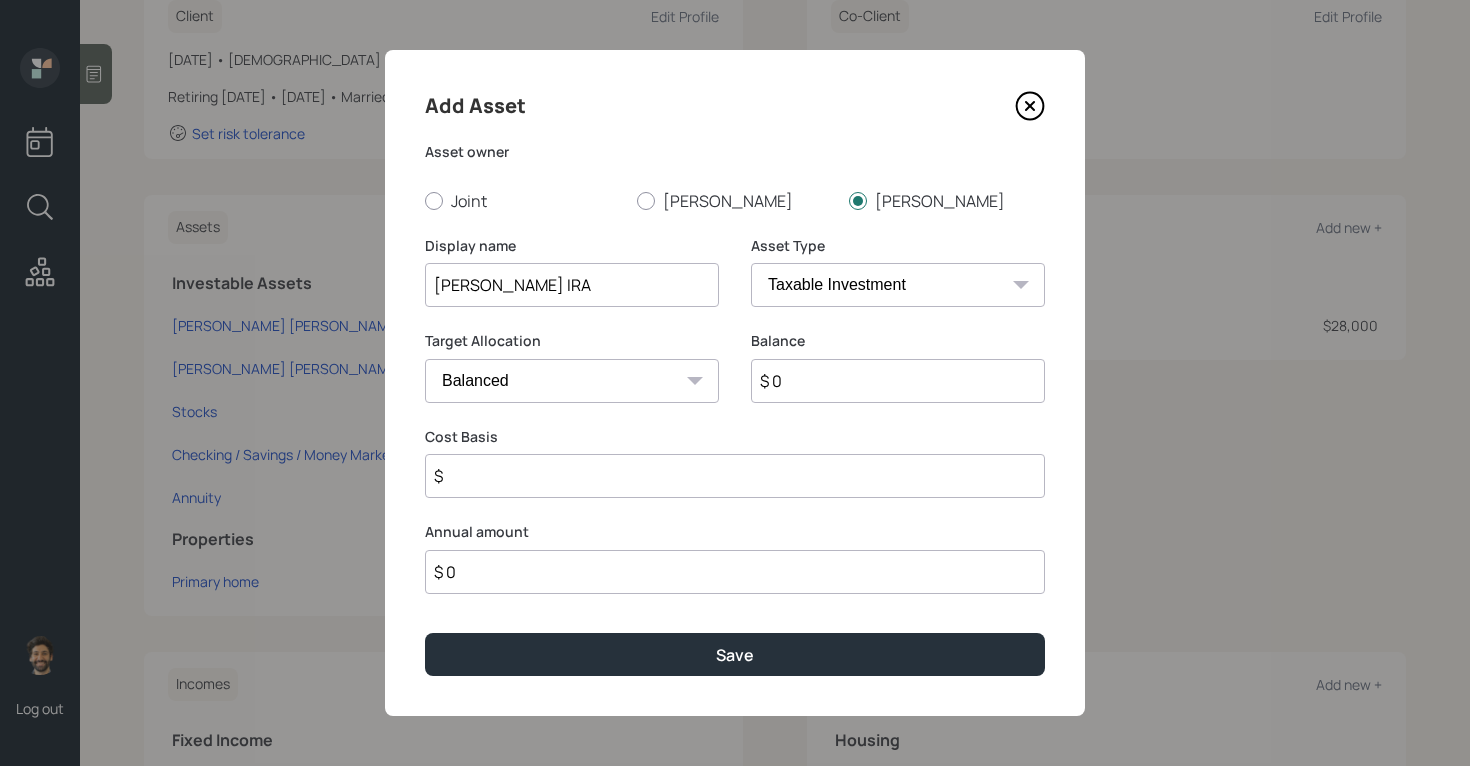 type on "Todd Roth IRA" 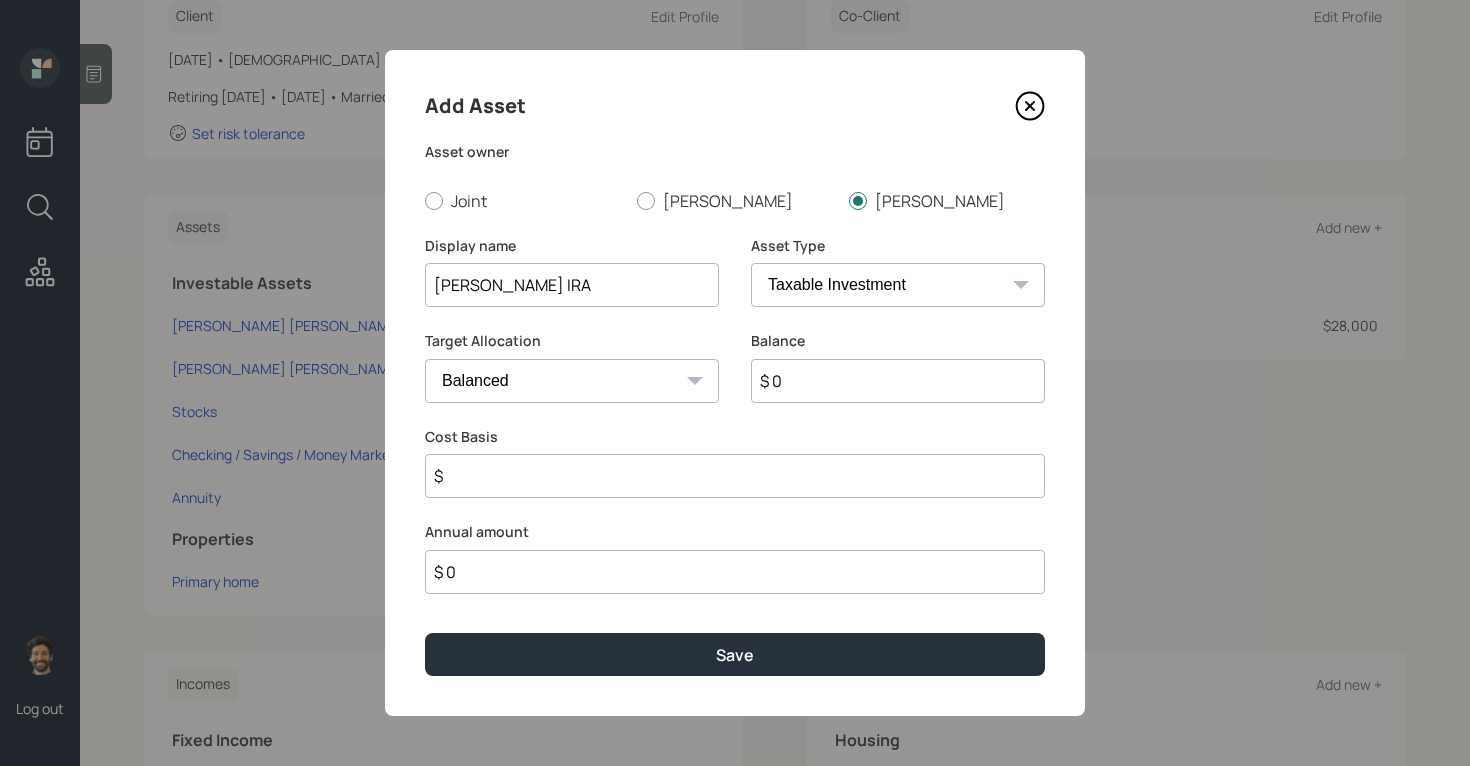 click on "SEP IRA IRA Roth IRA 401(k) Roth 401(k) 403(b) Roth 403(b) 457(b) Roth 457(b) Health Savings Account 529 Taxable Investment Checking / Savings Emergency Fund" at bounding box center (898, 285) 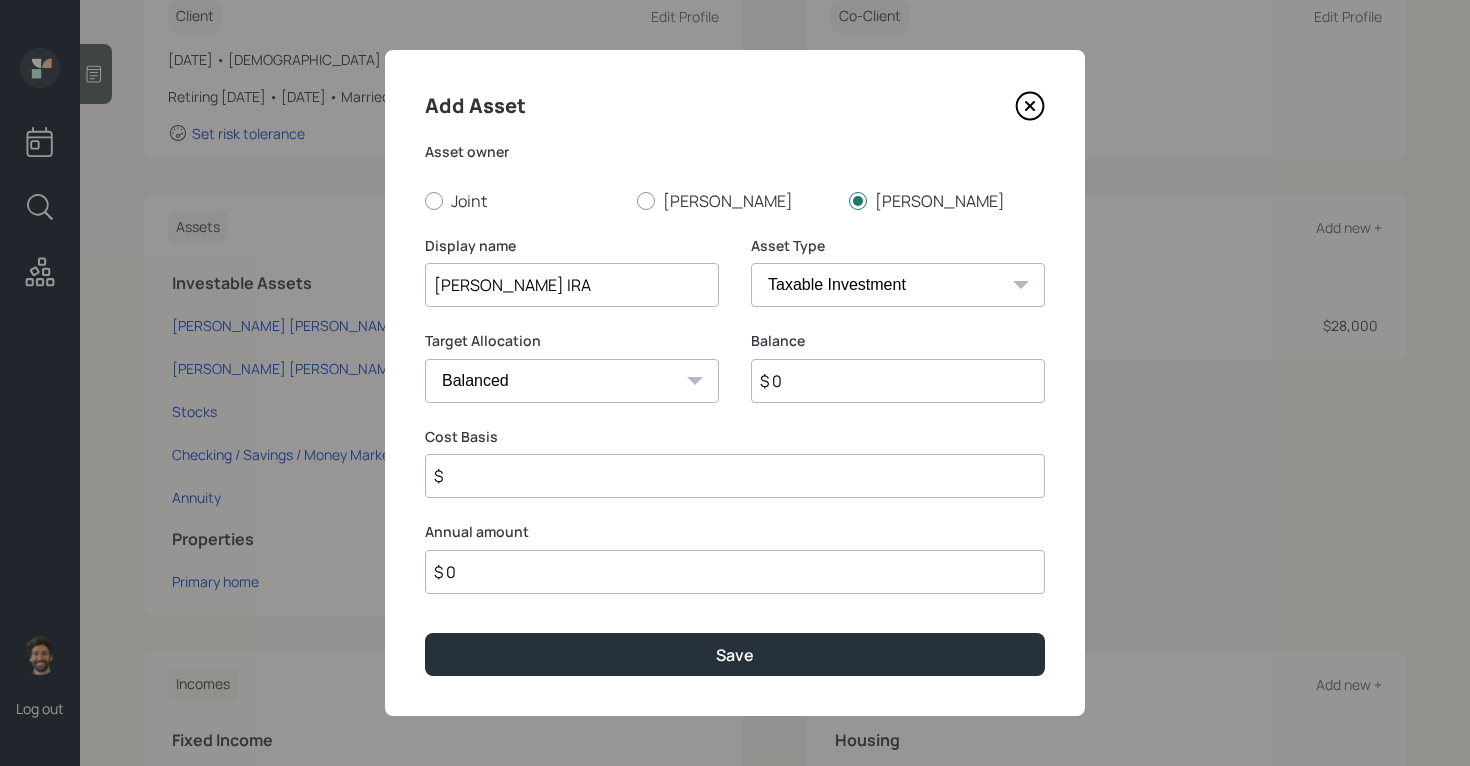 select on "roth_ira" 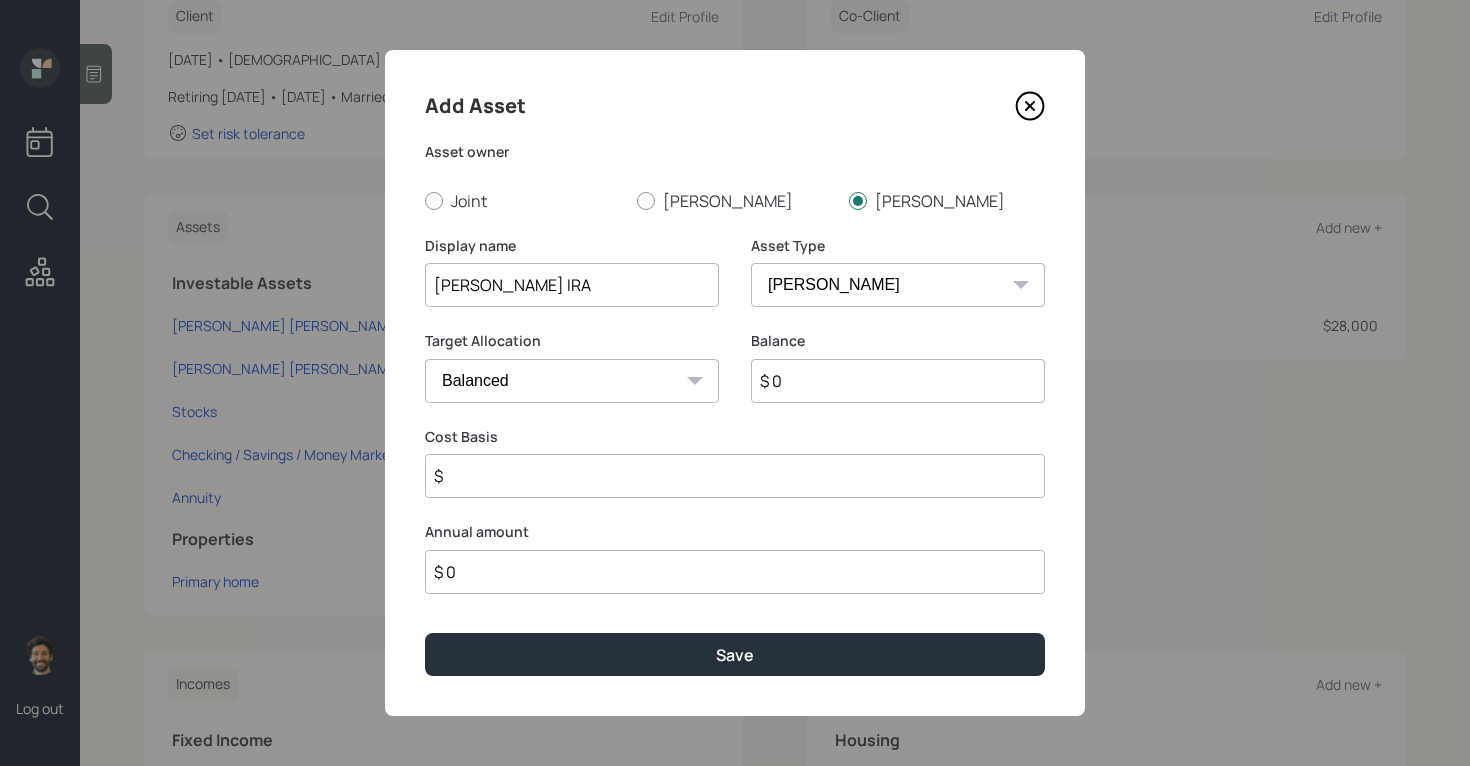 type on "$" 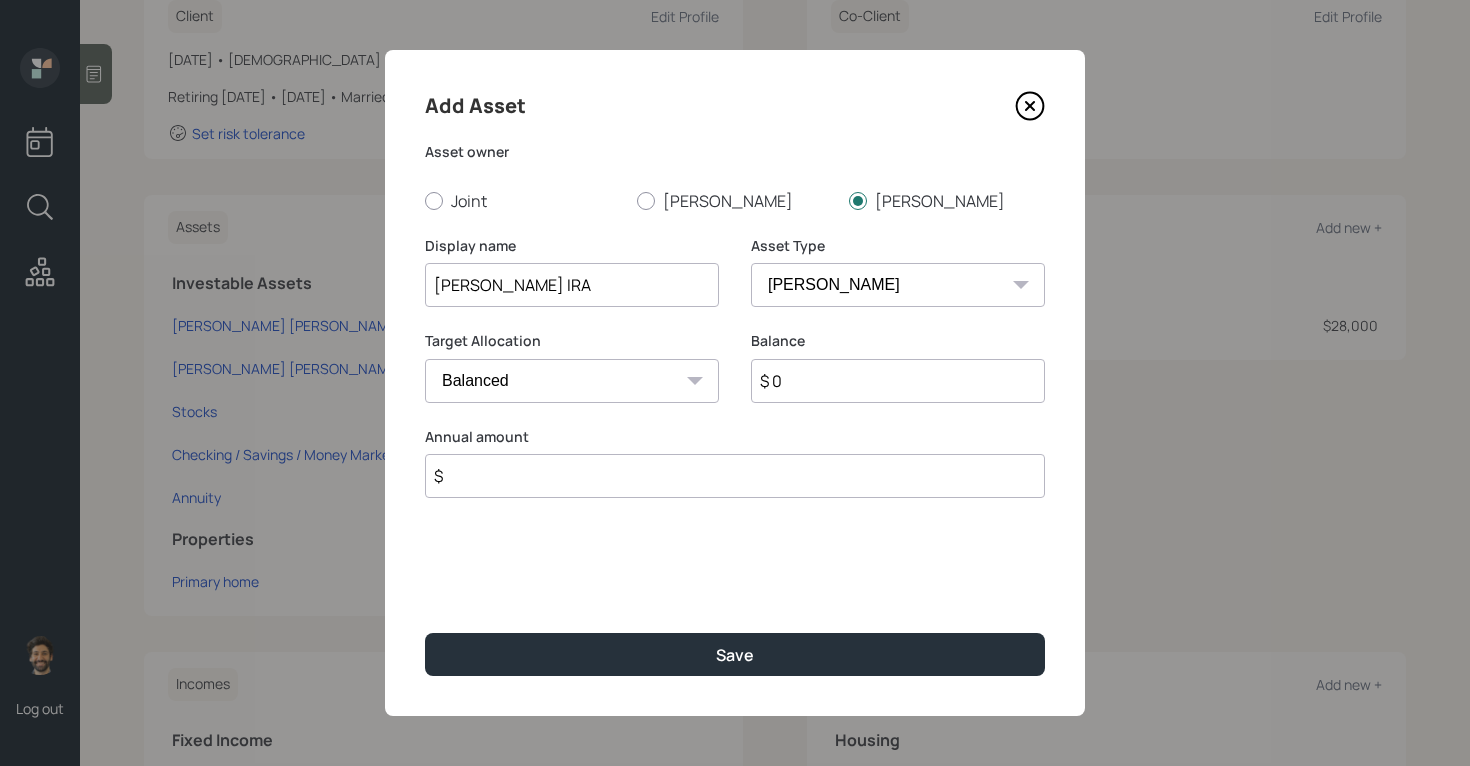 click on "$ 0" at bounding box center [898, 381] 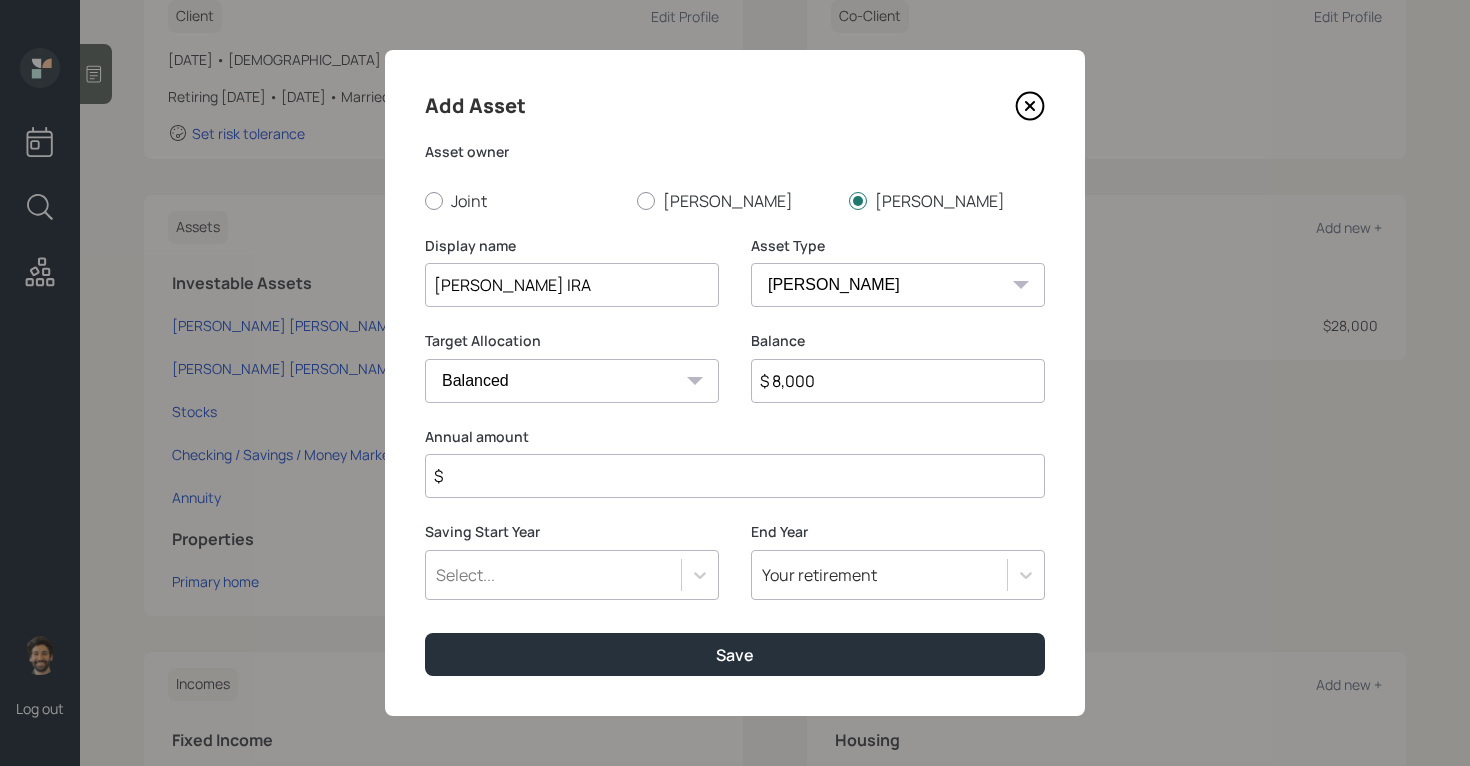 type on "$ 8,000" 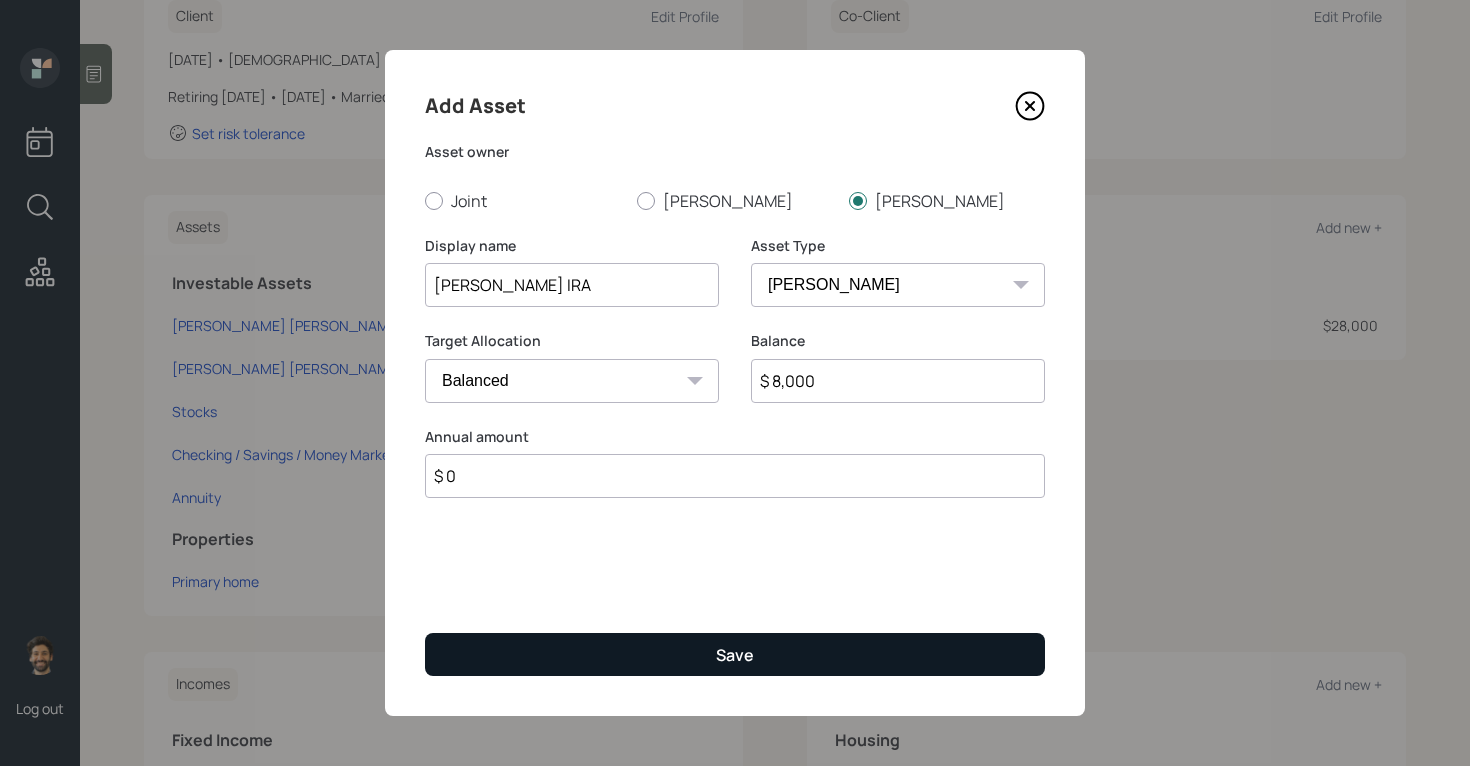 type on "$ 0" 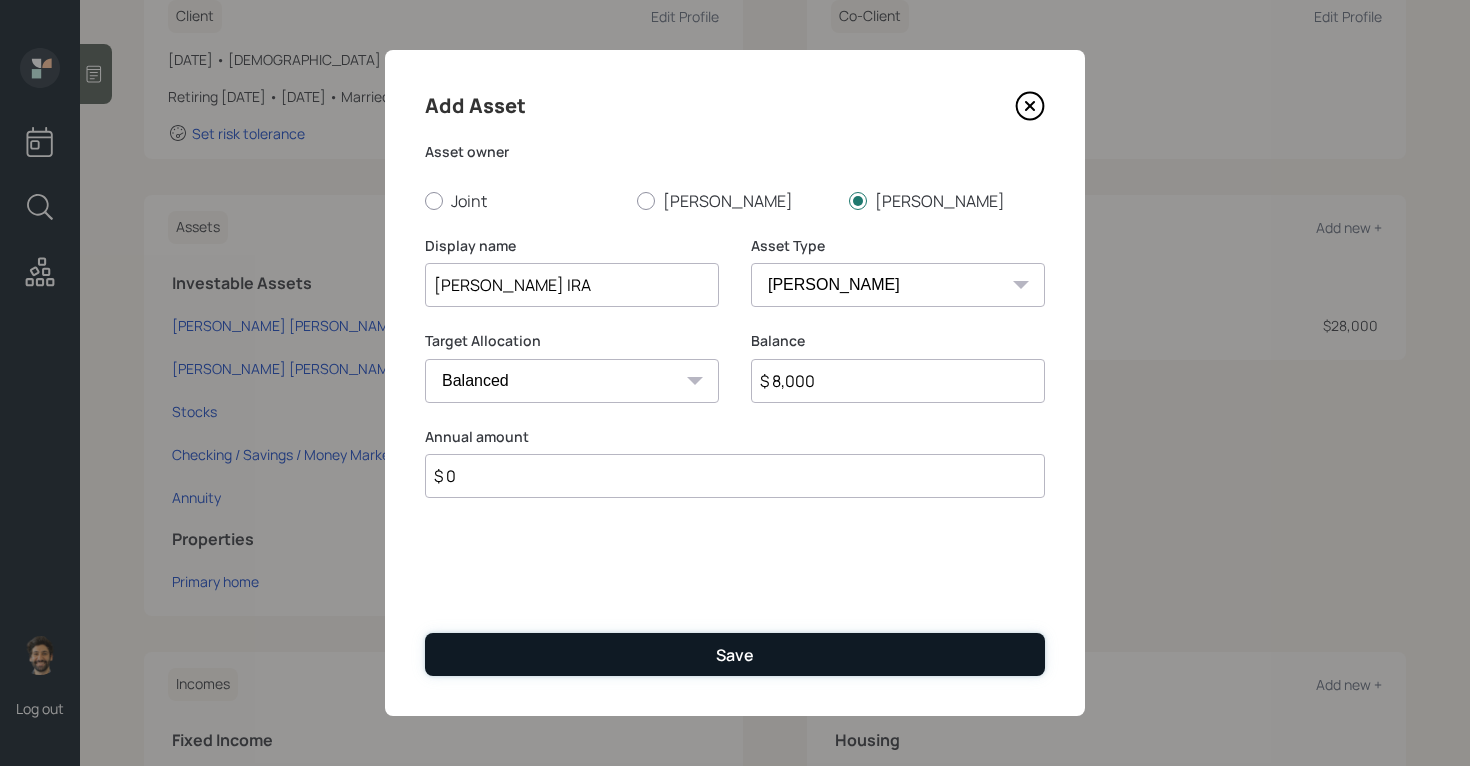 click on "Save" at bounding box center [735, 654] 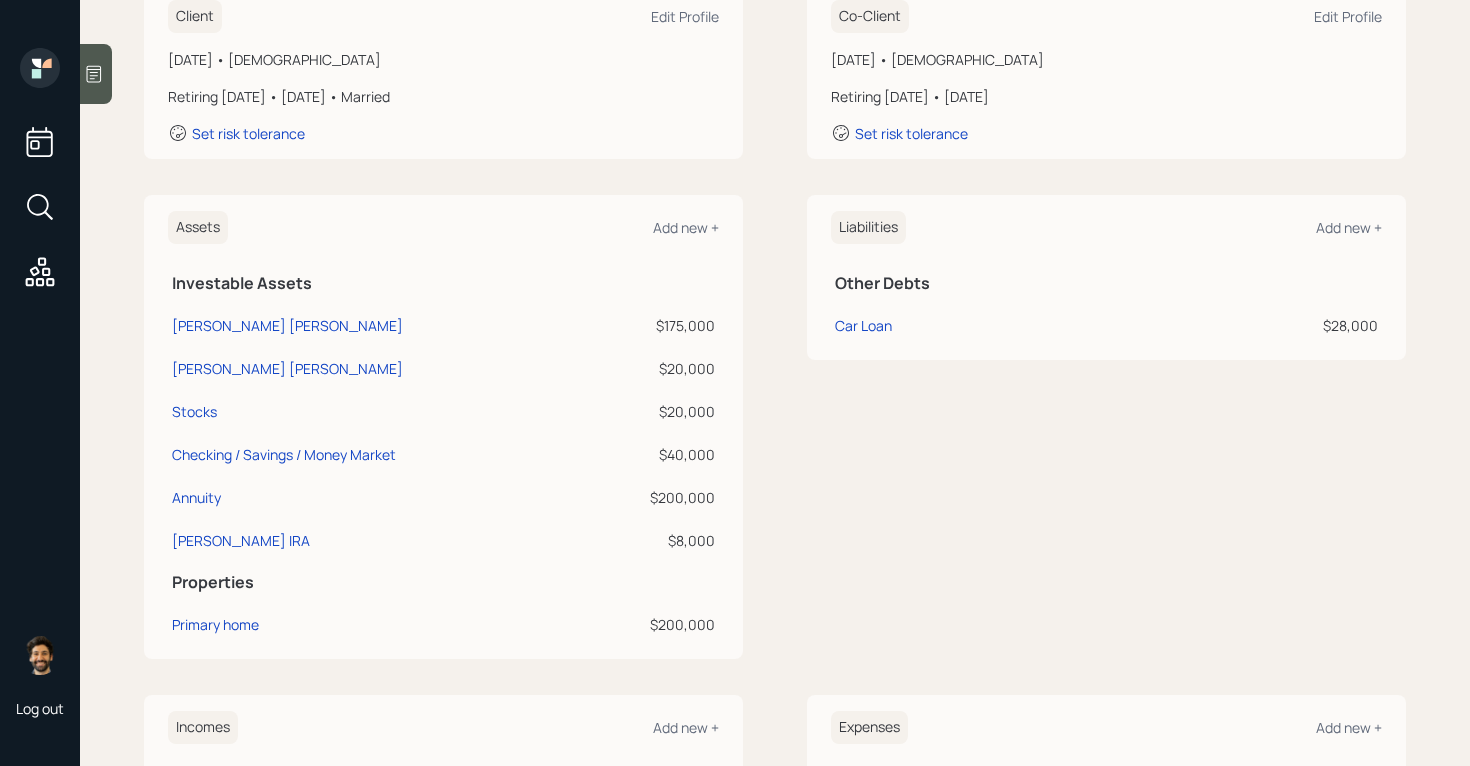 click on "$20,000" at bounding box center [654, 411] 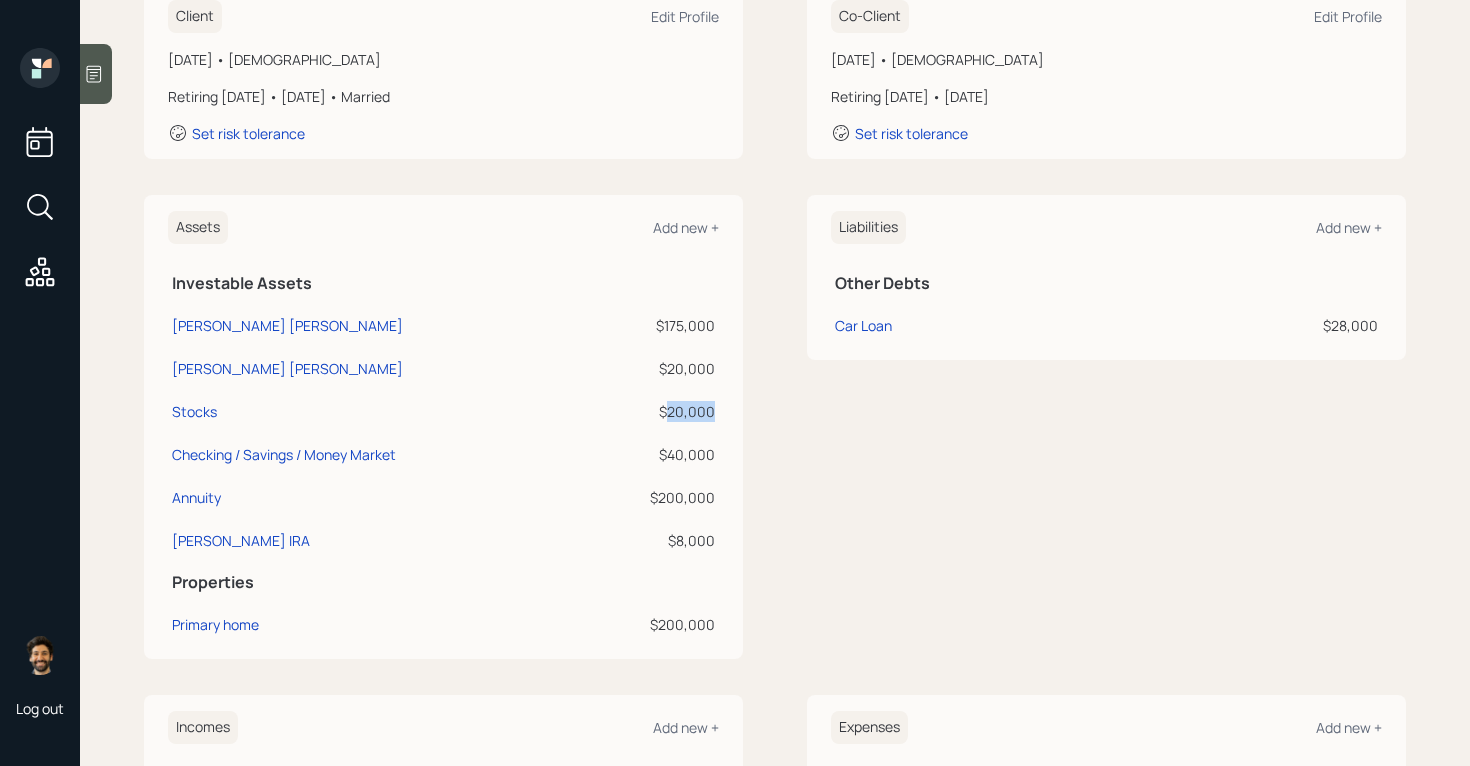 click on "$20,000" at bounding box center (654, 411) 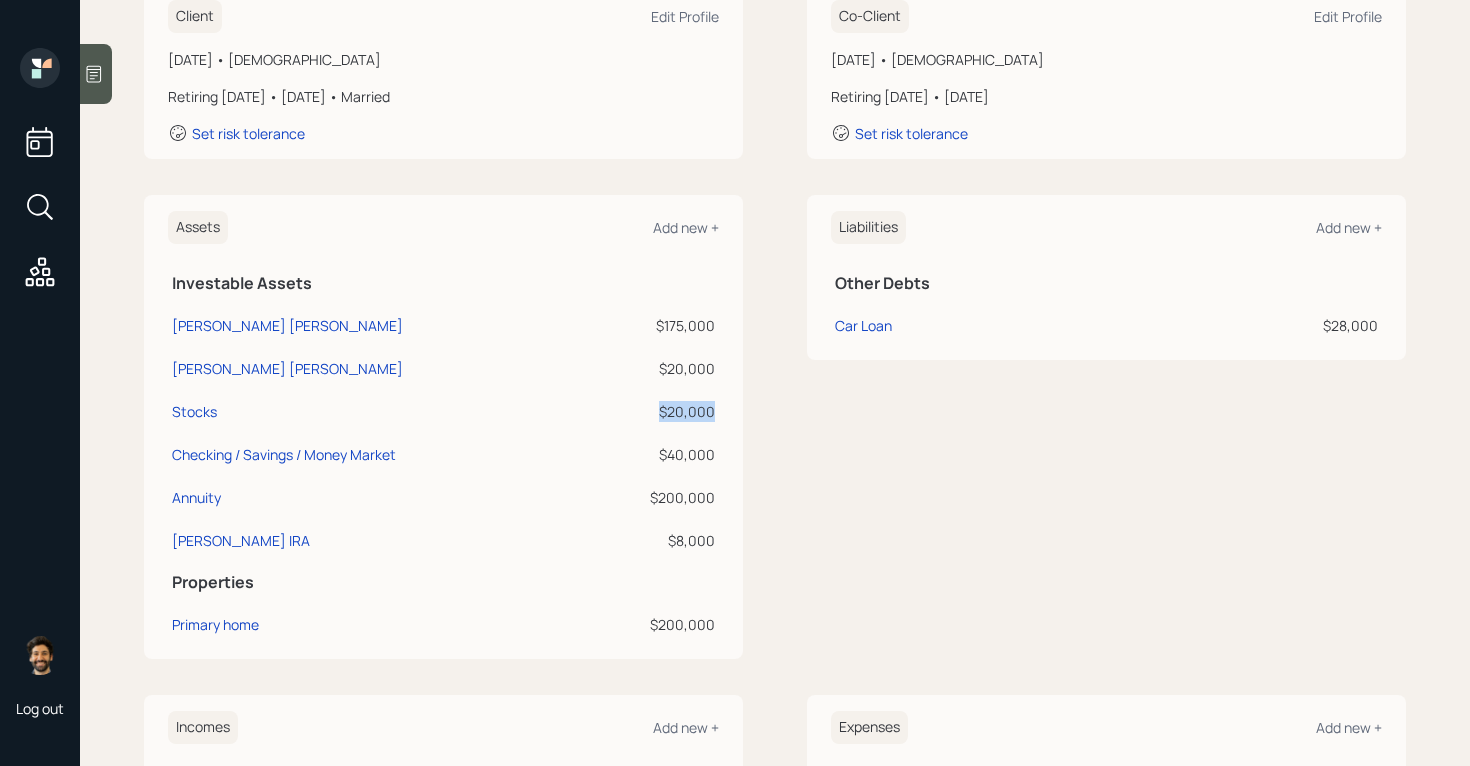 drag, startPoint x: 717, startPoint y: 412, endPoint x: 658, endPoint y: 411, distance: 59.008472 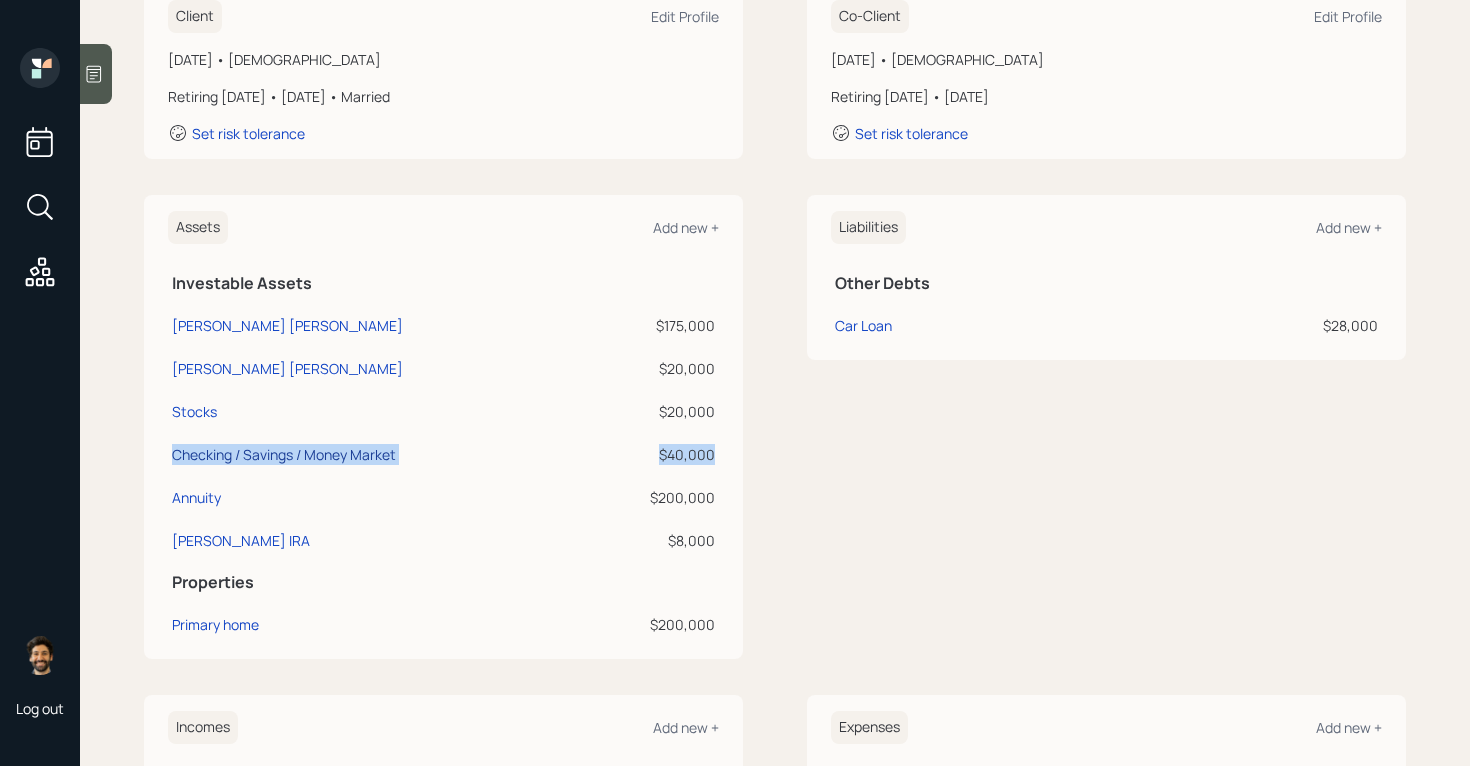 drag, startPoint x: 715, startPoint y: 454, endPoint x: 173, endPoint y: 454, distance: 542 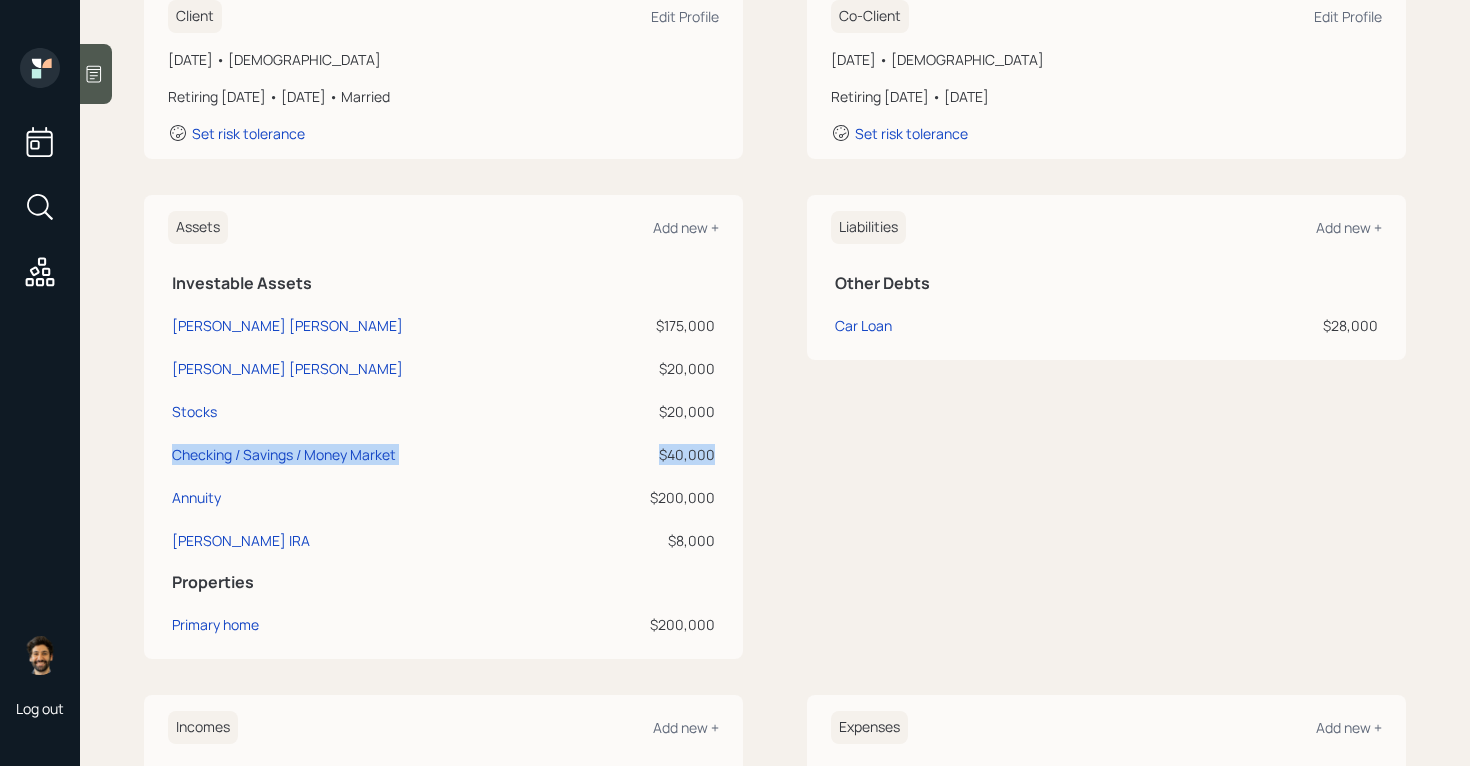 click on "$40,000" at bounding box center (654, 454) 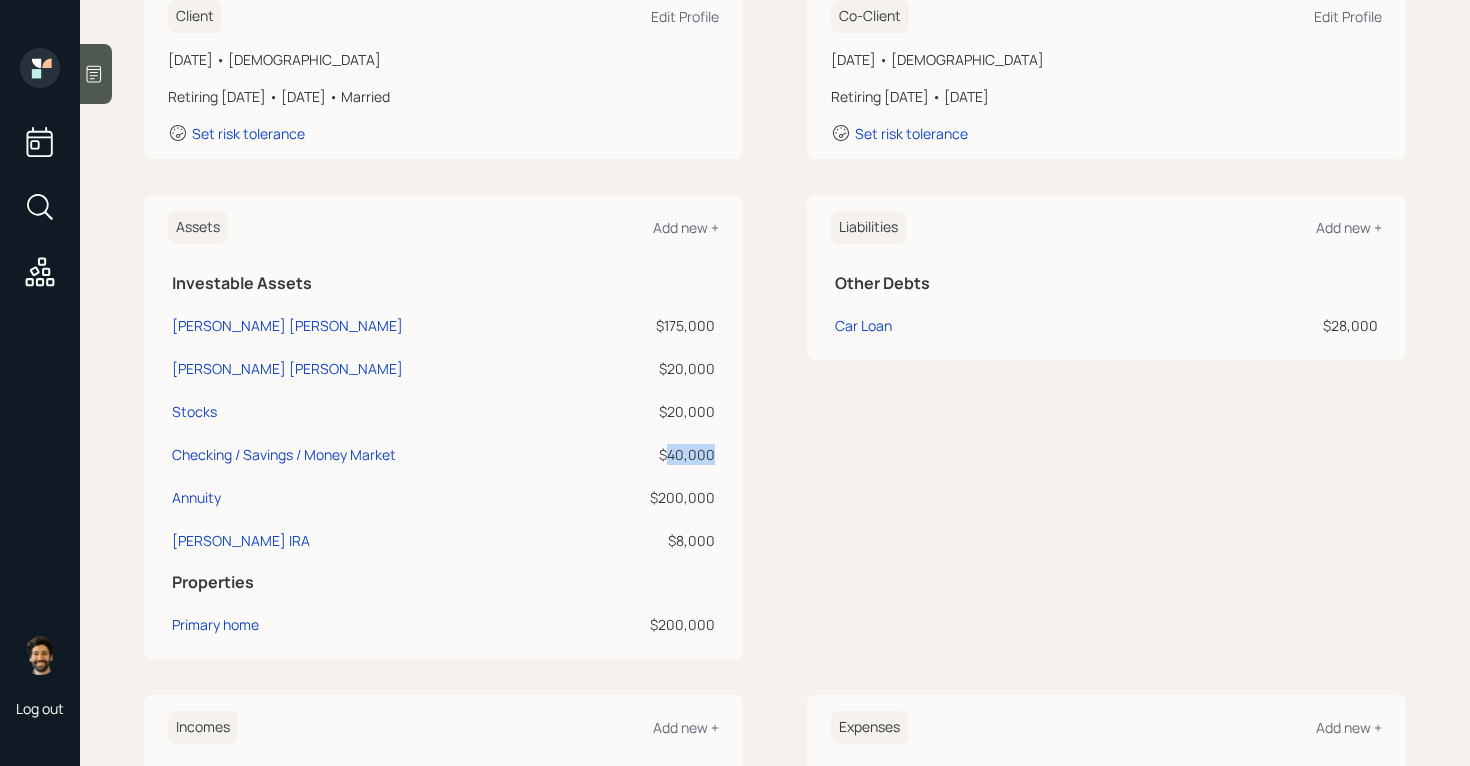click on "$40,000" at bounding box center (654, 454) 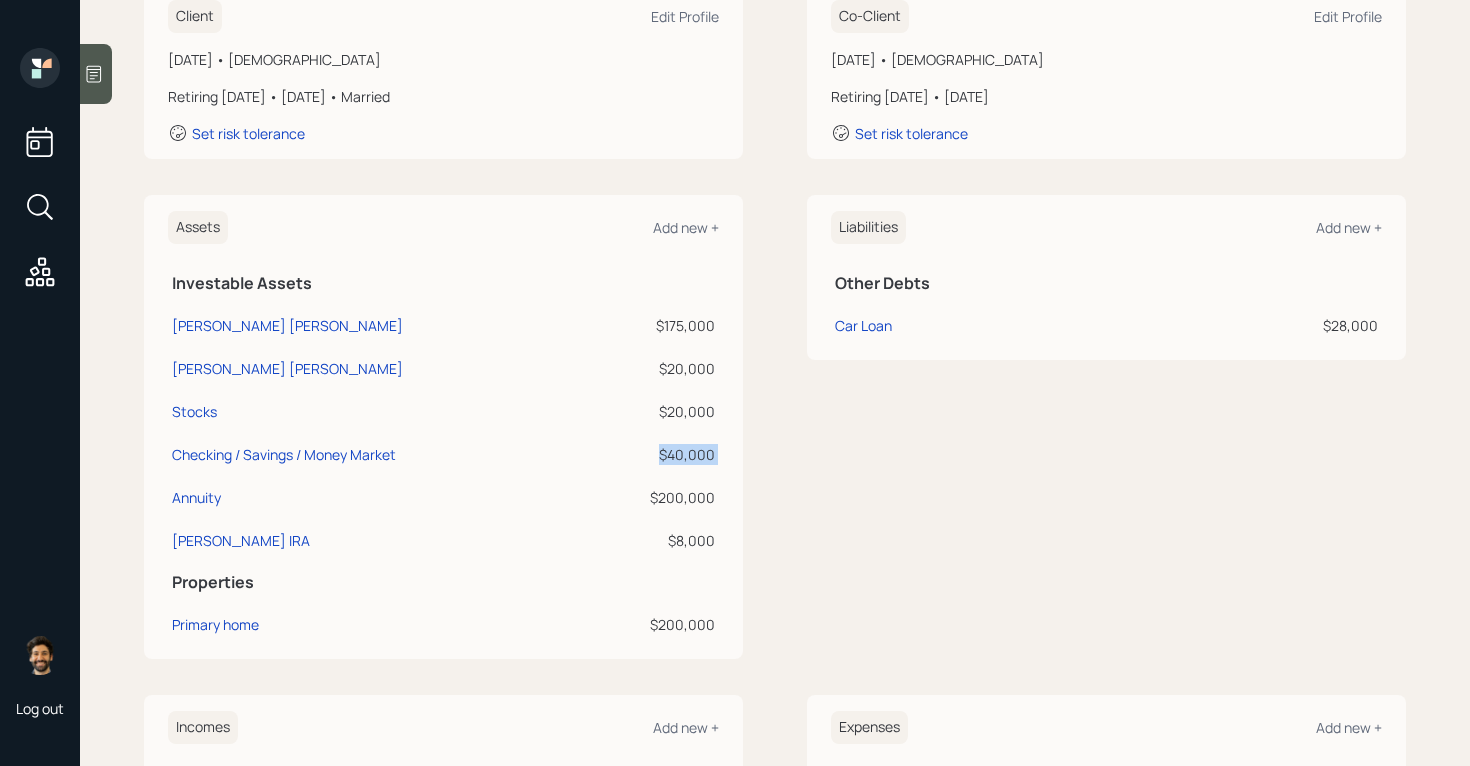 click on "$40,000" at bounding box center [654, 454] 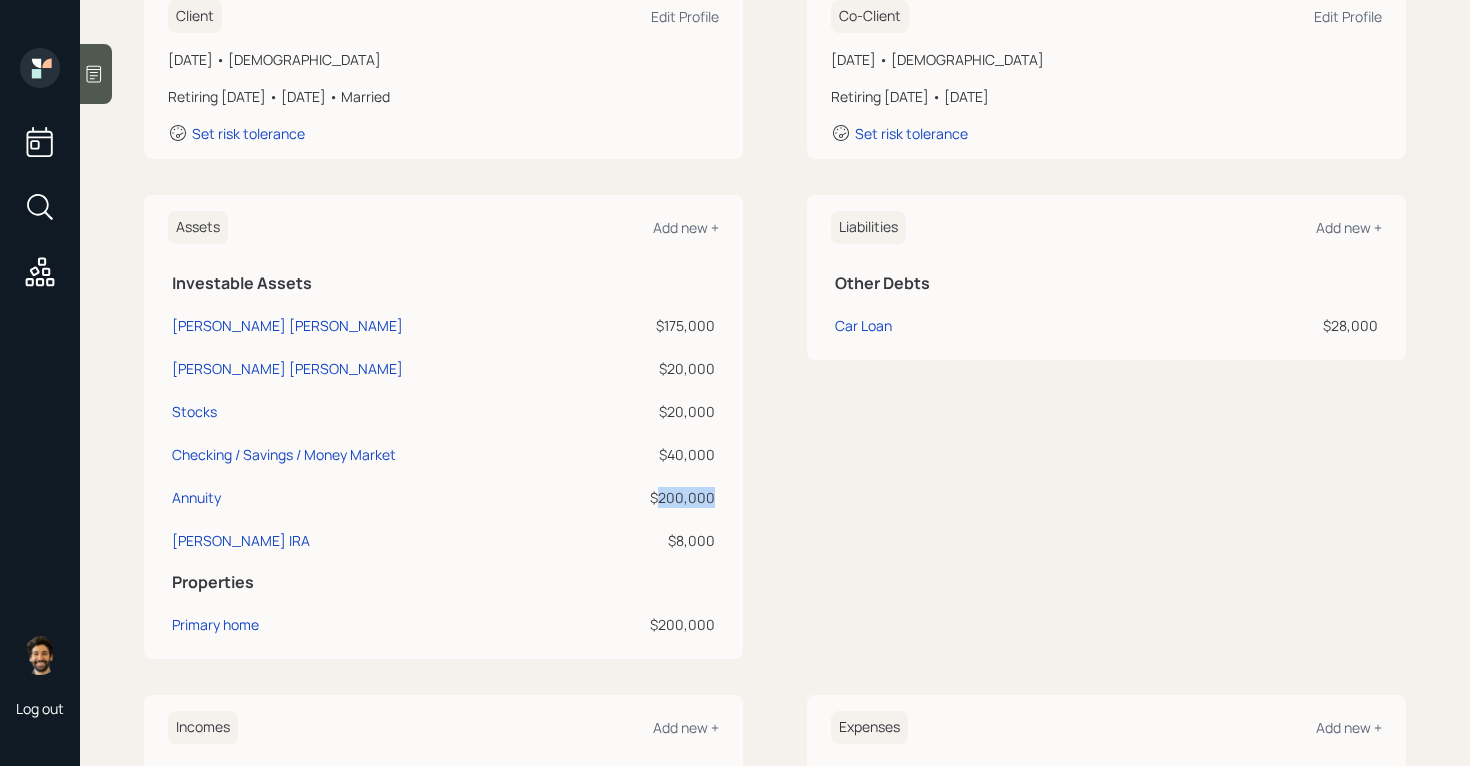 click on "$200,000" at bounding box center (654, 497) 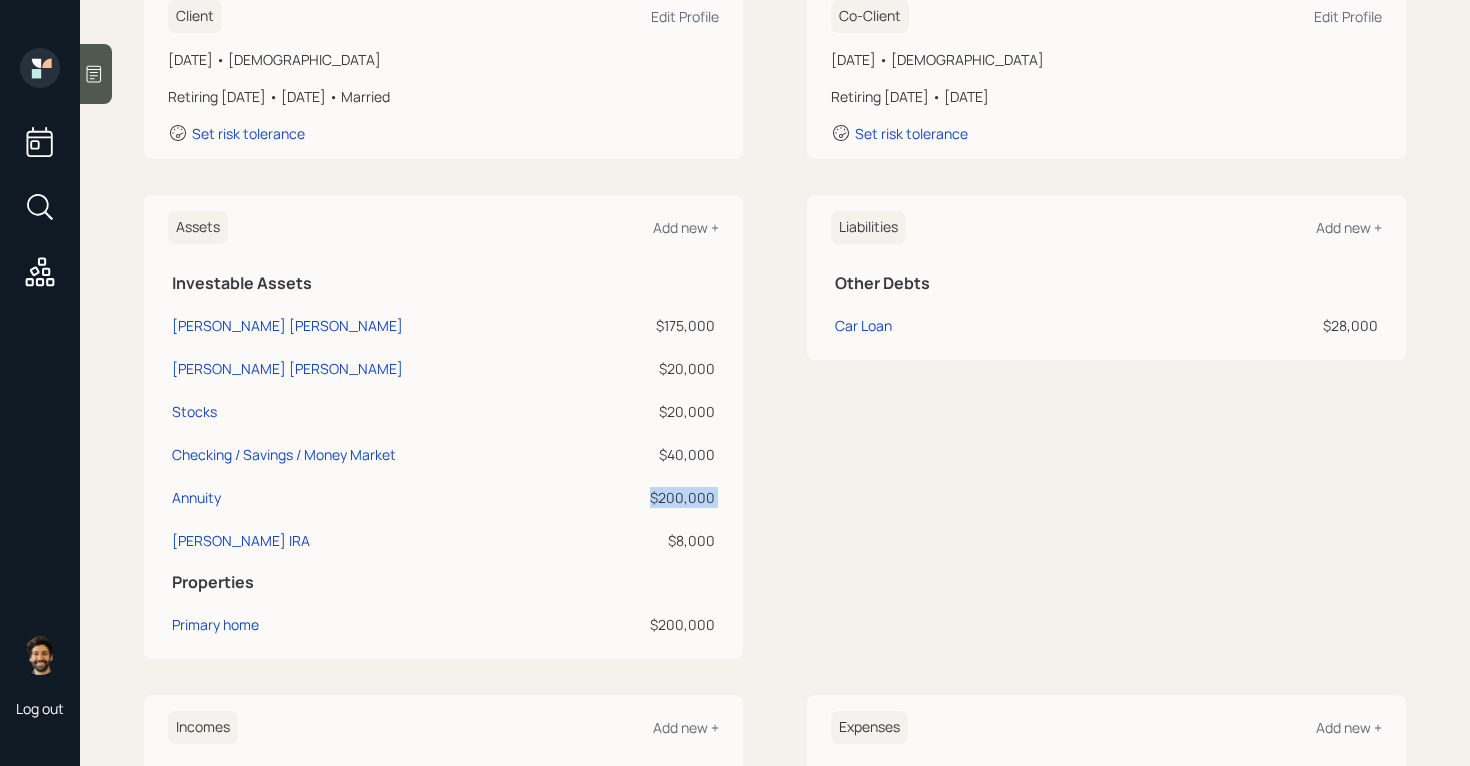 click on "$200,000" at bounding box center (654, 497) 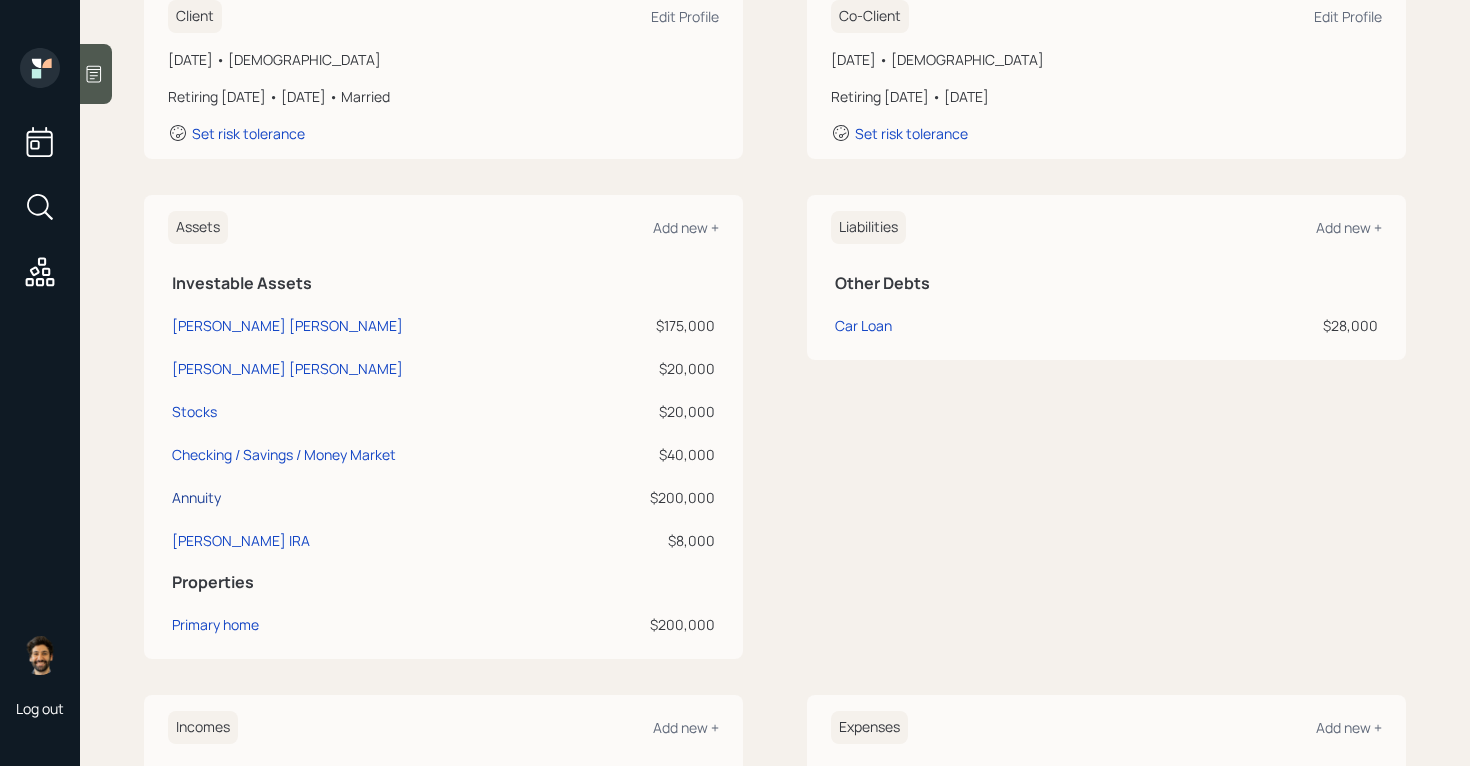 click on "Annuity" at bounding box center (196, 497) 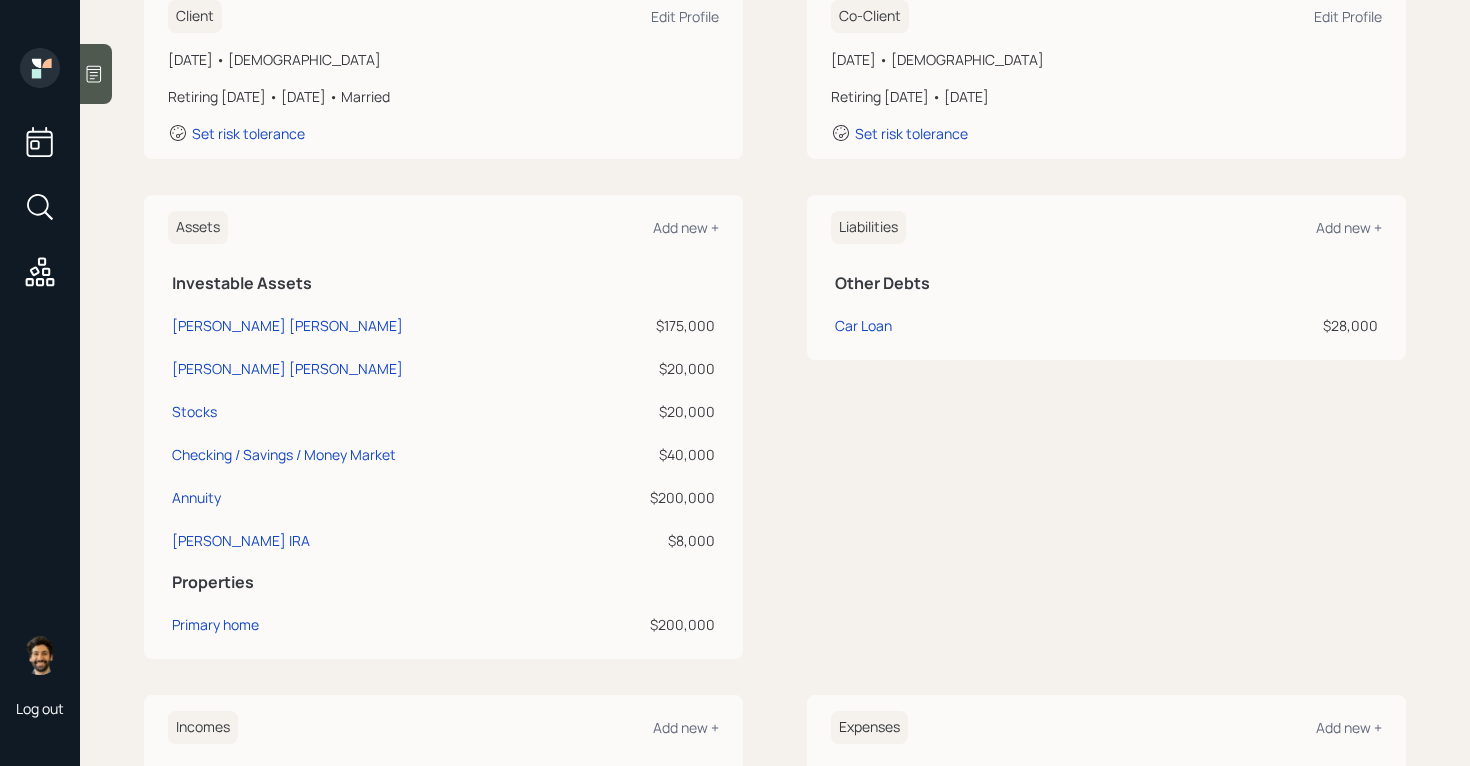 select on "taxable" 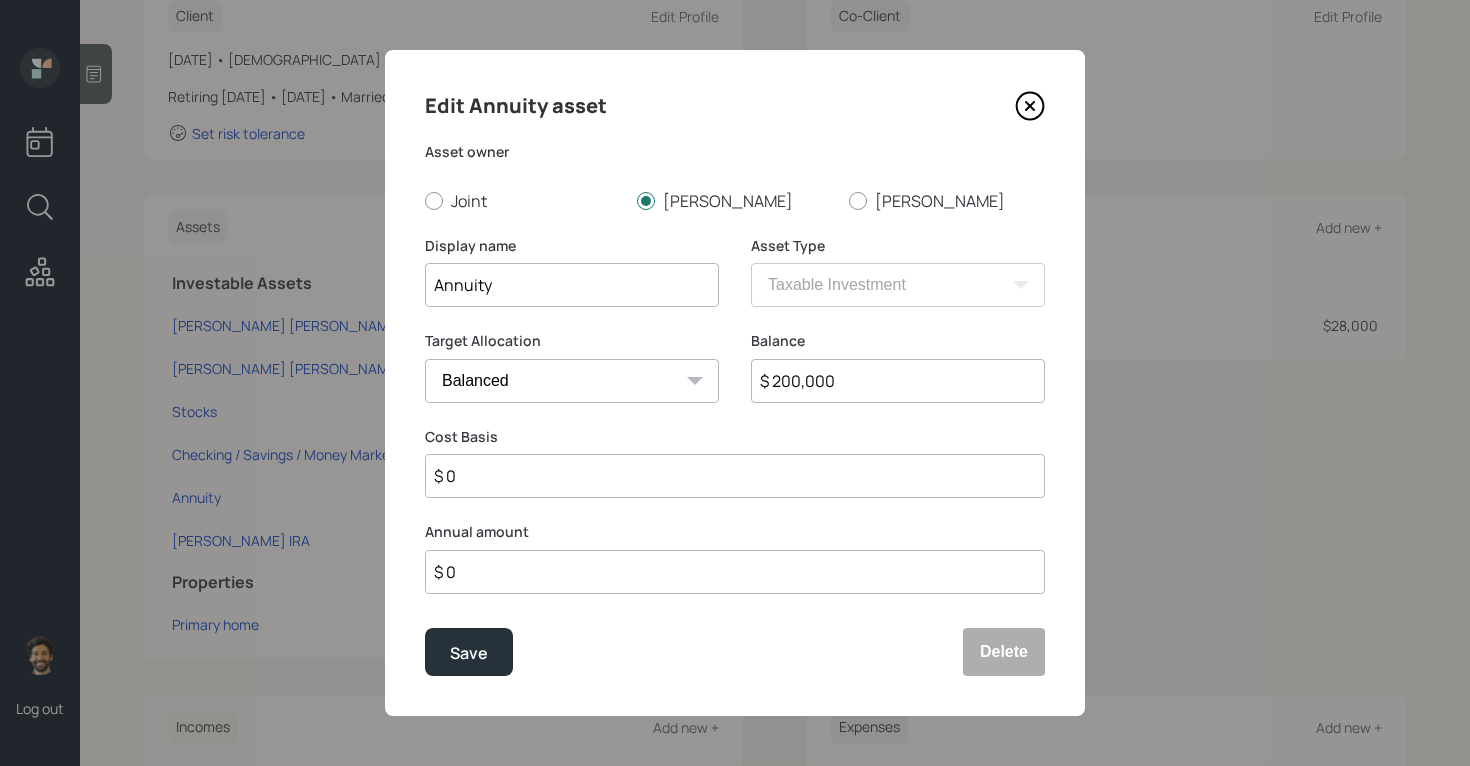 click on "$ 200,000" at bounding box center [898, 381] 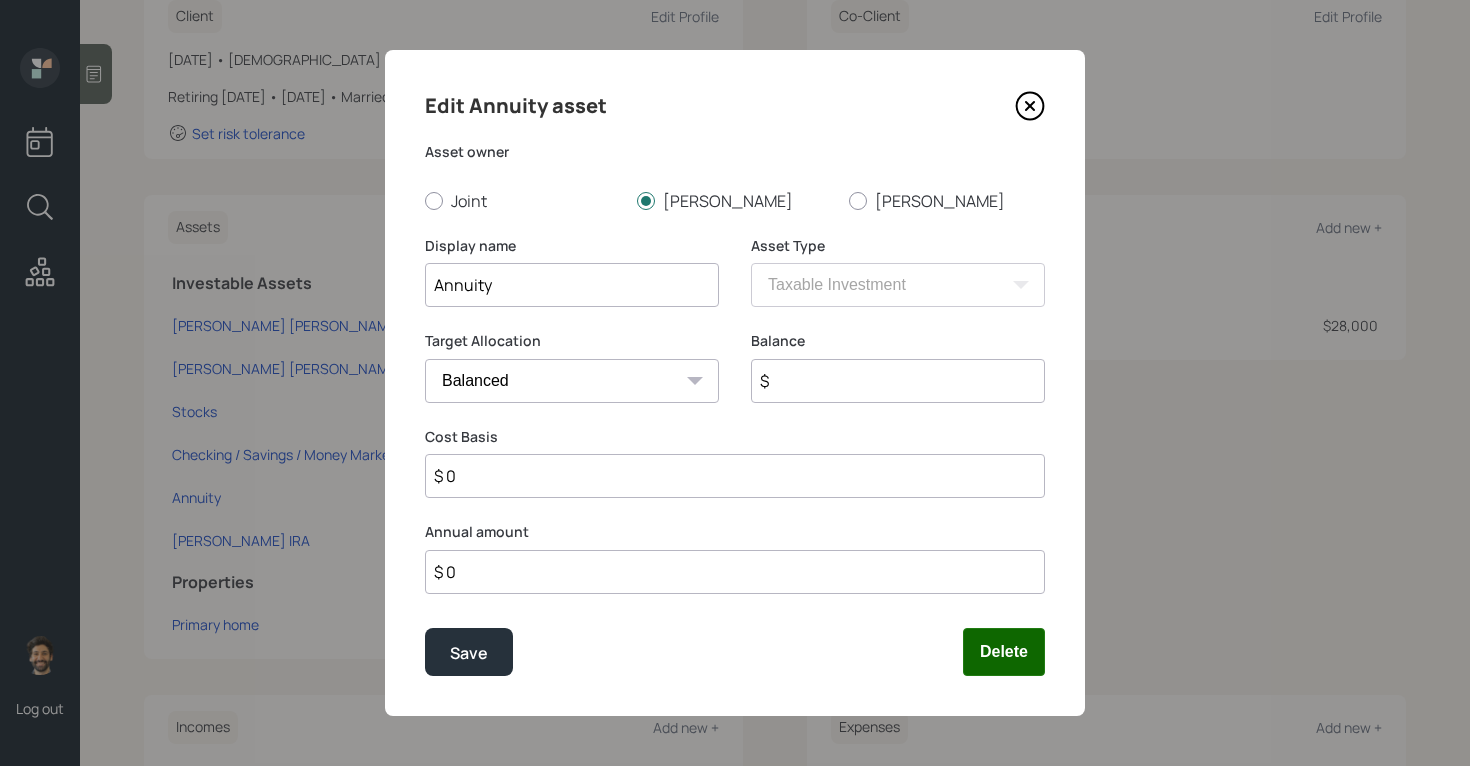 type on "$" 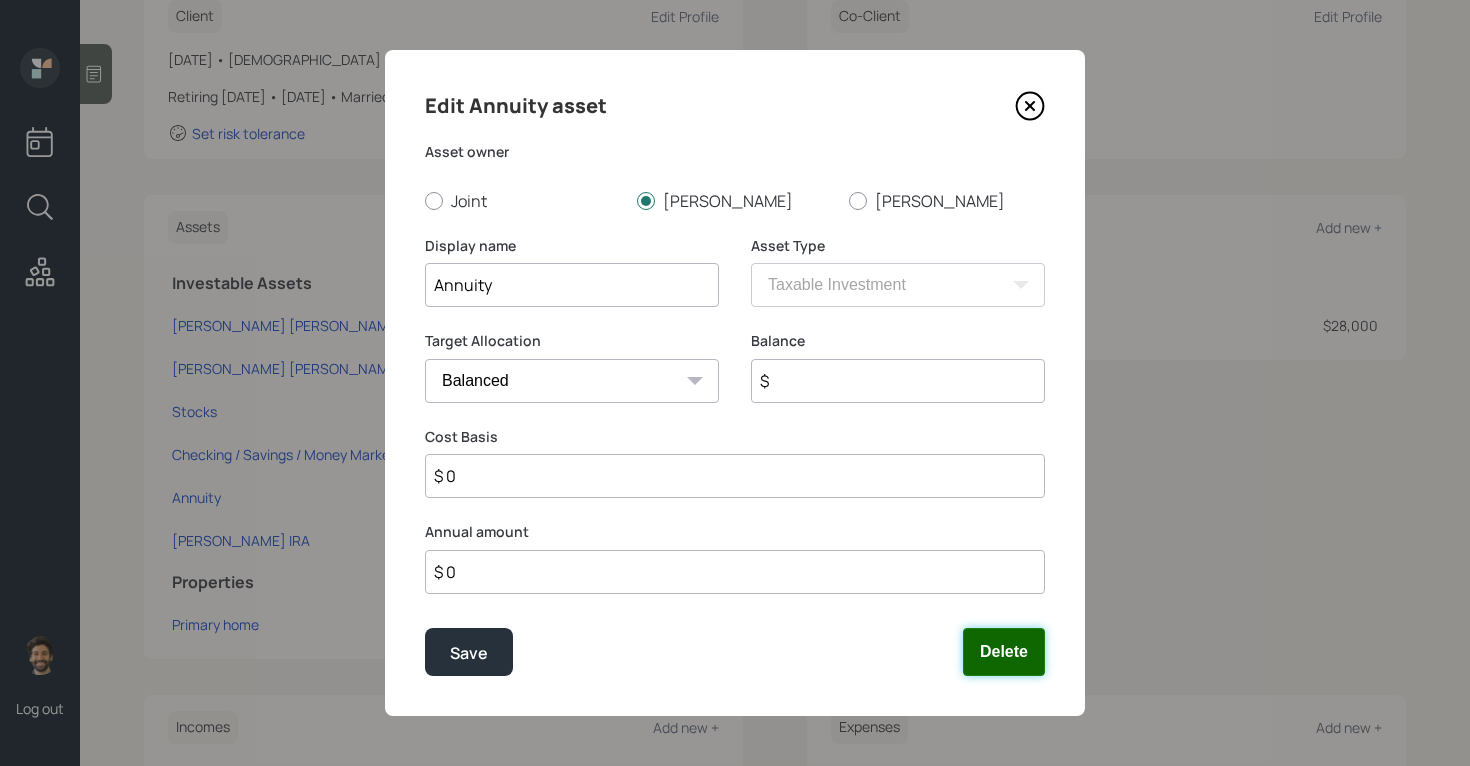 click on "Edit Annuity  asset Asset owner Joint Carol Todd Display name Annuity Asset Type SEP IRA IRA Roth IRA 401(k) Roth 401(k) 403(b) Roth 403(b) 457(b) Roth 457(b) Health Savings Account 529 Taxable Investment Checking / Savings Emergency Fund Target Allocation Cash Conservative Balanced Aggressive Balance $ Cost Basis $ 0 Annual amount $ 0 Save Delete" at bounding box center (735, 383) 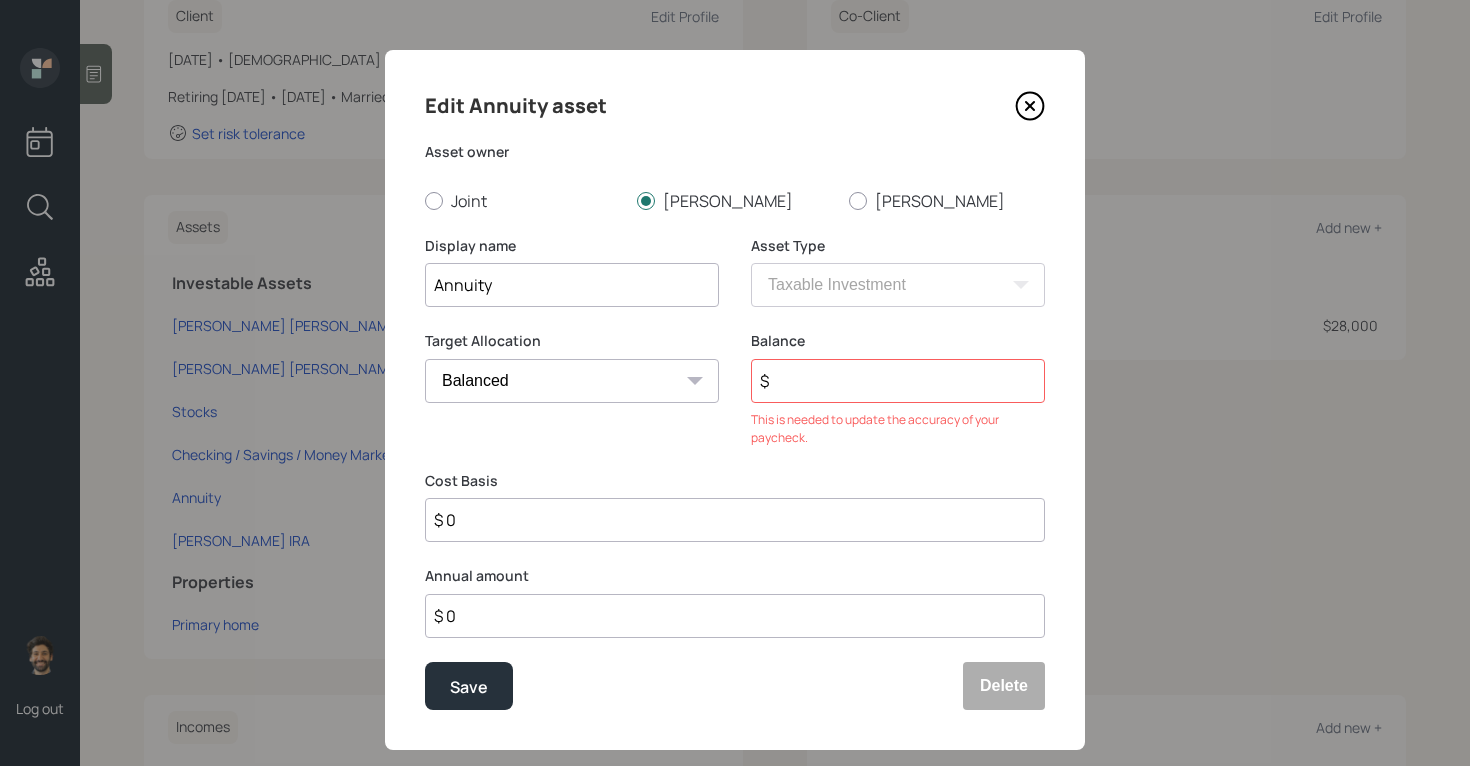 click 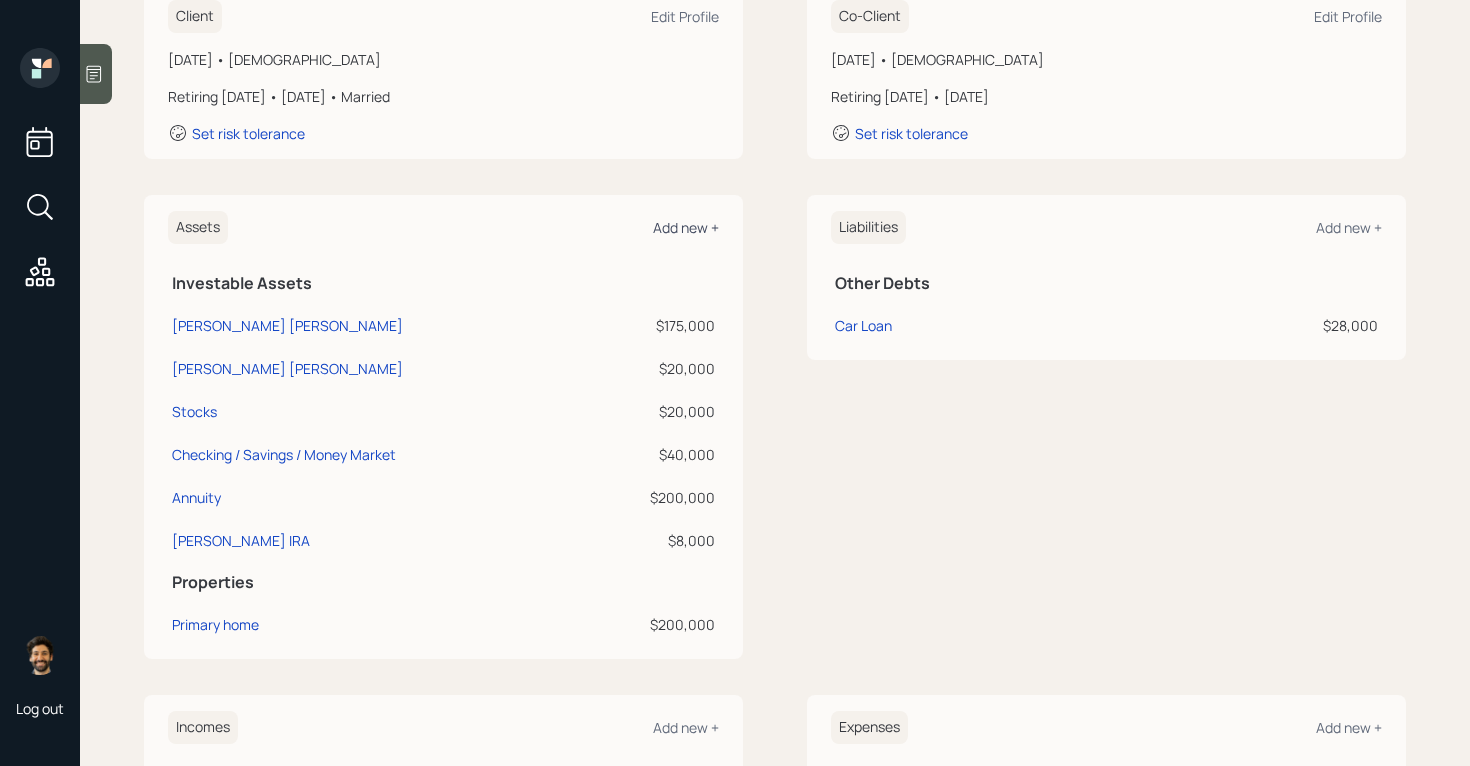 click on "Add new +" at bounding box center (686, 227) 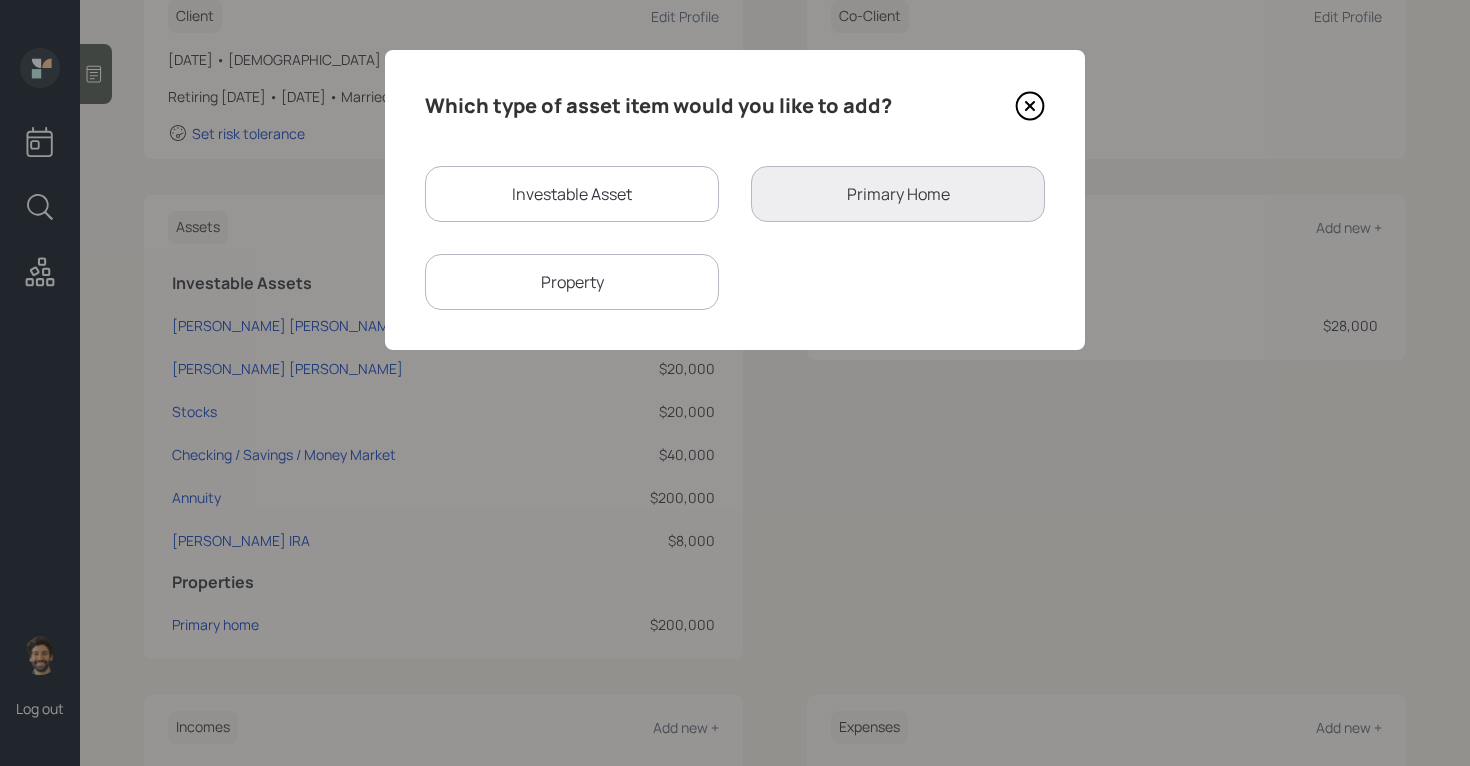 click on "Investable Asset" at bounding box center [572, 194] 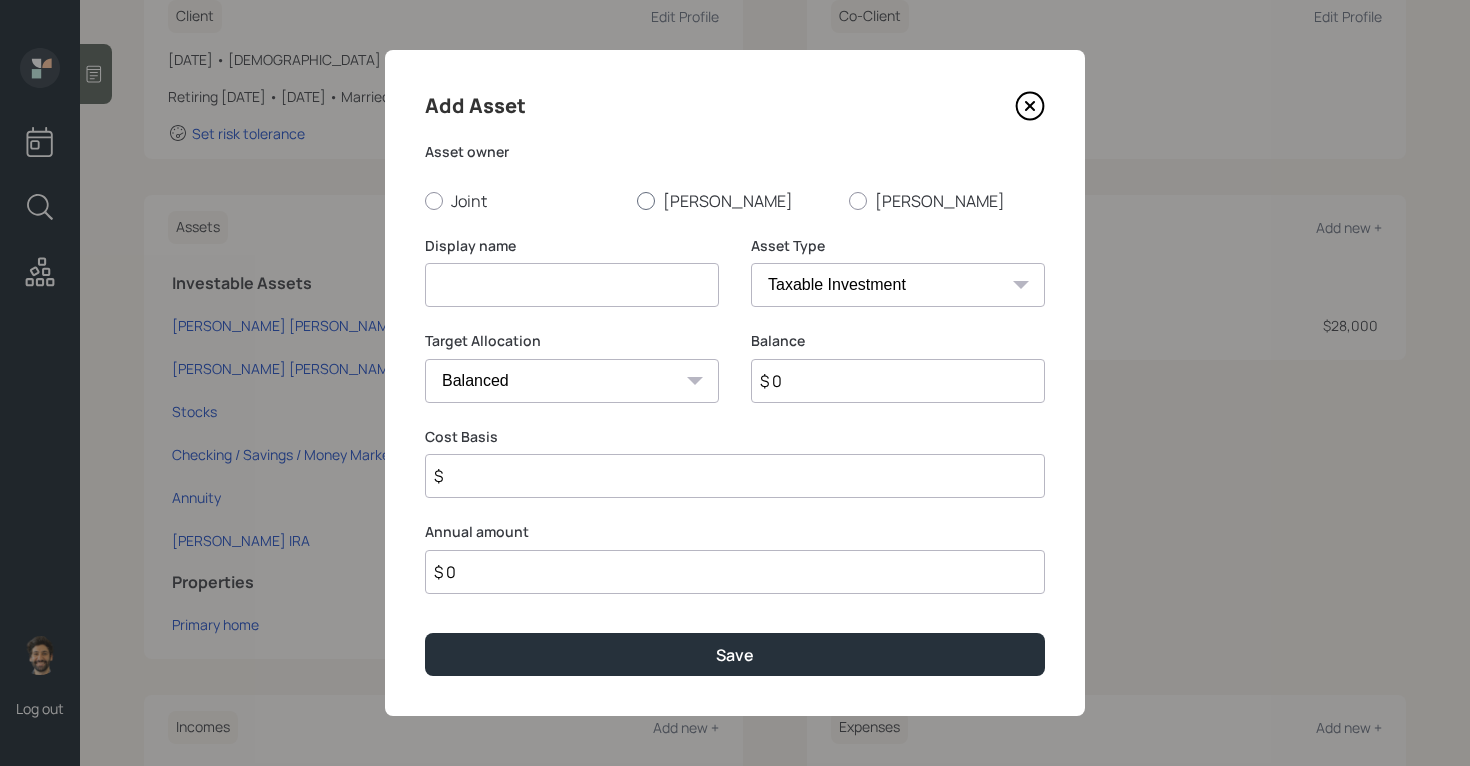 click on "Carol" at bounding box center (735, 201) 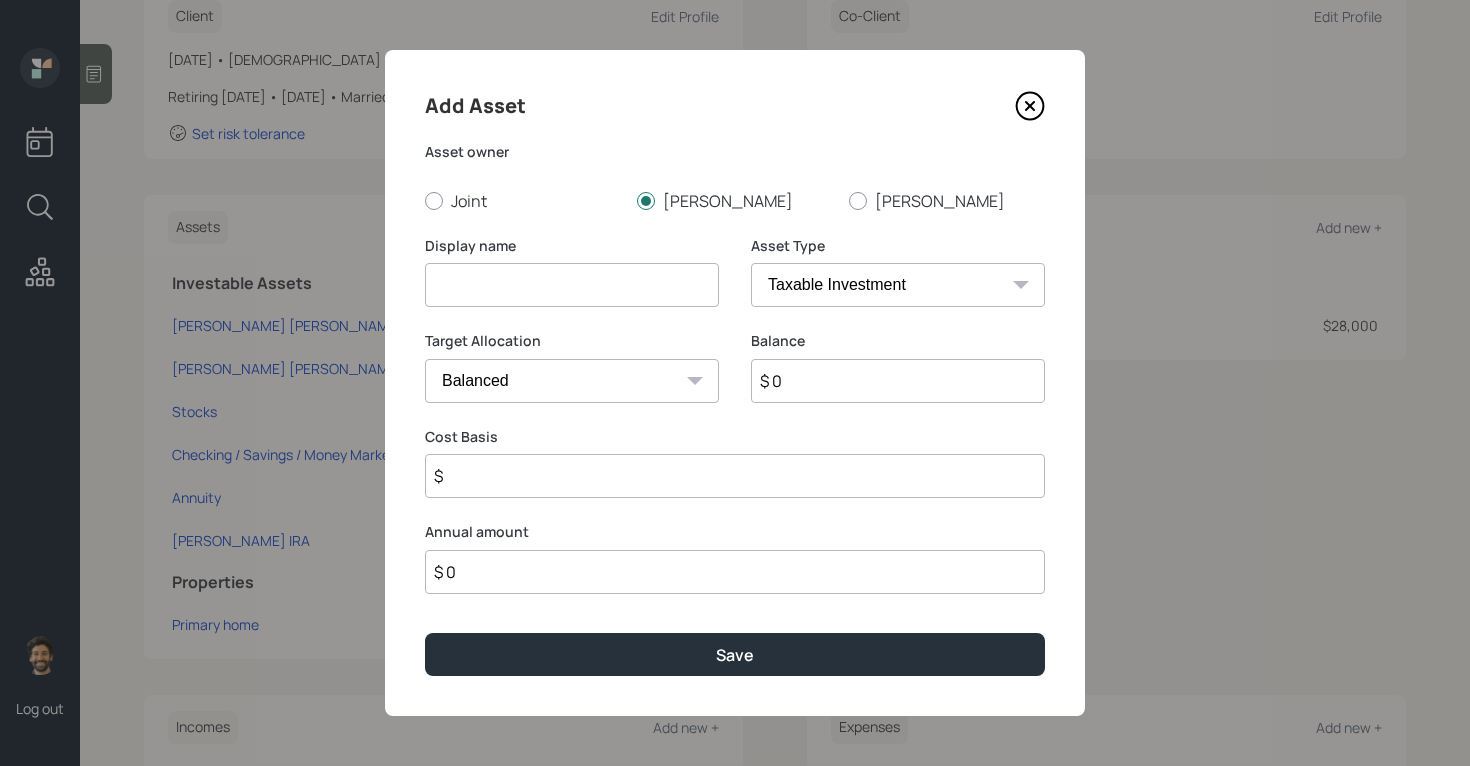 click at bounding box center (572, 285) 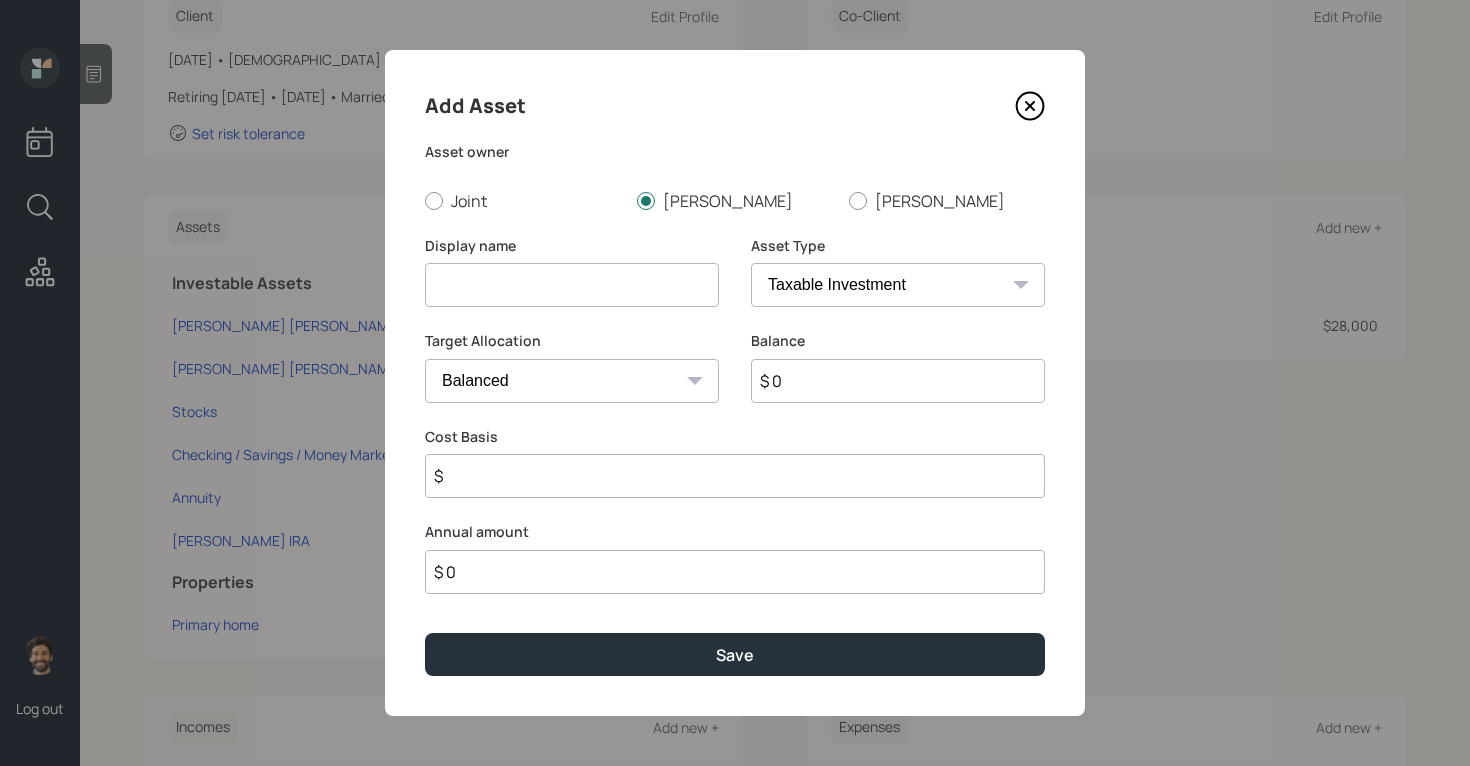 paste on "$ 200,000" 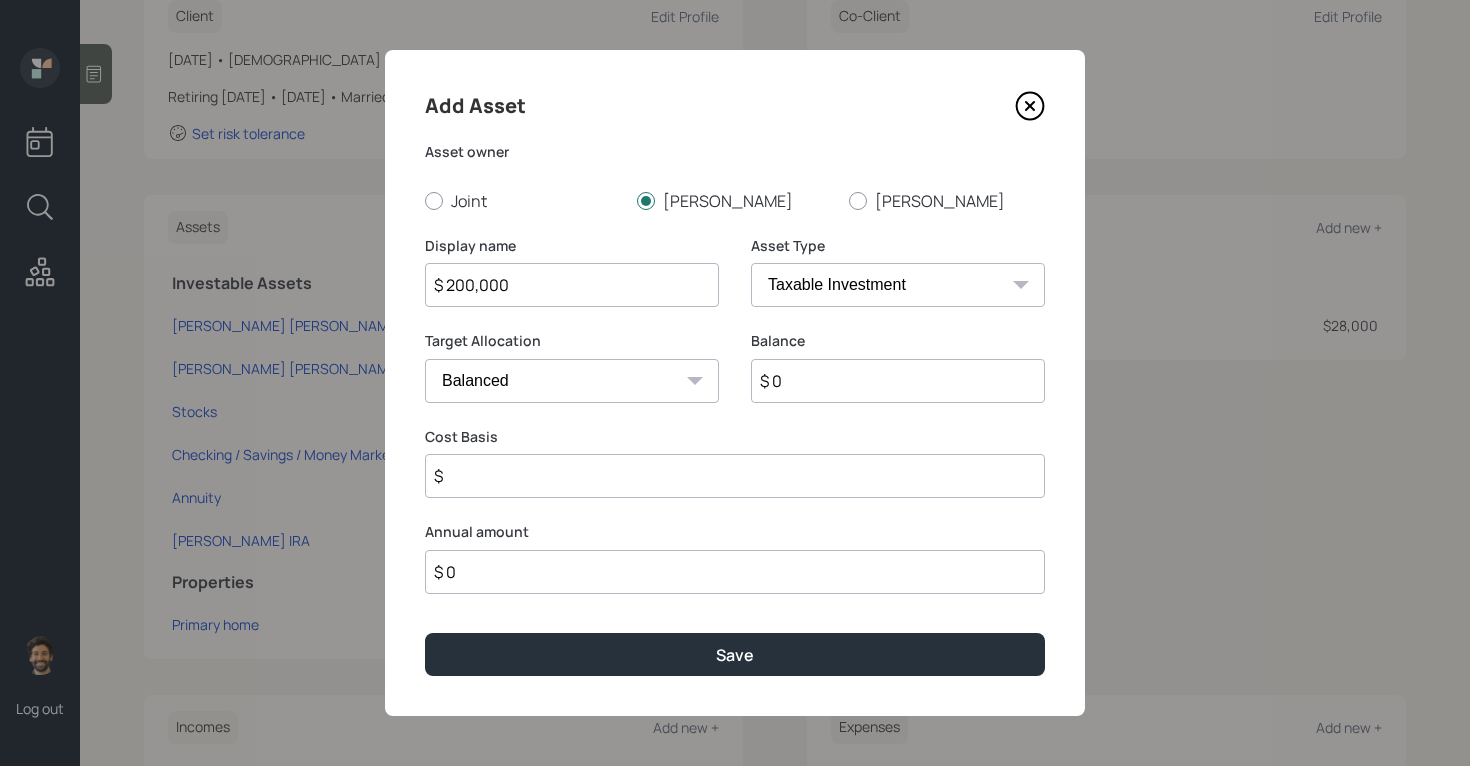 click on "$ 0" at bounding box center (898, 381) 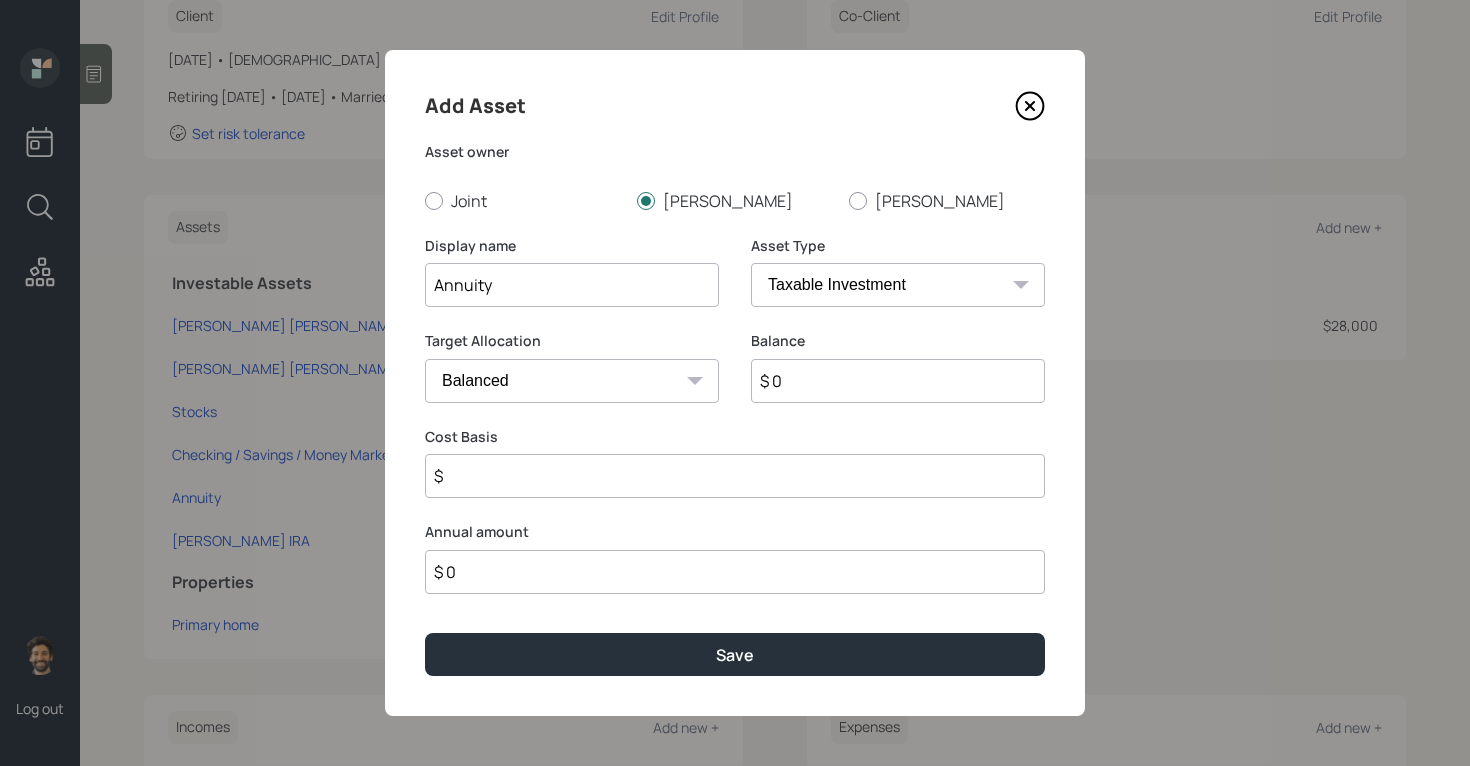 type on "Annuity" 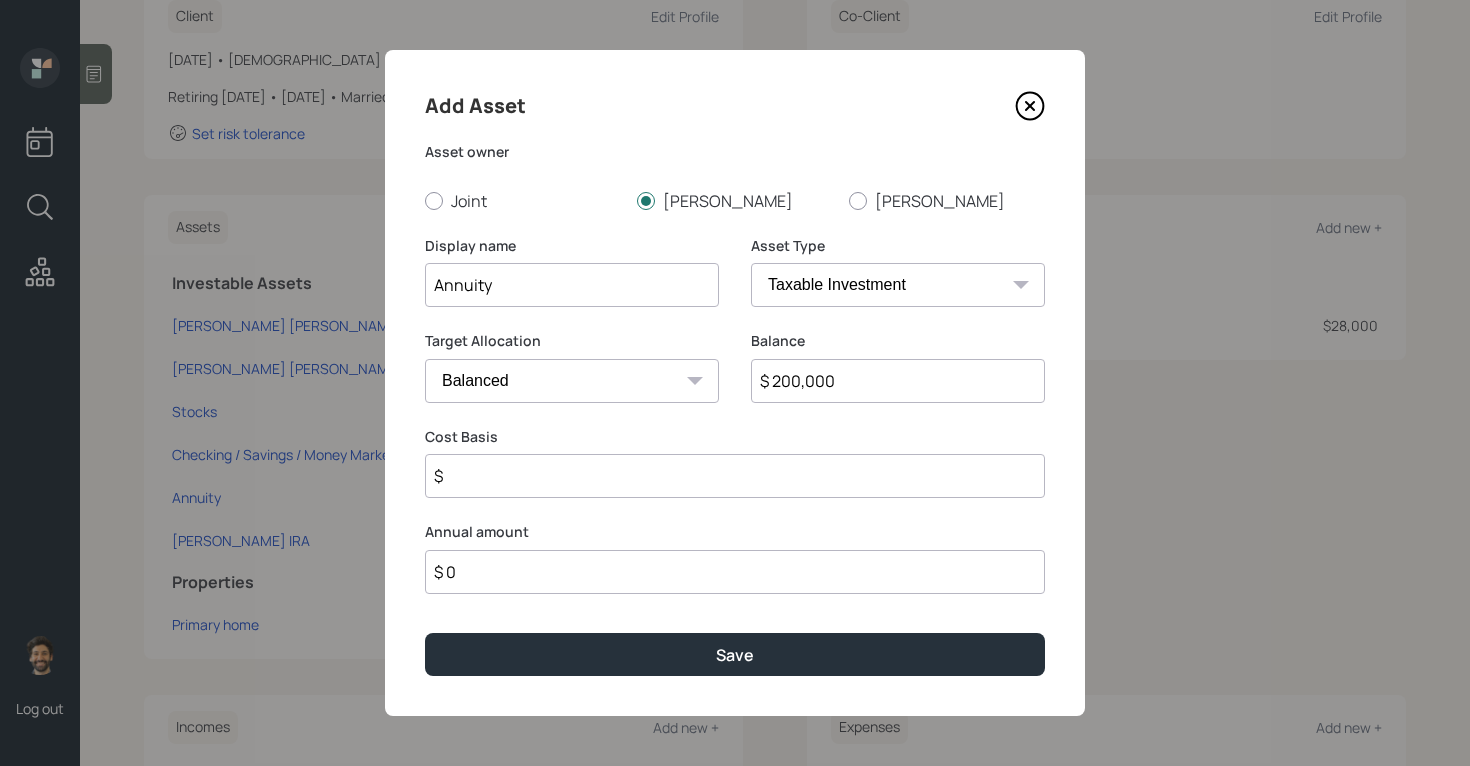 type on "$ 200,000" 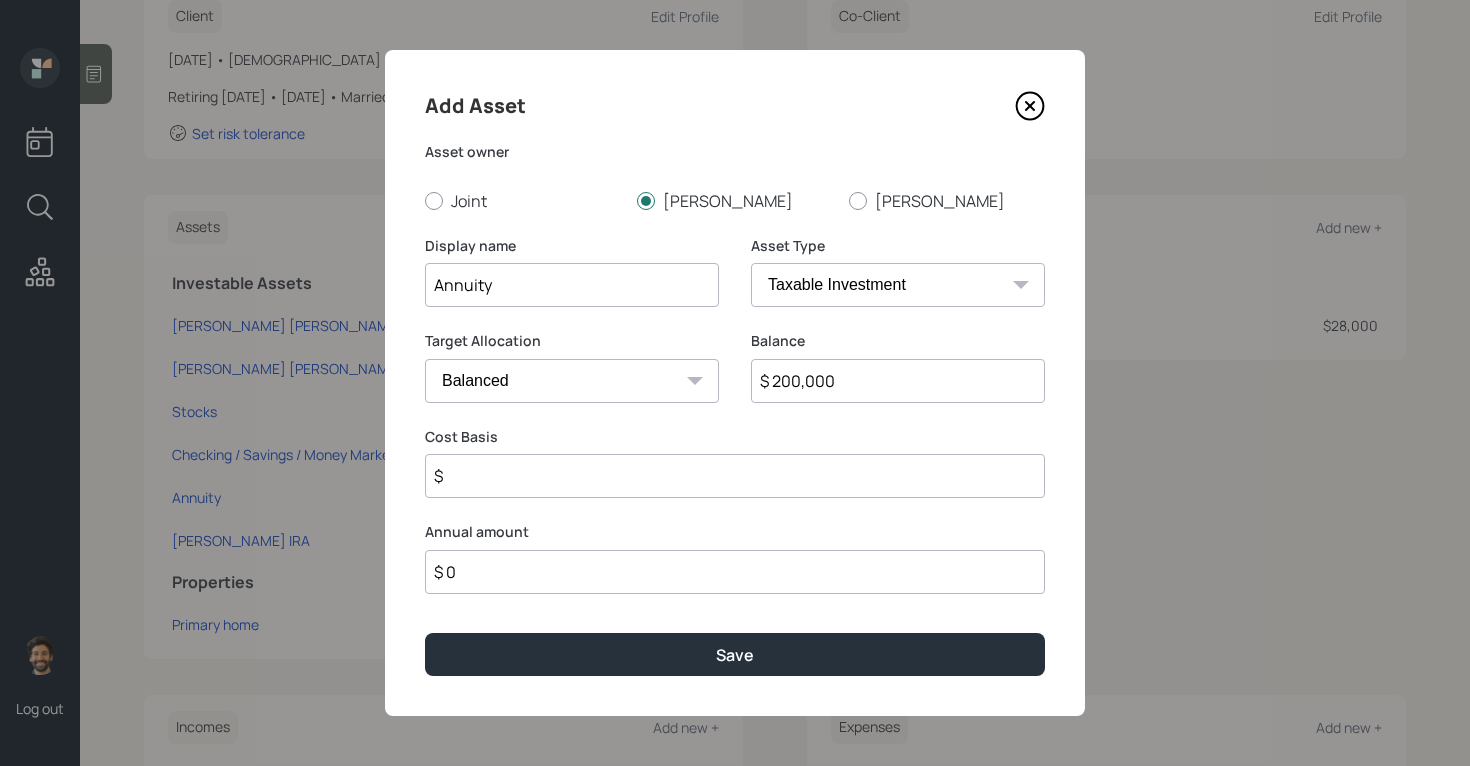 click on "SEP IRA IRA Roth IRA 401(k) Roth 401(k) 403(b) Roth 403(b) 457(b) Roth 457(b) Health Savings Account 529 Taxable Investment Checking / Savings Emergency Fund" at bounding box center [898, 285] 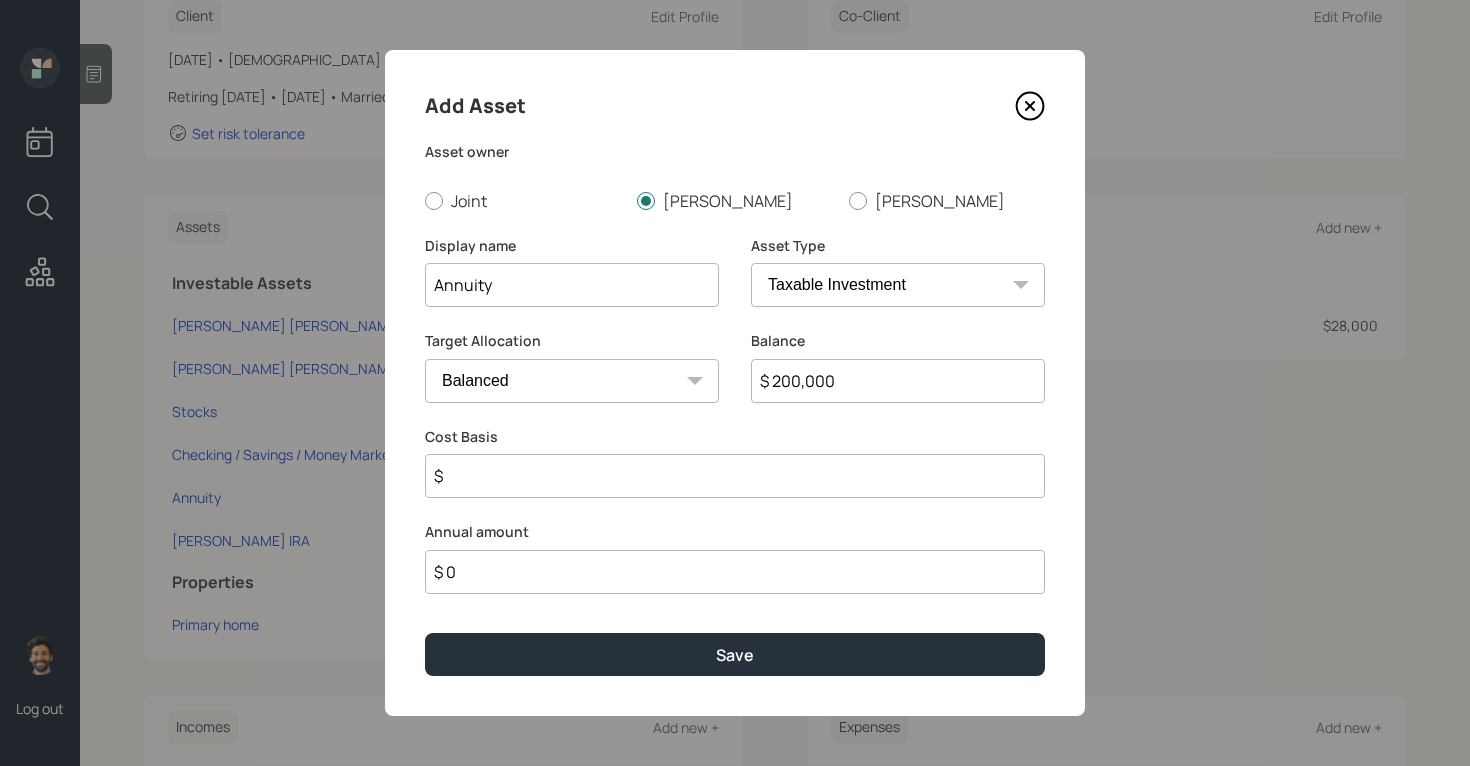 select on "ira" 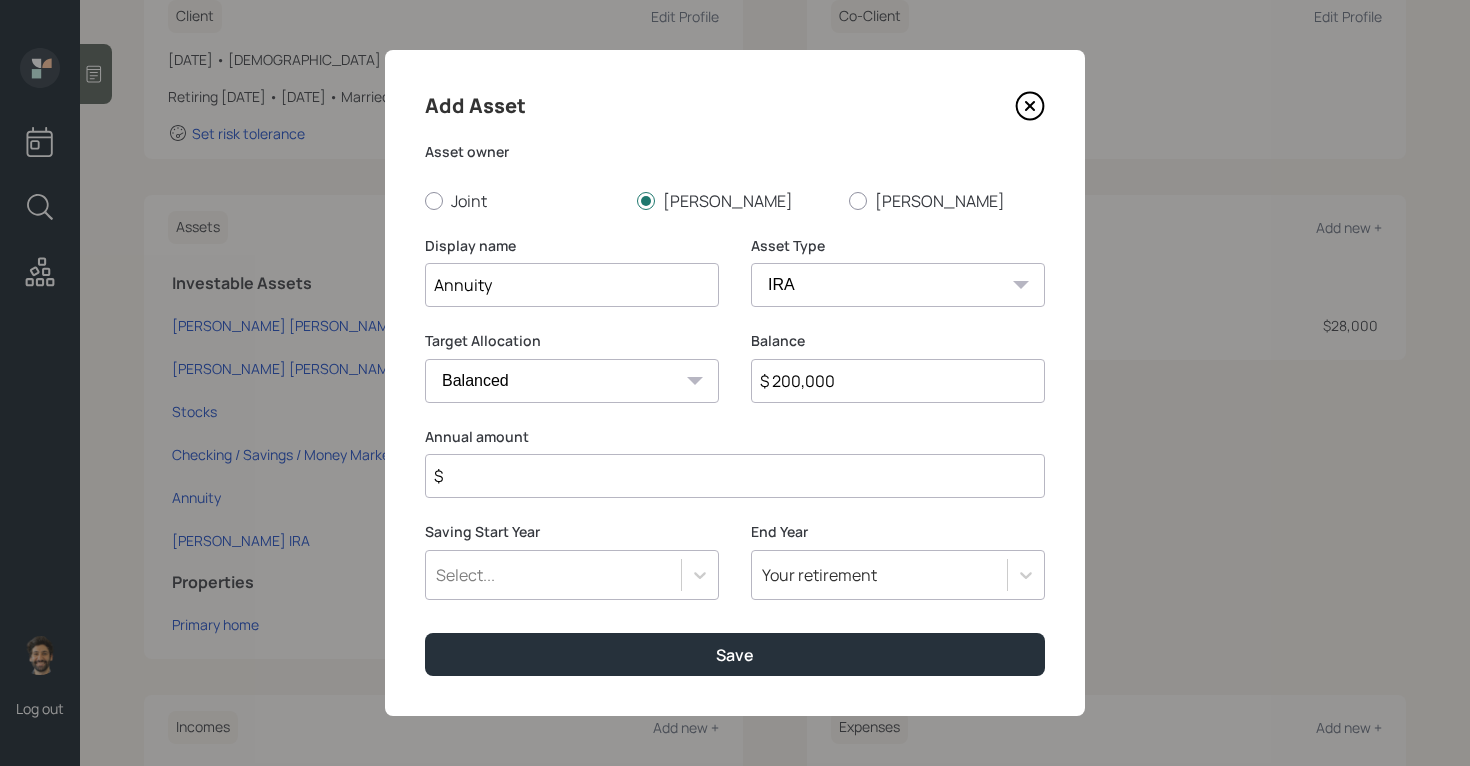 click on "$" at bounding box center (735, 476) 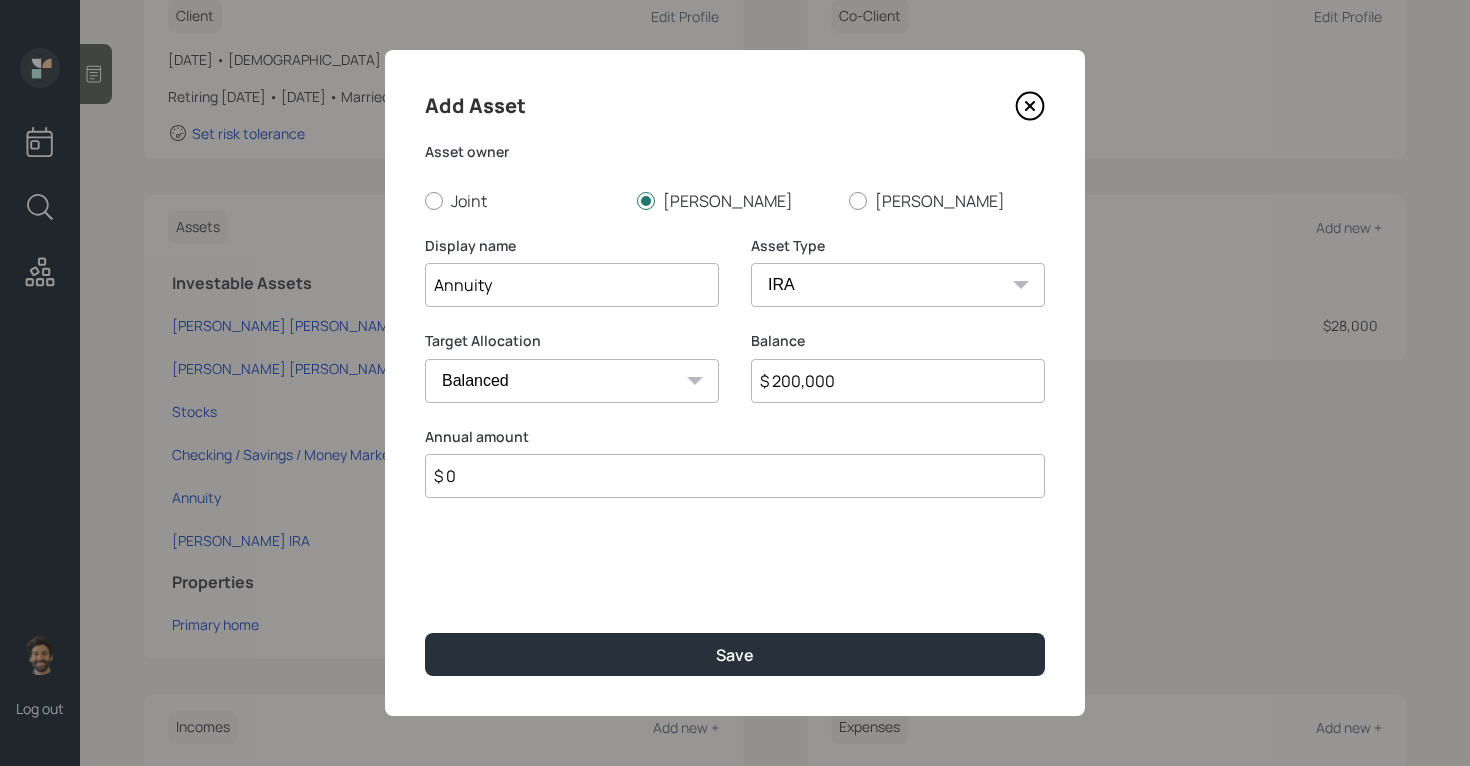 type on "$ 0" 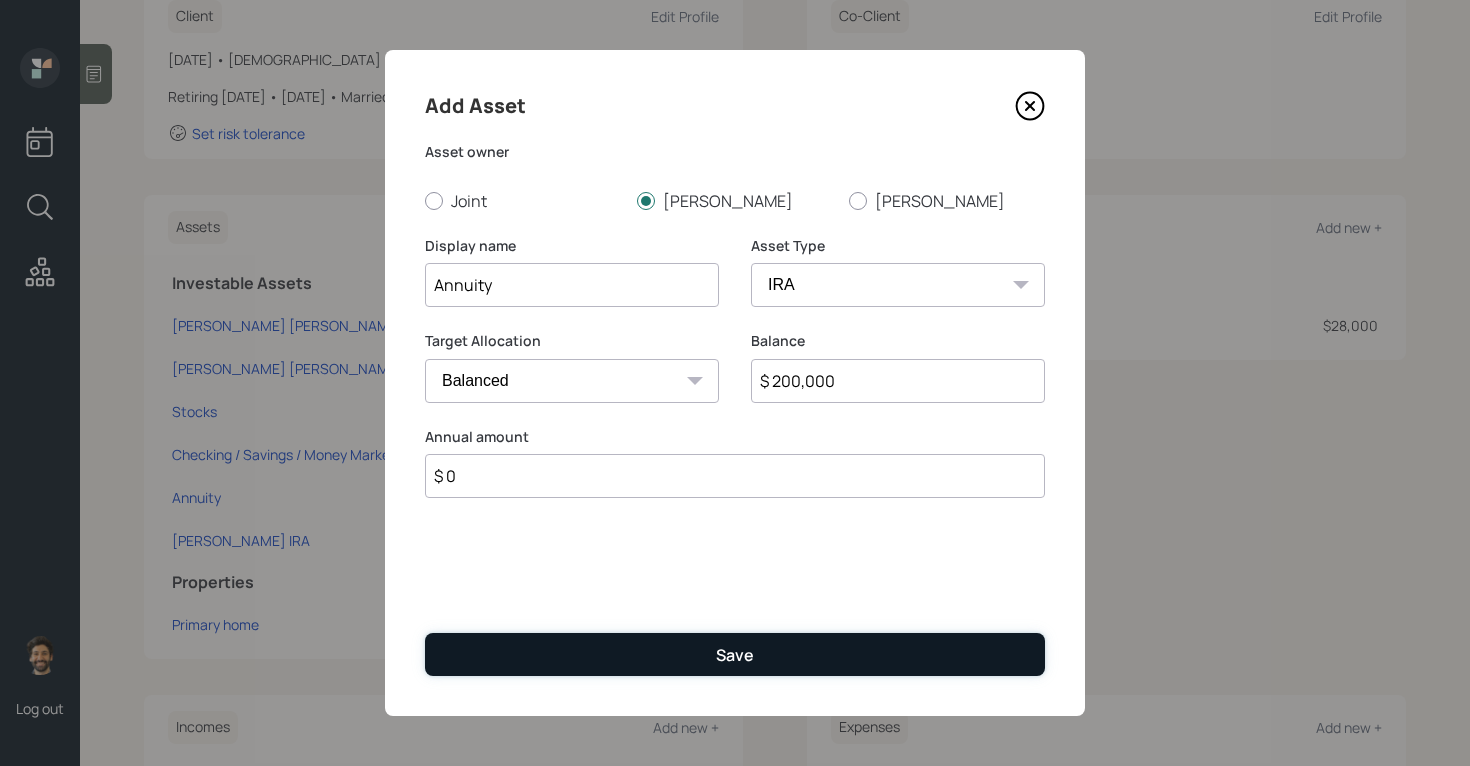 click on "Save" at bounding box center (735, 654) 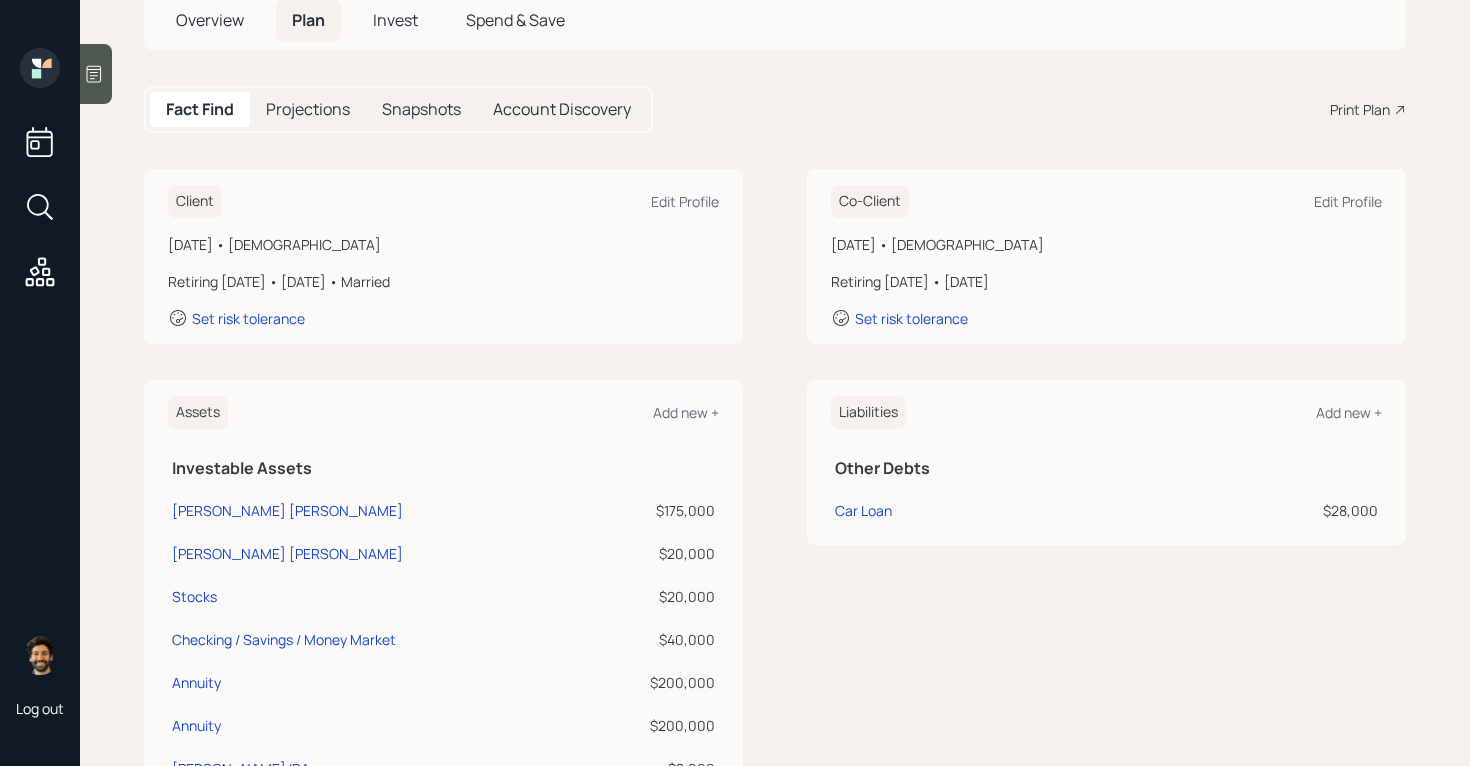 scroll, scrollTop: 0, scrollLeft: 0, axis: both 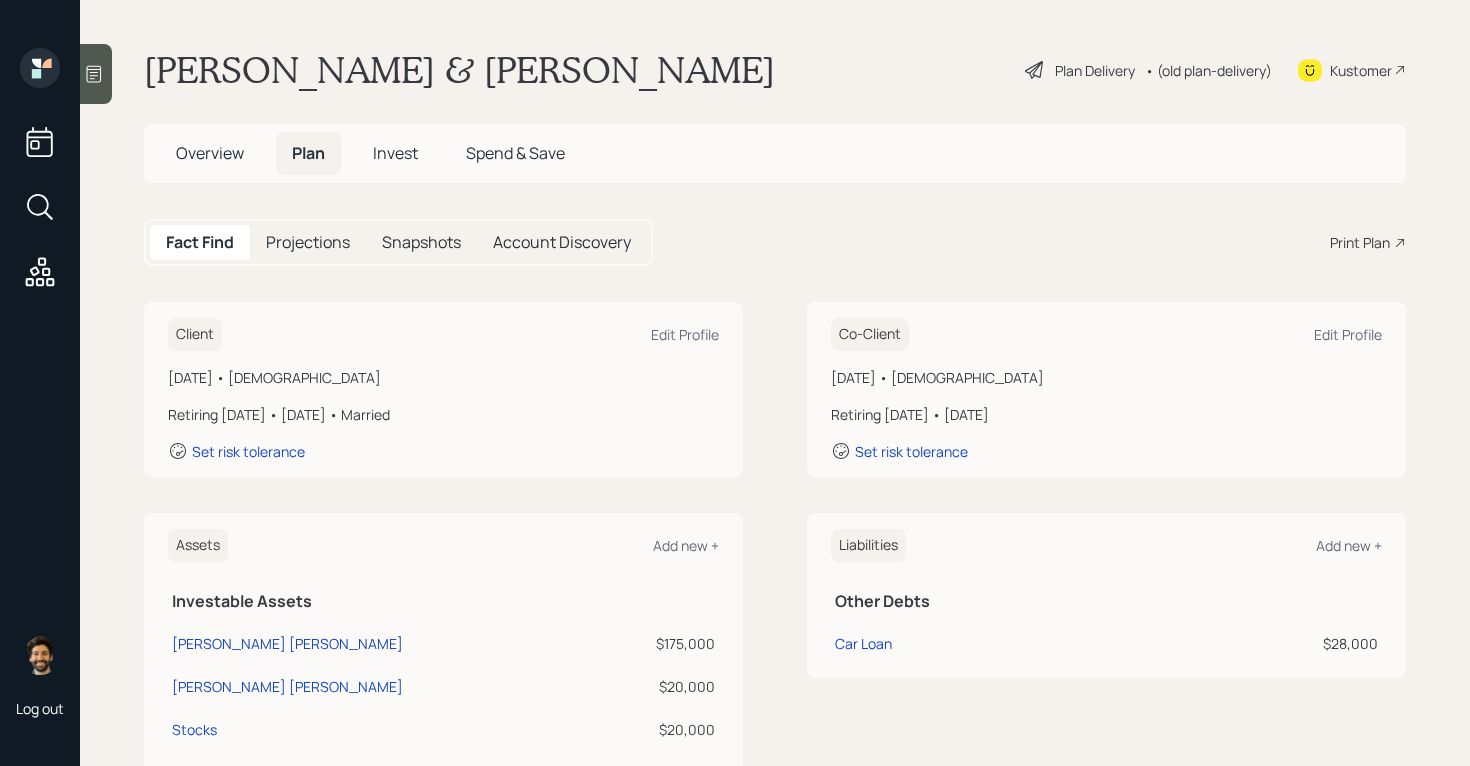 click on "• (old plan-delivery)" at bounding box center [1208, 70] 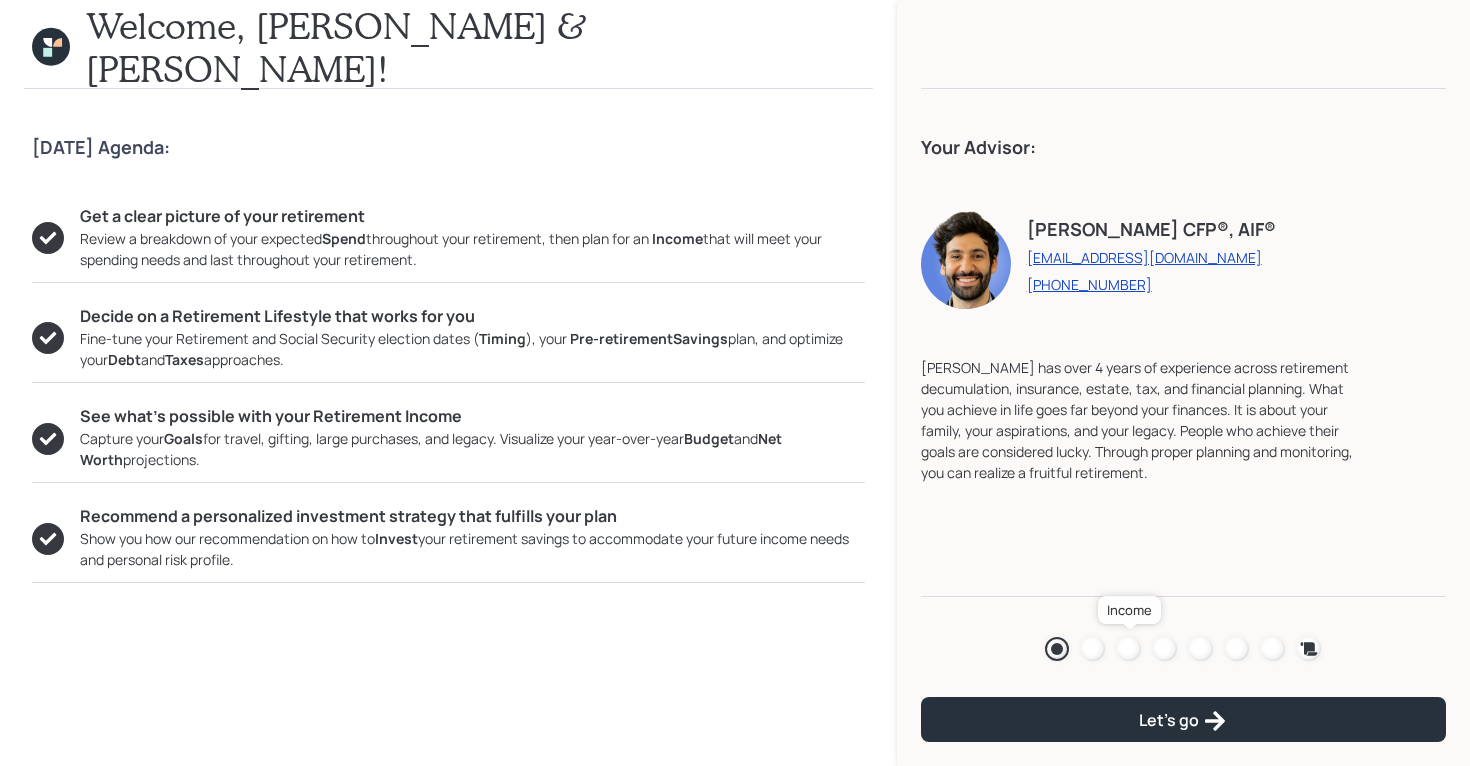 click at bounding box center (1129, 649) 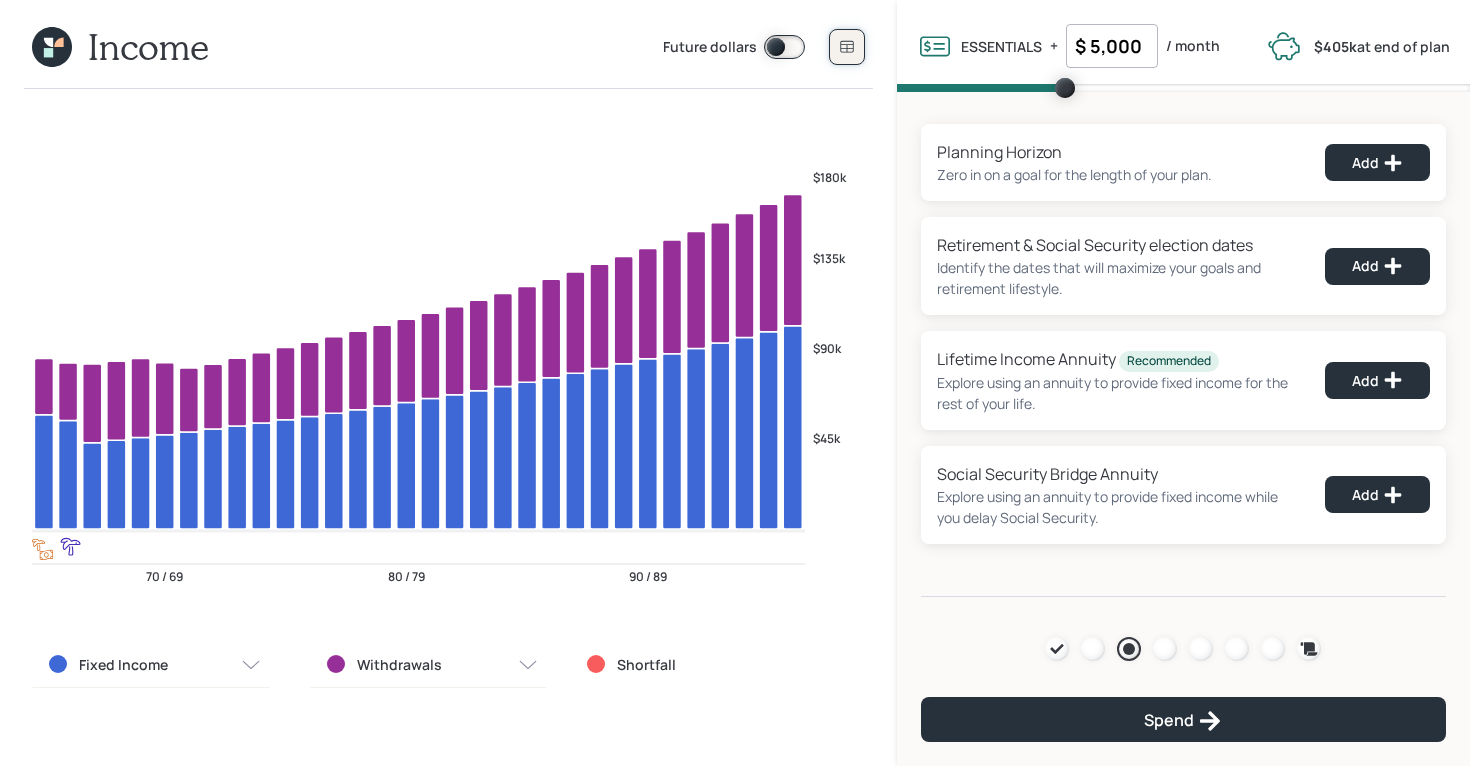 click at bounding box center (847, 47) 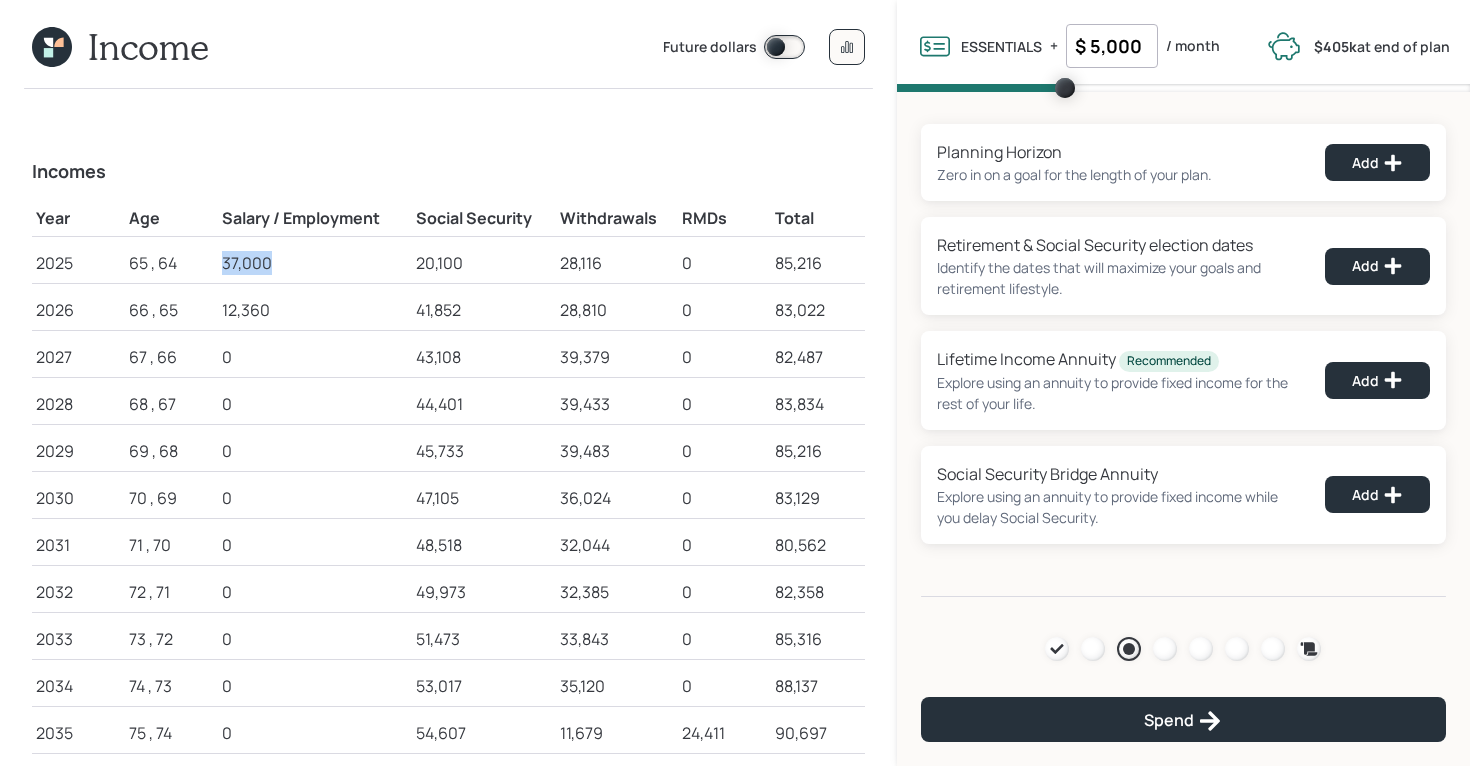 drag, startPoint x: 275, startPoint y: 263, endPoint x: 220, endPoint y: 264, distance: 55.00909 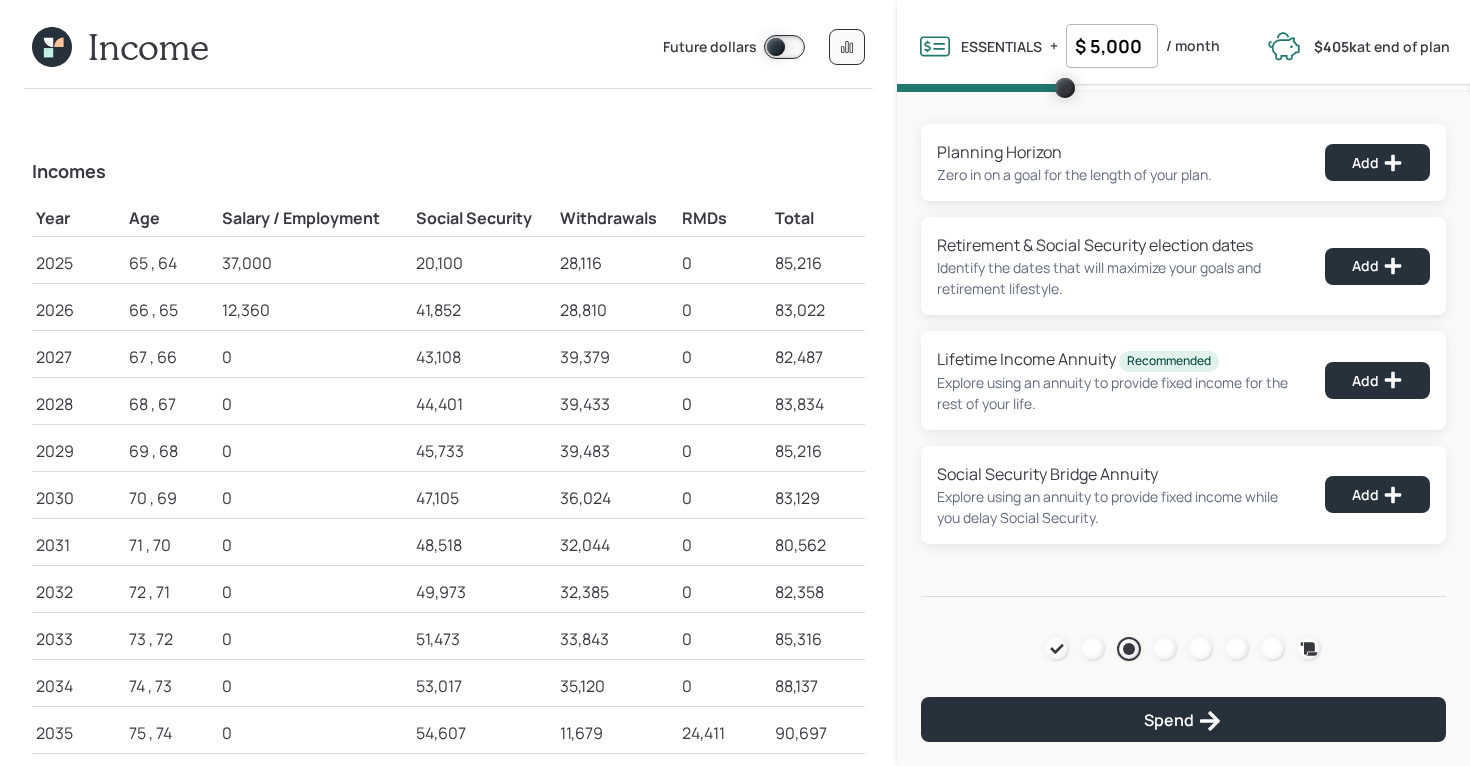 click 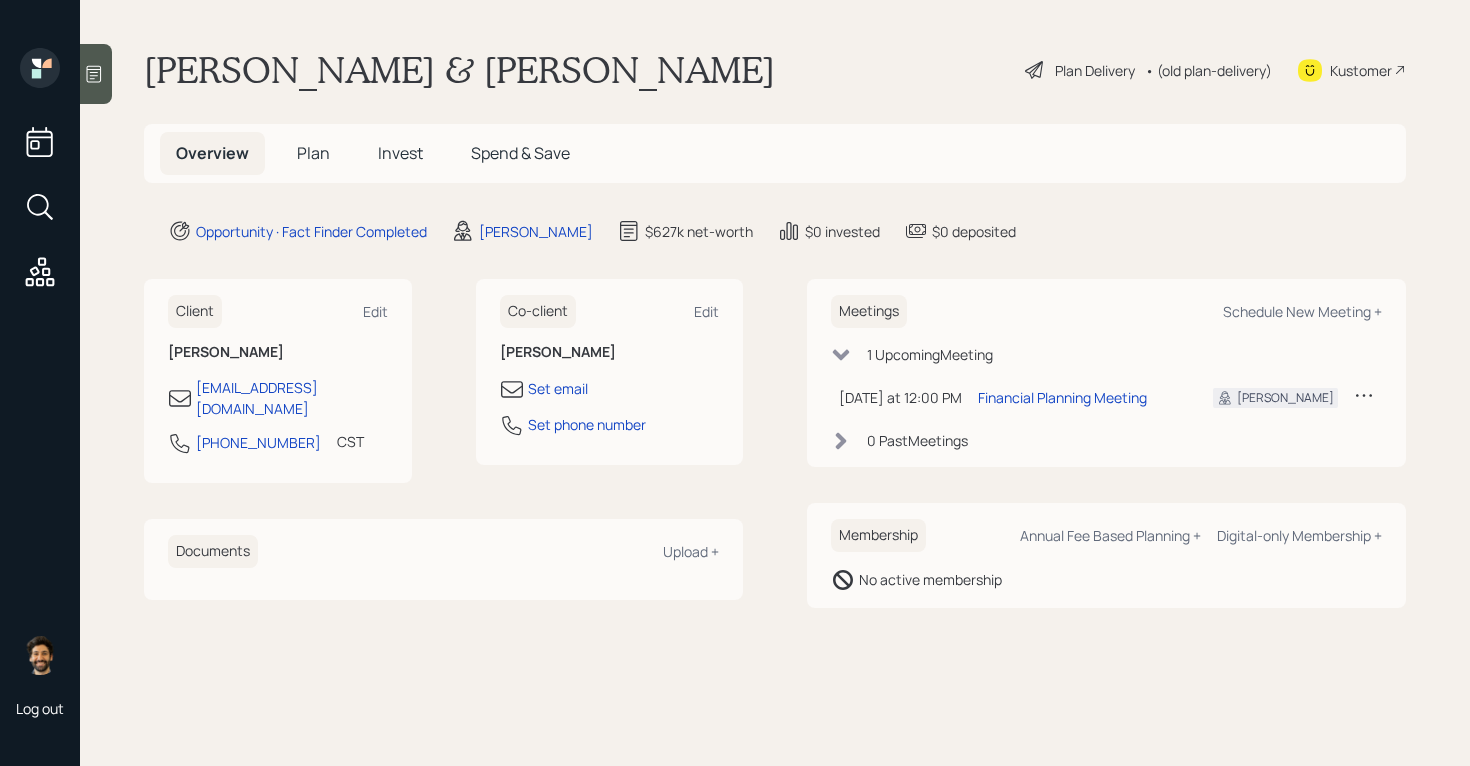 click on "Plan" at bounding box center (313, 153) 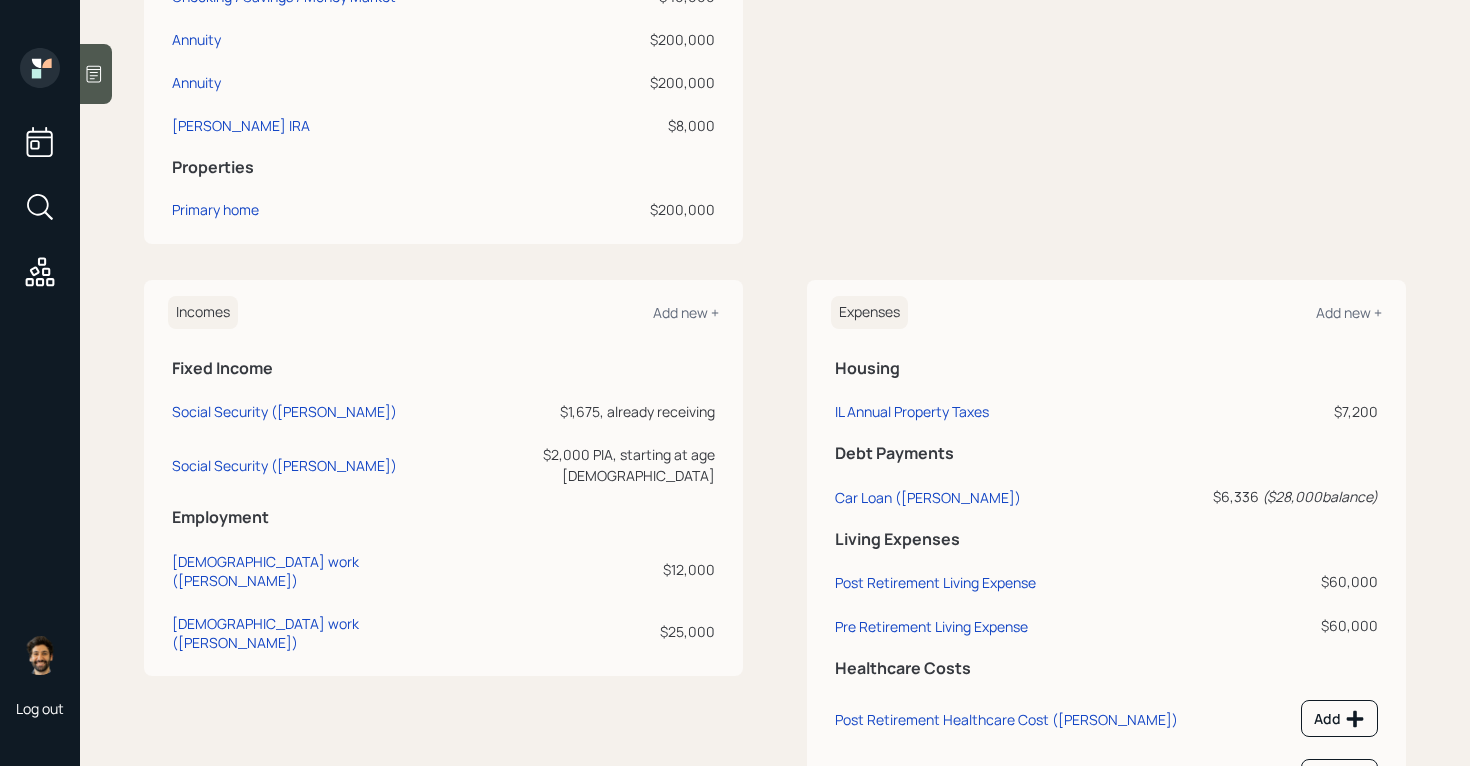 scroll, scrollTop: 752, scrollLeft: 0, axis: vertical 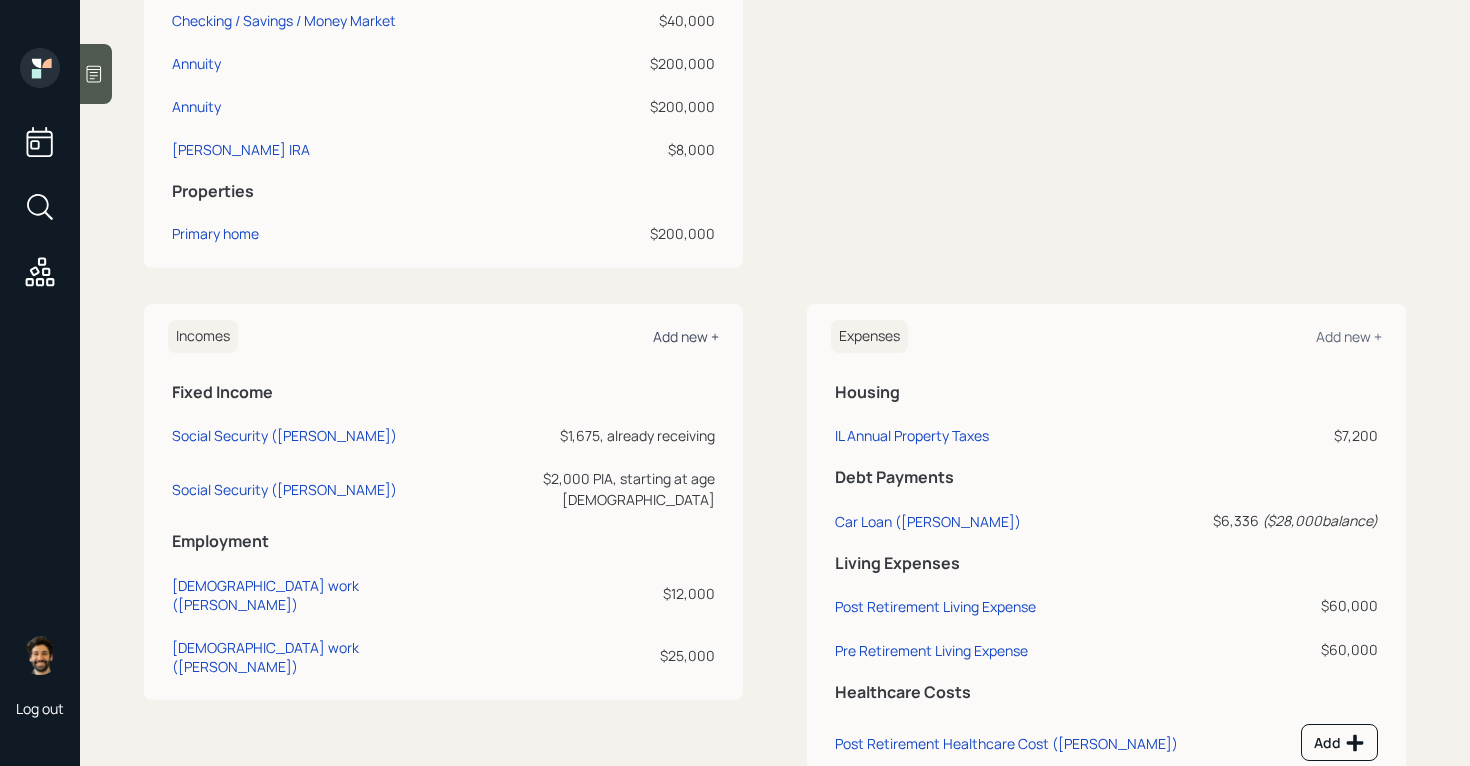 click on "Add new +" at bounding box center (686, 336) 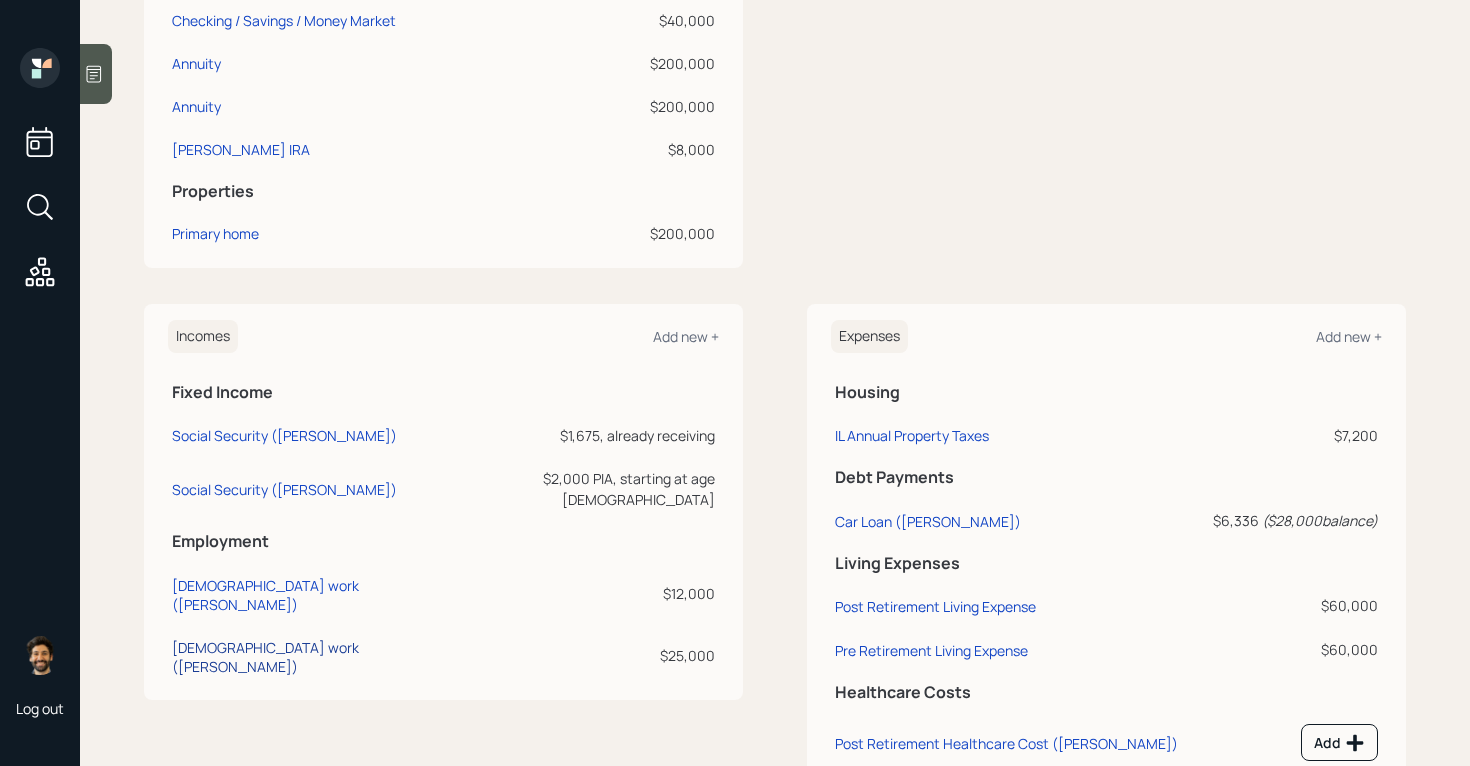 click on "Full-time work   (Todd)" at bounding box center (303, 657) 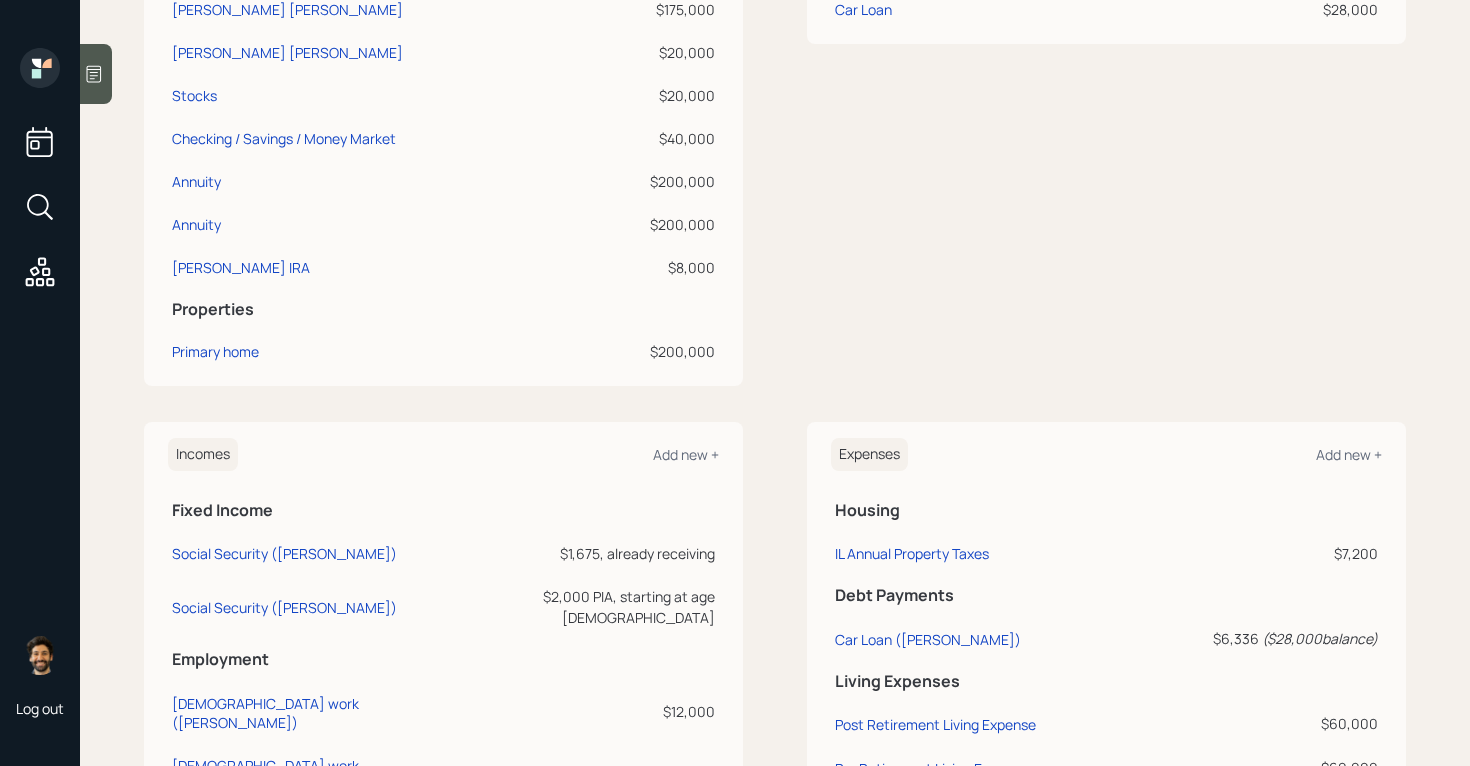 scroll, scrollTop: 878, scrollLeft: 0, axis: vertical 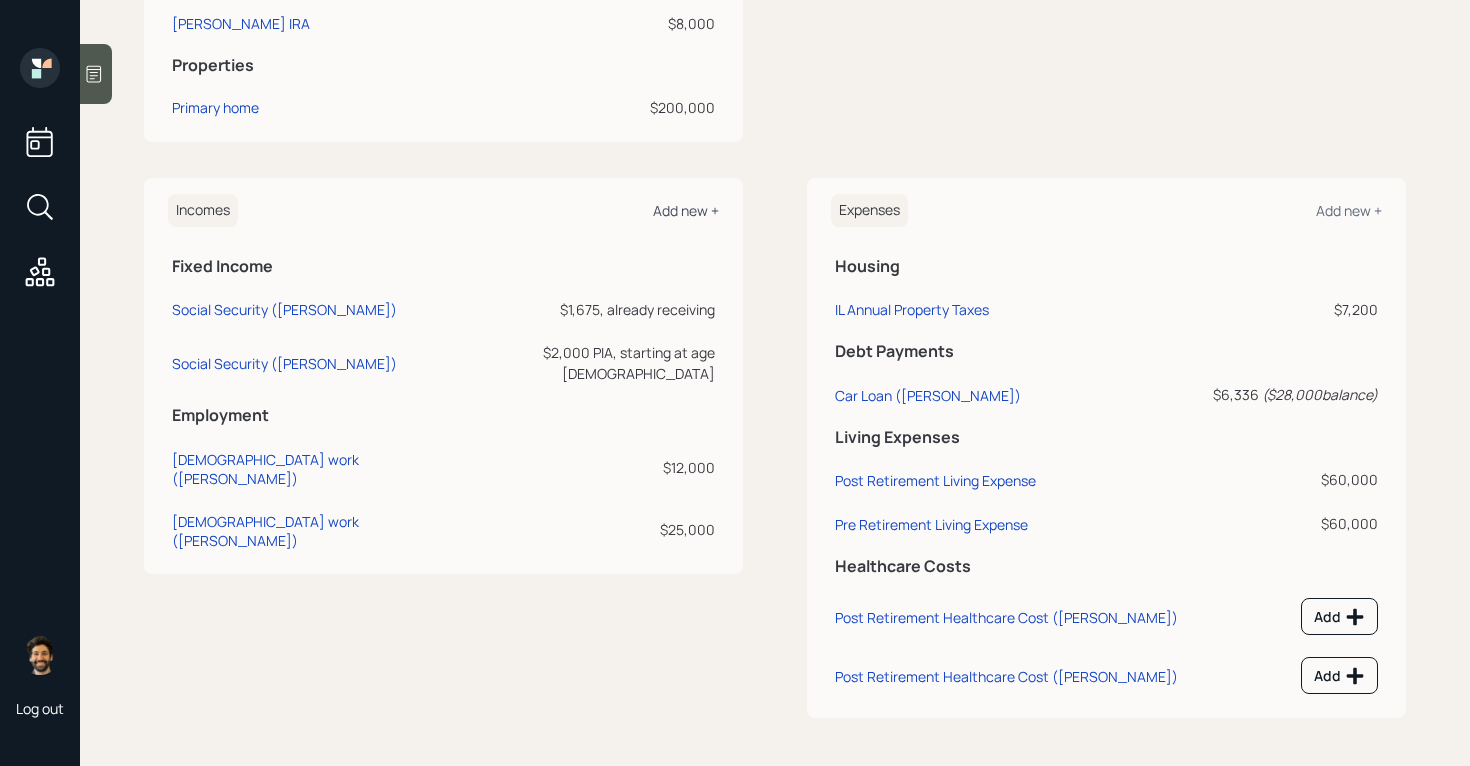 click on "Add new +" at bounding box center [686, 210] 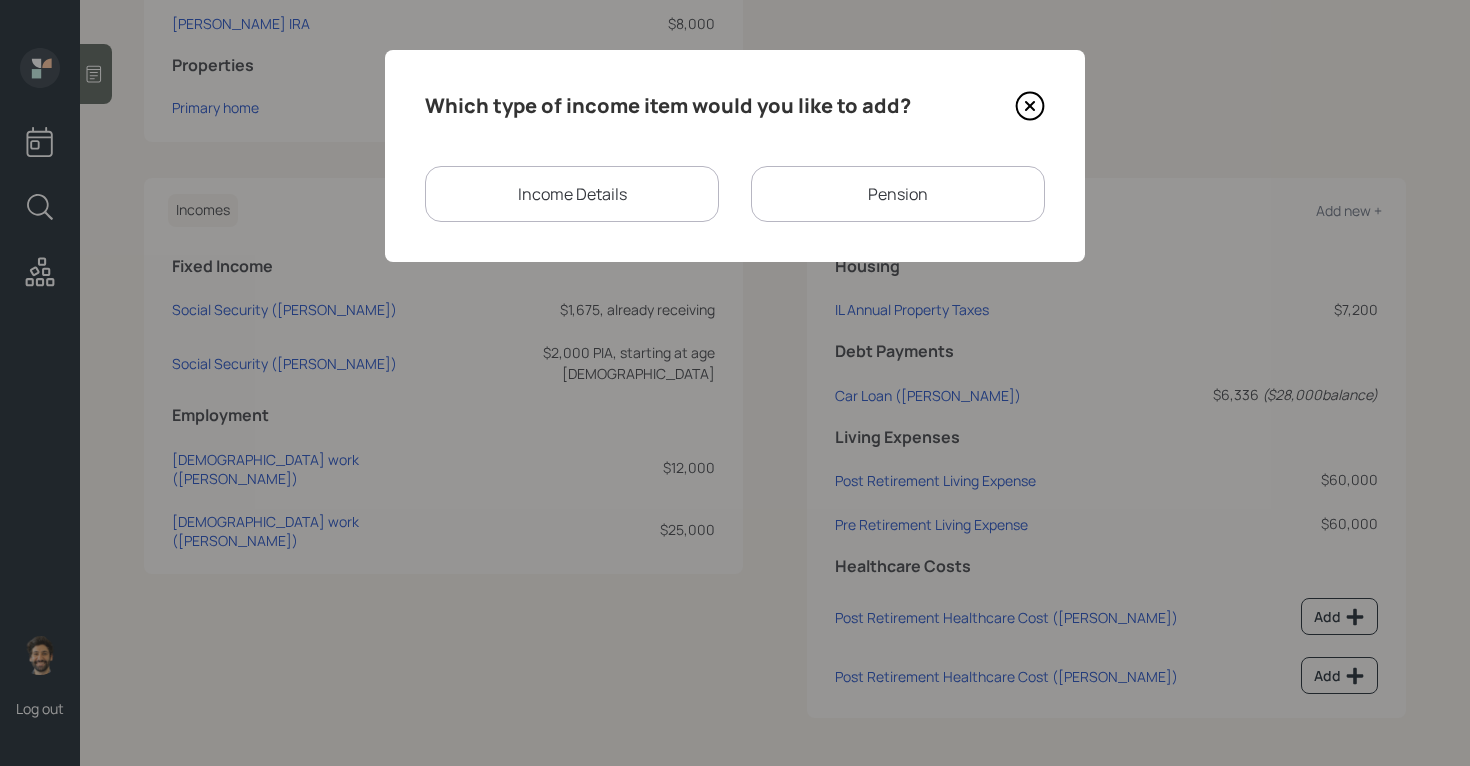 click on "Income Details" at bounding box center (572, 194) 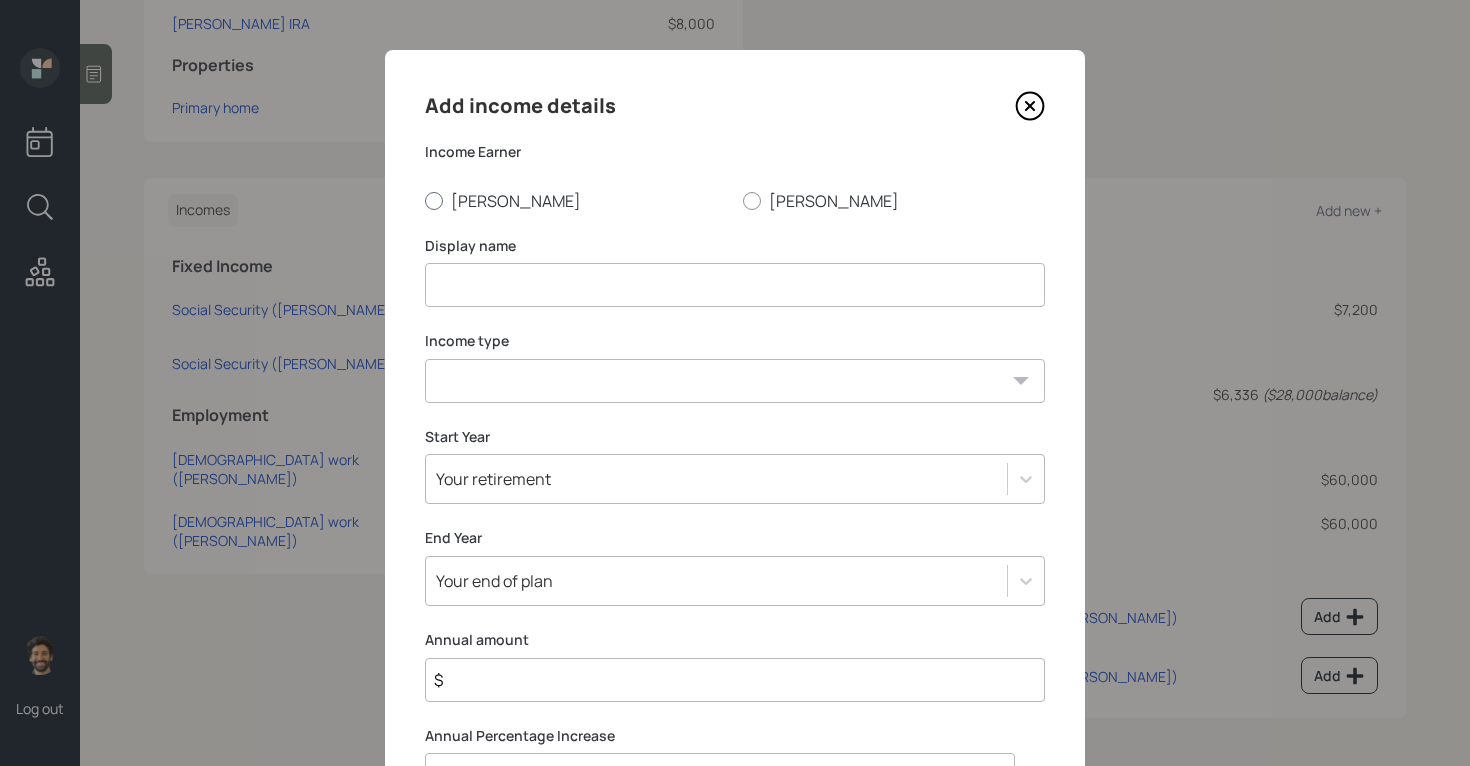 click on "Carol" at bounding box center (576, 201) 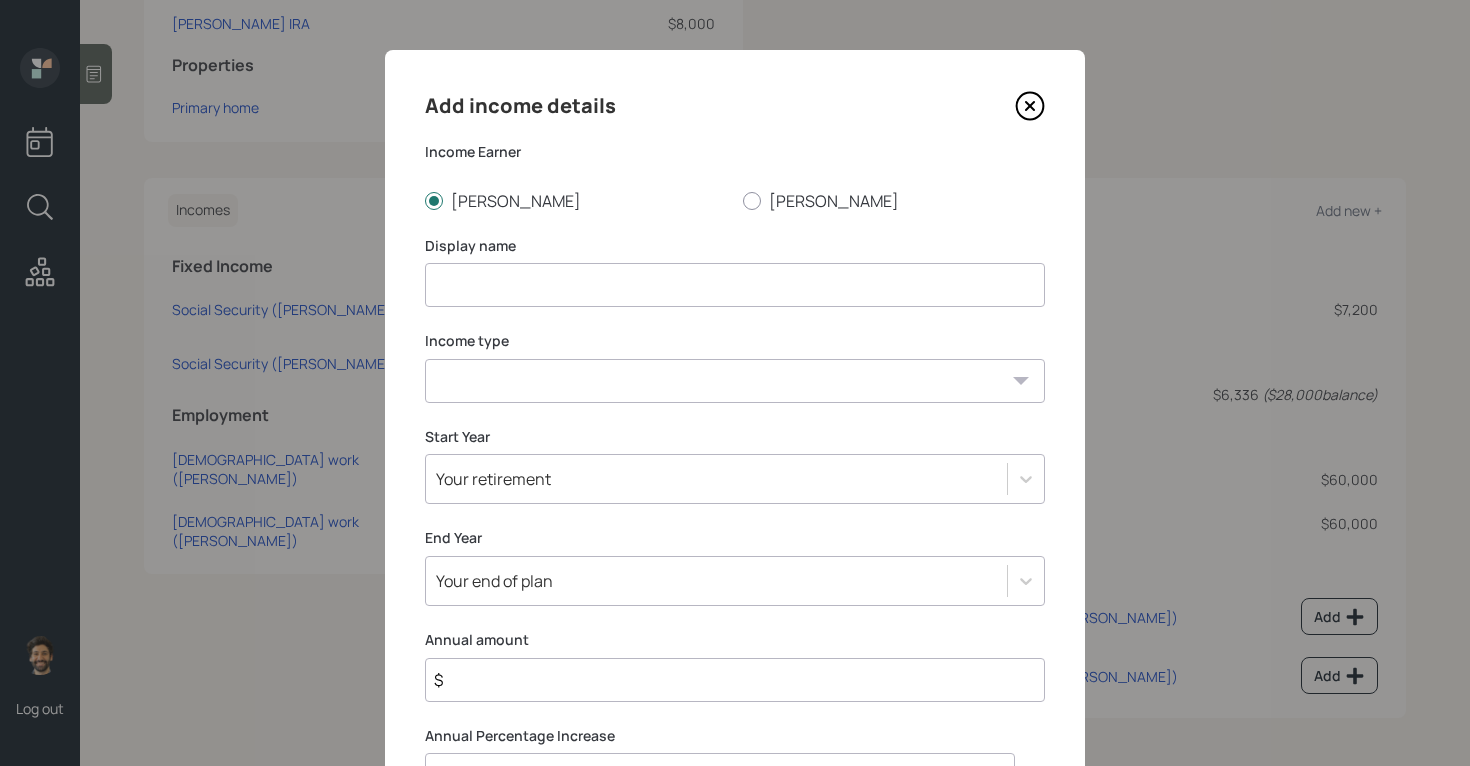click at bounding box center (735, 285) 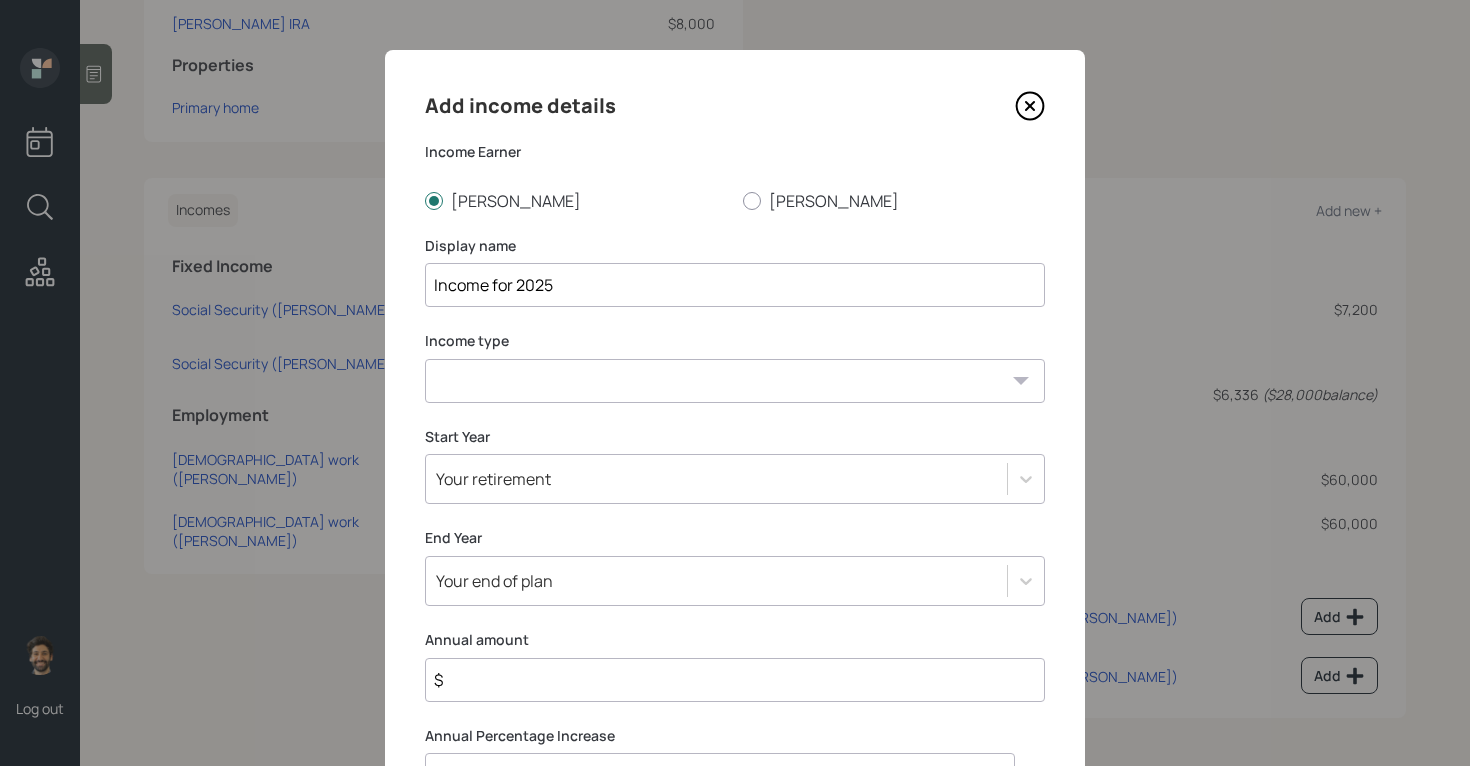 type on "Income for 2025" 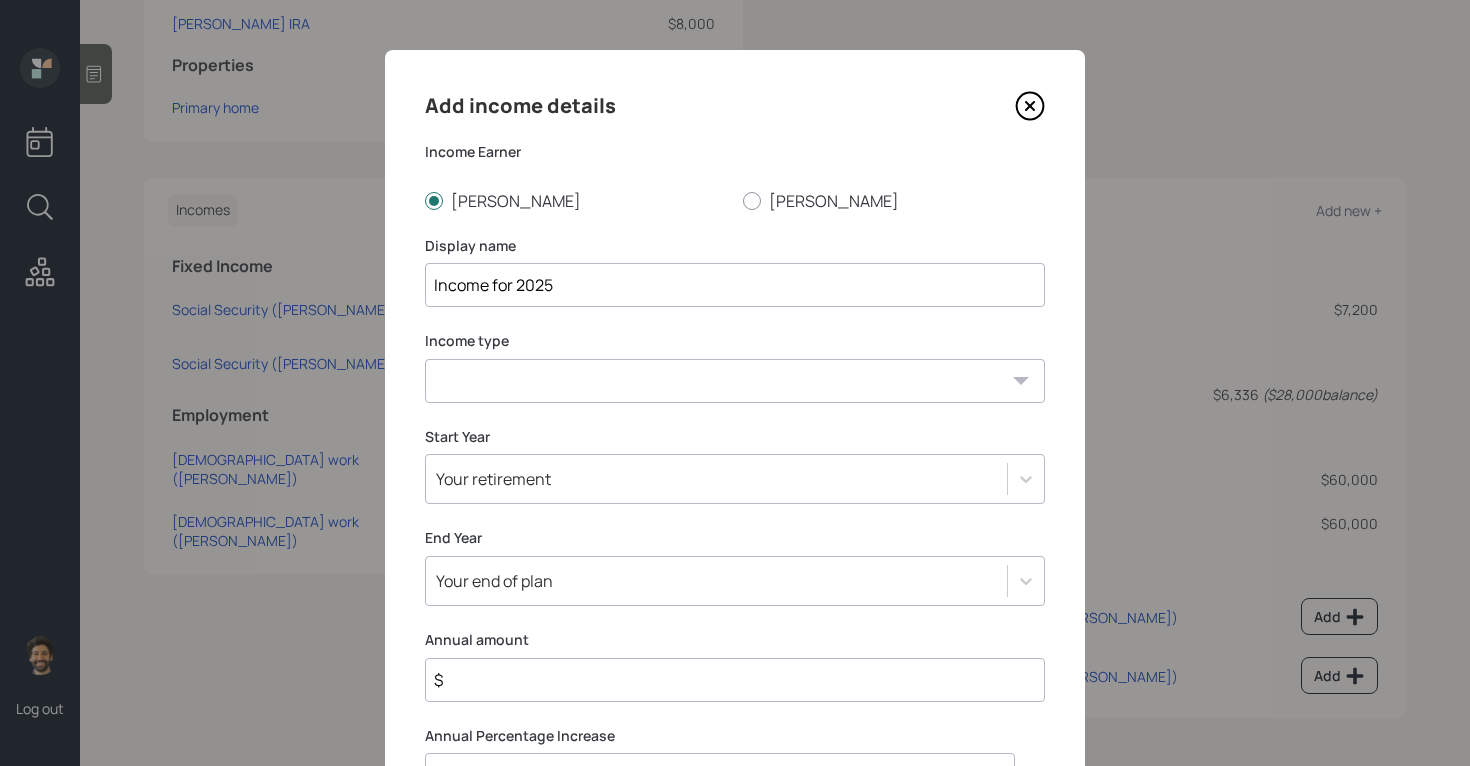 click on "Full-time work Part-time work Self employment Other" at bounding box center [735, 381] 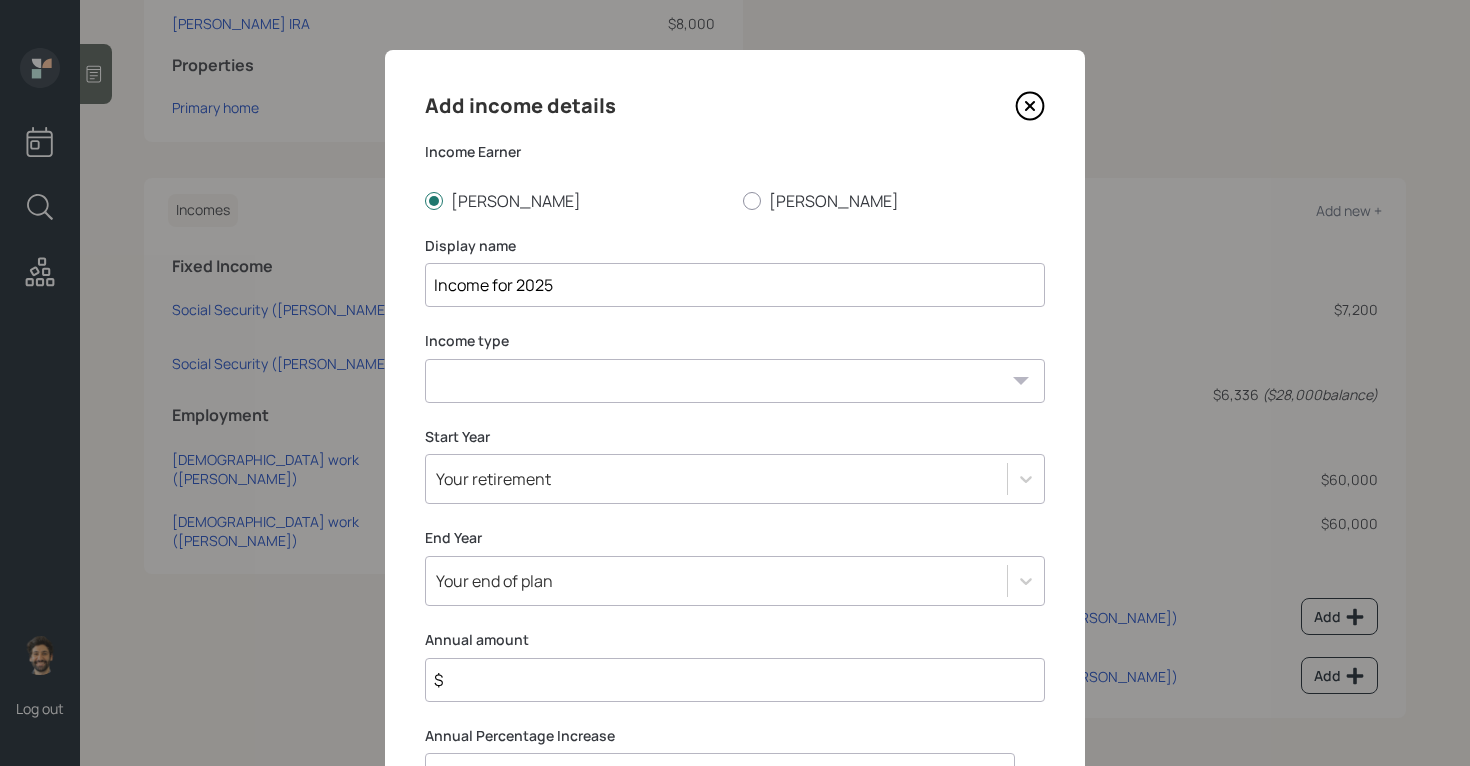 select on "other" 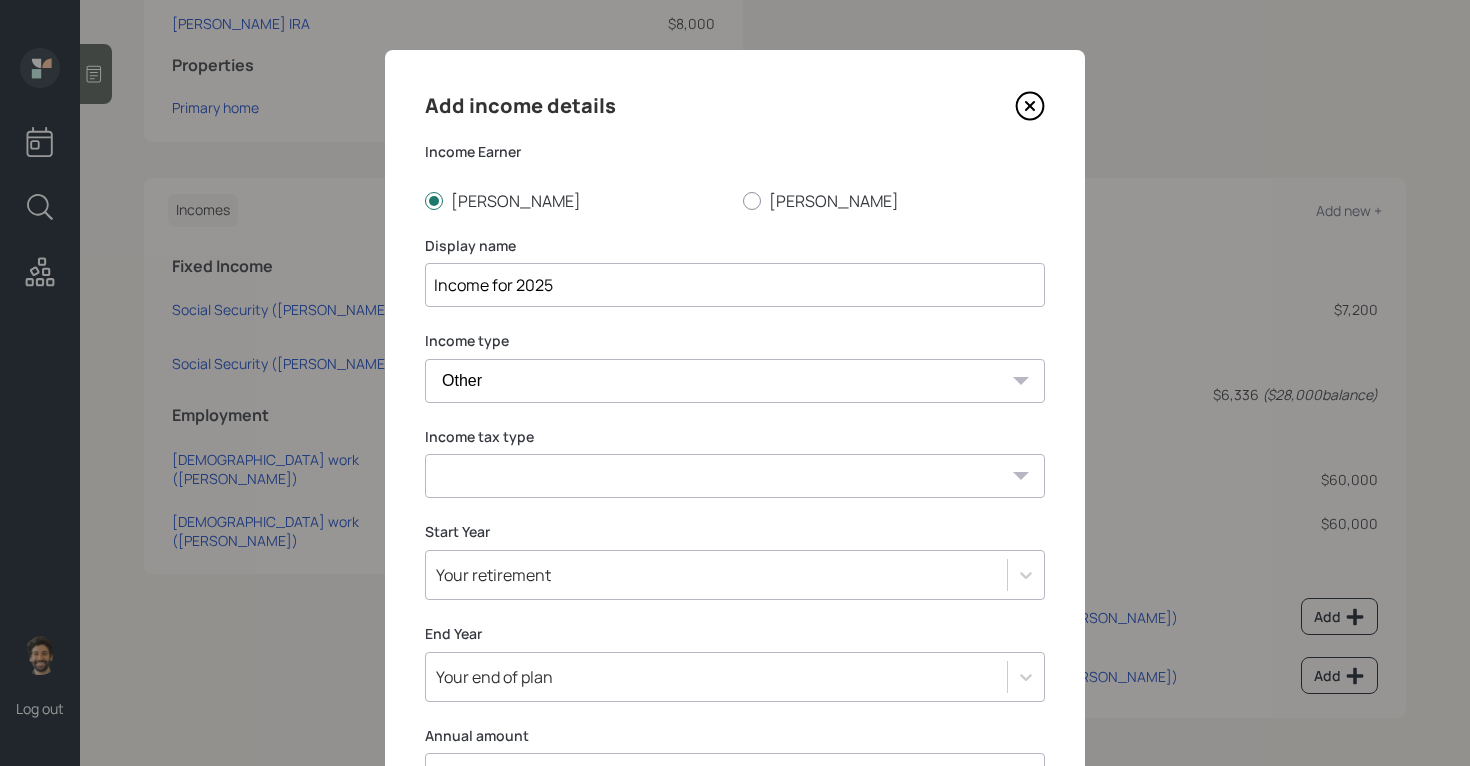 click on "Tax-free Earned Self Employment Alimony Royalties Pension / Annuity Interest Dividend Short-Term Gain Long-Term Gain Social Security" at bounding box center (735, 476) 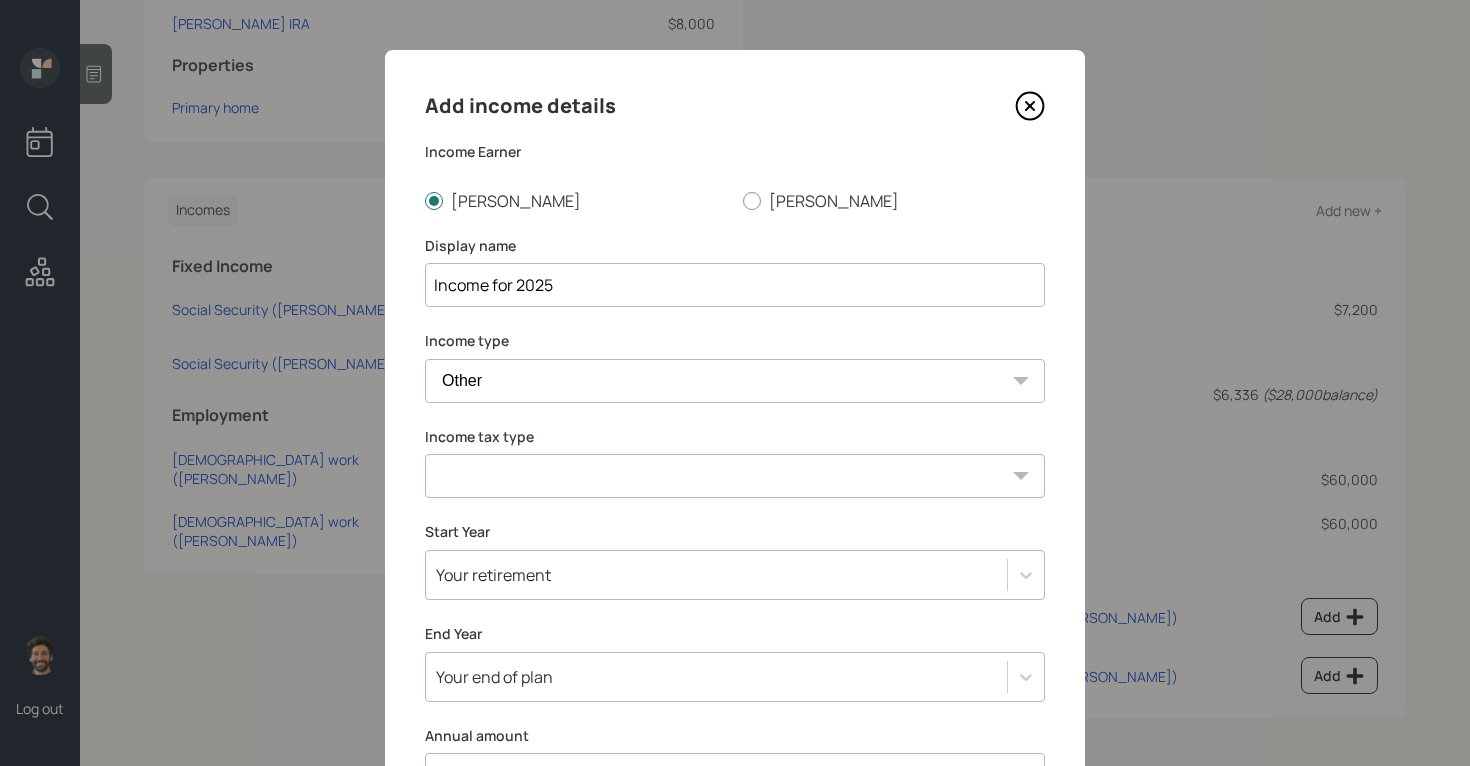 select on "earned" 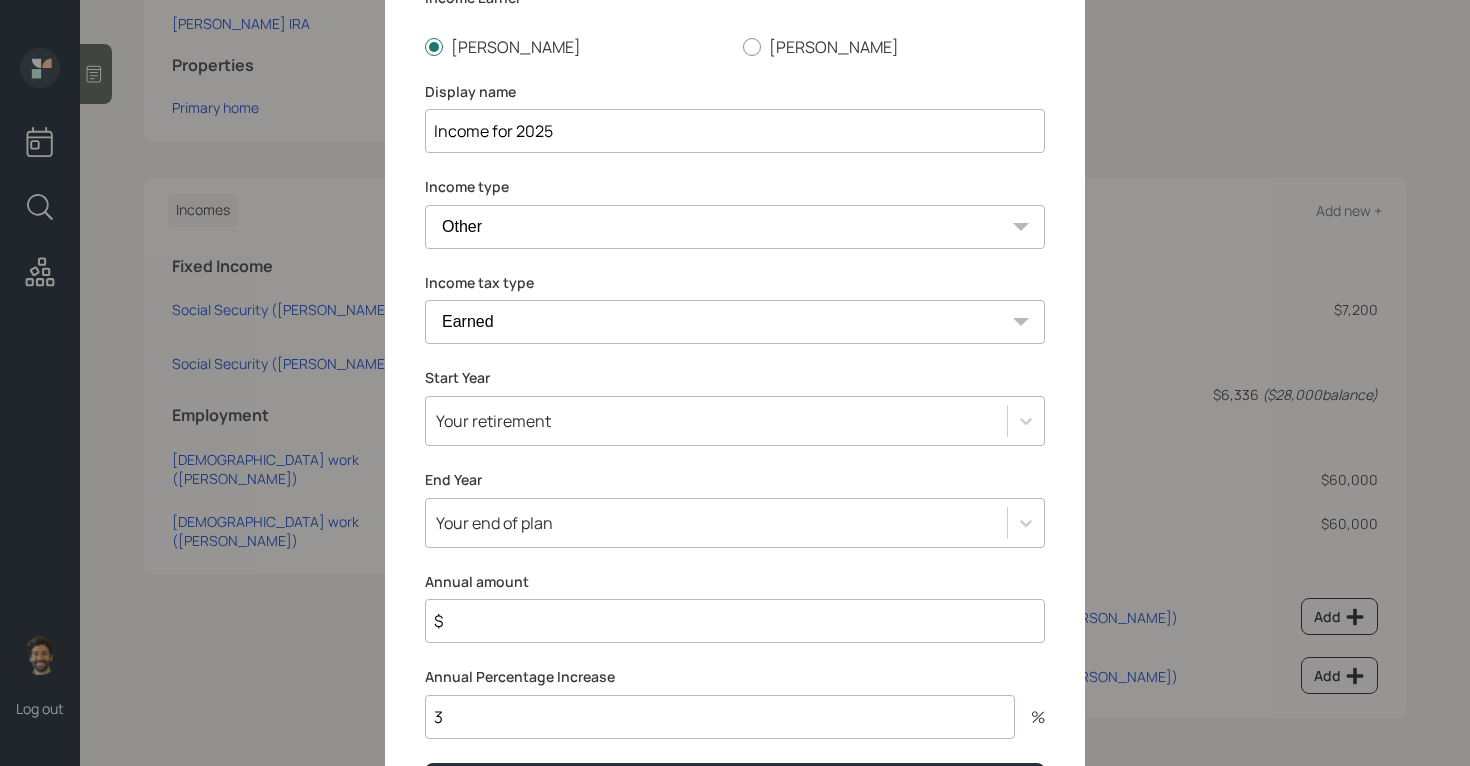 scroll, scrollTop: 183, scrollLeft: 0, axis: vertical 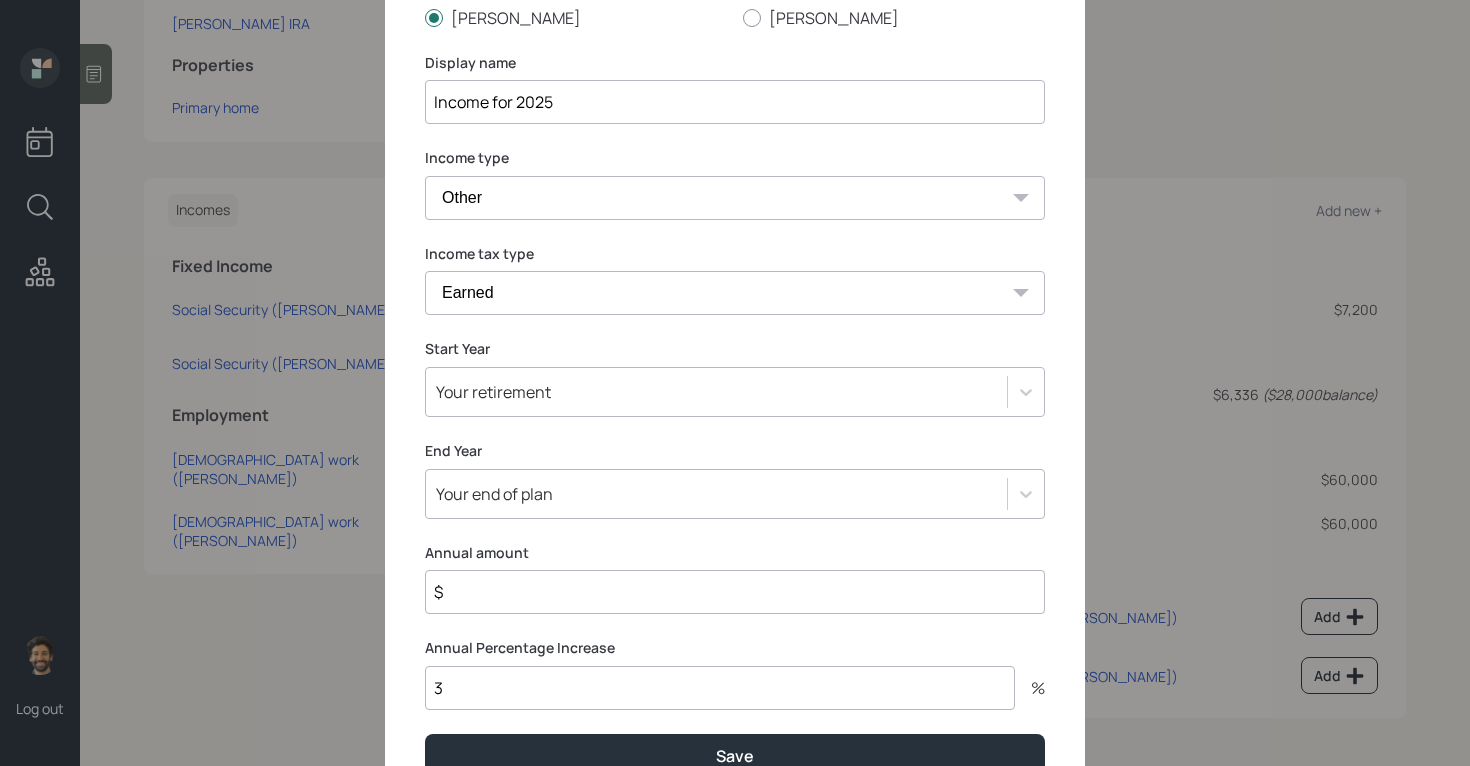 click on "$" at bounding box center (735, 592) 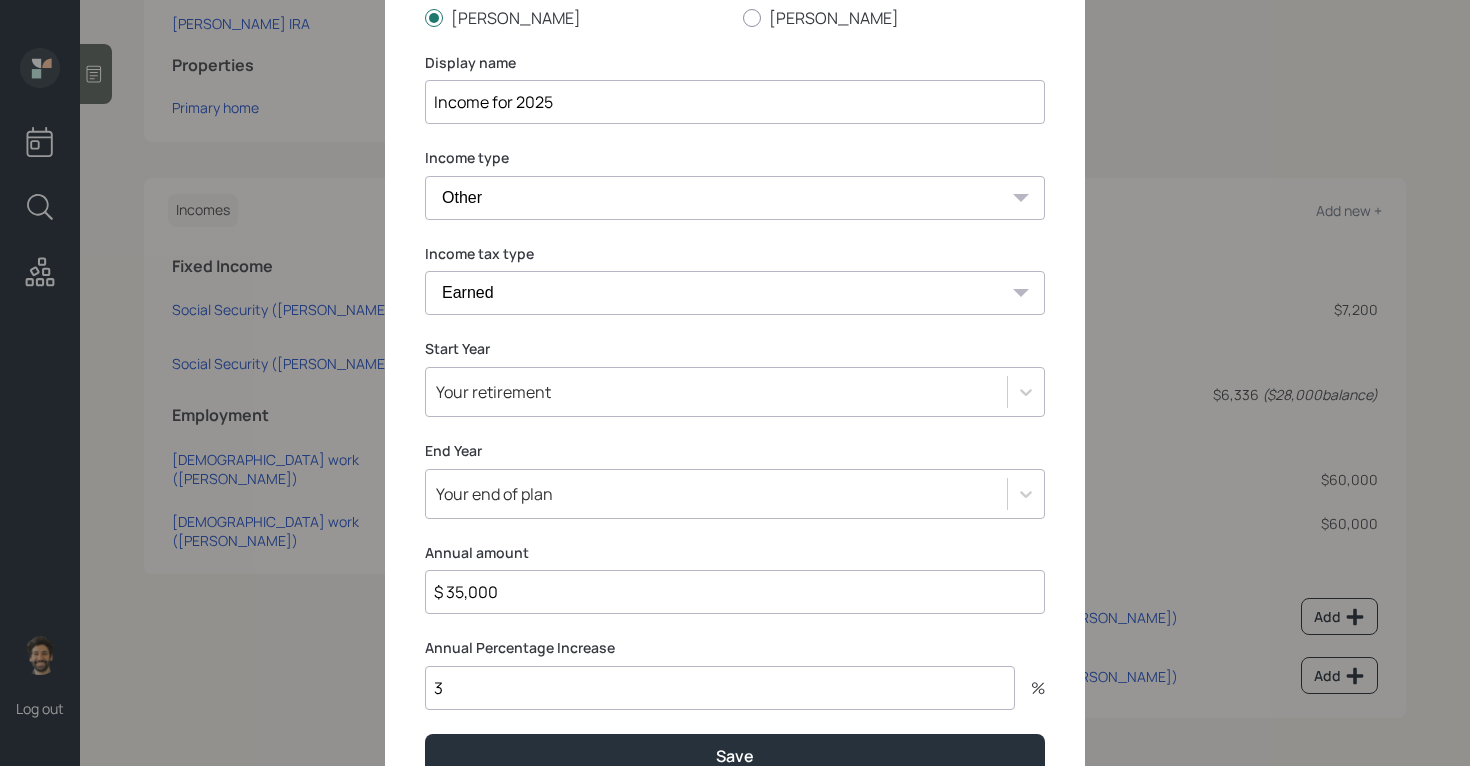 type on "$ 35,000" 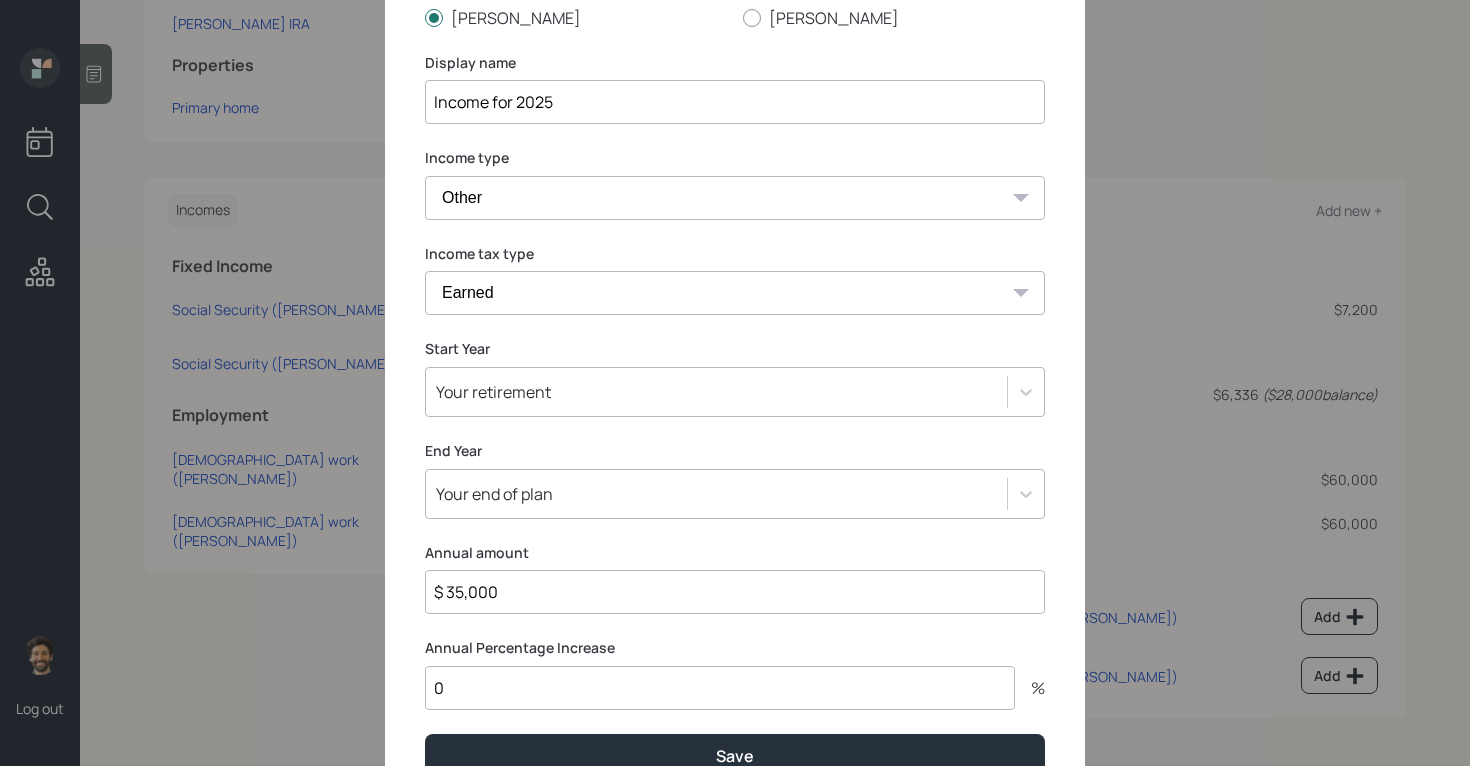 type on "0" 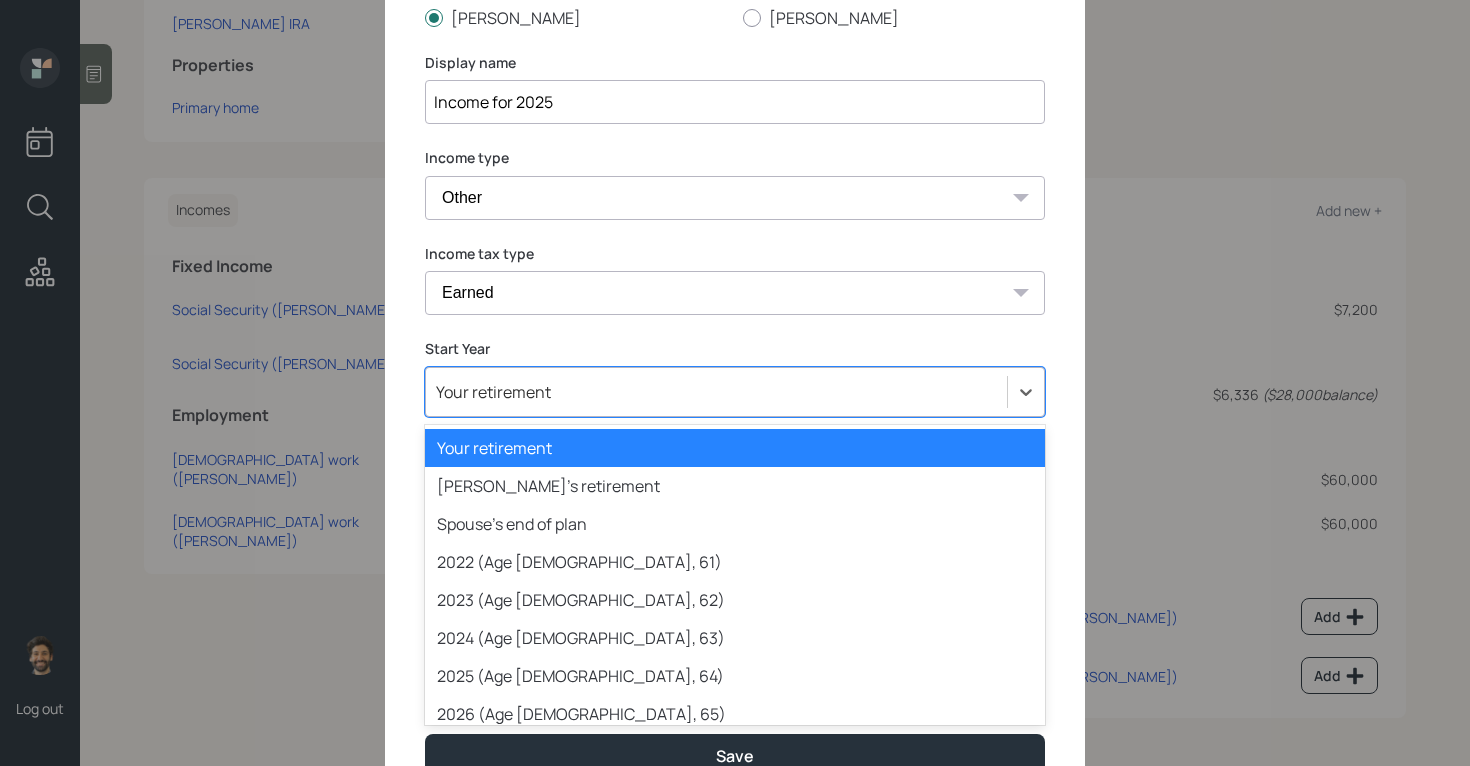 click on "Your retirement" at bounding box center (716, 392) 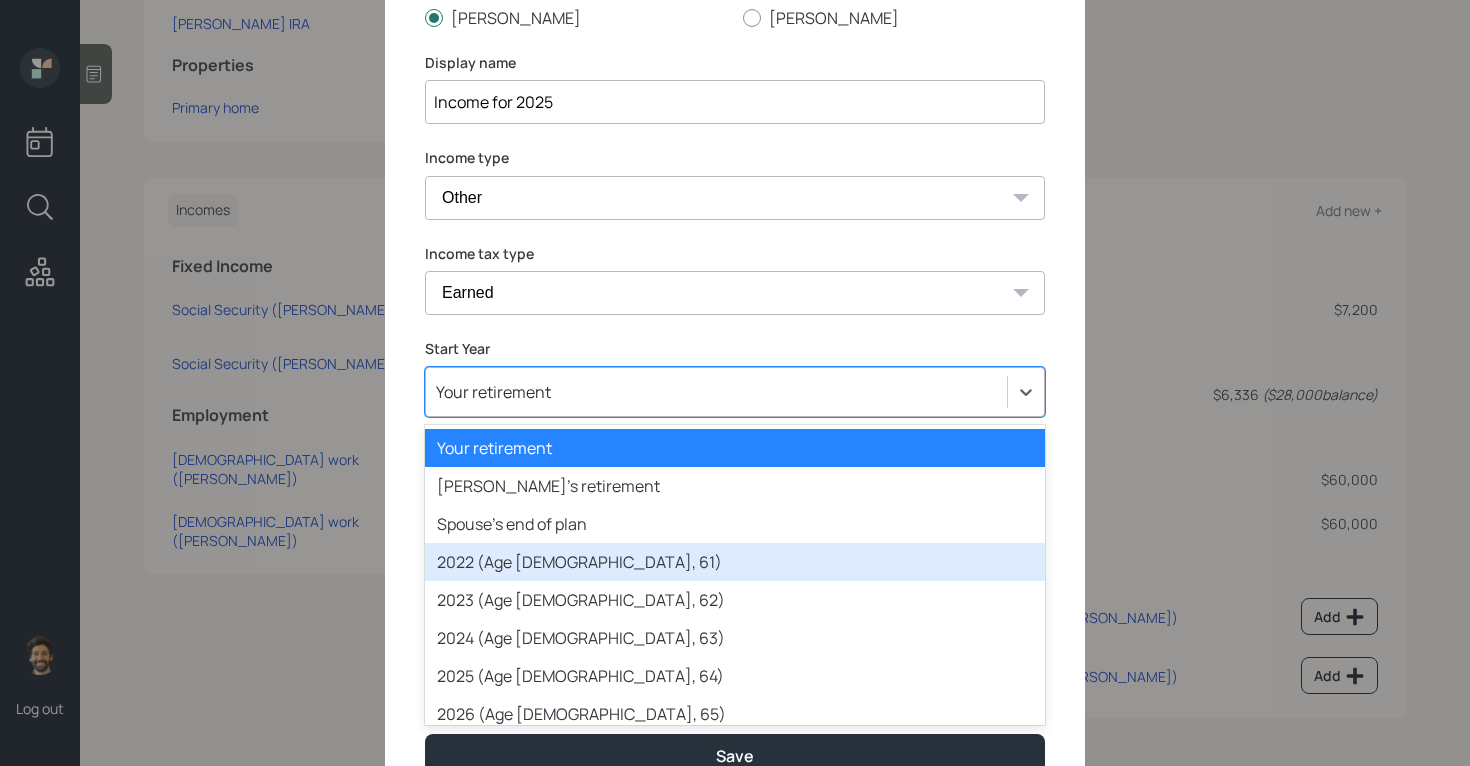 click on "2022 (Age 62, 61)" at bounding box center (735, 562) 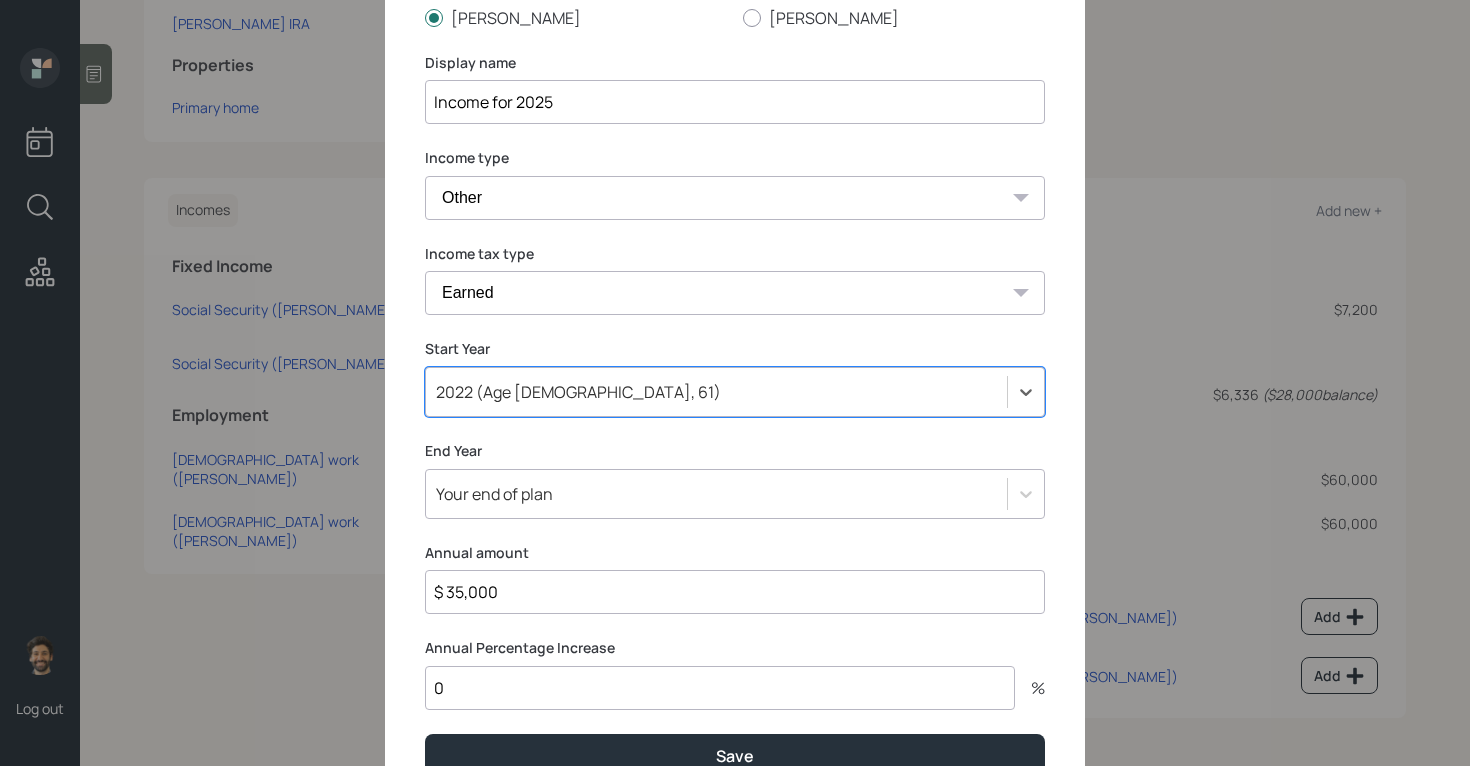 click on "Your end of plan" at bounding box center (735, 494) 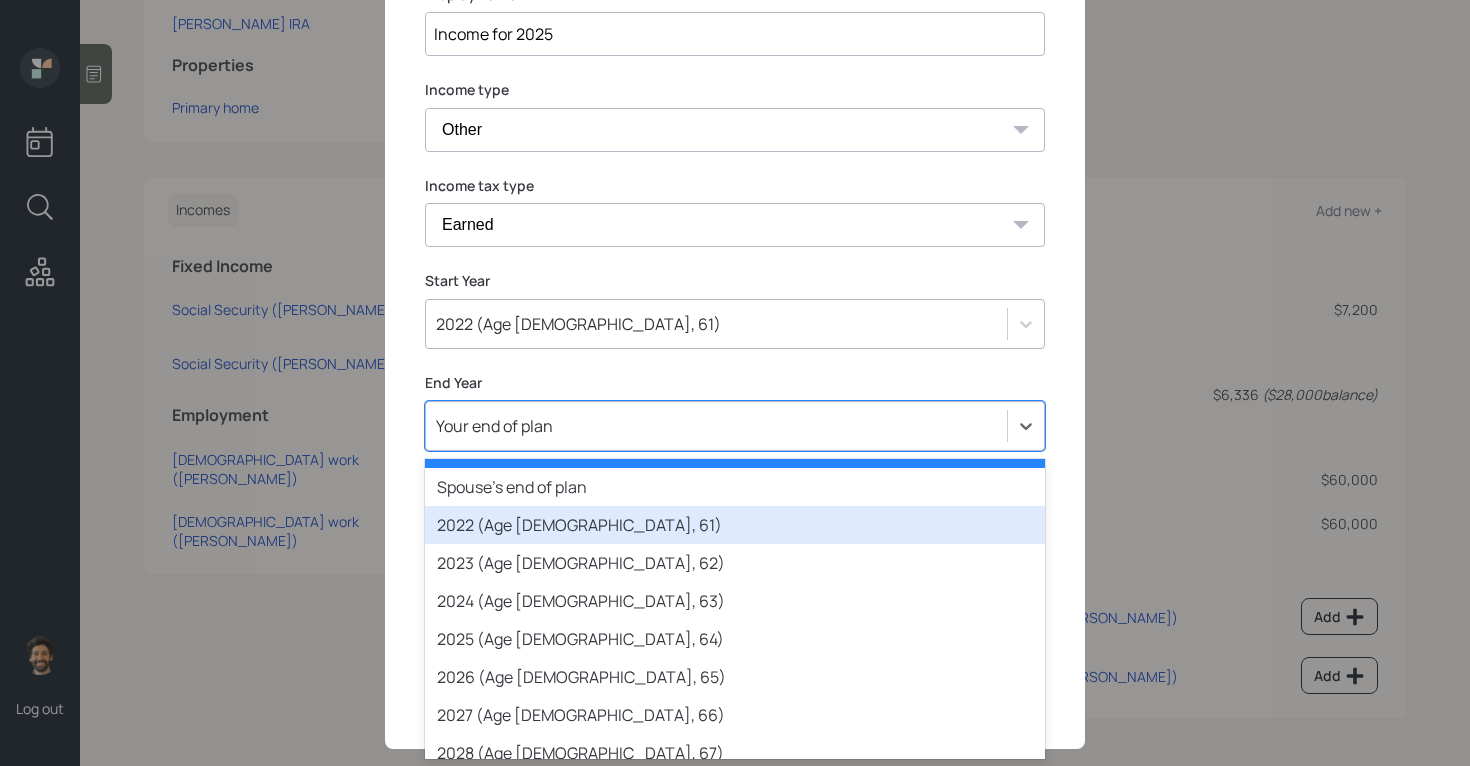 scroll, scrollTop: 134, scrollLeft: 0, axis: vertical 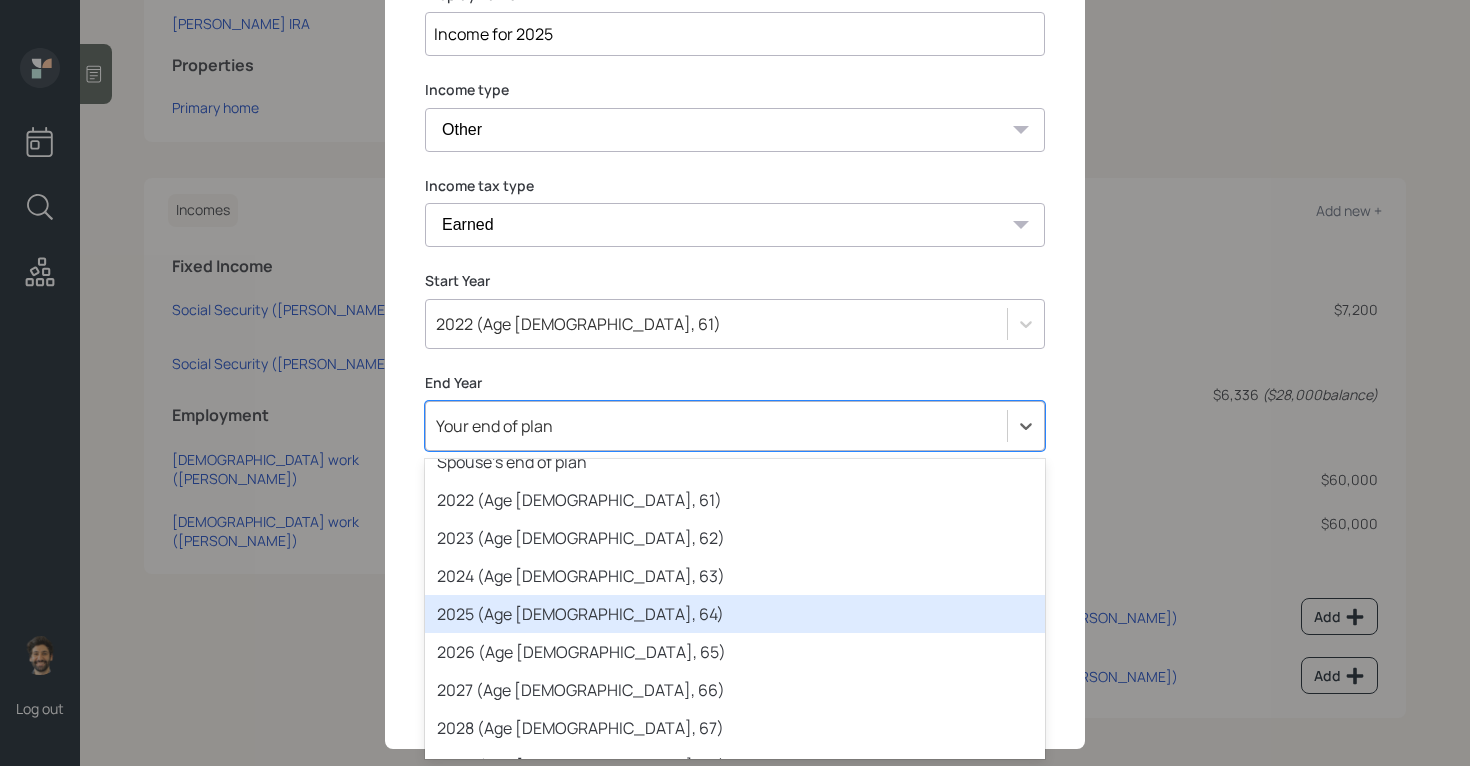 click on "2025 (Age 65, 64)" at bounding box center [735, 614] 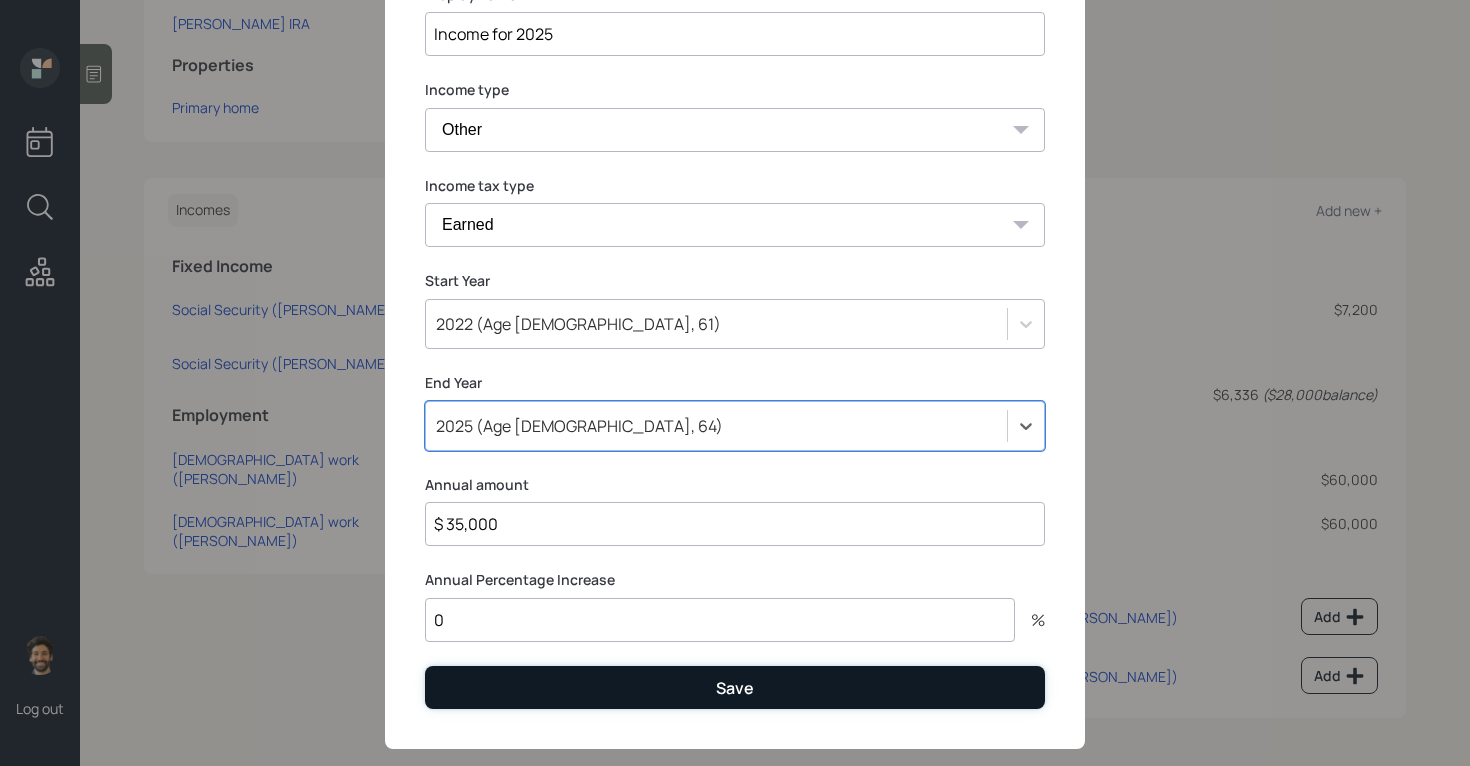click on "Save" at bounding box center [735, 687] 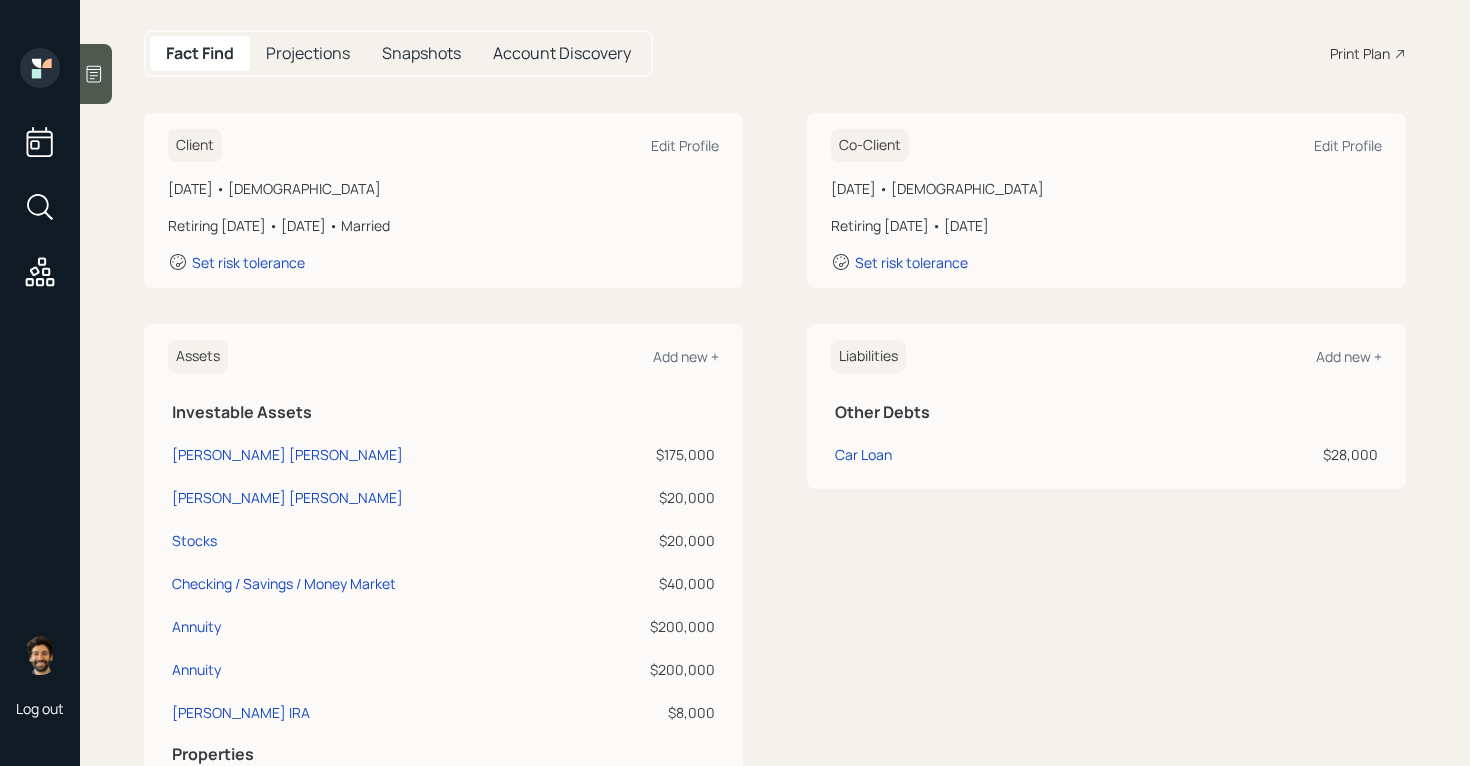 scroll, scrollTop: 0, scrollLeft: 0, axis: both 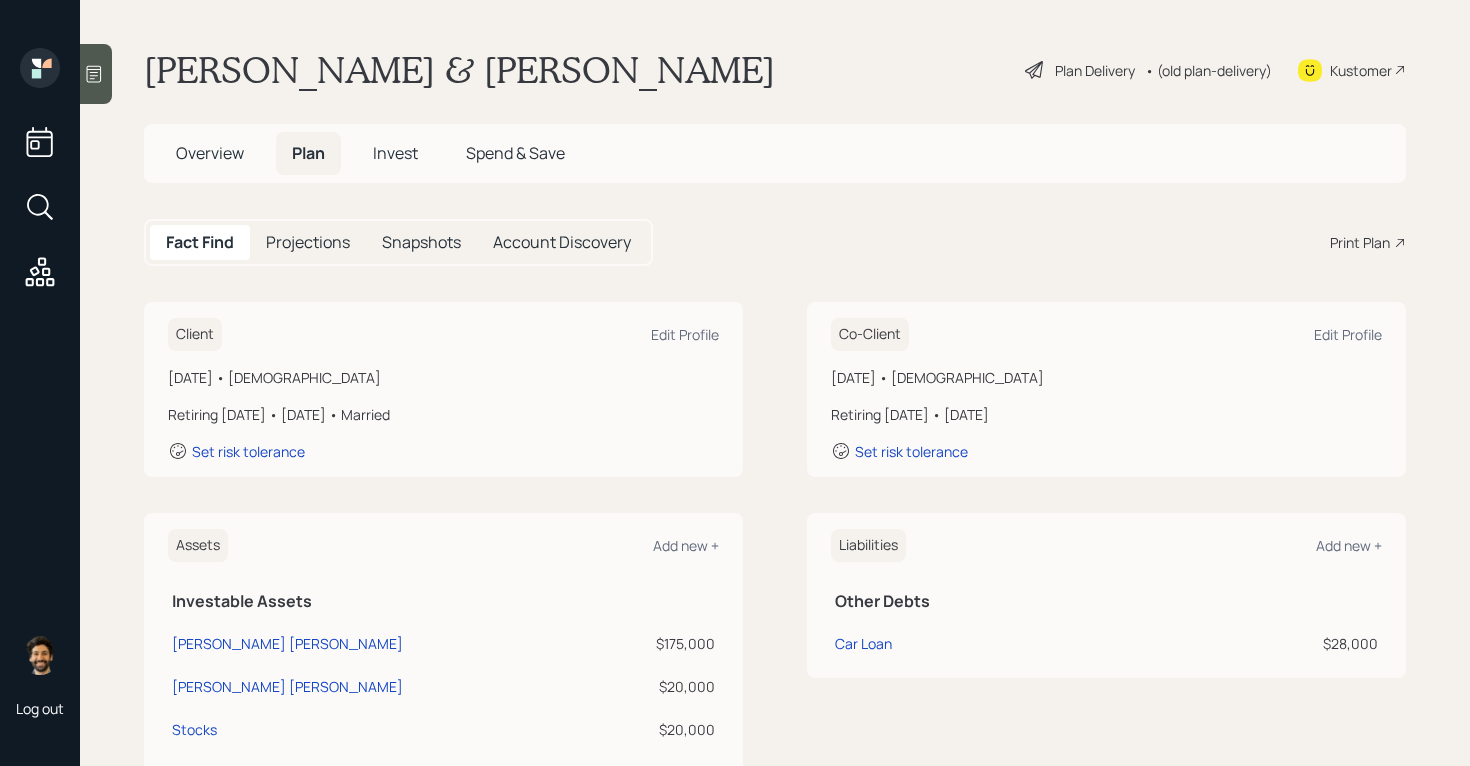 click on "Plan Delivery • (old plan-delivery)" at bounding box center (1148, 70) 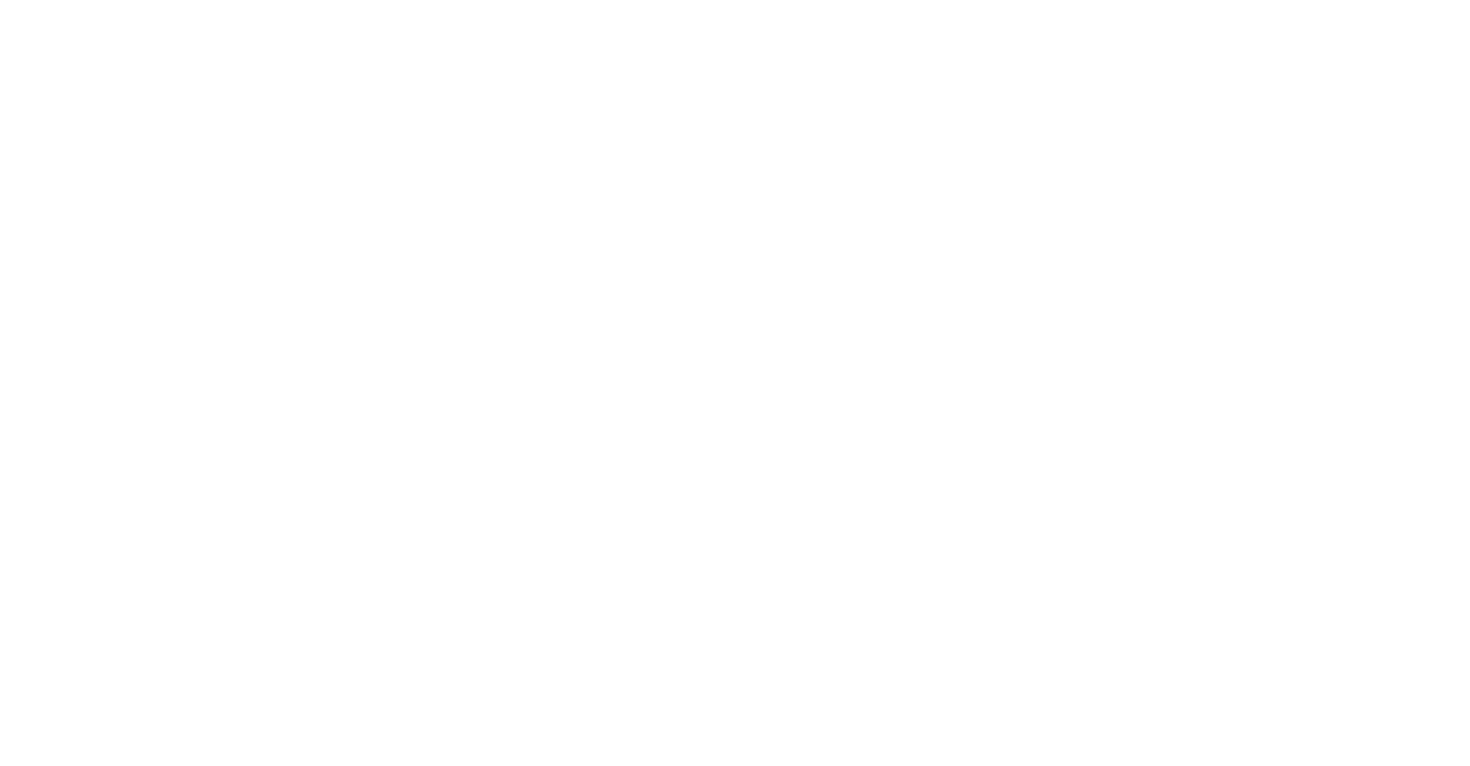 scroll, scrollTop: 0, scrollLeft: 0, axis: both 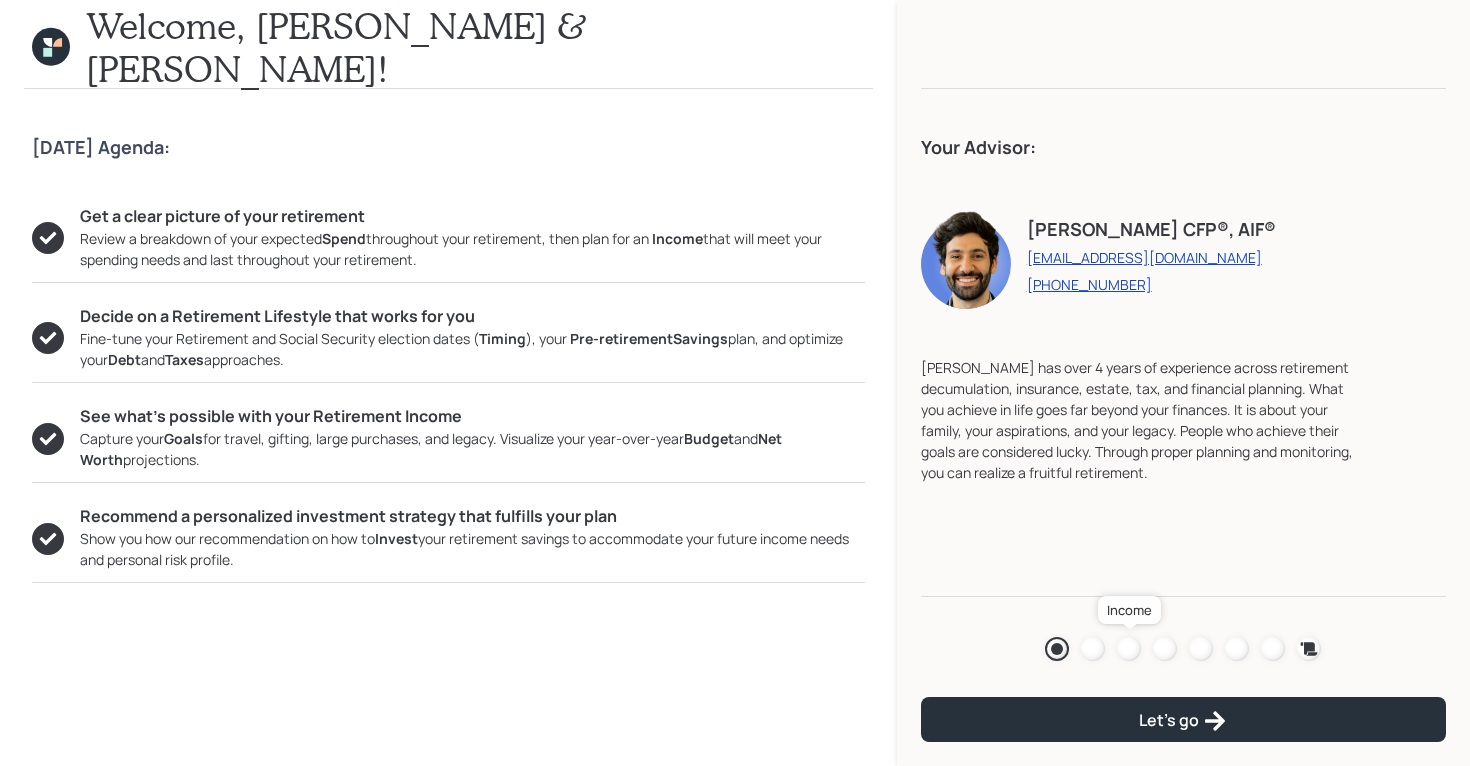 click at bounding box center (1129, 649) 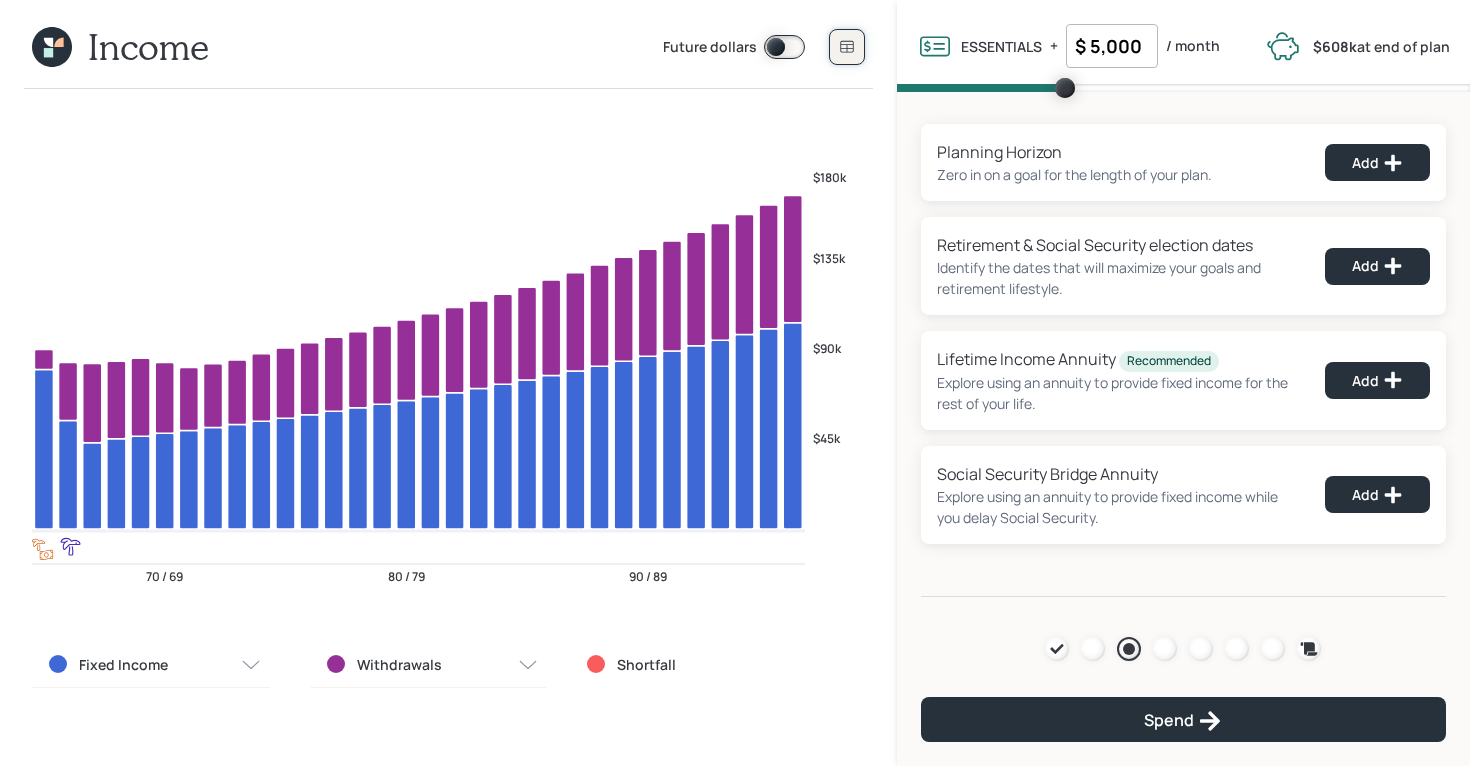 click at bounding box center [847, 47] 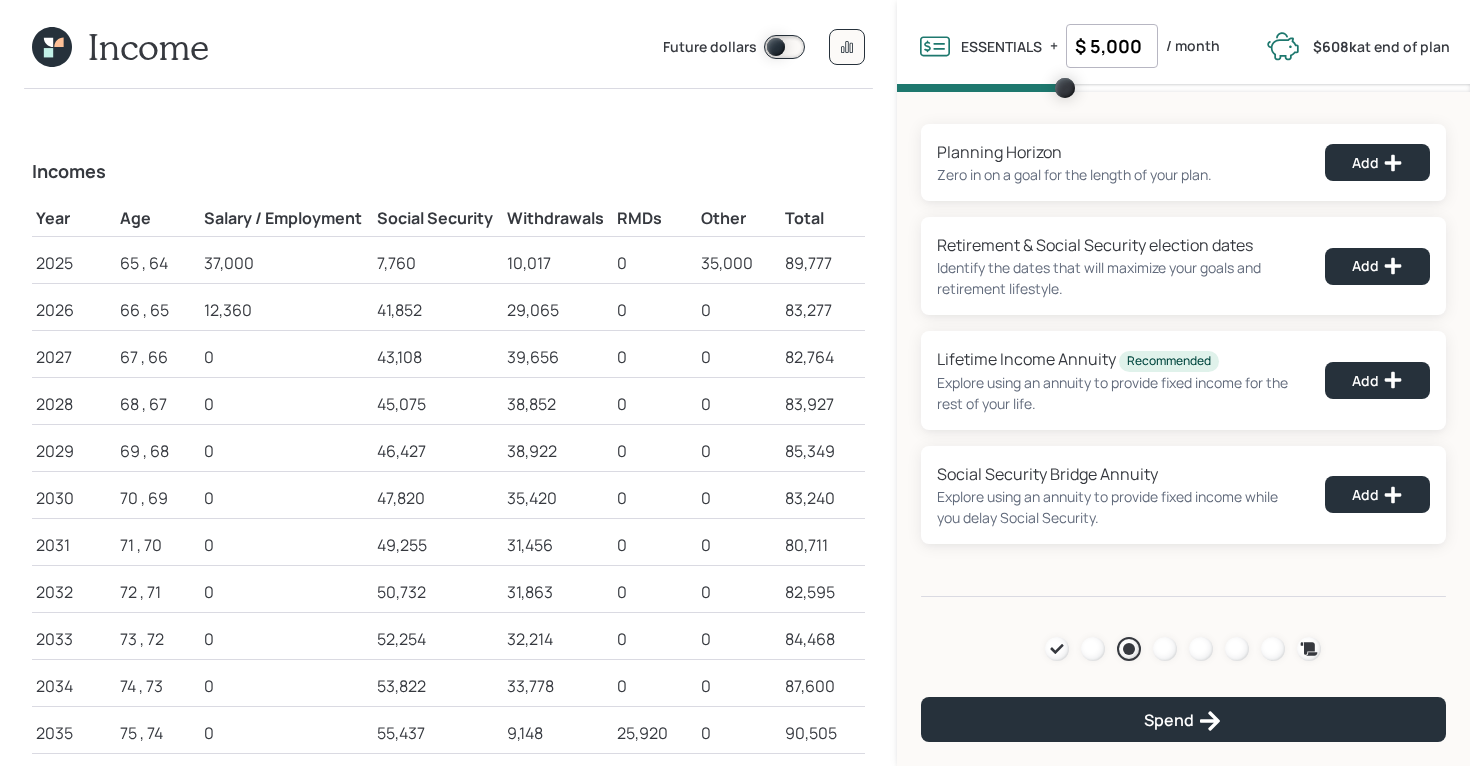 click on "Income" at bounding box center (148, 46) 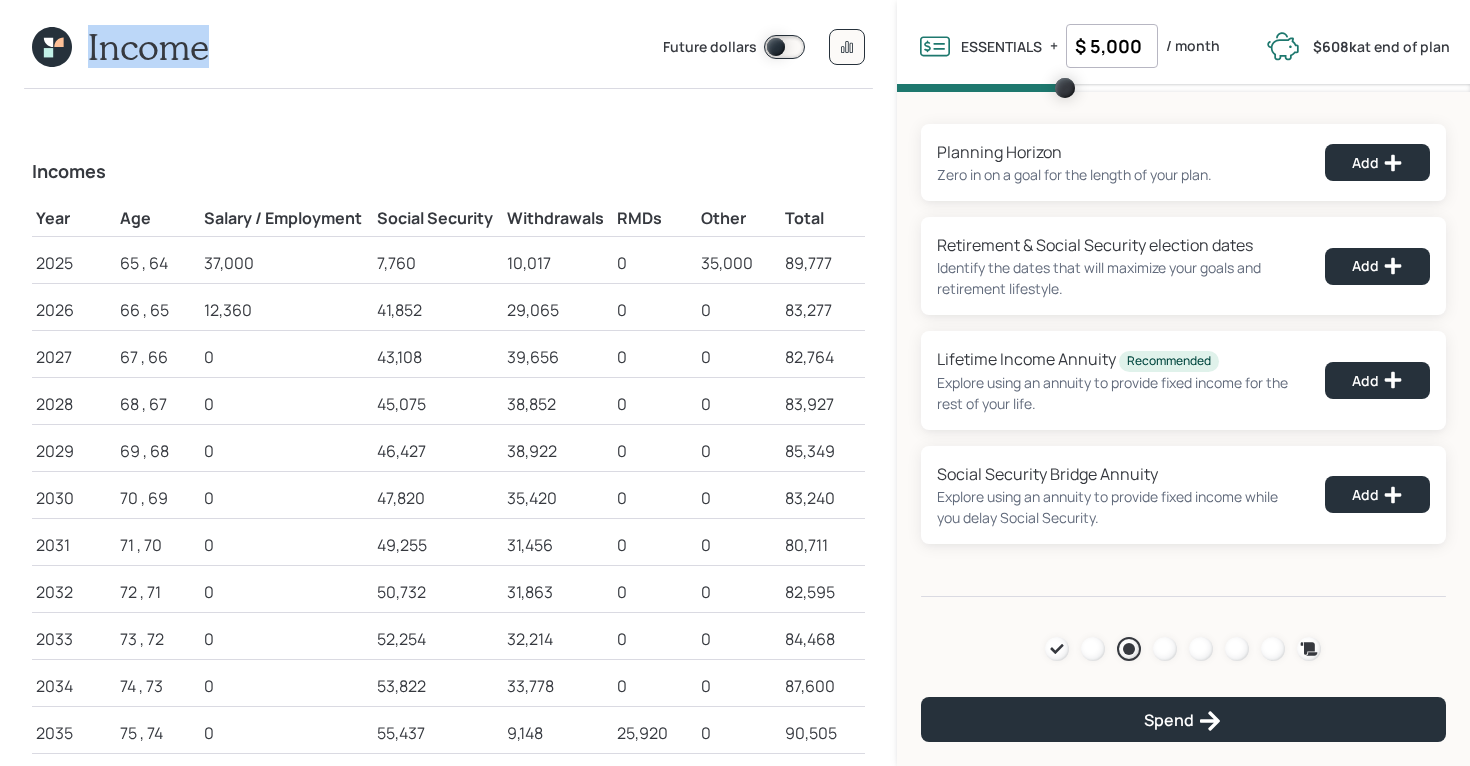 click on "Income" at bounding box center (148, 46) 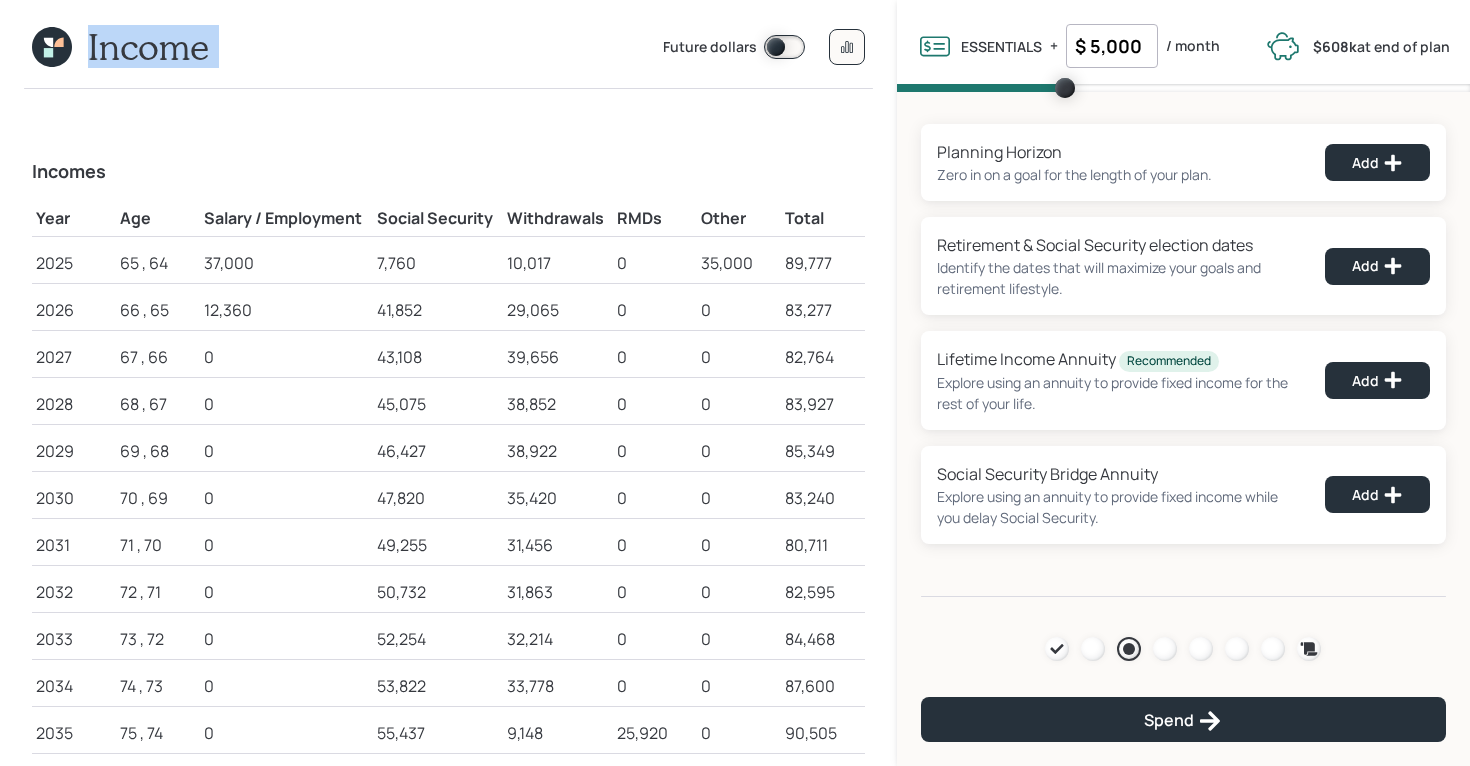 click on "Income" at bounding box center [148, 46] 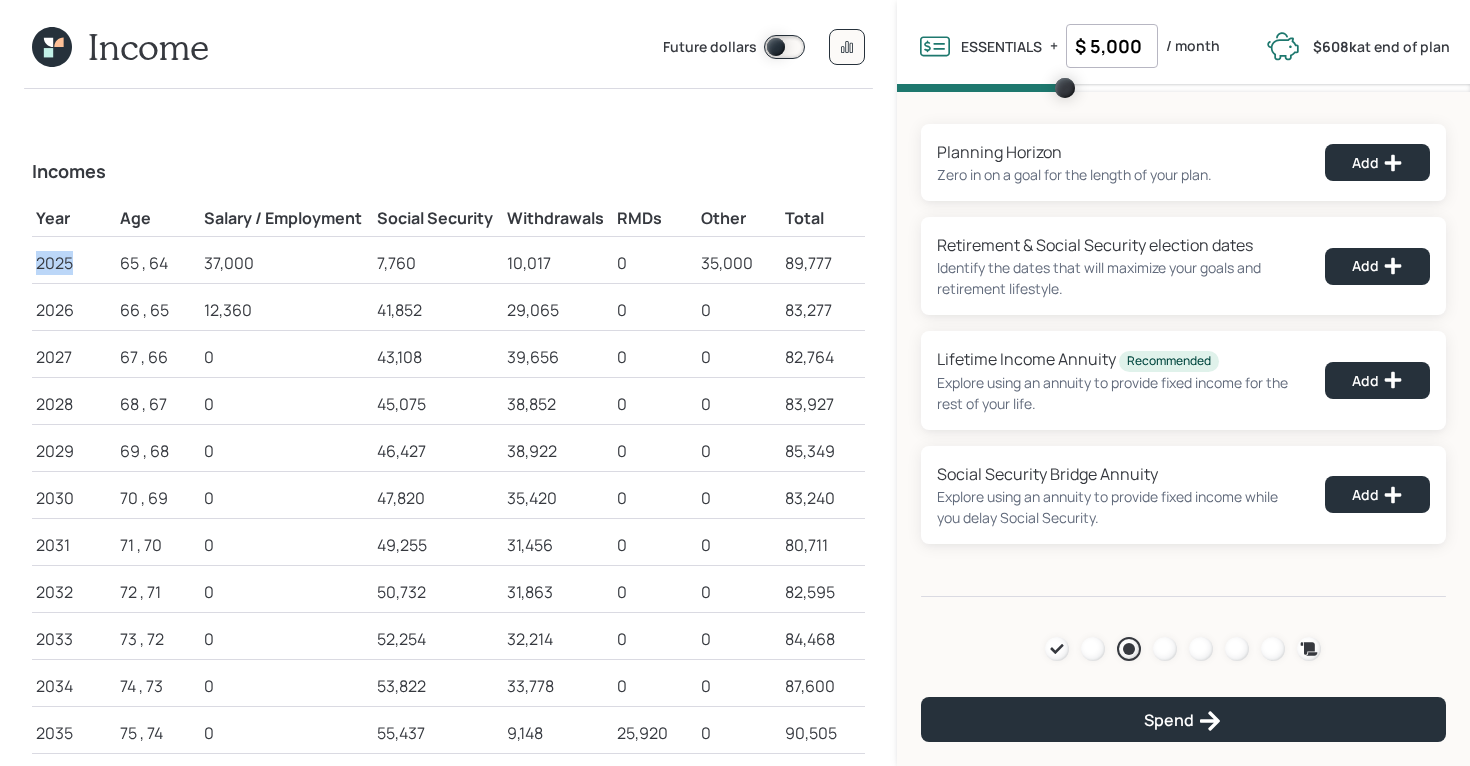 drag, startPoint x: 36, startPoint y: 261, endPoint x: 98, endPoint y: 263, distance: 62.03225 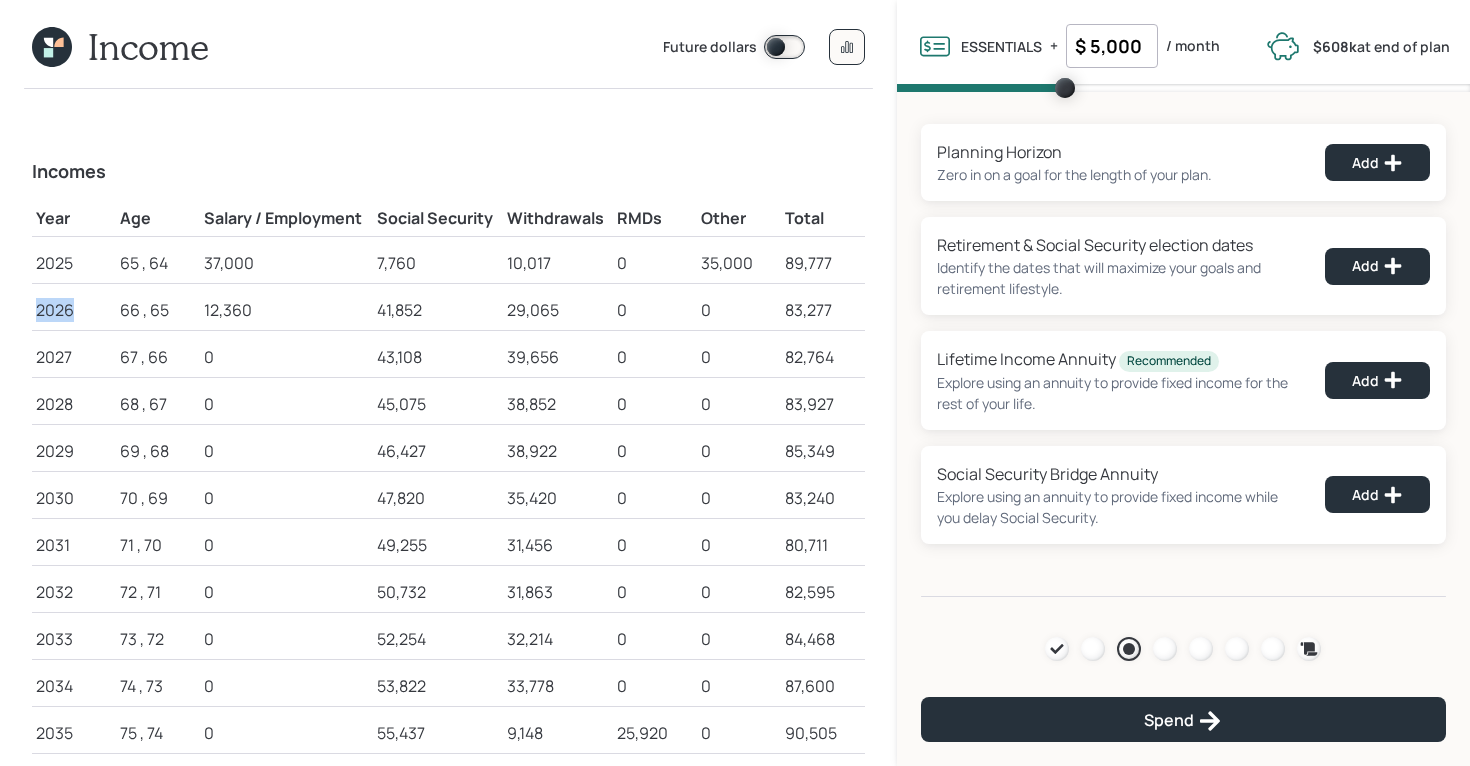 drag, startPoint x: 33, startPoint y: 303, endPoint x: 91, endPoint y: 307, distance: 58.137768 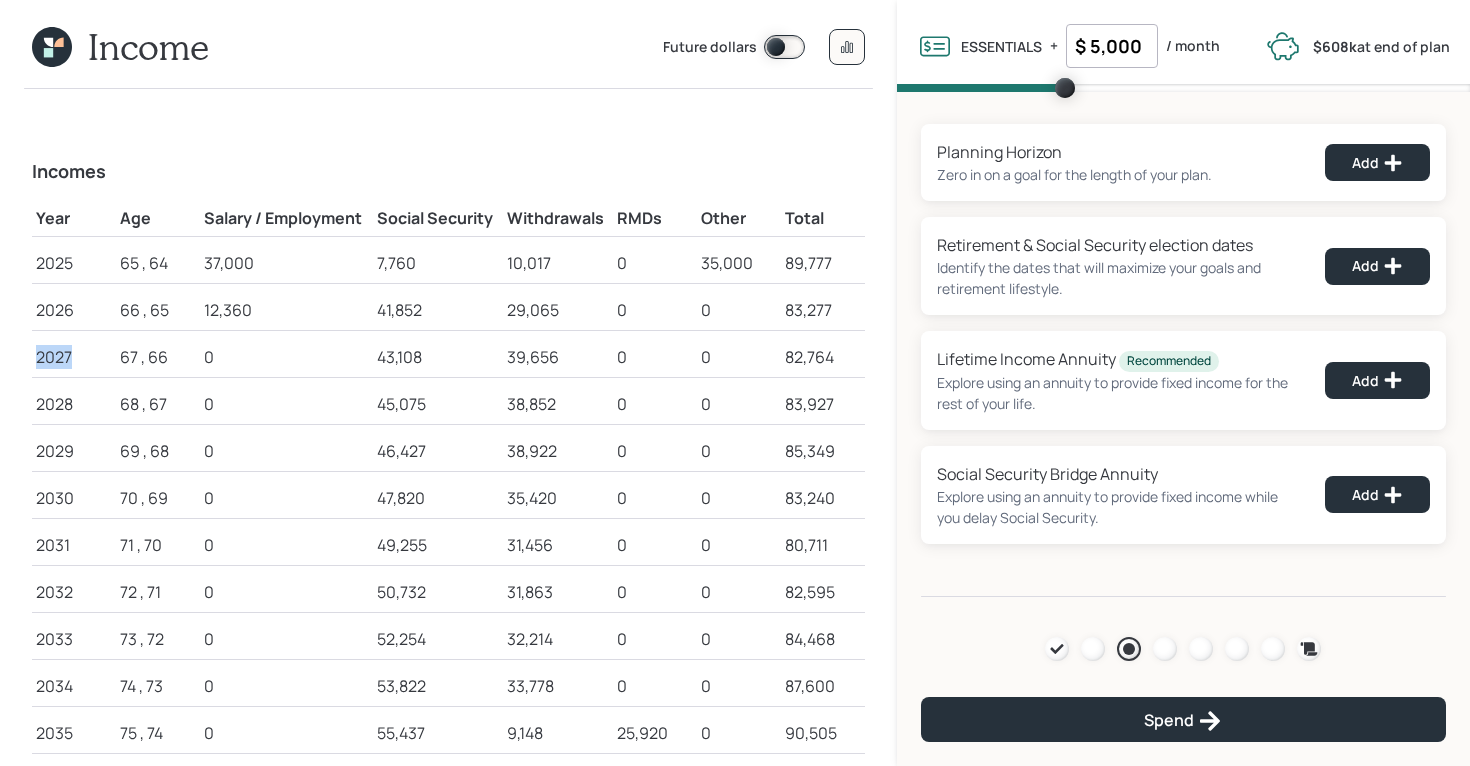 drag, startPoint x: 35, startPoint y: 357, endPoint x: 92, endPoint y: 357, distance: 57 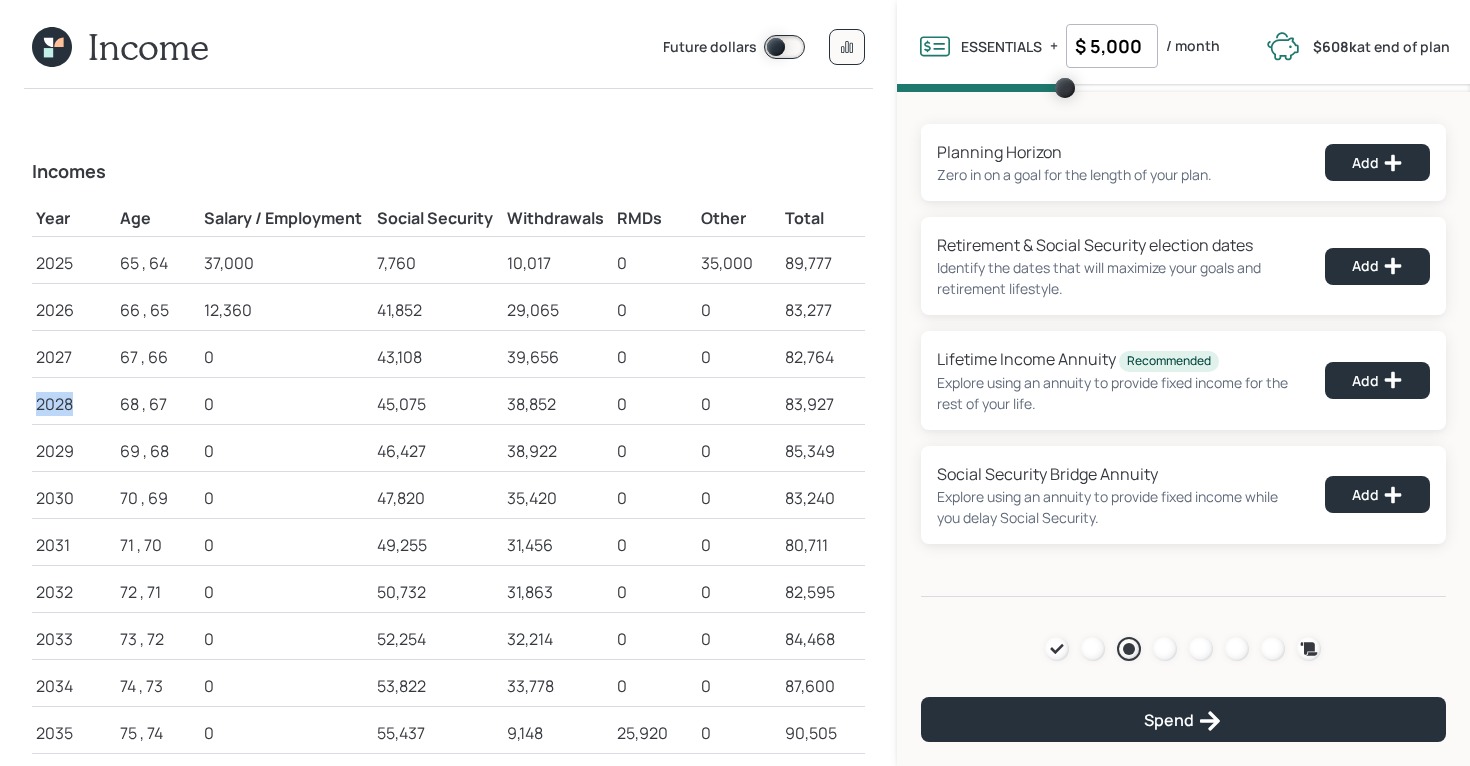 drag, startPoint x: 34, startPoint y: 402, endPoint x: 86, endPoint y: 406, distance: 52.153618 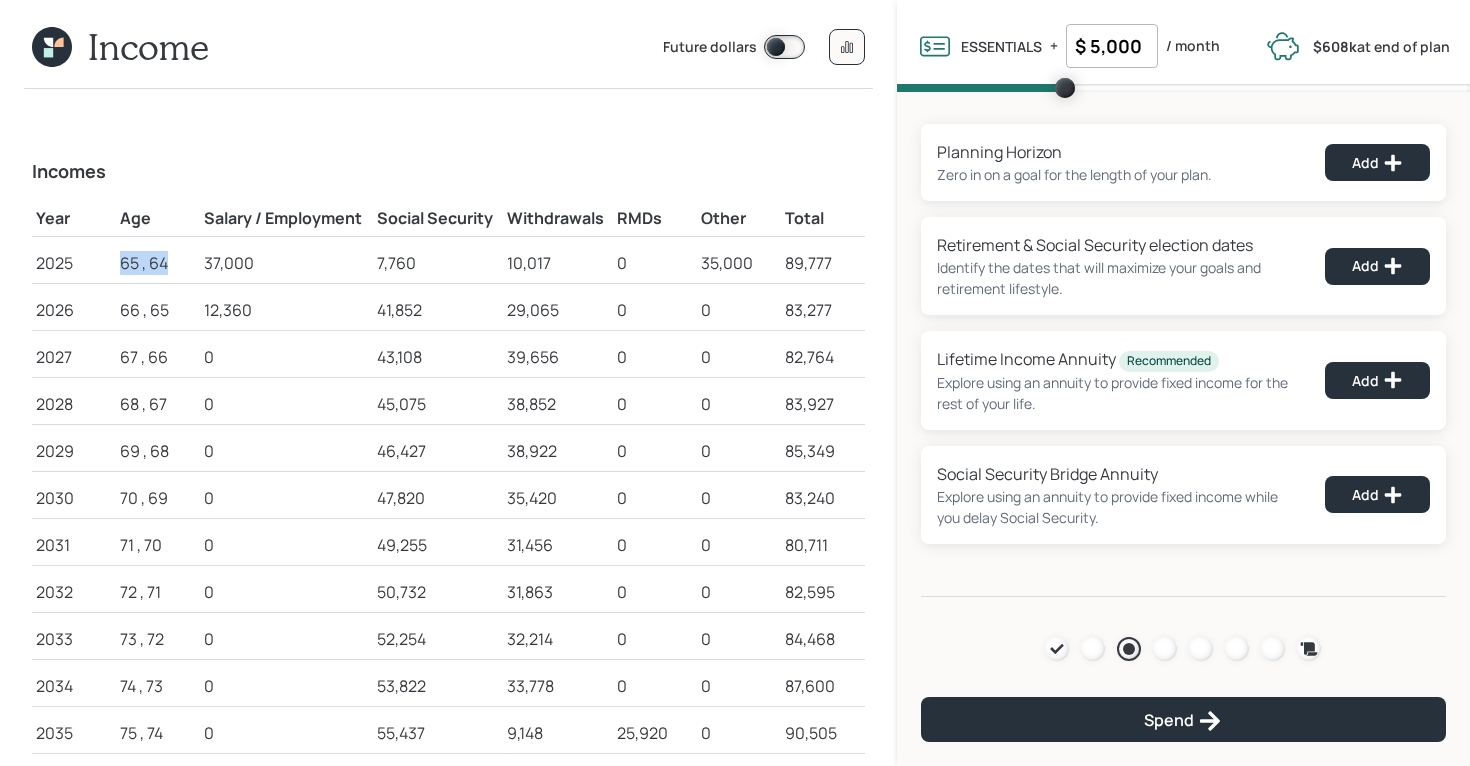 drag, startPoint x: 121, startPoint y: 266, endPoint x: 183, endPoint y: 266, distance: 62 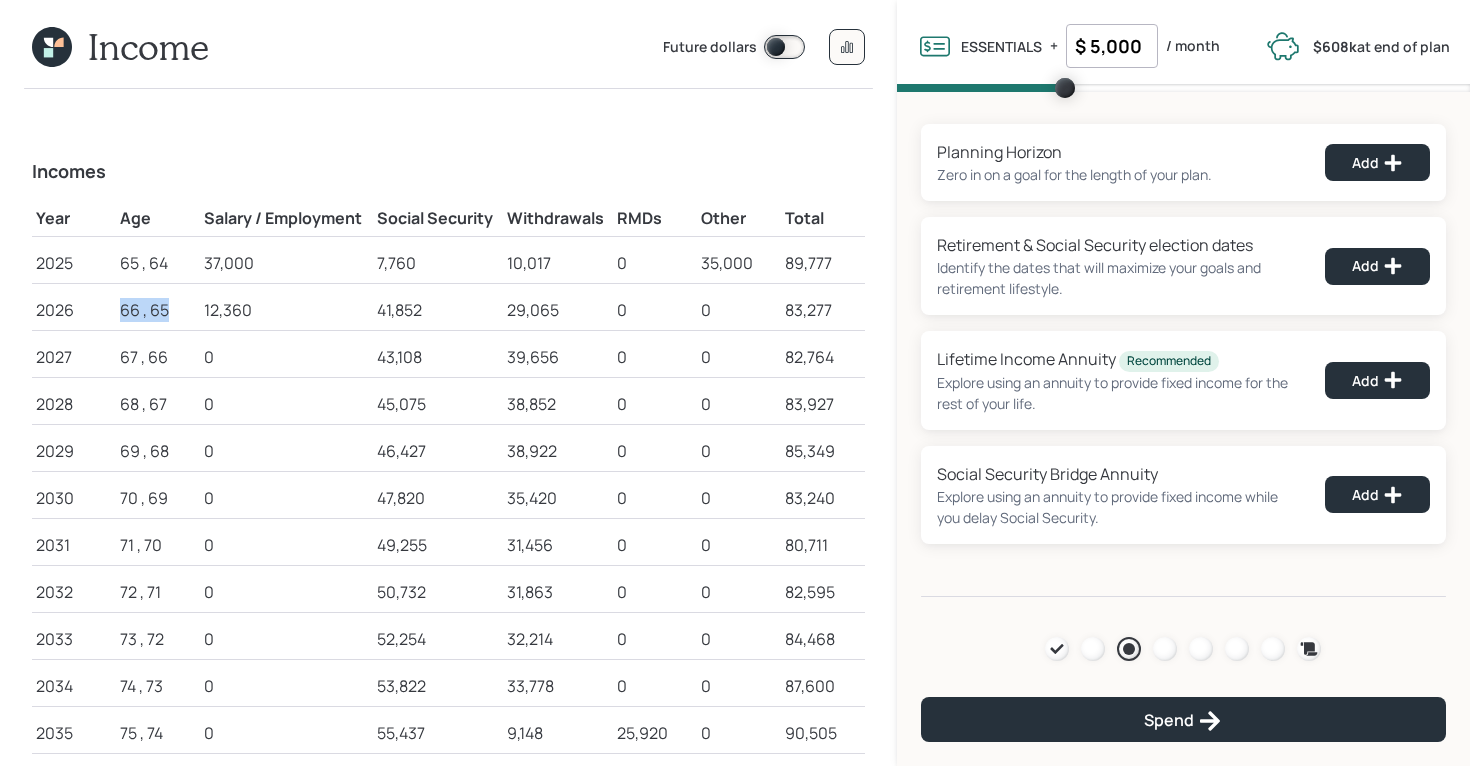 drag, startPoint x: 118, startPoint y: 313, endPoint x: 186, endPoint y: 314, distance: 68.007355 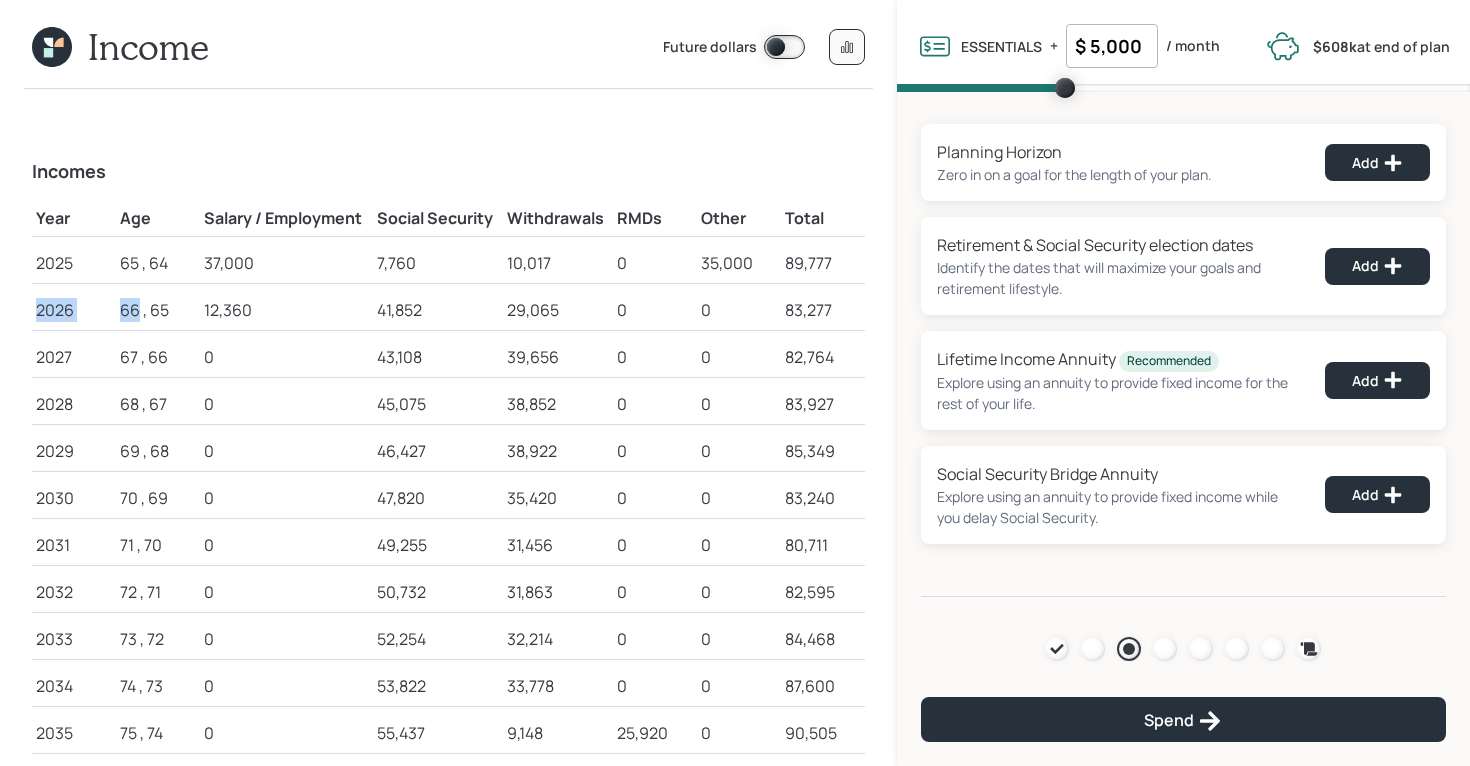 drag, startPoint x: 37, startPoint y: 306, endPoint x: 140, endPoint y: 316, distance: 103.4843 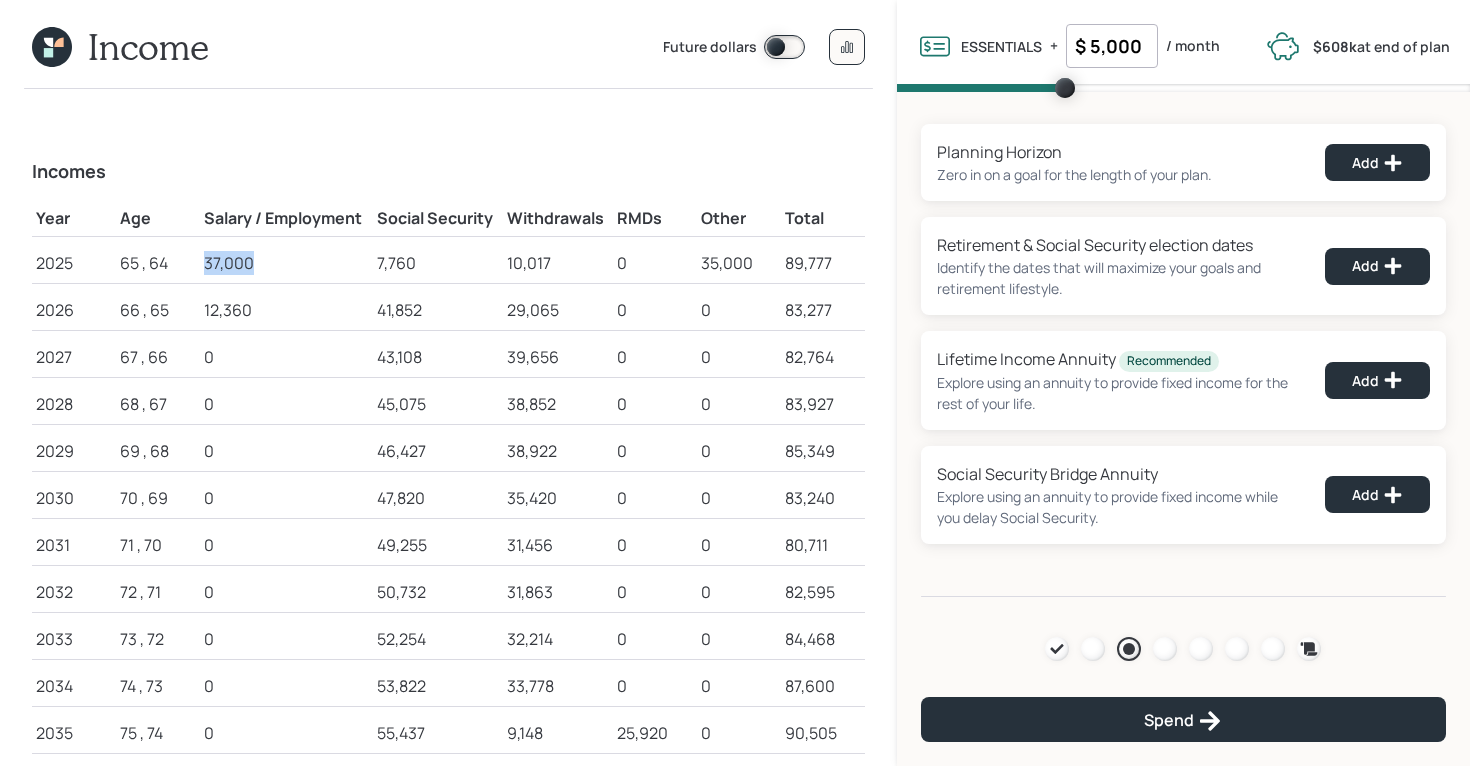 drag, startPoint x: 204, startPoint y: 262, endPoint x: 252, endPoint y: 261, distance: 48.010414 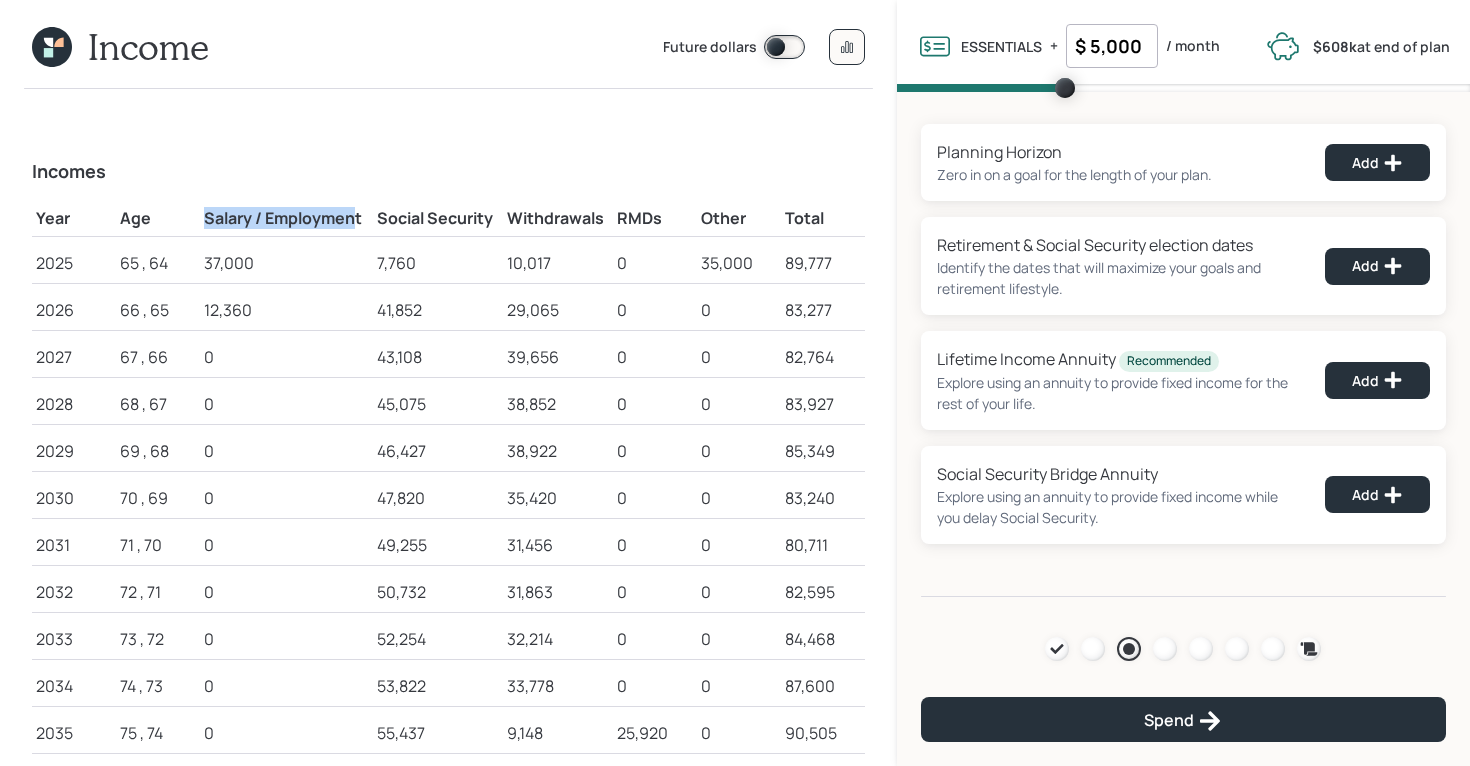 drag, startPoint x: 204, startPoint y: 215, endPoint x: 351, endPoint y: 216, distance: 147.0034 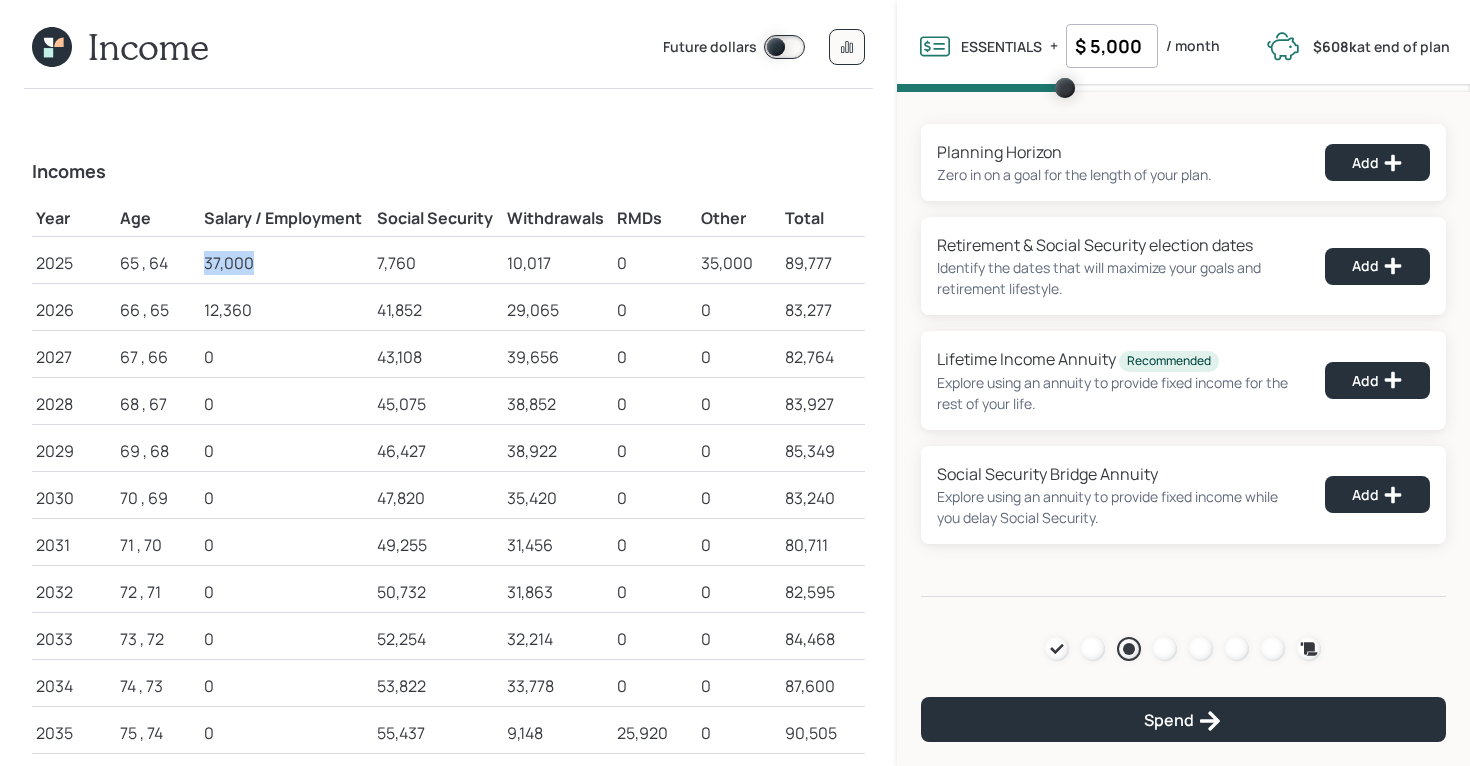 drag, startPoint x: 258, startPoint y: 261, endPoint x: 198, endPoint y: 261, distance: 60 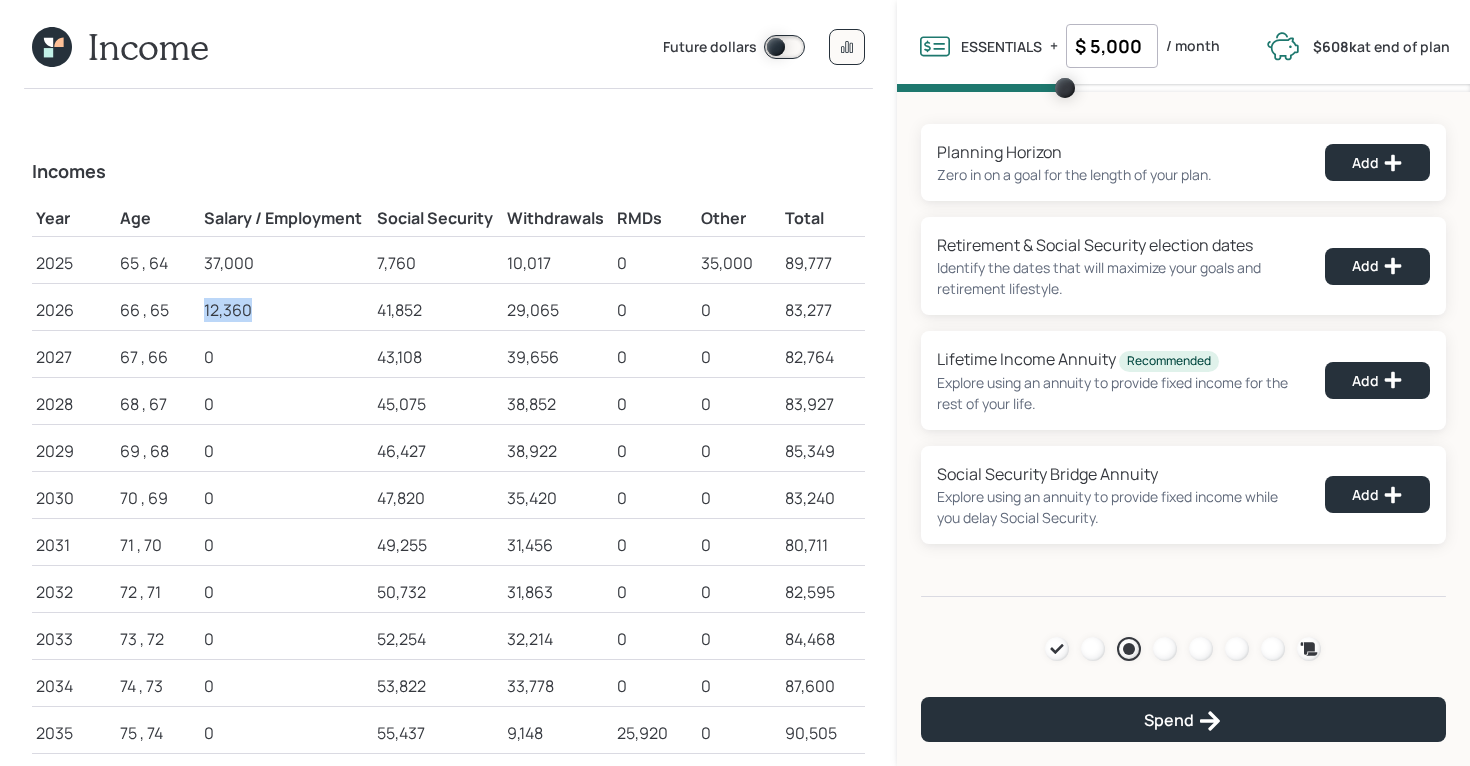 drag, startPoint x: 258, startPoint y: 315, endPoint x: 193, endPoint y: 315, distance: 65 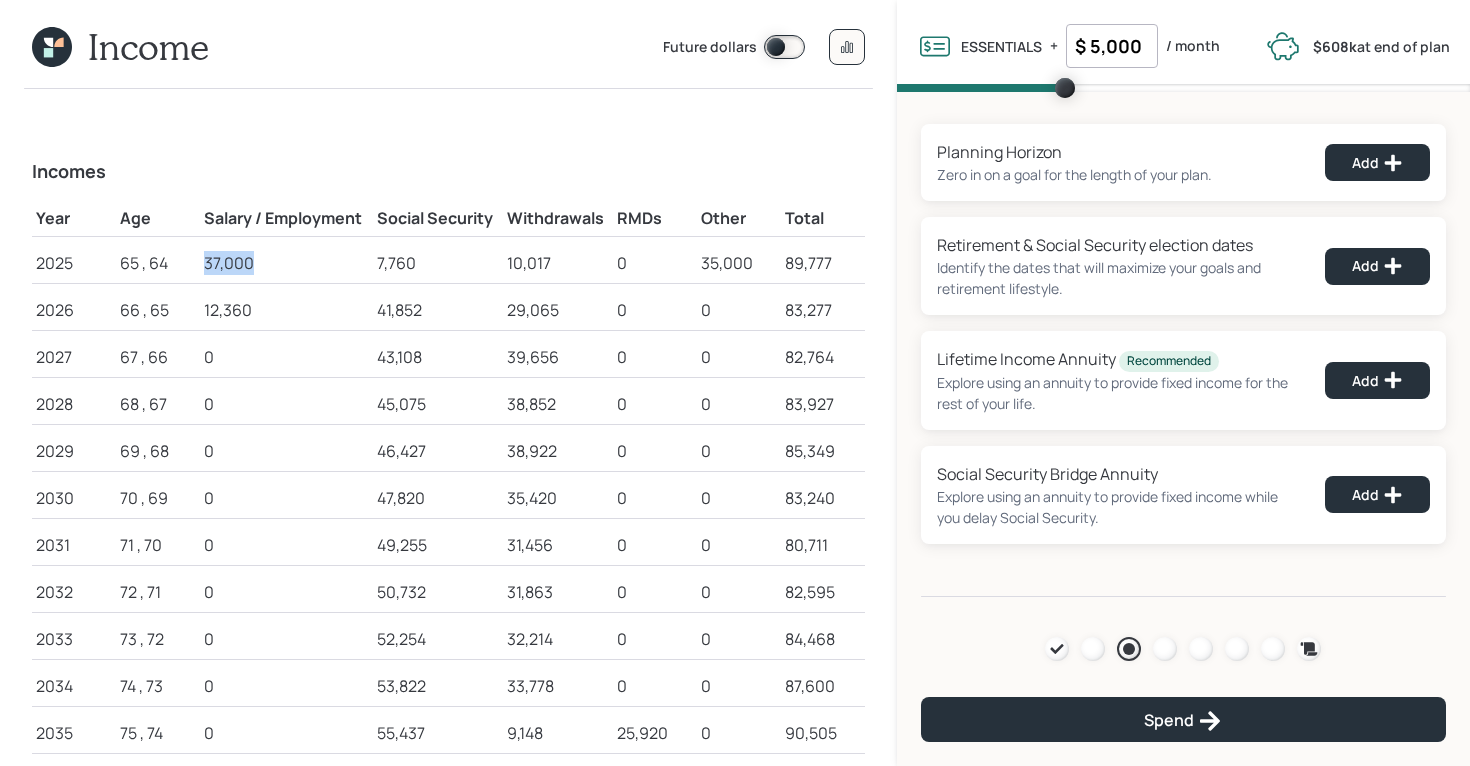 drag, startPoint x: 253, startPoint y: 262, endPoint x: 178, endPoint y: 262, distance: 75 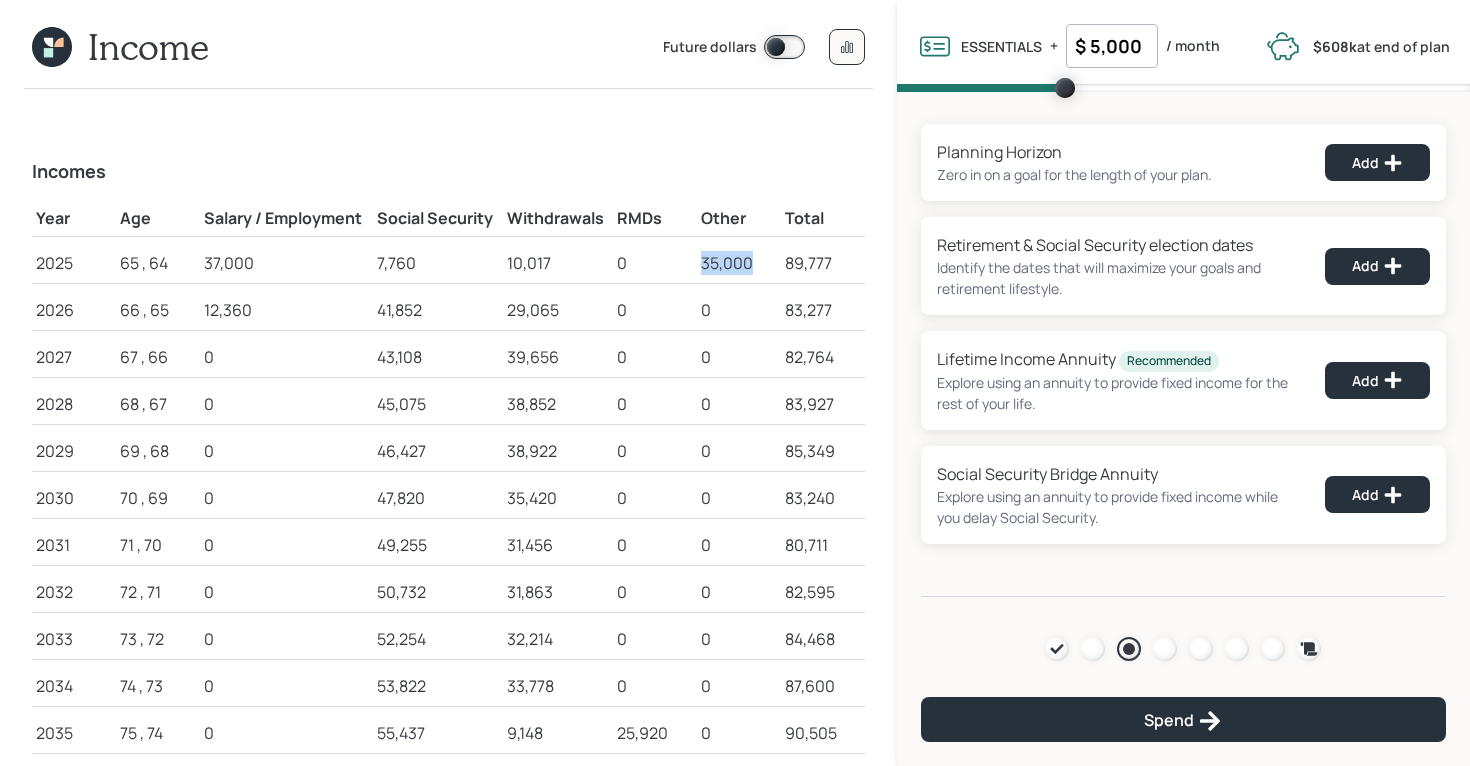 drag, startPoint x: 757, startPoint y: 258, endPoint x: 676, endPoint y: 268, distance: 81.61495 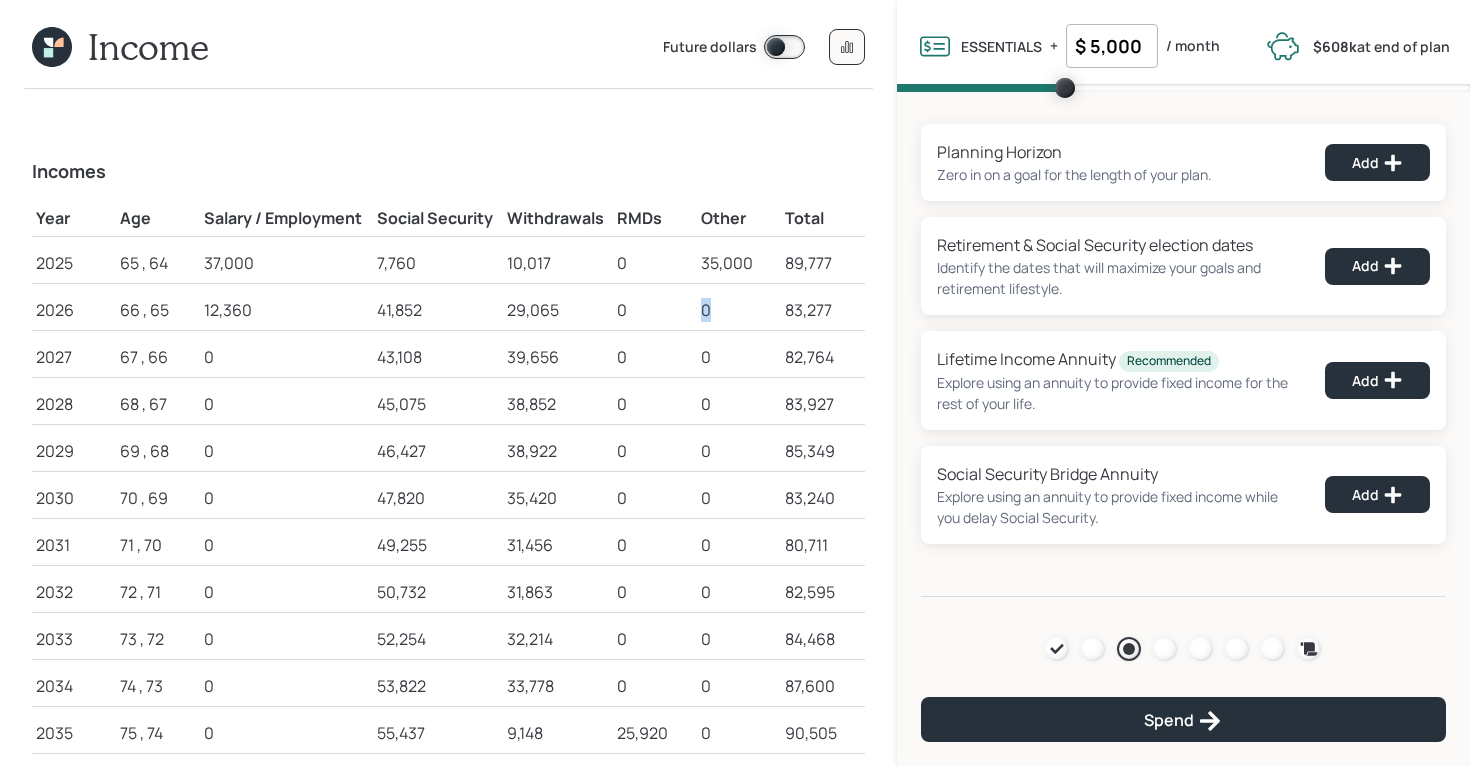 drag, startPoint x: 716, startPoint y: 305, endPoint x: 688, endPoint y: 306, distance: 28.01785 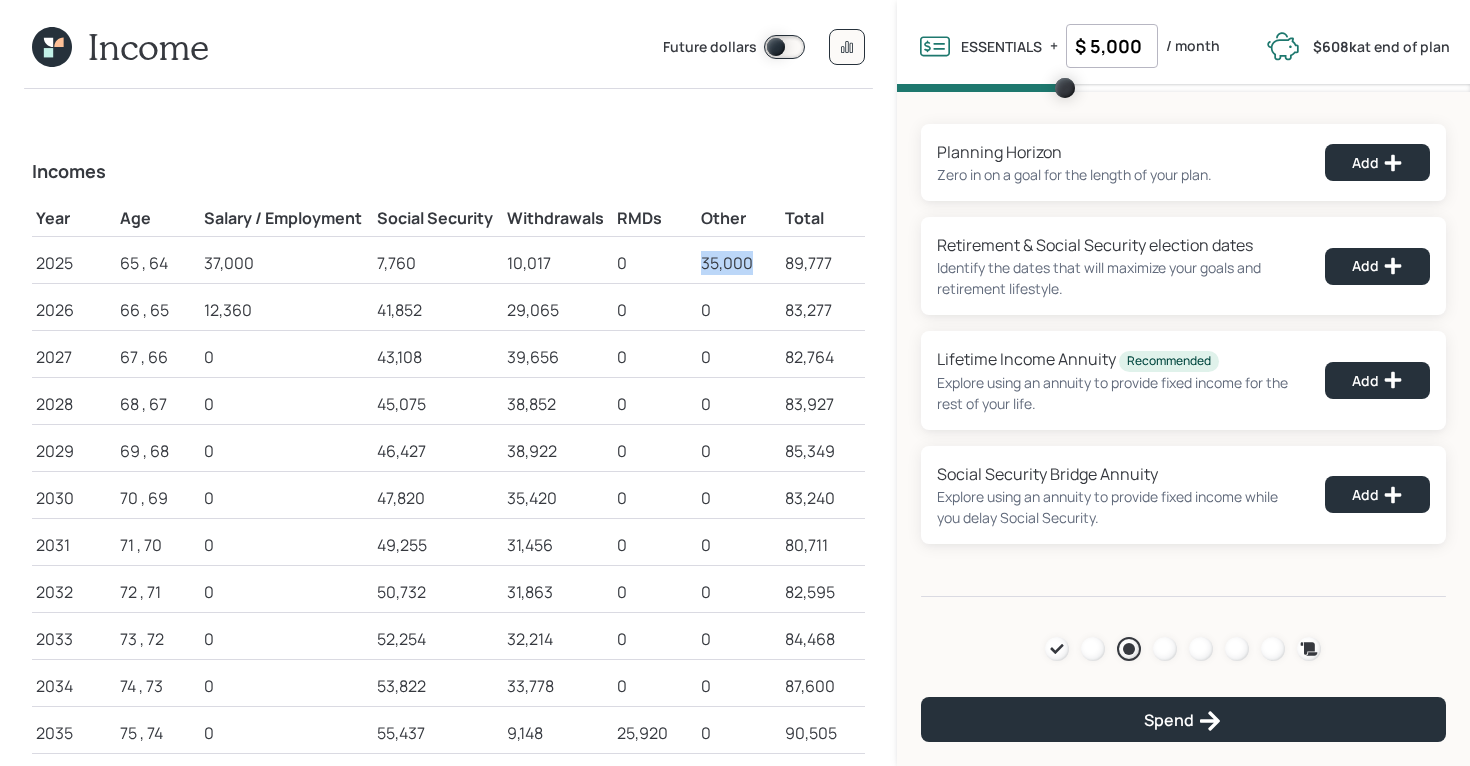 drag, startPoint x: 753, startPoint y: 259, endPoint x: 700, endPoint y: 262, distance: 53.08484 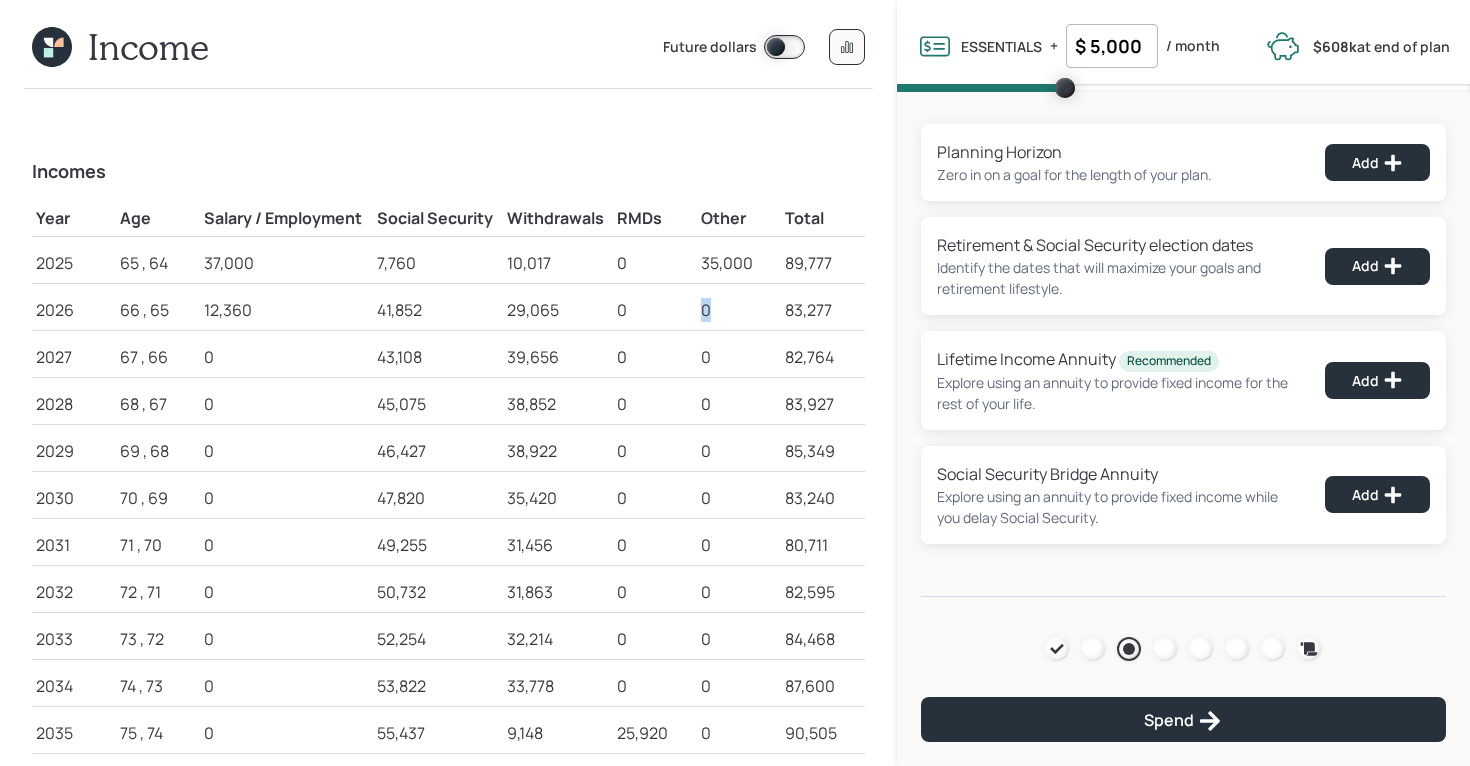 drag, startPoint x: 715, startPoint y: 311, endPoint x: 688, endPoint y: 312, distance: 27.018513 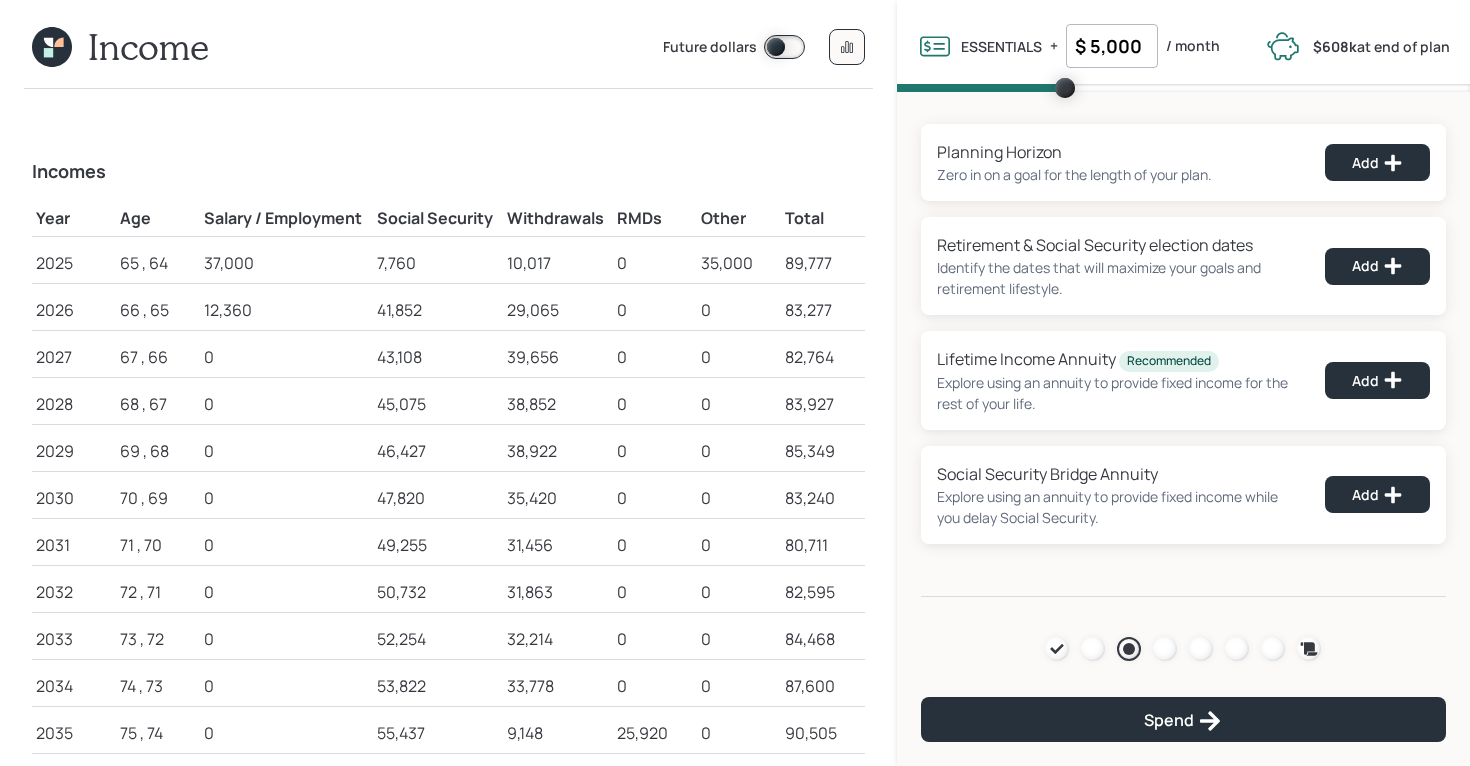 click 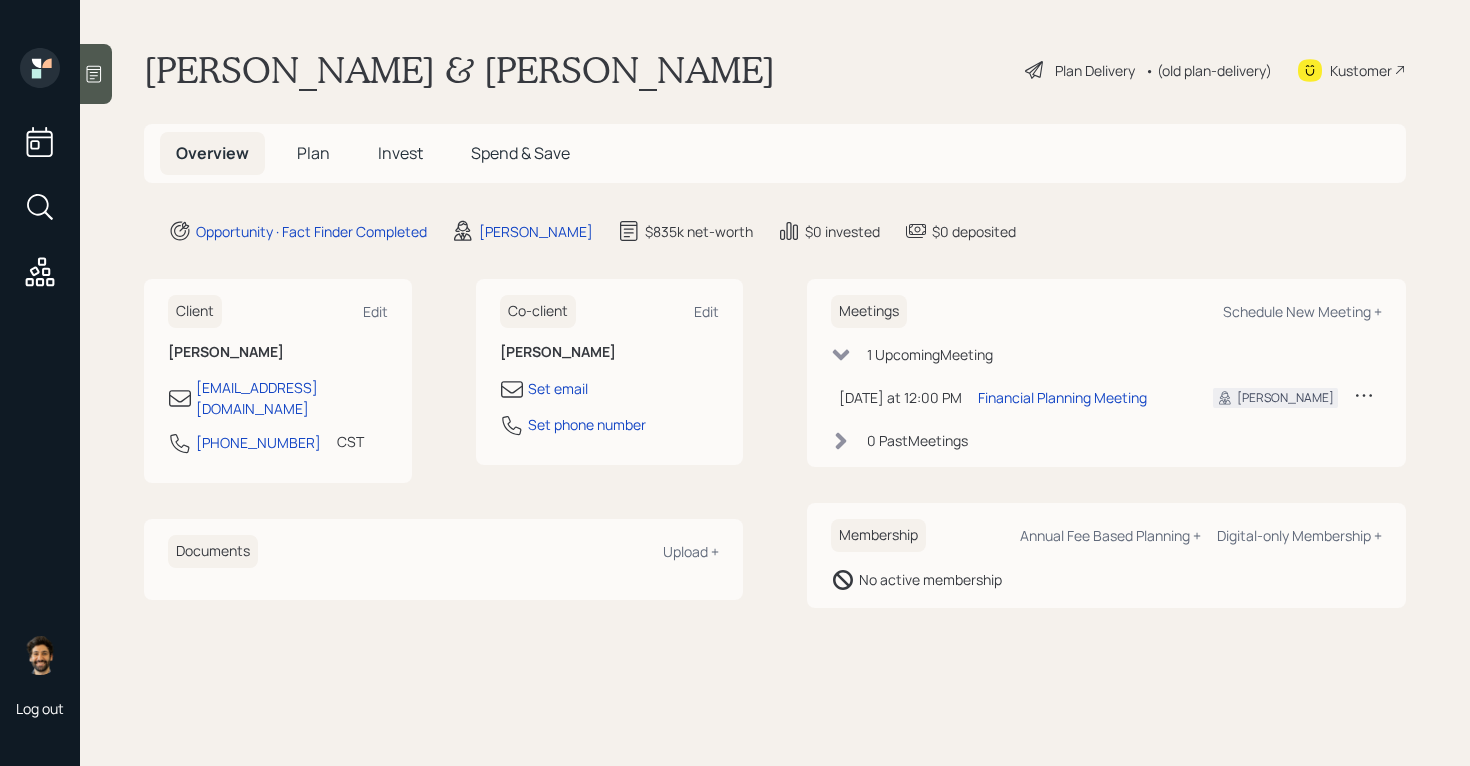 click on "Invest" at bounding box center [400, 153] 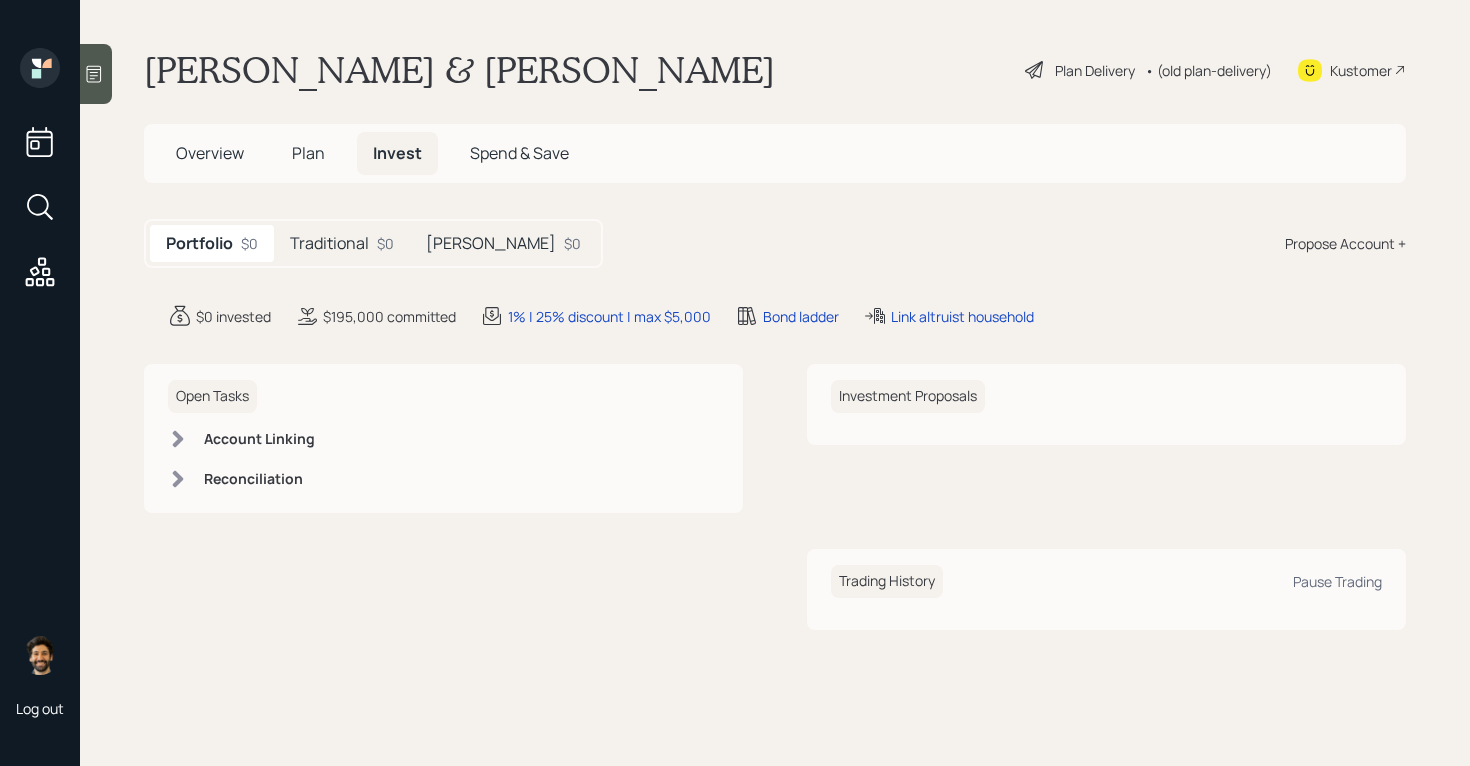 click on "Plan" at bounding box center [308, 153] 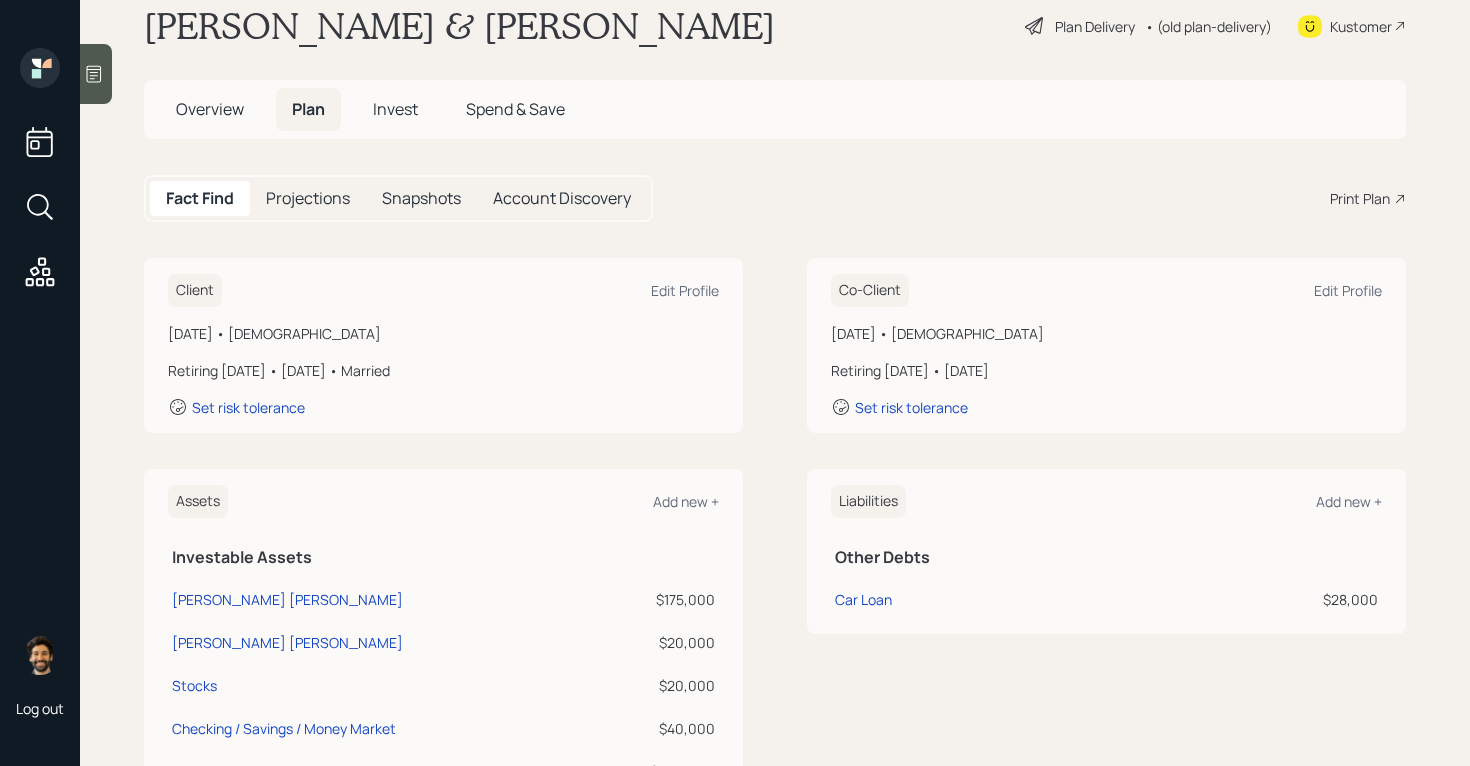 scroll, scrollTop: 52, scrollLeft: 0, axis: vertical 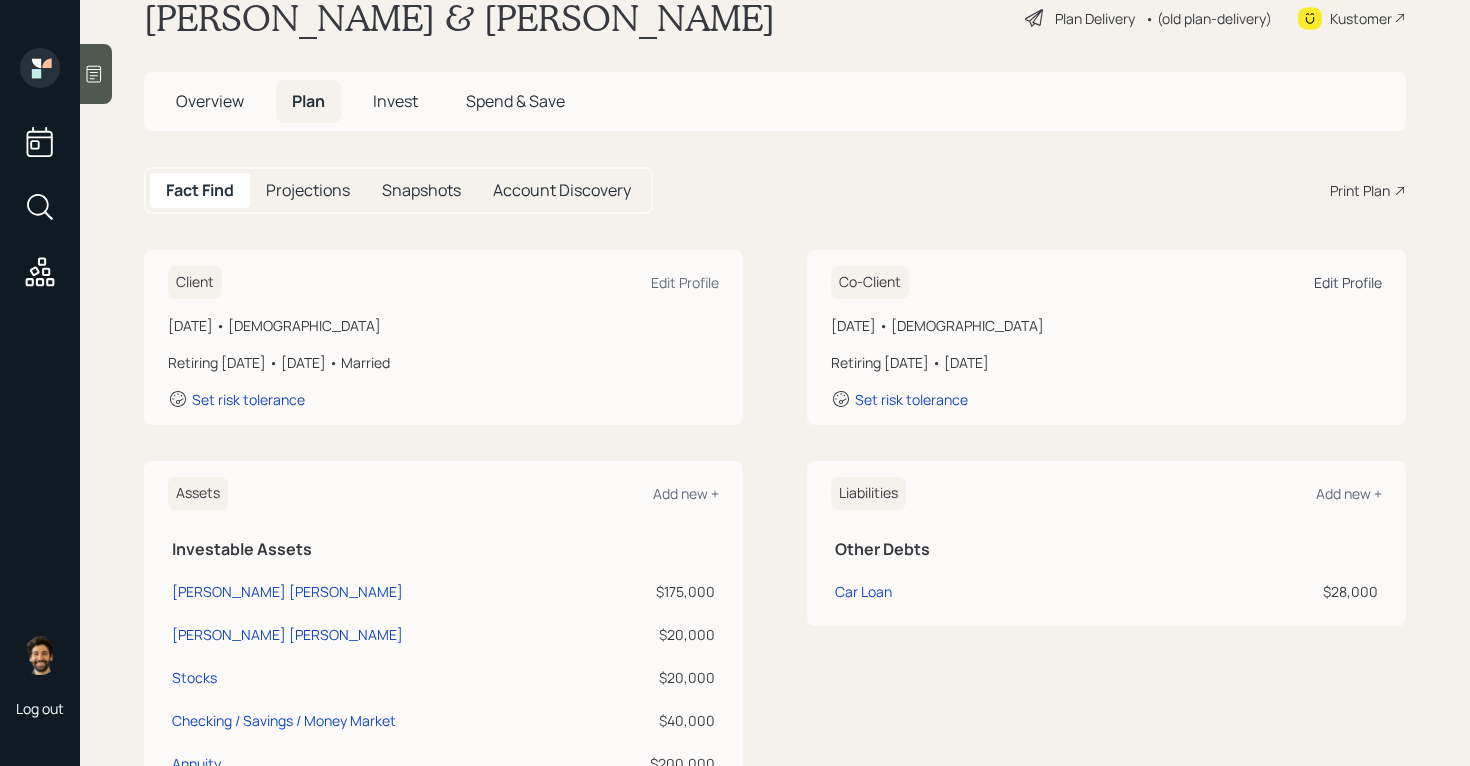 click on "Edit Profile" at bounding box center [1348, 282] 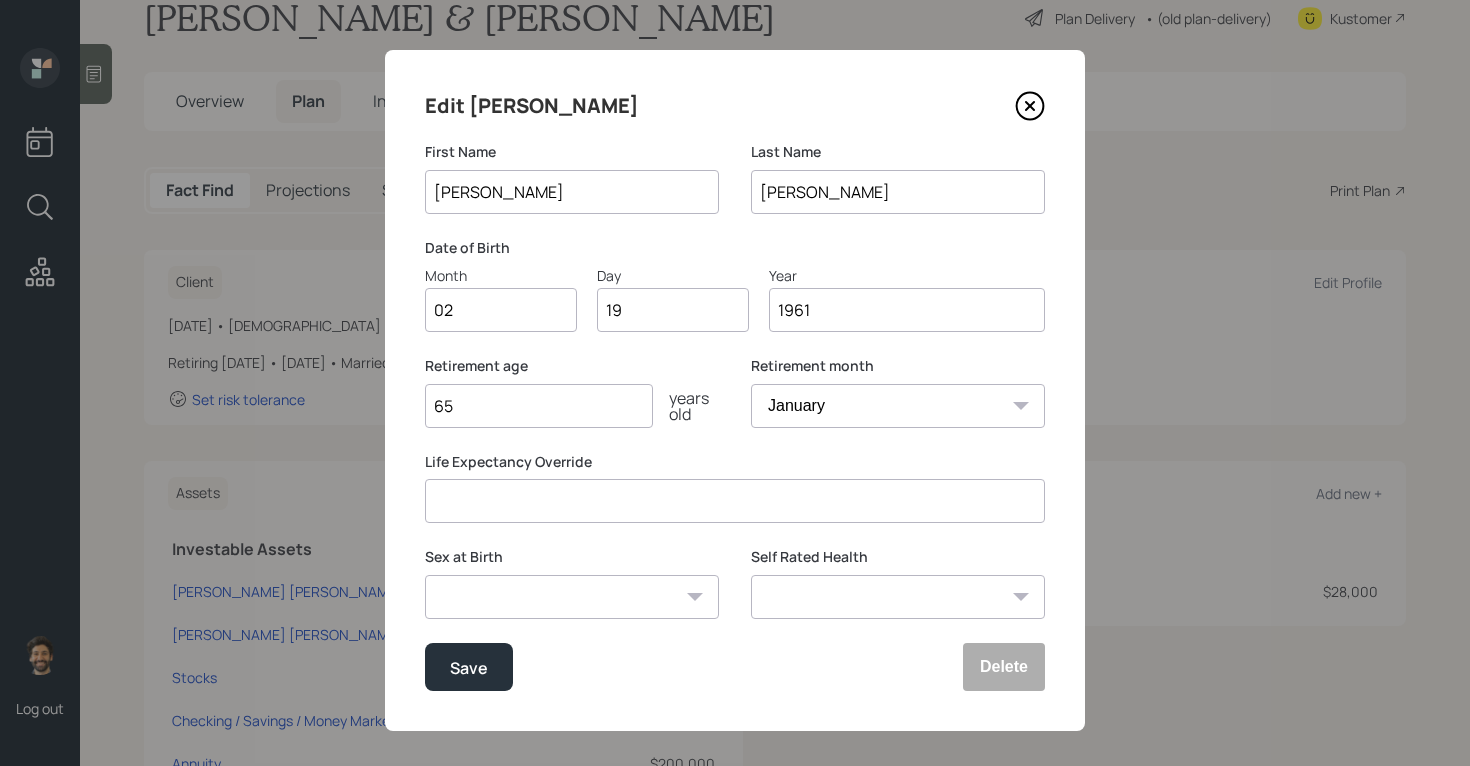 click on "65" at bounding box center [539, 406] 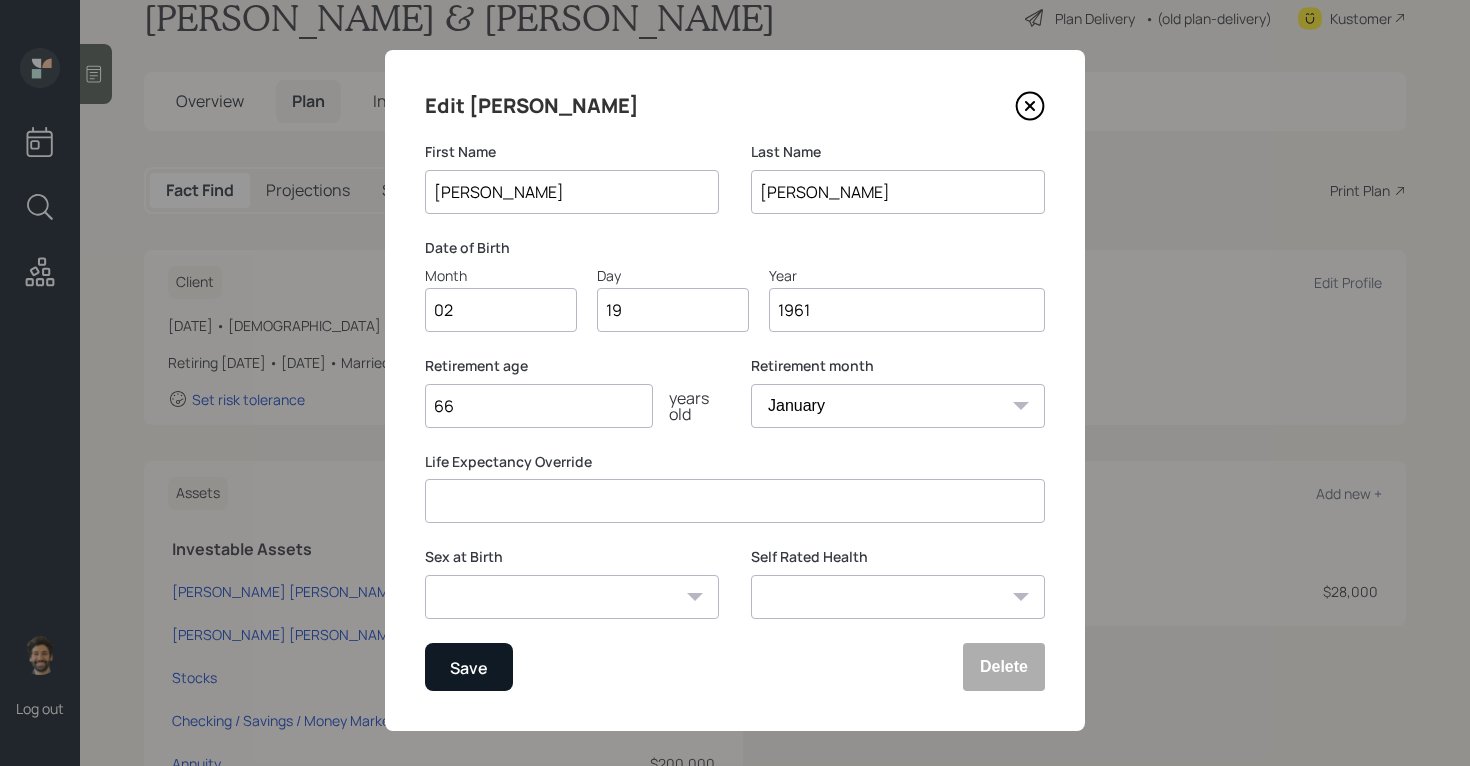 type on "66" 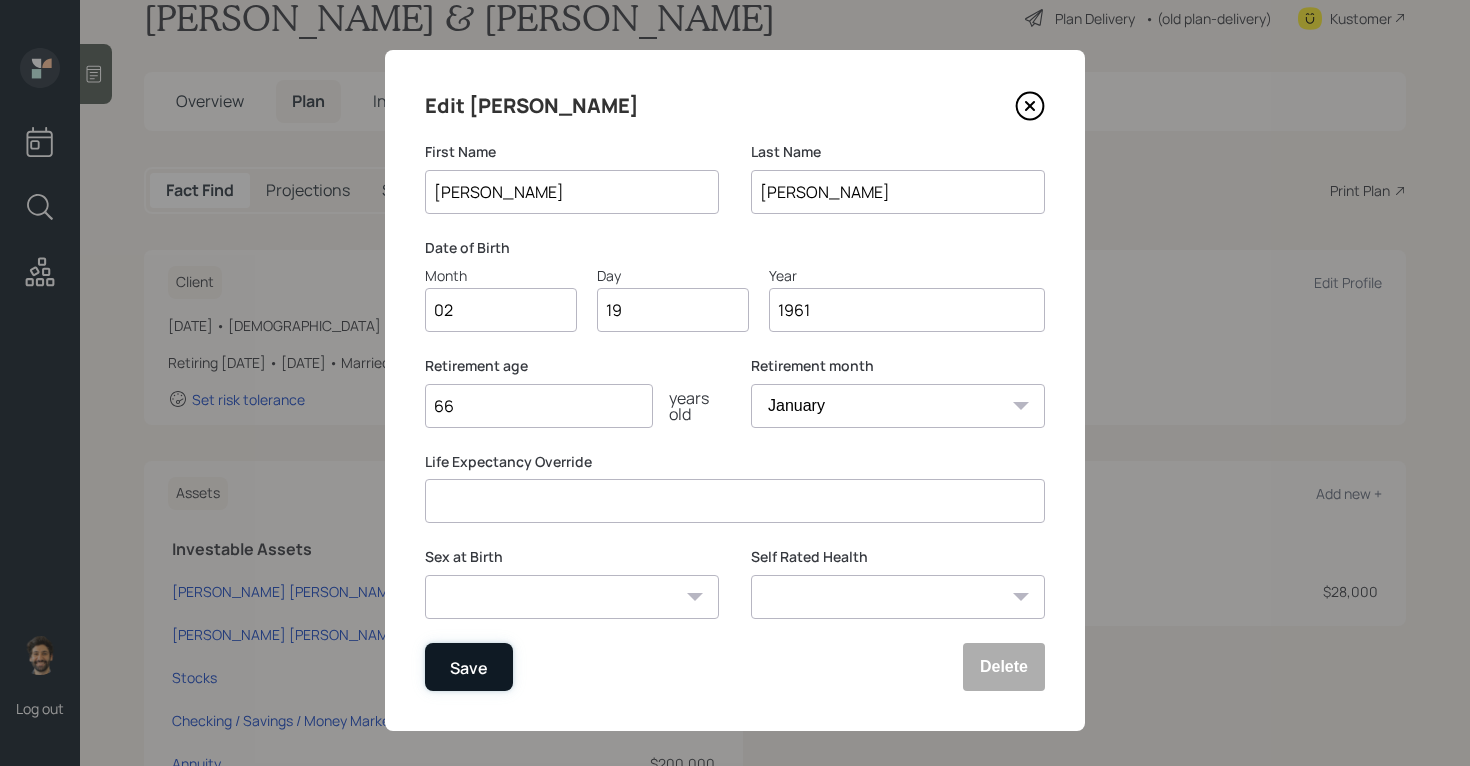 click on "Save" at bounding box center (469, 667) 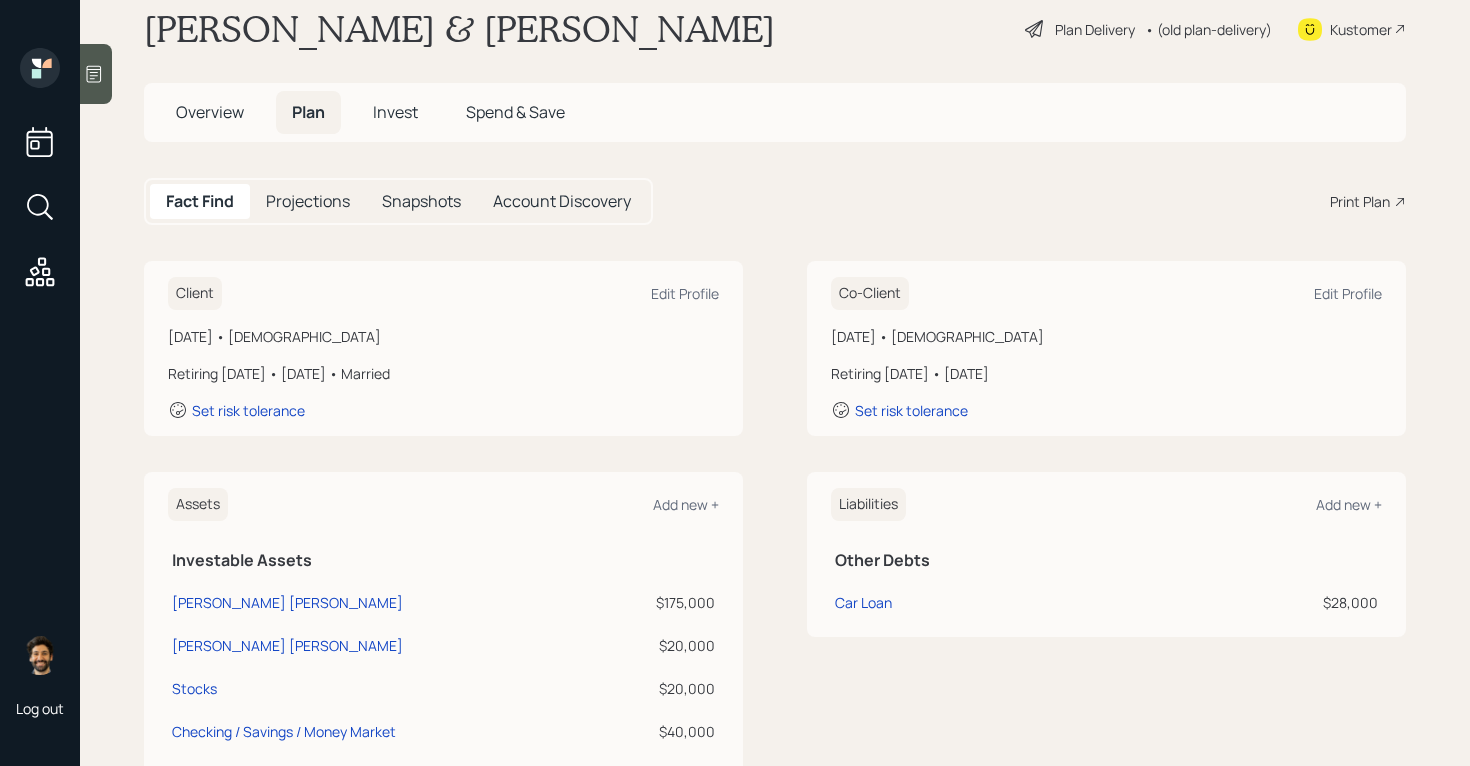 scroll, scrollTop: 22, scrollLeft: 0, axis: vertical 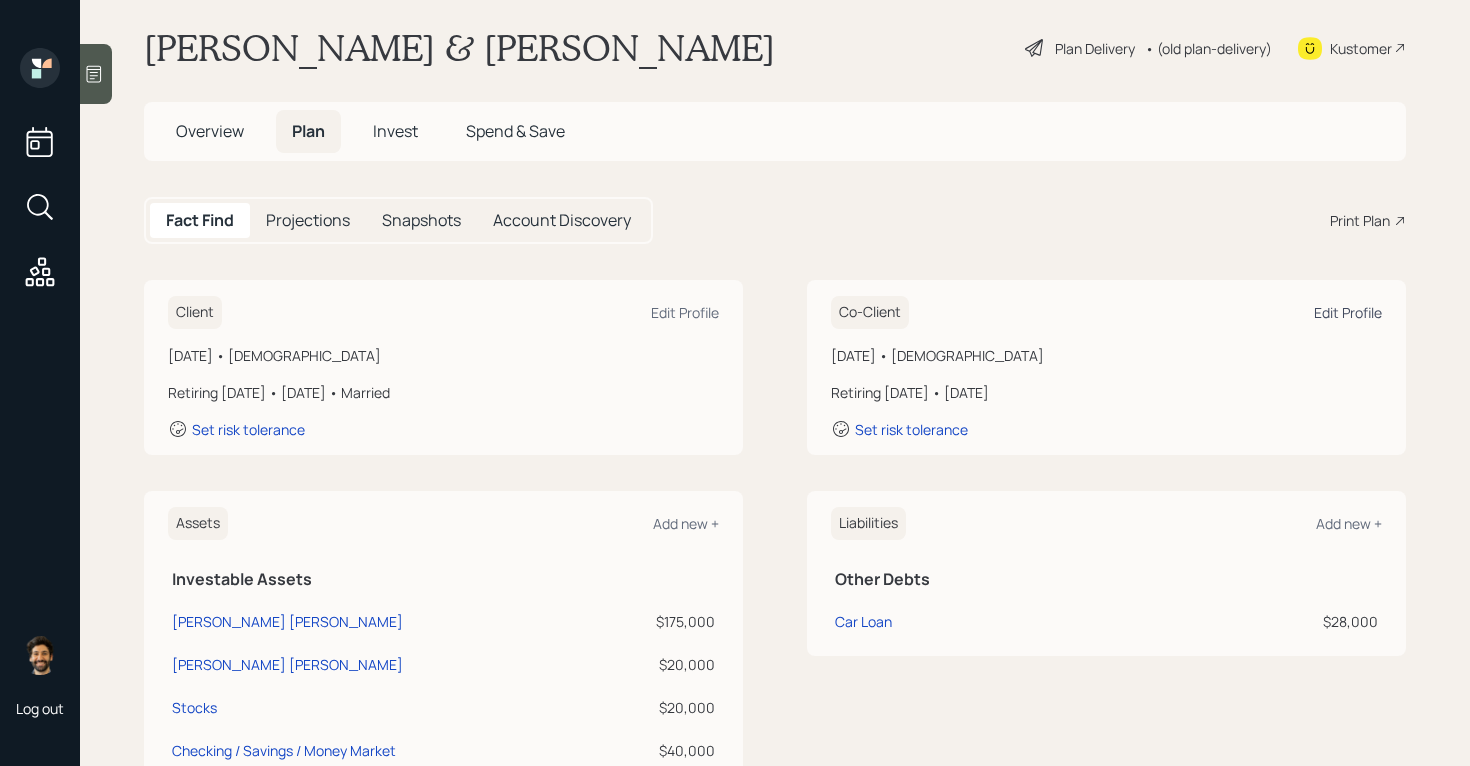 click on "Edit Profile" at bounding box center (1348, 312) 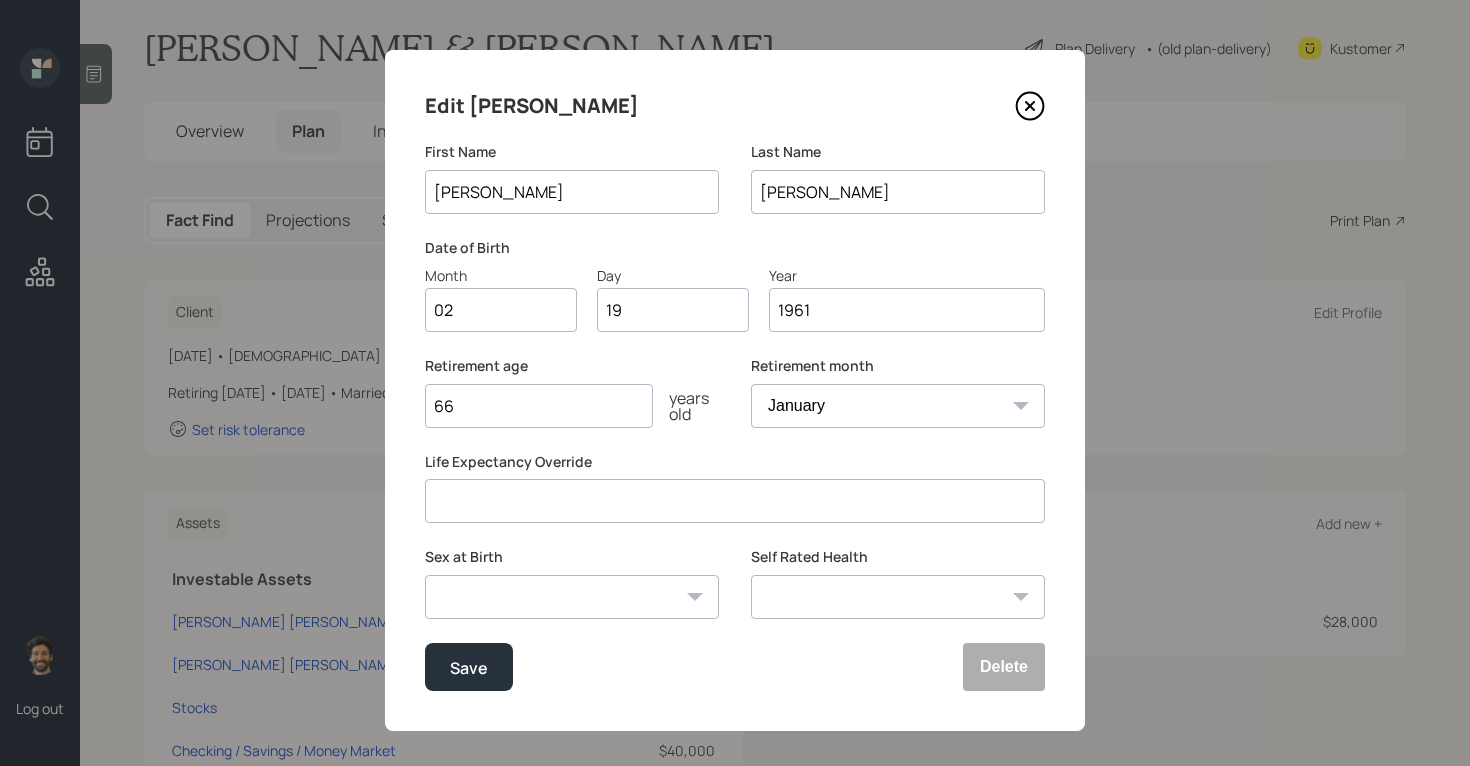 click on "66" at bounding box center (539, 406) 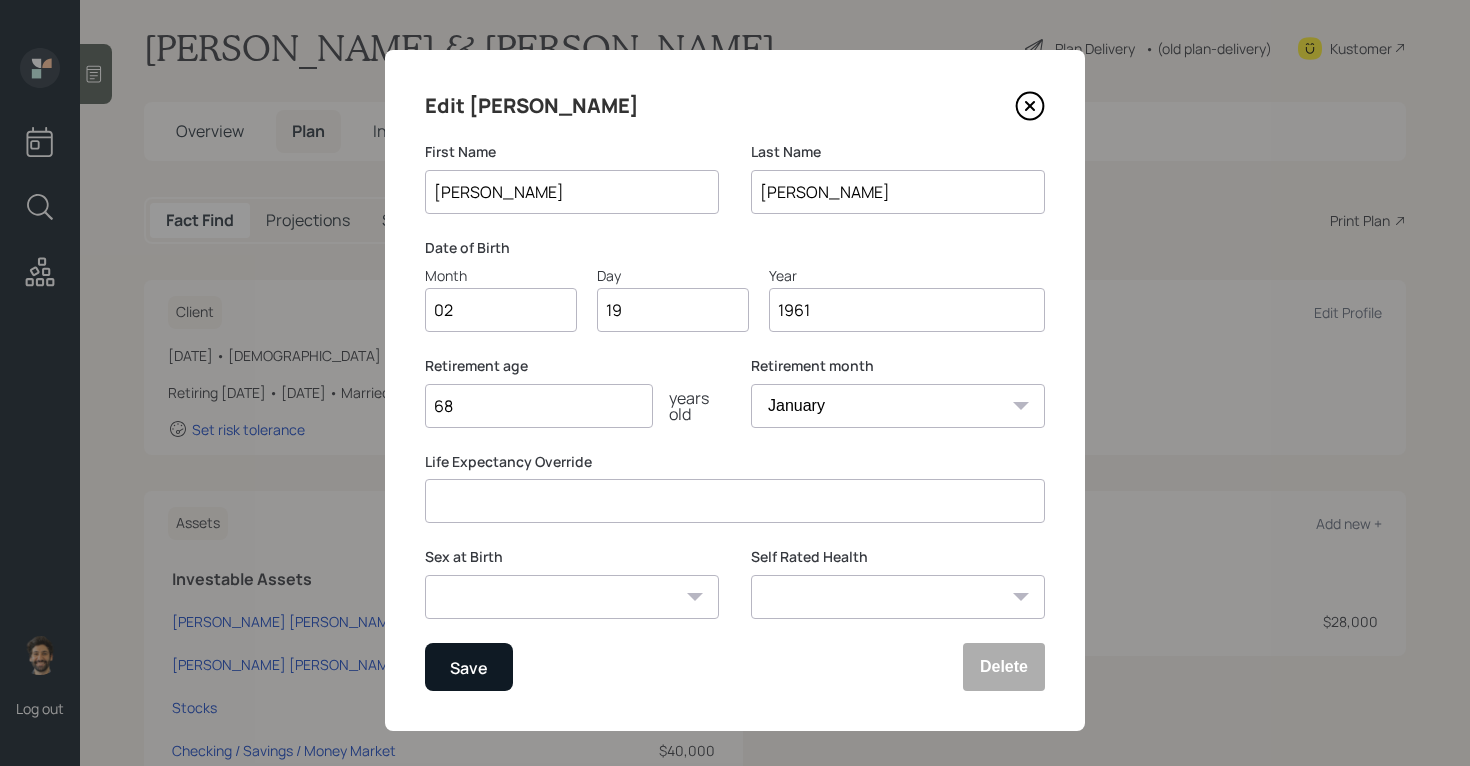 type on "68" 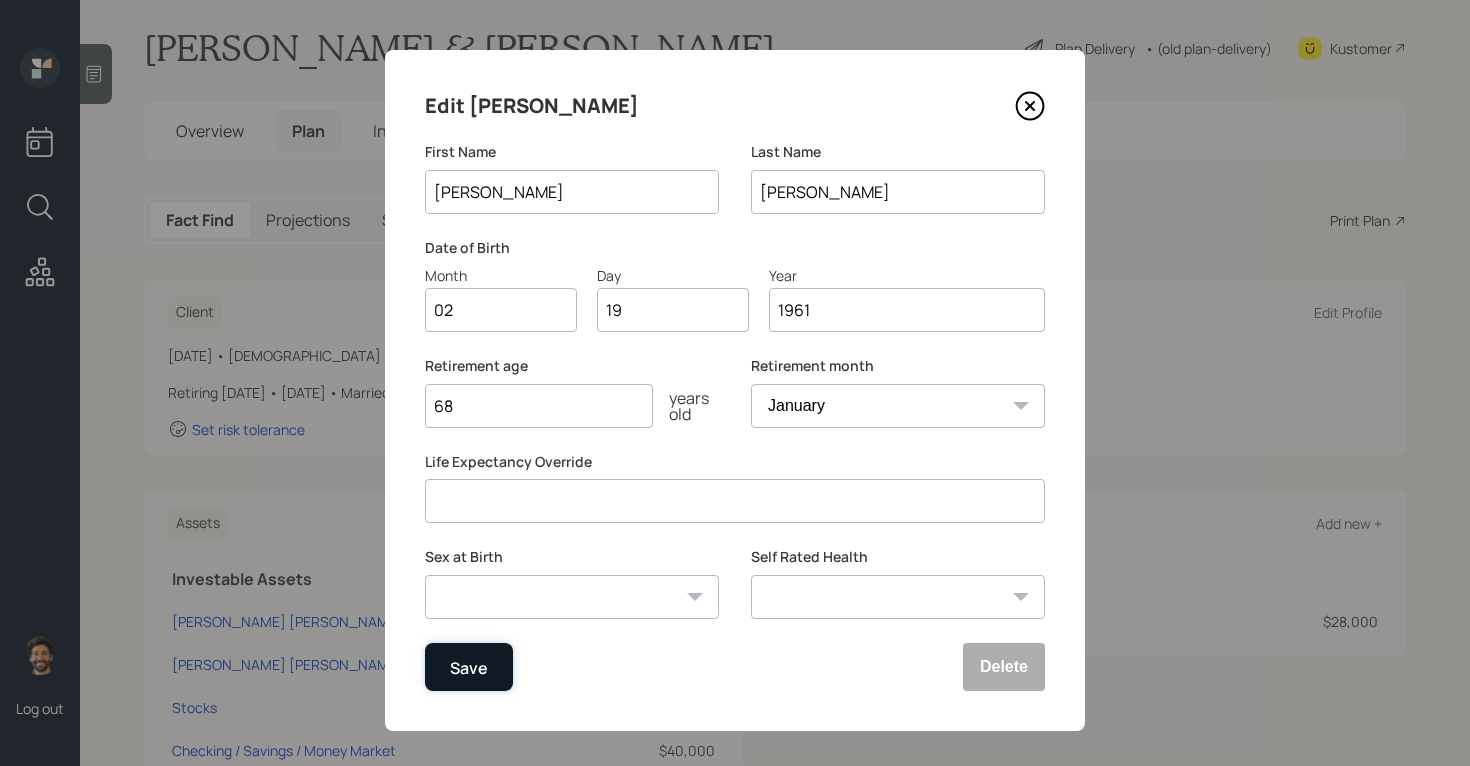 click on "Save" at bounding box center (469, 667) 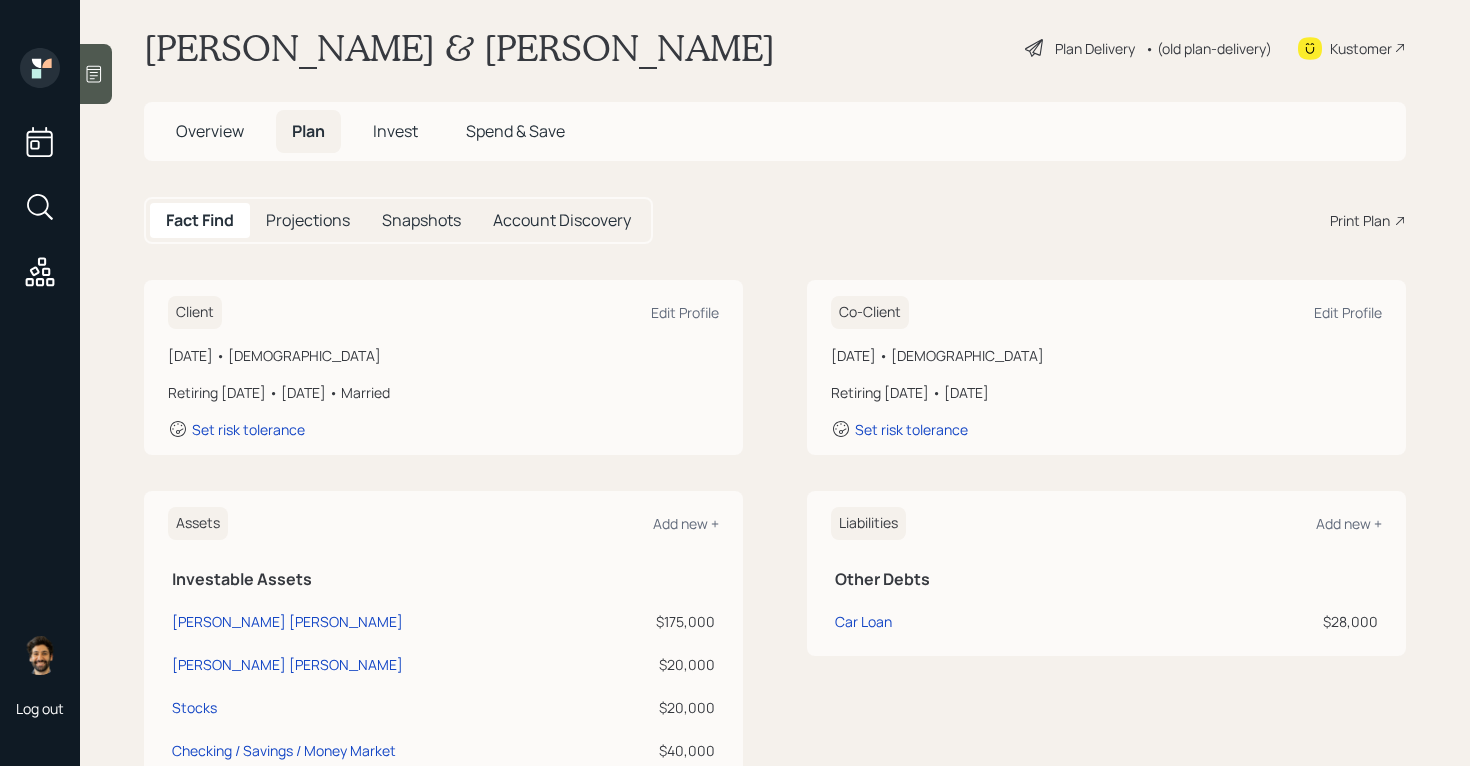 click on "• (old plan-delivery)" at bounding box center [1208, 48] 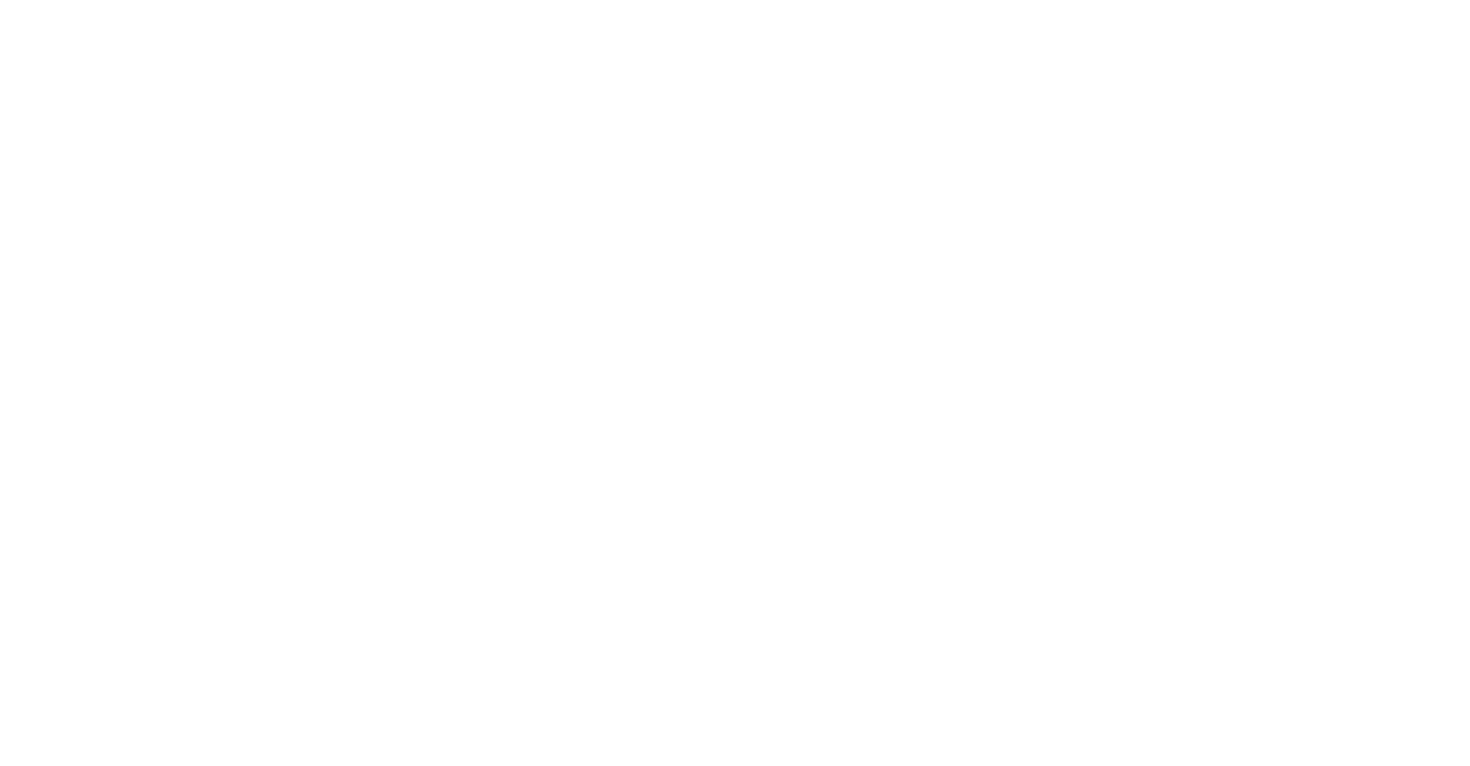 scroll, scrollTop: 0, scrollLeft: 0, axis: both 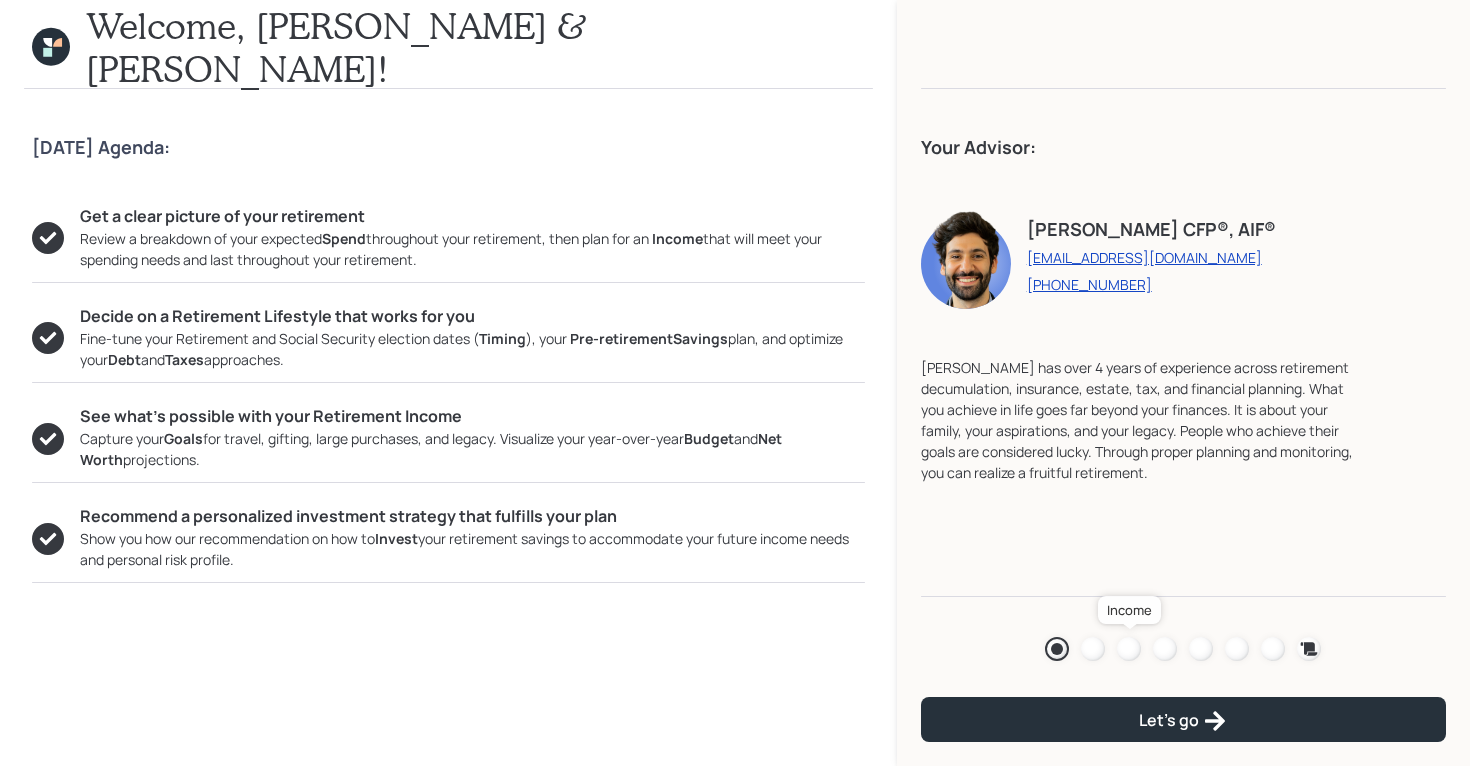 click at bounding box center [1129, 649] 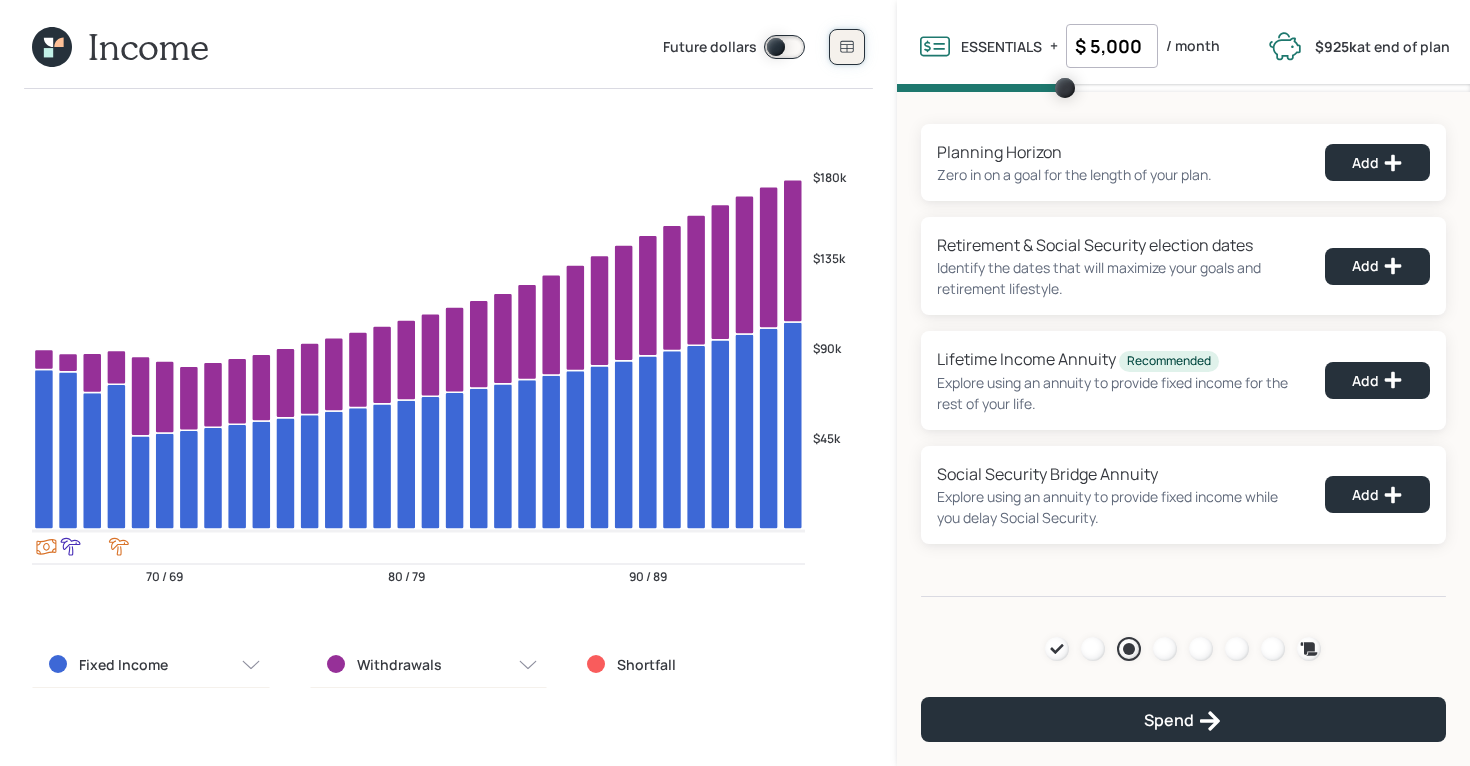 click at bounding box center [847, 47] 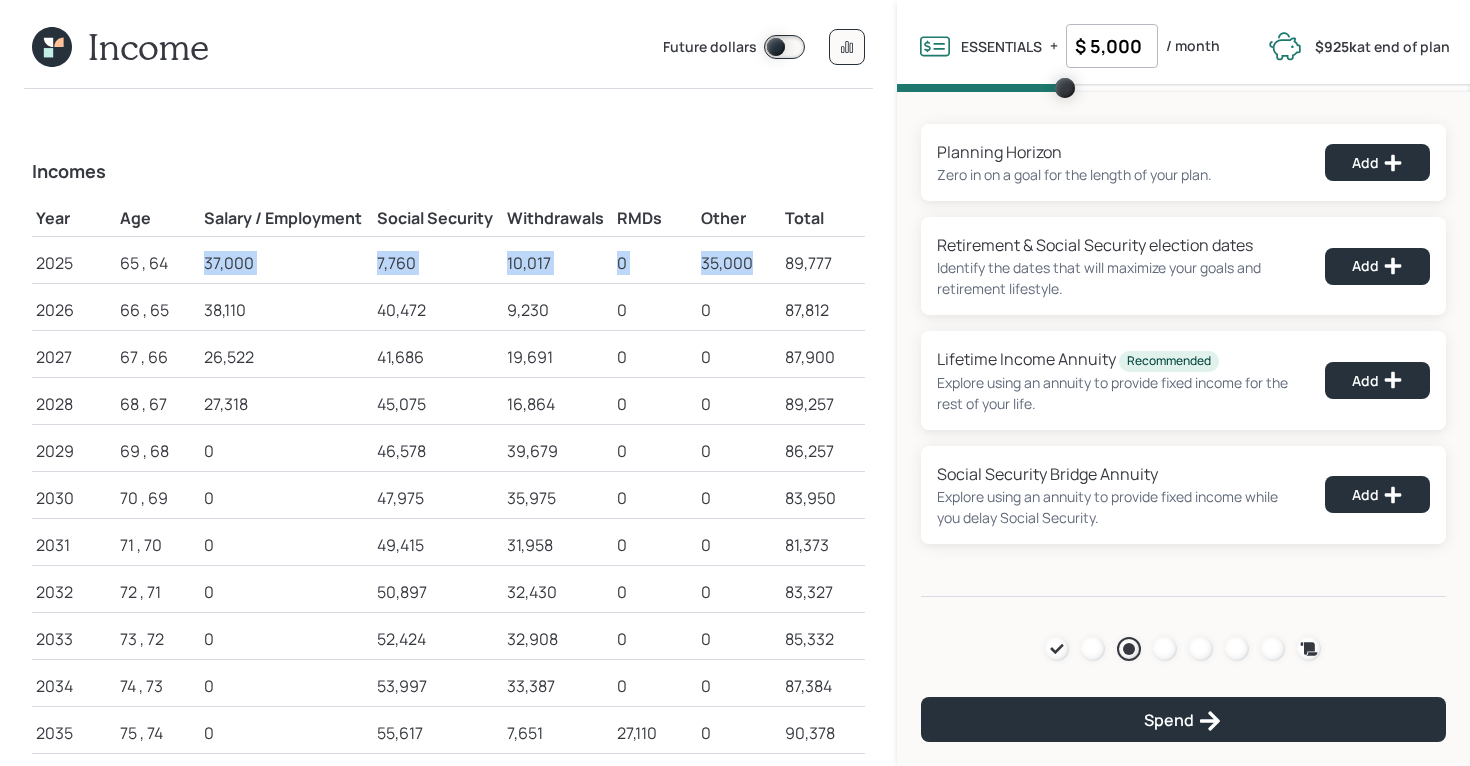 drag, startPoint x: 197, startPoint y: 265, endPoint x: 753, endPoint y: 267, distance: 556.0036 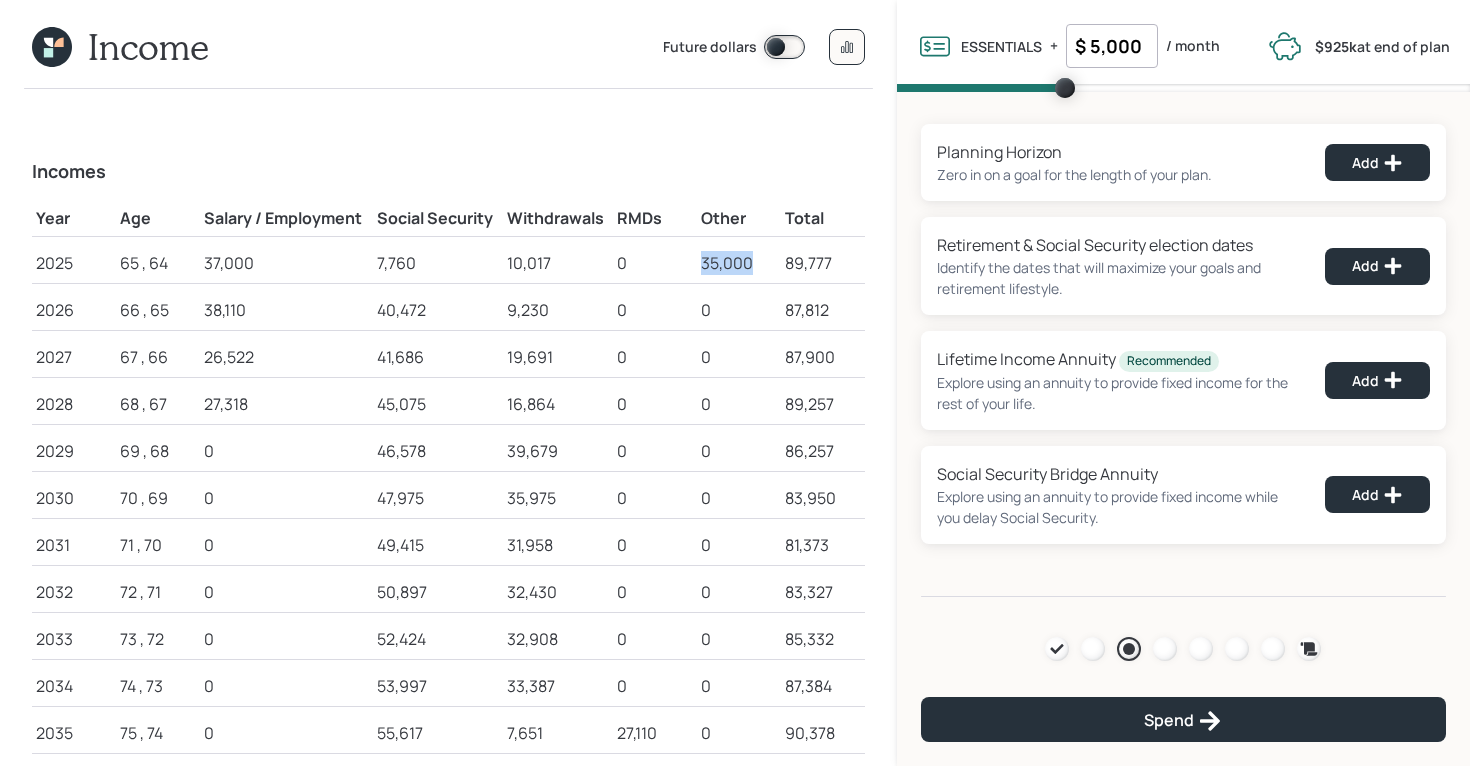 click on "35,000" at bounding box center [739, 263] 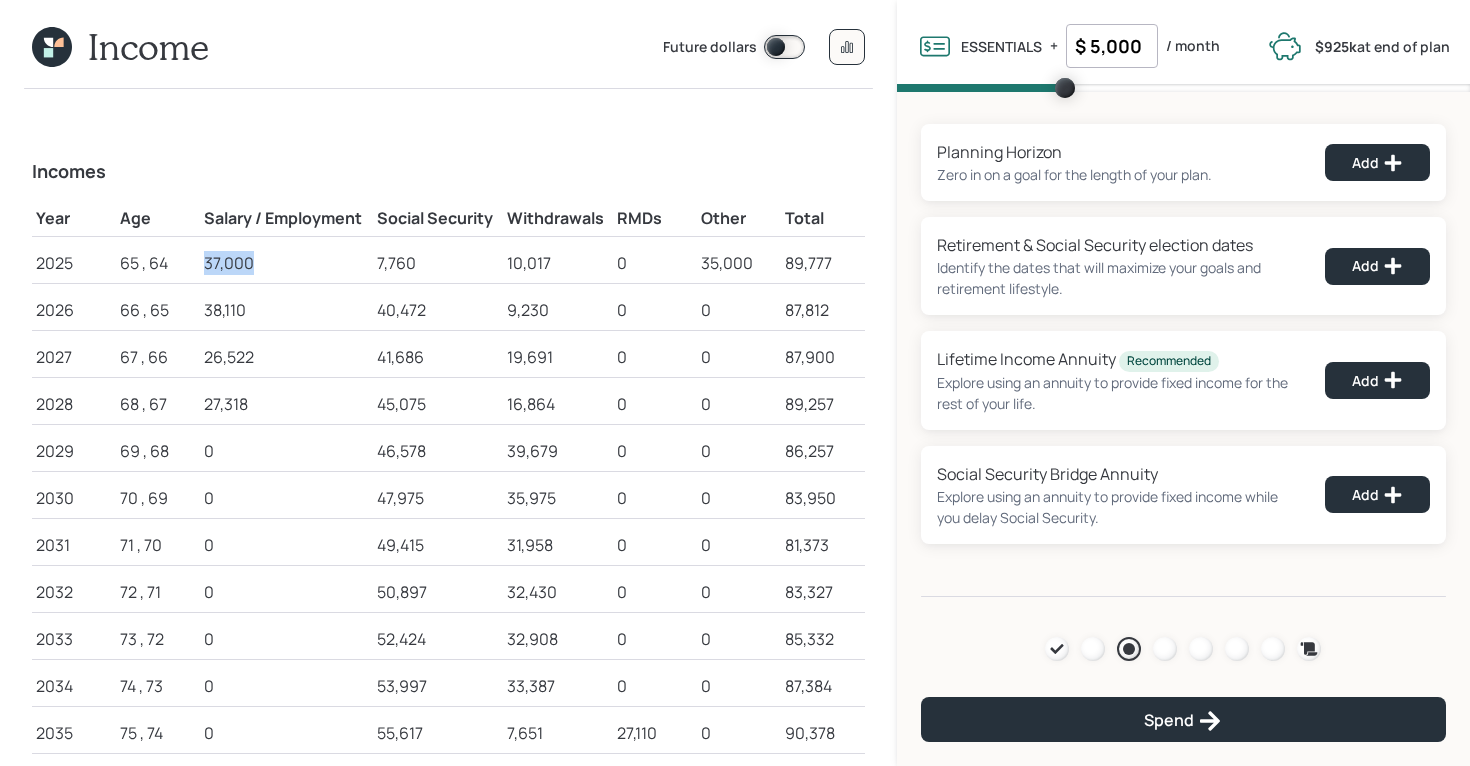 drag, startPoint x: 254, startPoint y: 261, endPoint x: 200, endPoint y: 261, distance: 54 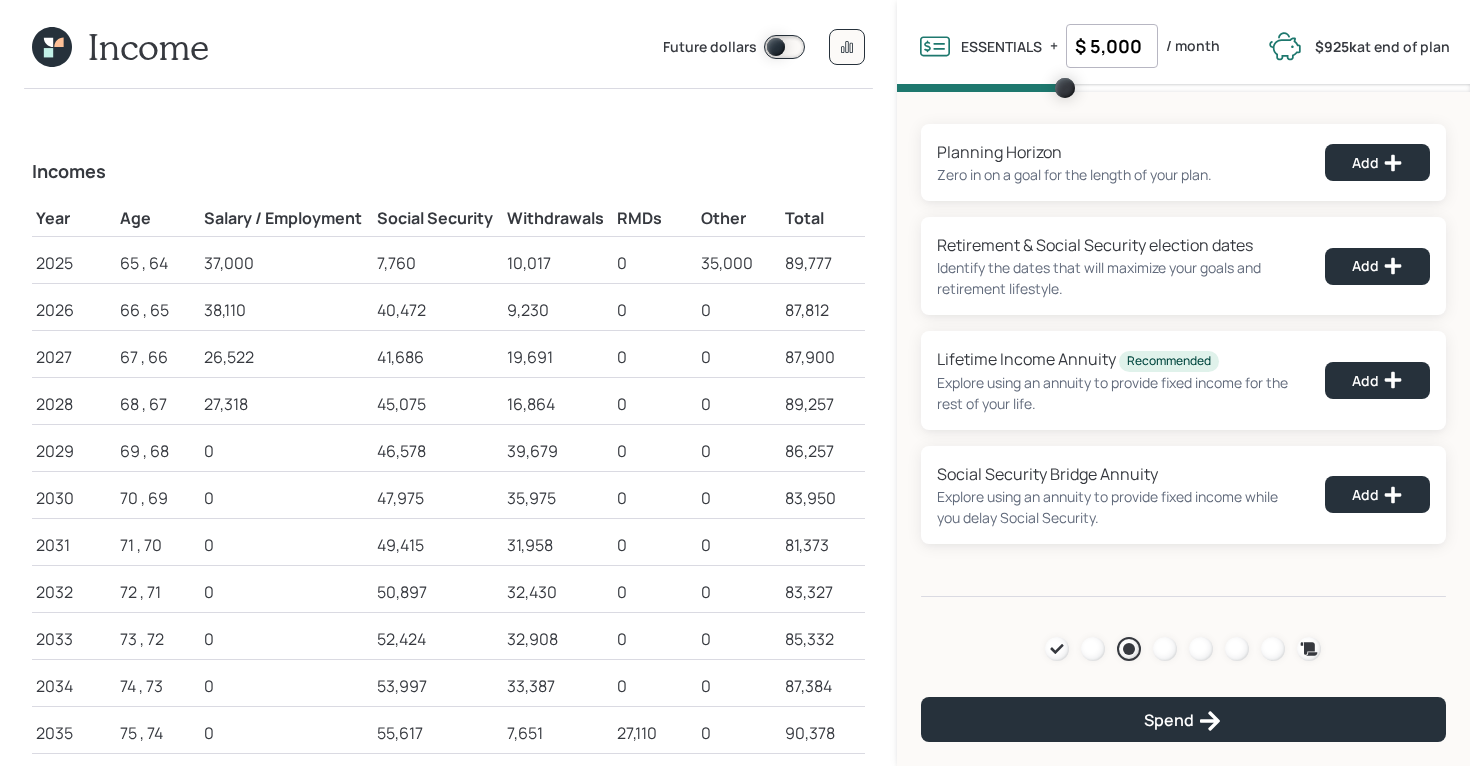 click on "35,000" at bounding box center [739, 263] 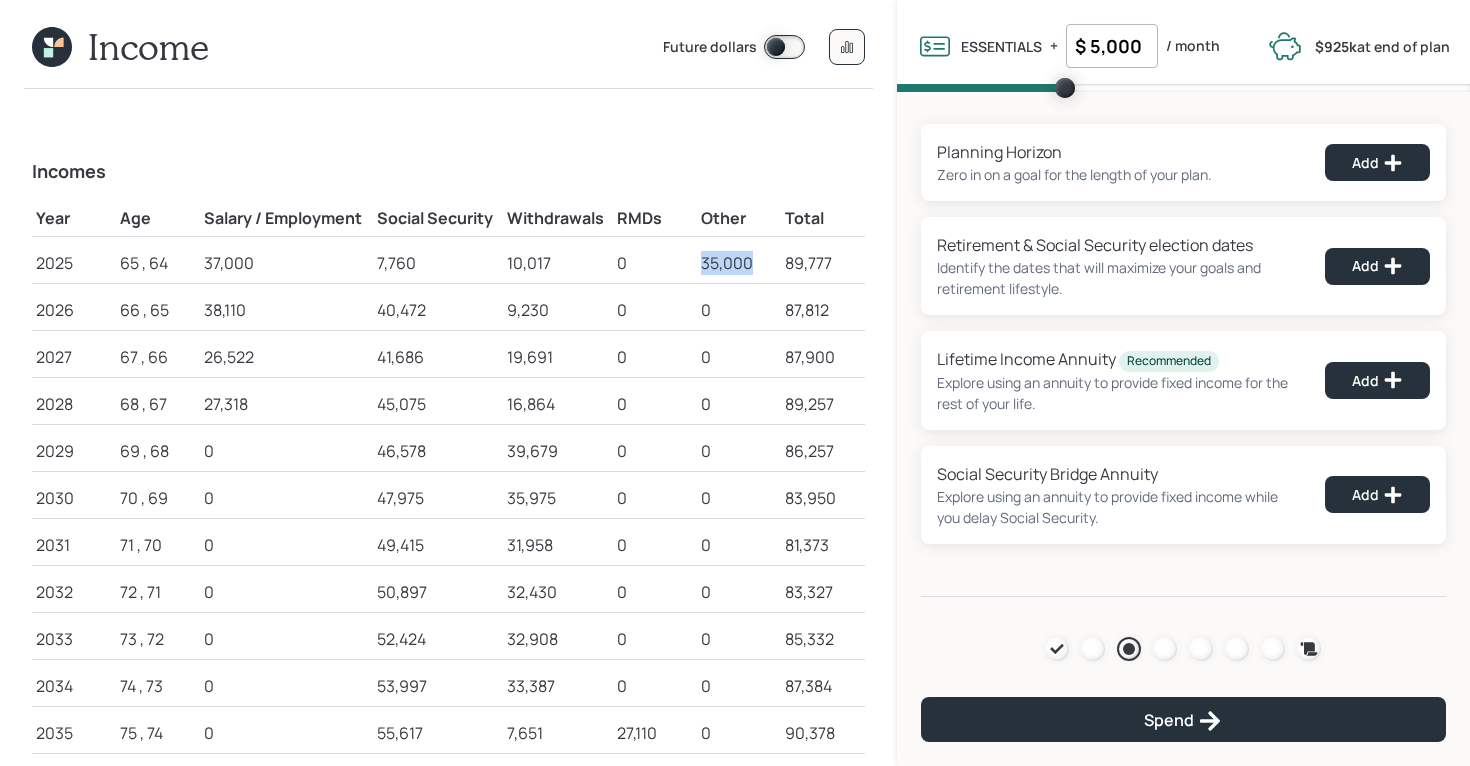 click on "35,000" at bounding box center (739, 263) 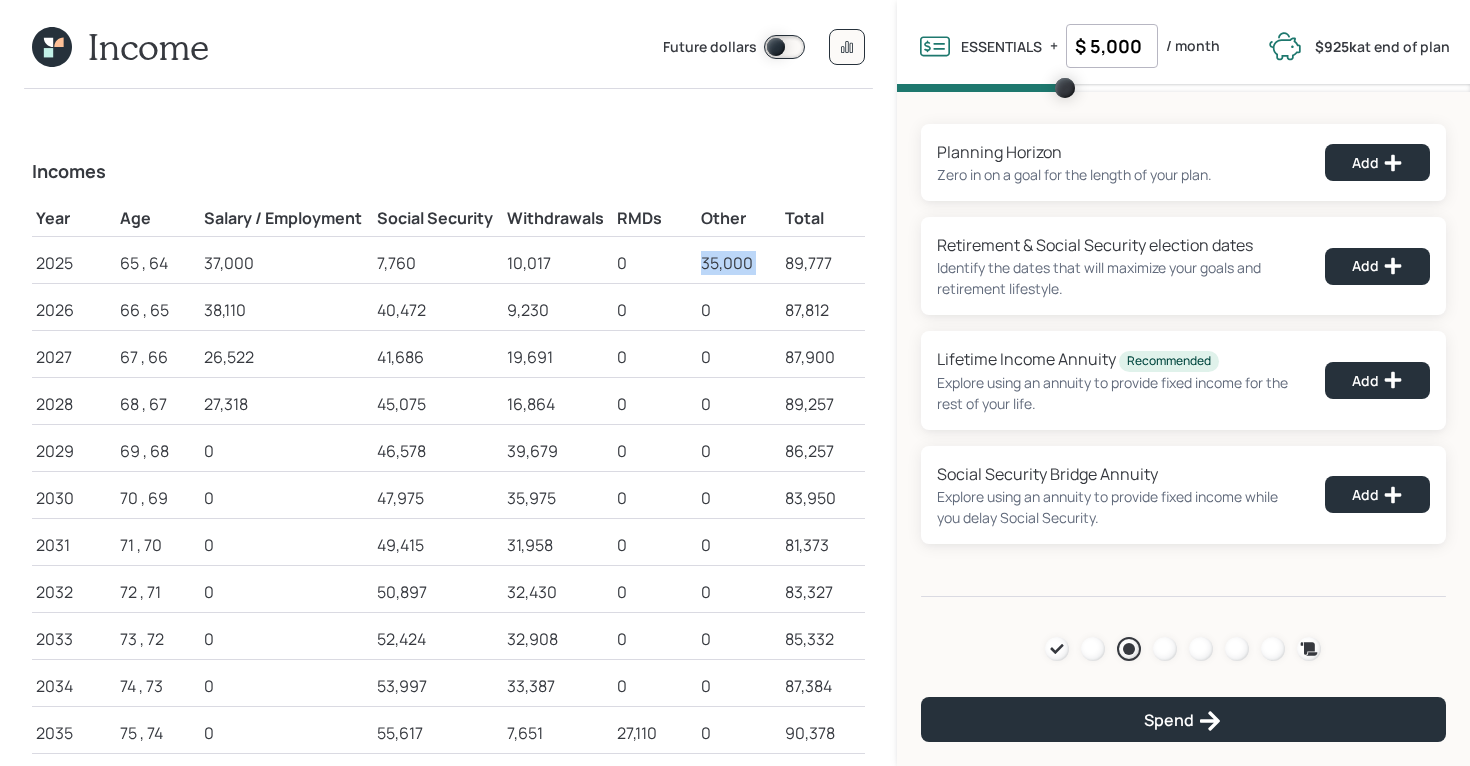 click on "35,000" at bounding box center [739, 263] 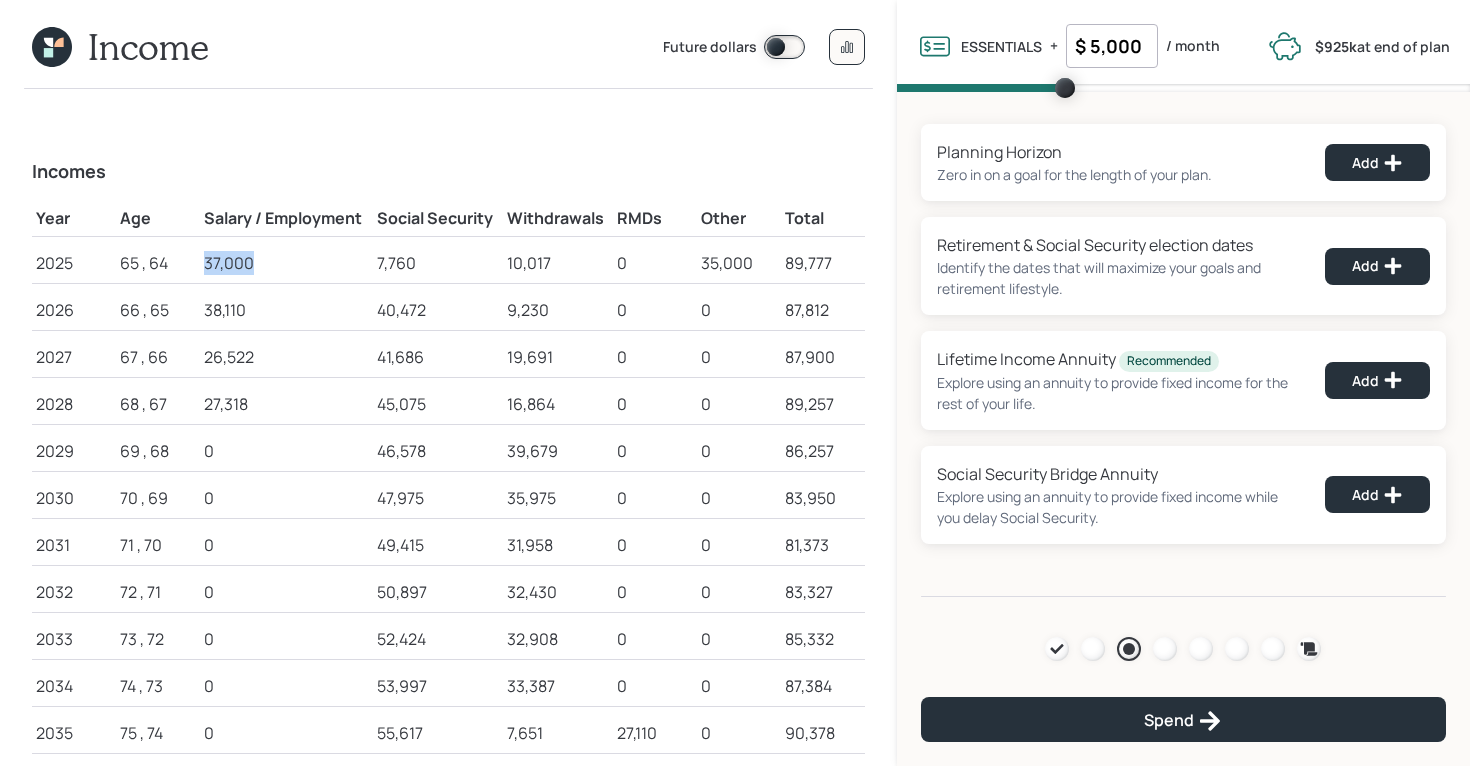 drag, startPoint x: 254, startPoint y: 257, endPoint x: 179, endPoint y: 266, distance: 75.53807 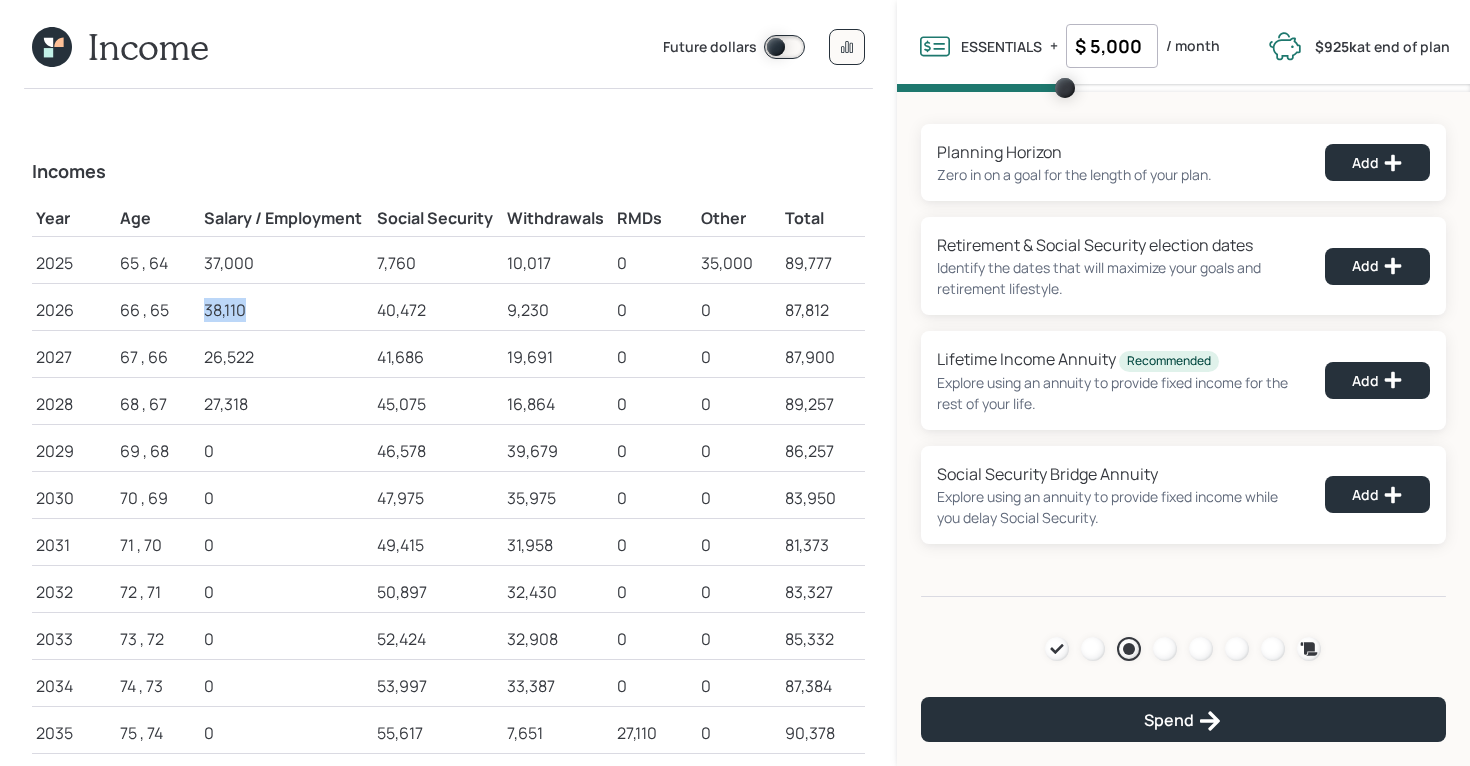 drag, startPoint x: 246, startPoint y: 309, endPoint x: 185, endPoint y: 309, distance: 61 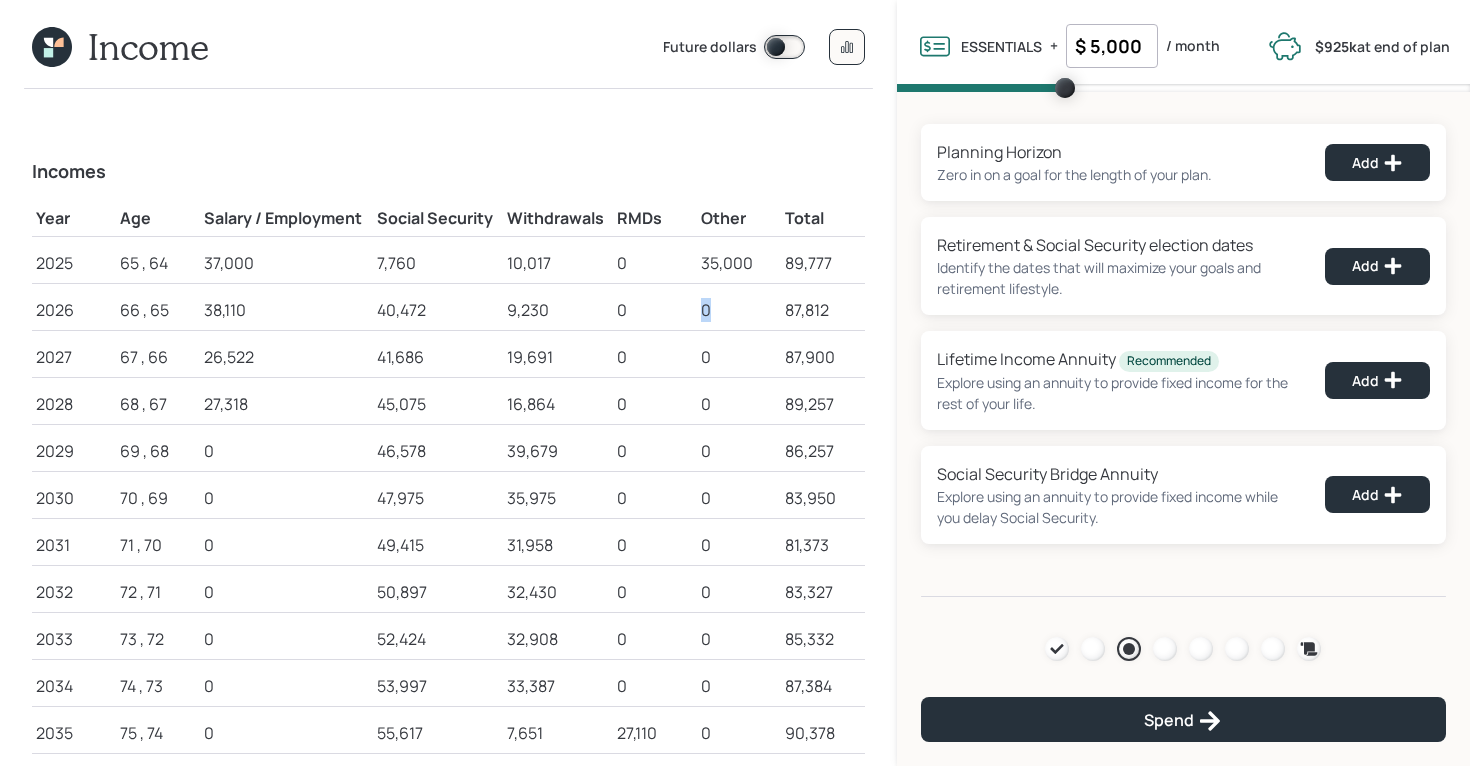 drag, startPoint x: 720, startPoint y: 304, endPoint x: 681, endPoint y: 307, distance: 39.115215 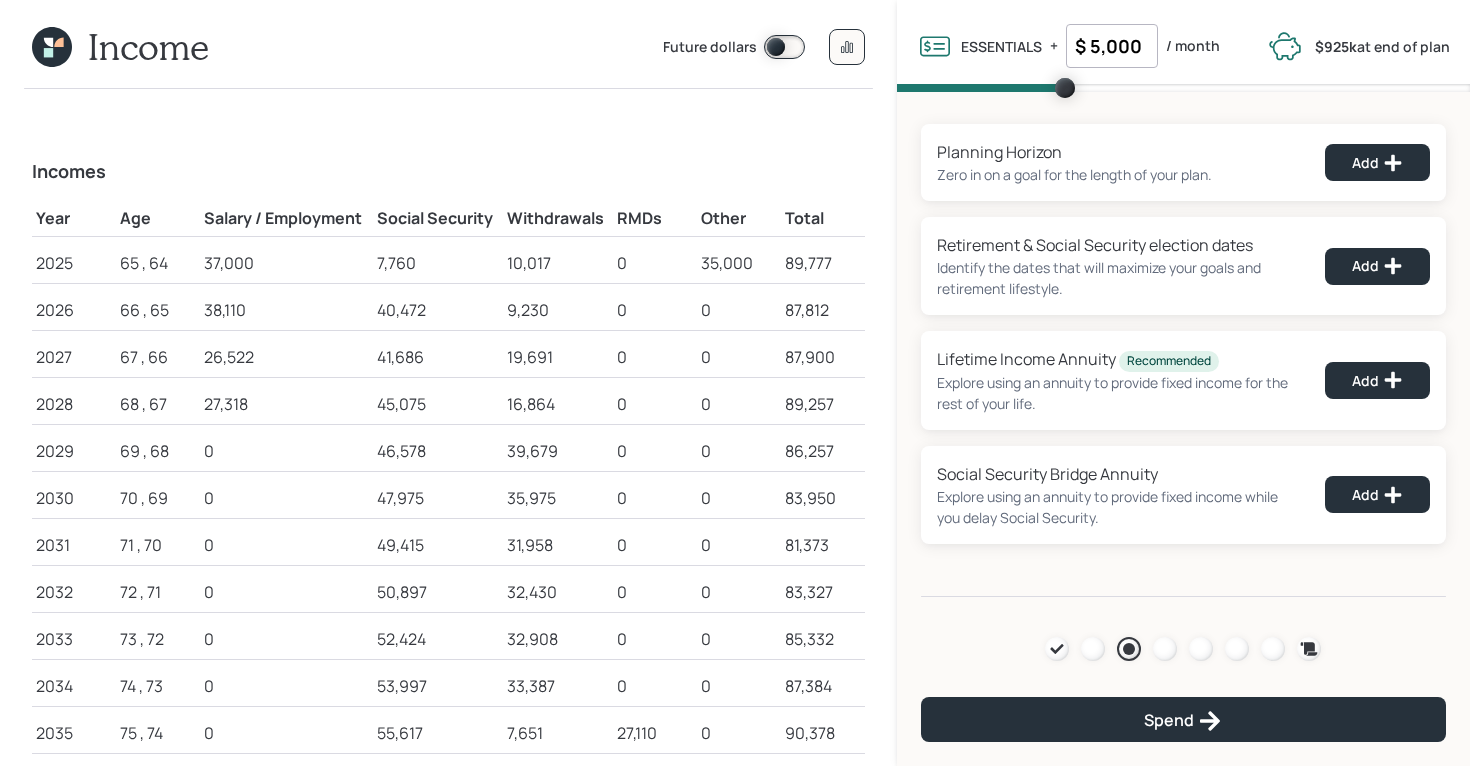 click on "26,522" at bounding box center (287, 357) 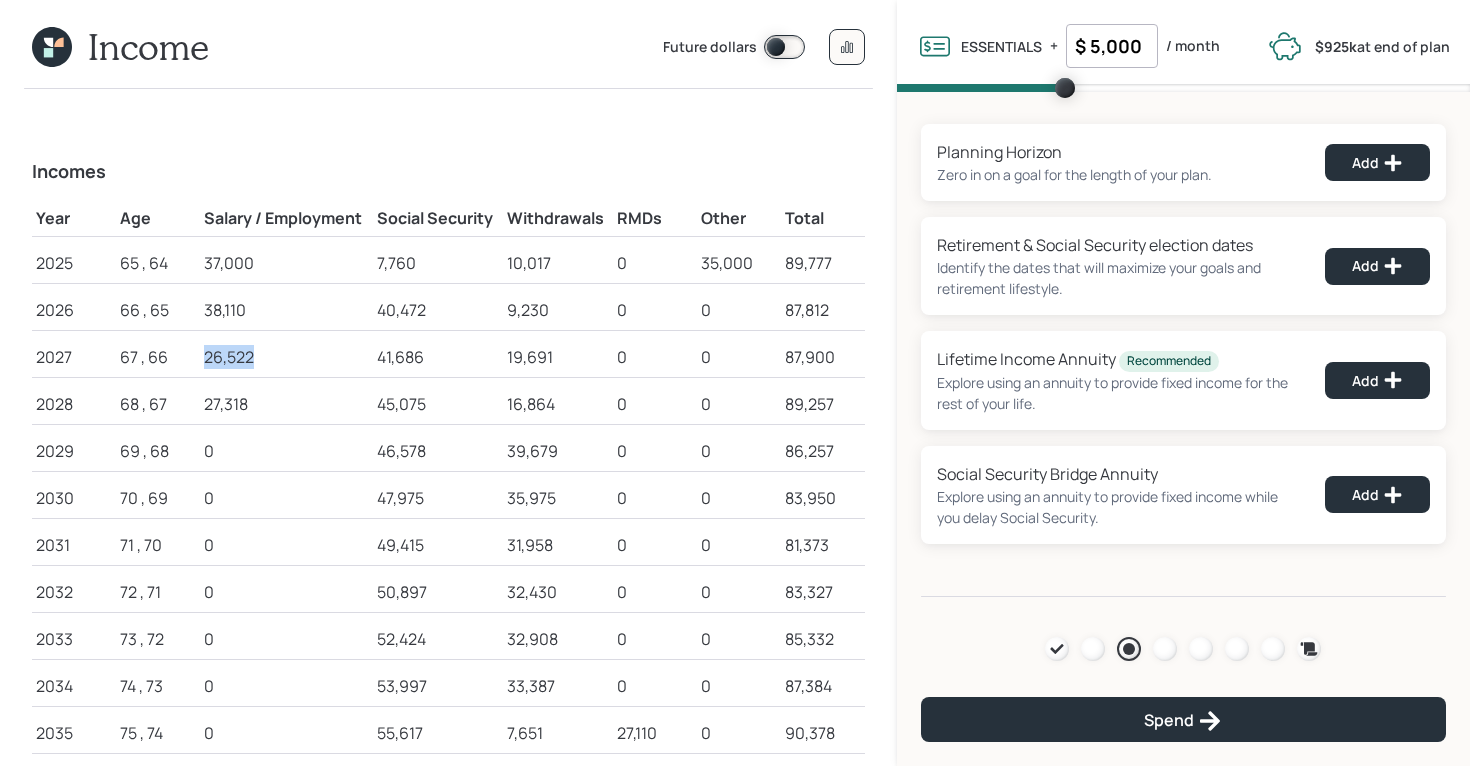click on "26,522" at bounding box center [287, 357] 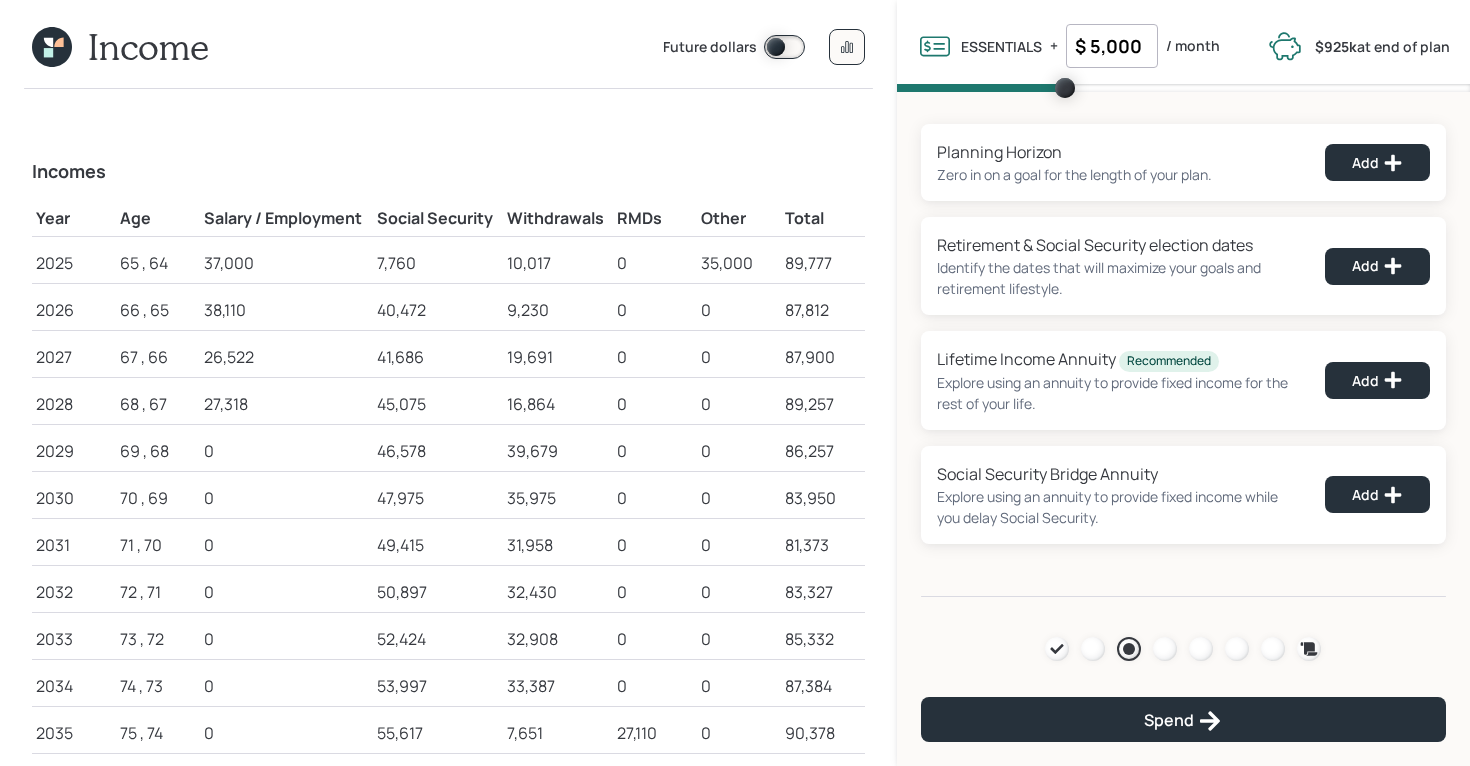 click on "27,318" at bounding box center [287, 404] 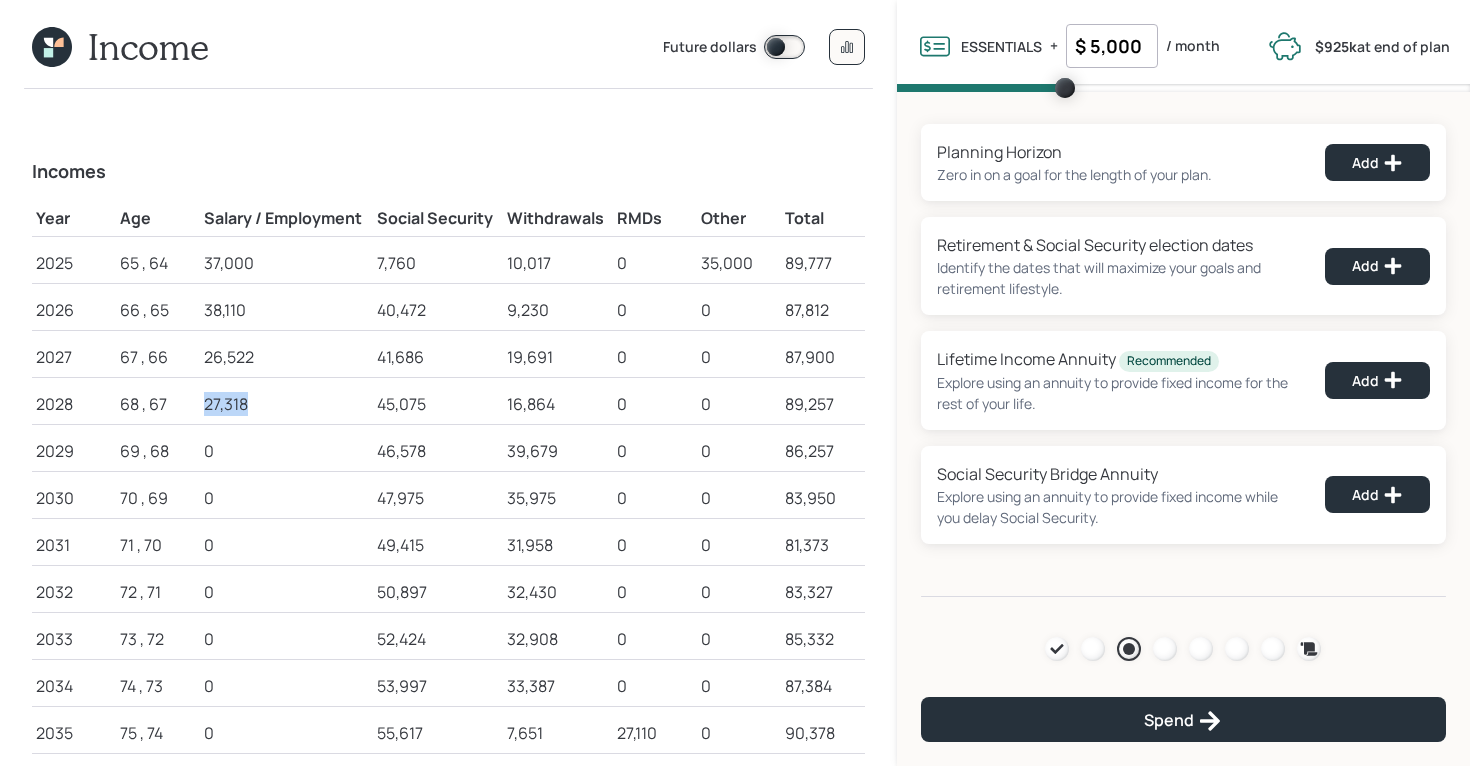 click on "27,318" at bounding box center [287, 404] 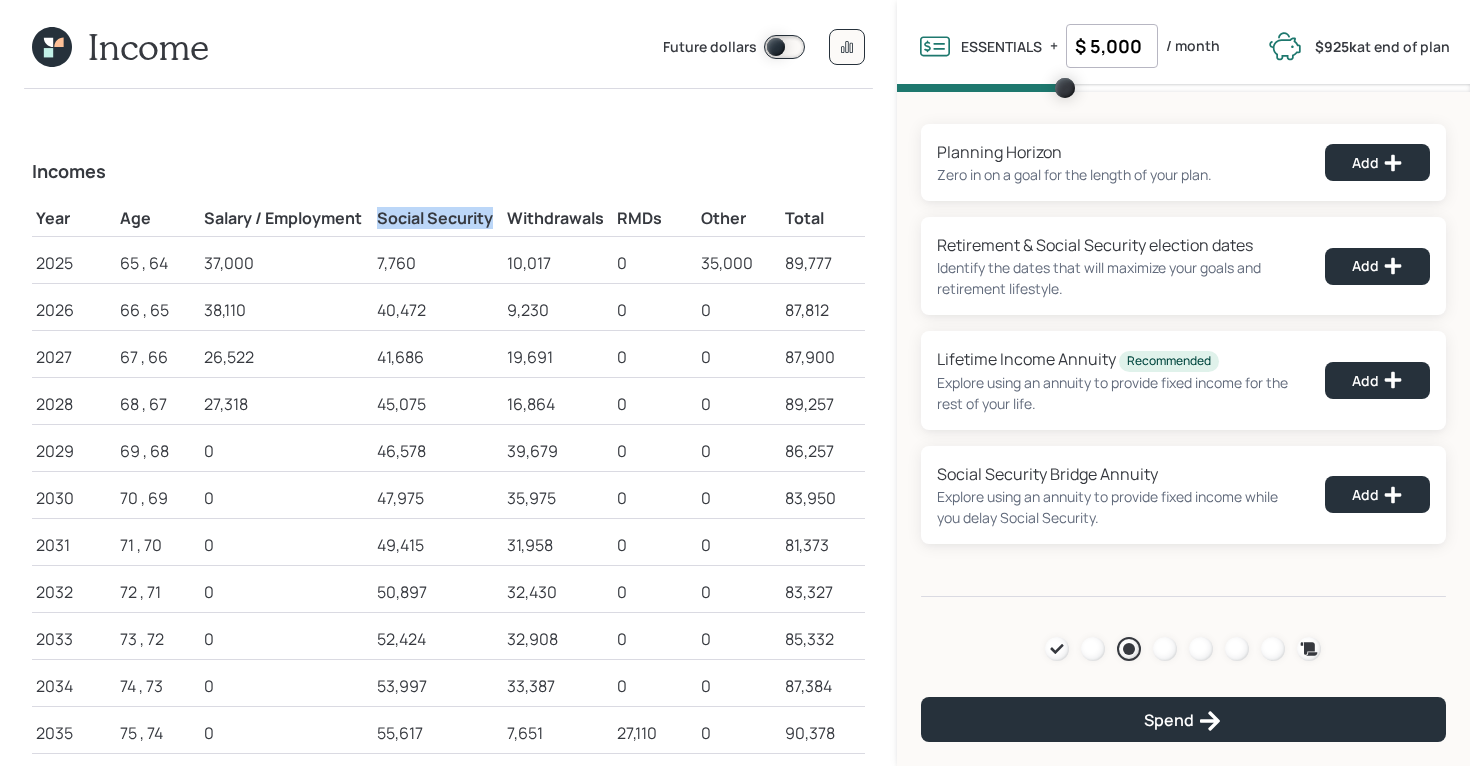 drag, startPoint x: 381, startPoint y: 220, endPoint x: 492, endPoint y: 220, distance: 111 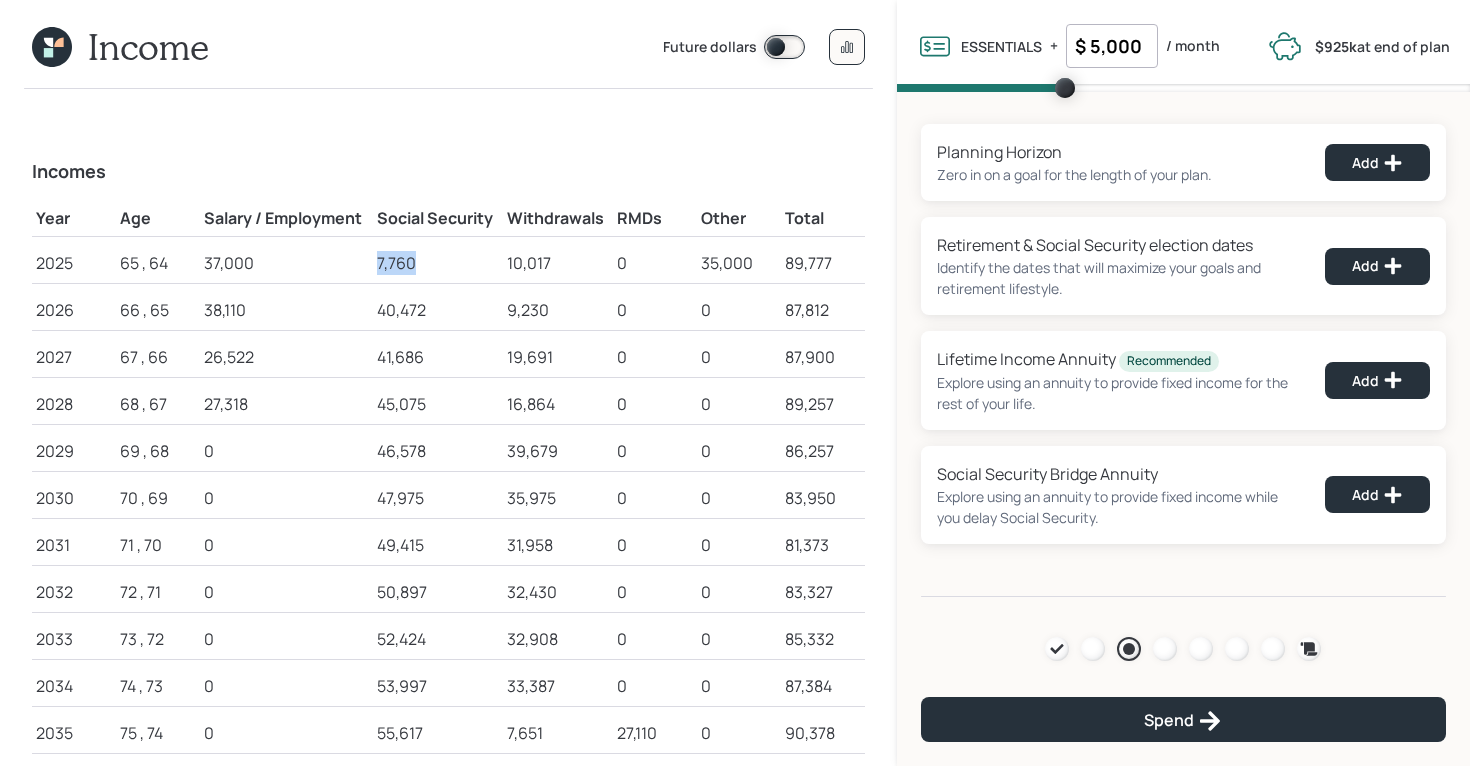 drag, startPoint x: 417, startPoint y: 262, endPoint x: 364, endPoint y: 262, distance: 53 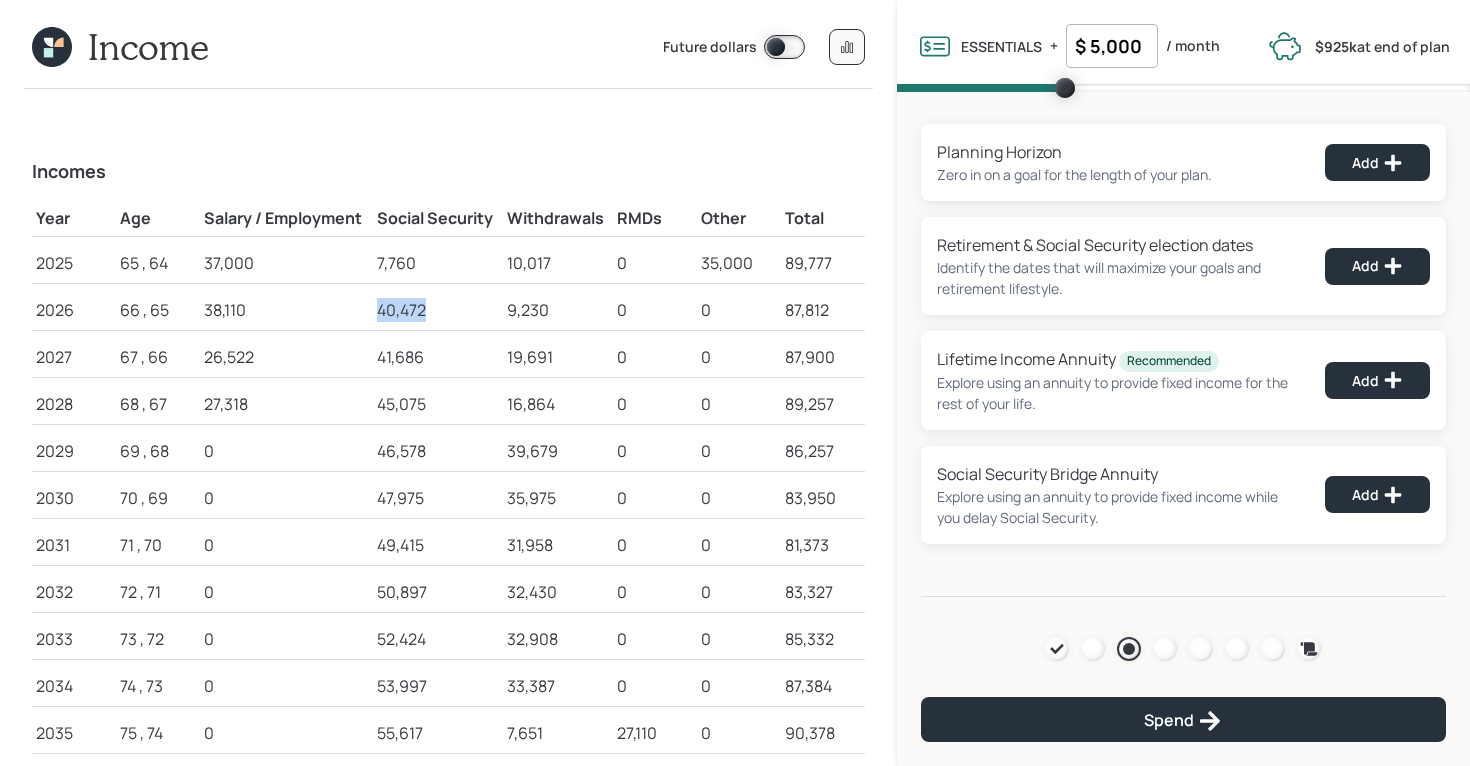 drag, startPoint x: 375, startPoint y: 300, endPoint x: 467, endPoint y: 309, distance: 92.43917 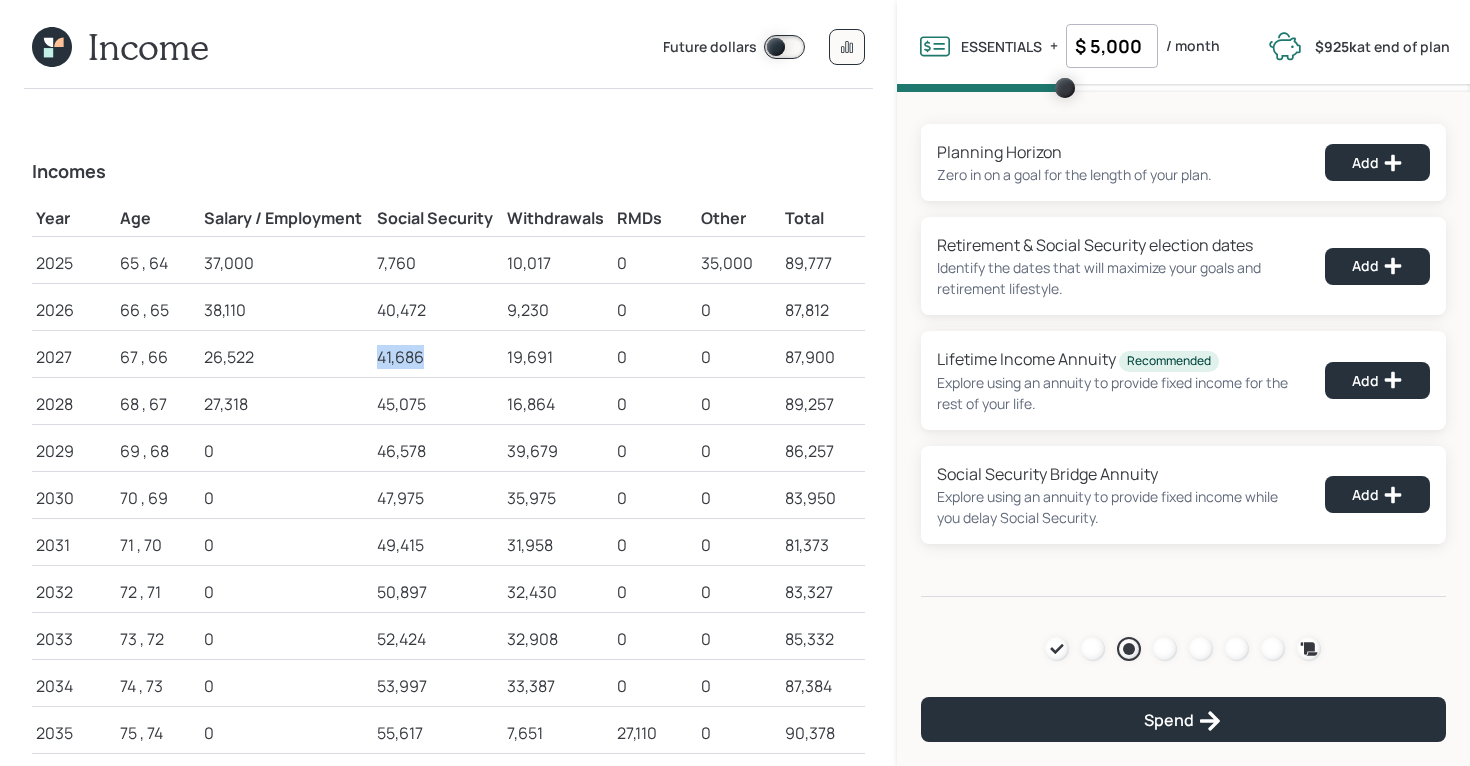 drag, startPoint x: 380, startPoint y: 344, endPoint x: 429, endPoint y: 353, distance: 49.819675 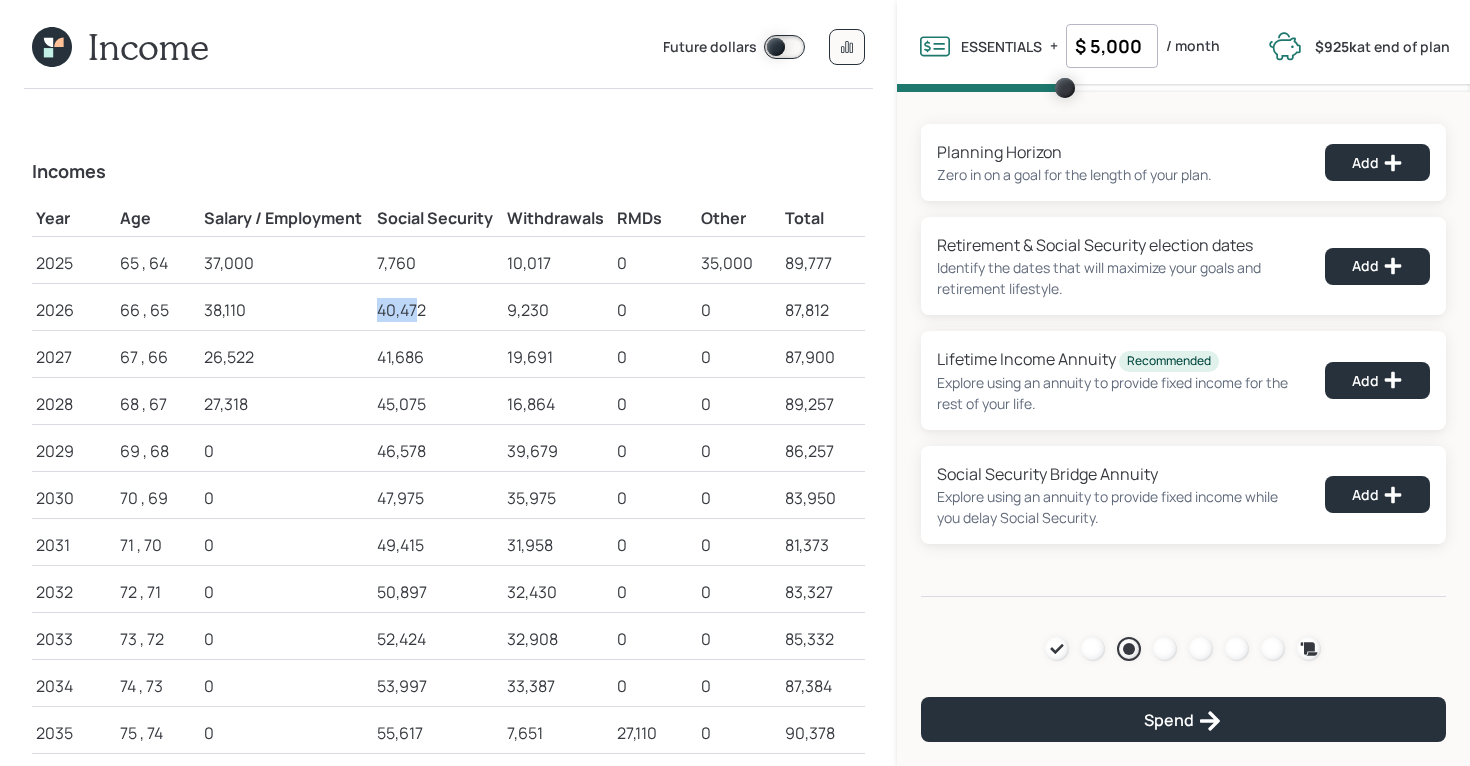 drag, startPoint x: 379, startPoint y: 305, endPoint x: 421, endPoint y: 309, distance: 42.190044 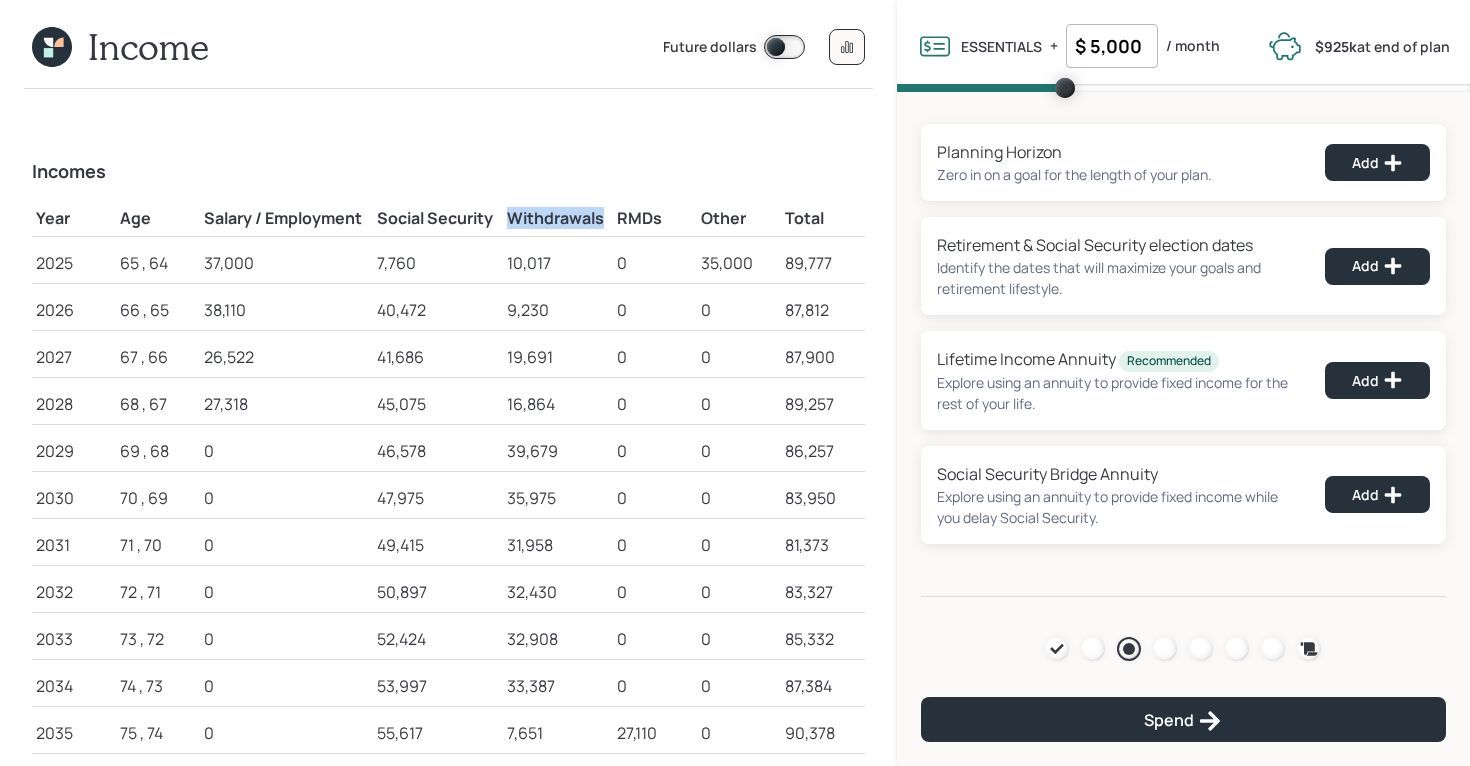 drag, startPoint x: 509, startPoint y: 215, endPoint x: 601, endPoint y: 224, distance: 92.43917 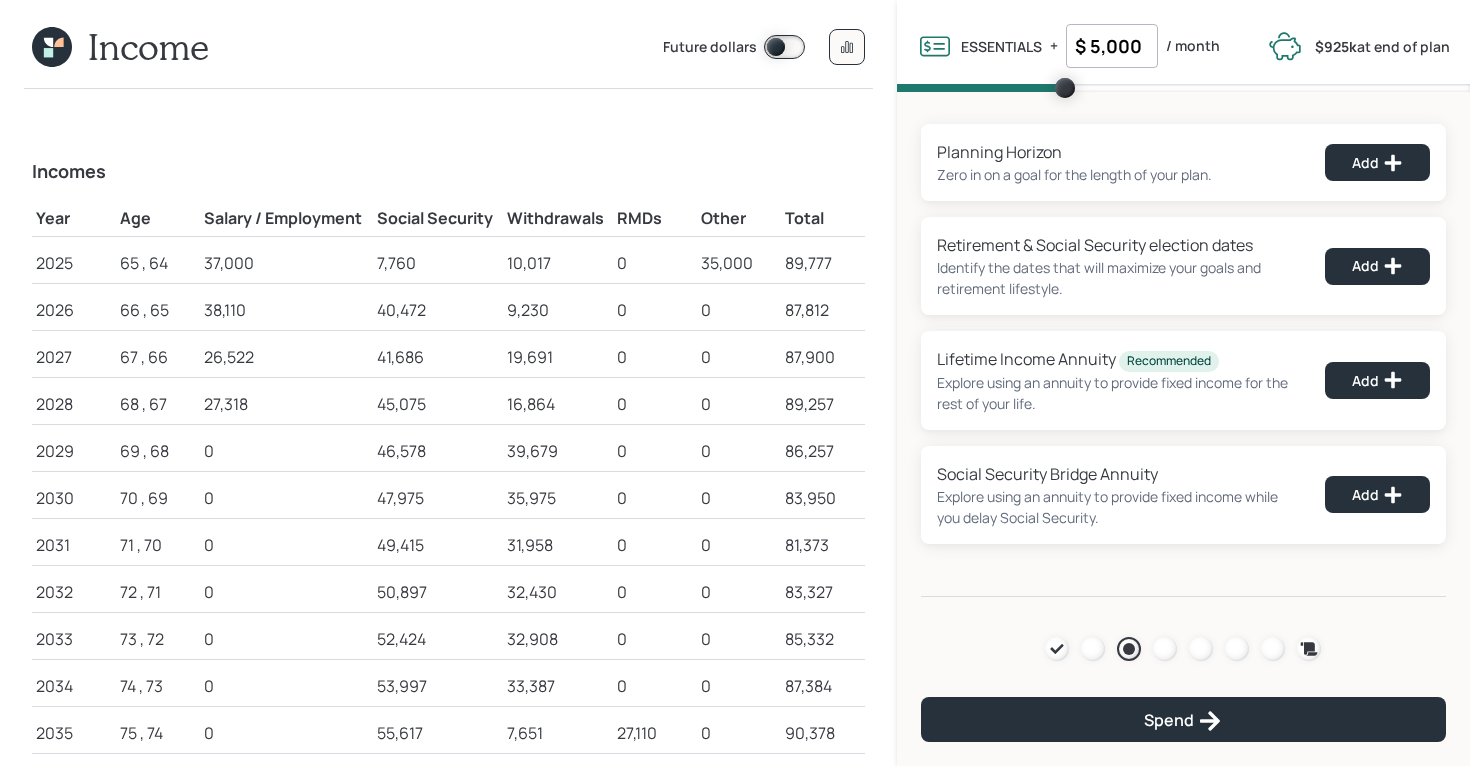 drag, startPoint x: 1145, startPoint y: 37, endPoint x: 1059, endPoint y: 39, distance: 86.023254 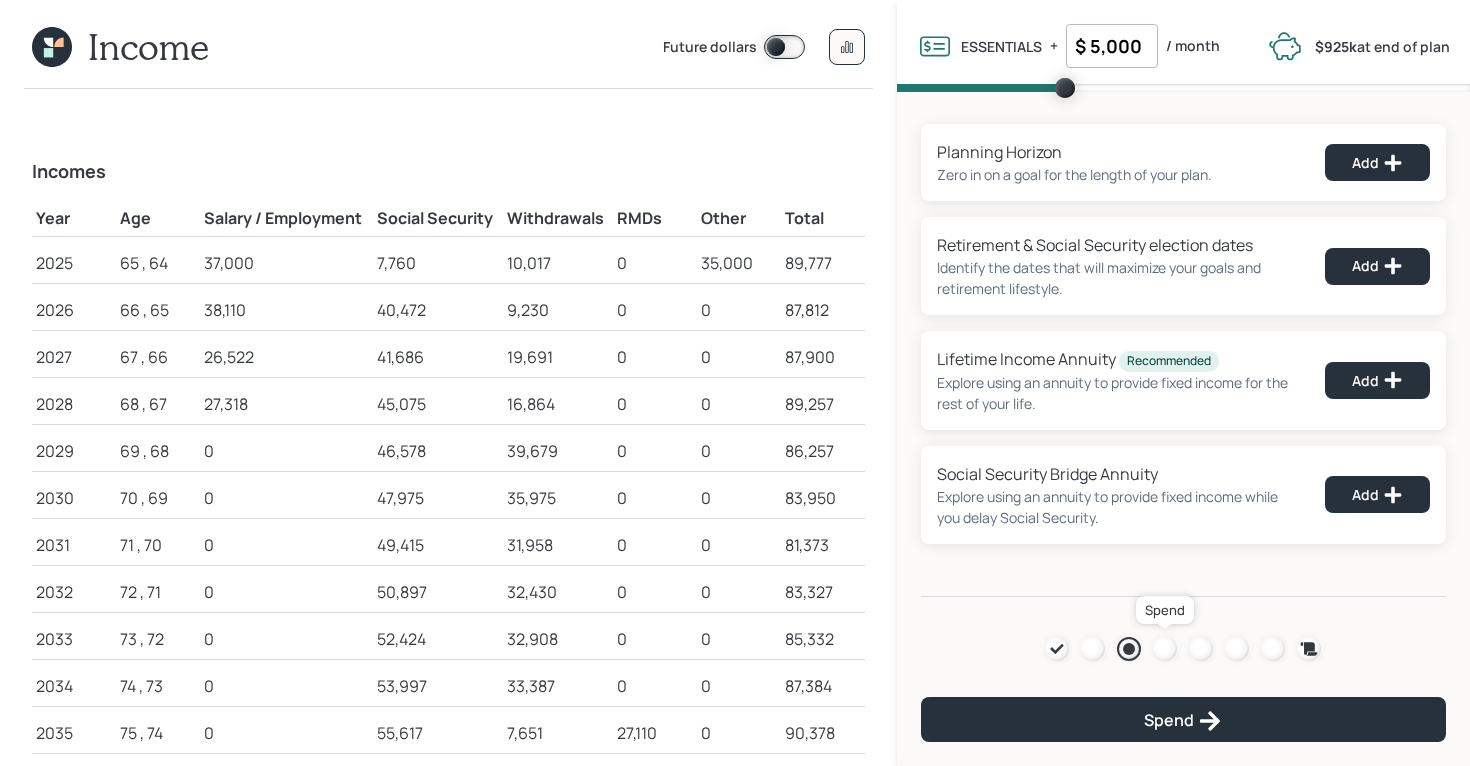 click at bounding box center (1165, 649) 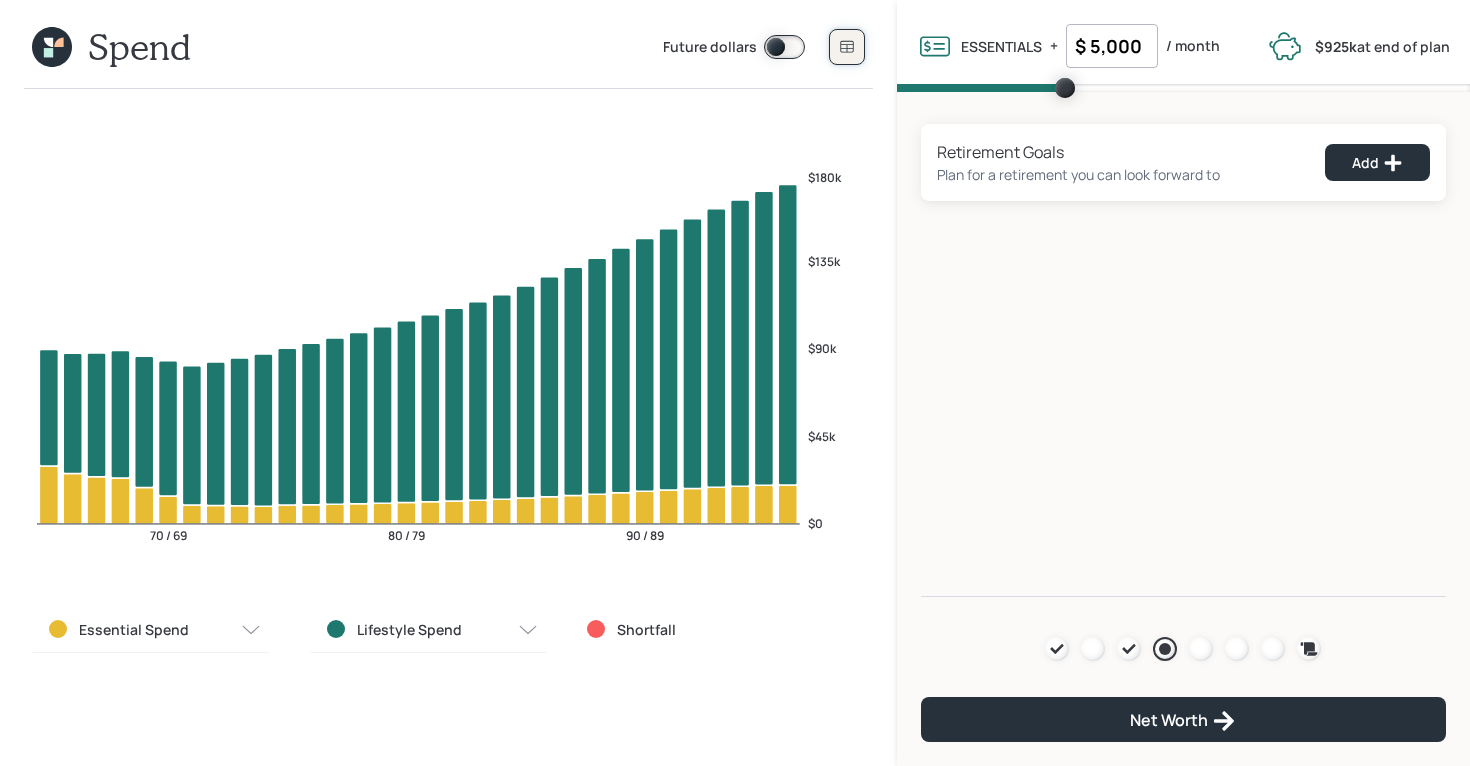 click 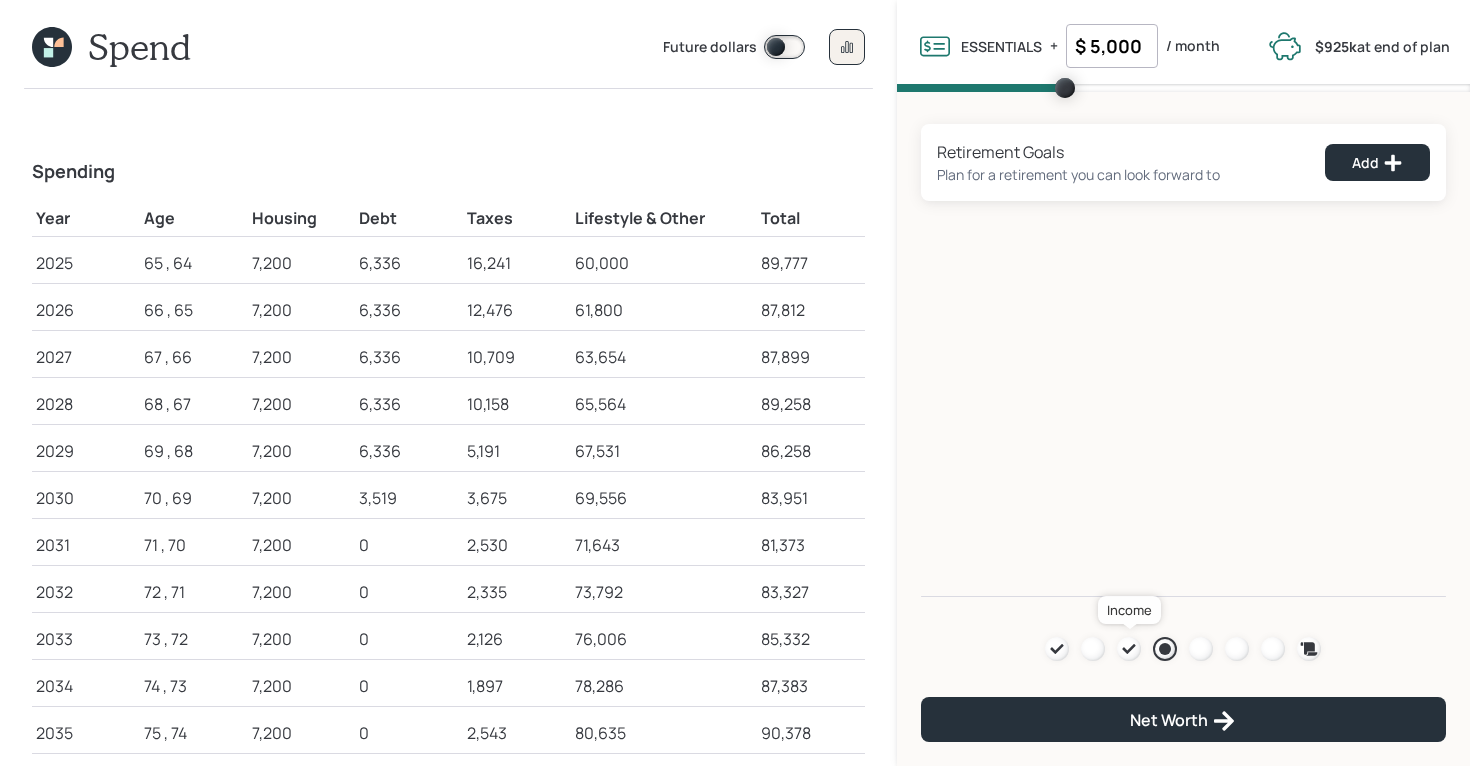 click 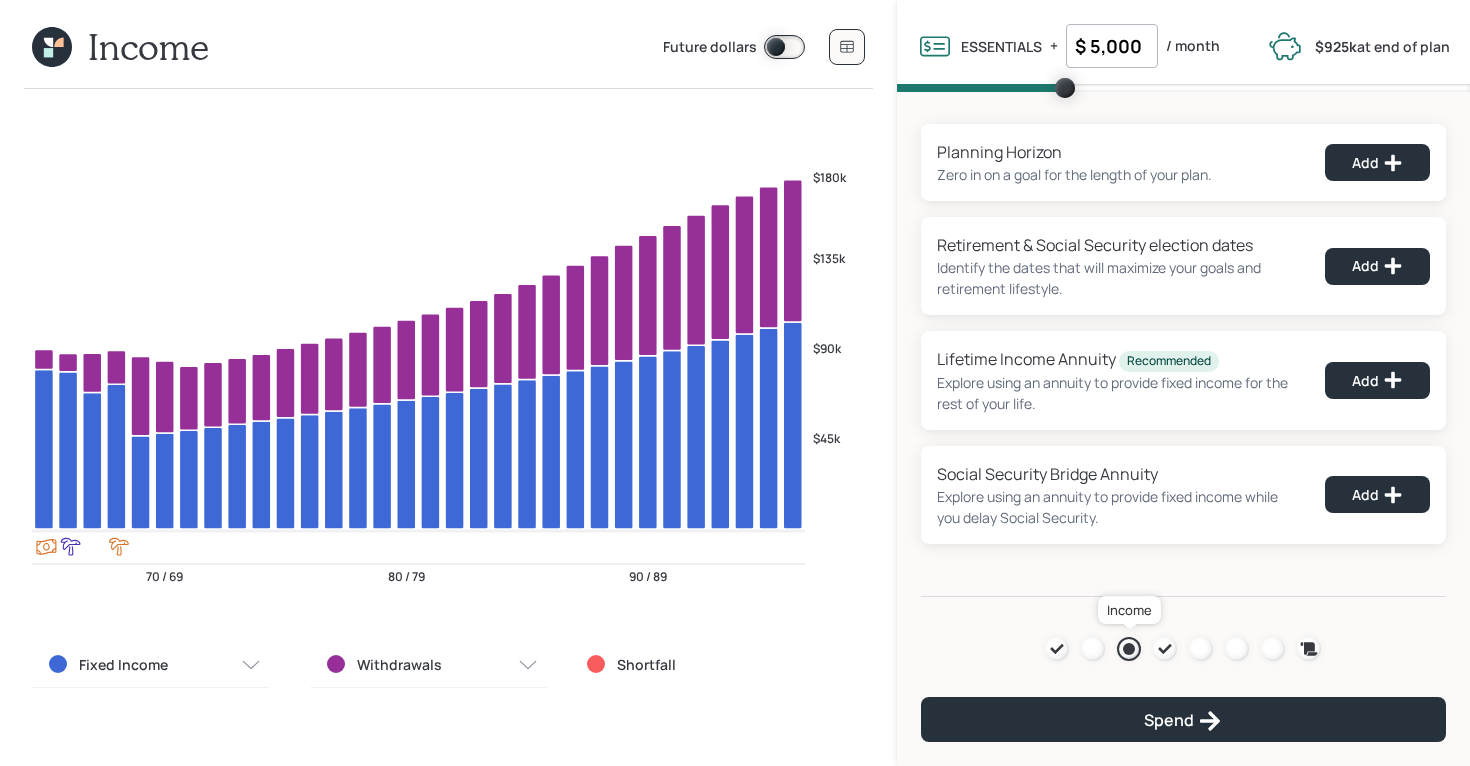 click at bounding box center (1129, 649) 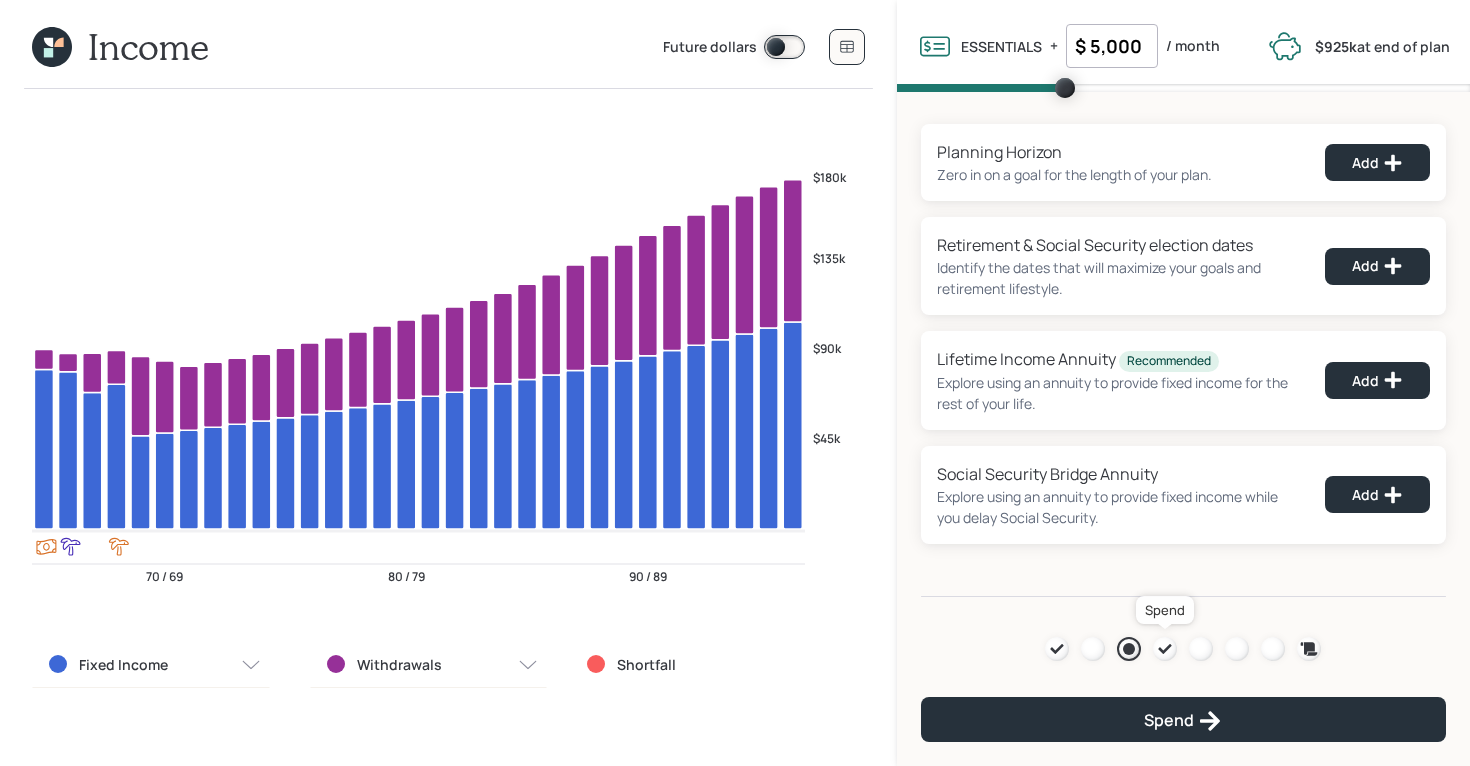 click at bounding box center [1165, 649] 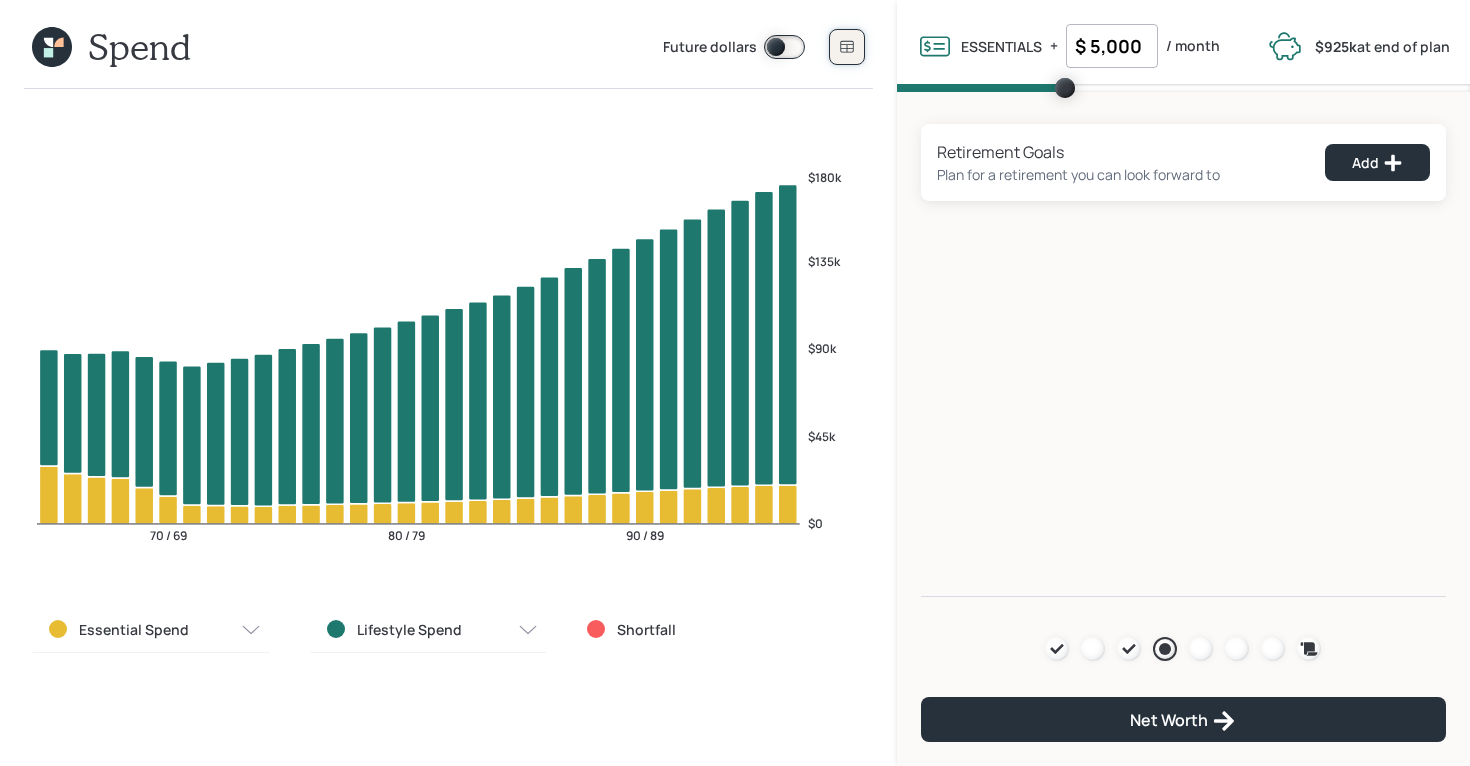 click 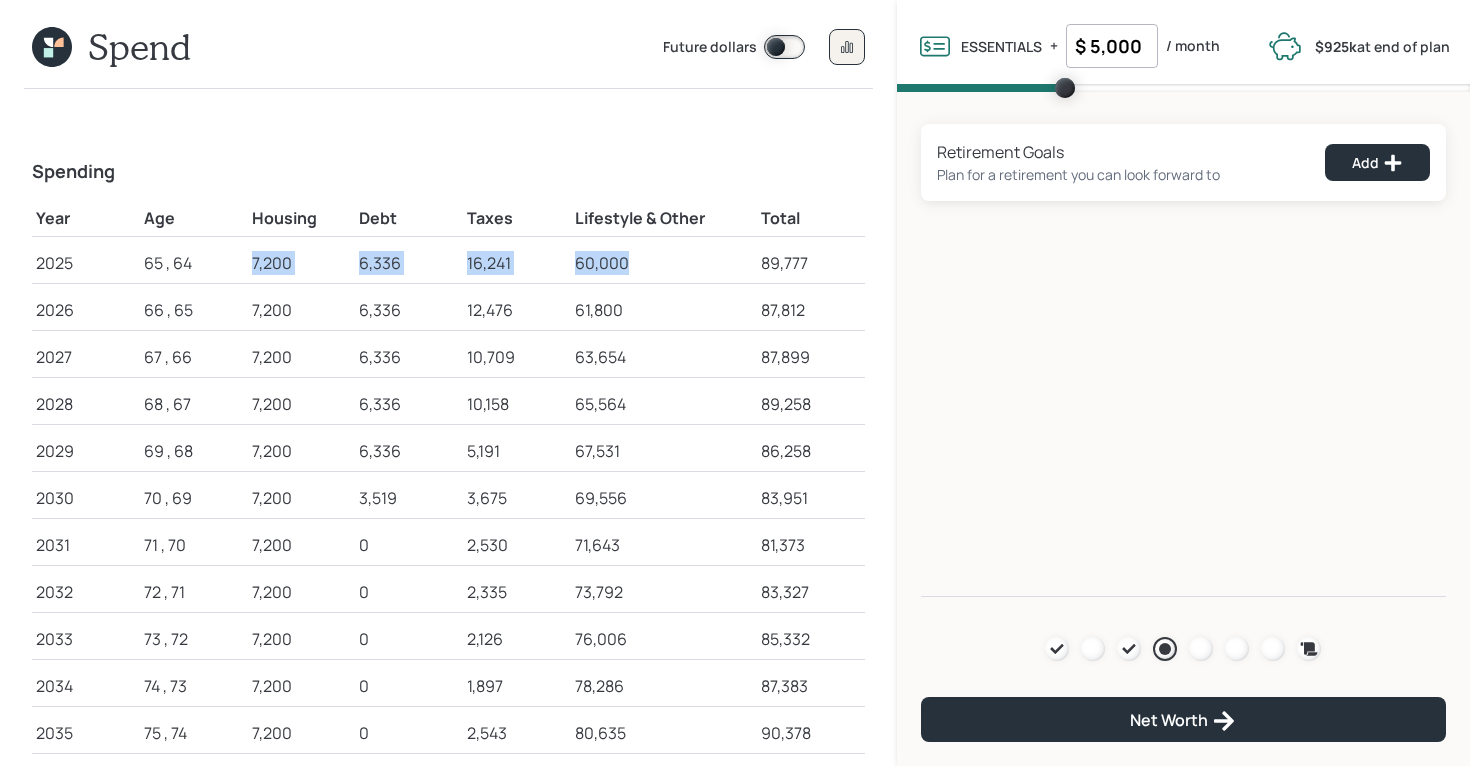 drag, startPoint x: 633, startPoint y: 266, endPoint x: 251, endPoint y: 265, distance: 382.0013 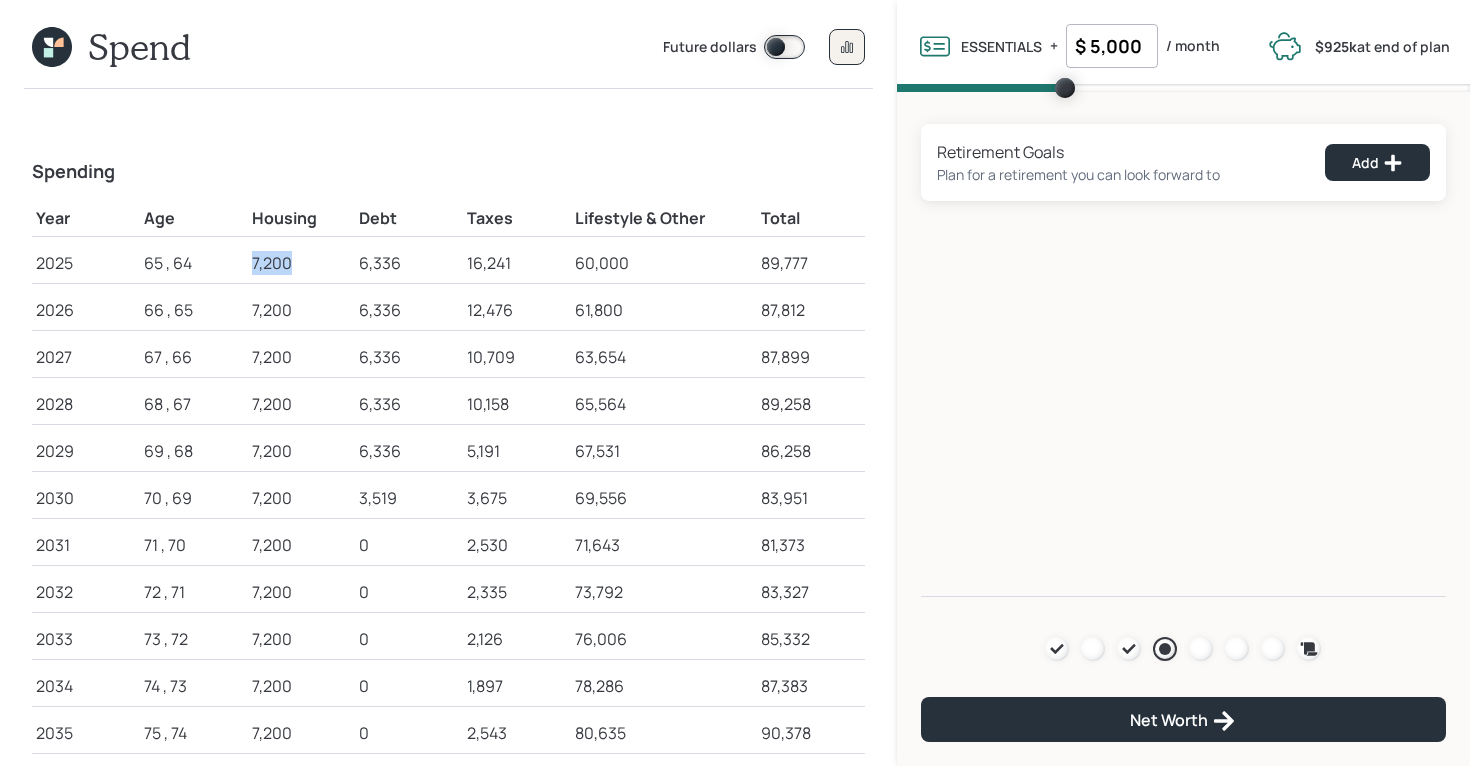 click on "7,200" at bounding box center (302, 263) 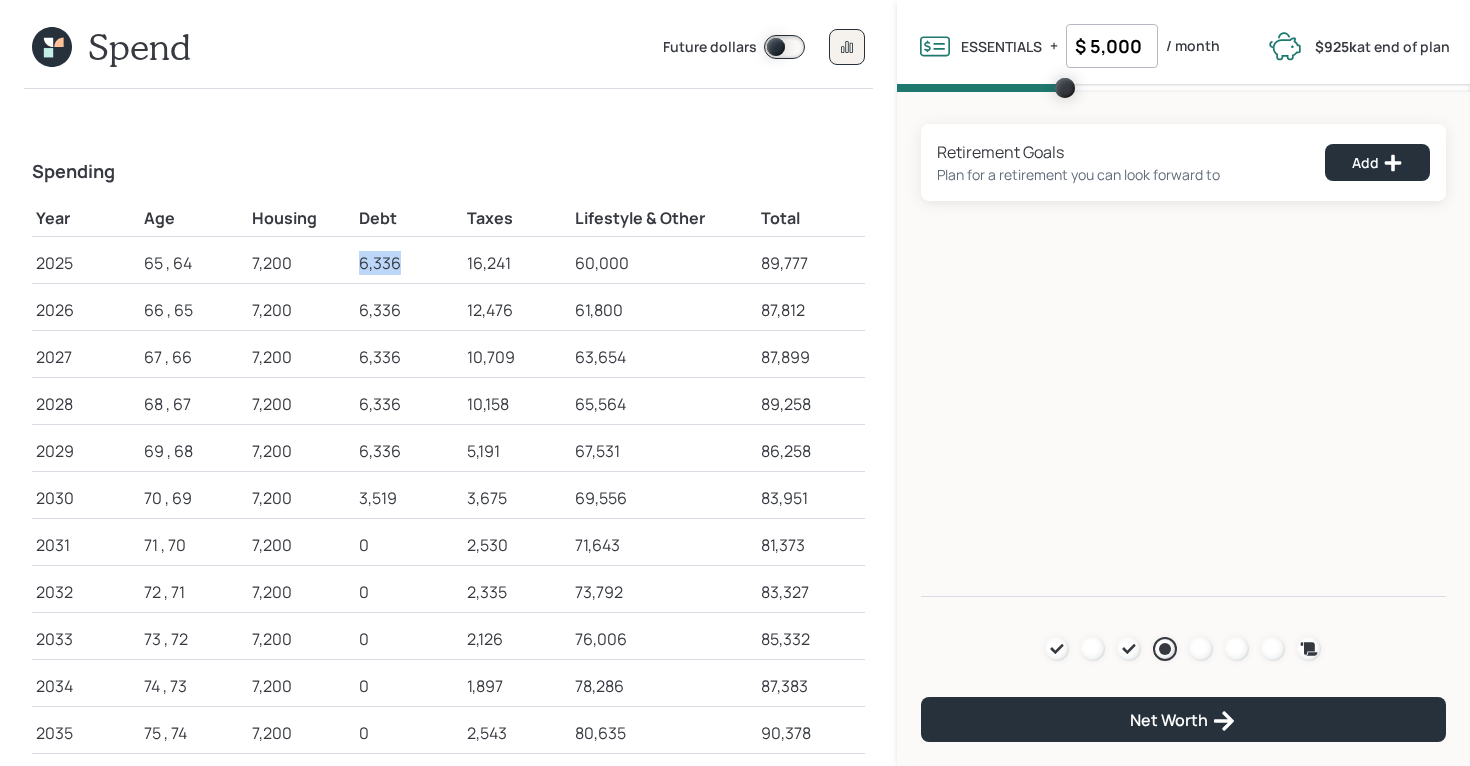 drag, startPoint x: 401, startPoint y: 261, endPoint x: 339, endPoint y: 261, distance: 62 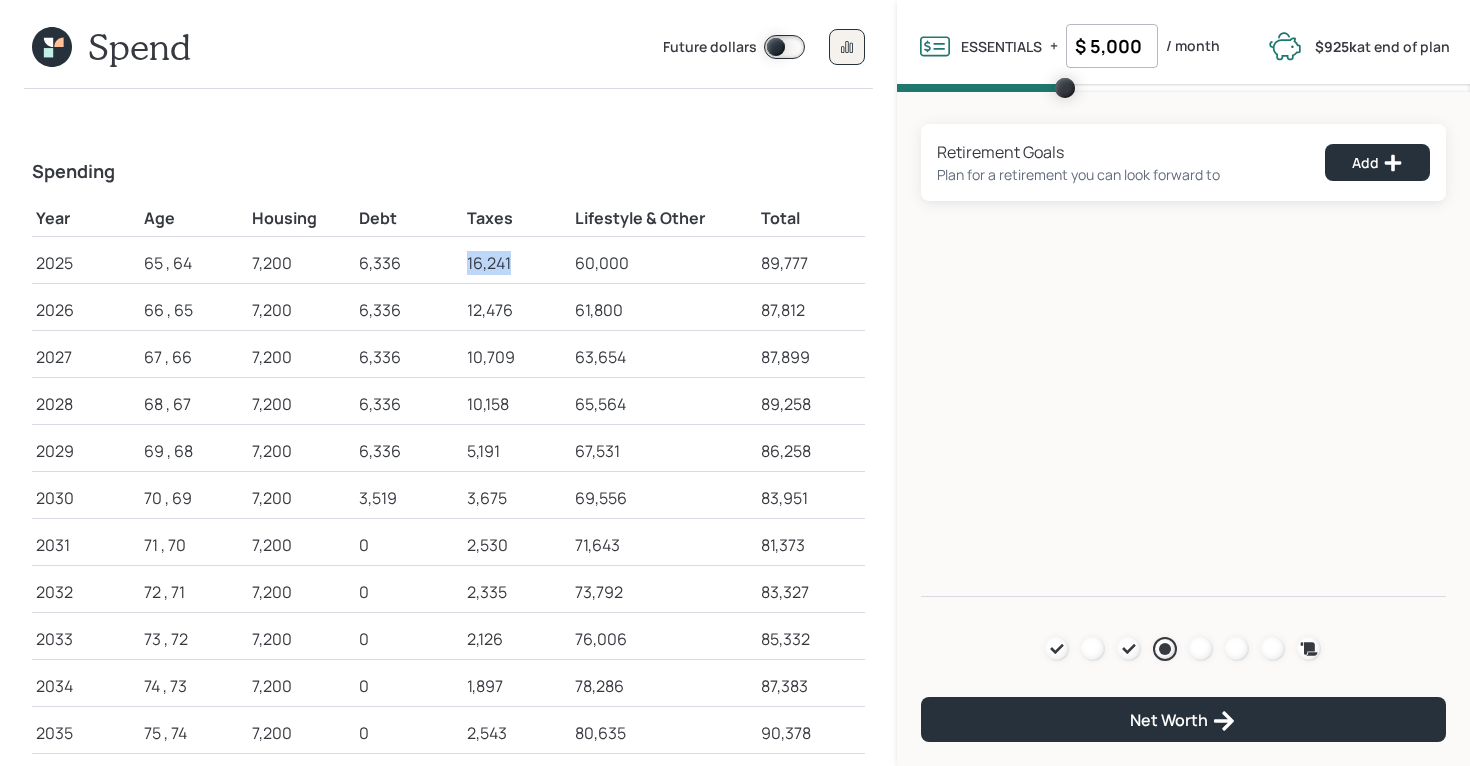 drag, startPoint x: 514, startPoint y: 265, endPoint x: 452, endPoint y: 265, distance: 62 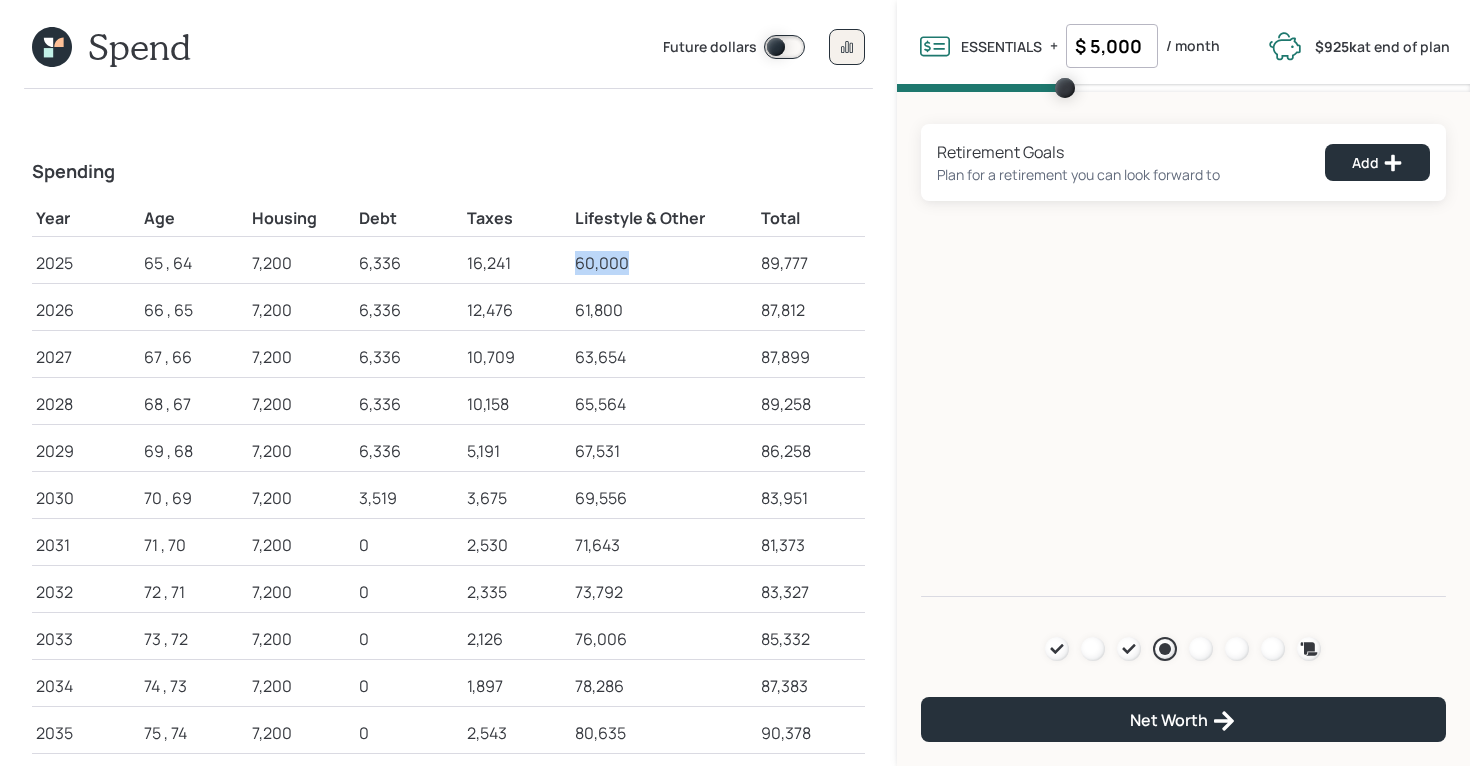 drag, startPoint x: 636, startPoint y: 265, endPoint x: 564, endPoint y: 258, distance: 72.33948 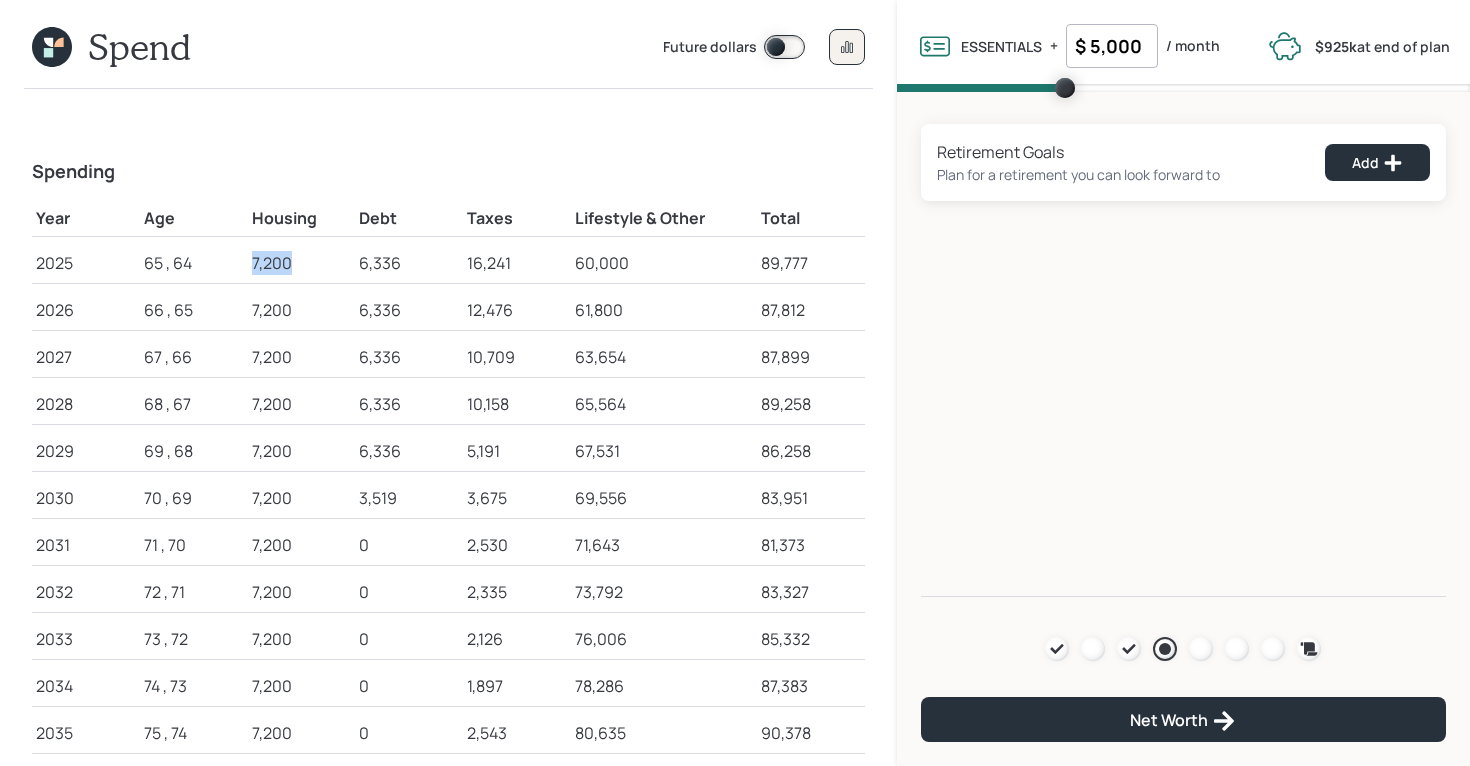 drag, startPoint x: 303, startPoint y: 260, endPoint x: 242, endPoint y: 260, distance: 61 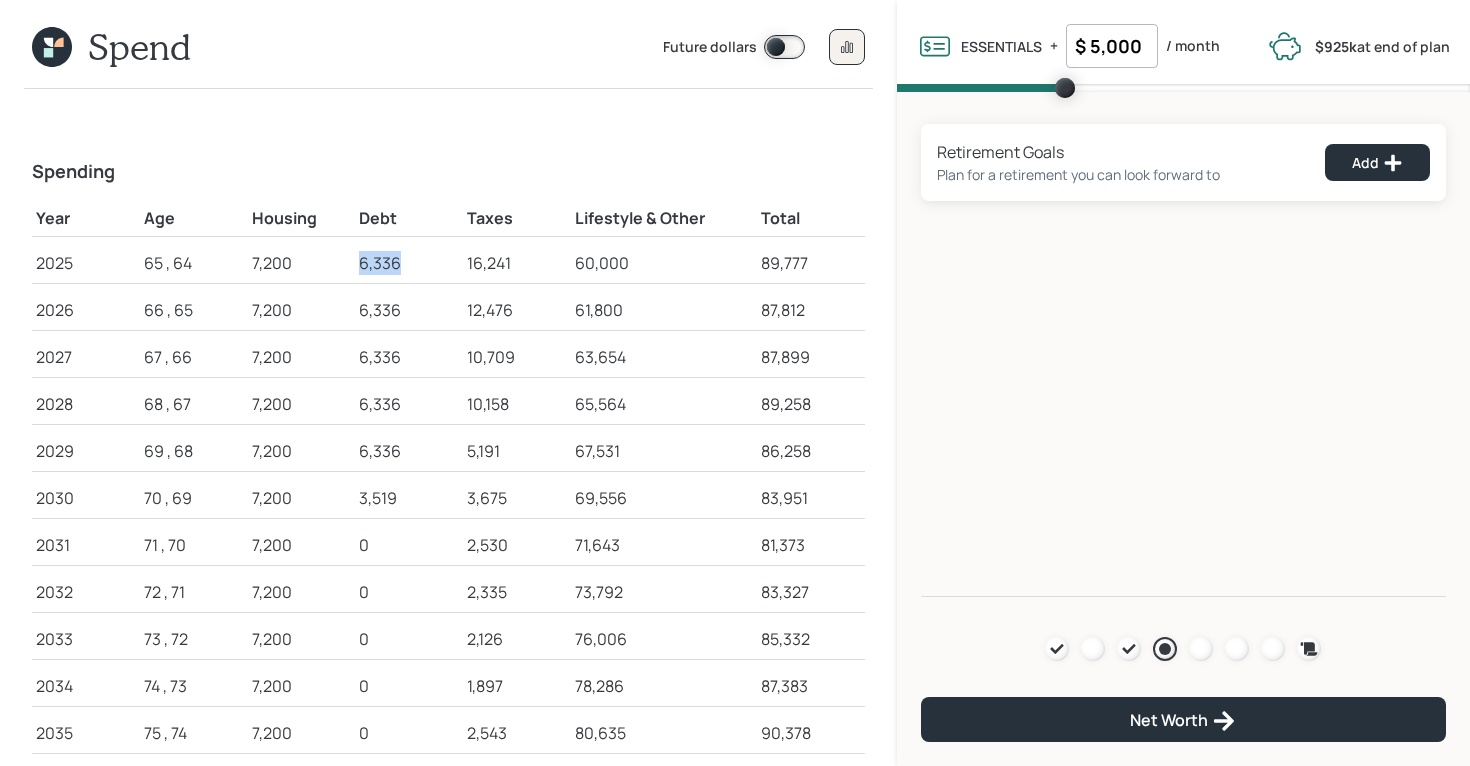 drag, startPoint x: 404, startPoint y: 259, endPoint x: 334, endPoint y: 260, distance: 70.00714 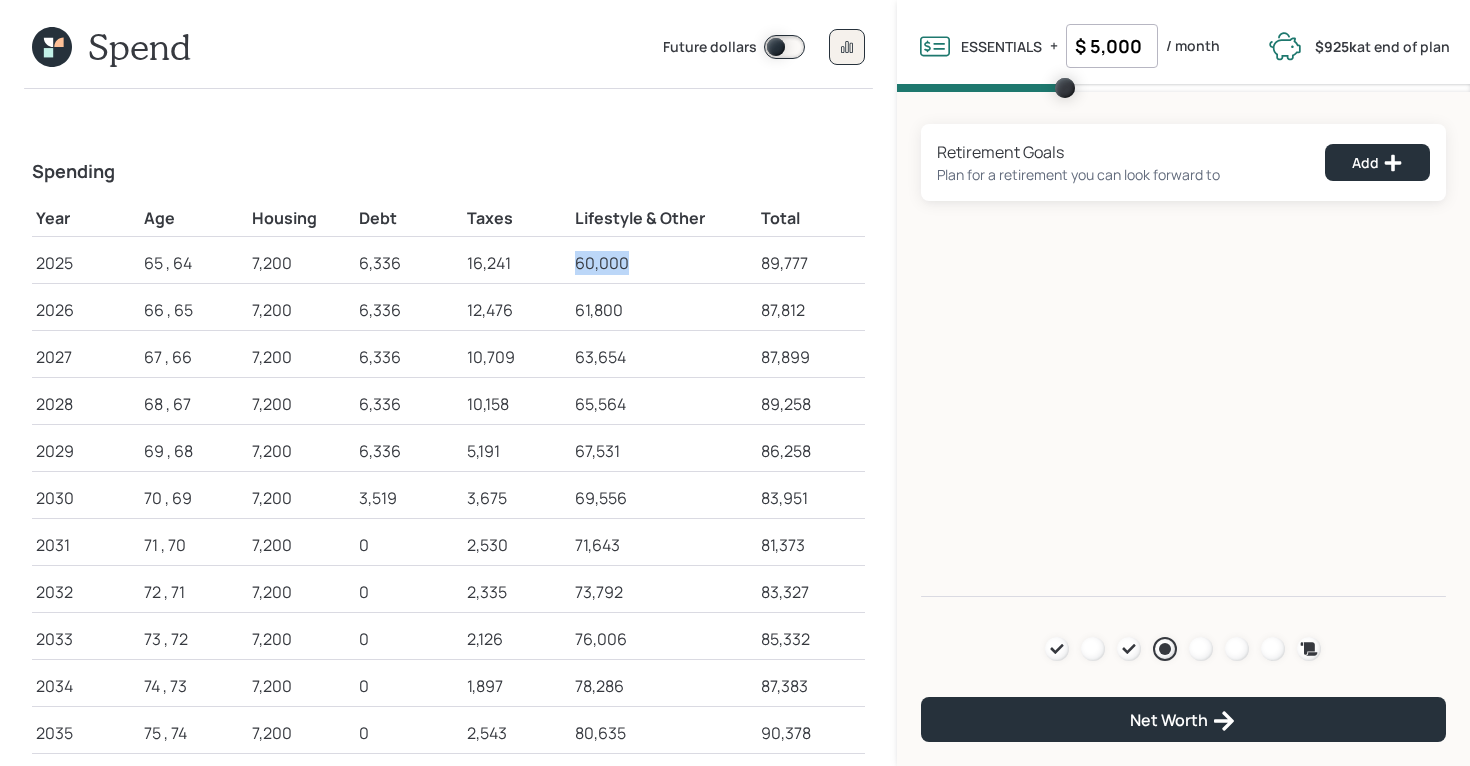 drag, startPoint x: 634, startPoint y: 262, endPoint x: 578, endPoint y: 262, distance: 56 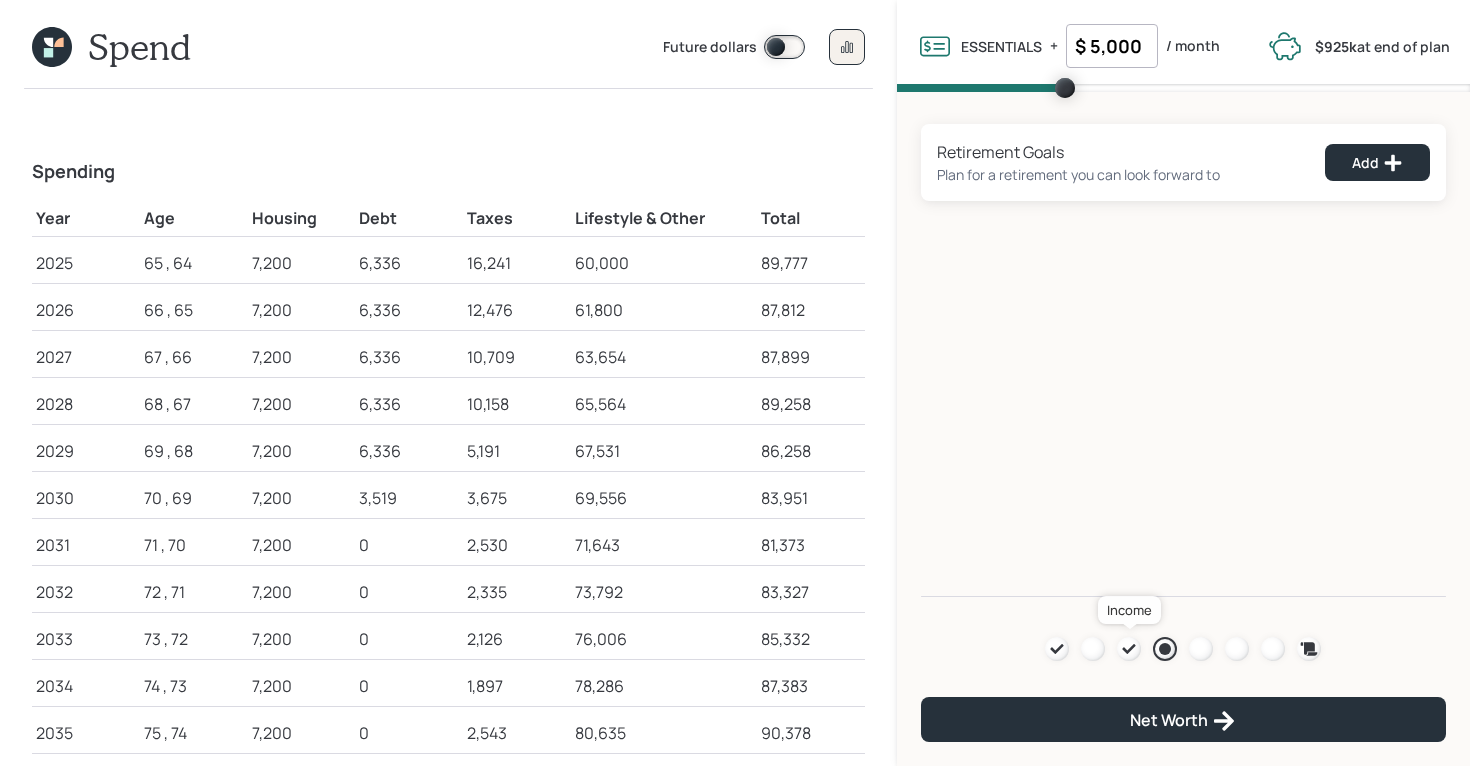 click 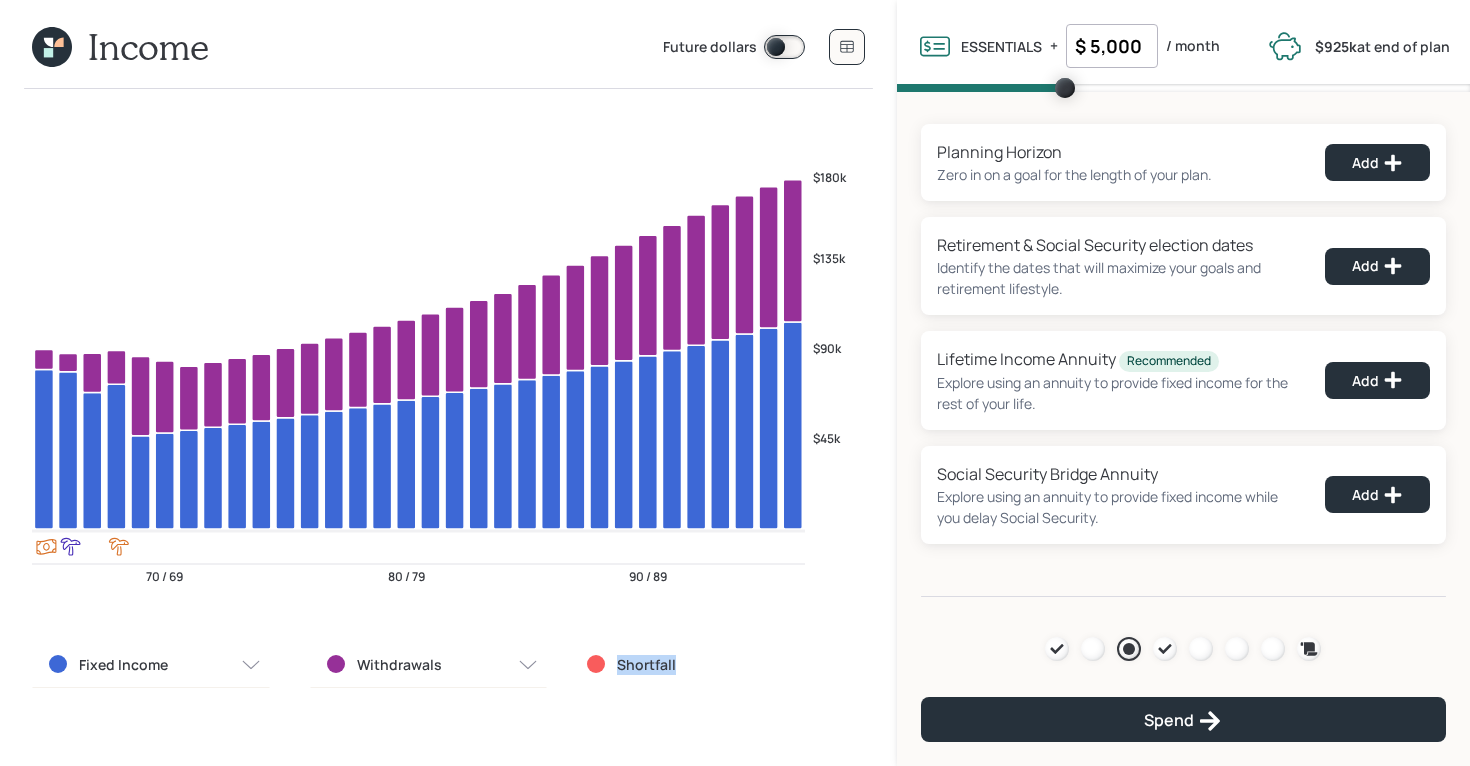 drag, startPoint x: 694, startPoint y: 666, endPoint x: 569, endPoint y: 666, distance: 125 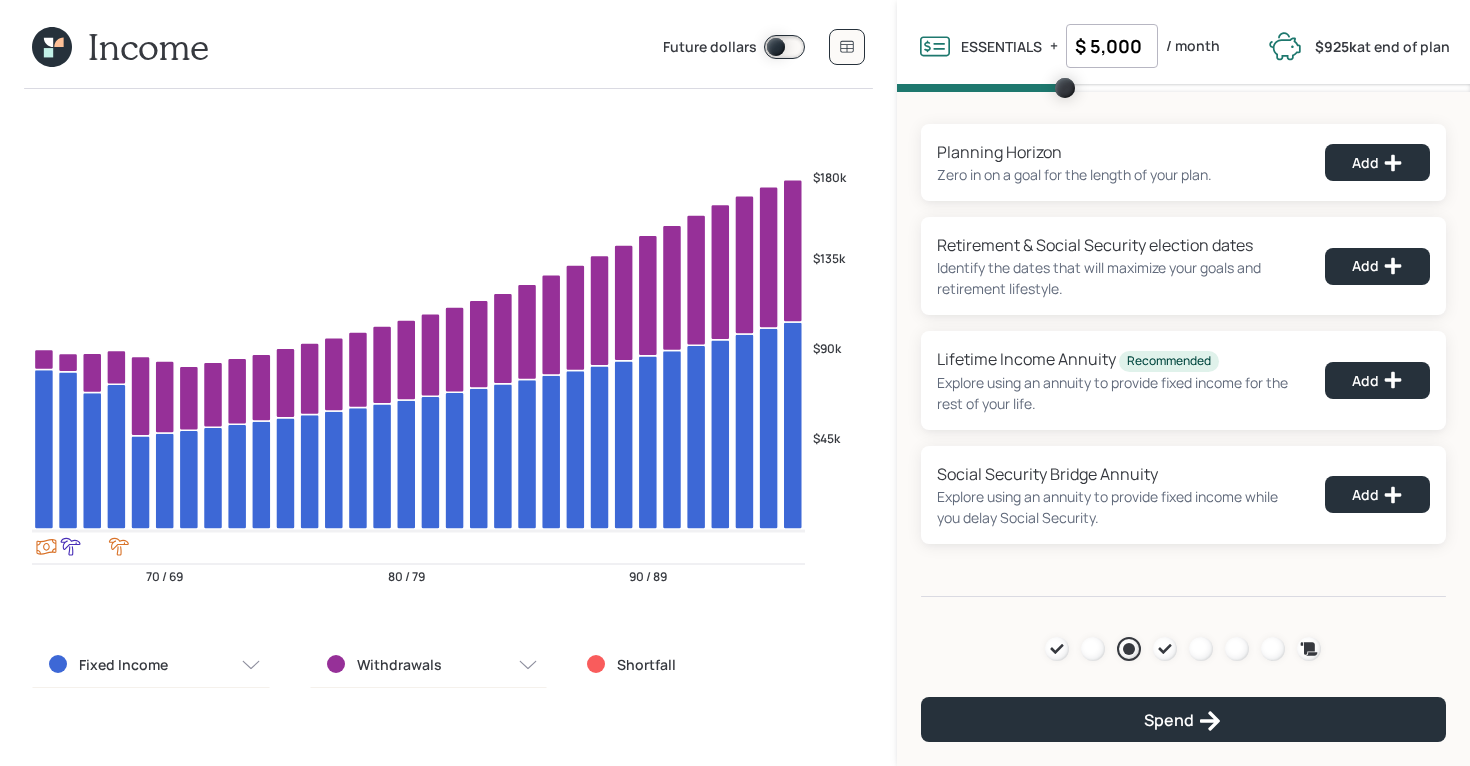 click on "$ 5,000" at bounding box center [1112, 46] 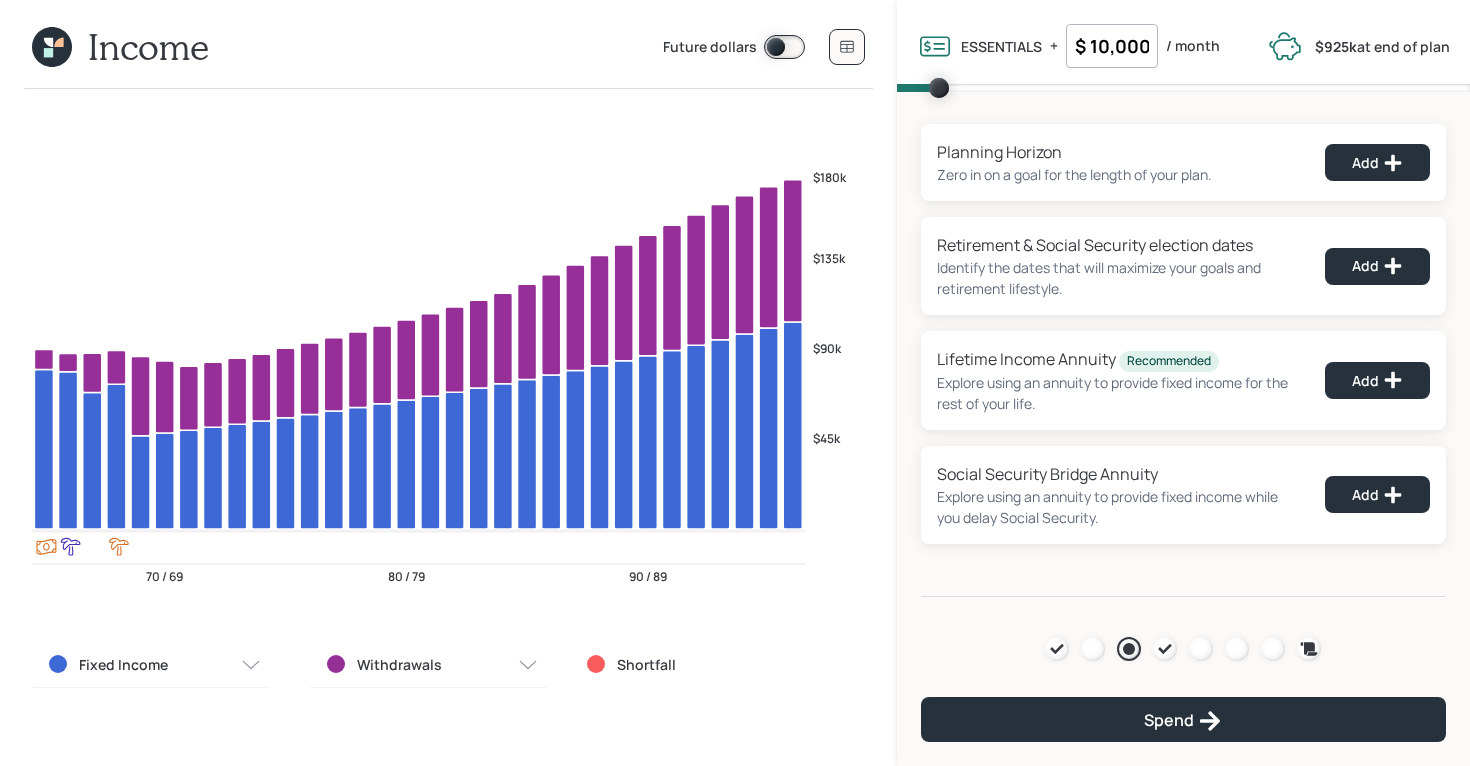 scroll, scrollTop: 0, scrollLeft: 1, axis: horizontal 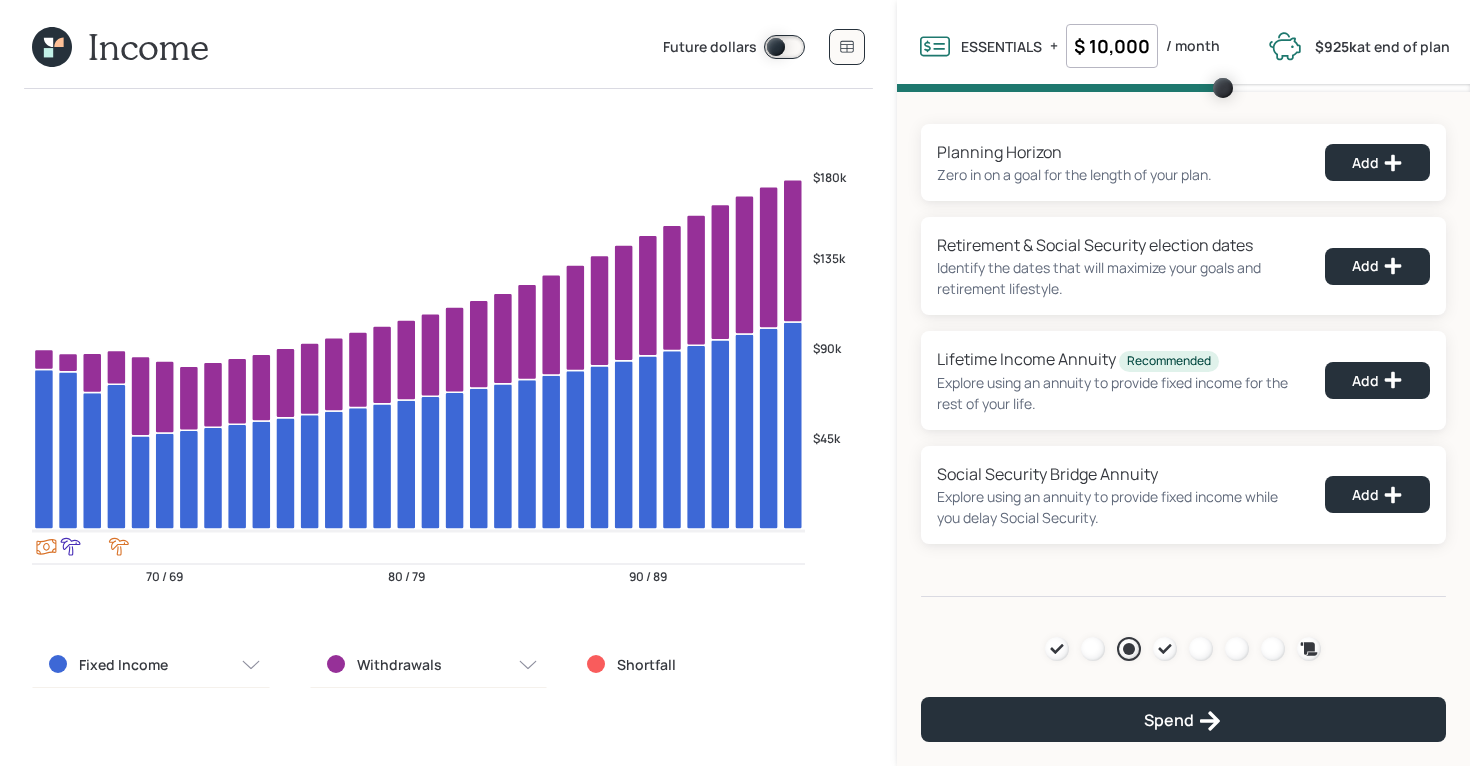 click on "Planning Horizon Zero in on a goal for the length of your plan. Add Retirement & Social Security election dates Identify the dates that will maximize your goals and retirement lifestyle. Add Lifetime Income Annuity   Recommended Explore using an annuity to provide fixed income for the rest of your life. Add Social Security Bridge Annuity   Explore using an annuity to provide fixed income while you delay Social Security. Add   Agenda Review Income Spend Net-worth Budget Taxes Invest   Spend" at bounding box center [1183, 344] 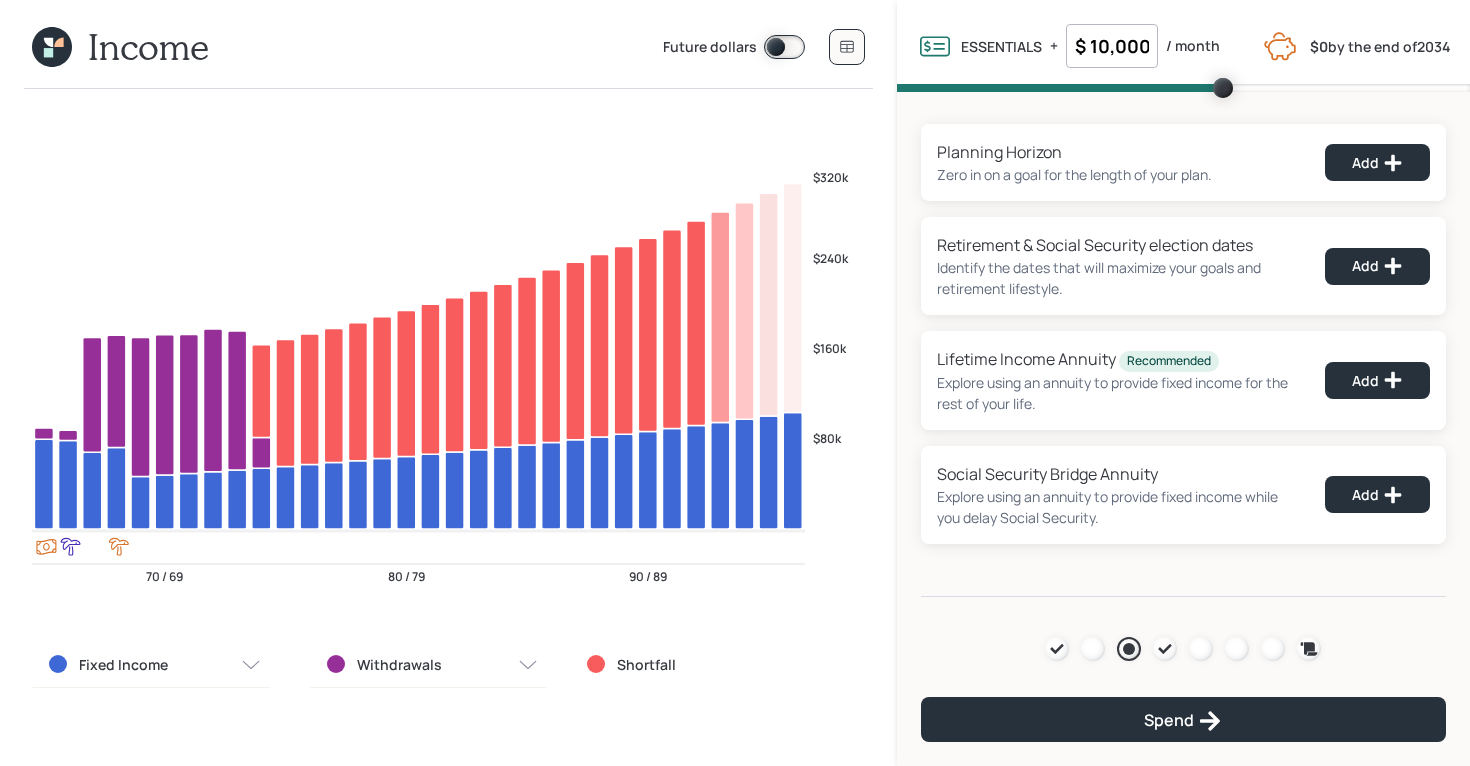 click on "$ 10,000" at bounding box center (1112, 46) 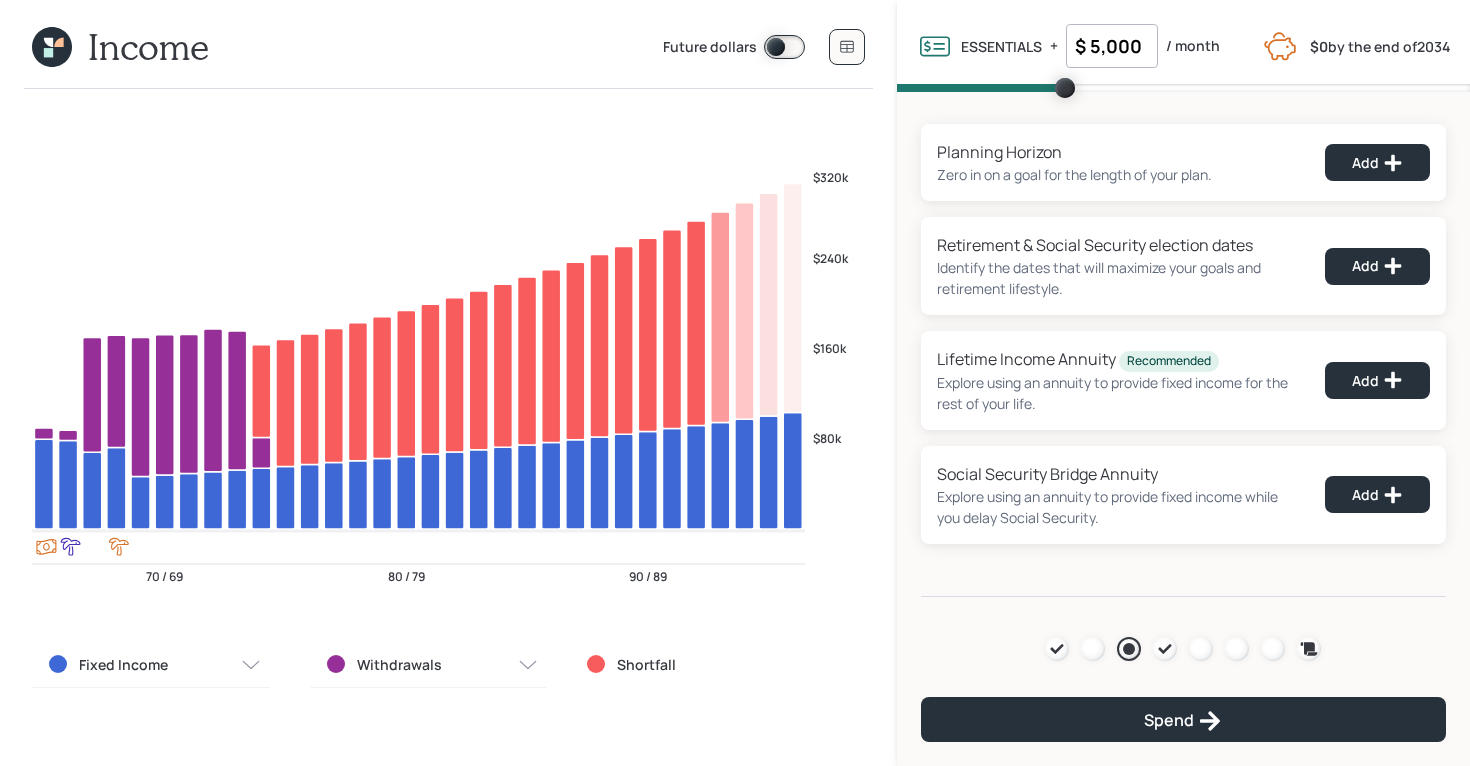 type on "$ 5,000" 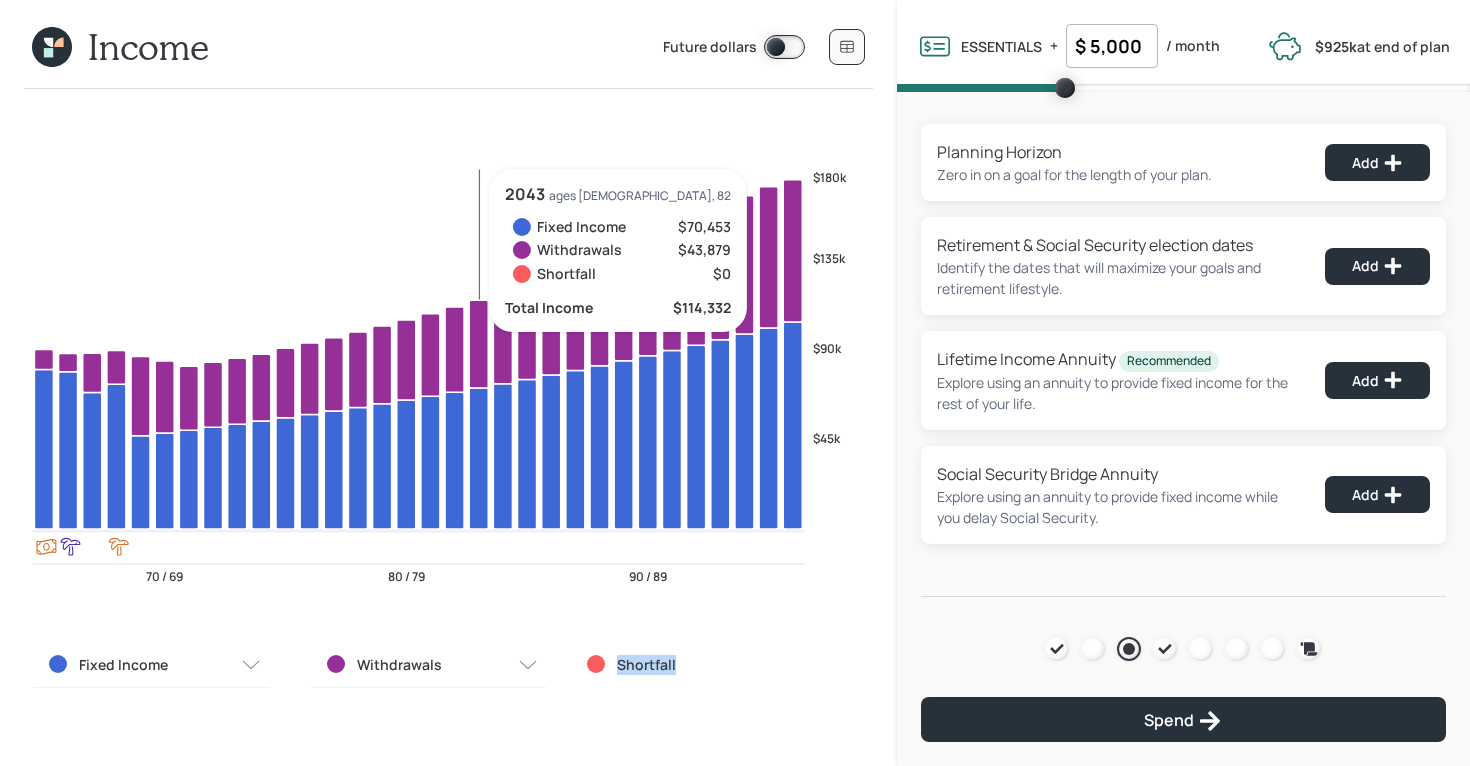 drag, startPoint x: 682, startPoint y: 665, endPoint x: 600, endPoint y: 665, distance: 82 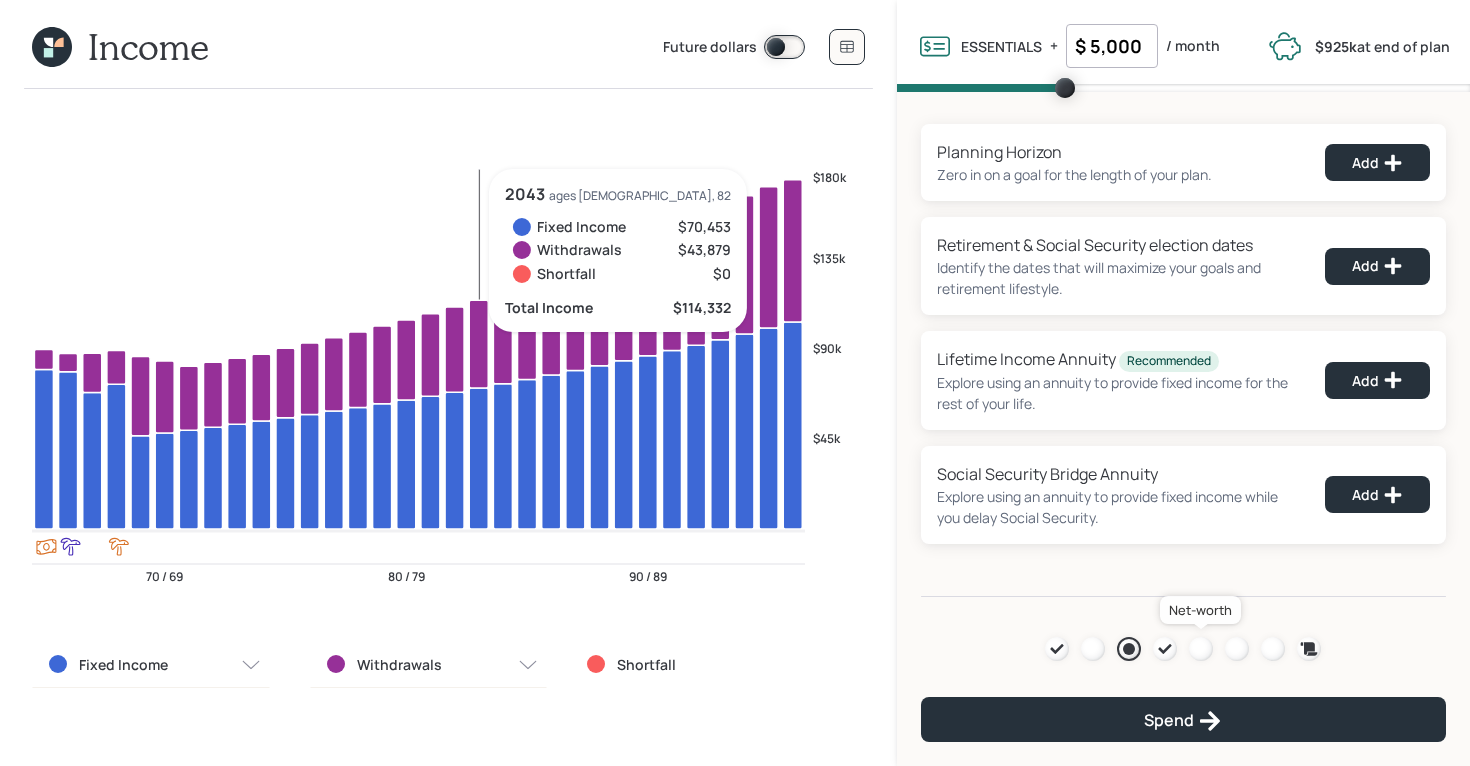 click at bounding box center [1201, 649] 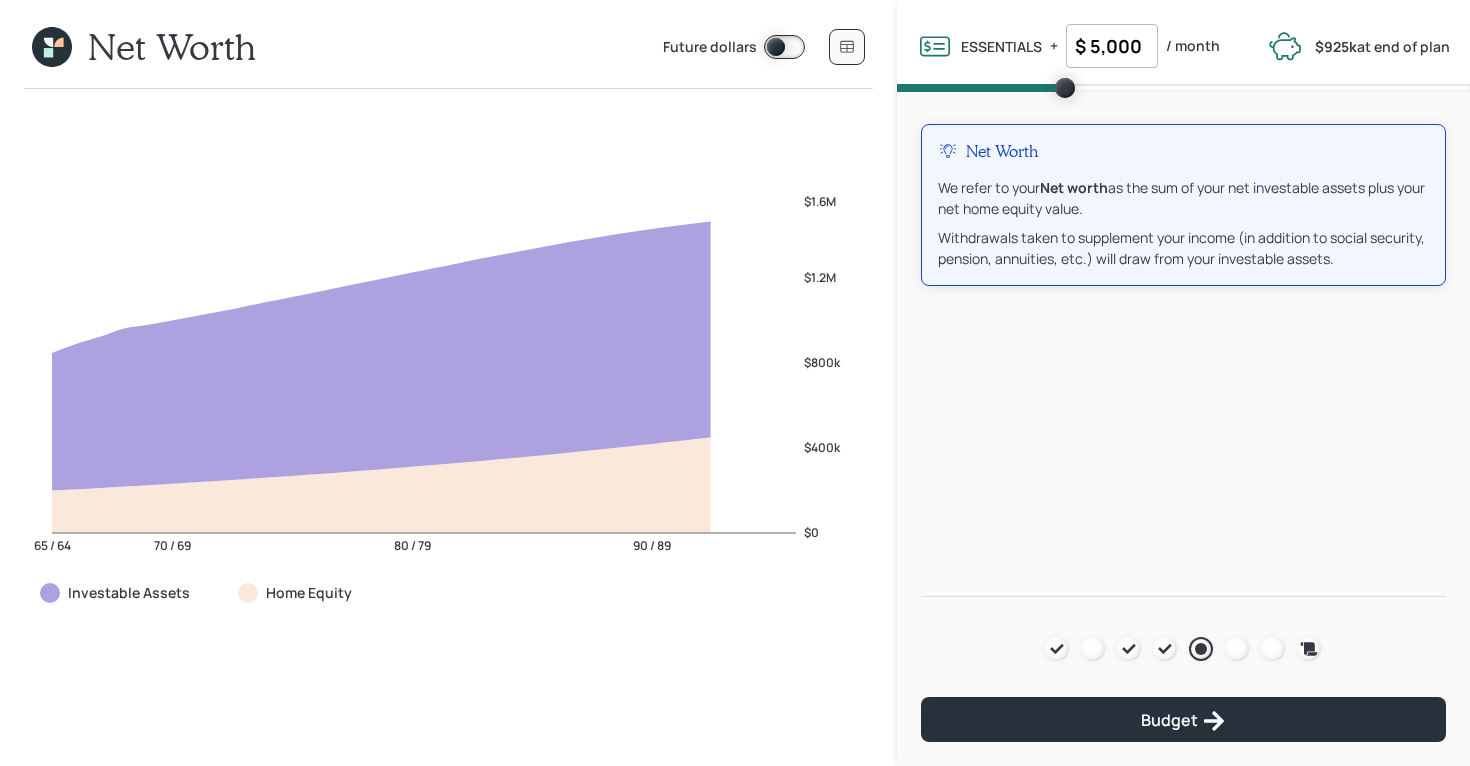 click at bounding box center [784, 47] 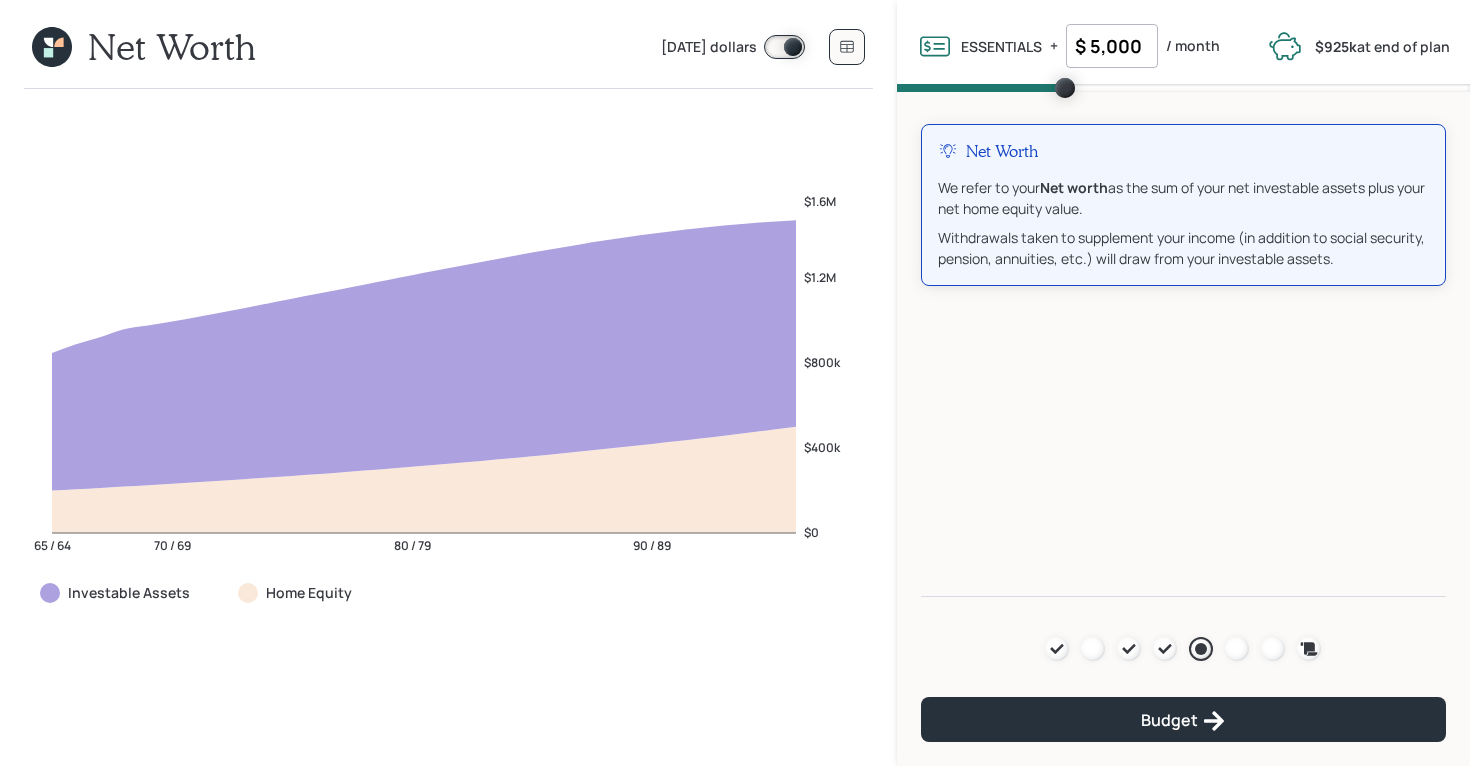 click on "Today's dollars" at bounding box center [709, 48] 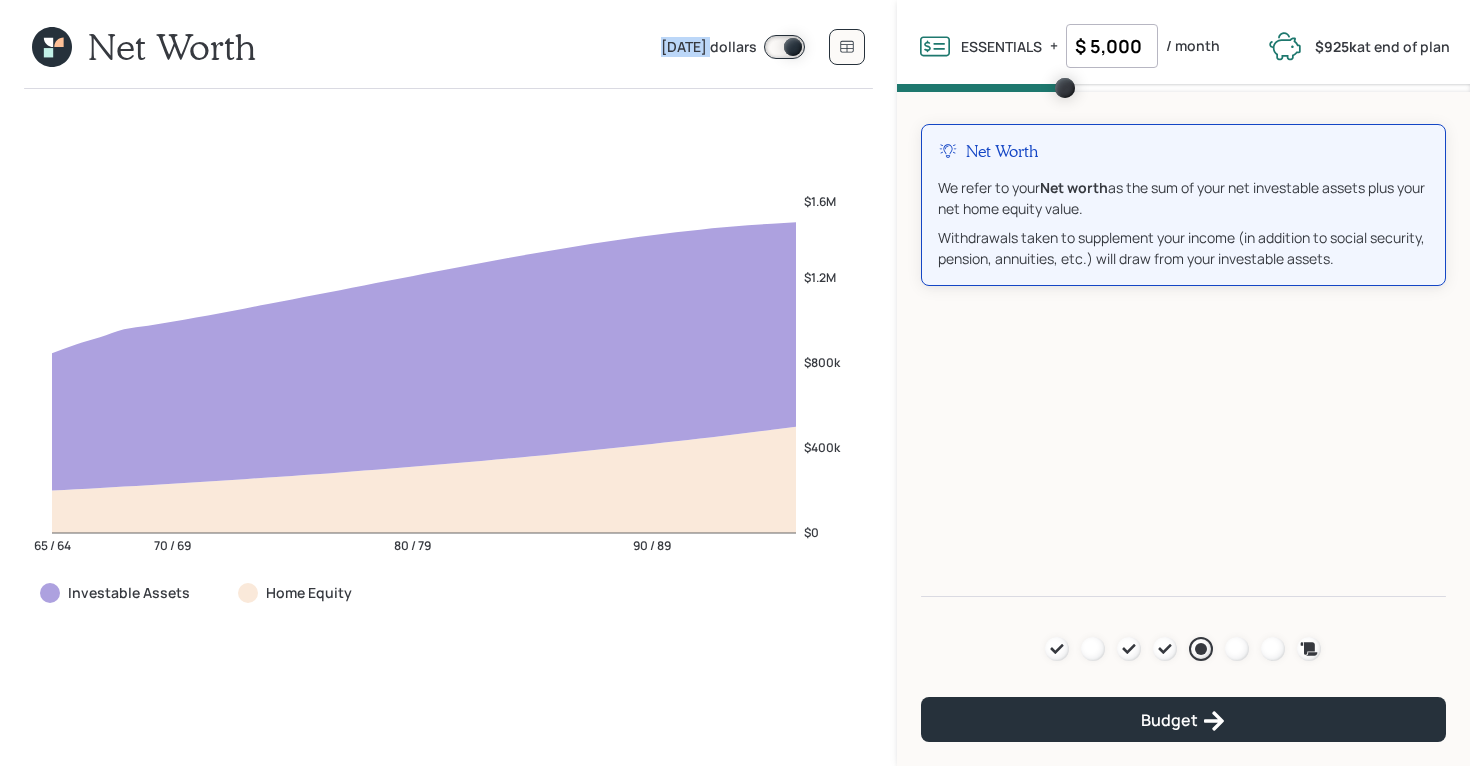 click on "Today's dollars" at bounding box center (709, 48) 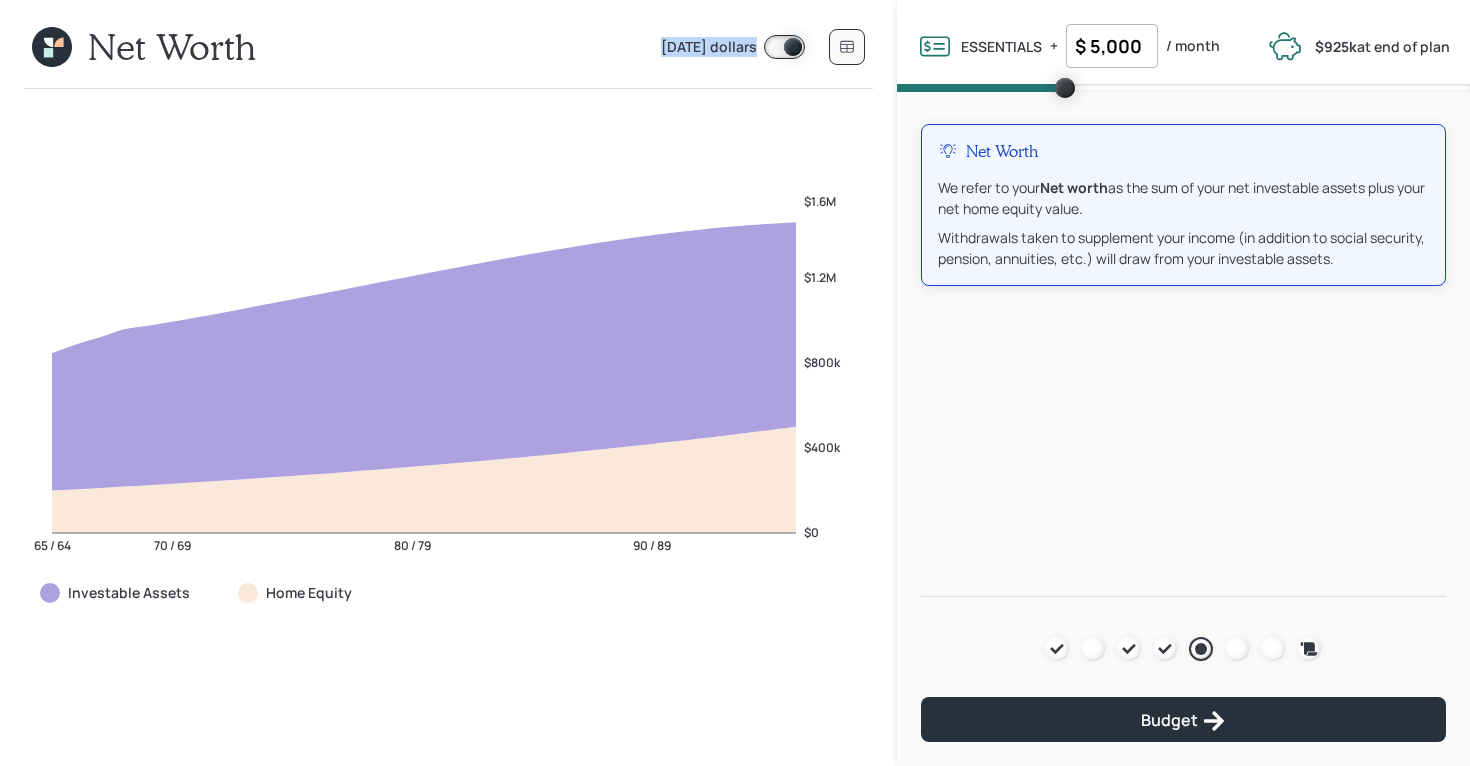 click on "Today's dollars" at bounding box center [709, 48] 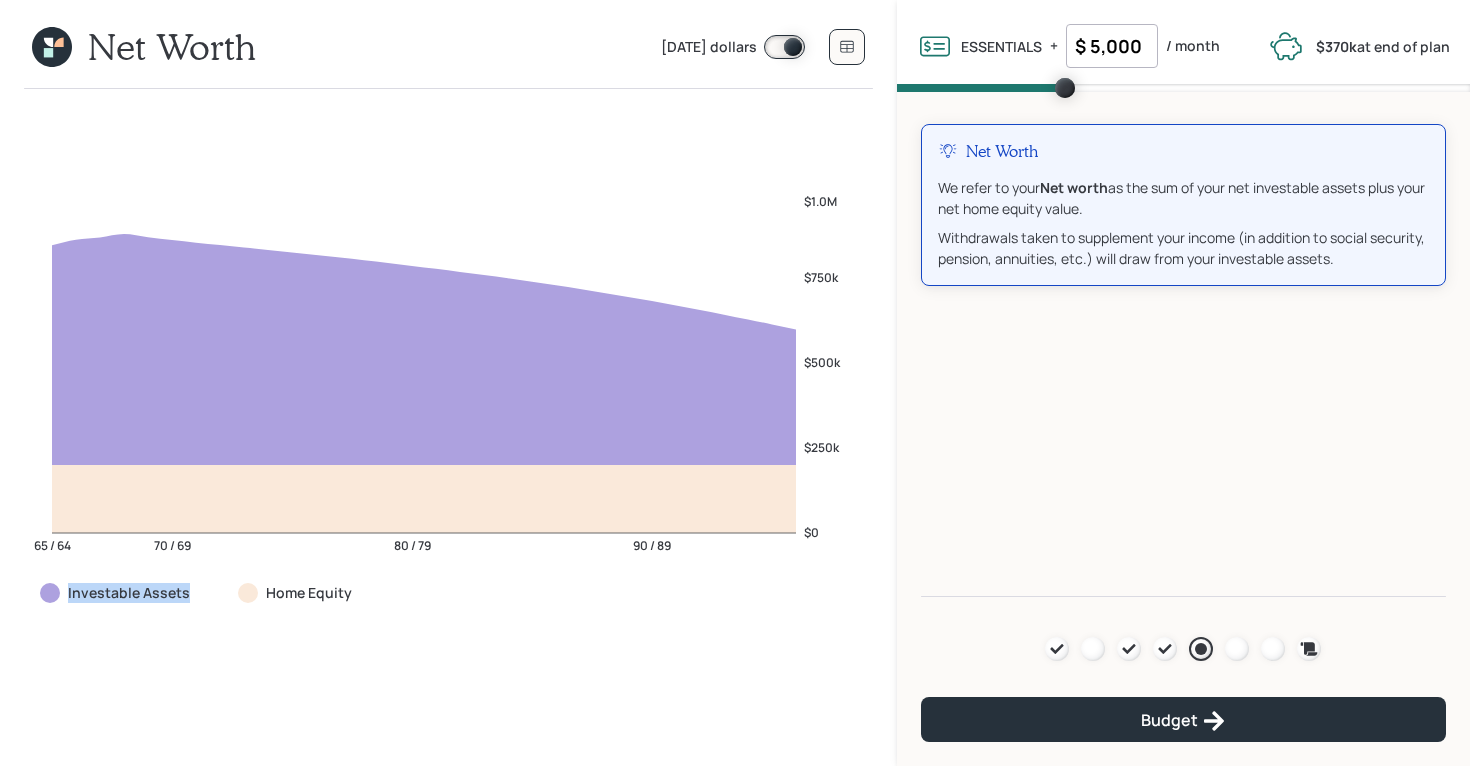 drag, startPoint x: 194, startPoint y: 601, endPoint x: 18, endPoint y: 599, distance: 176.01137 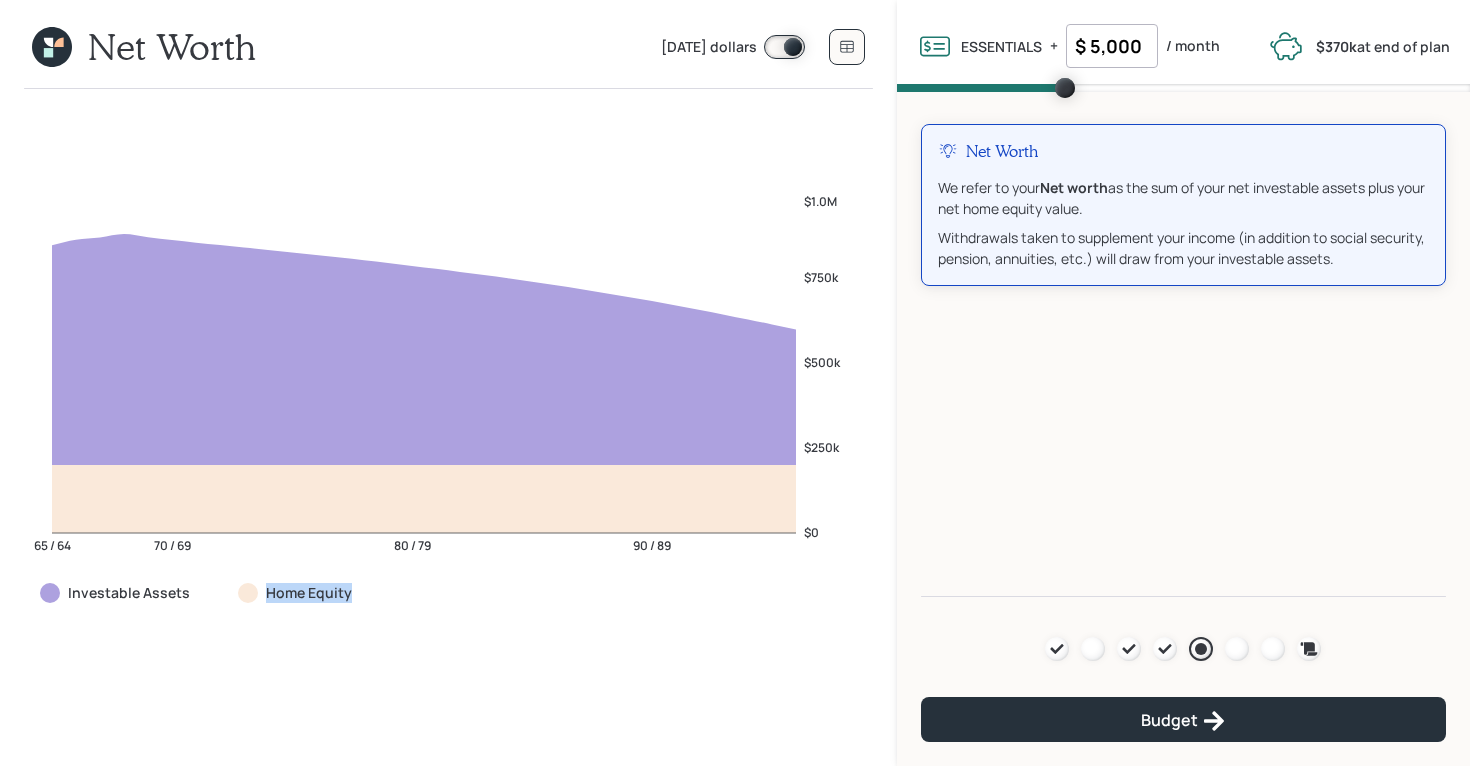drag, startPoint x: 349, startPoint y: 597, endPoint x: 235, endPoint y: 597, distance: 114 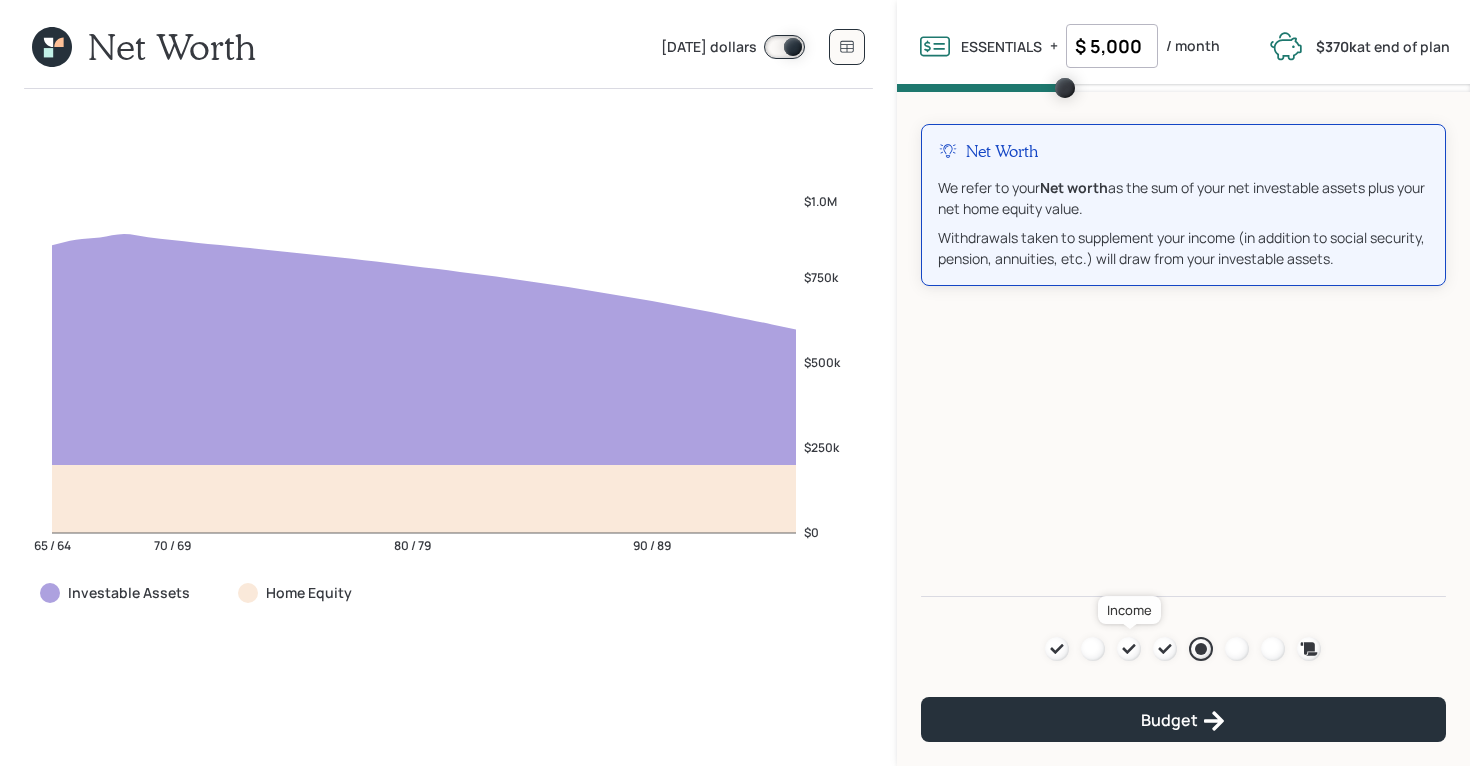 click 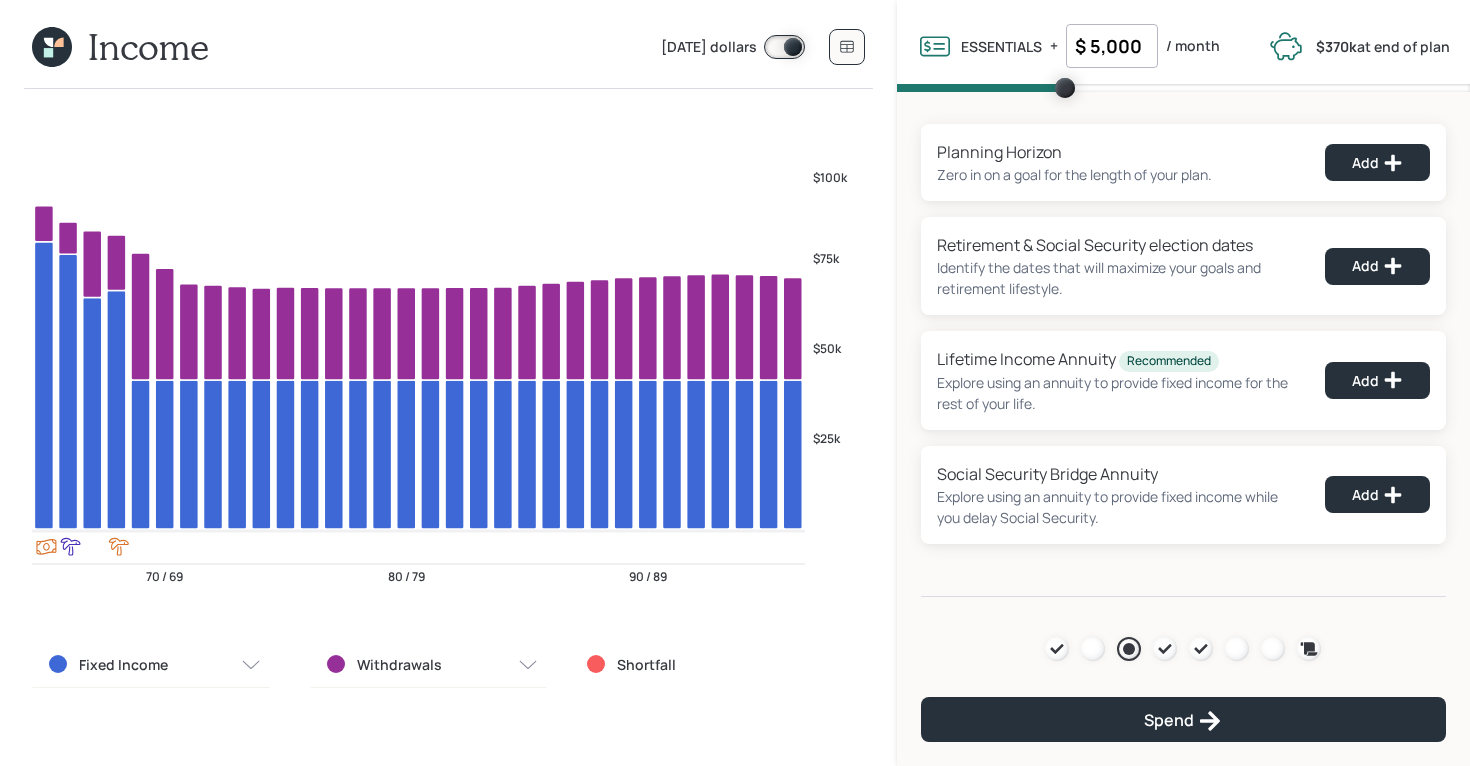 click 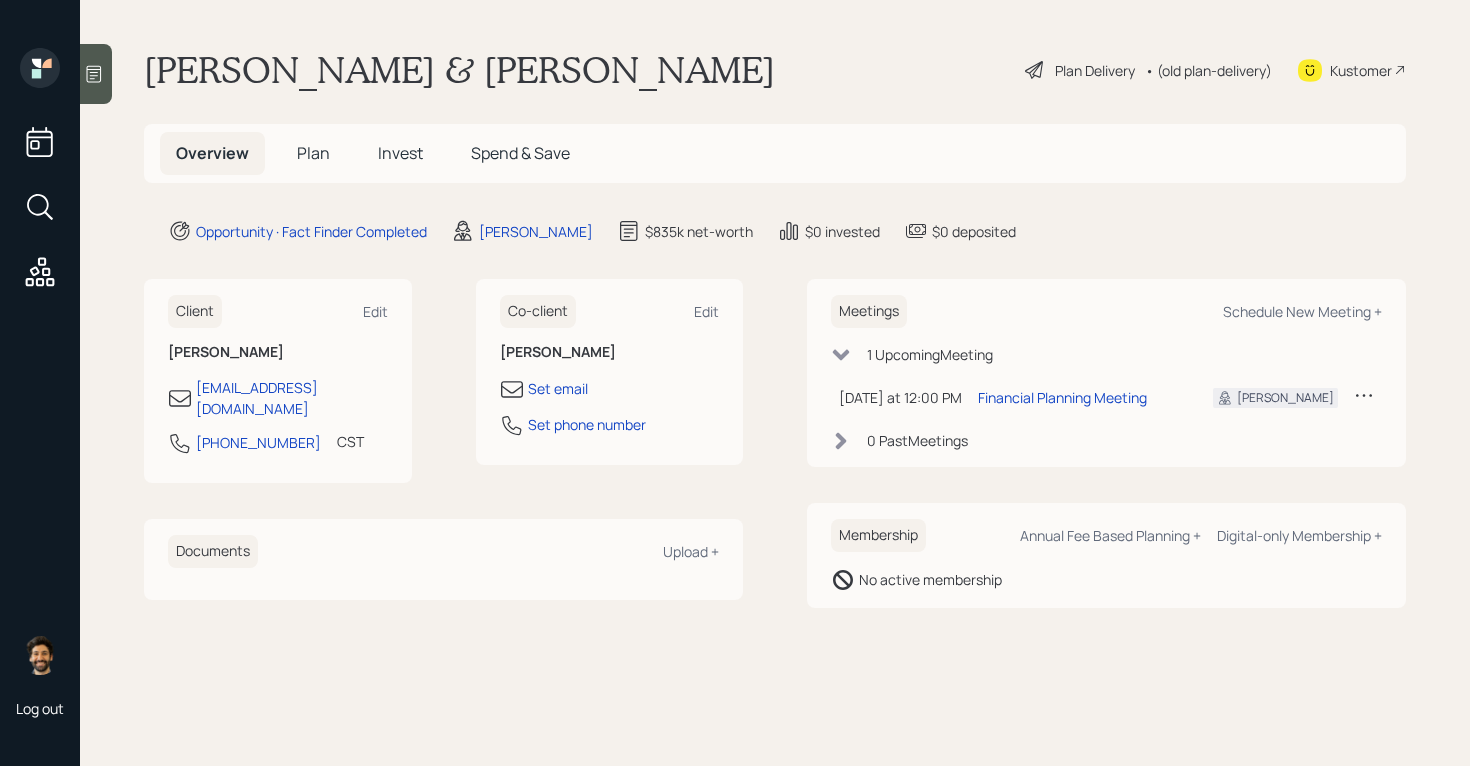 click on "Plan" at bounding box center [313, 153] 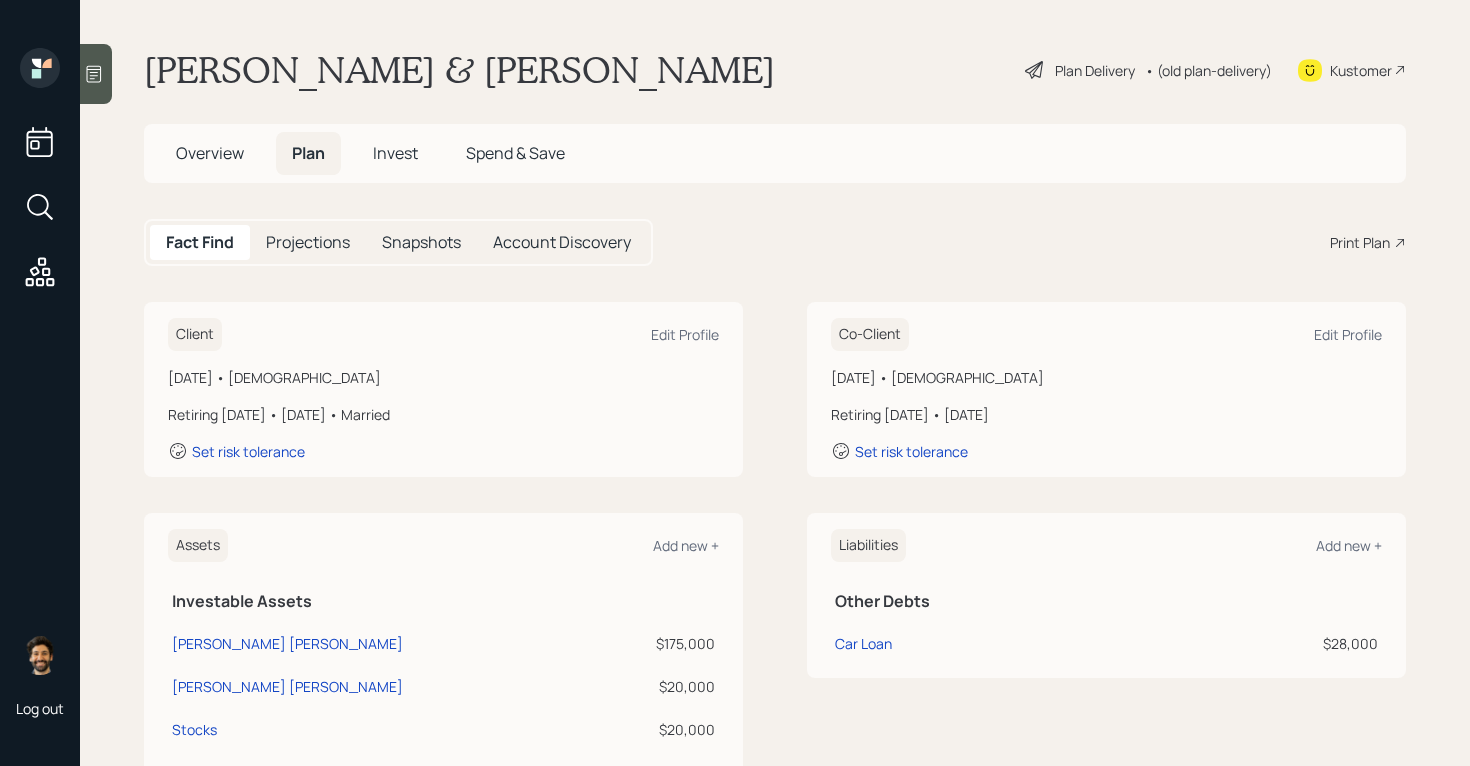 click on "Invest" at bounding box center [395, 153] 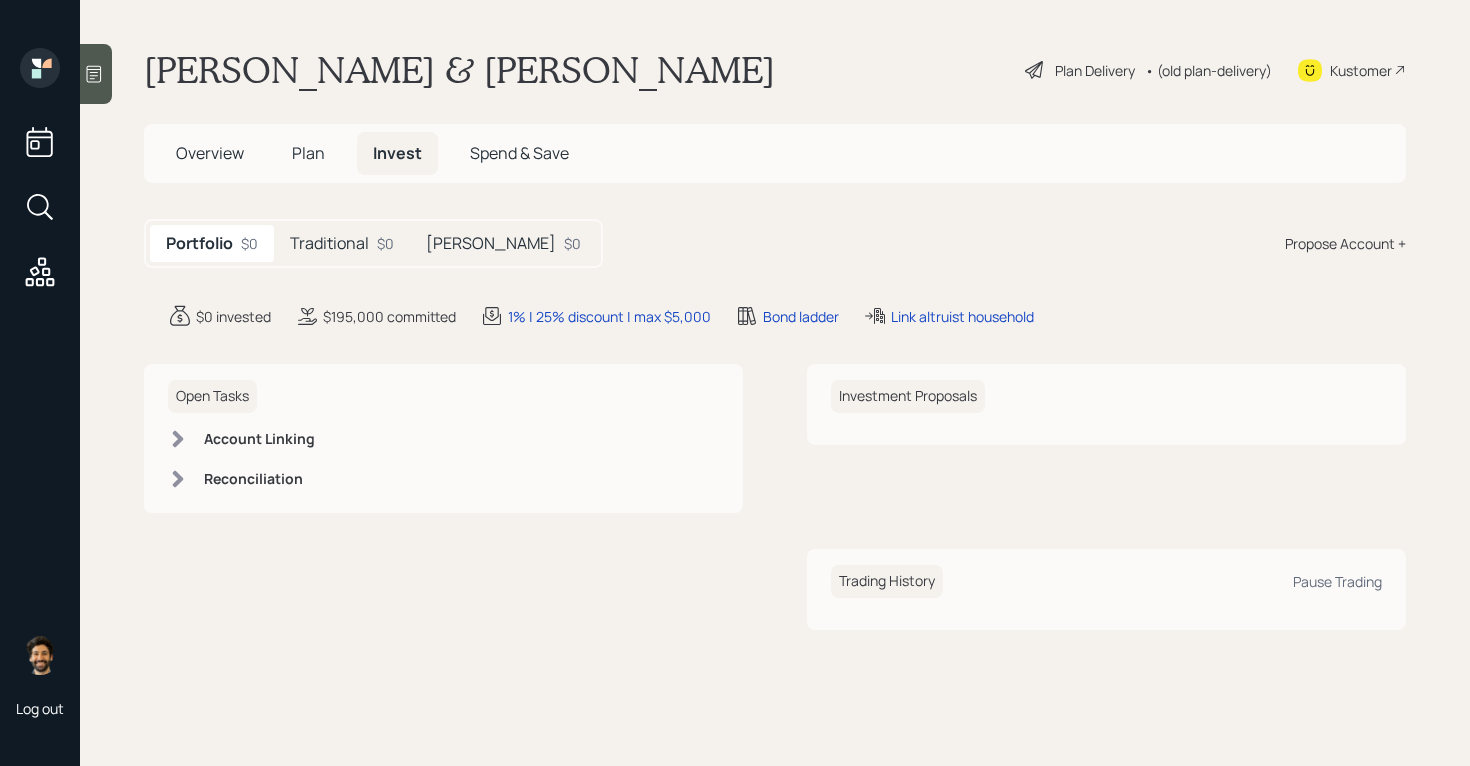click on "Plan" at bounding box center (308, 153) 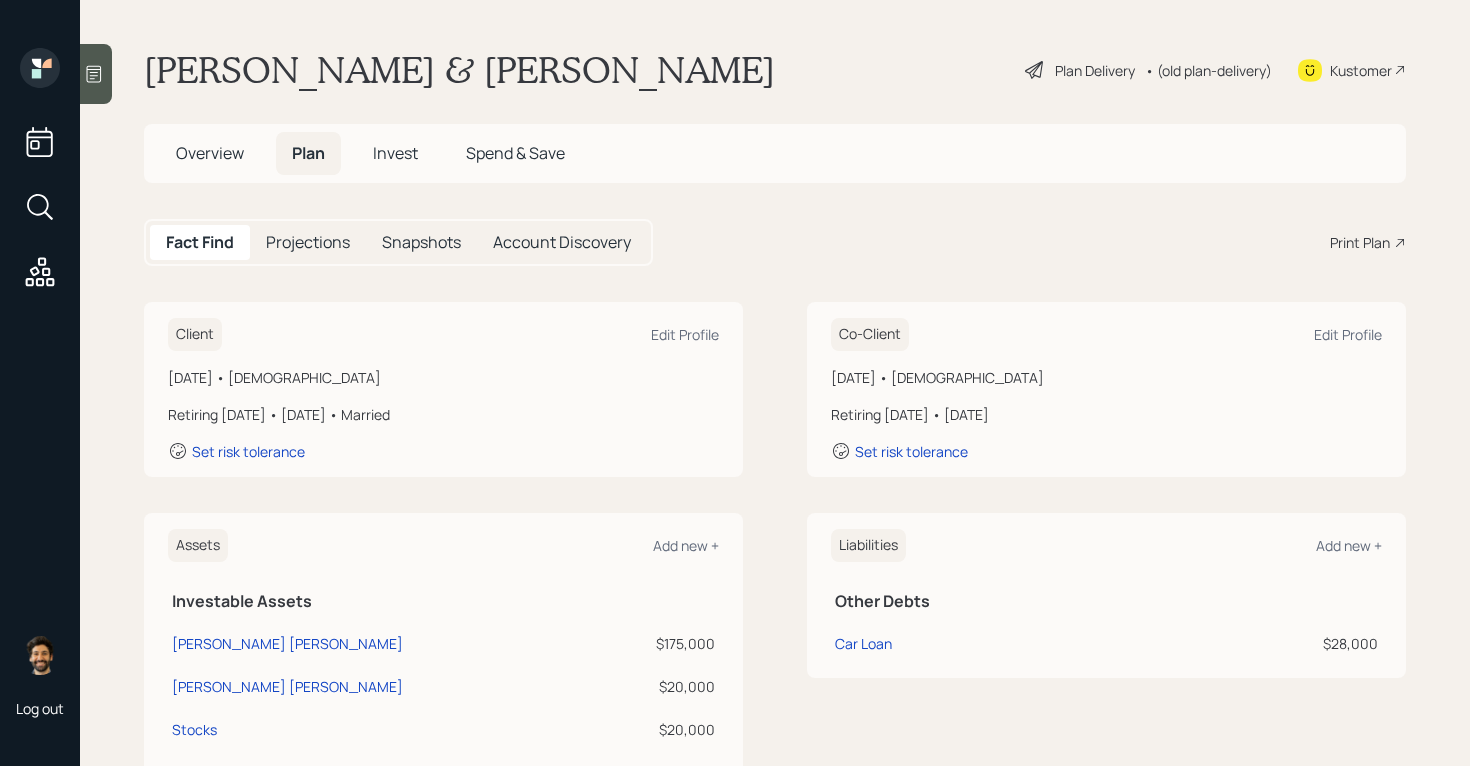 click on "• (old plan-delivery)" at bounding box center (1208, 70) 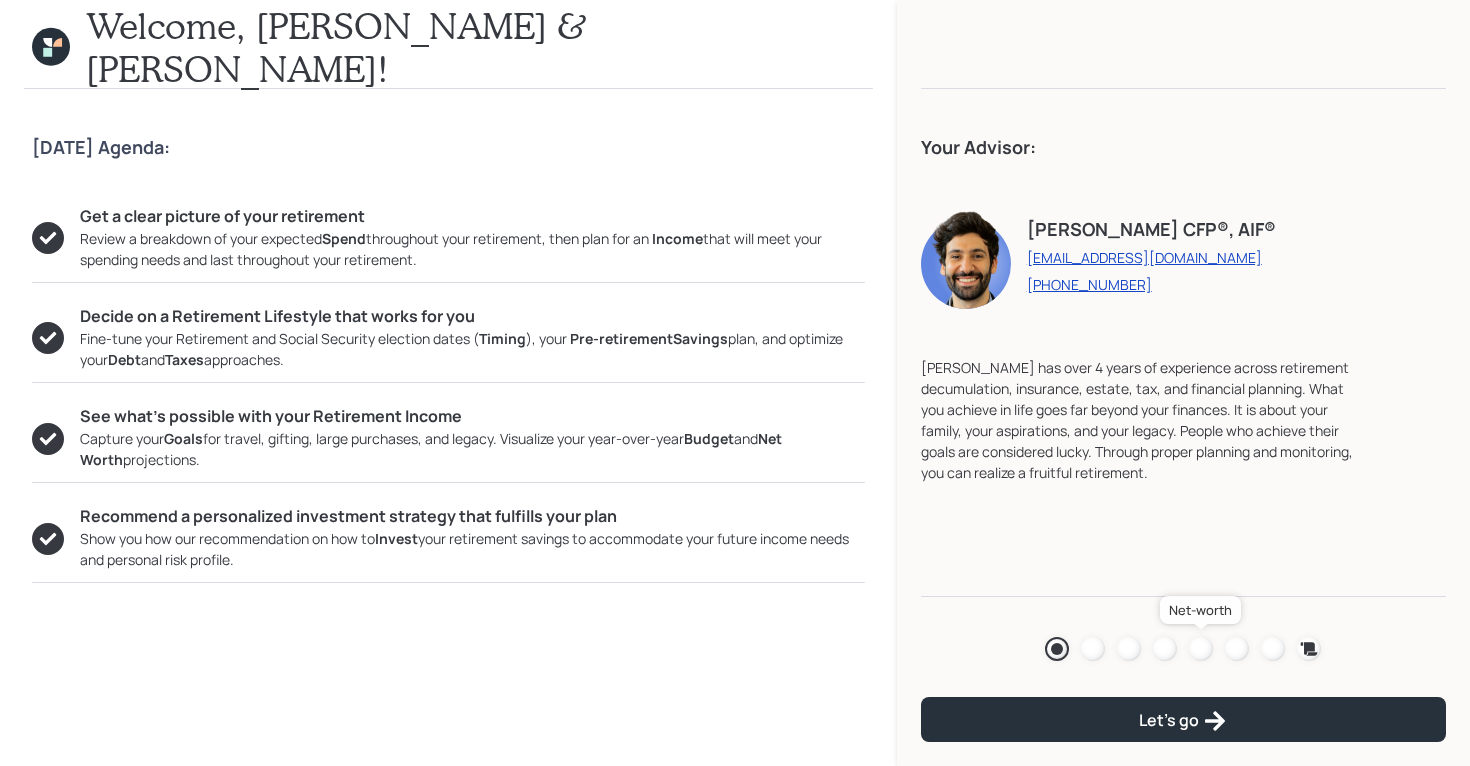 click at bounding box center (1201, 649) 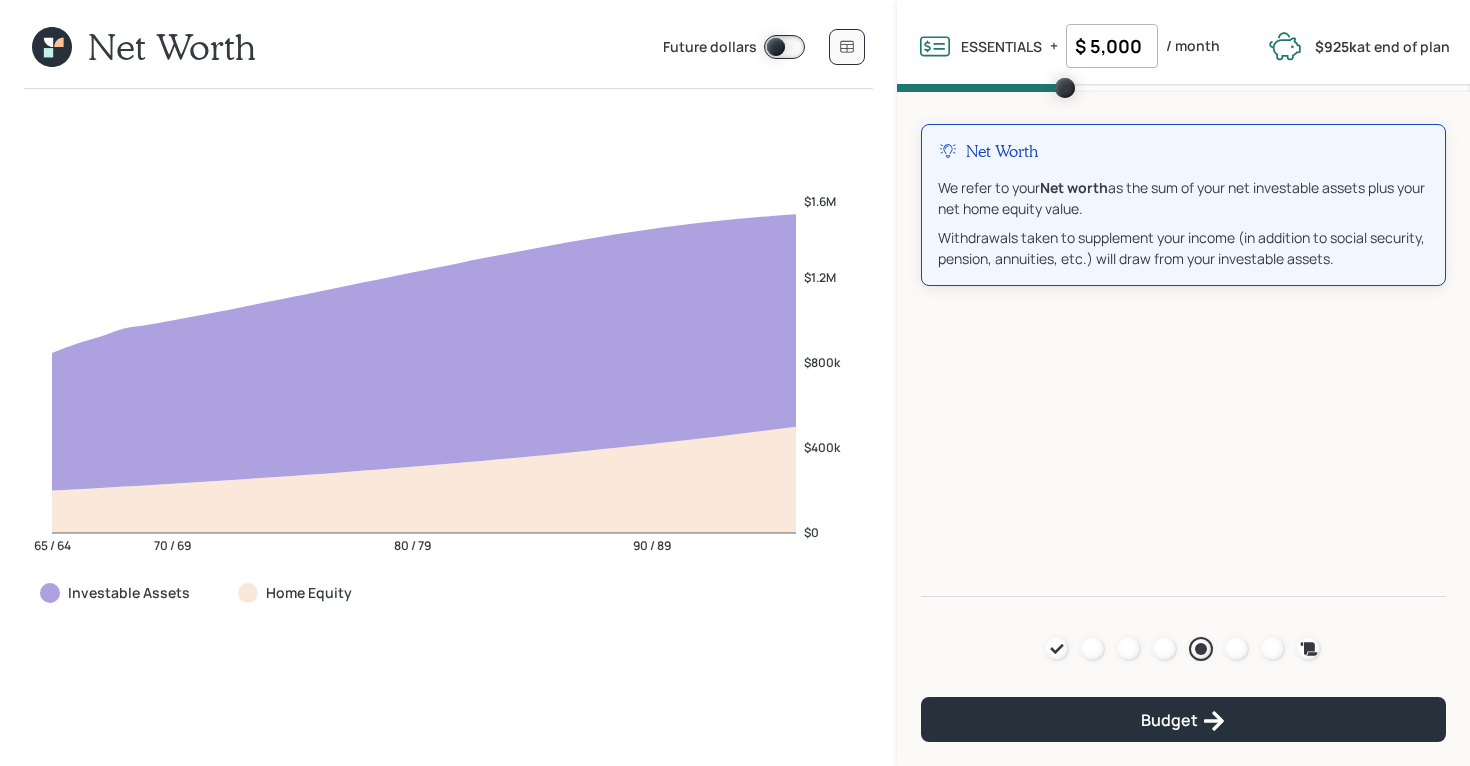 click at bounding box center (784, 47) 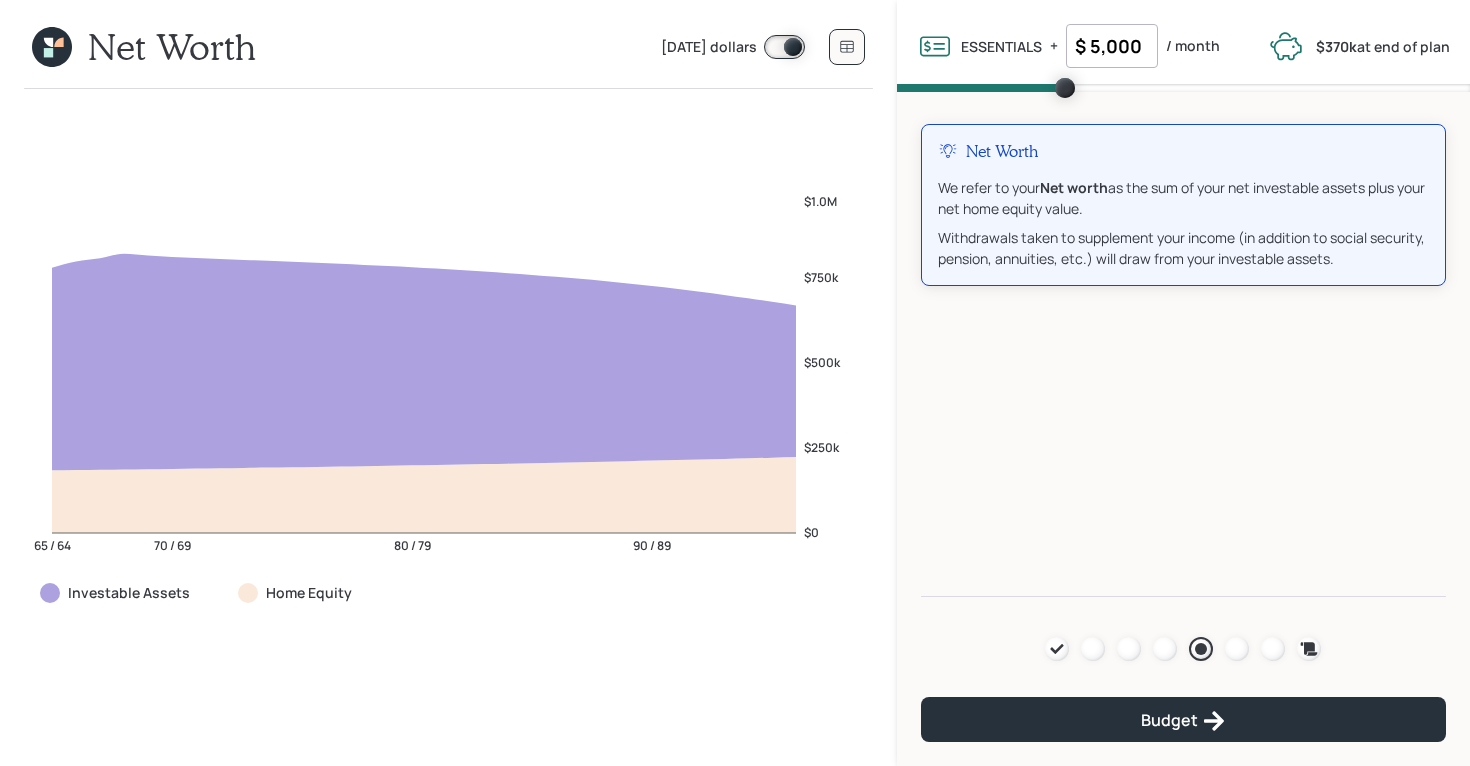 click on "$ 5,000" at bounding box center (1112, 46) 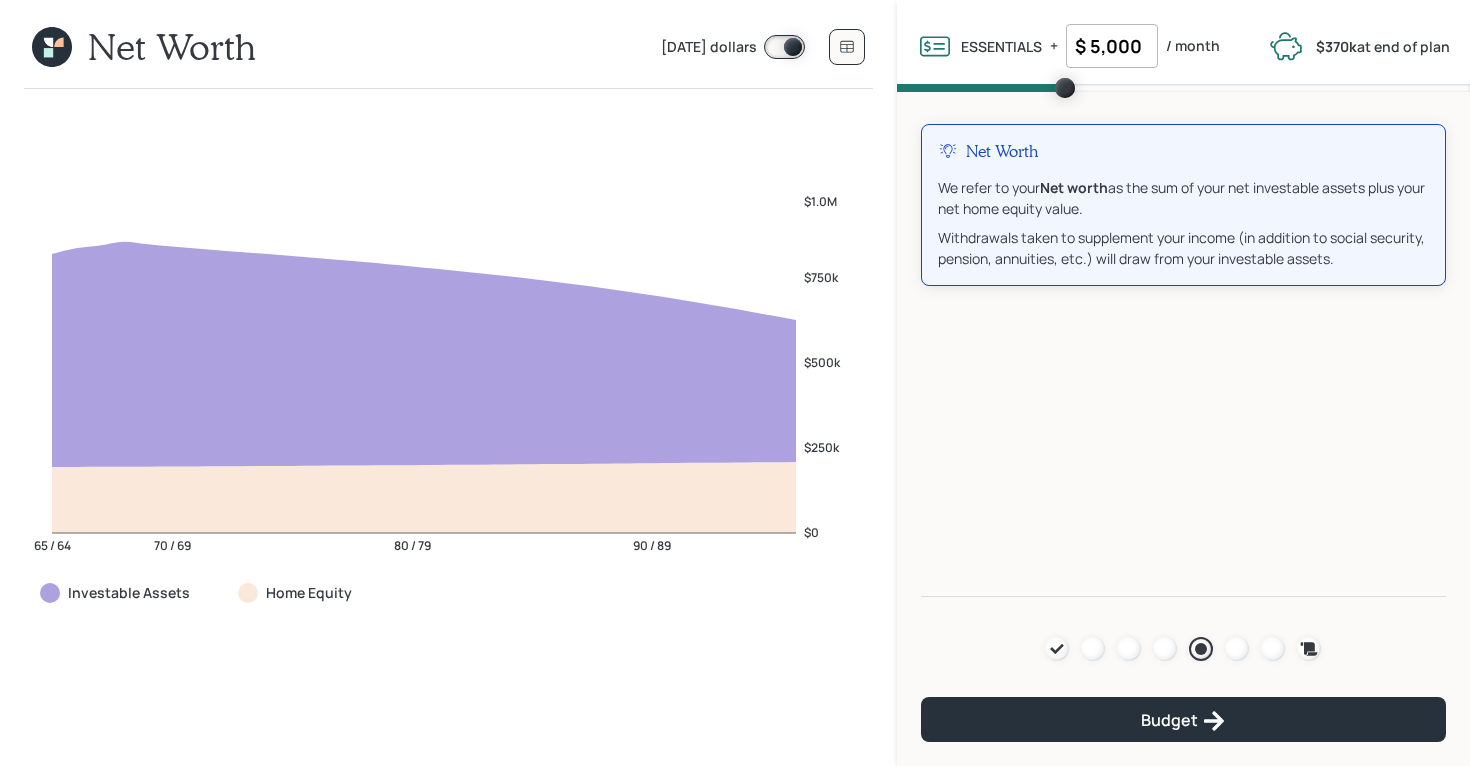 click on "$ 5,000" at bounding box center [1112, 46] 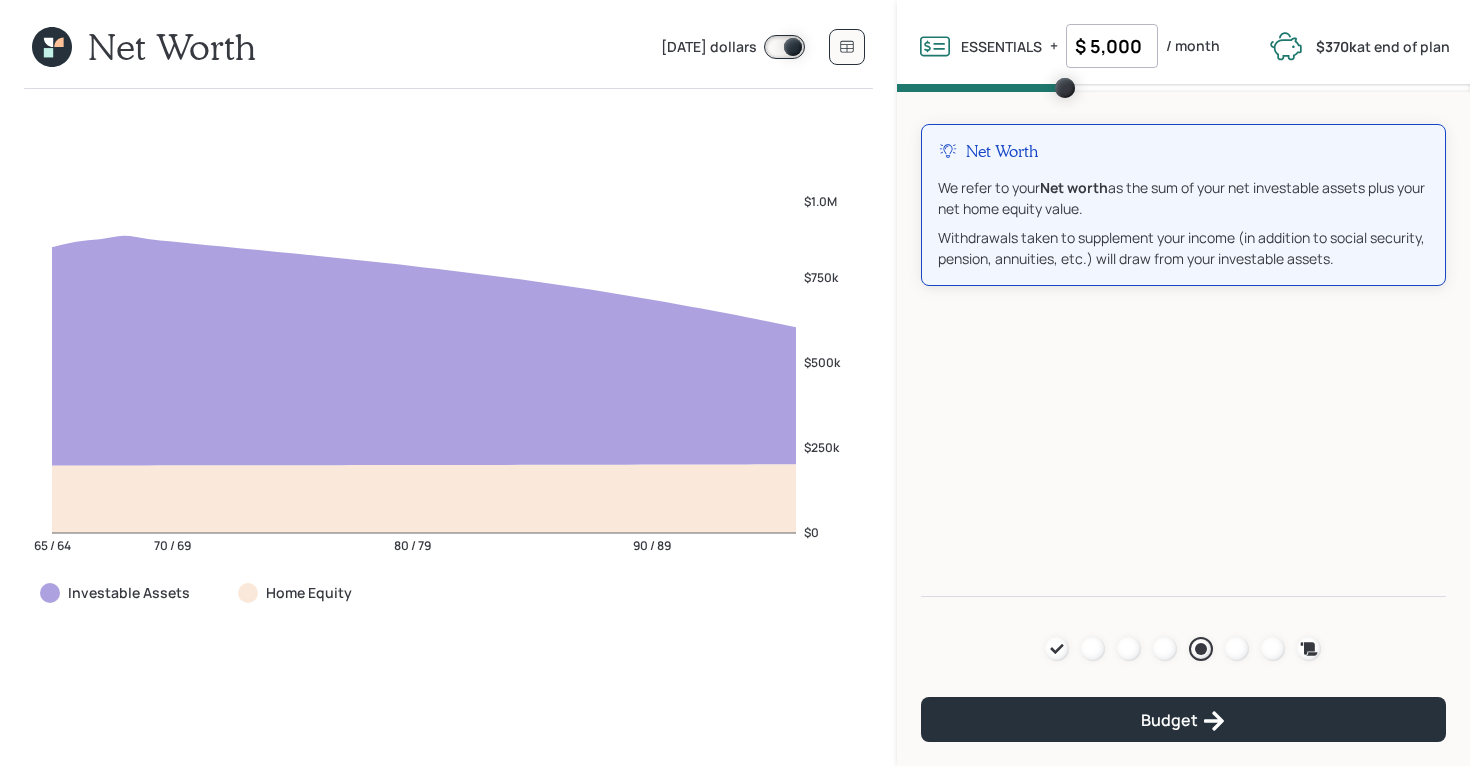 click on "$ 5,000" at bounding box center (1112, 46) 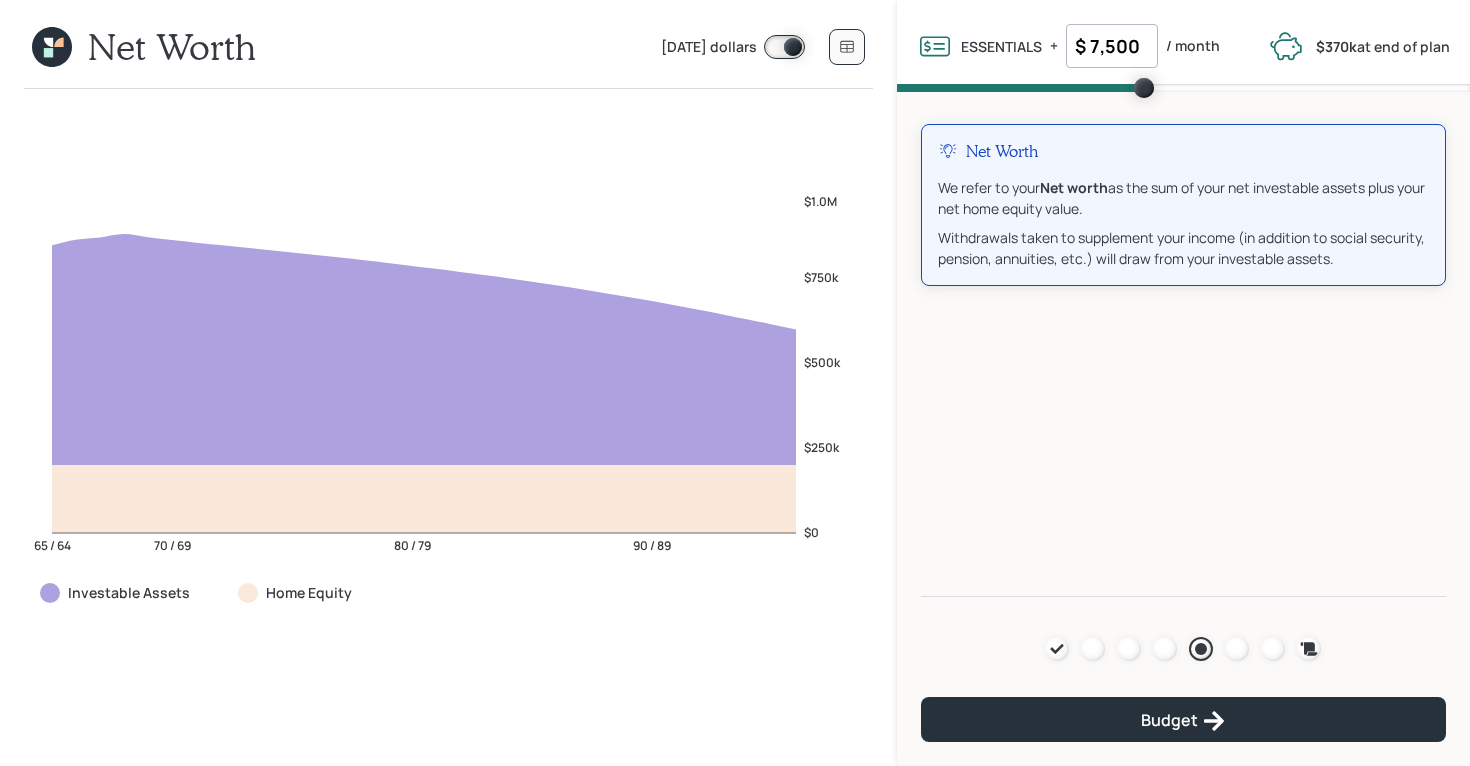click on "Net Worth We refer to your  Net worth  as the sum of your net investable assets plus your net home equity value. Withdrawals taken to supplement your income (in addition to social security, pension, annuities, etc.) will draw from your investable assets.   Agenda Review Income Spend Net-worth Budget Taxes Invest   Budget" at bounding box center [1183, 344] 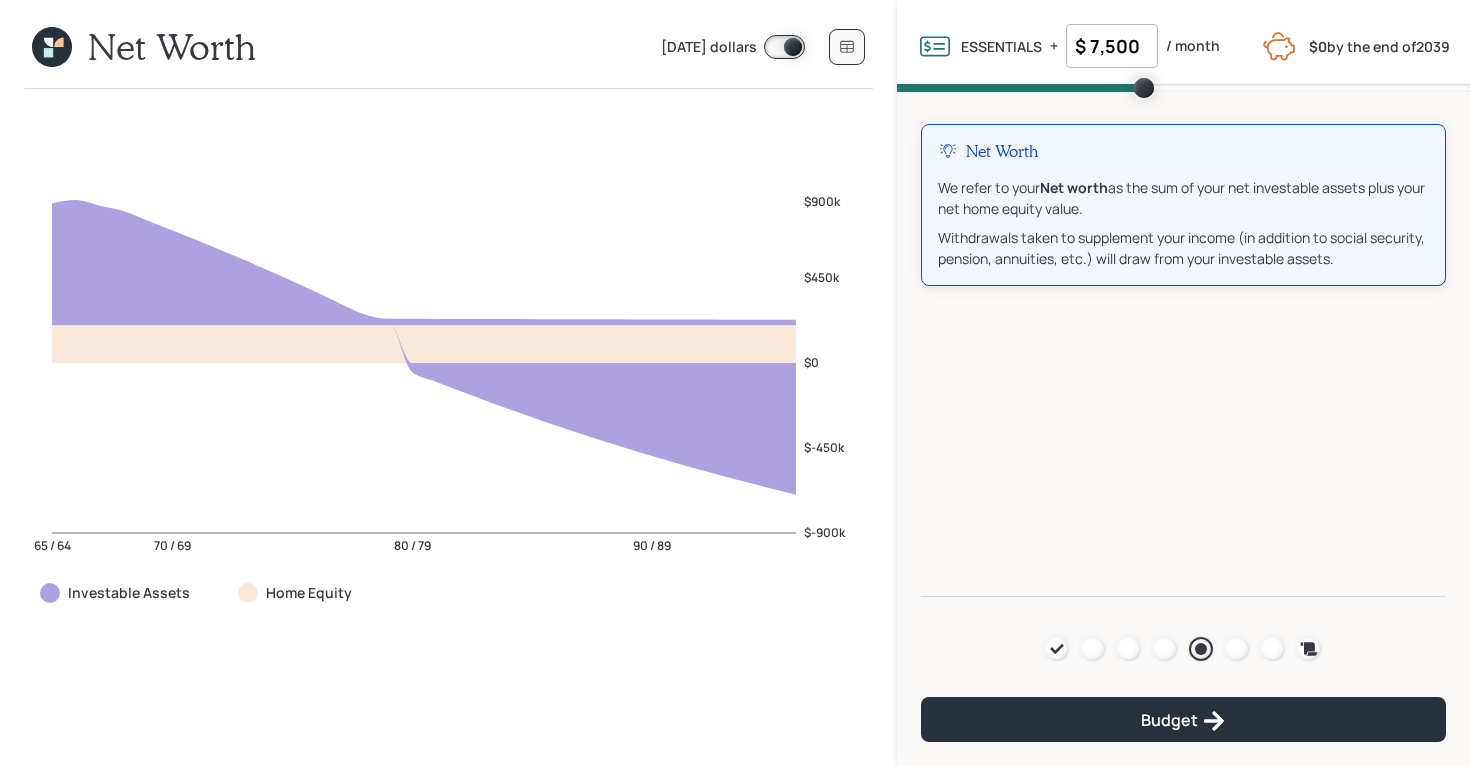 click on "$ 7,500" at bounding box center (1112, 46) 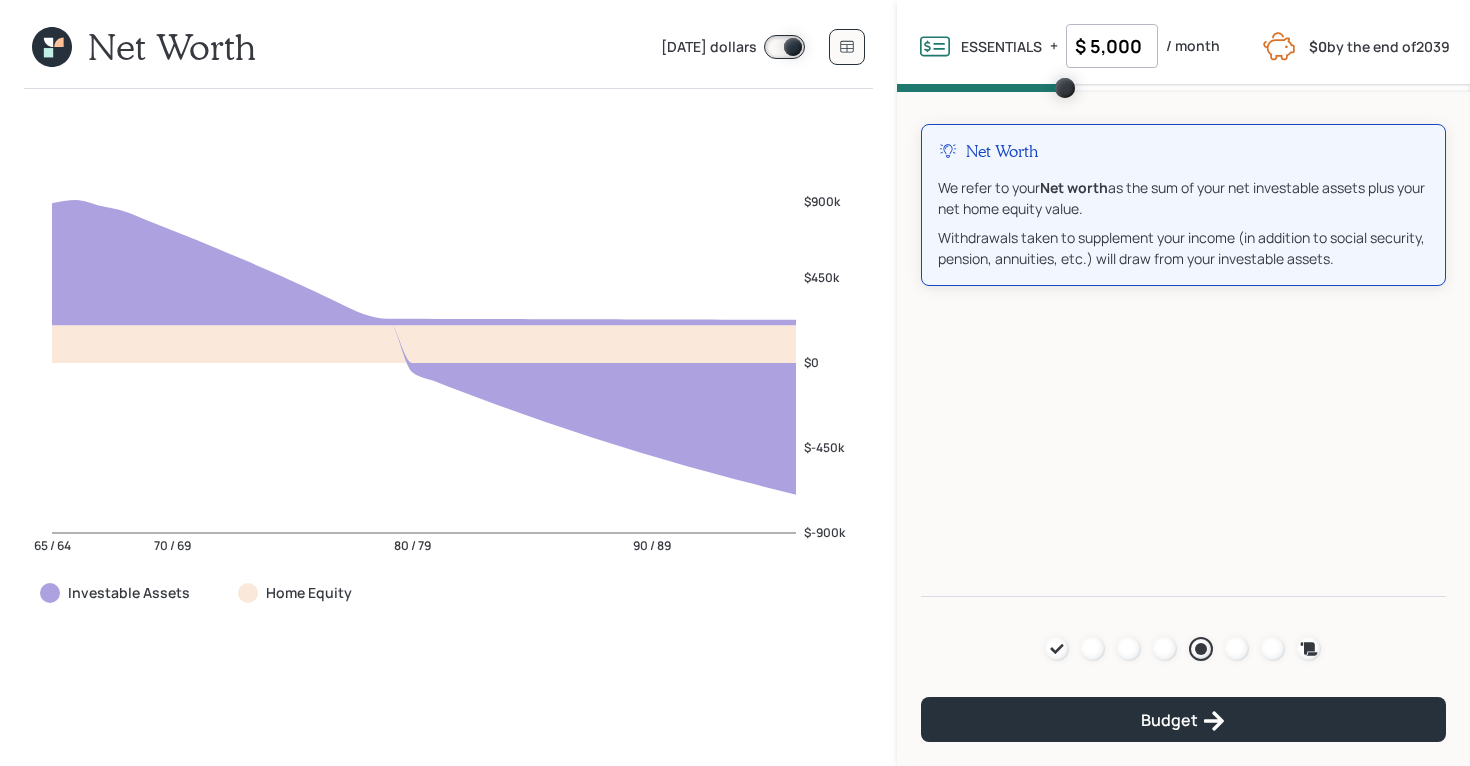 type on "$ 5,000" 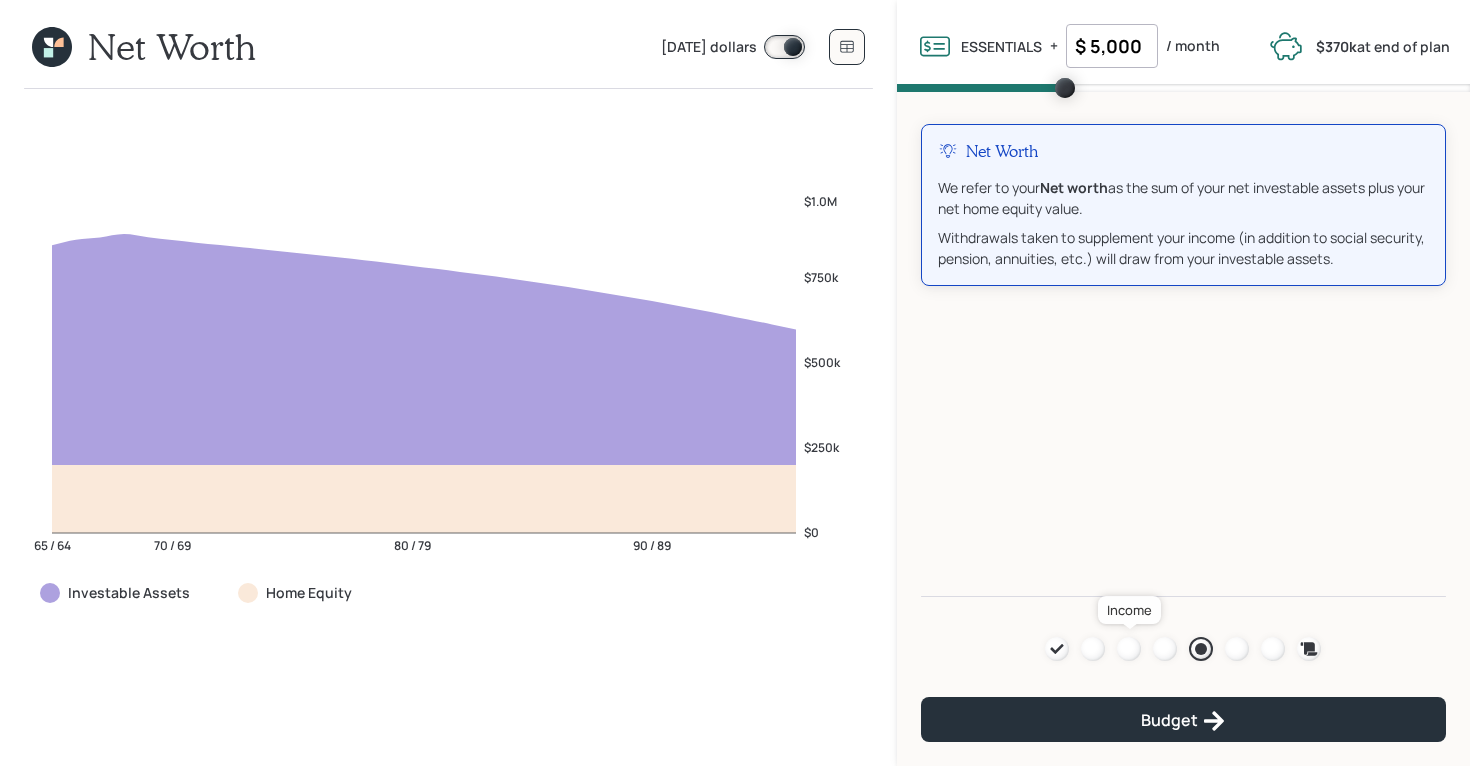 click at bounding box center (1129, 649) 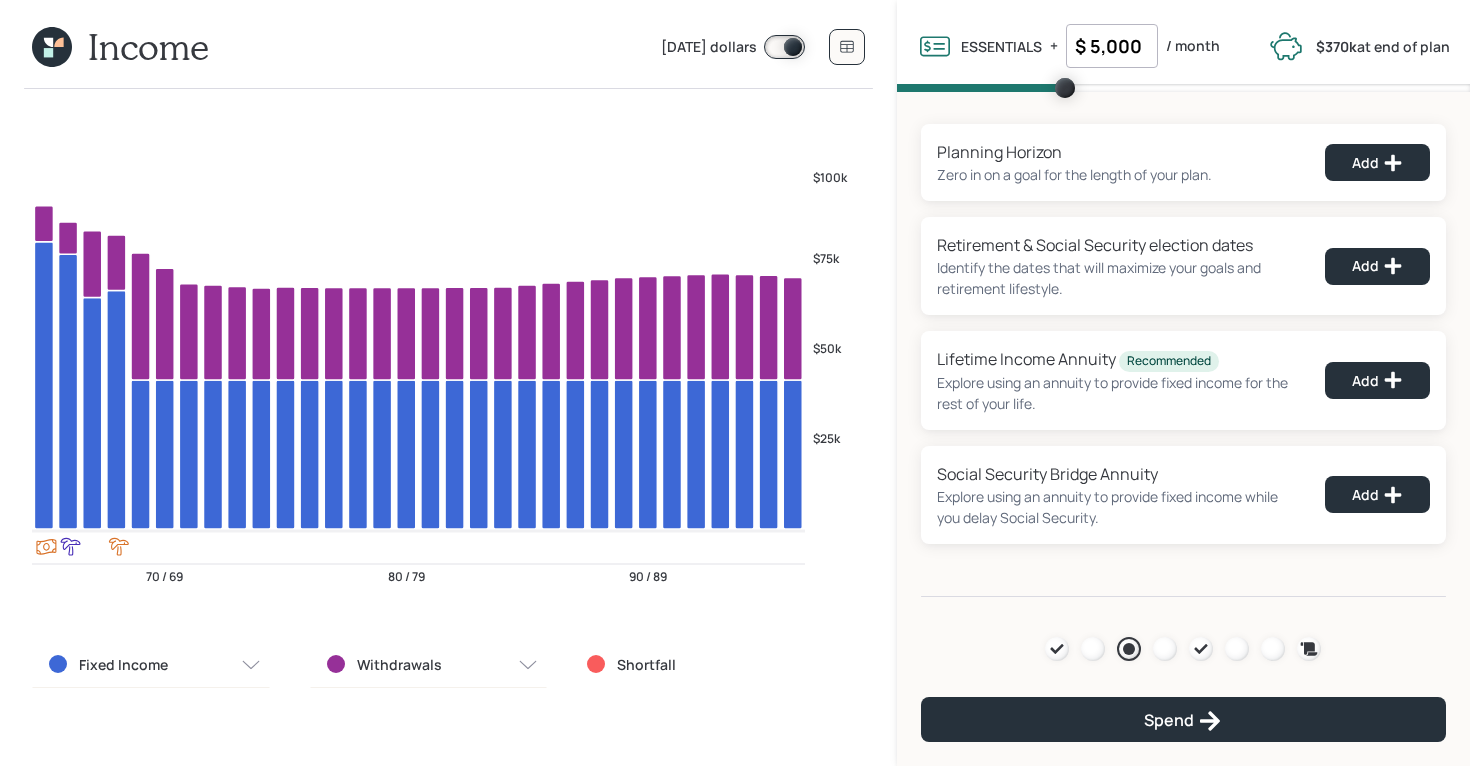 click at bounding box center (784, 47) 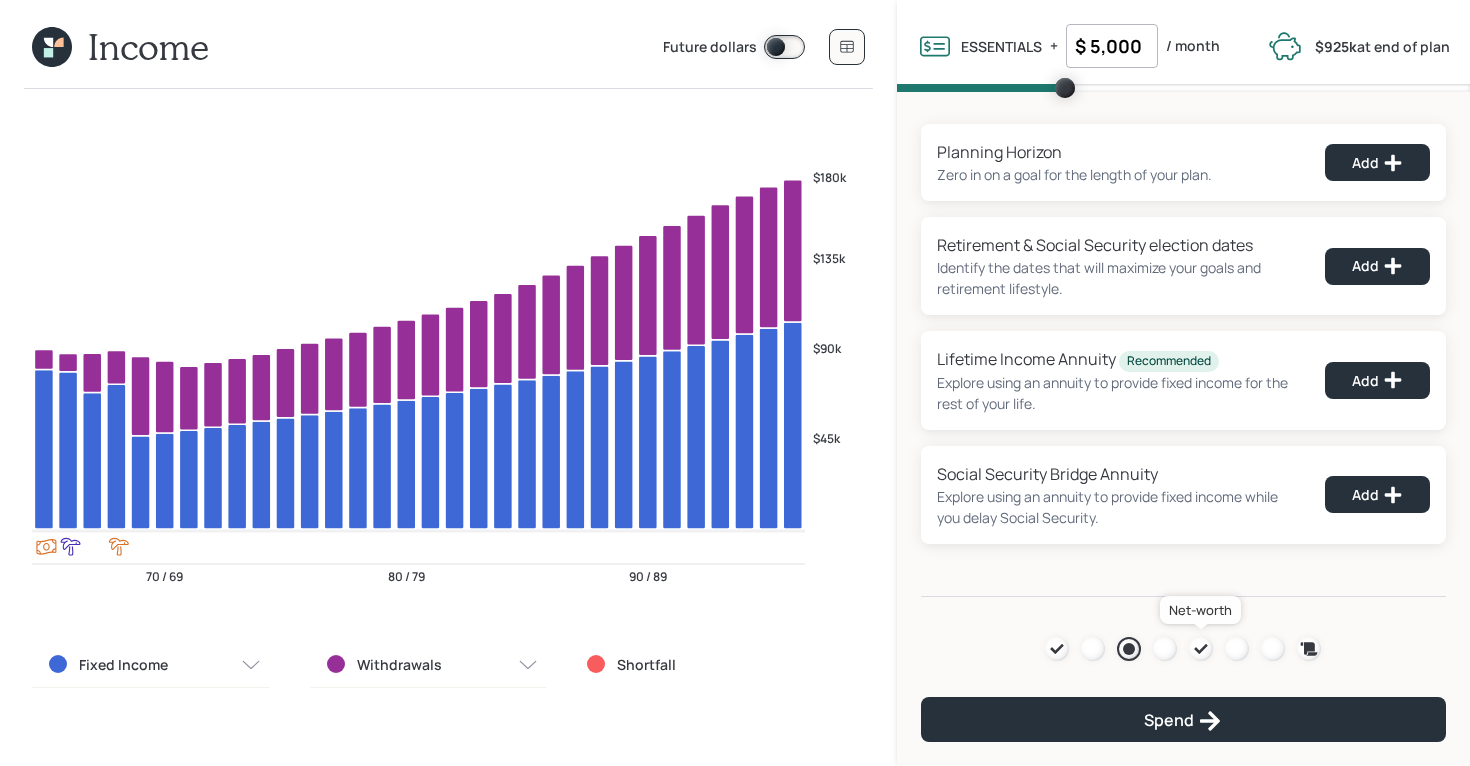 click at bounding box center [1201, 649] 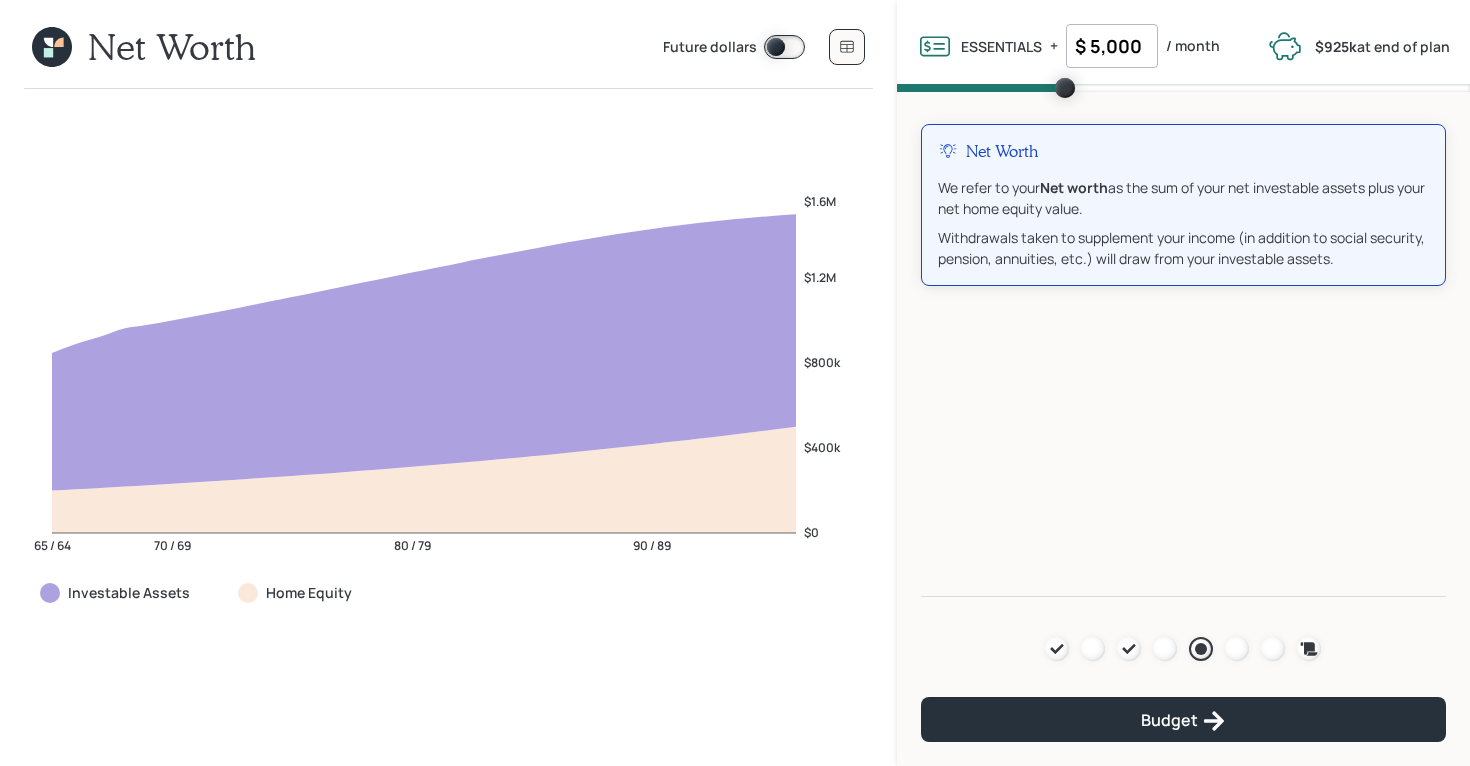 click on "$ 5,000" at bounding box center (1112, 46) 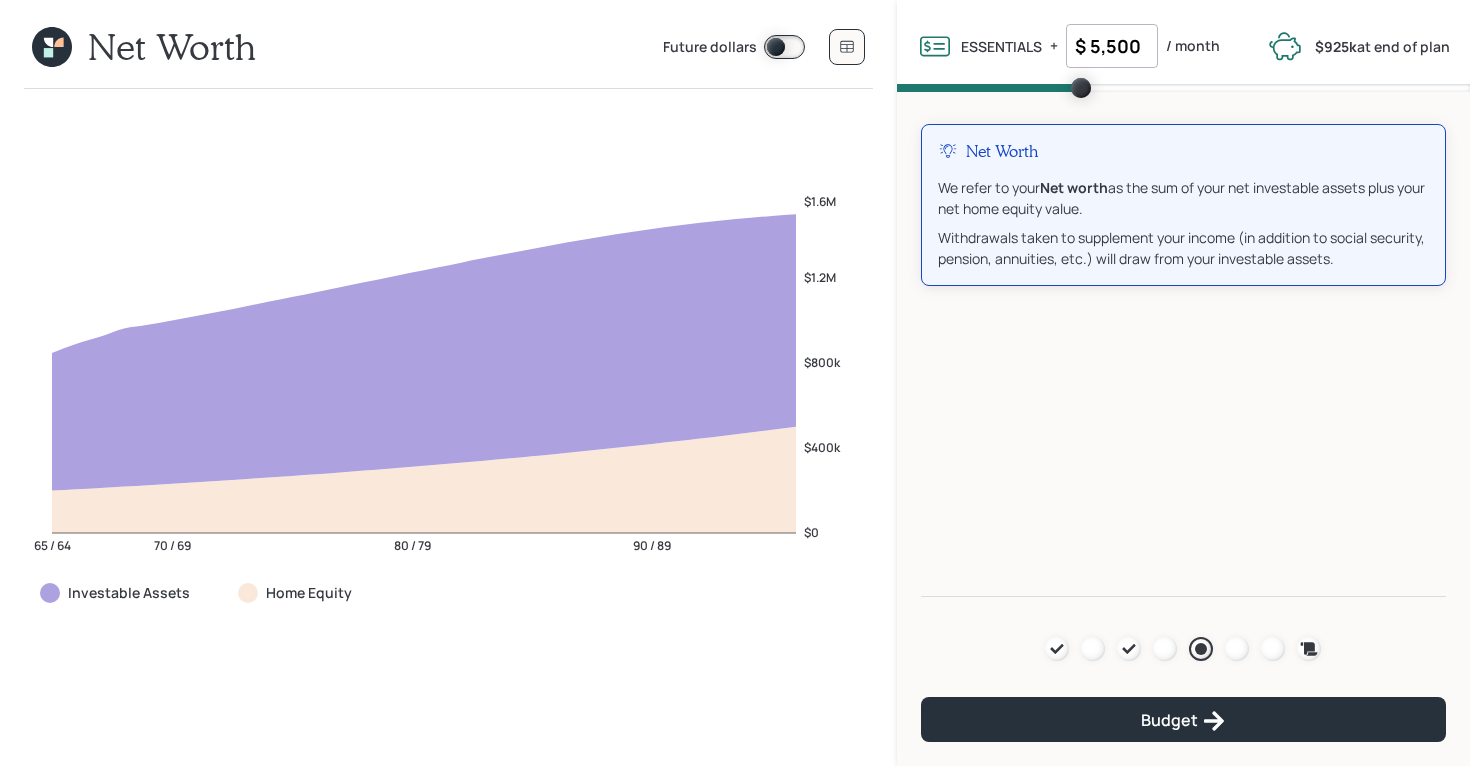 click on "Net Worth We refer to your  Net worth  as the sum of your net investable assets plus your net home equity value. Withdrawals taken to supplement your income (in addition to social security, pension, annuities, etc.) will draw from your investable assets.   Agenda Review Income Spend Net-worth Budget Taxes Invest   Budget" at bounding box center [1183, 344] 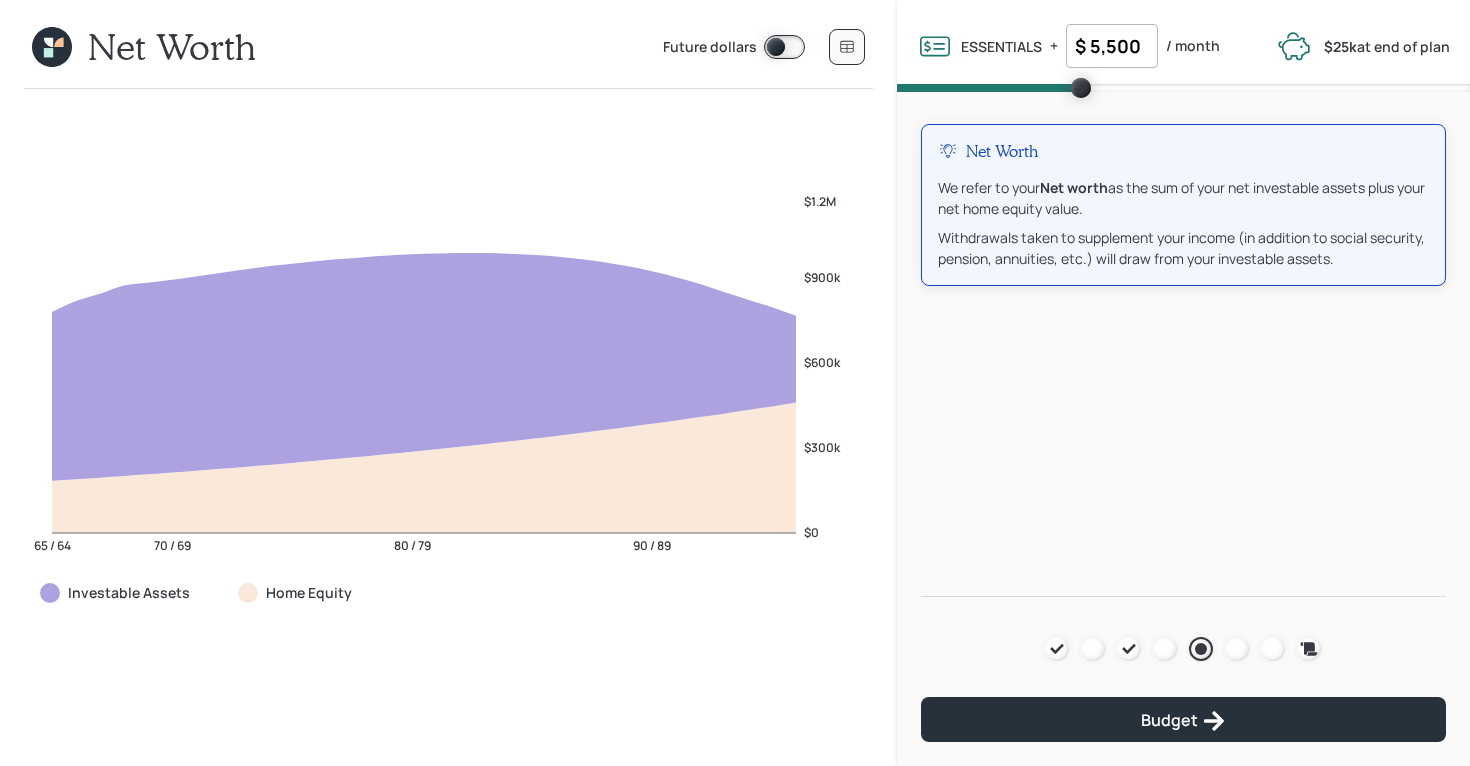 click at bounding box center (784, 47) 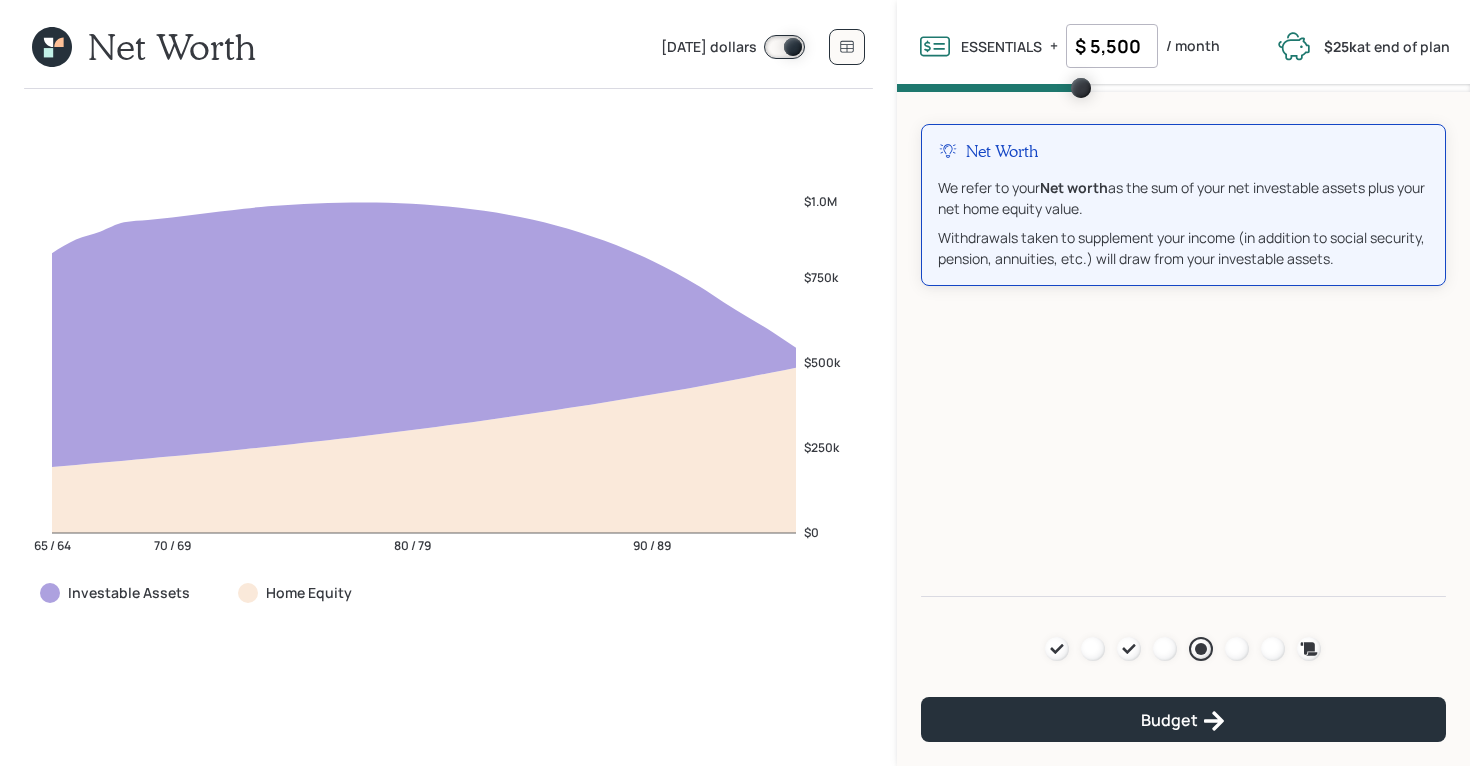 click on "Today's dollars" at bounding box center [709, 48] 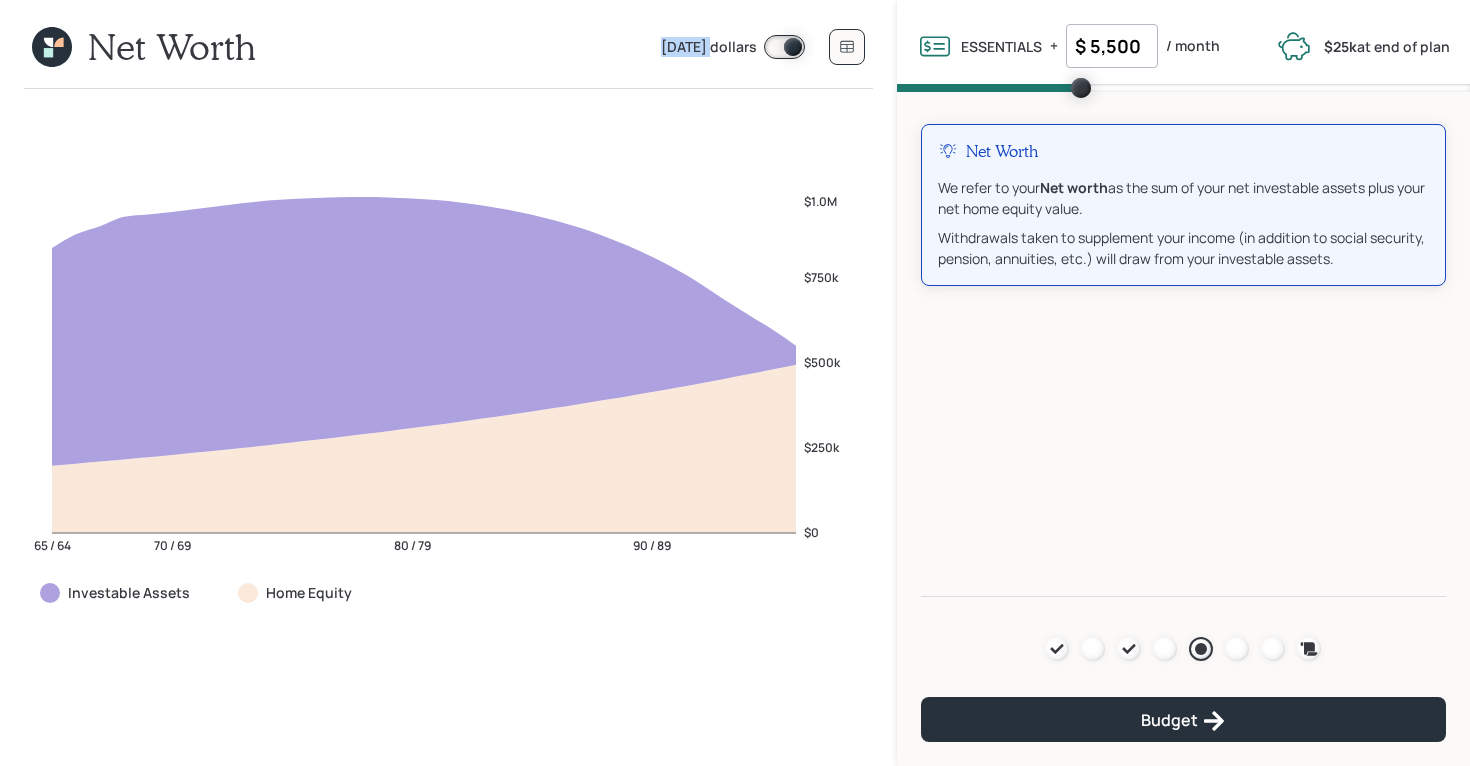 click on "Today's dollars" at bounding box center (709, 48) 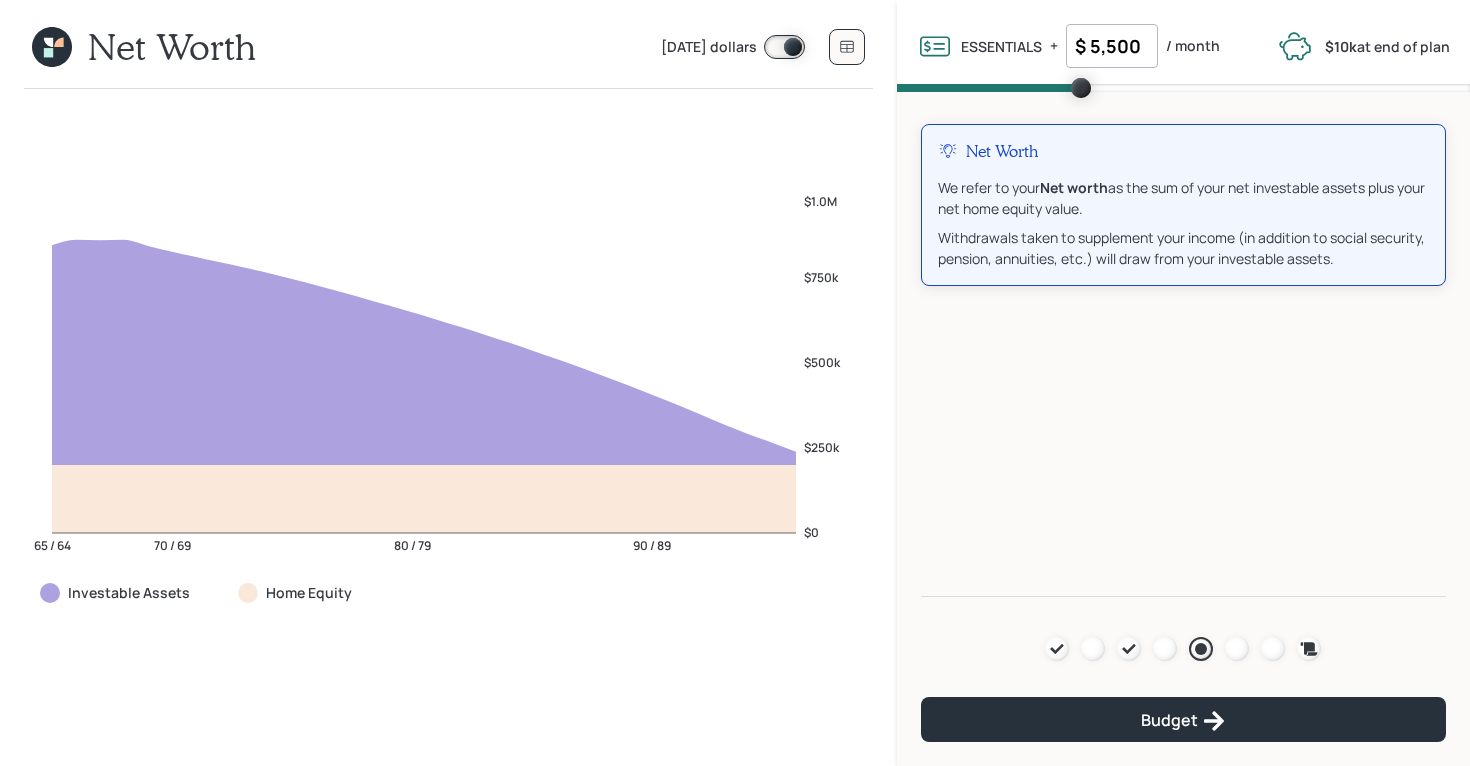 drag, startPoint x: 1084, startPoint y: 43, endPoint x: 1146, endPoint y: 43, distance: 62 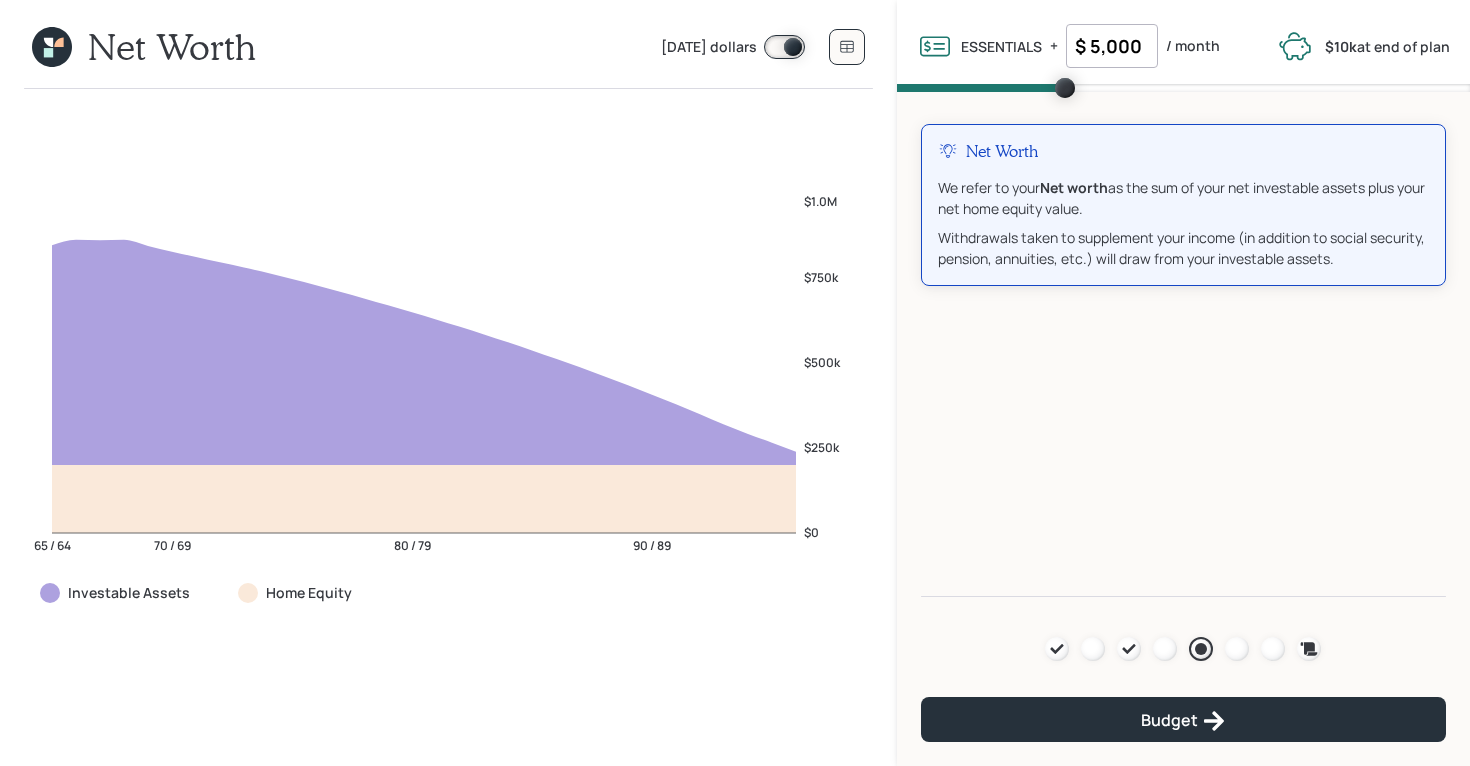 type on "$ 5,000" 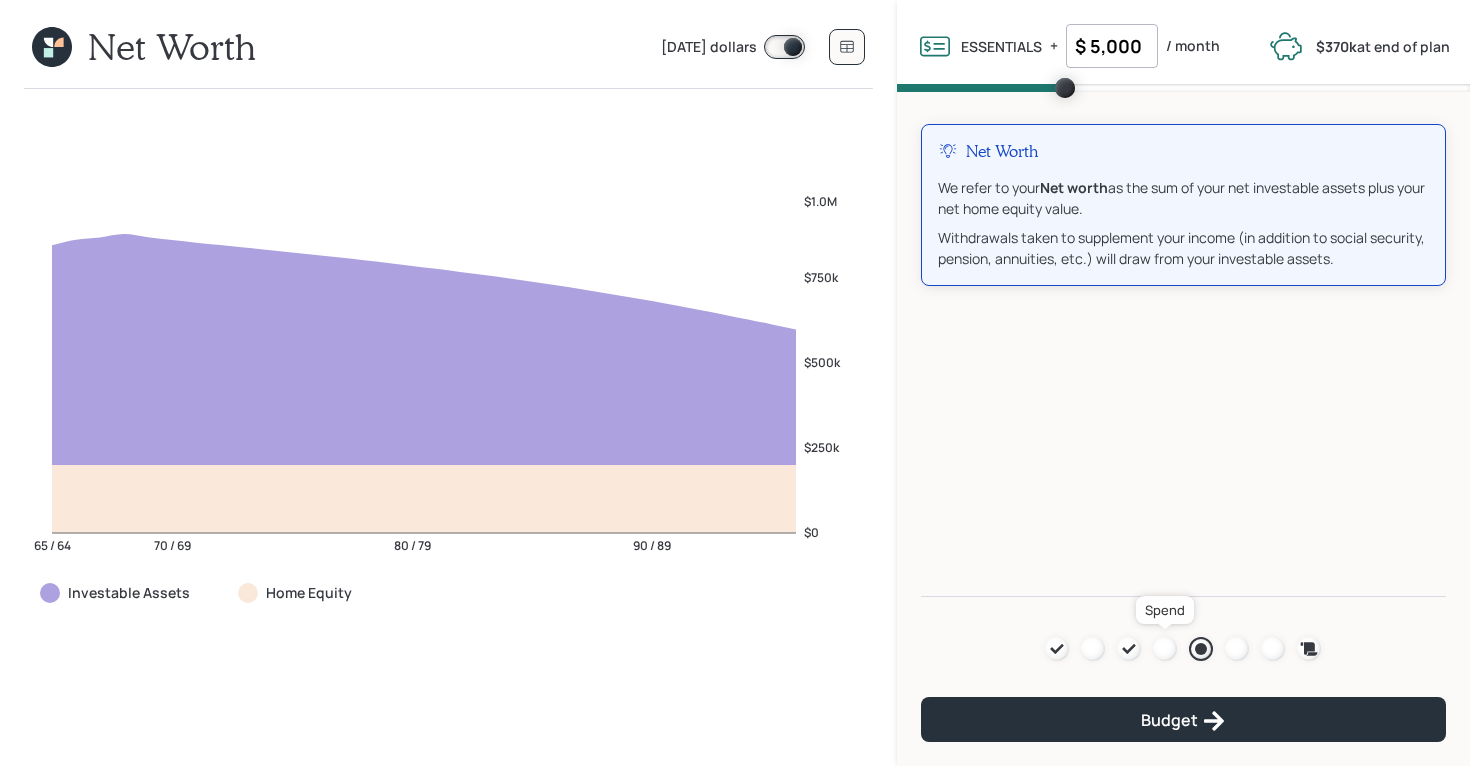 click at bounding box center [1165, 649] 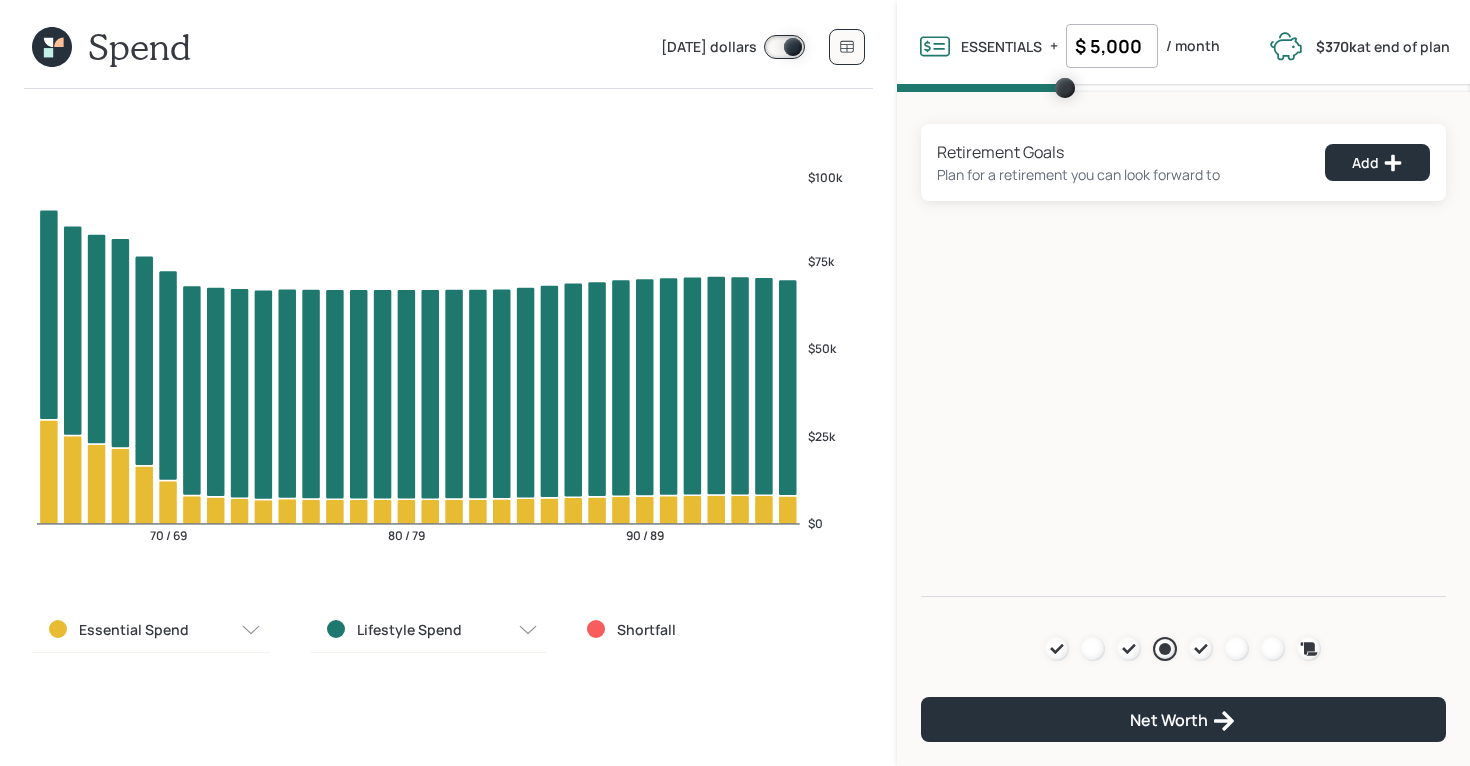 click 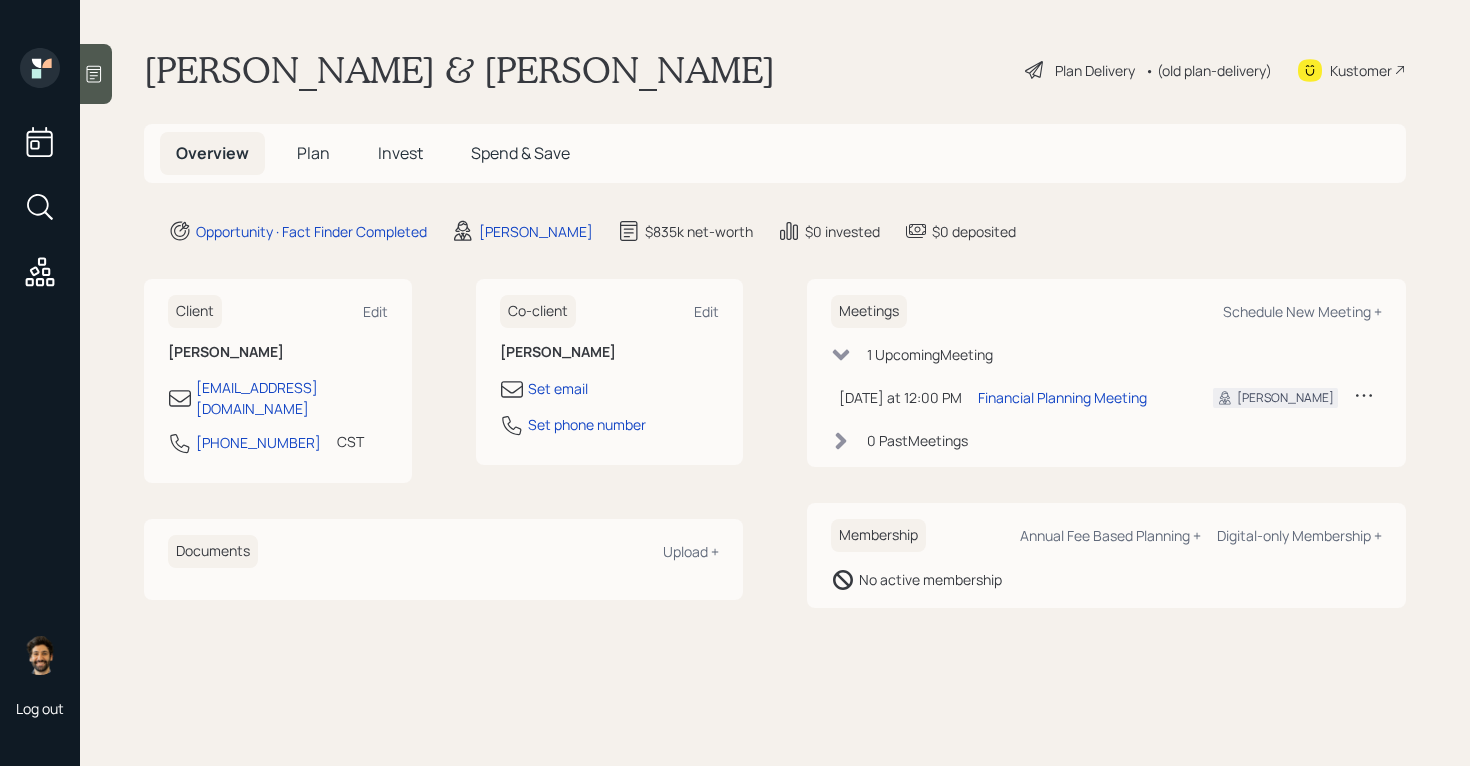 click on "Plan" at bounding box center (313, 153) 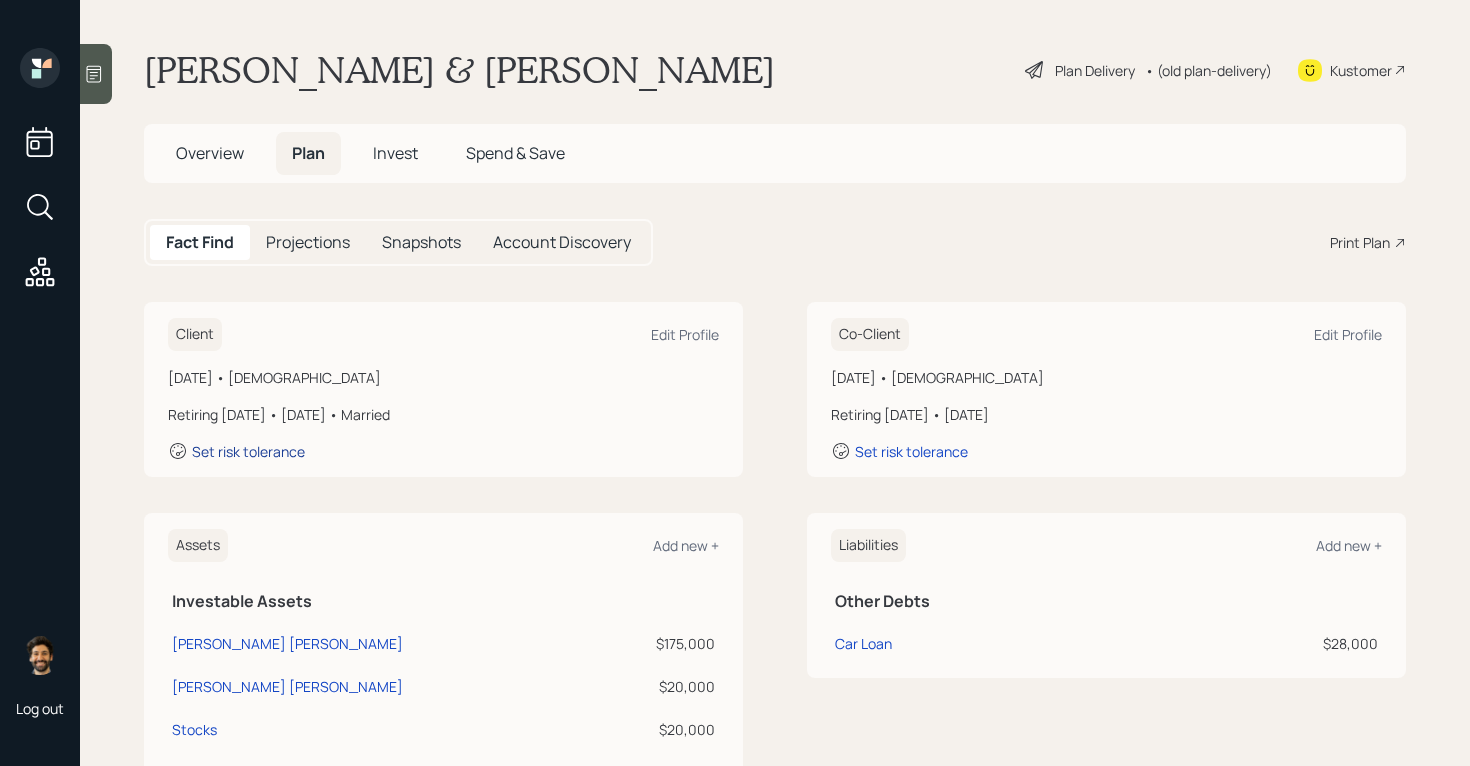click on "Set risk tolerance" at bounding box center (248, 451) 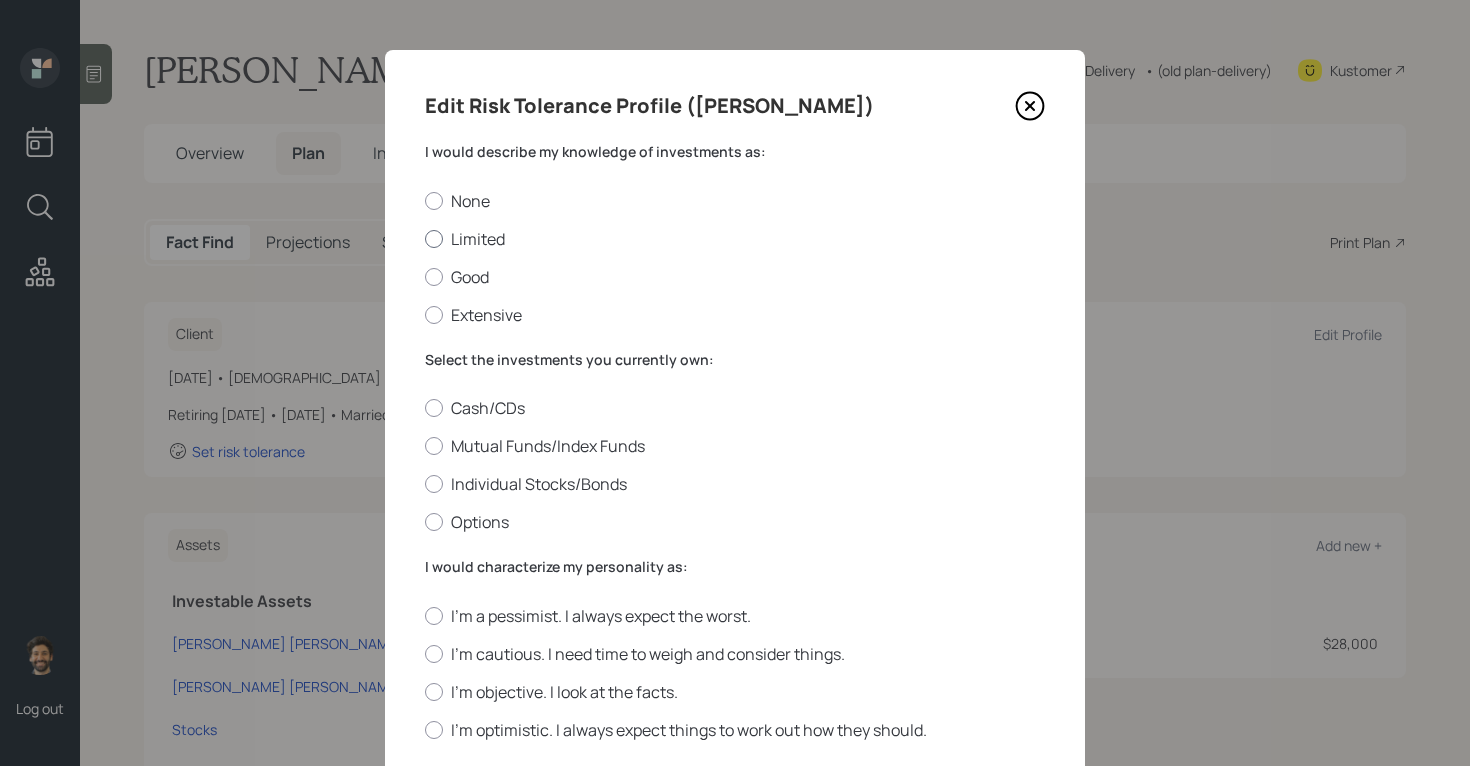 click on "Limited" at bounding box center [735, 239] 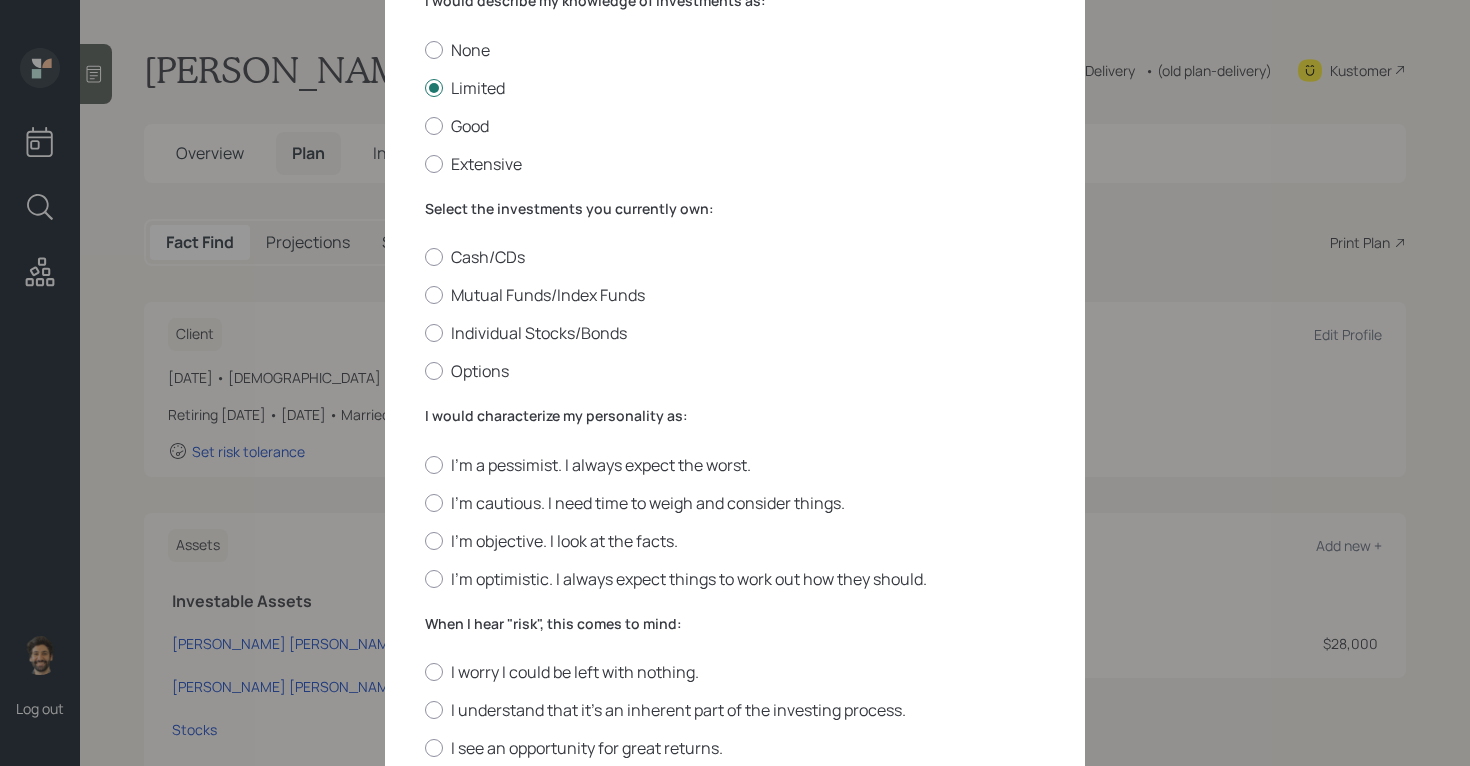 scroll, scrollTop: 152, scrollLeft: 0, axis: vertical 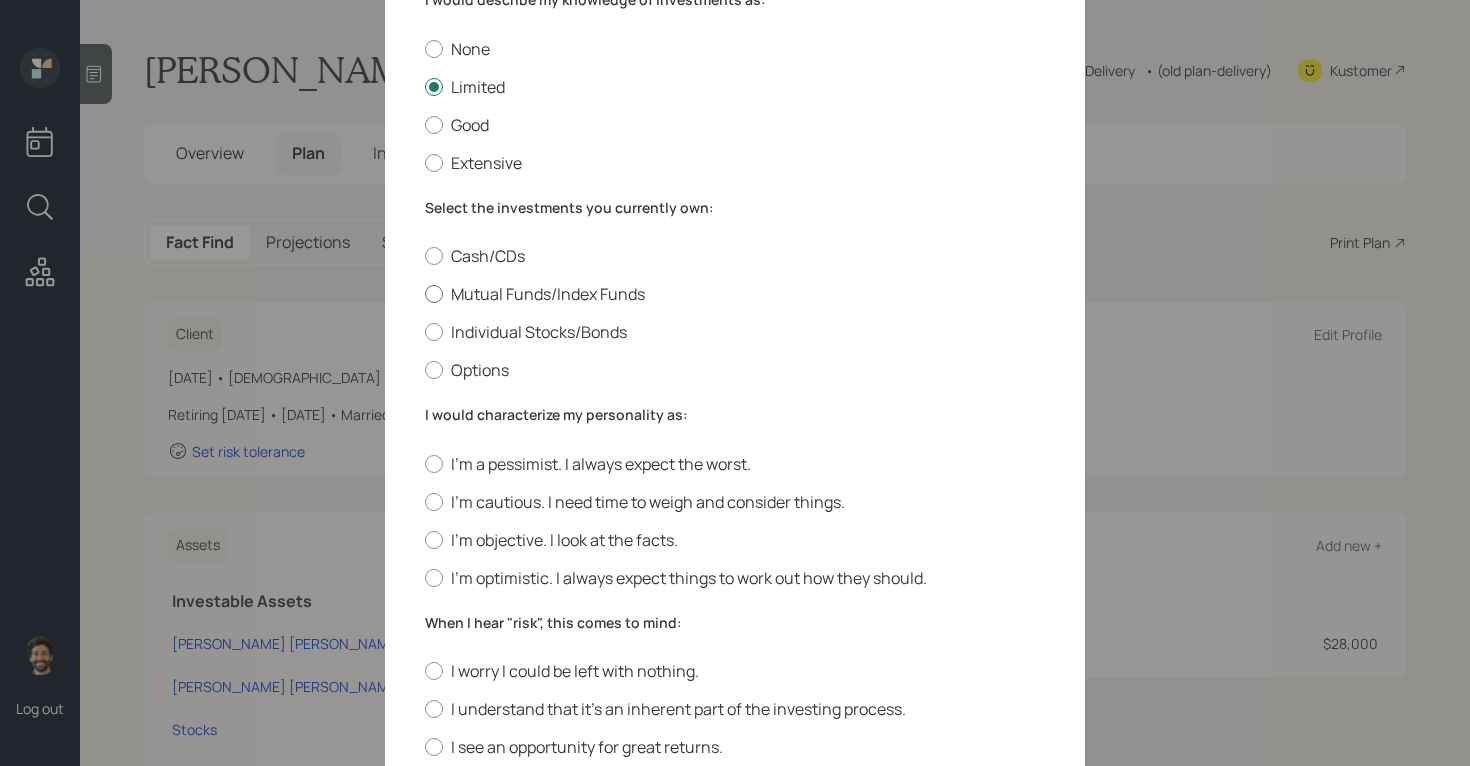 click on "Mutual Funds/Index Funds" at bounding box center (735, 294) 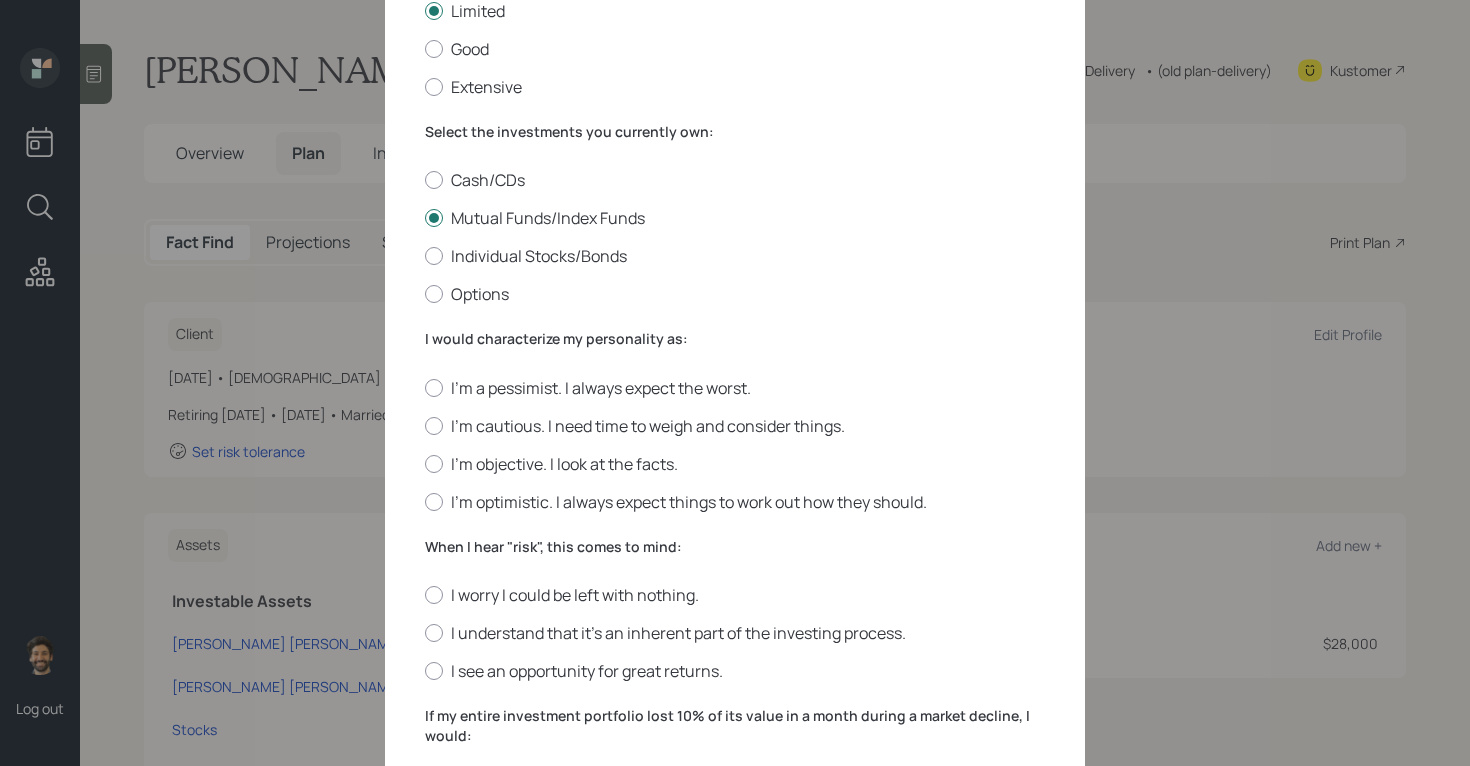 scroll, scrollTop: 239, scrollLeft: 0, axis: vertical 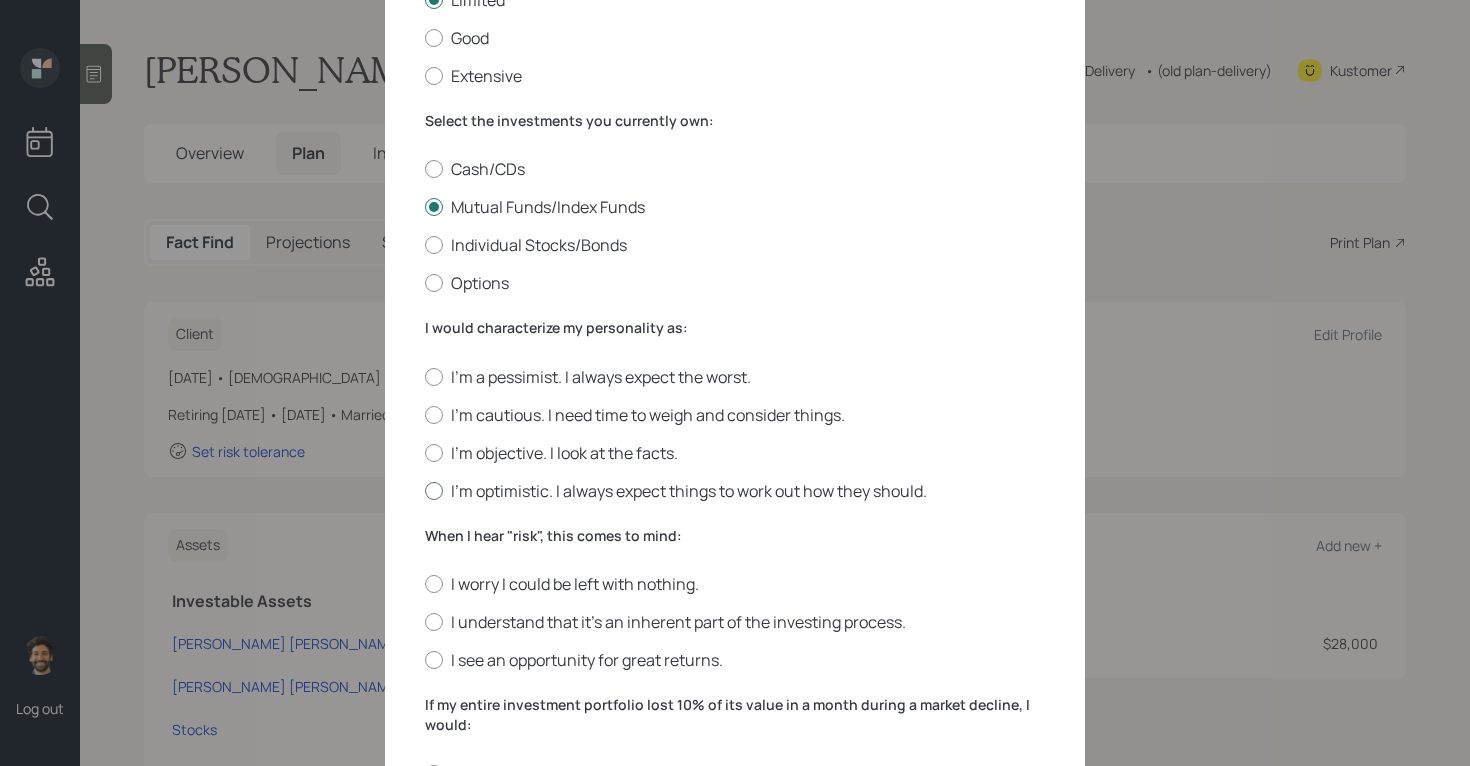 click on "I'm optimistic. I always expect things to work out how they should." at bounding box center [735, 491] 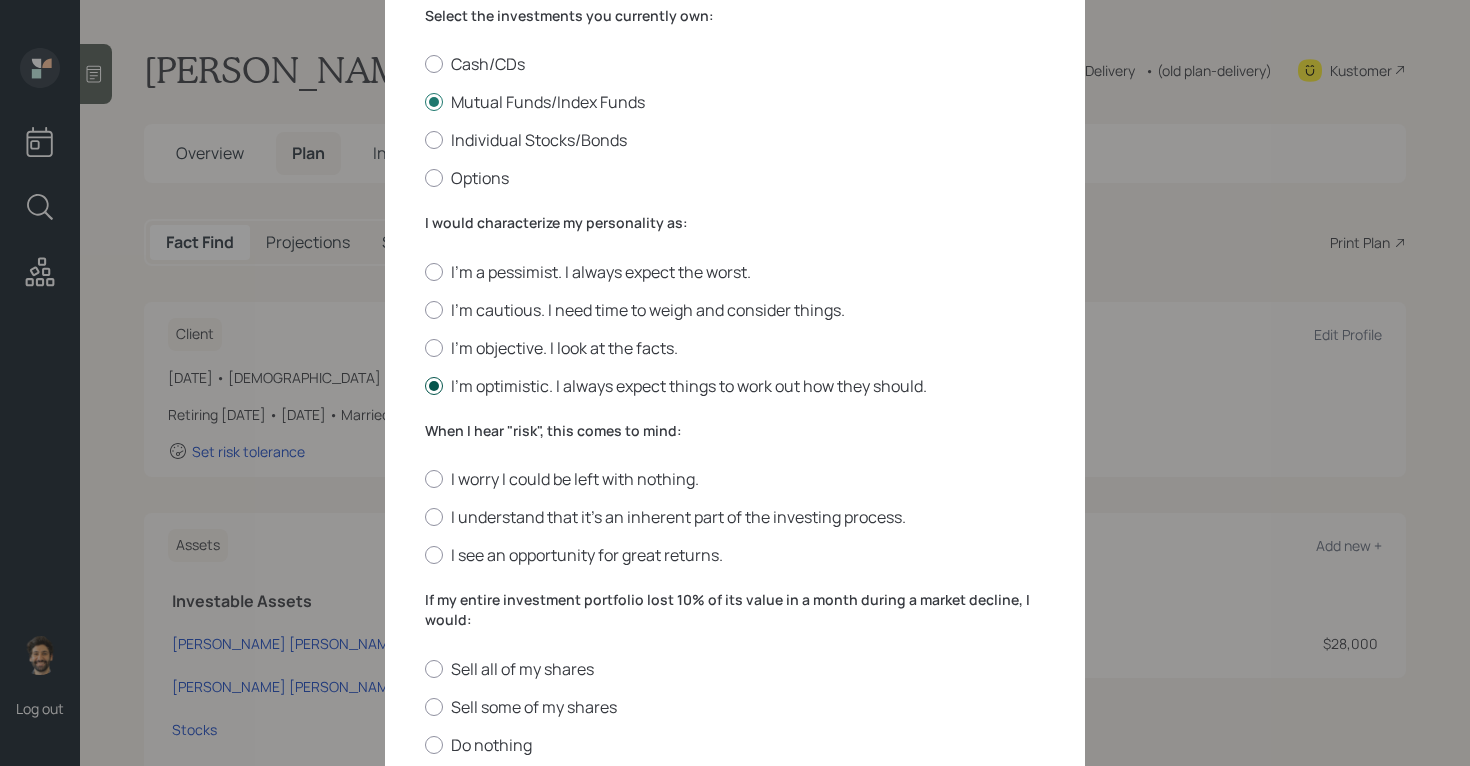 scroll, scrollTop: 356, scrollLeft: 0, axis: vertical 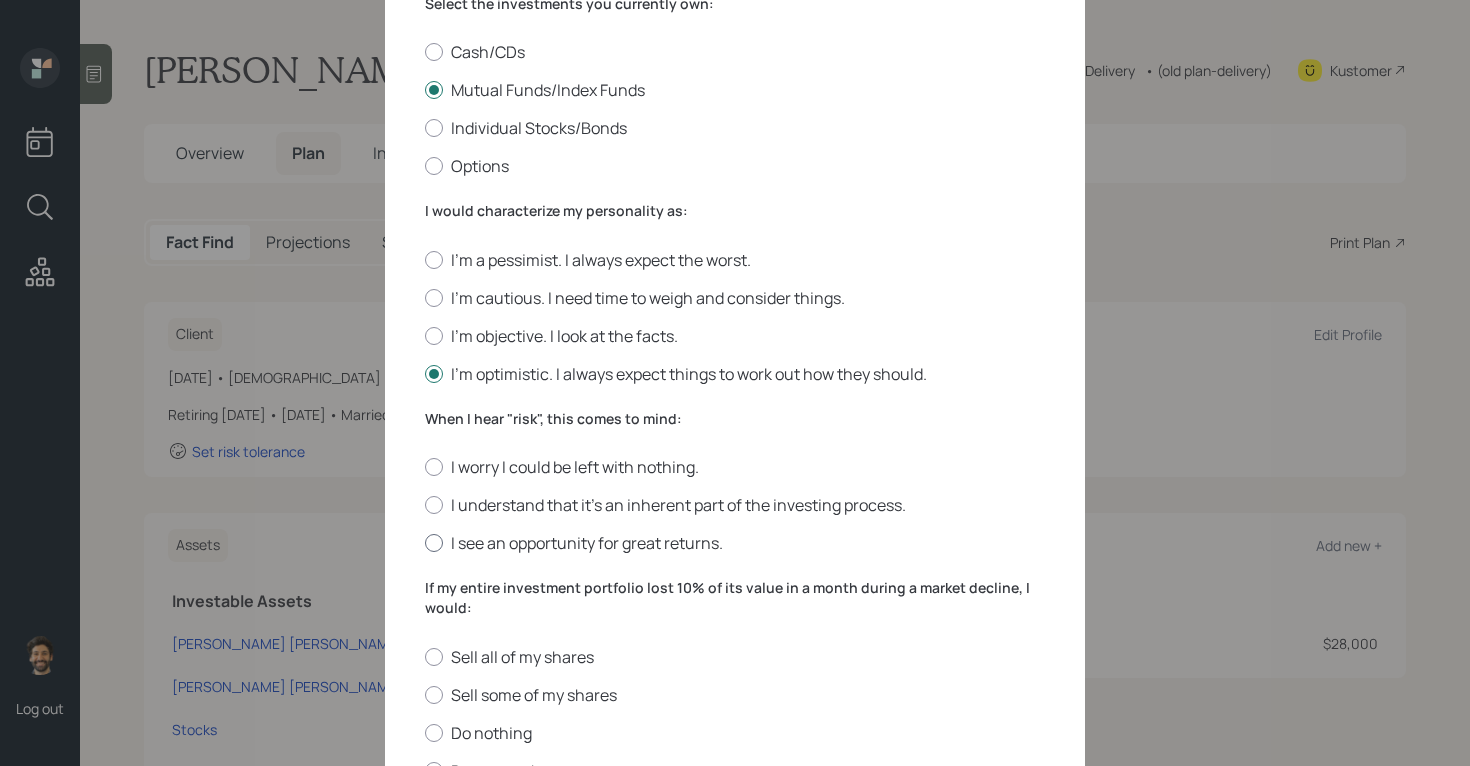 click on "I see an opportunity for great returns." at bounding box center [735, 543] 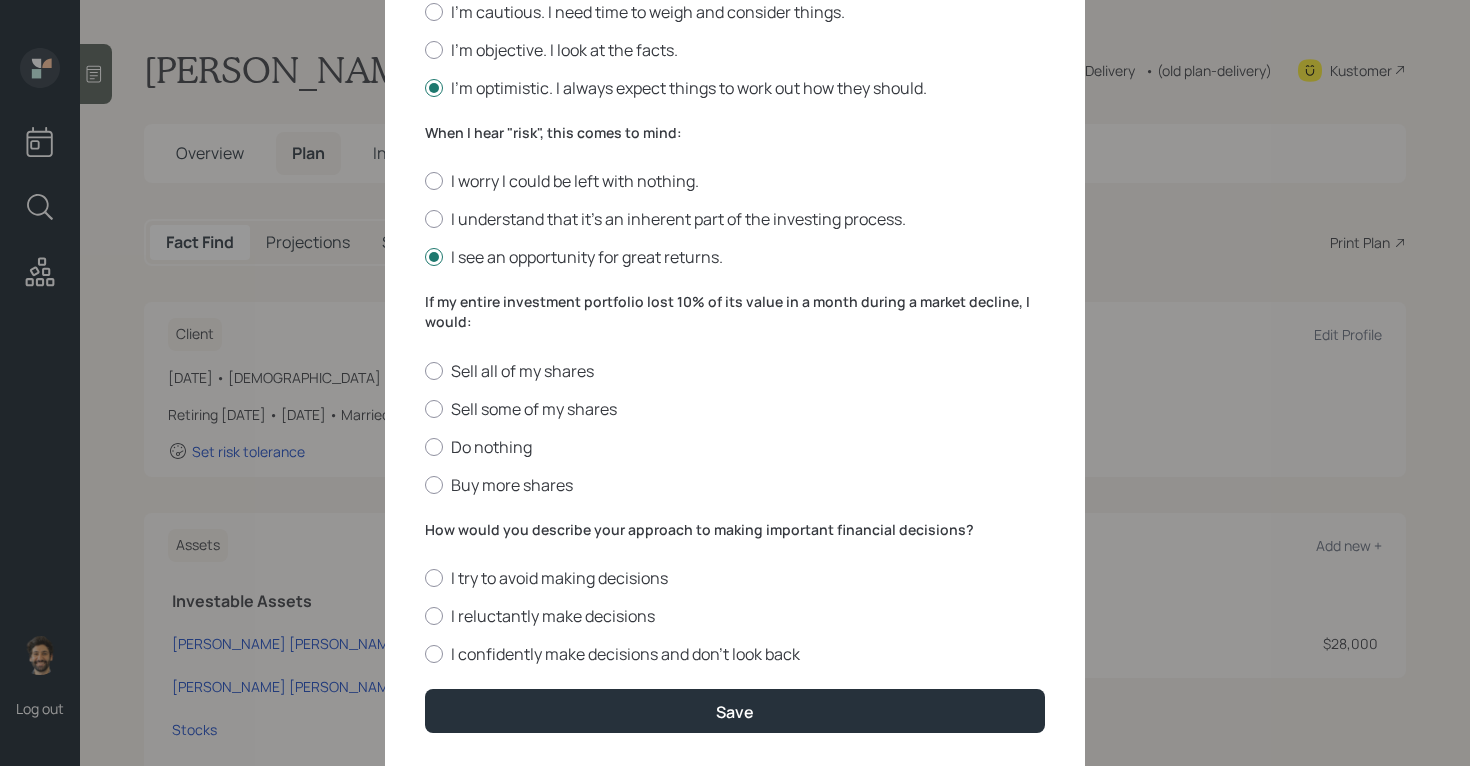 scroll, scrollTop: 643, scrollLeft: 0, axis: vertical 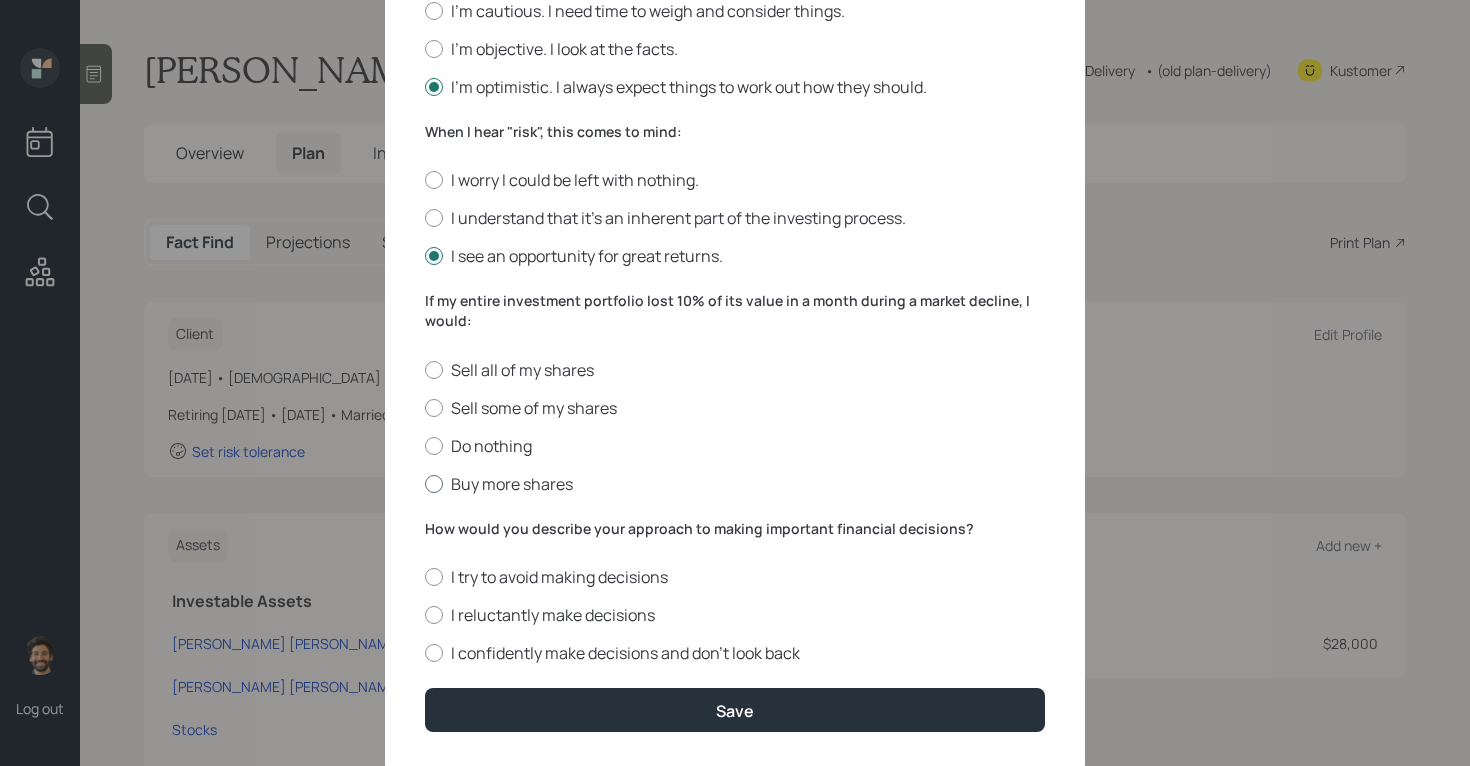 click on "Buy more shares" at bounding box center [735, 484] 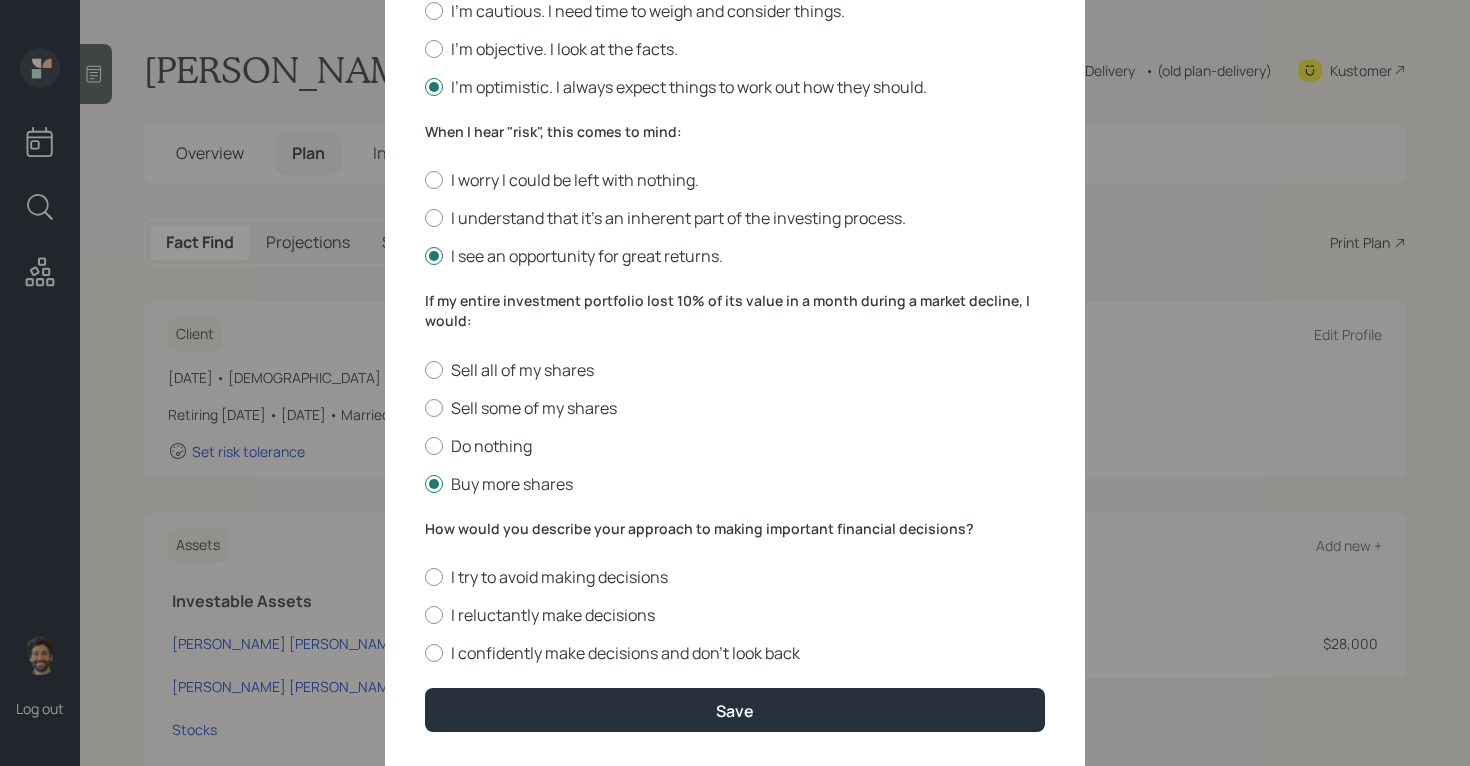 click on "Sell all of my shares Sell some of my shares Do nothing Buy more shares" at bounding box center (735, 427) 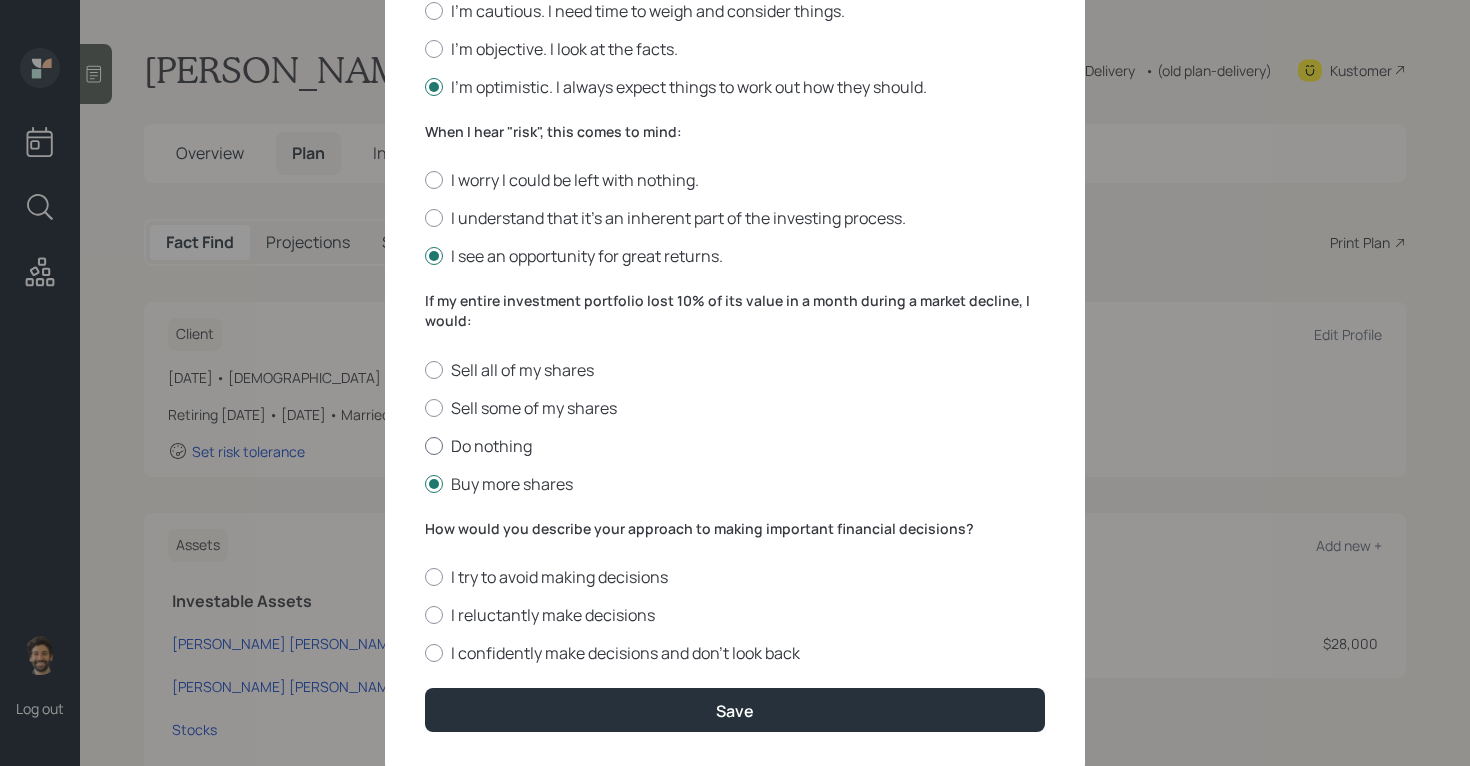 click on "Do nothing" at bounding box center (735, 446) 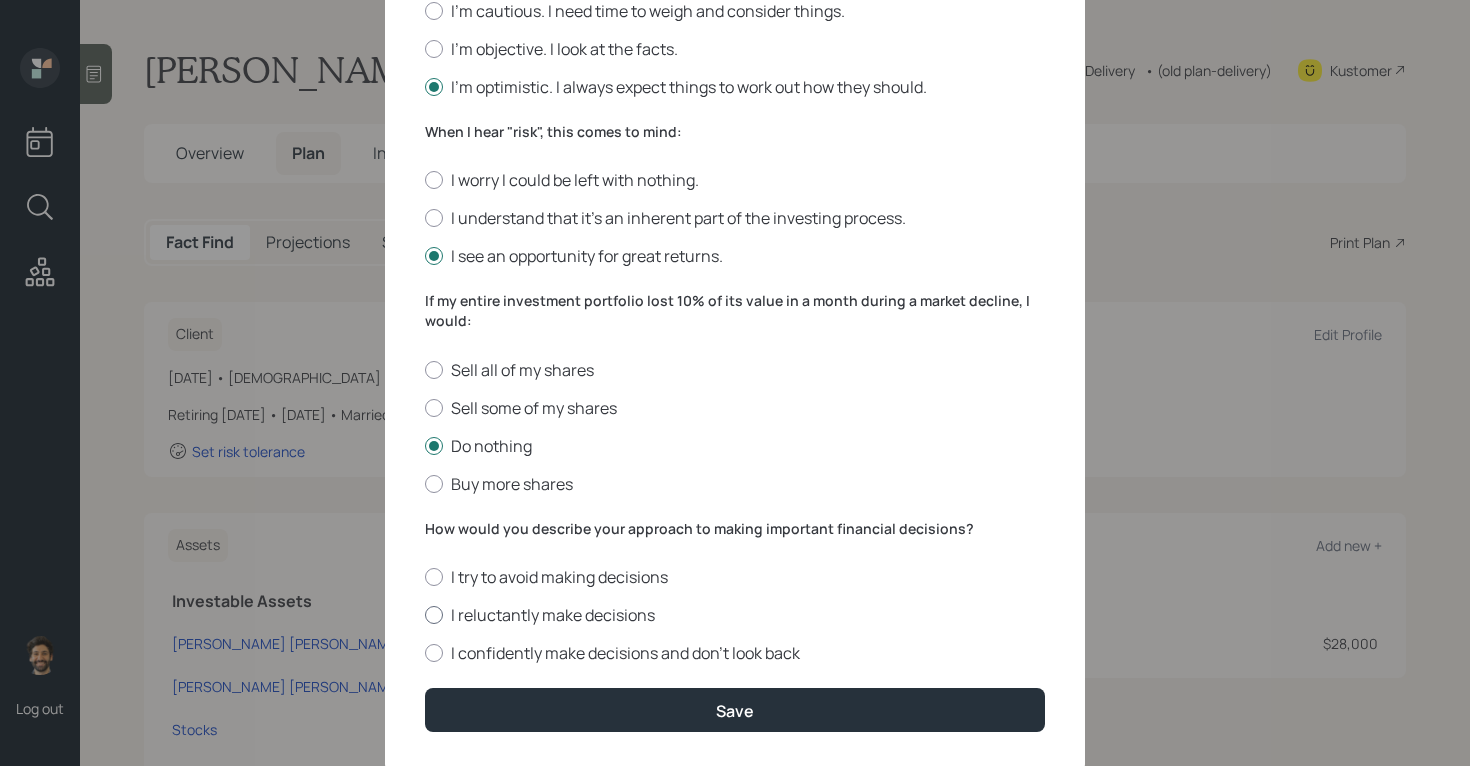 click at bounding box center [434, 615] 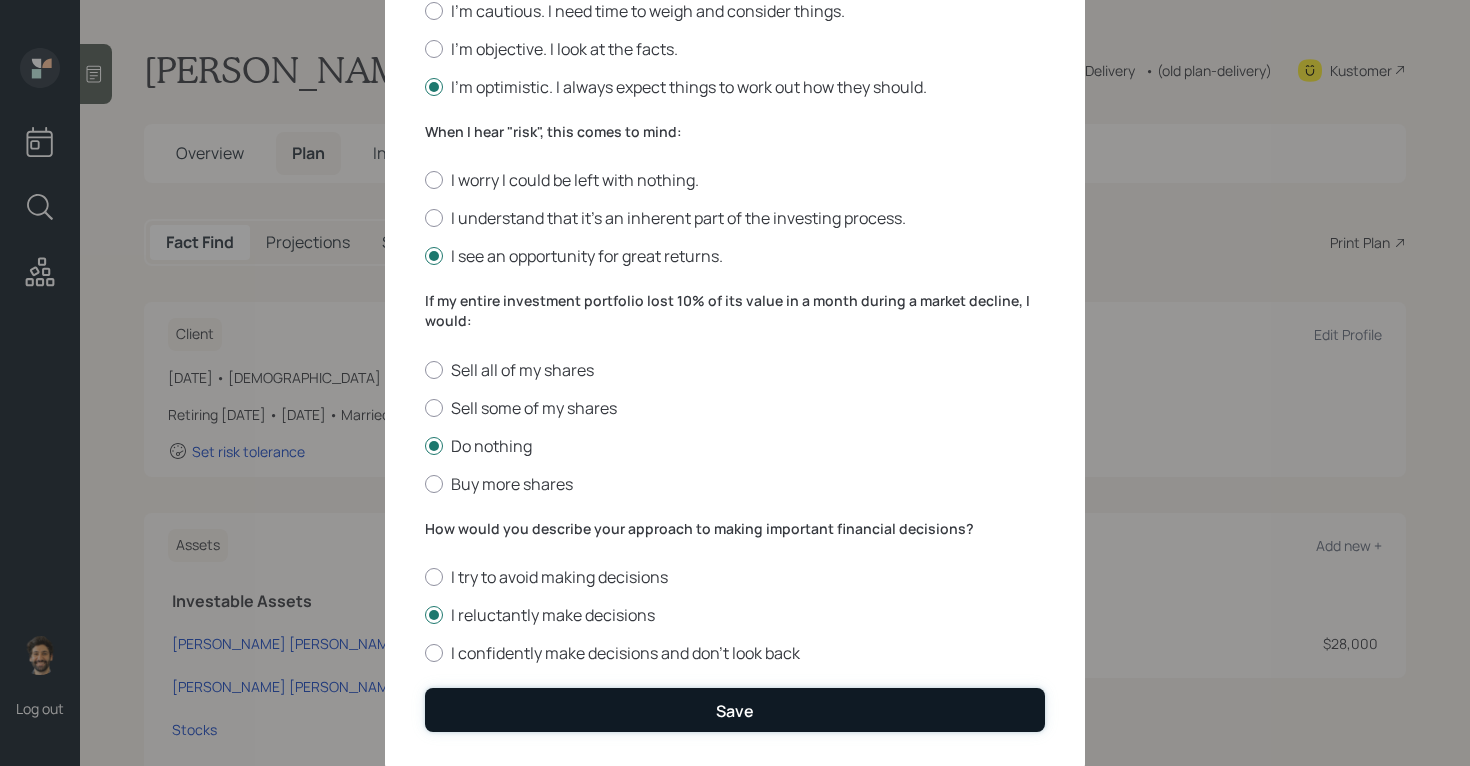 click on "Save" at bounding box center [735, 709] 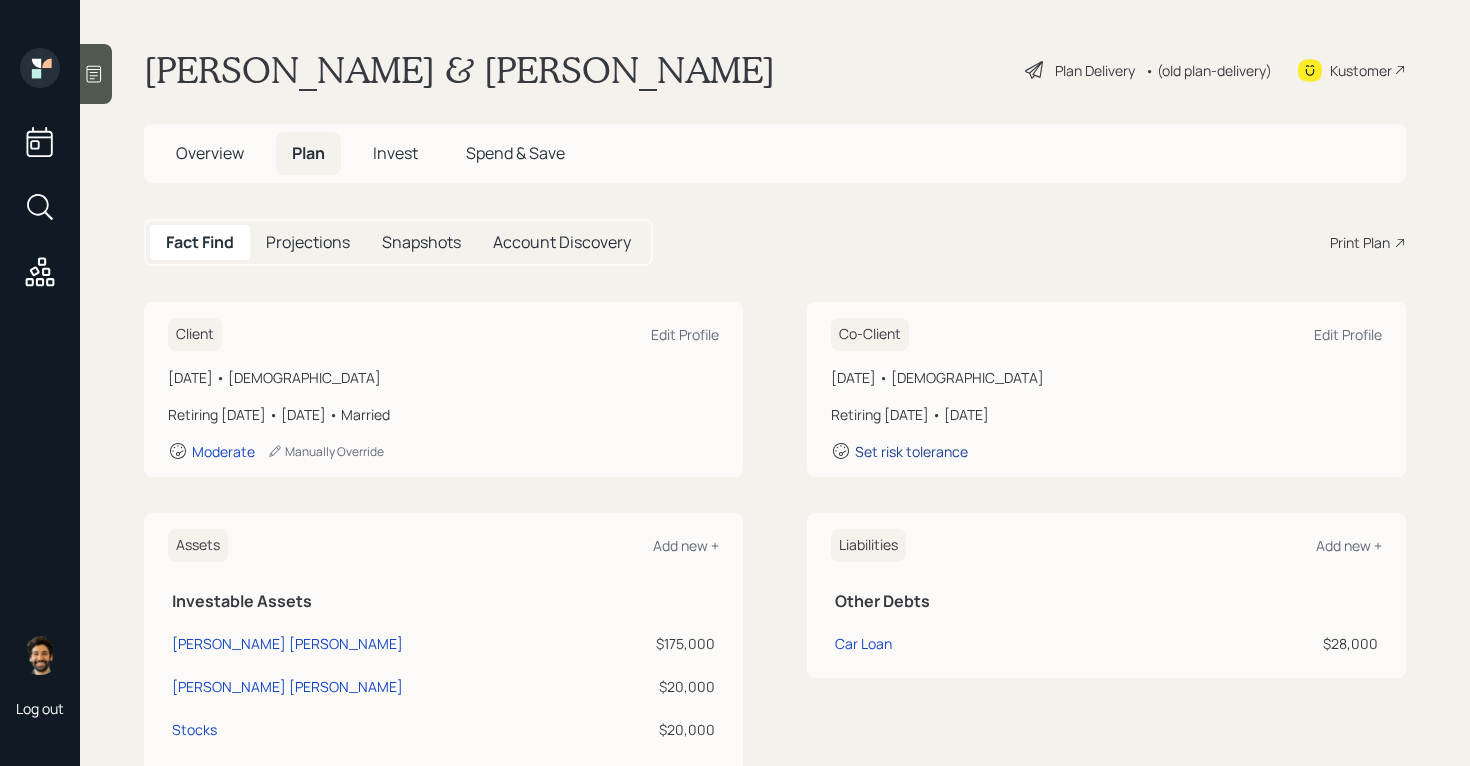 click on "Set risk tolerance" at bounding box center (911, 451) 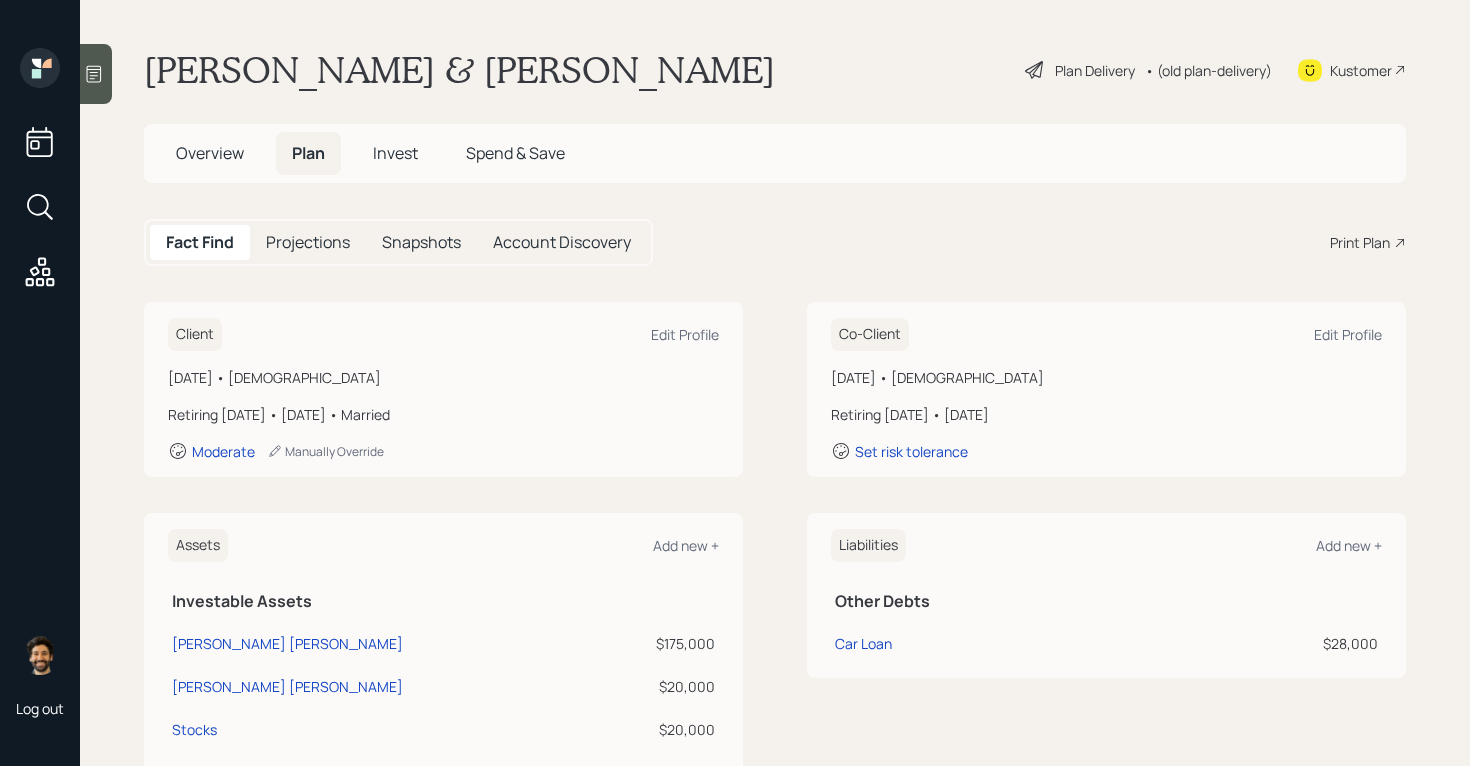 click on "Invest" at bounding box center [395, 153] 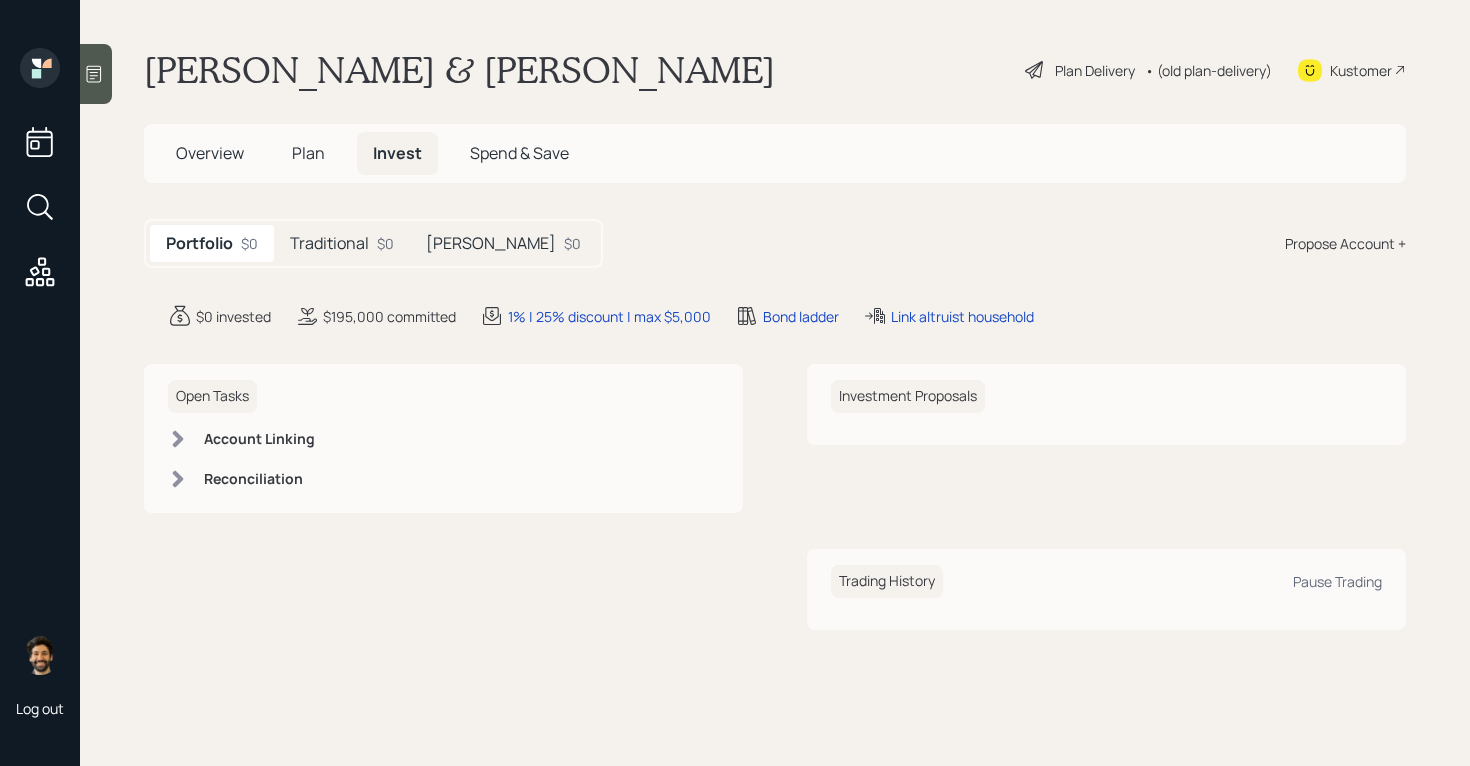 click on "Traditional" at bounding box center (329, 243) 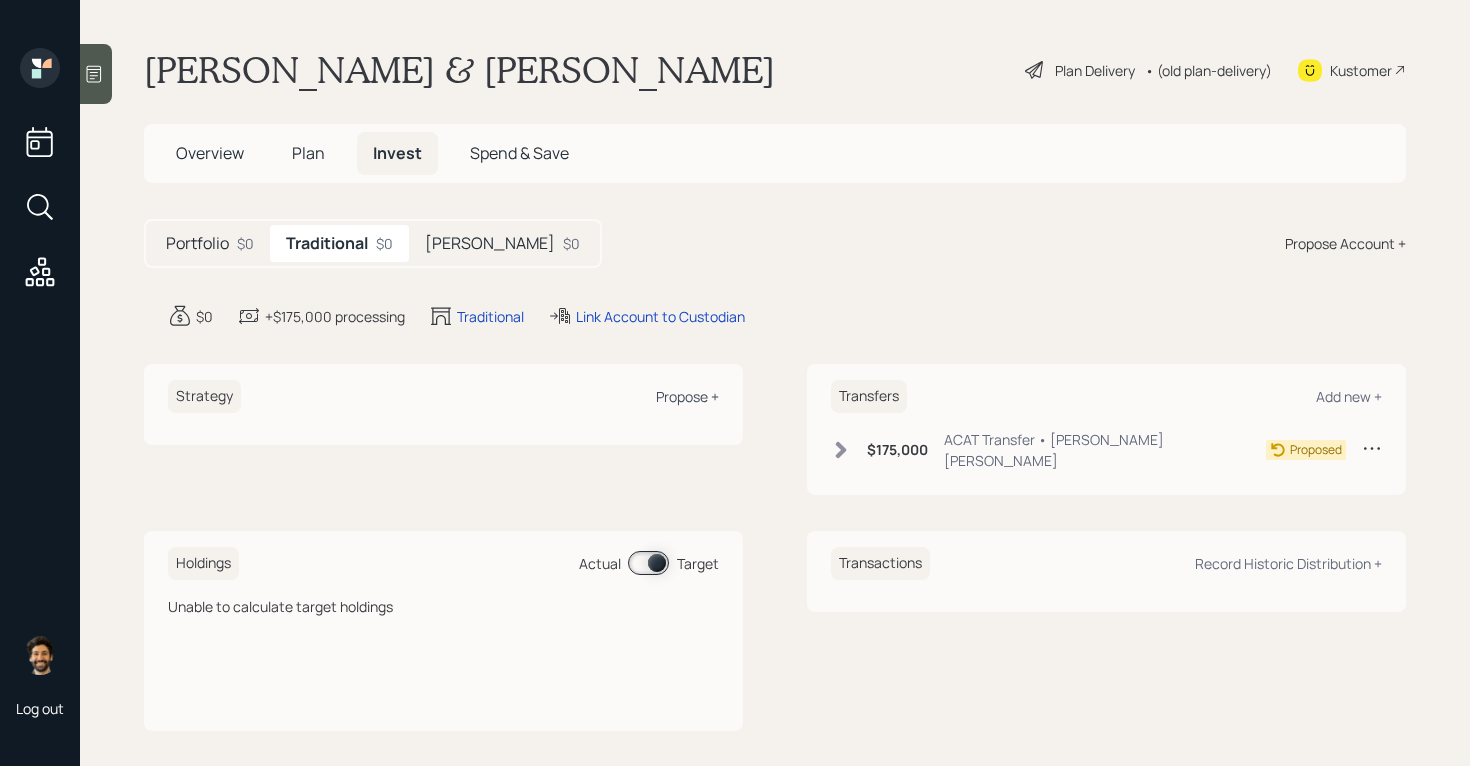 click on "Propose +" at bounding box center (687, 396) 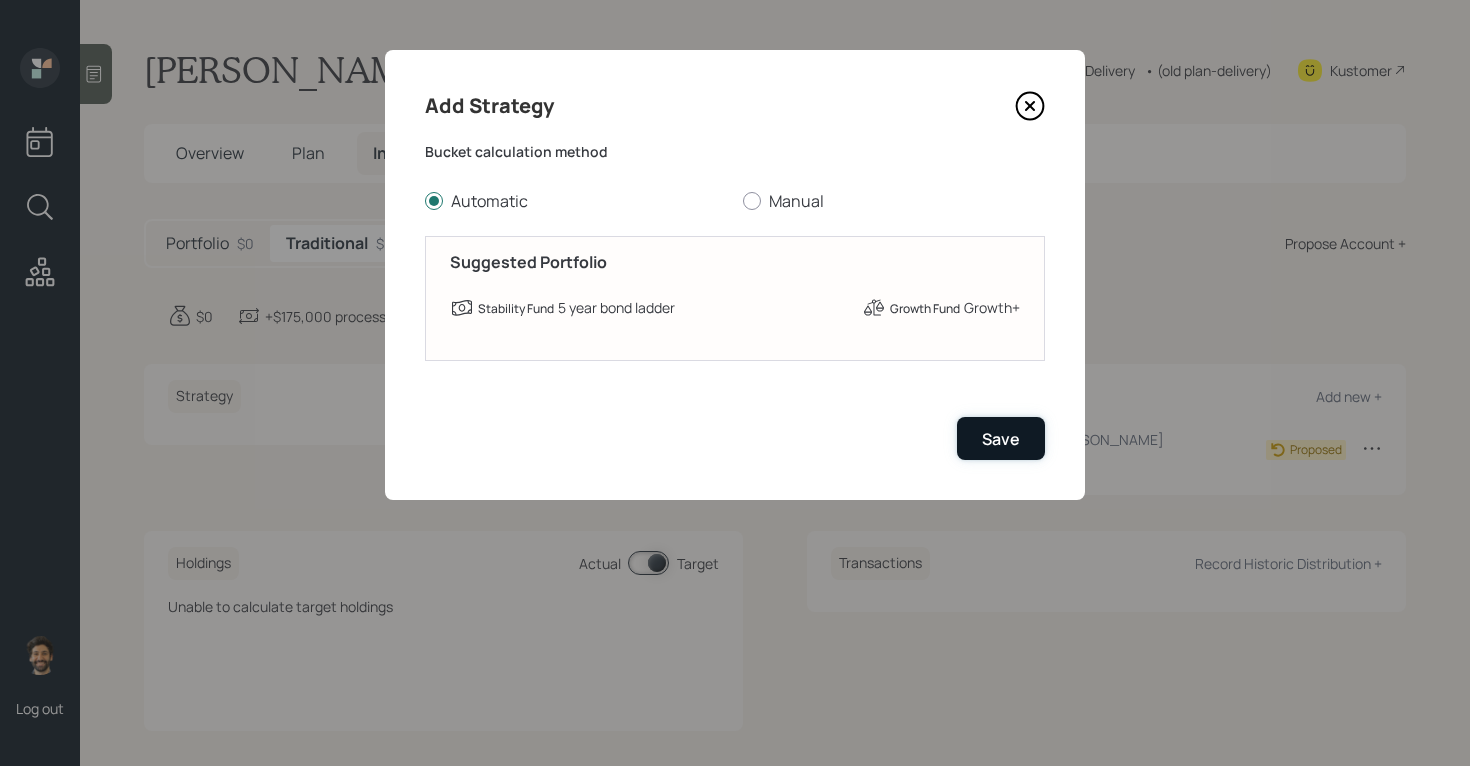 click on "Save" at bounding box center [1001, 439] 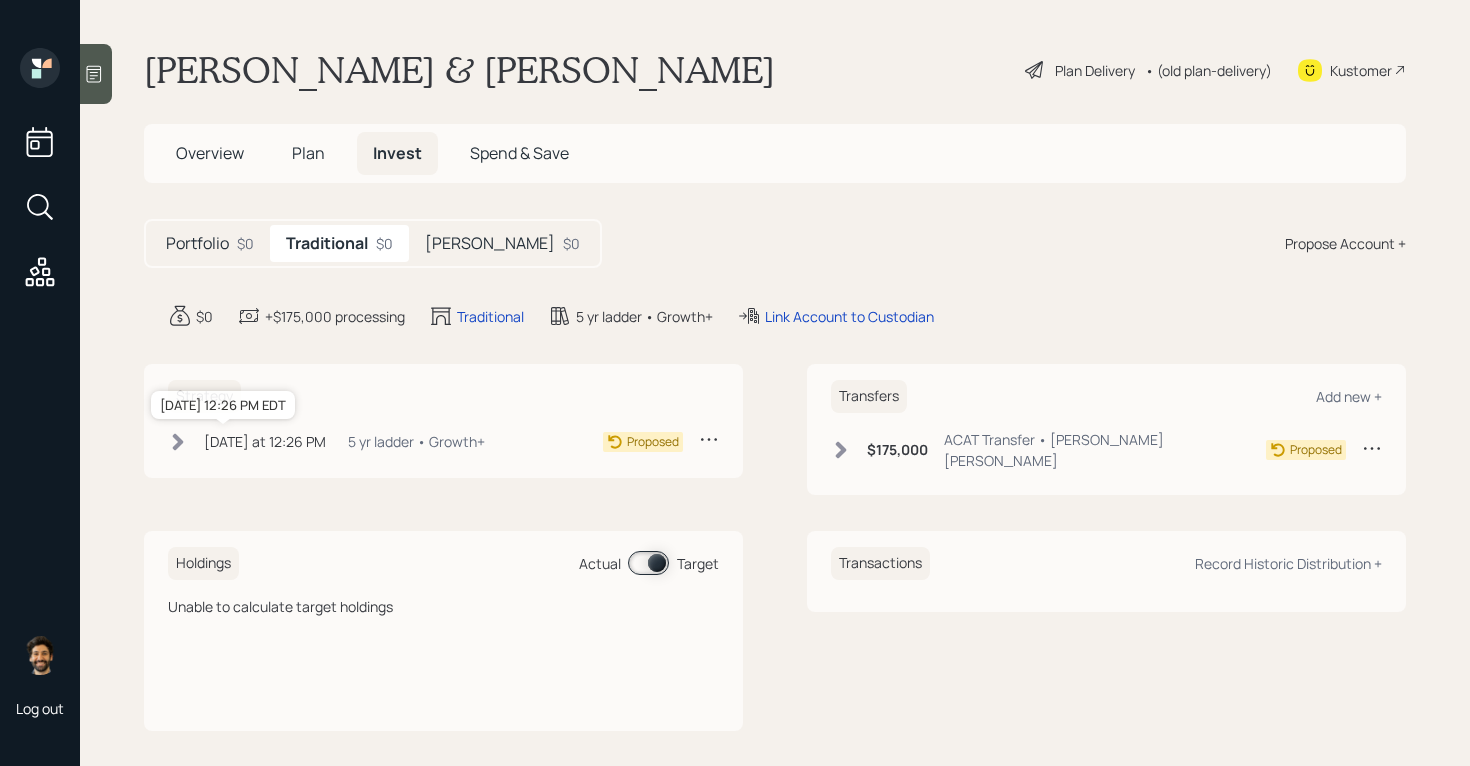 click on "Today at 12:26 PM" at bounding box center [265, 441] 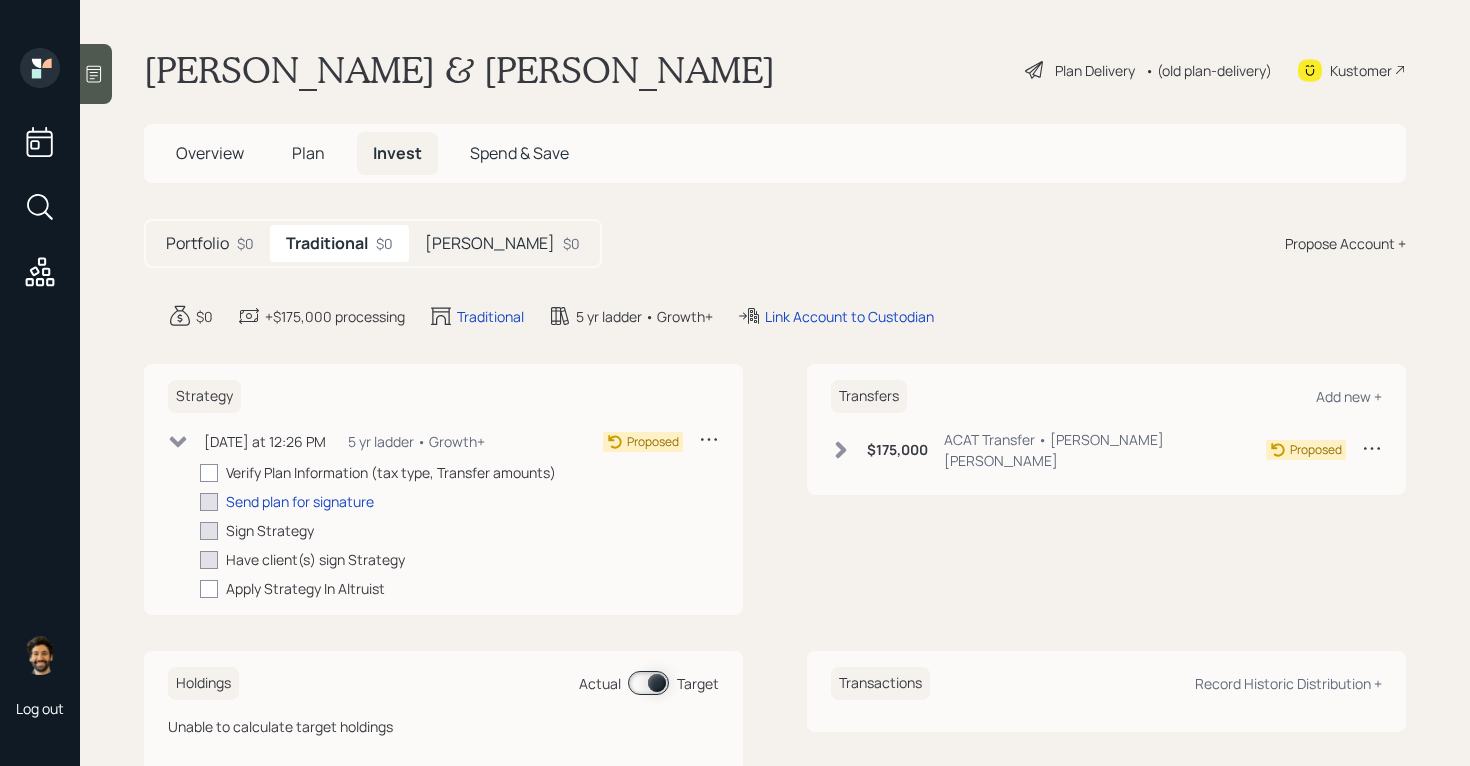 click on "Roth $0" at bounding box center (502, 243) 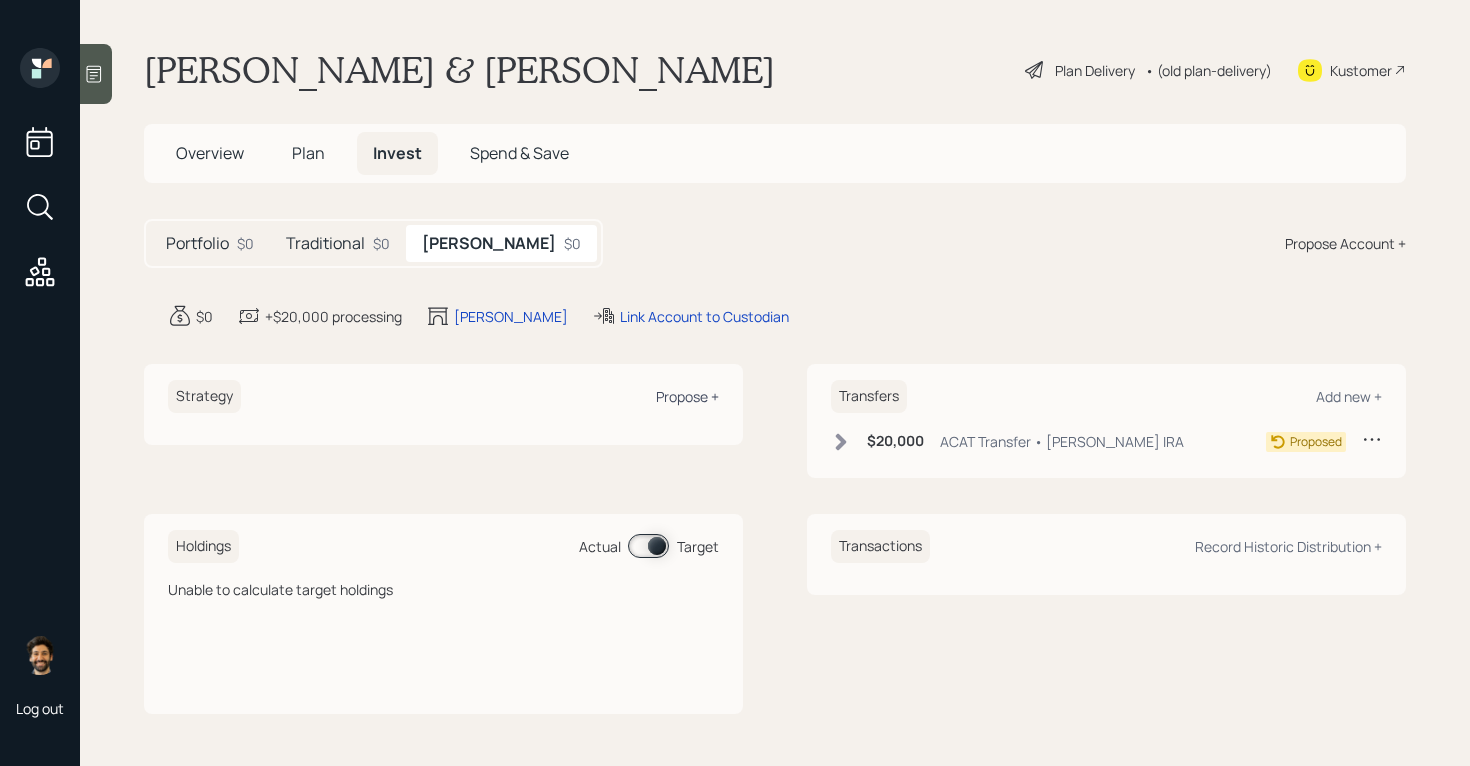 click on "Propose +" at bounding box center (687, 396) 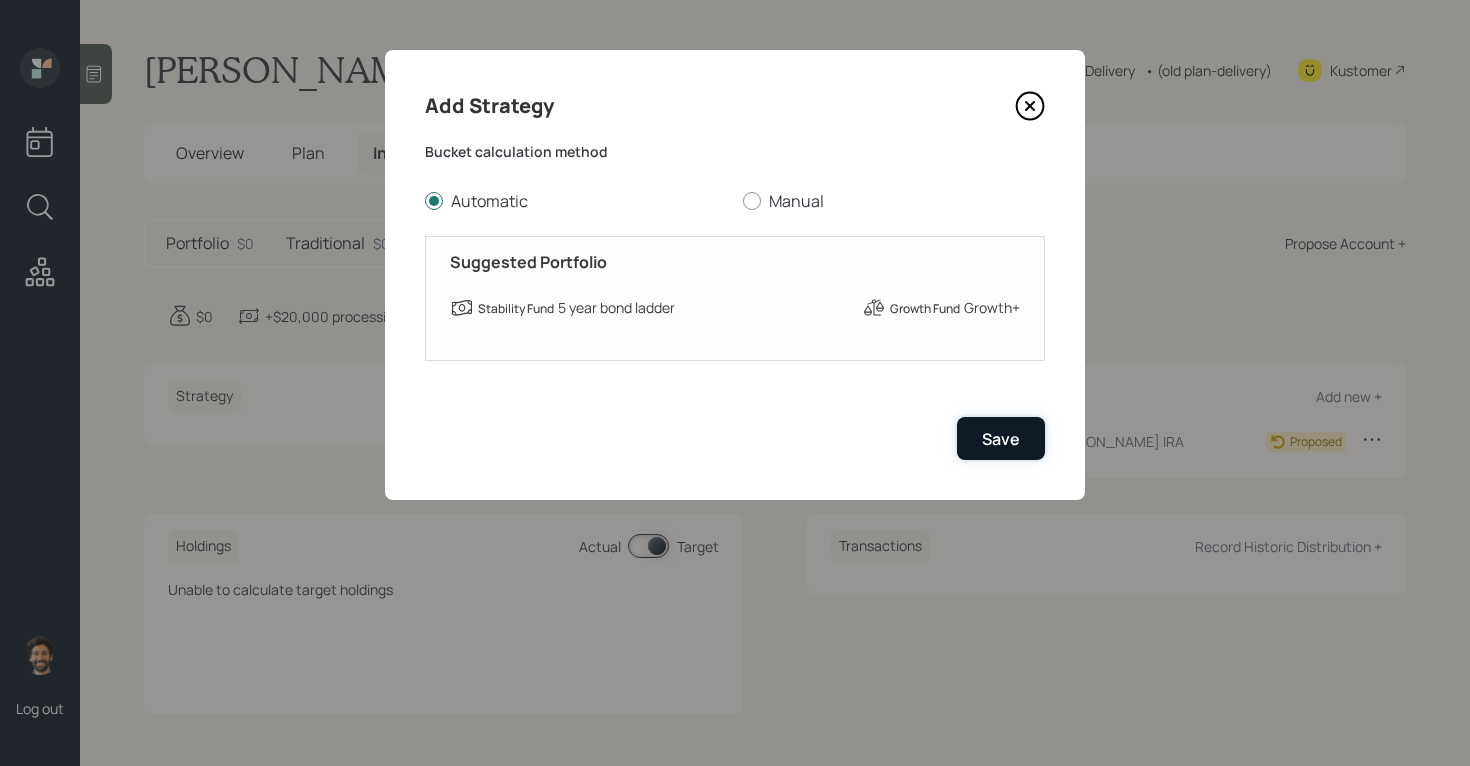 click on "Save" at bounding box center (1001, 438) 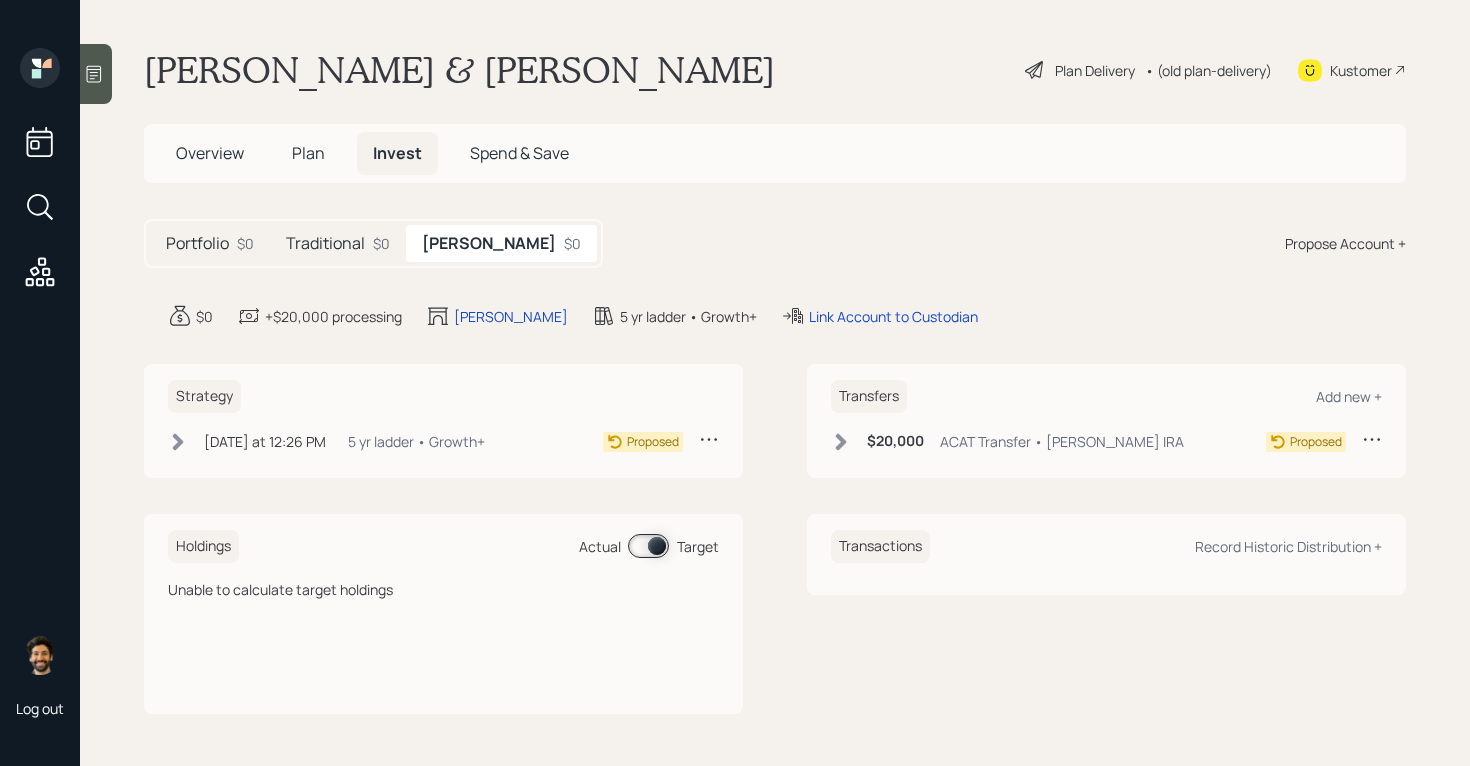 click on "Plan Delivery • (old plan-delivery)" at bounding box center (1148, 70) 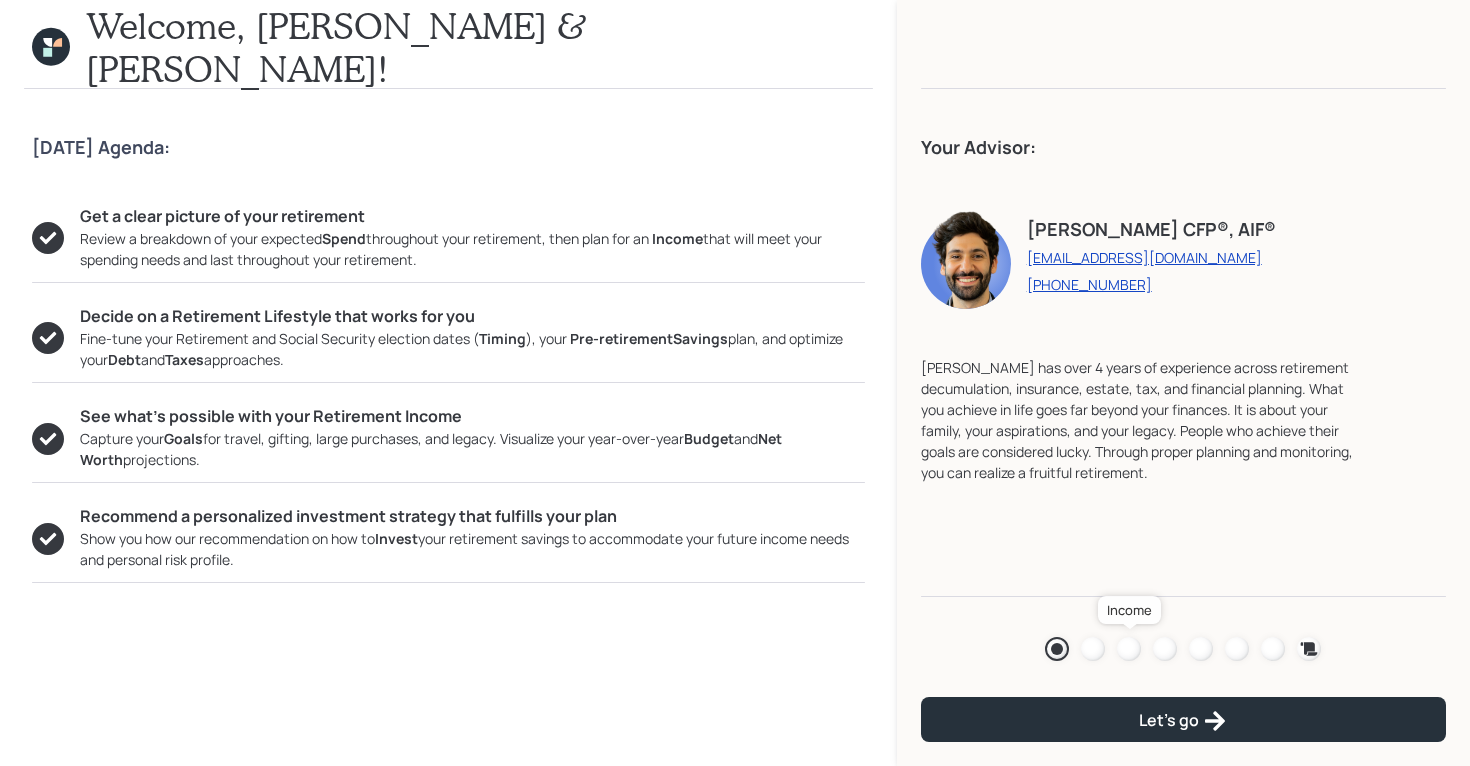 click at bounding box center (1129, 649) 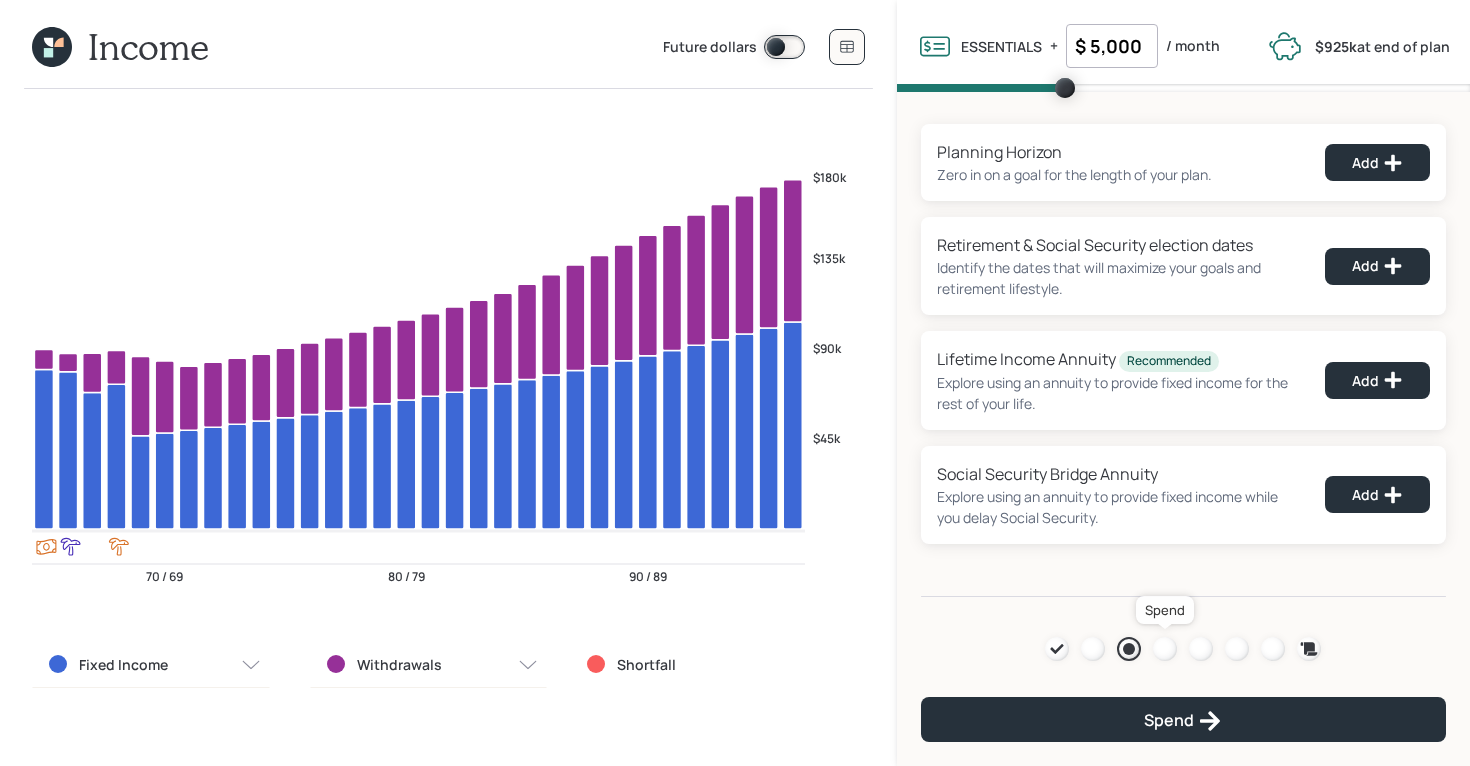 click at bounding box center [1165, 649] 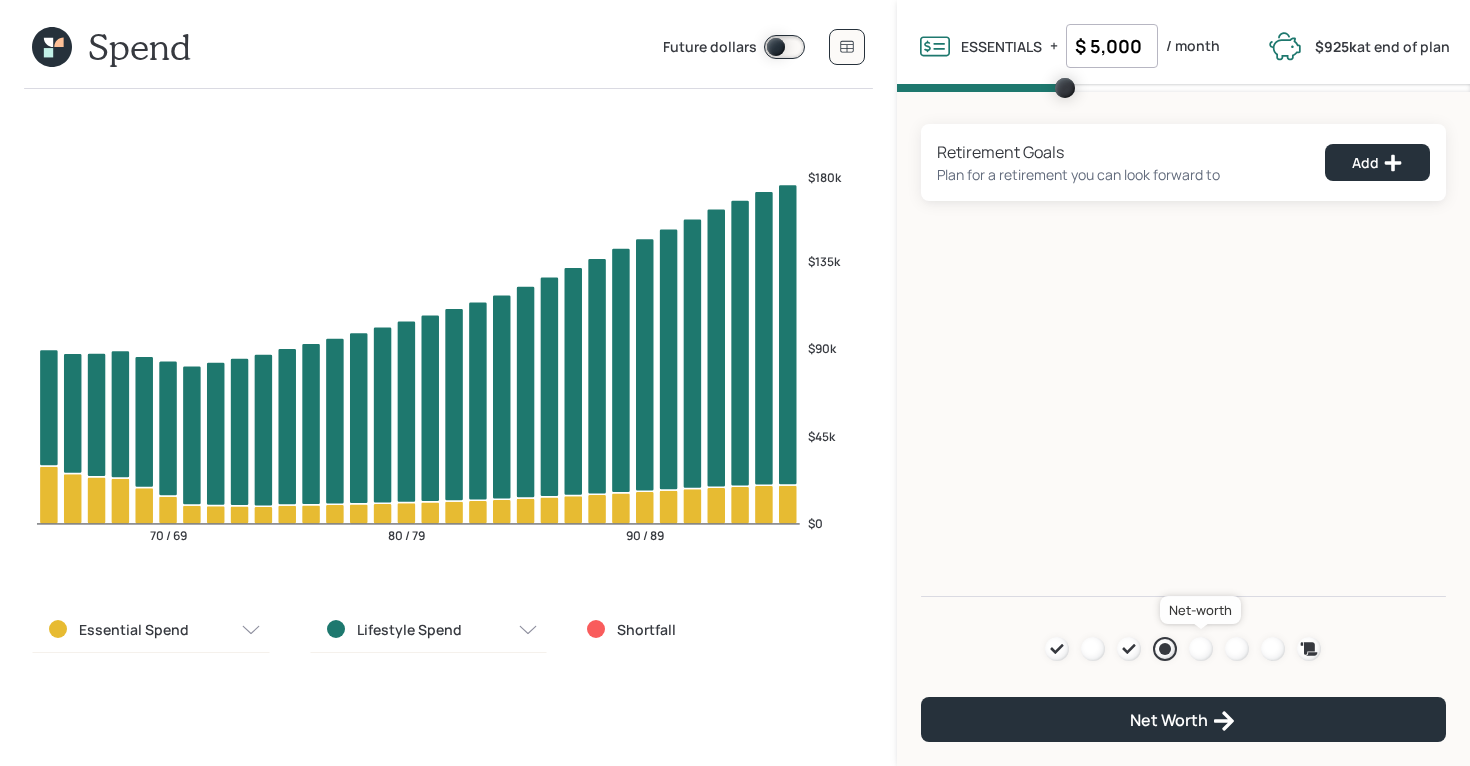 click at bounding box center (1201, 649) 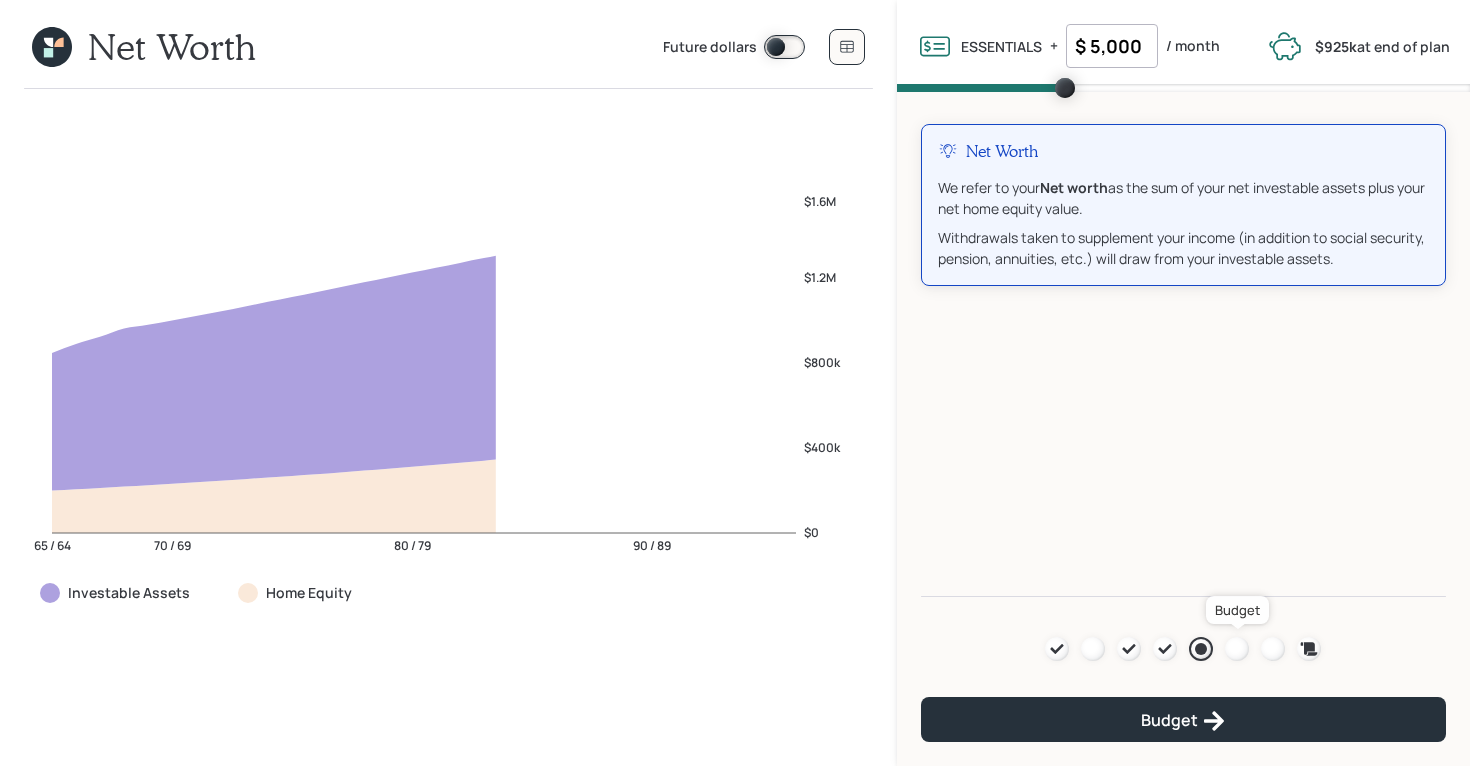 click at bounding box center [1237, 649] 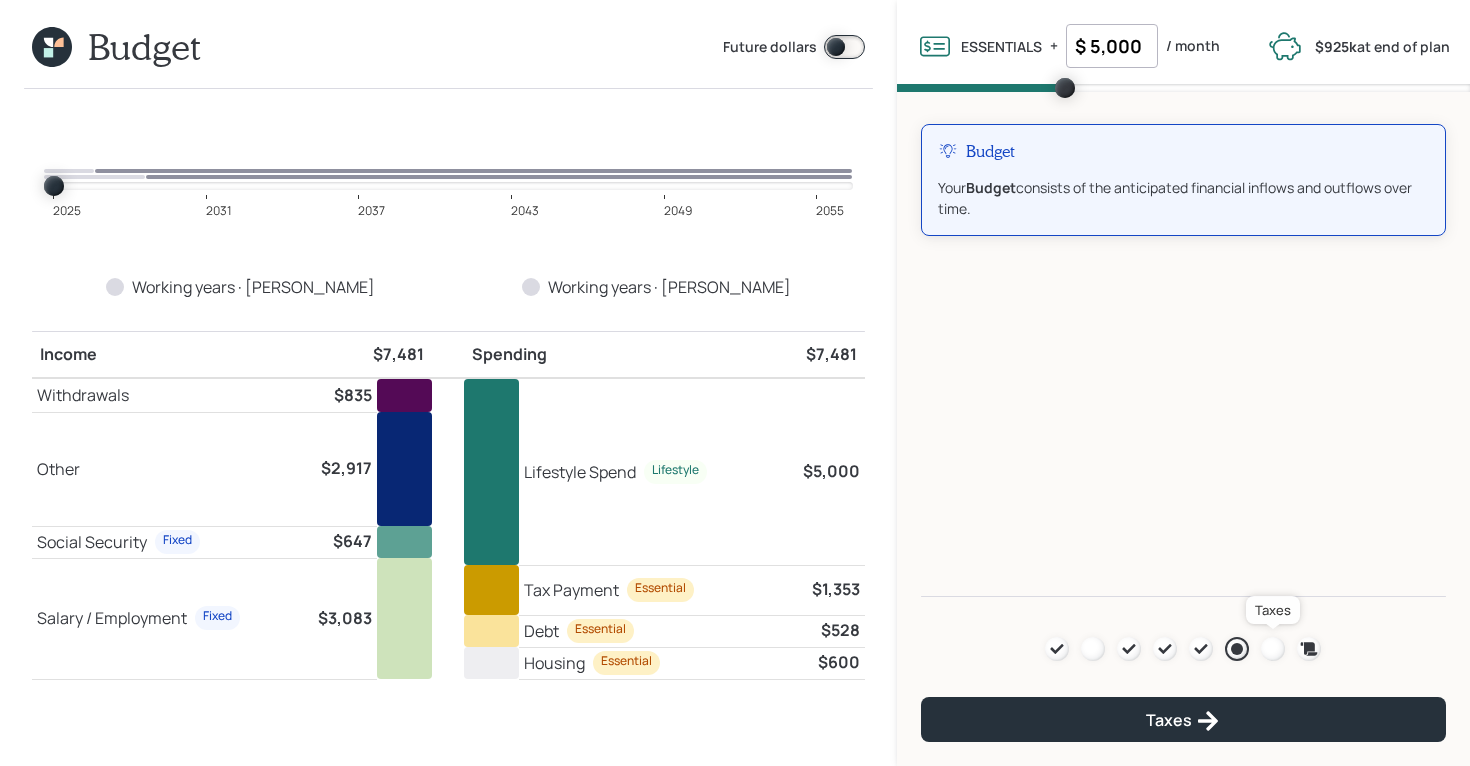 click at bounding box center [1273, 649] 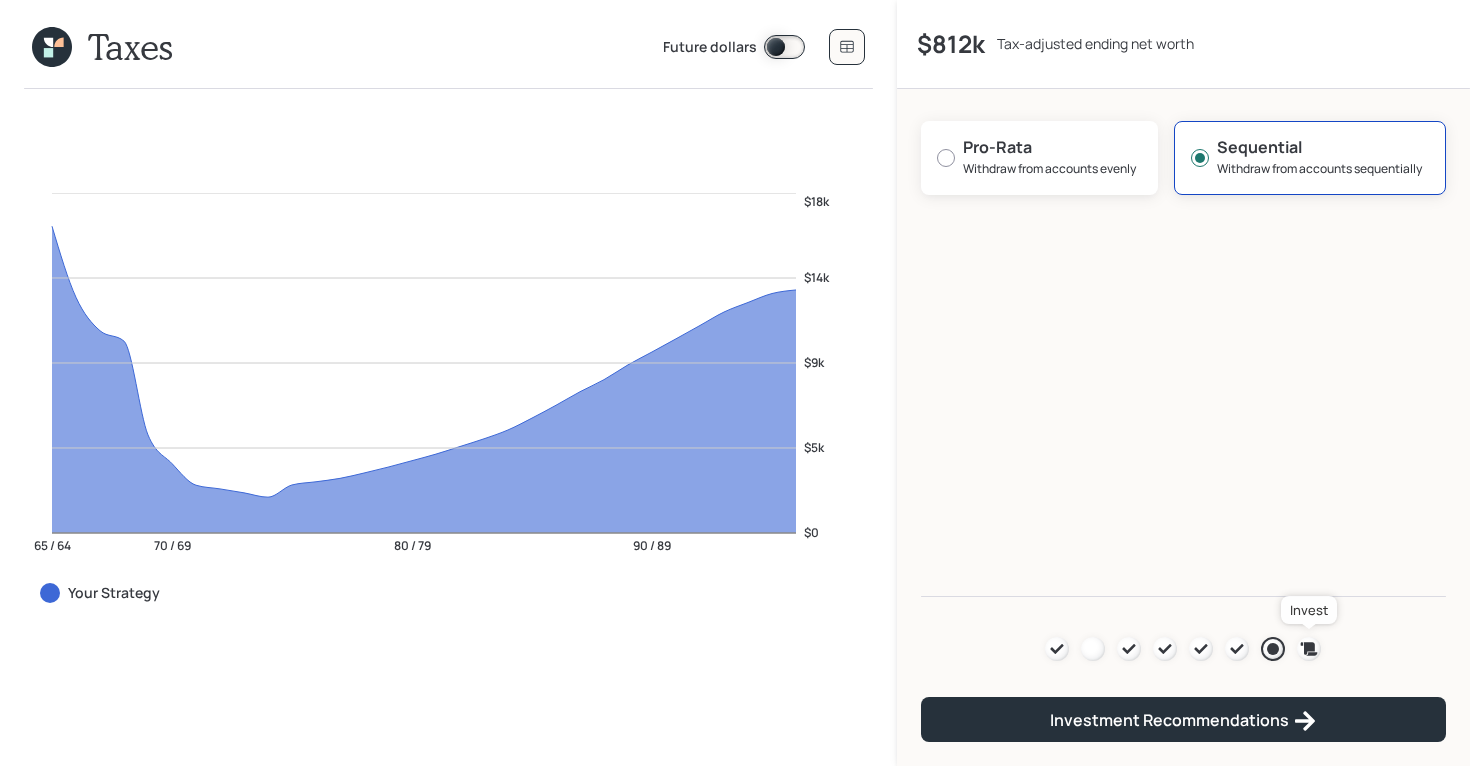 click 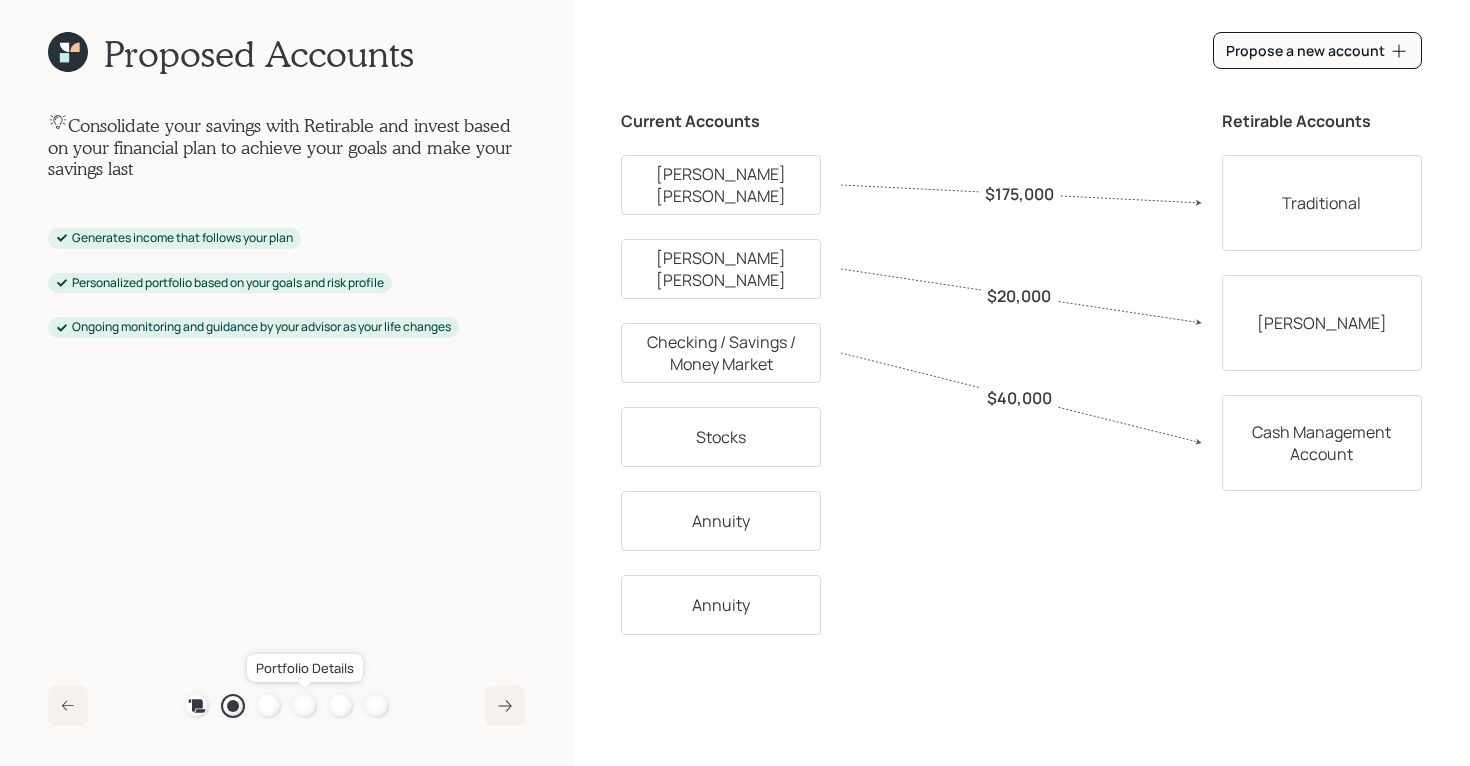 click on "Plan Recommended Accounts Investment Strategy Portfolio Details Pricing Become a Client" at bounding box center [287, 706] 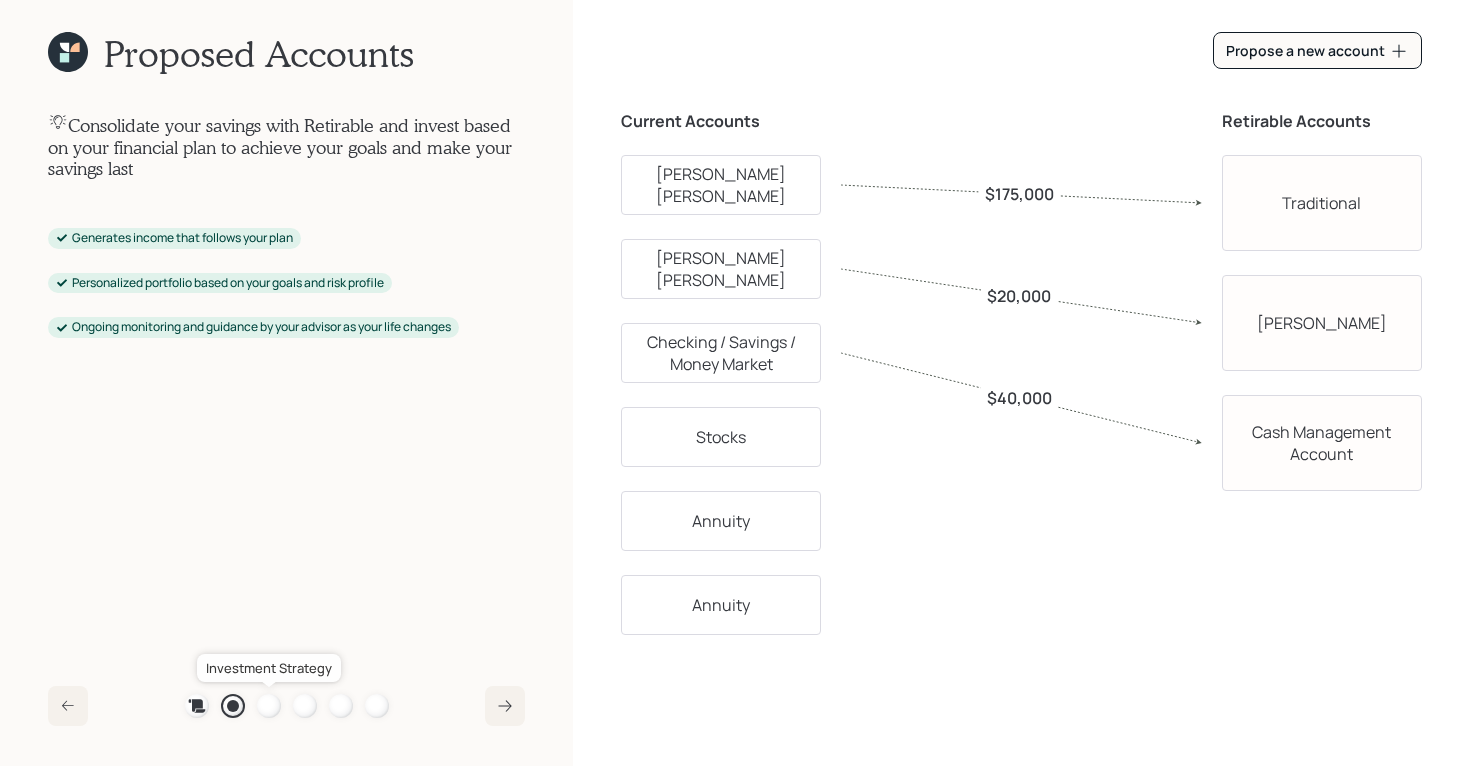 click at bounding box center [269, 706] 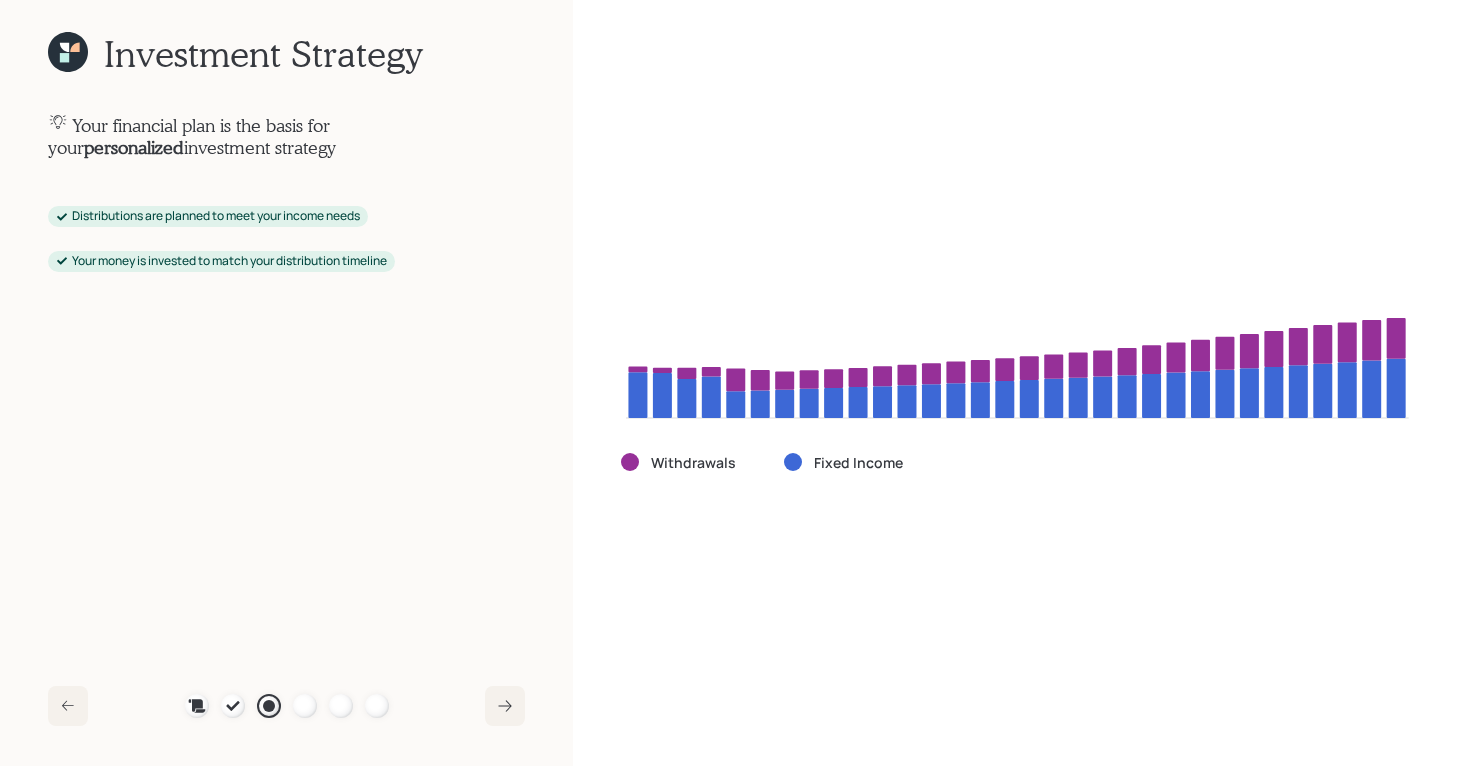 click 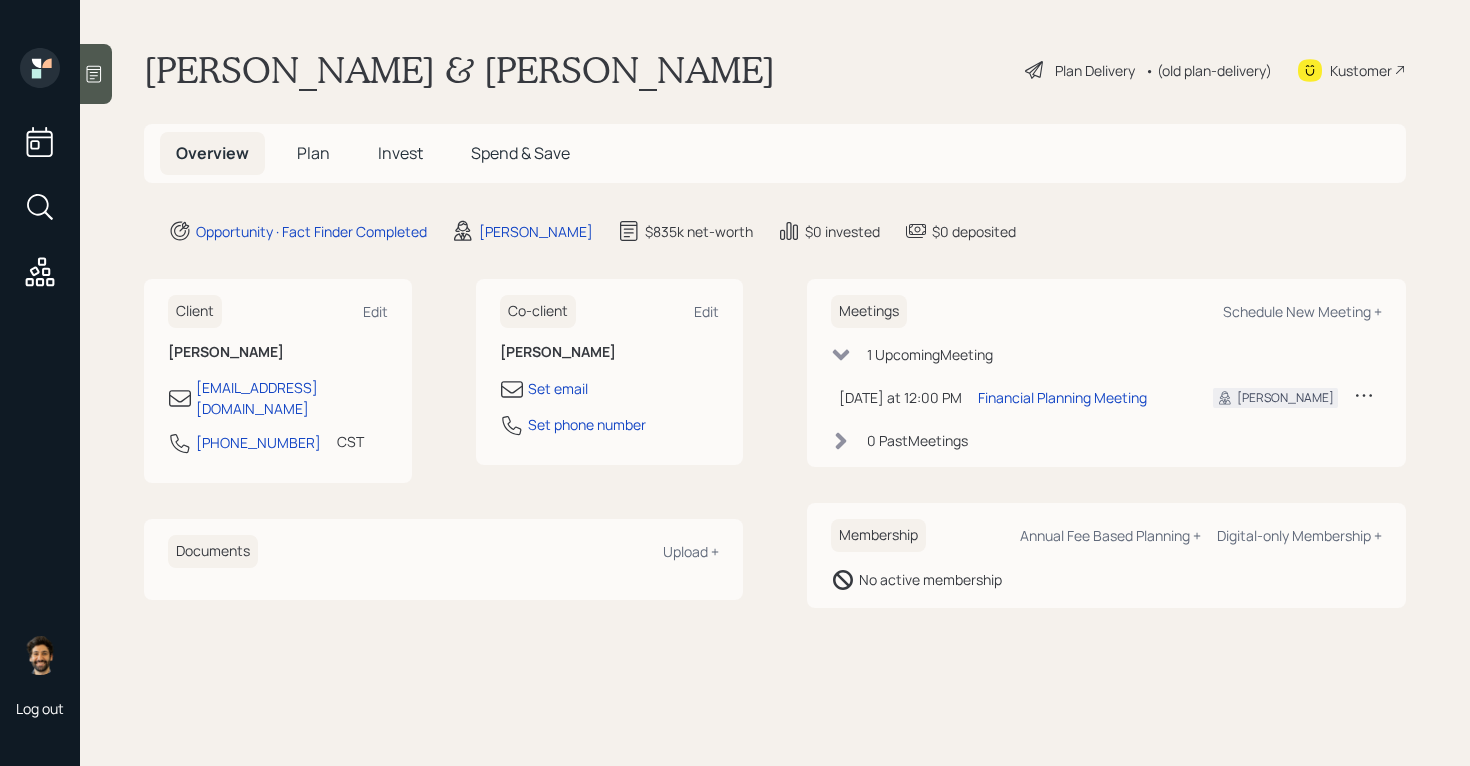 click on "• (old plan-delivery)" at bounding box center [1208, 70] 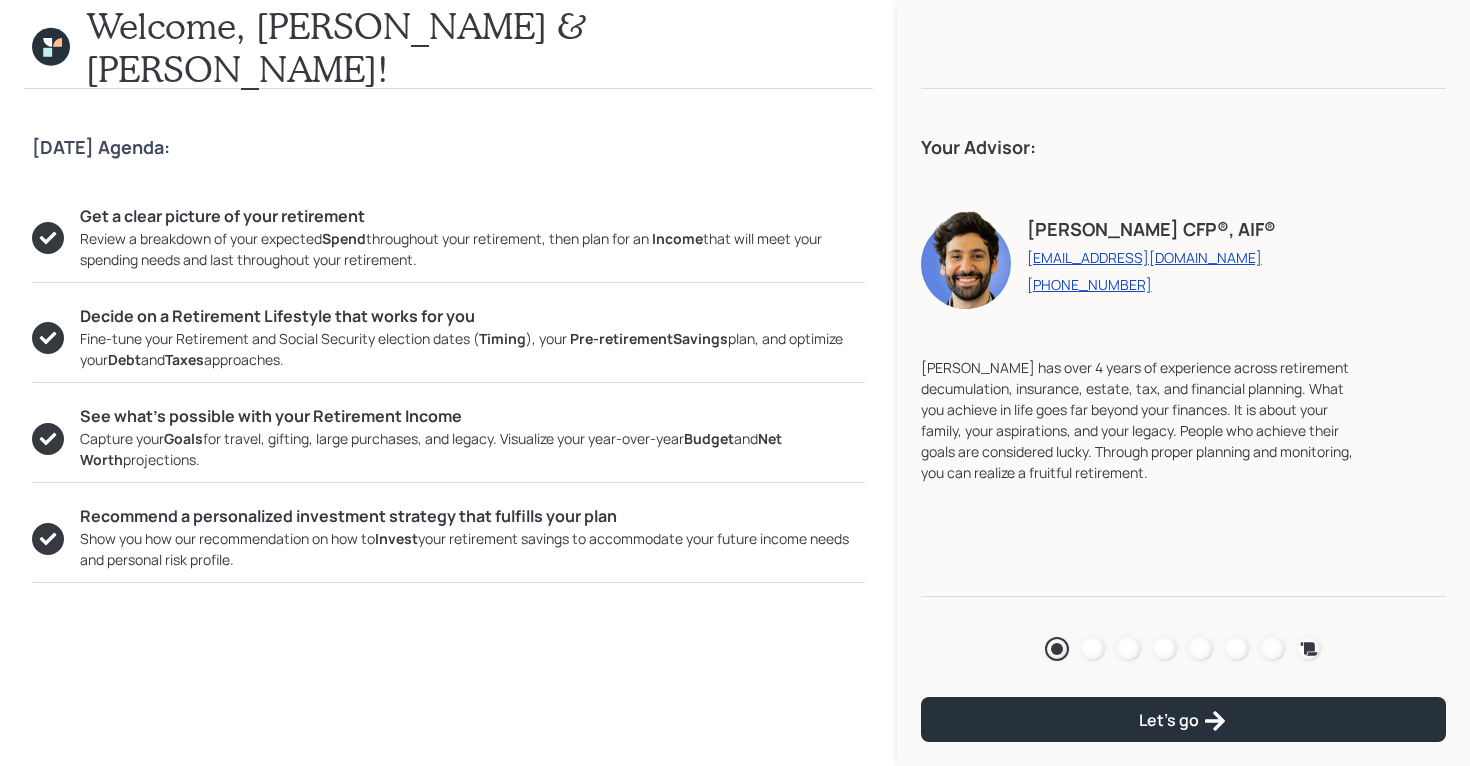 click 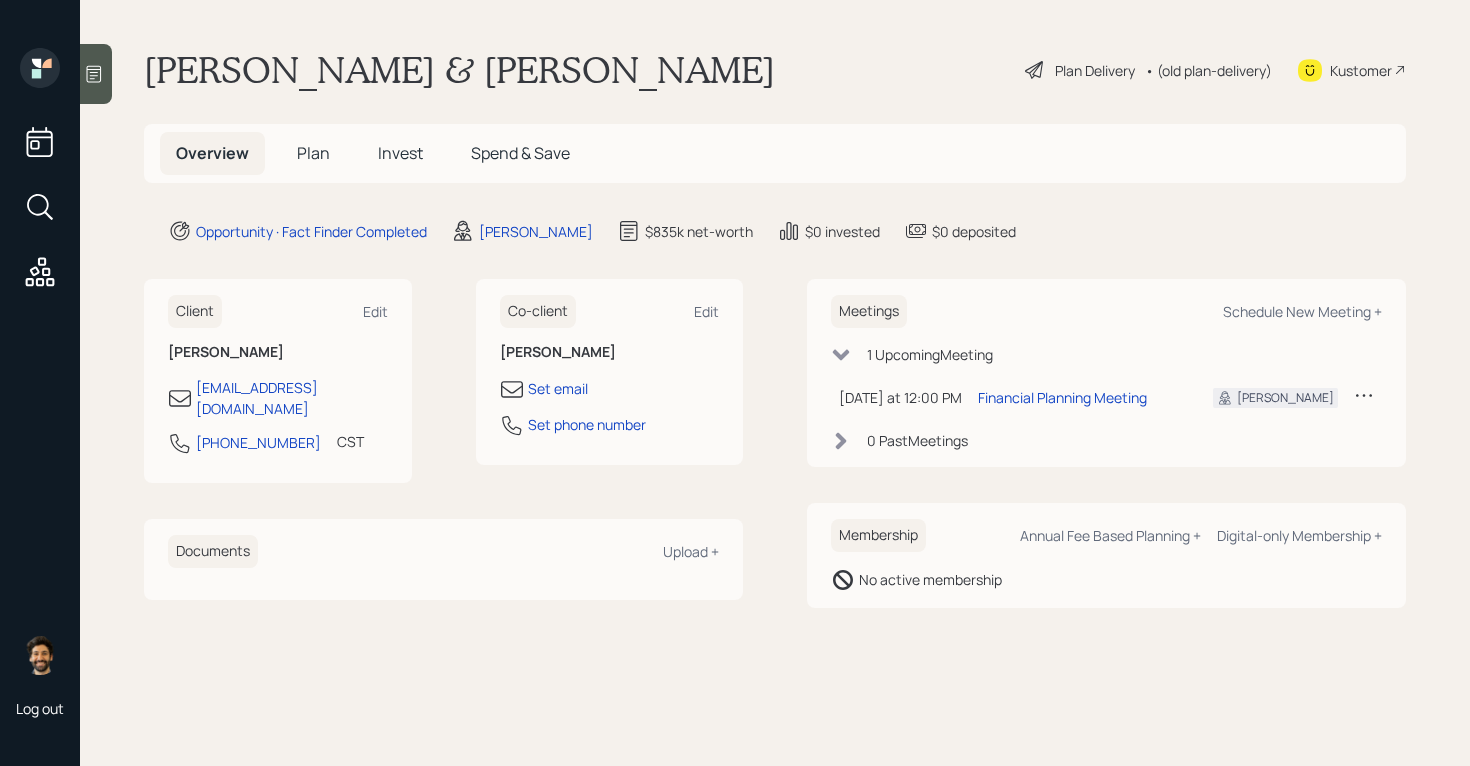 click on "Plan Delivery" at bounding box center [1095, 70] 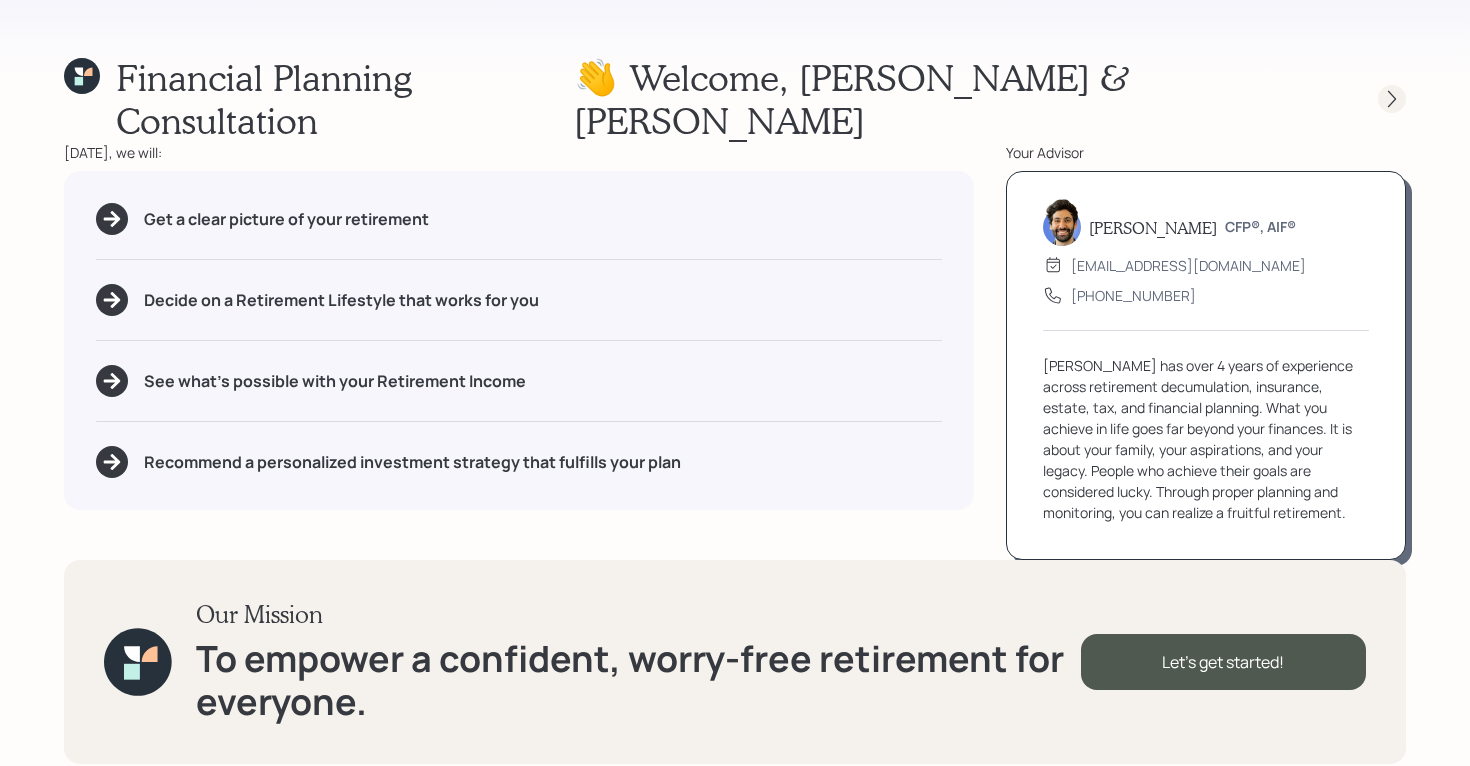 click 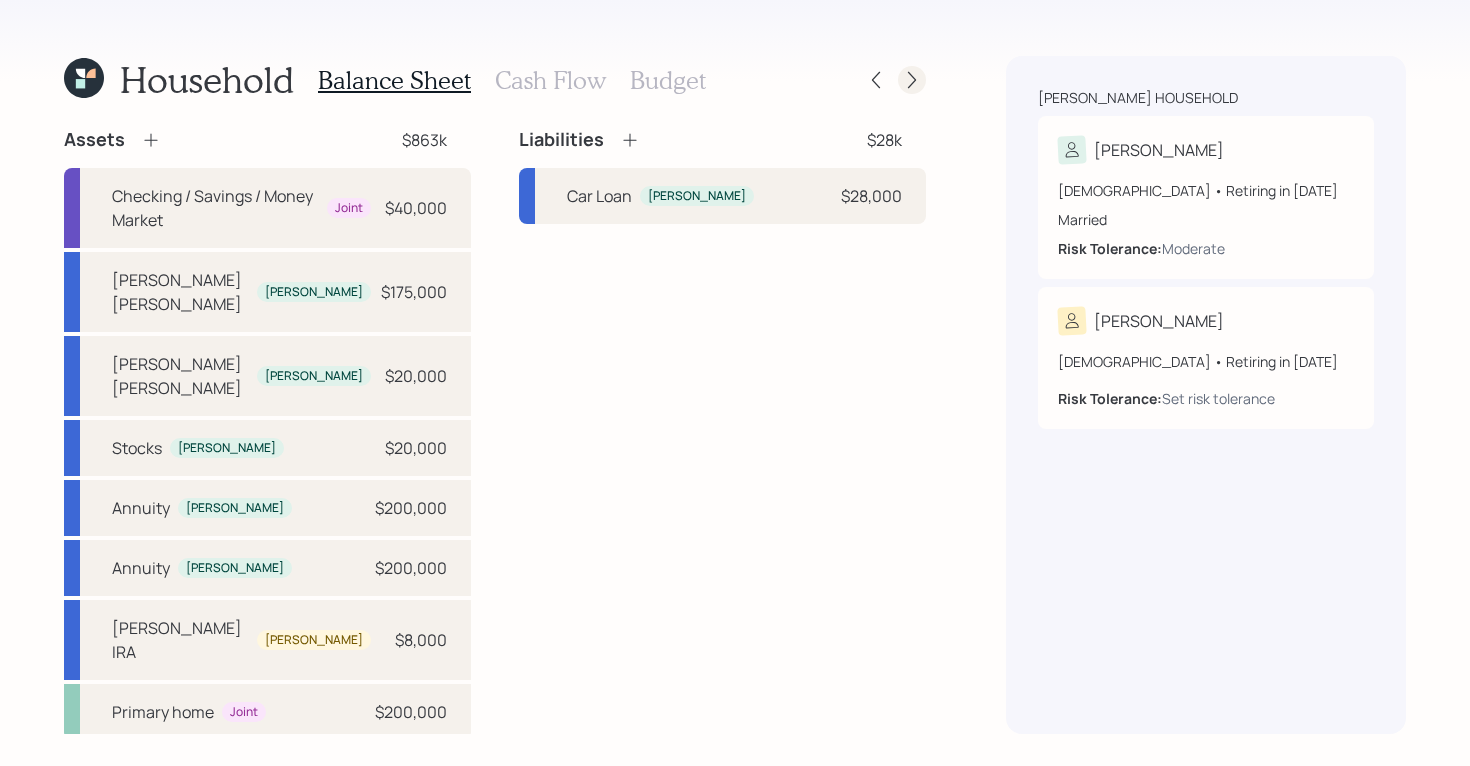 click 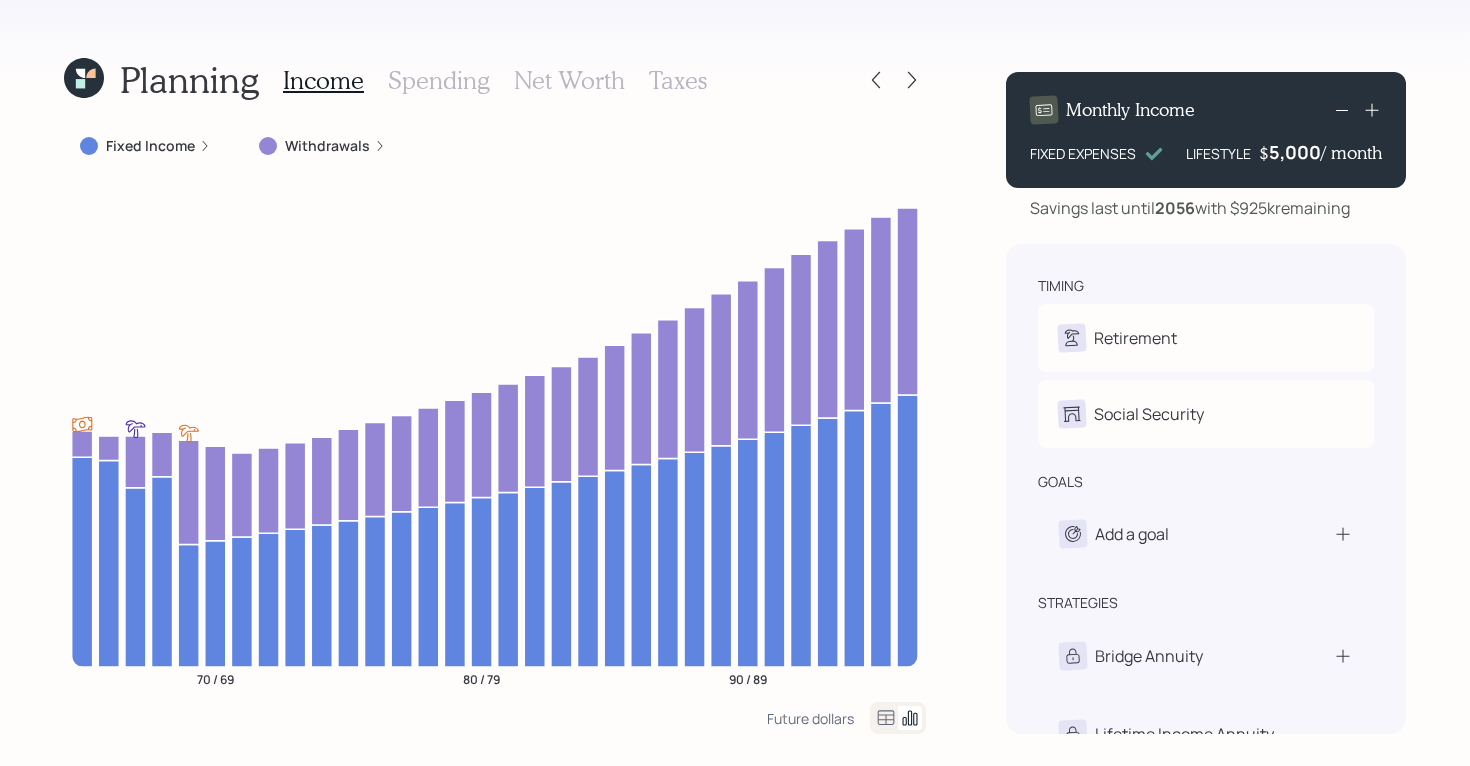 click 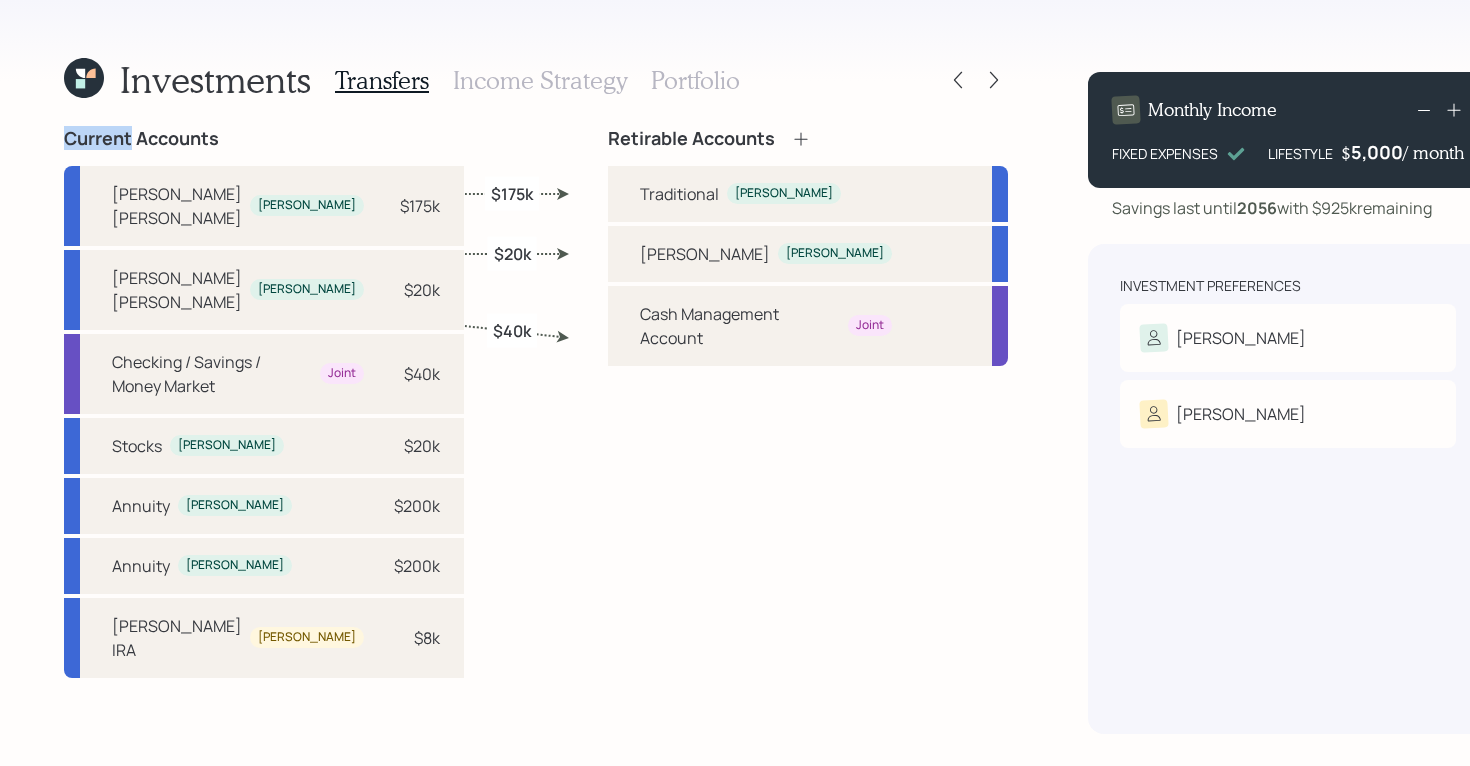 click 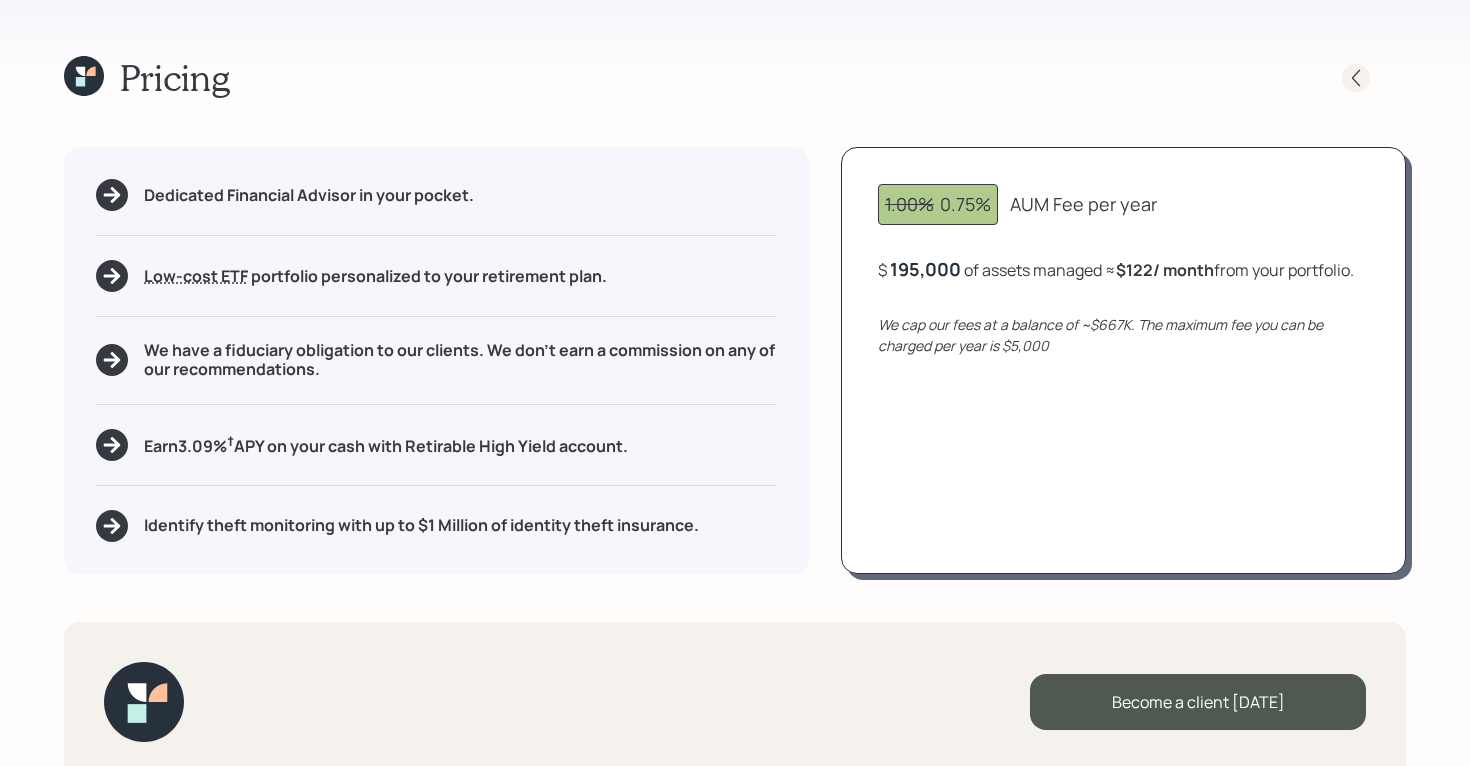 click 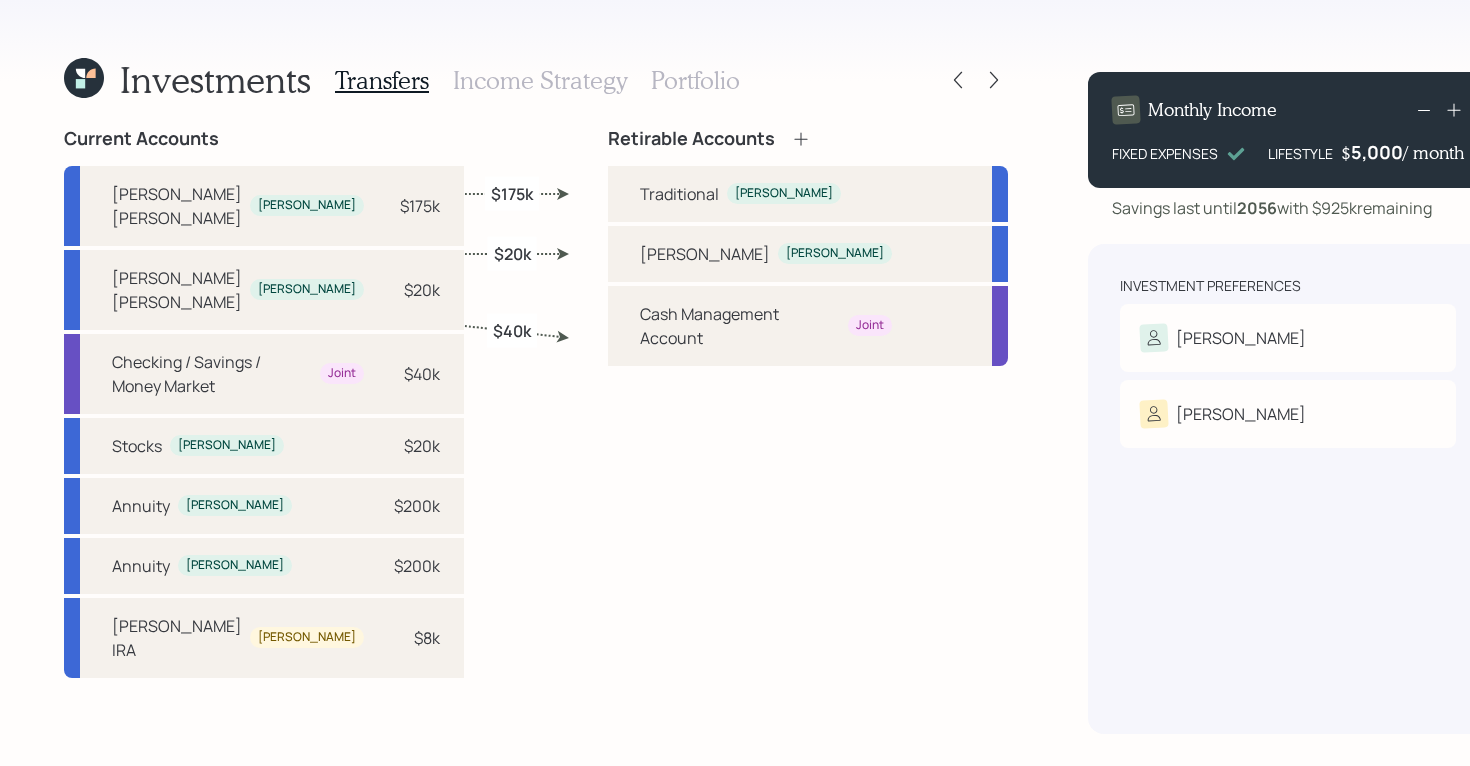 click on "Income Strategy" at bounding box center (540, 80) 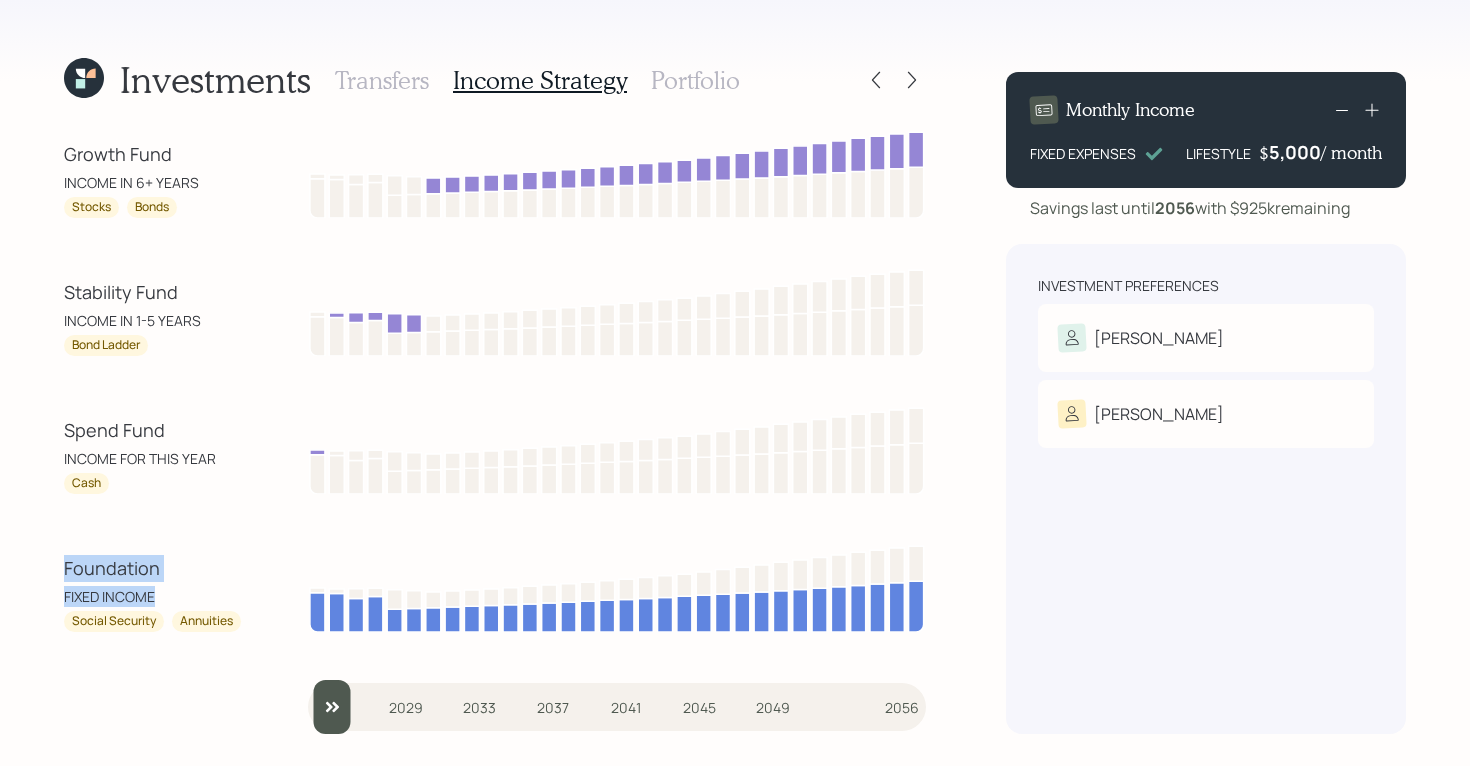 drag, startPoint x: 160, startPoint y: 602, endPoint x: 49, endPoint y: 576, distance: 114.00439 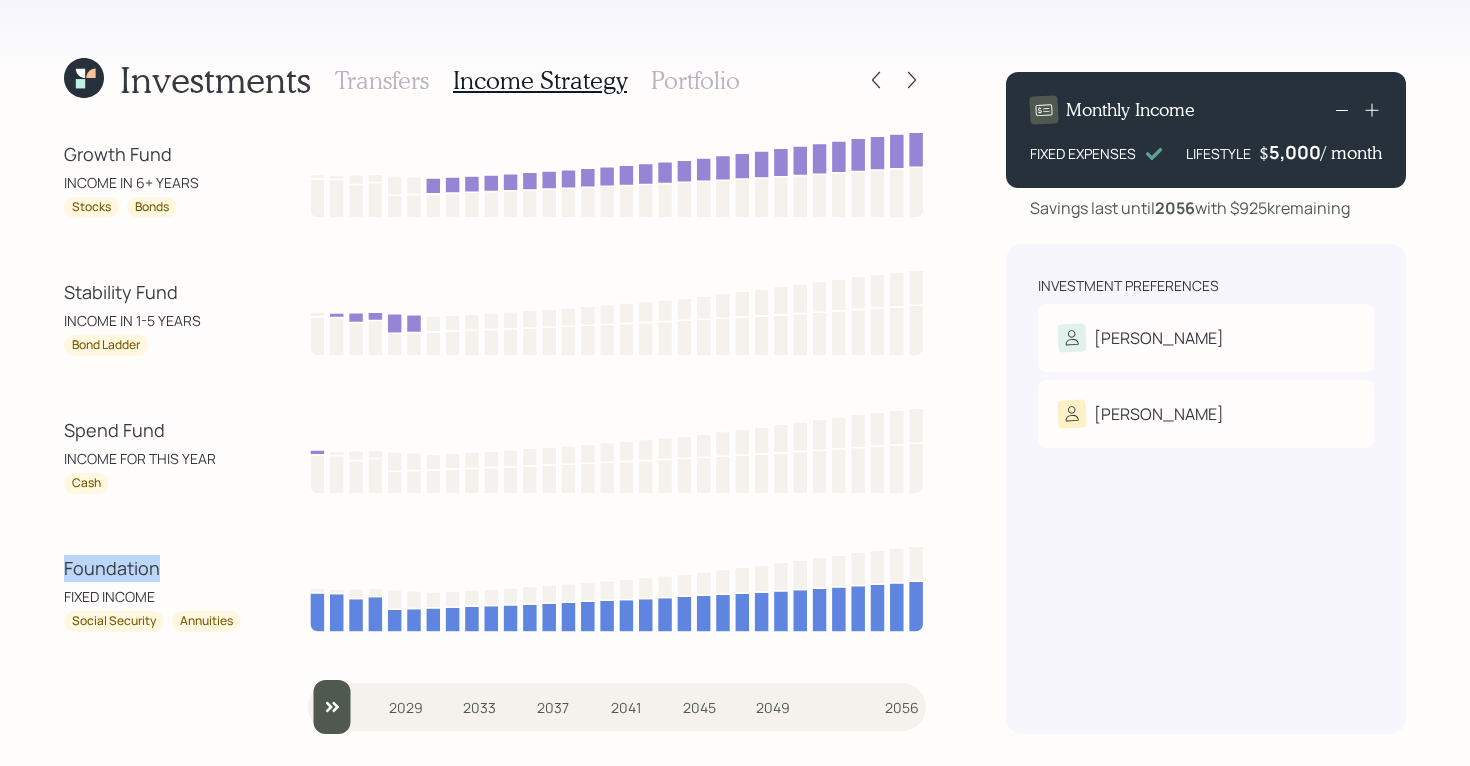 click on "Foundation" at bounding box center (154, 568) 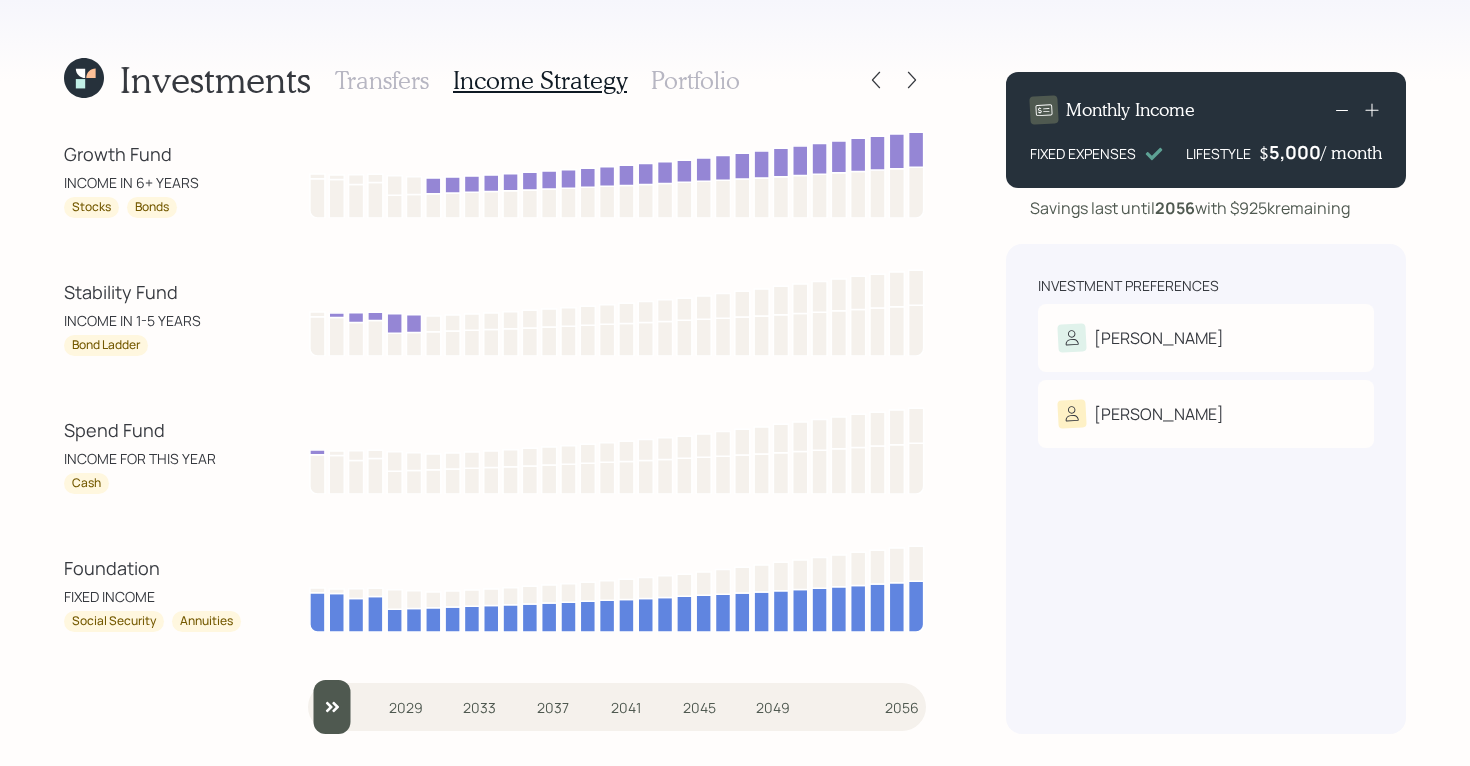 click on "FIXED INCOME" at bounding box center (154, 596) 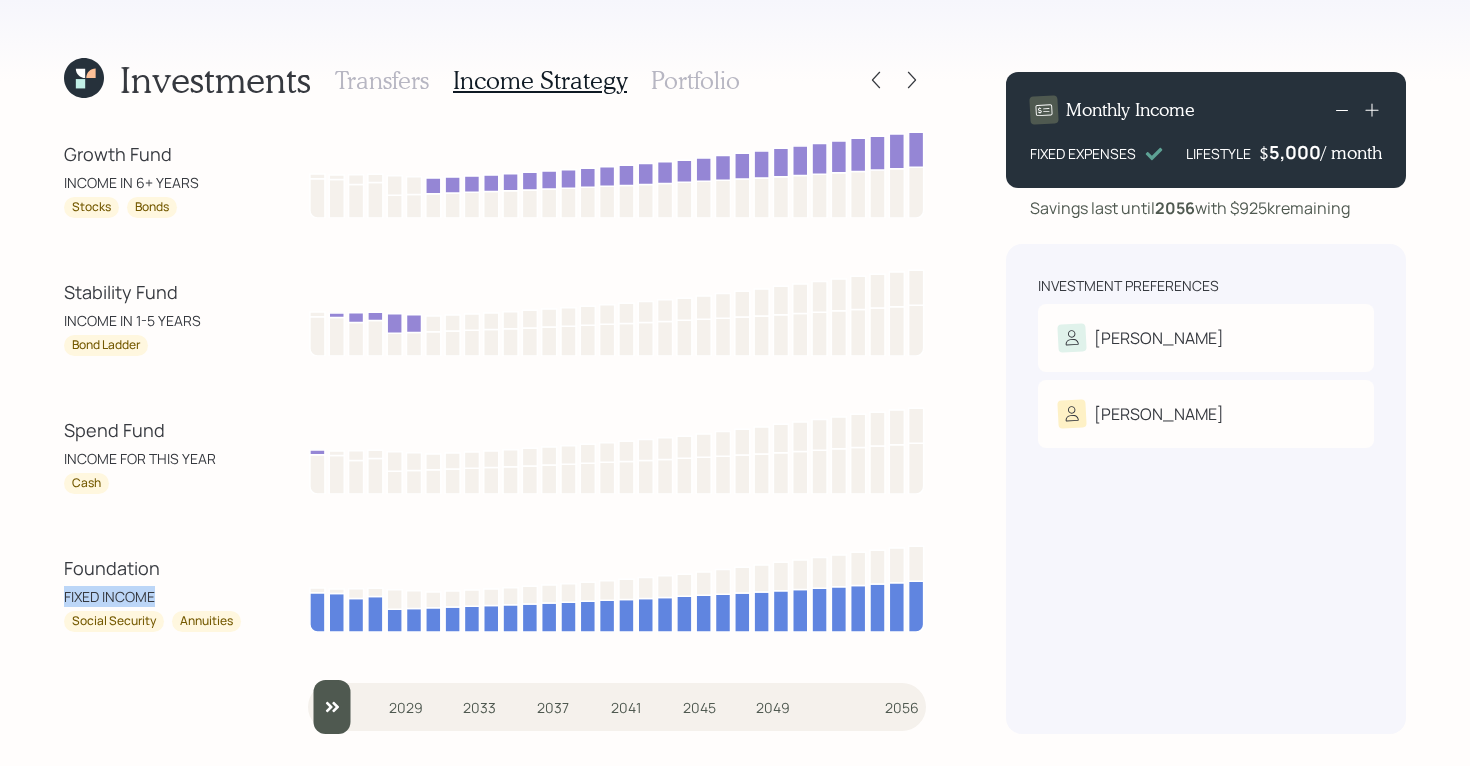 drag, startPoint x: 62, startPoint y: 593, endPoint x: 155, endPoint y: 599, distance: 93.193344 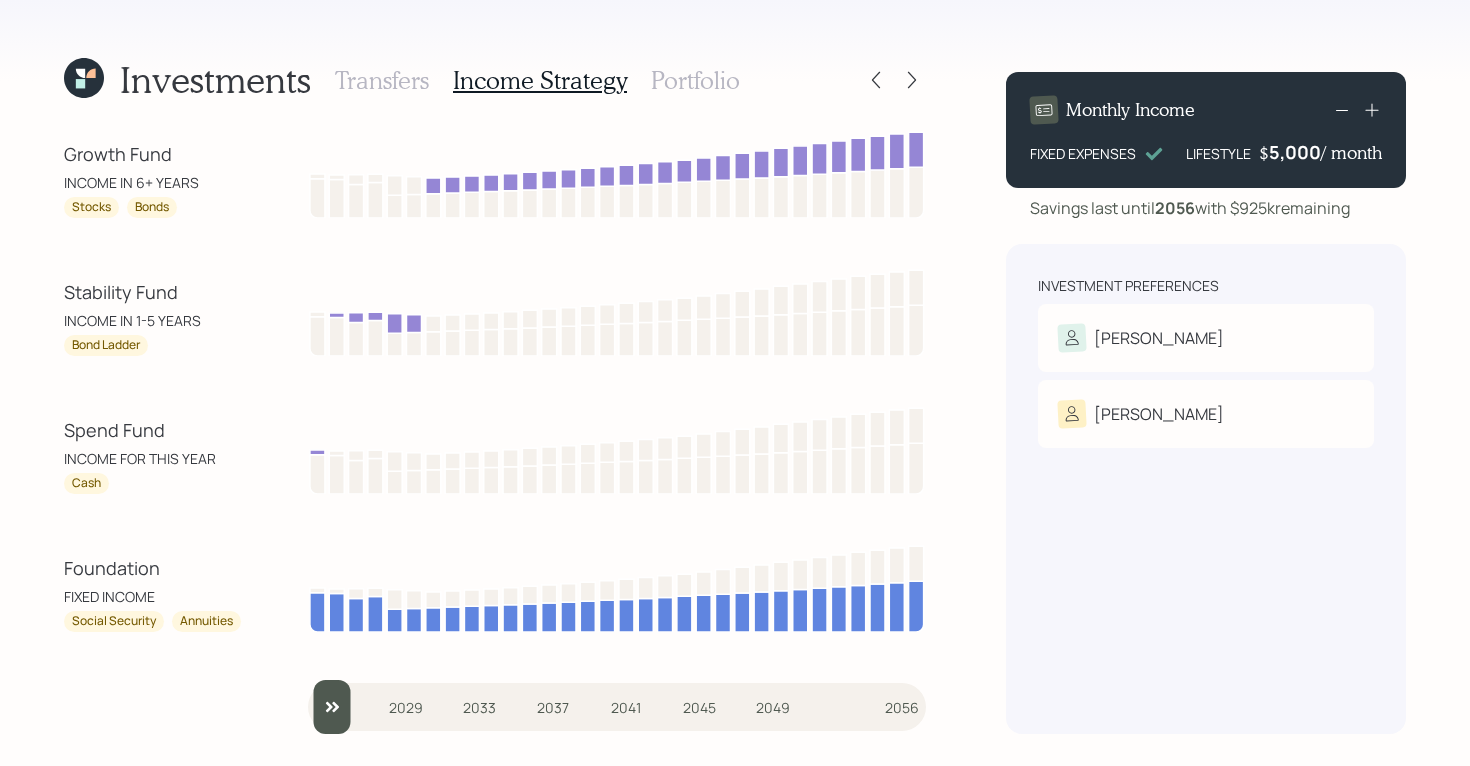 click on "Social Security" at bounding box center (114, 621) 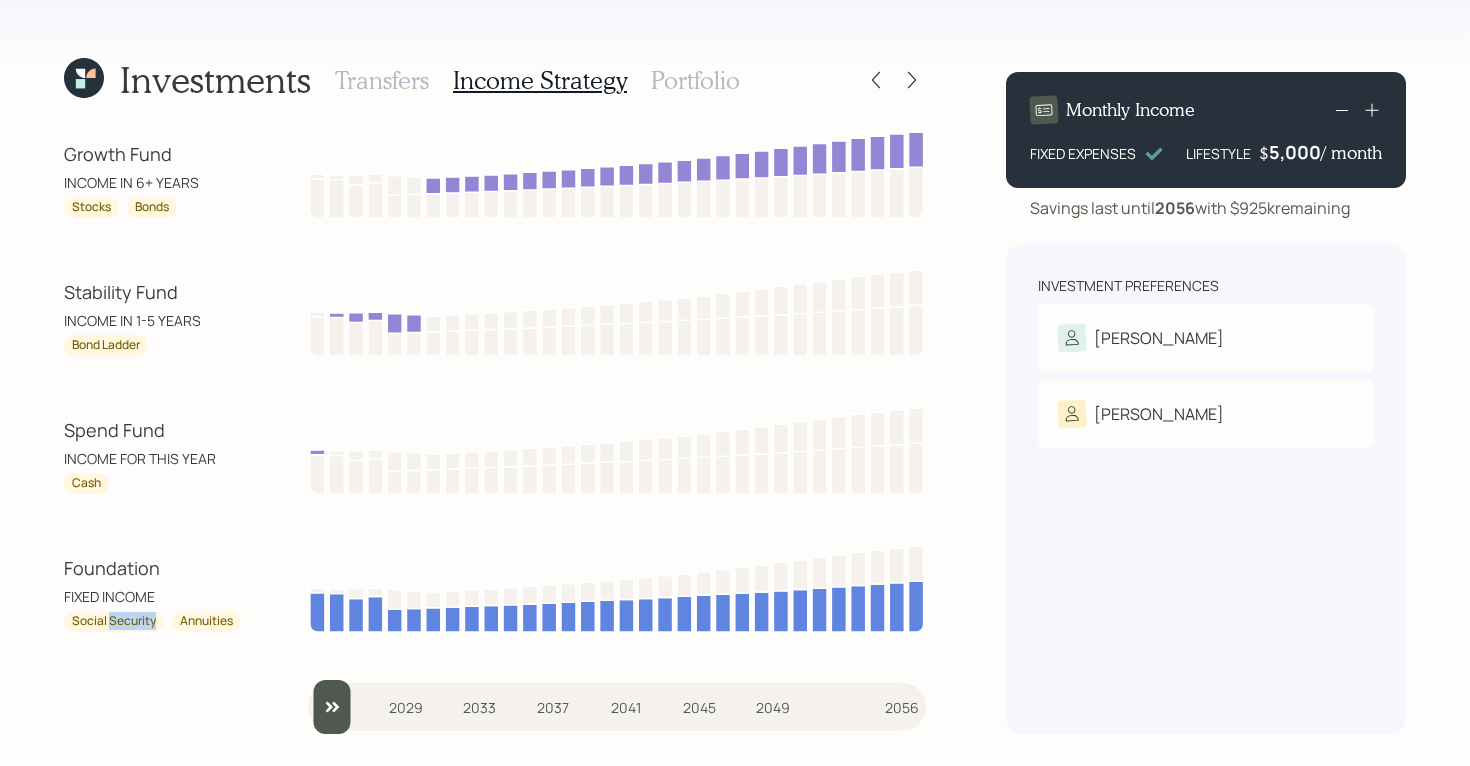 click on "Social Security" at bounding box center (114, 621) 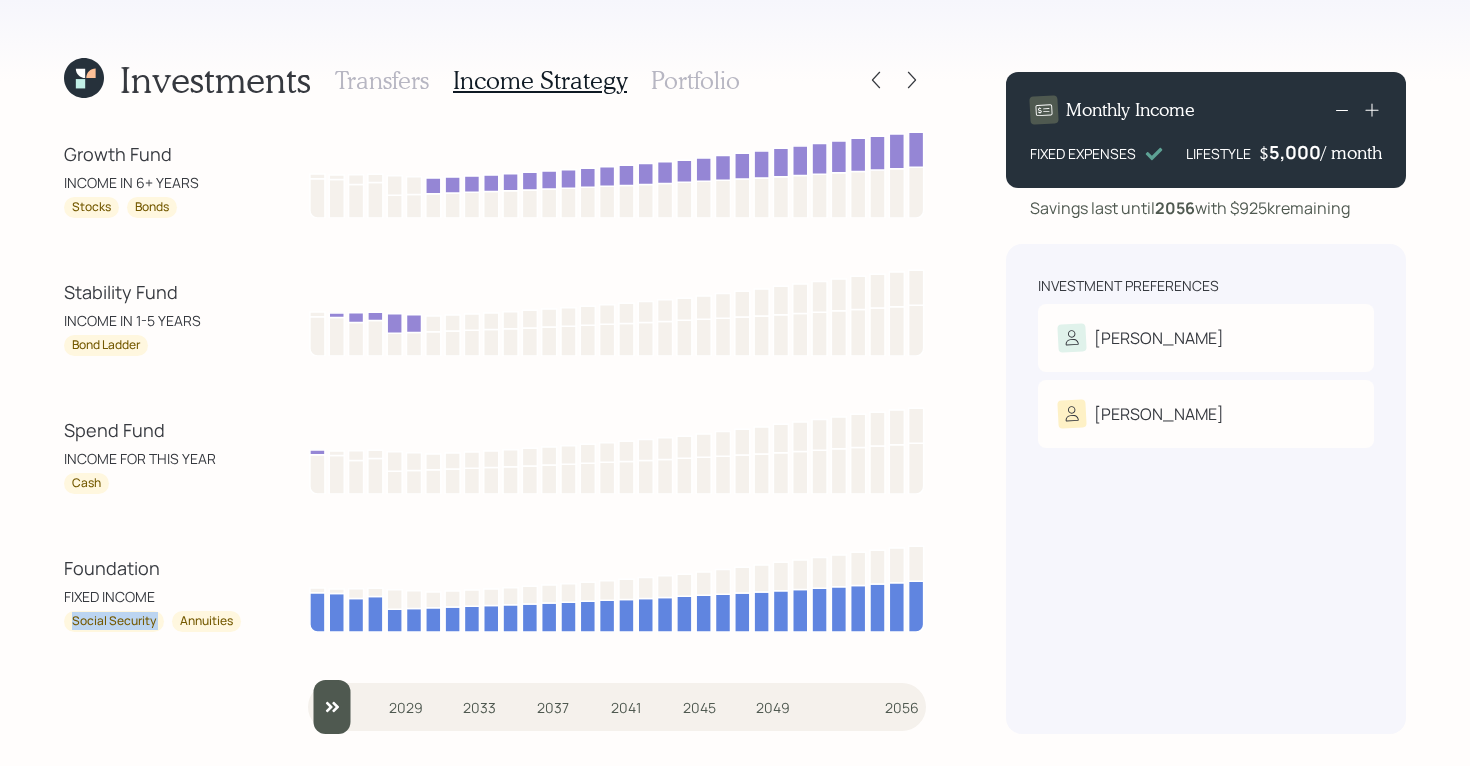 click on "Social Security" at bounding box center (114, 621) 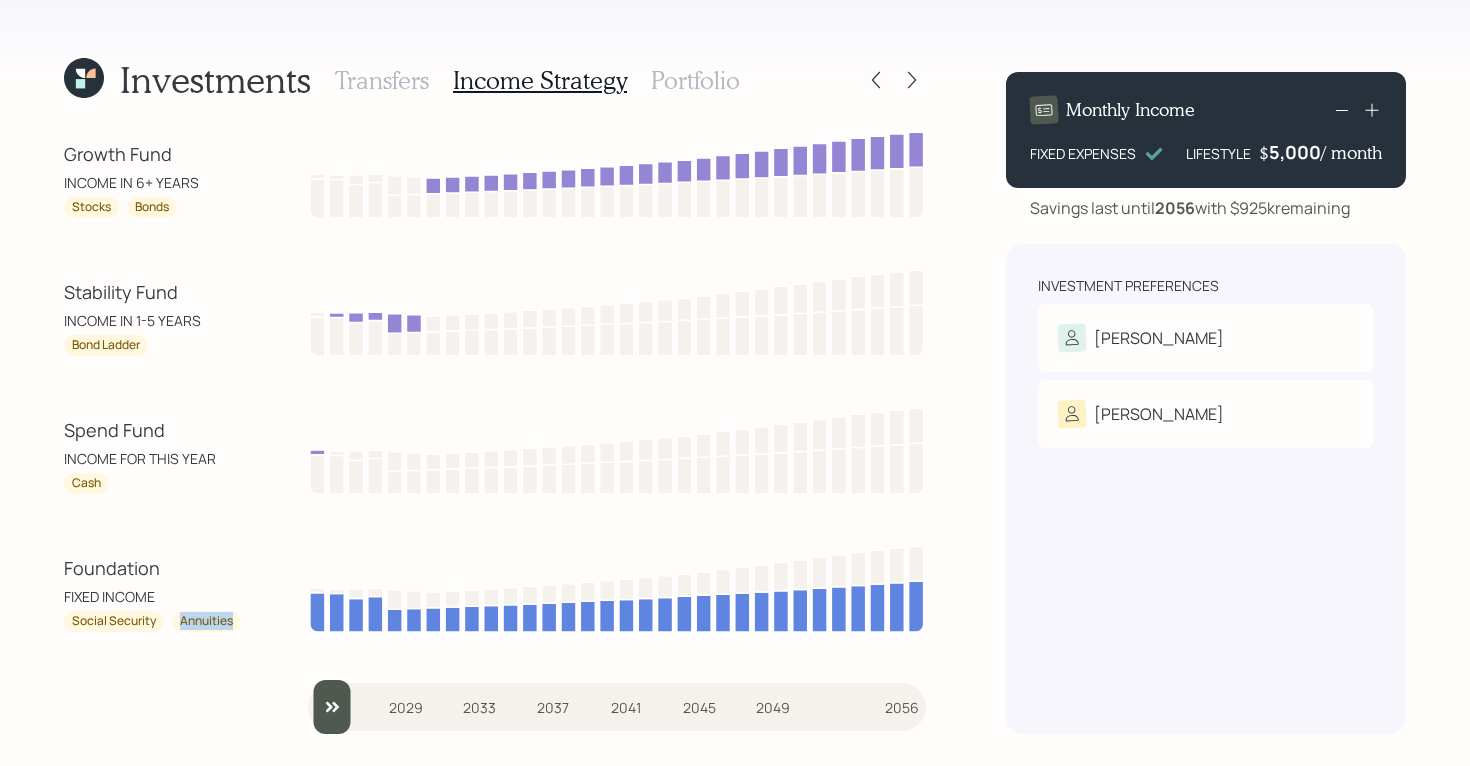 click on "Annuities" at bounding box center (206, 621) 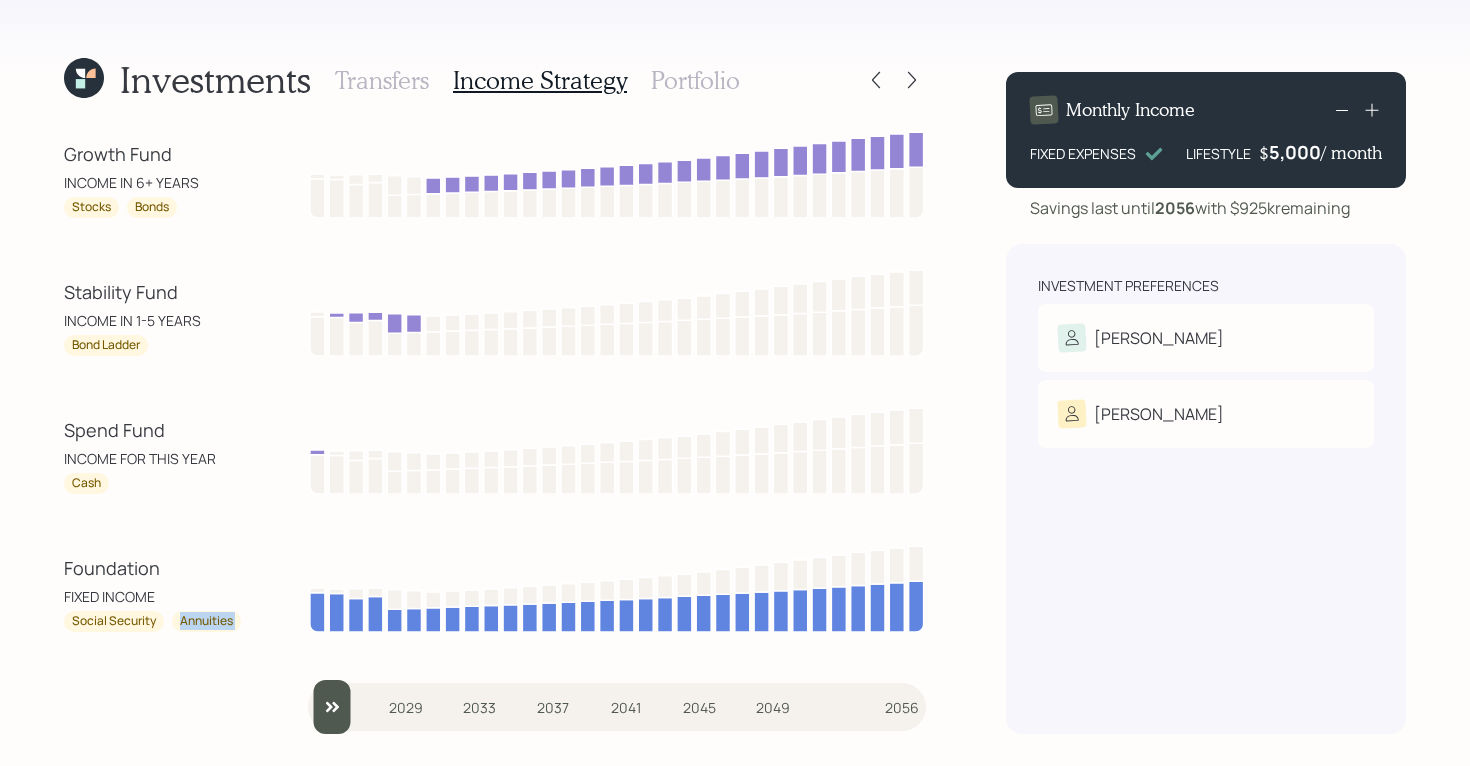 click on "Annuities" at bounding box center (206, 621) 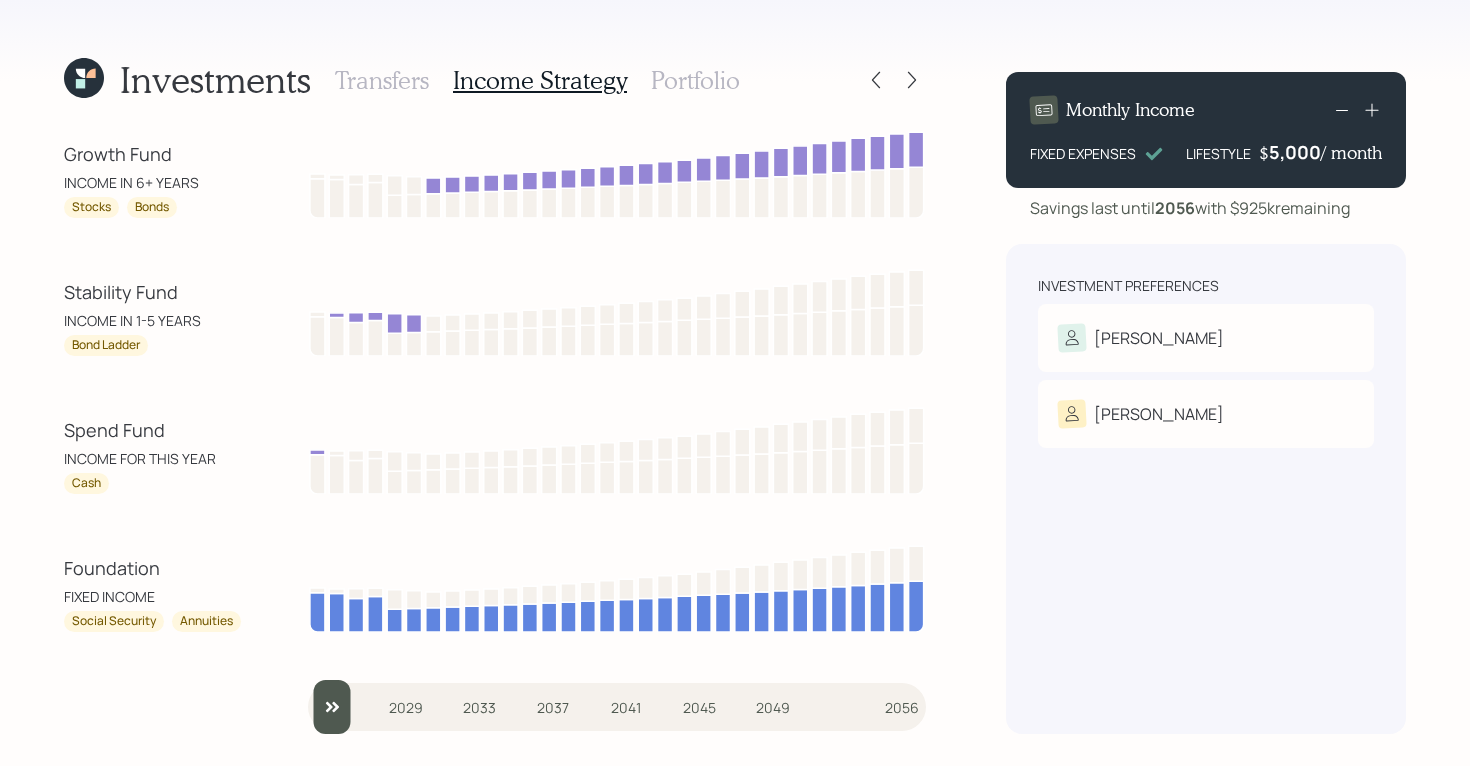 click on "Social Security" at bounding box center [114, 621] 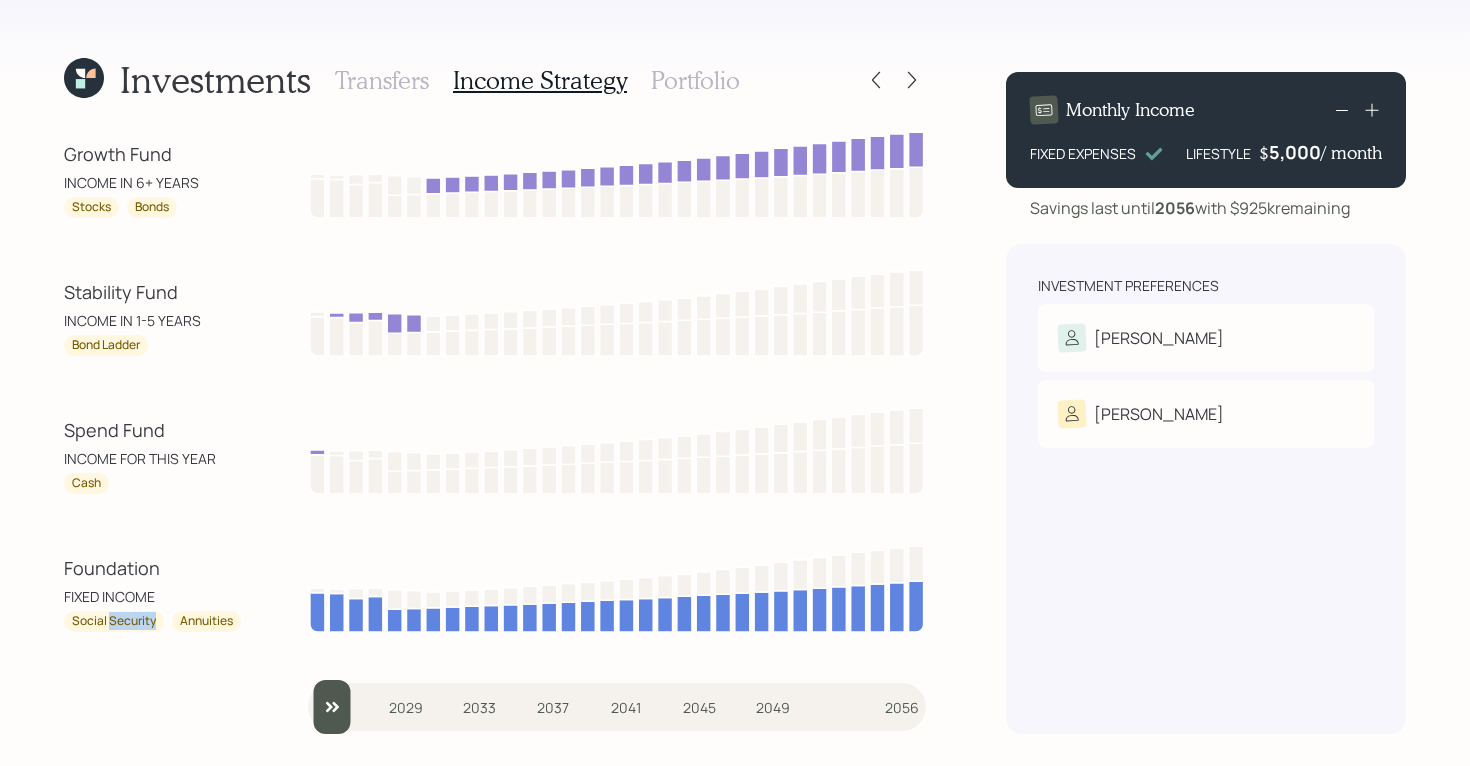 click on "Social Security" at bounding box center [114, 621] 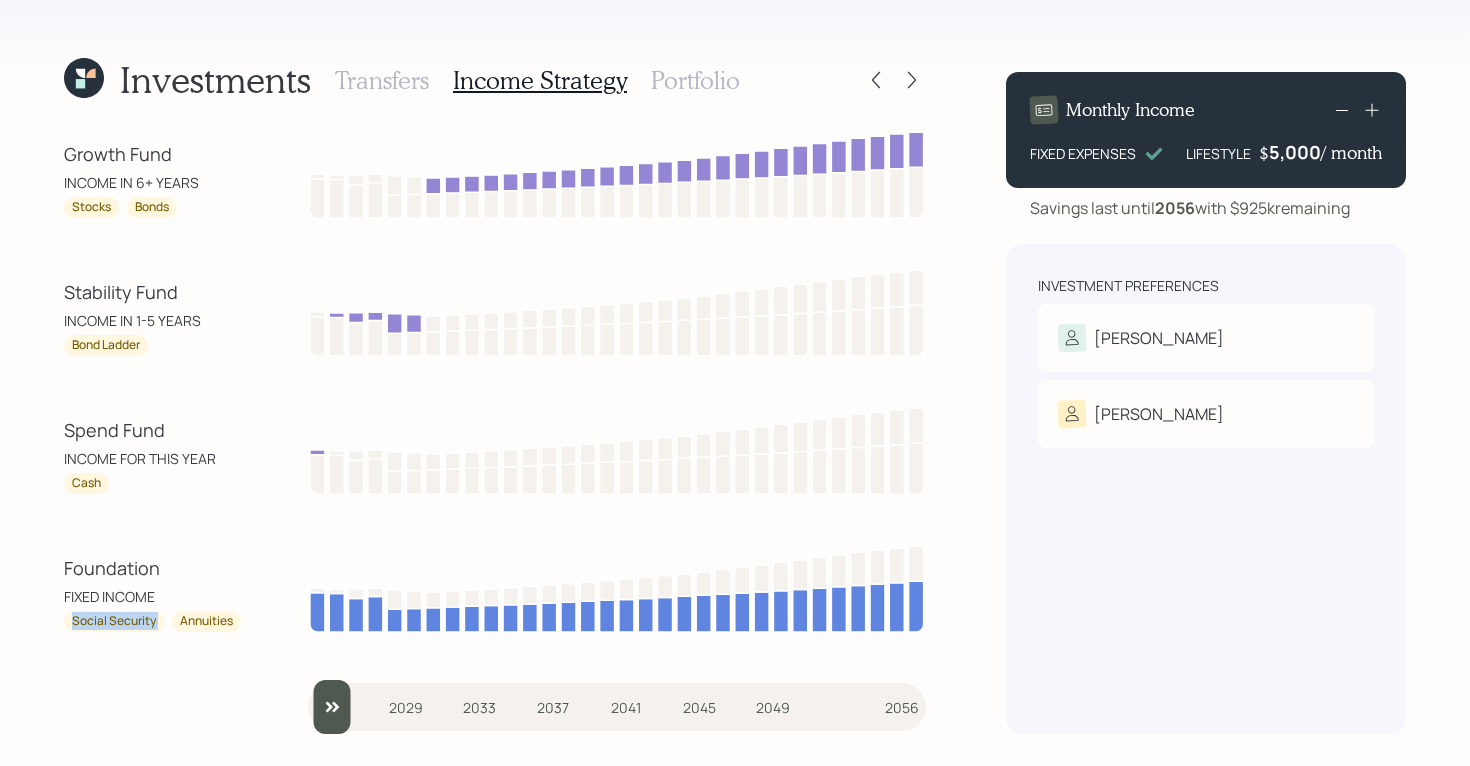 click on "Social Security" at bounding box center (114, 621) 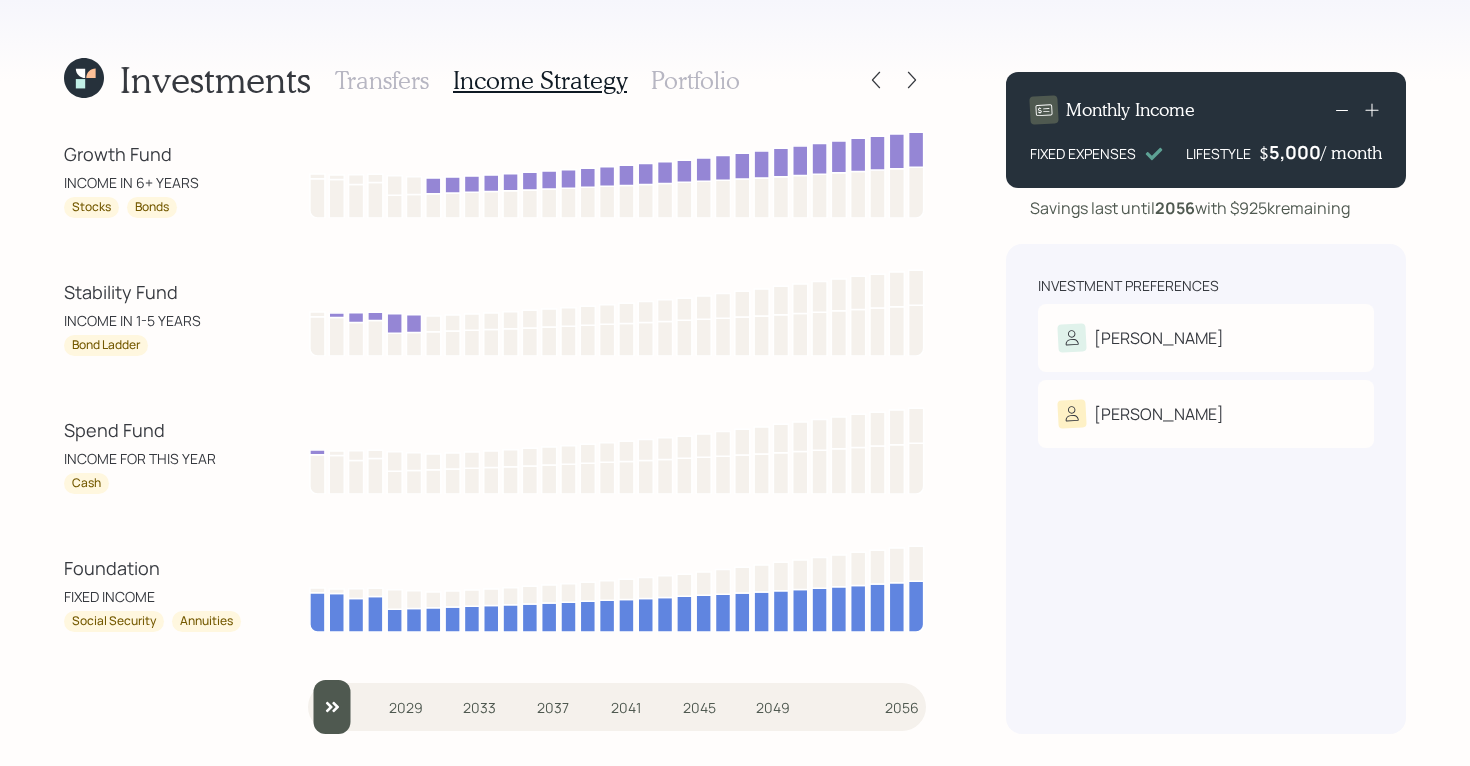 click on "Cash" at bounding box center [154, 483] 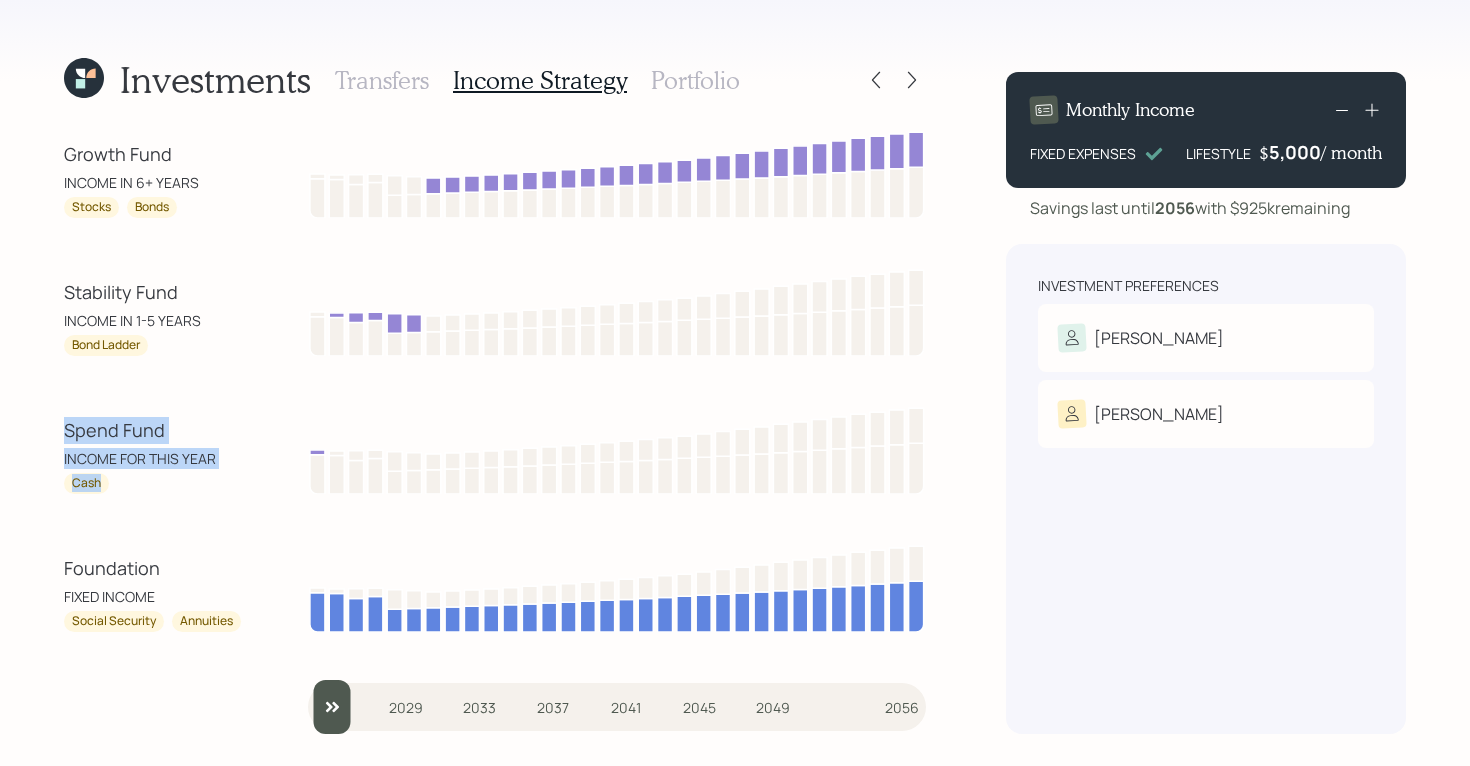 drag, startPoint x: 142, startPoint y: 481, endPoint x: 51, endPoint y: 432, distance: 103.35376 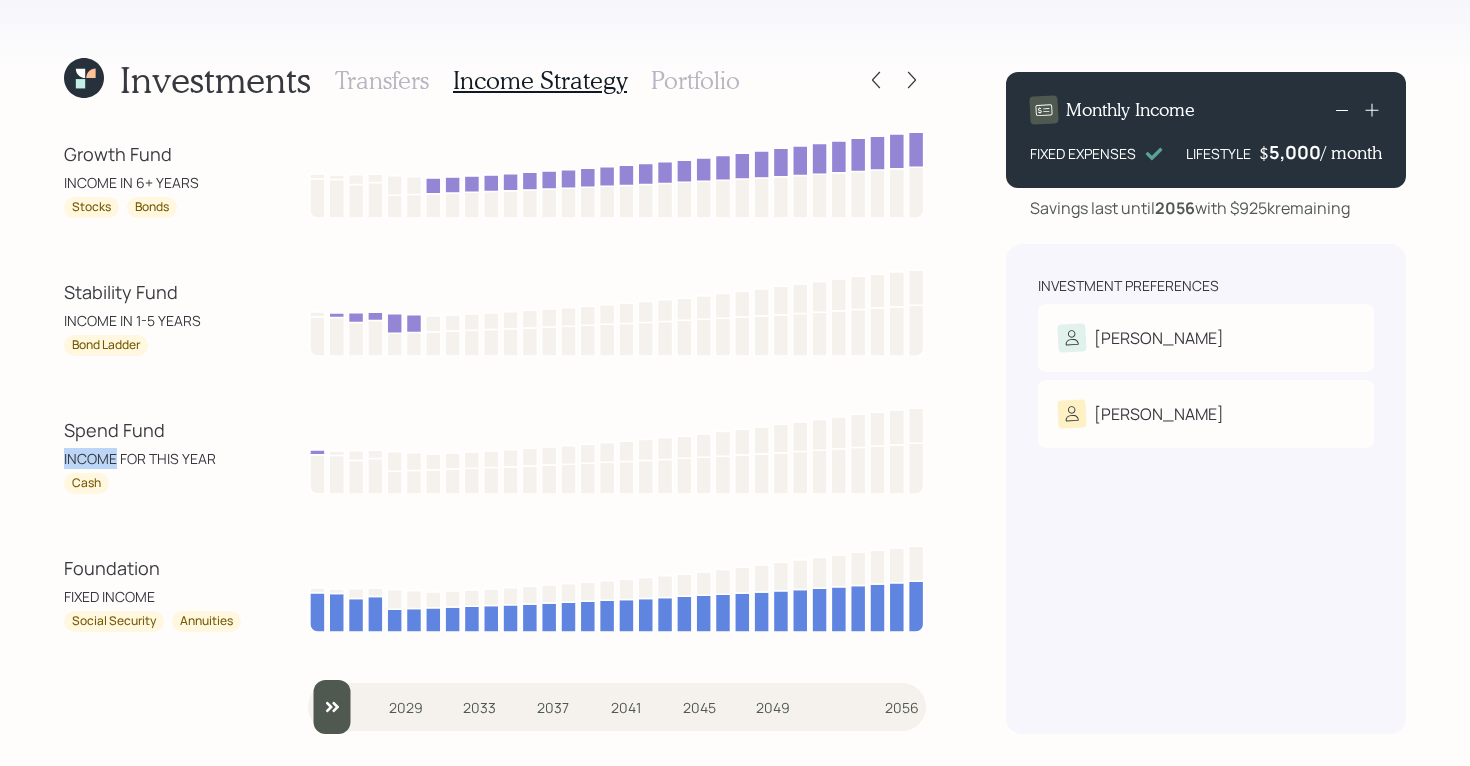 click on "INCOME FOR THIS YEAR" at bounding box center (154, 458) 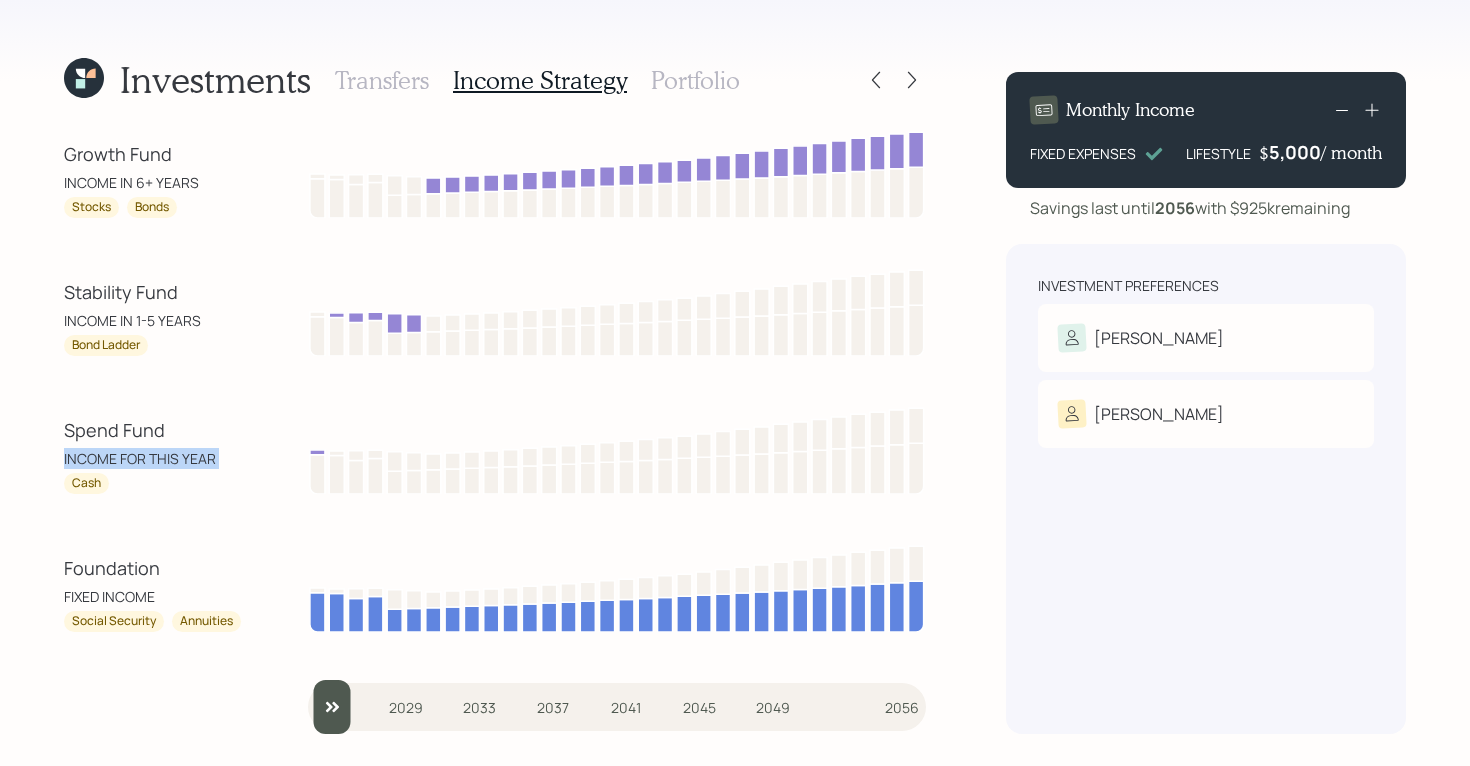 click on "INCOME FOR THIS YEAR" at bounding box center [154, 458] 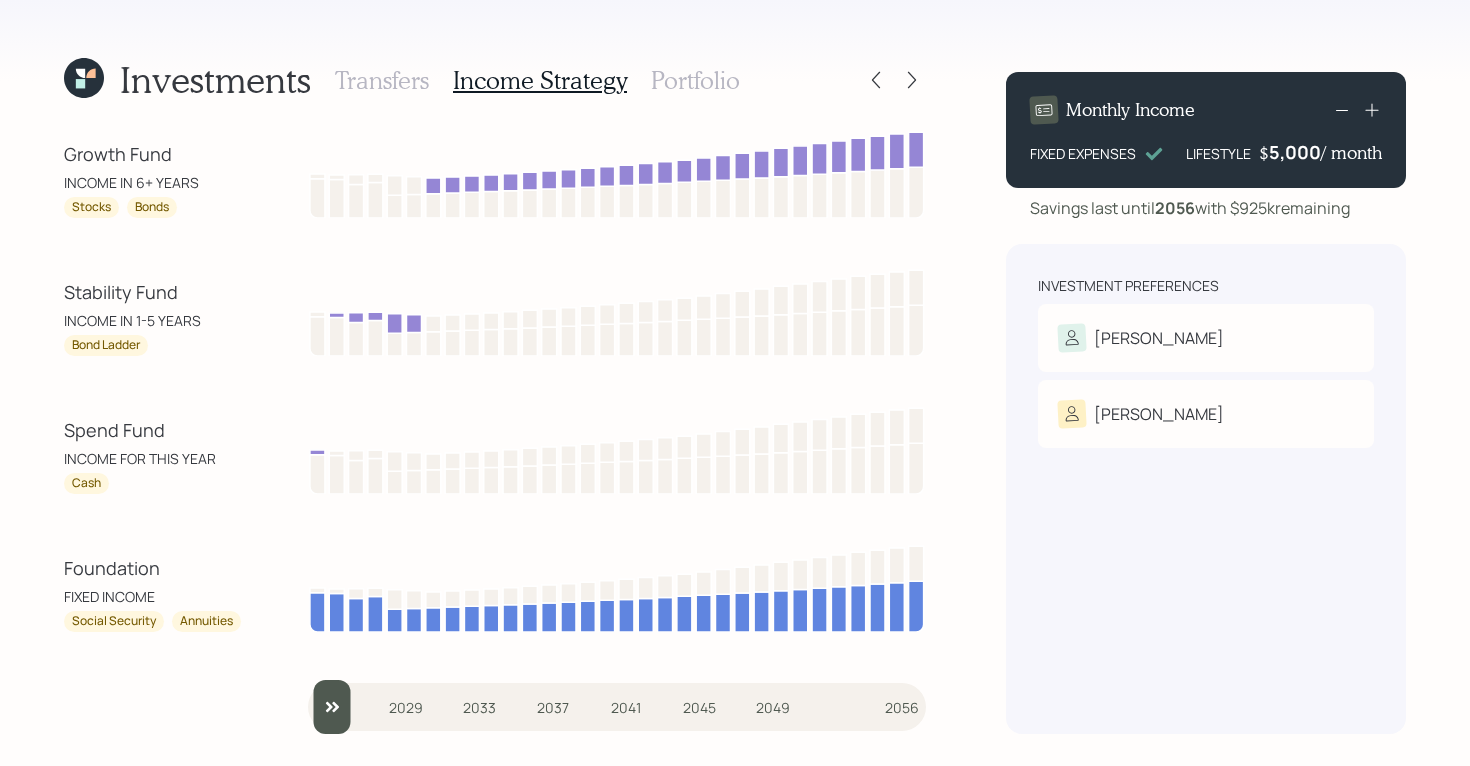 click on "Cash" at bounding box center (154, 483) 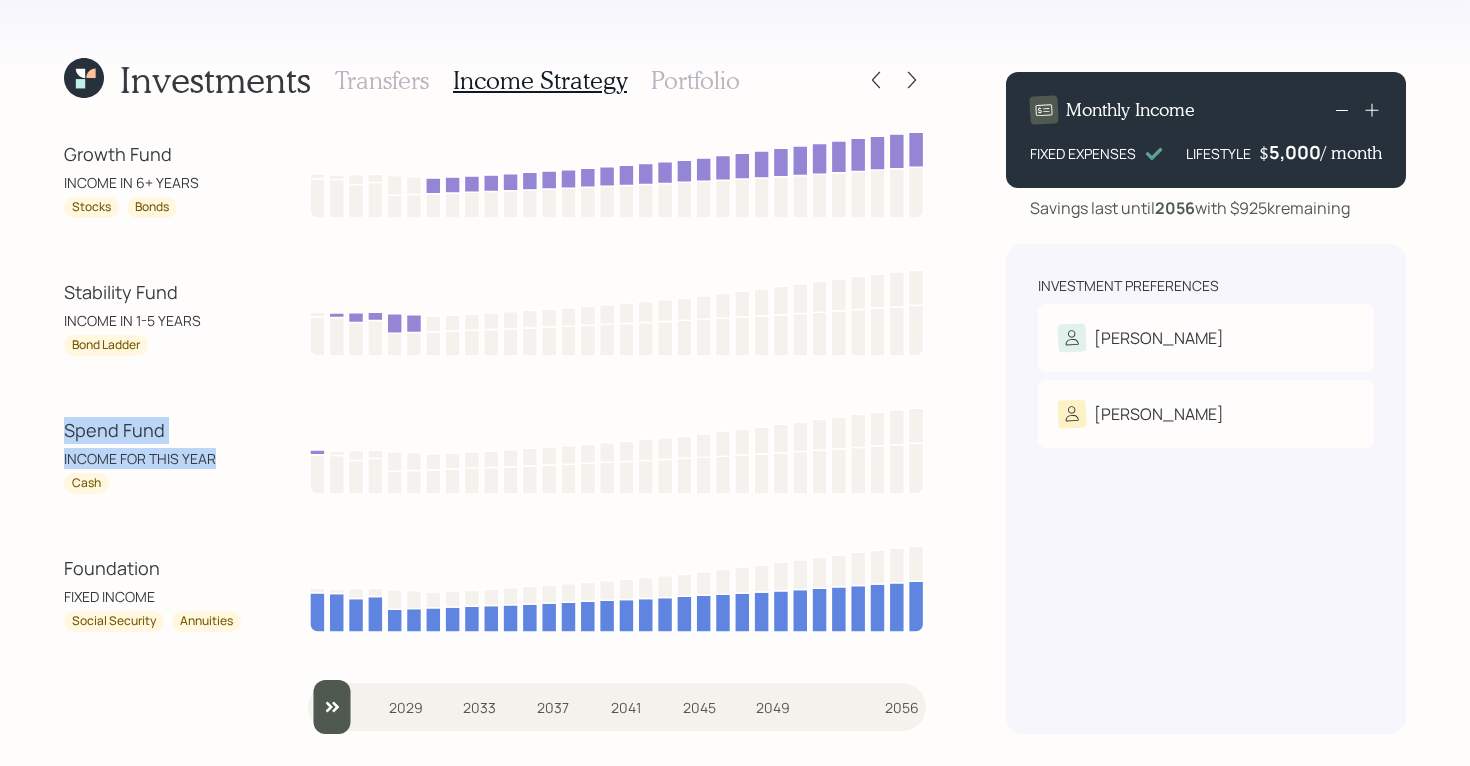 drag, startPoint x: 215, startPoint y: 461, endPoint x: 36, endPoint y: 439, distance: 180.3469 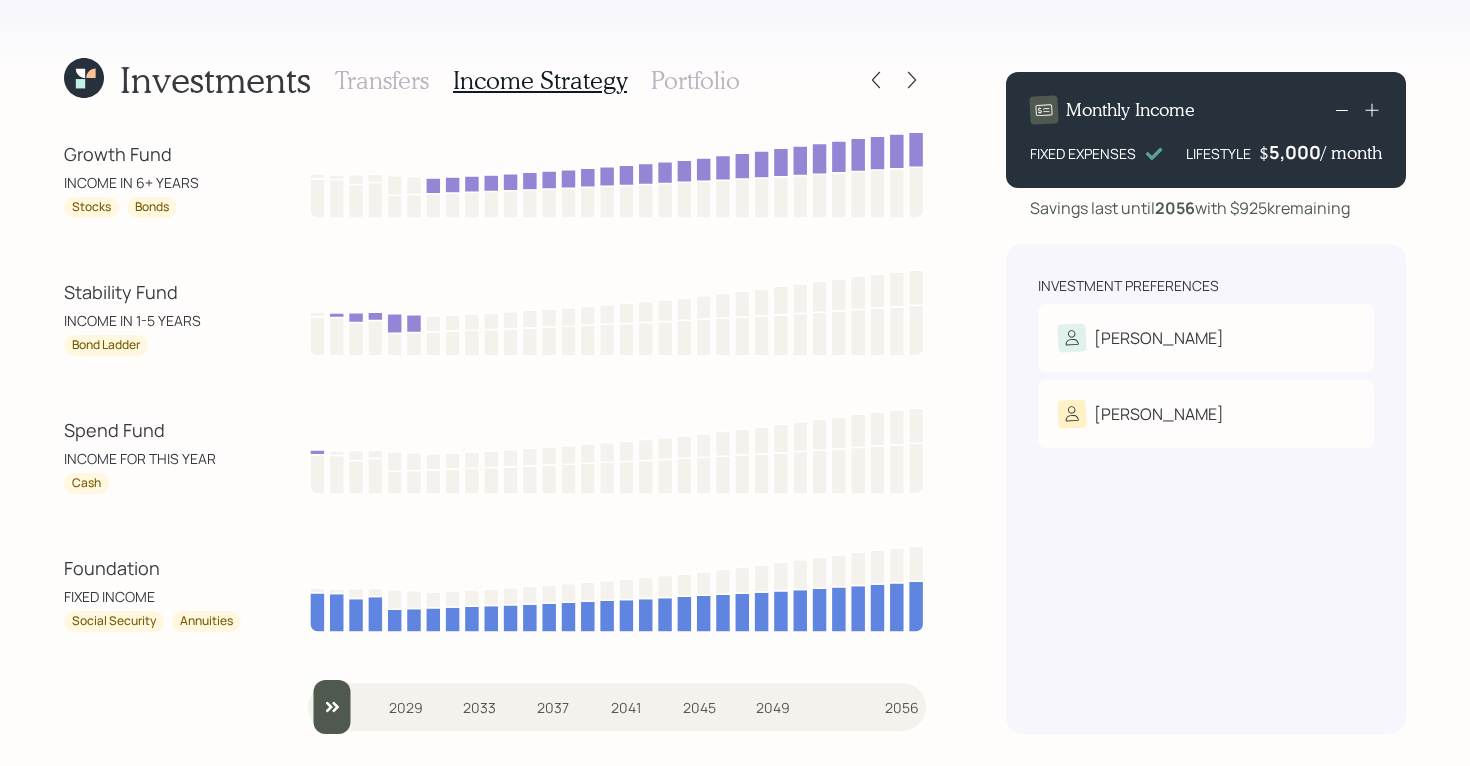 click on "Cash" at bounding box center [86, 483] 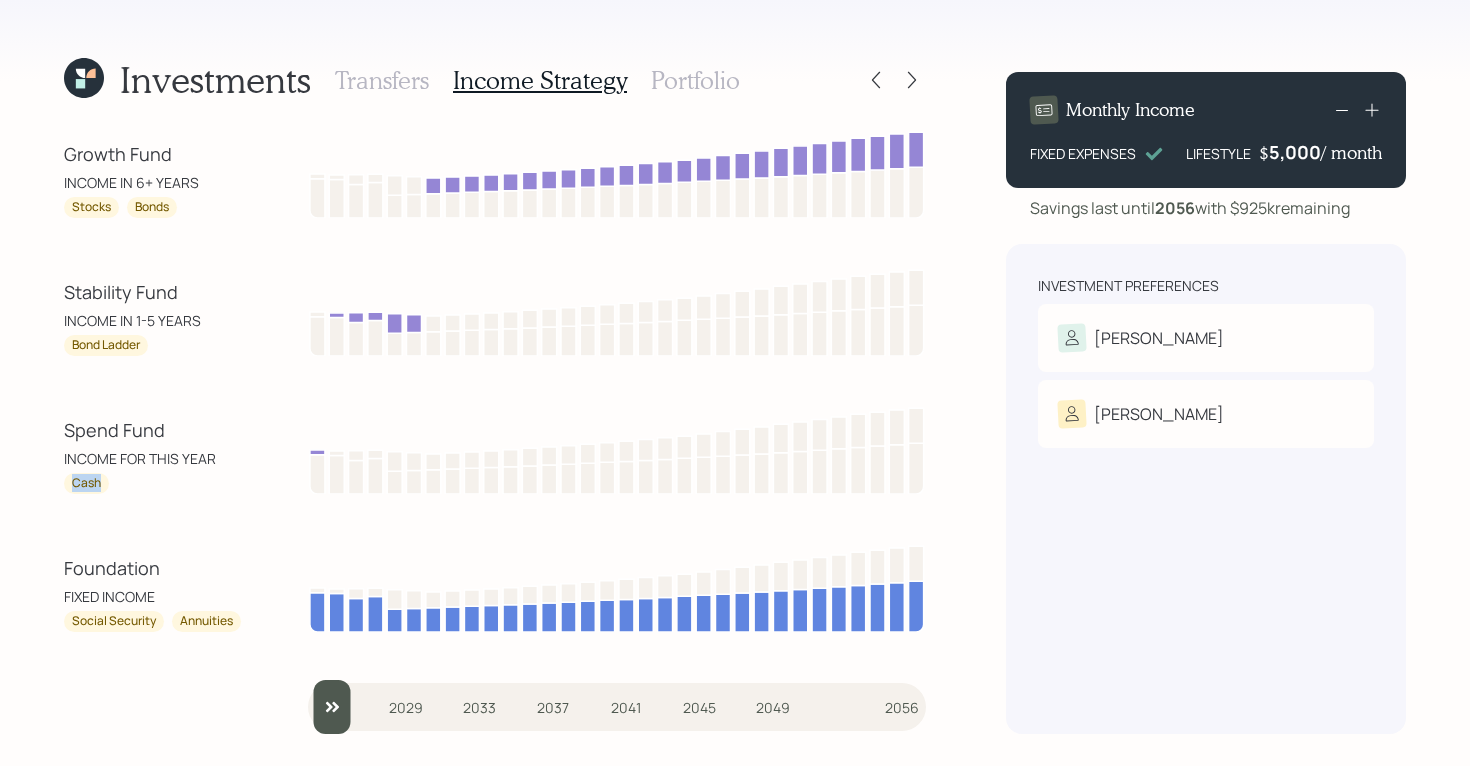 click on "Cash" at bounding box center (86, 483) 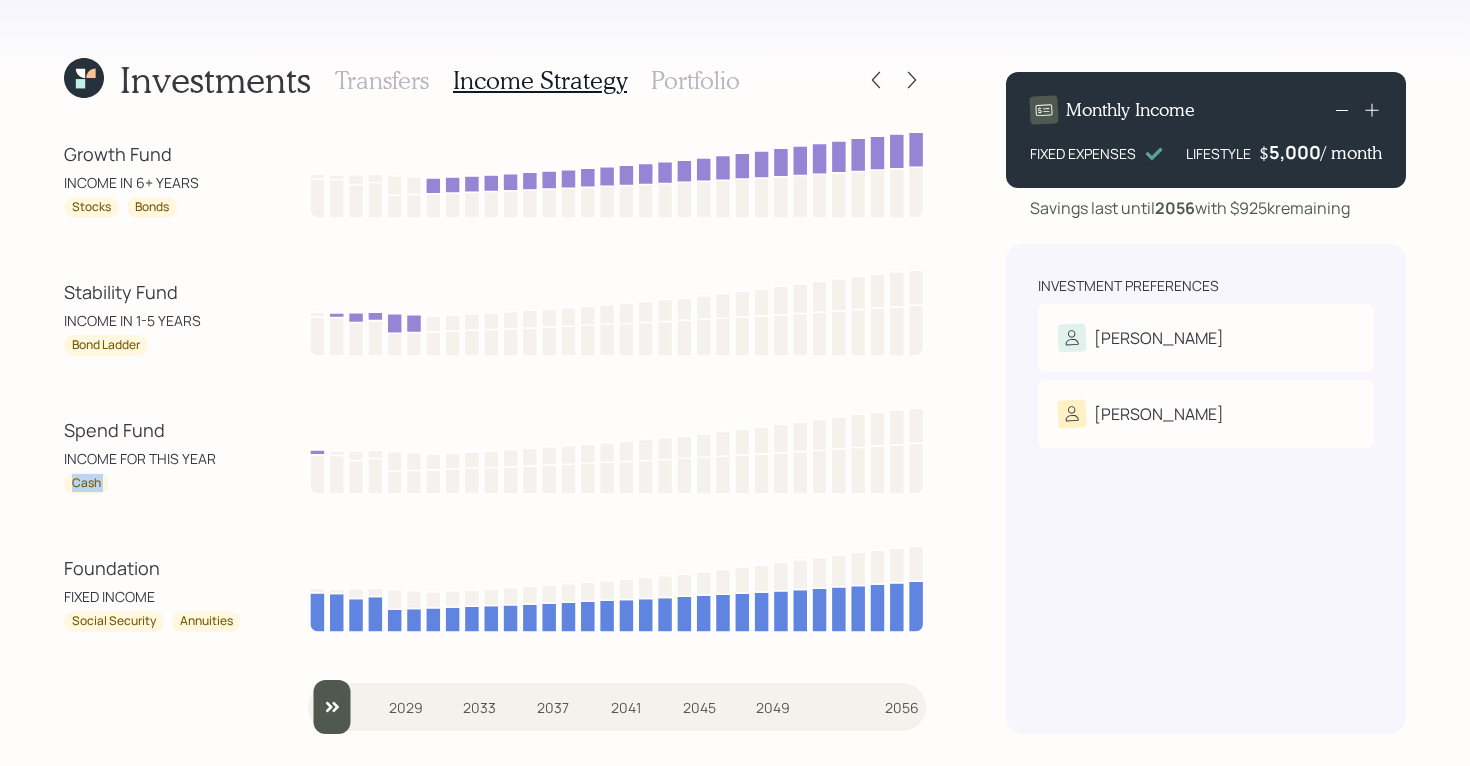 click on "Cash" at bounding box center [86, 483] 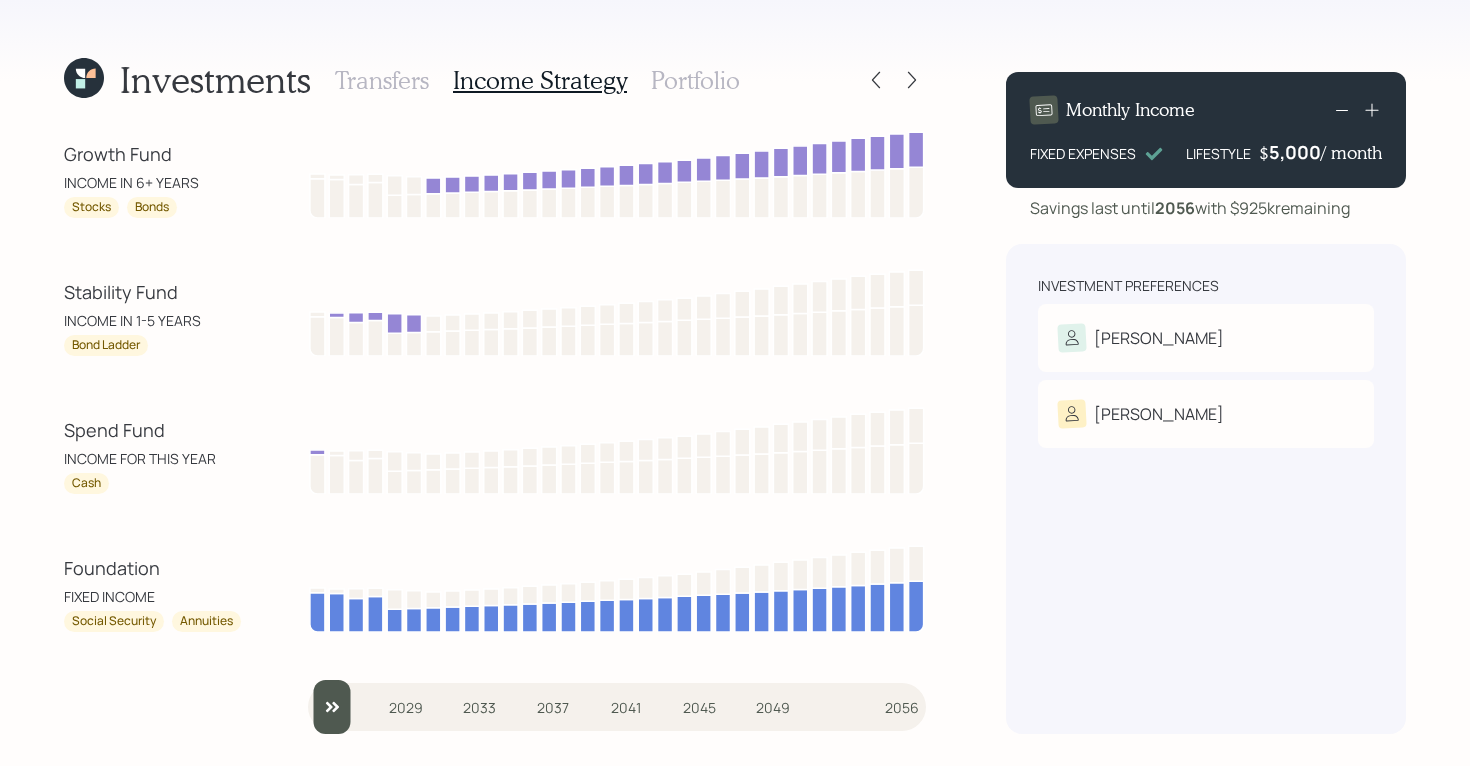 click on "INCOME FOR THIS YEAR" at bounding box center (154, 458) 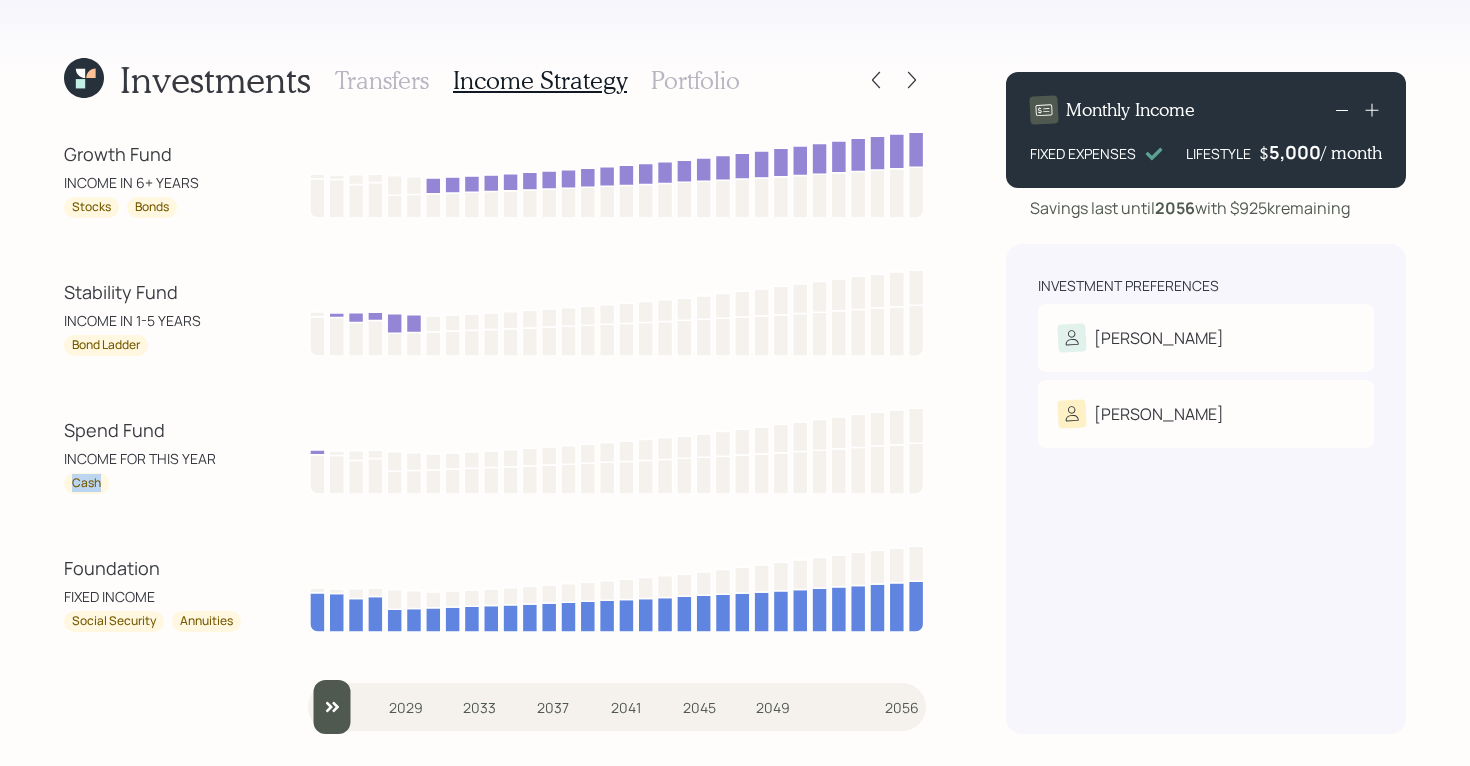drag, startPoint x: 106, startPoint y: 484, endPoint x: 67, endPoint y: 483, distance: 39.012817 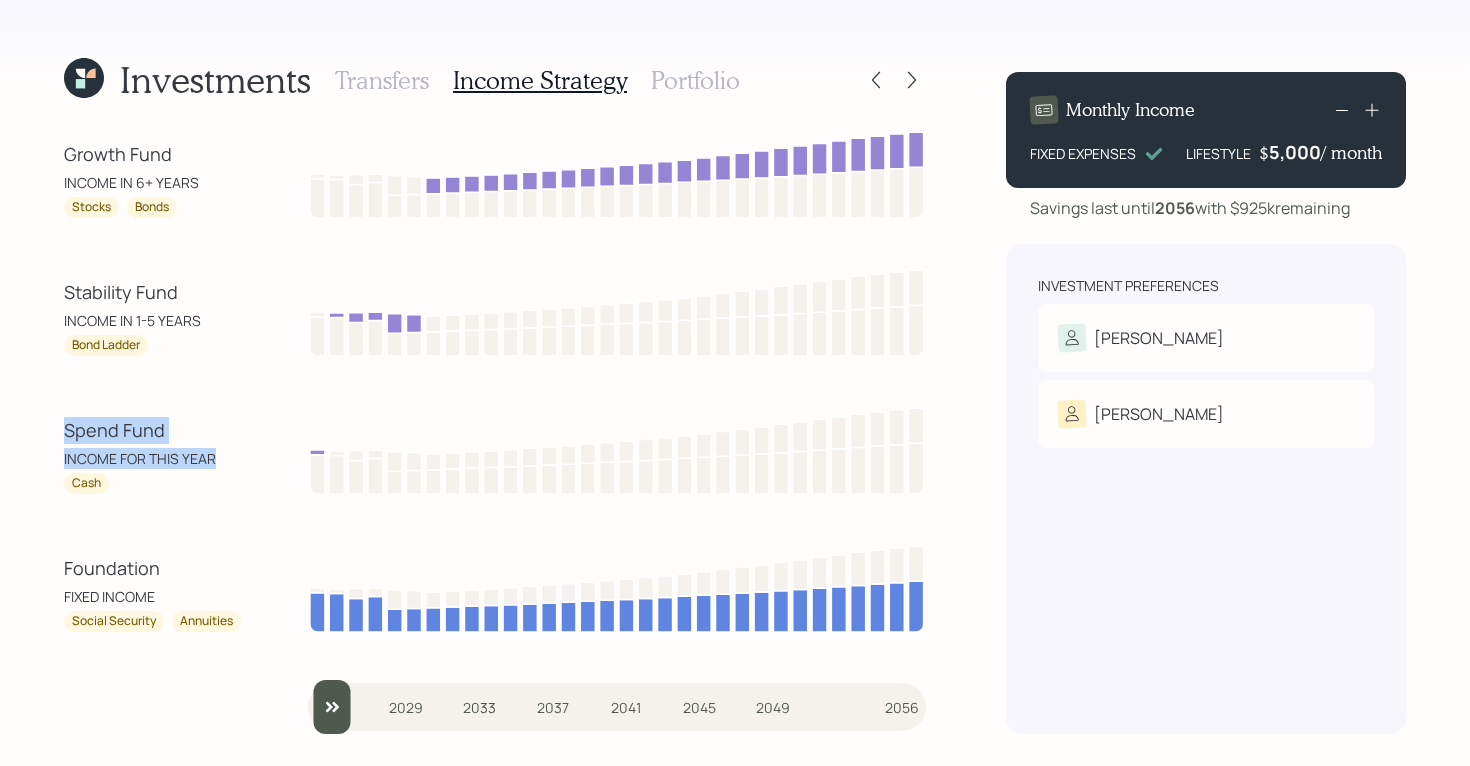 drag, startPoint x: 218, startPoint y: 460, endPoint x: 52, endPoint y: 437, distance: 167.5858 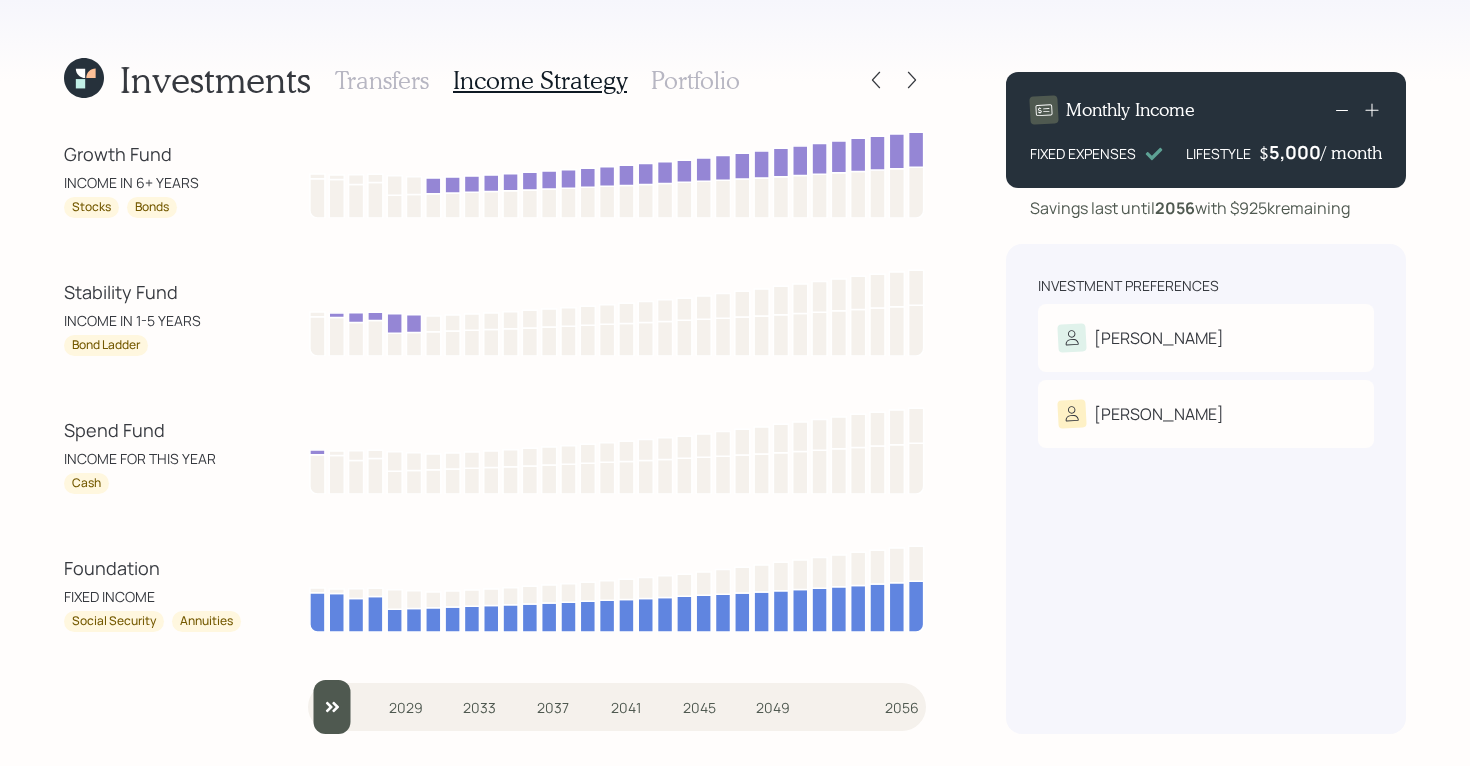 click on "INCOME IN 1-5 YEARS" at bounding box center (154, 320) 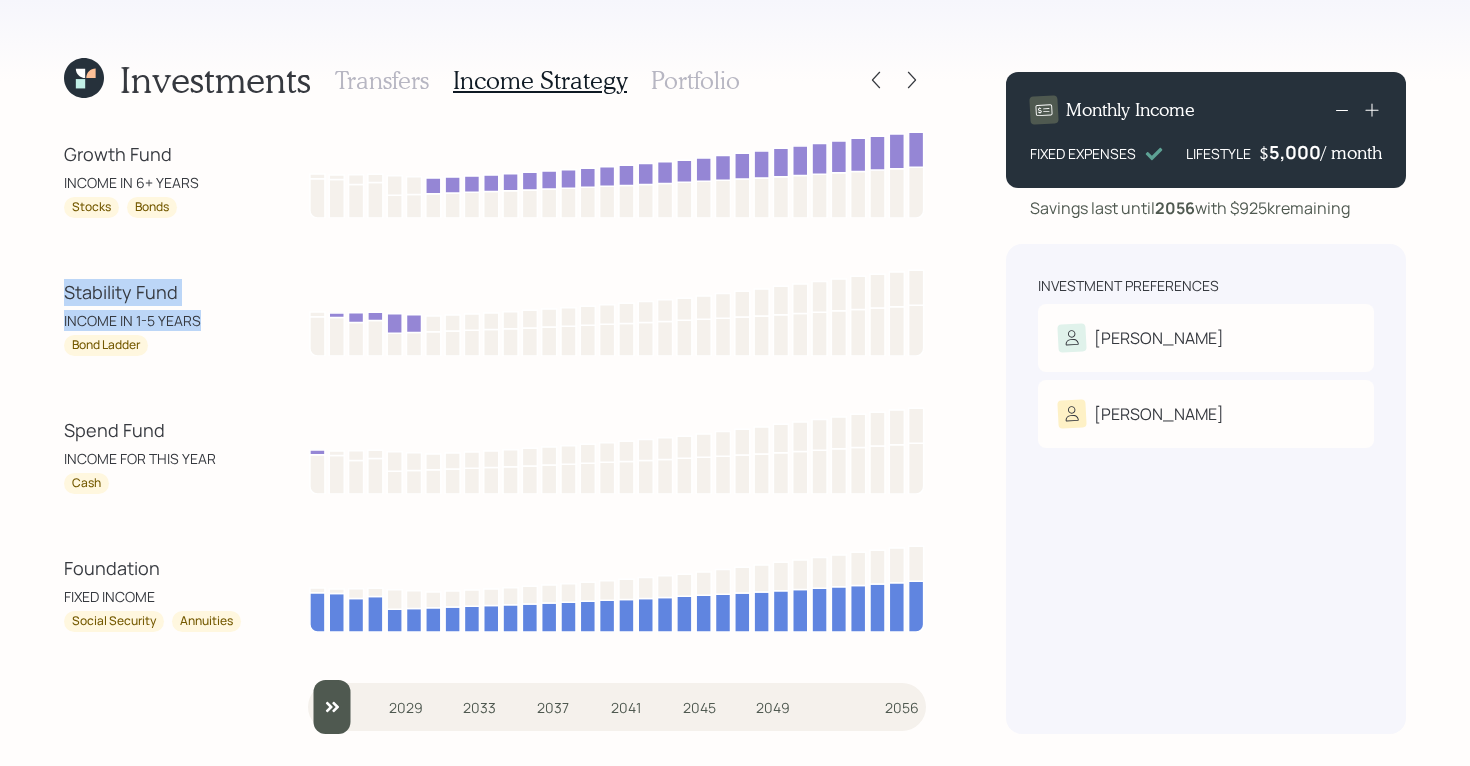 drag, startPoint x: 218, startPoint y: 322, endPoint x: 67, endPoint y: 300, distance: 152.59424 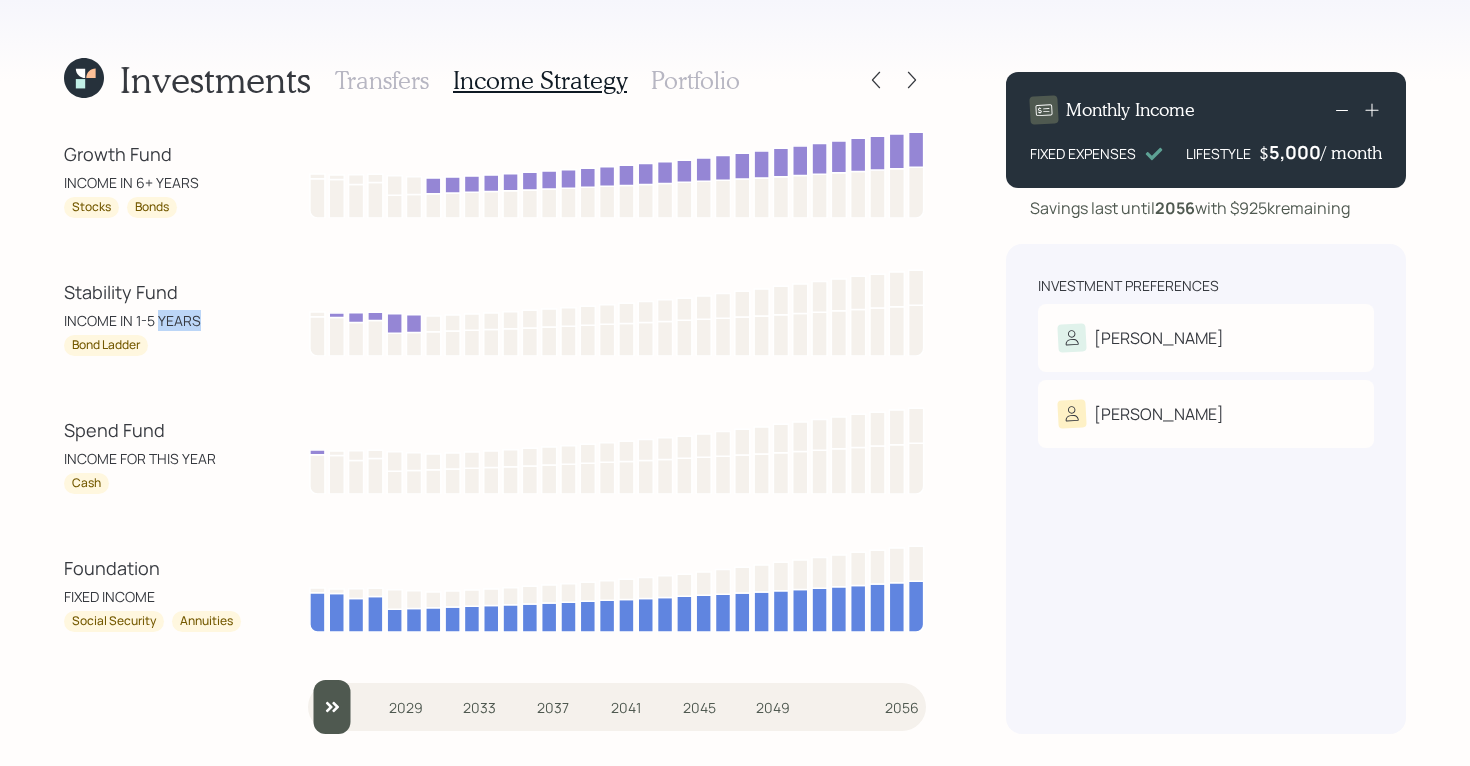 click on "INCOME IN 1-5 YEARS" at bounding box center [154, 320] 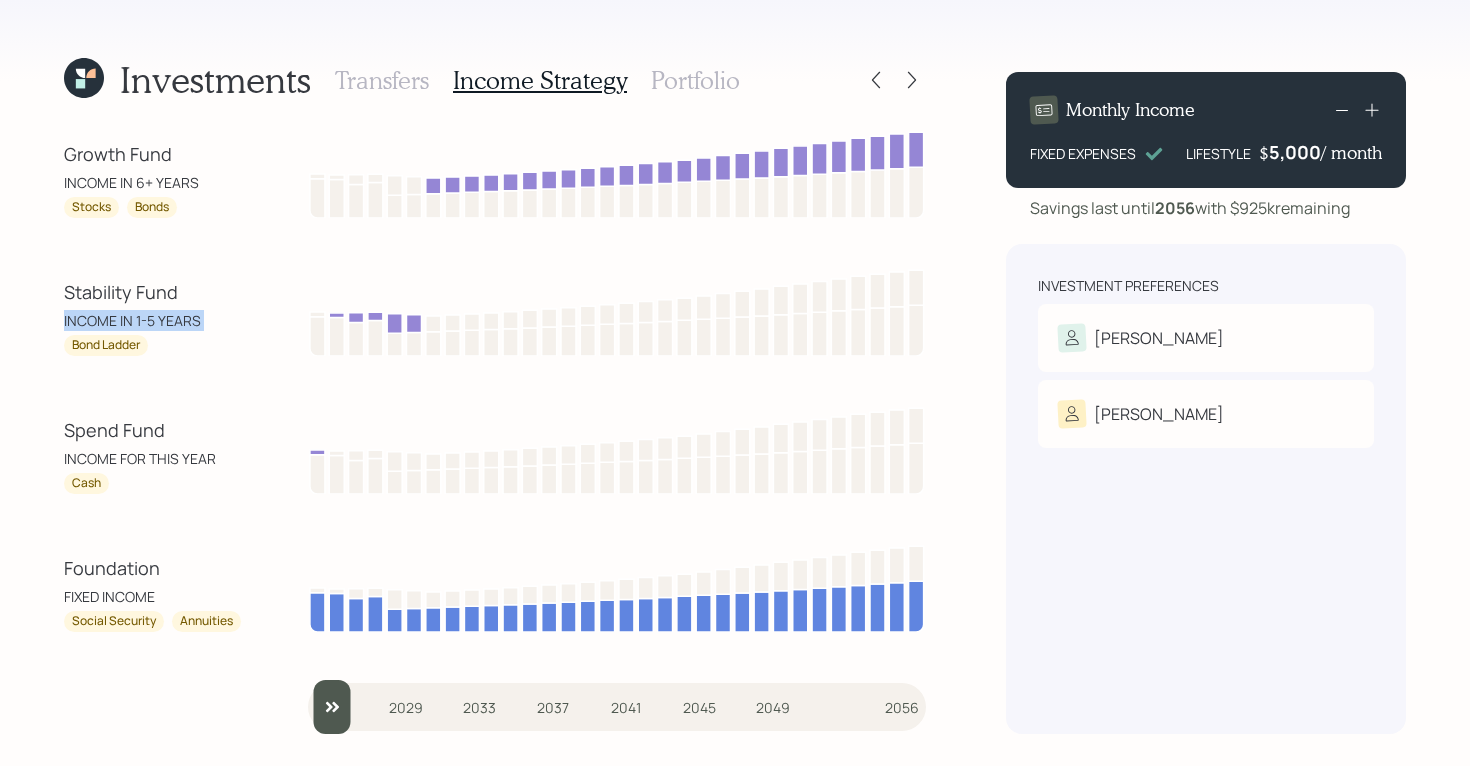 click on "INCOME IN 1-5 YEARS" at bounding box center [154, 320] 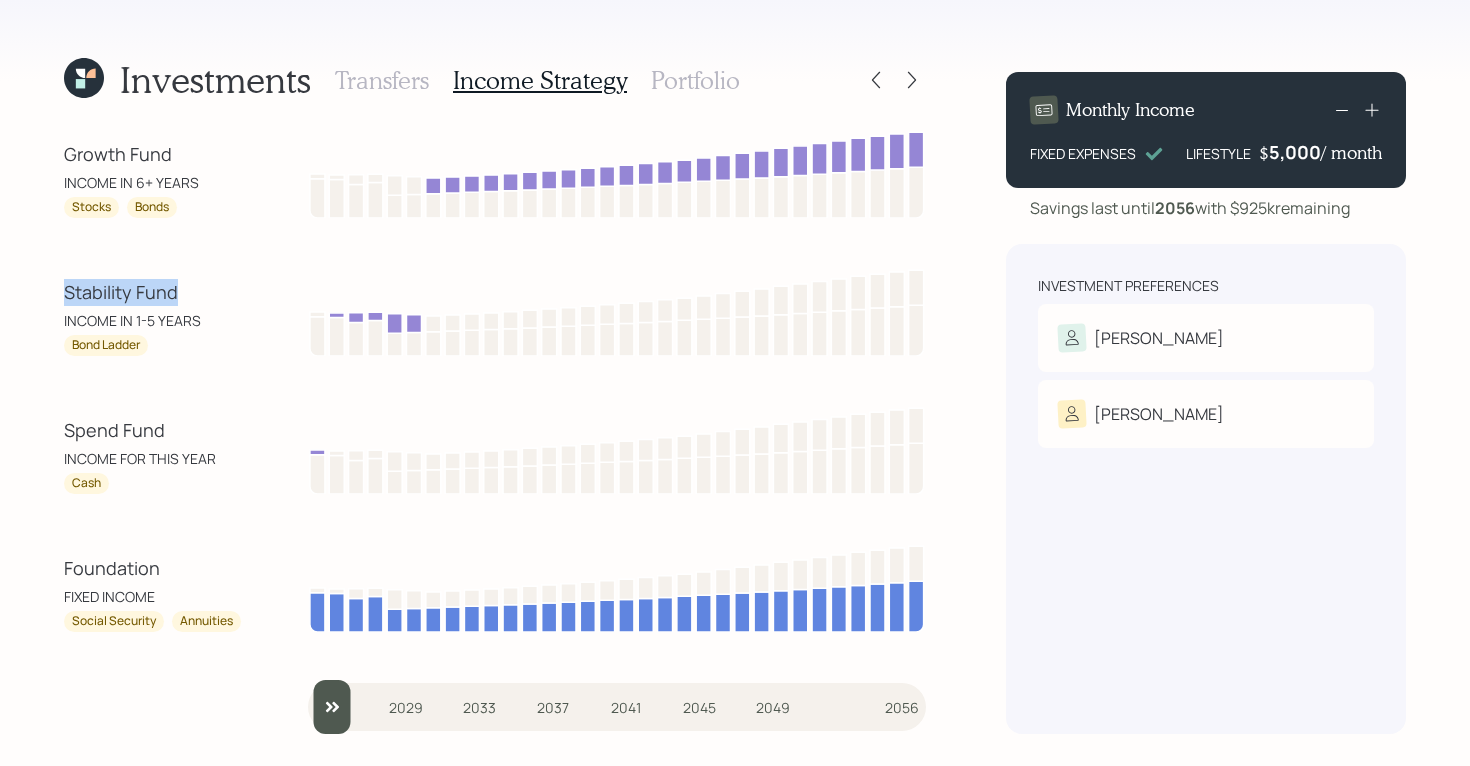 drag, startPoint x: 187, startPoint y: 297, endPoint x: 42, endPoint y: 296, distance: 145.00345 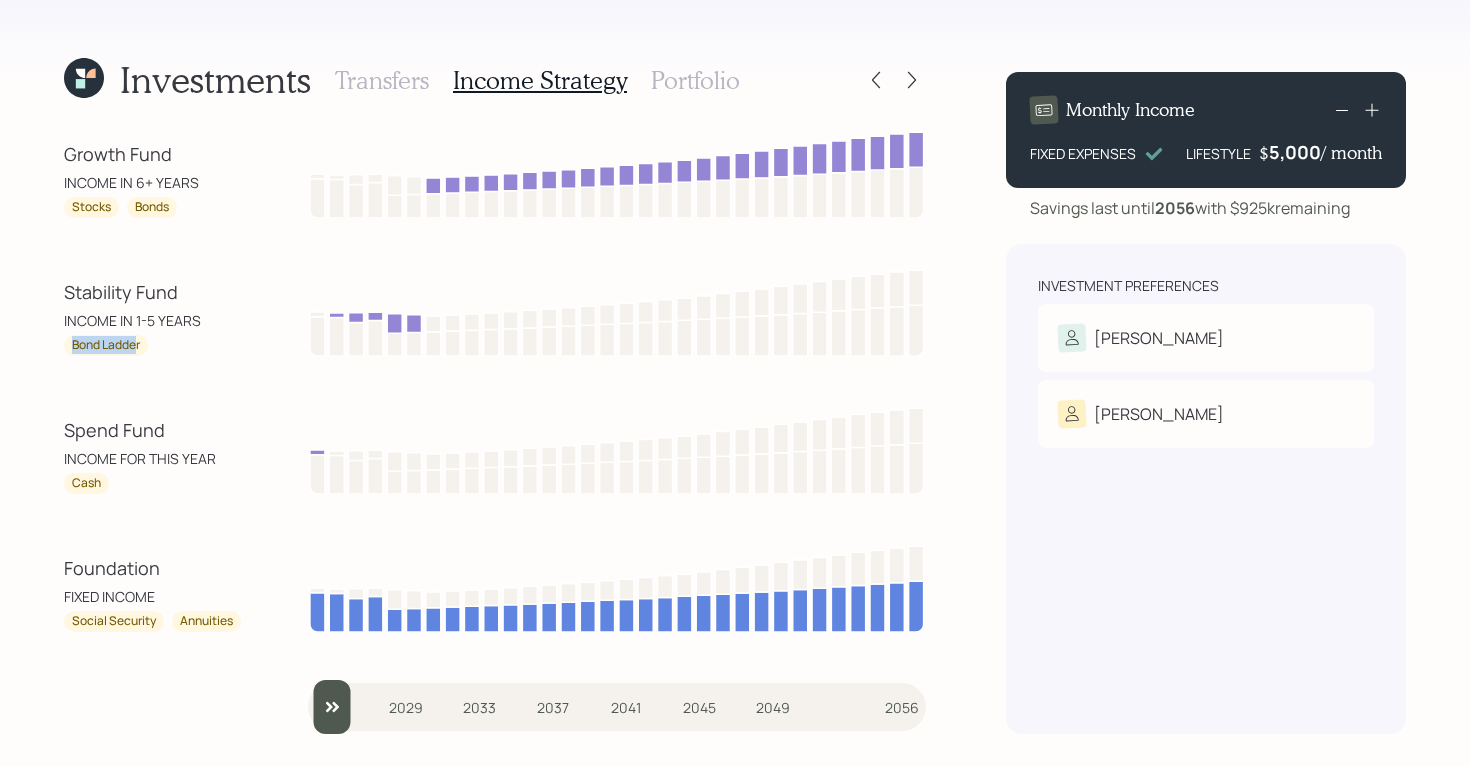 drag, startPoint x: 140, startPoint y: 343, endPoint x: 54, endPoint y: 343, distance: 86 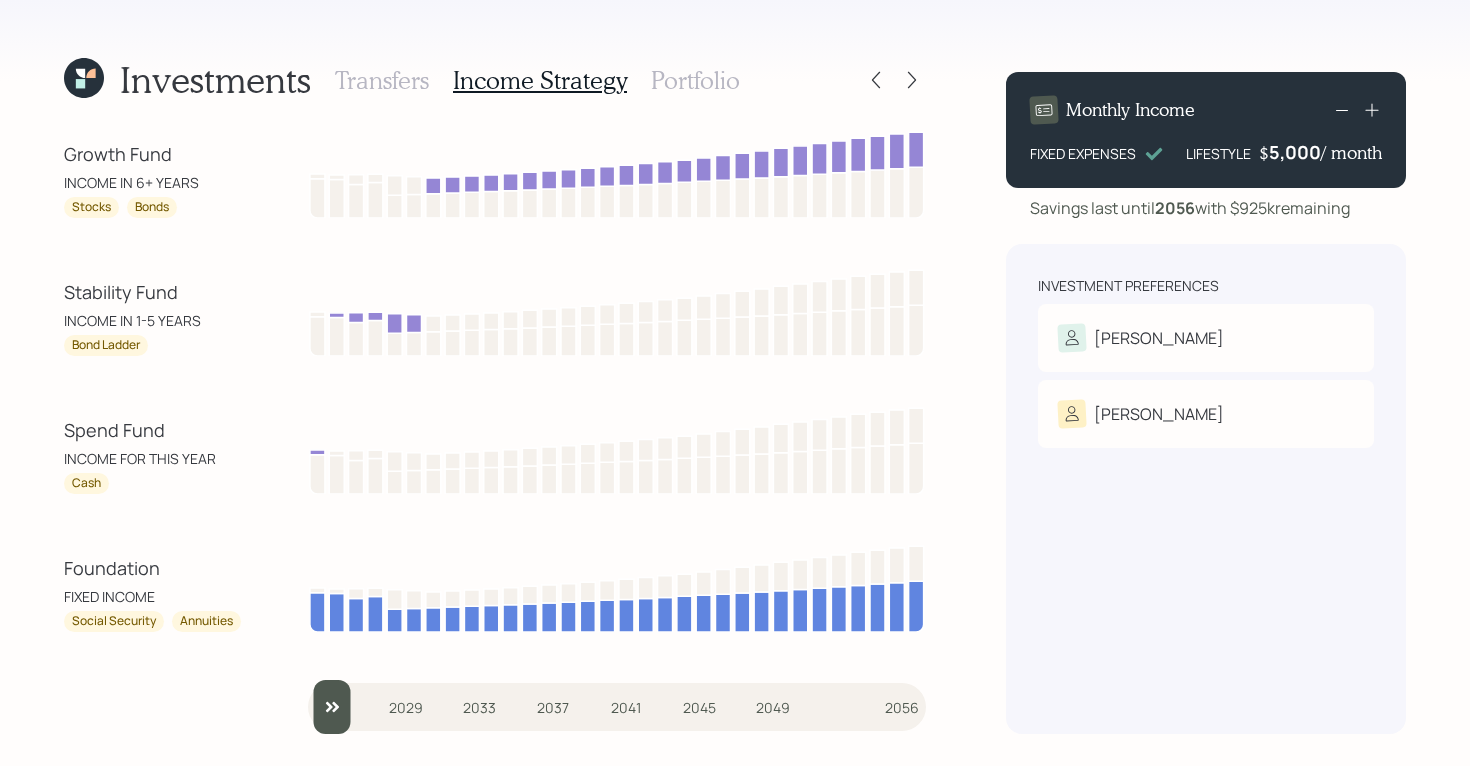 click on "Stability Fund" at bounding box center [154, 292] 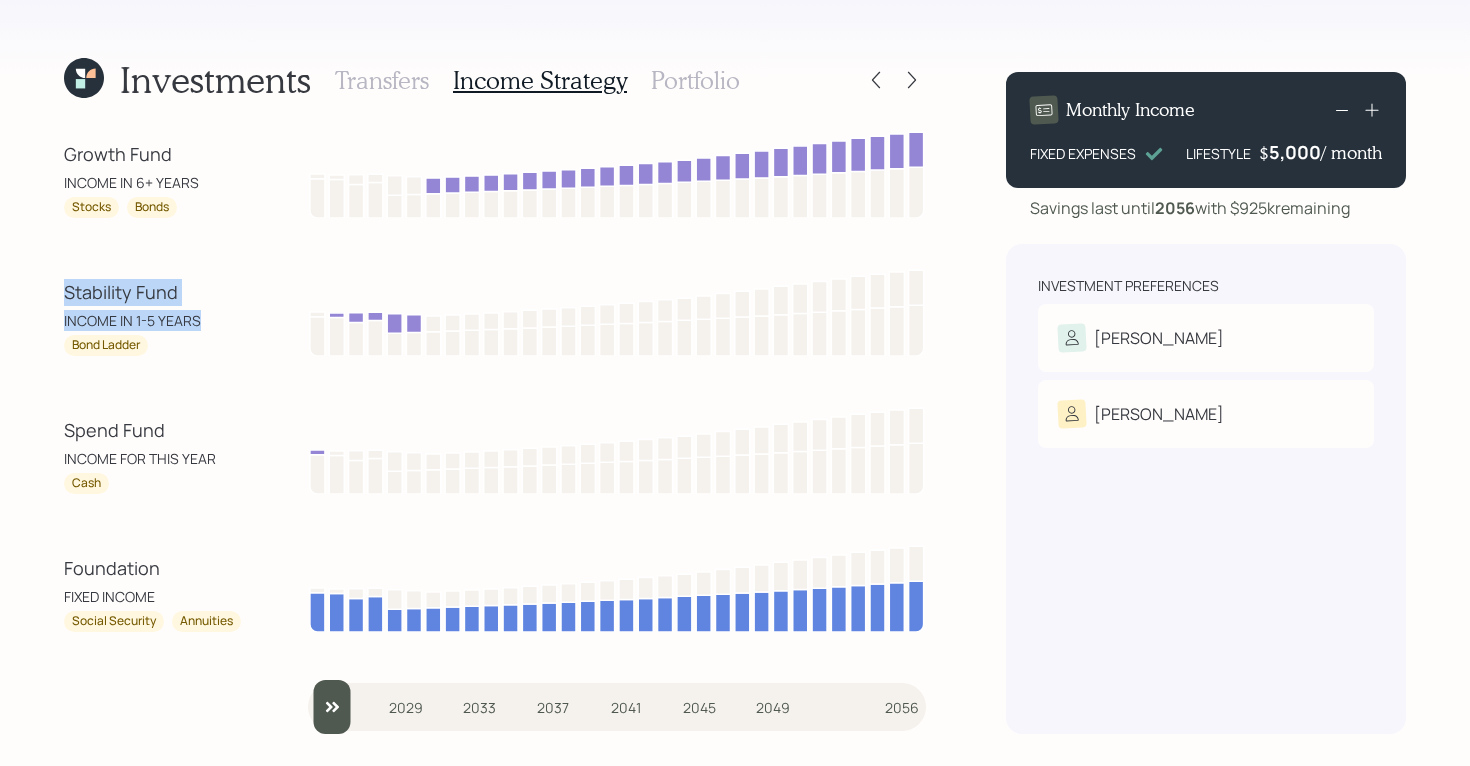 drag, startPoint x: 200, startPoint y: 315, endPoint x: 53, endPoint y: 300, distance: 147.76332 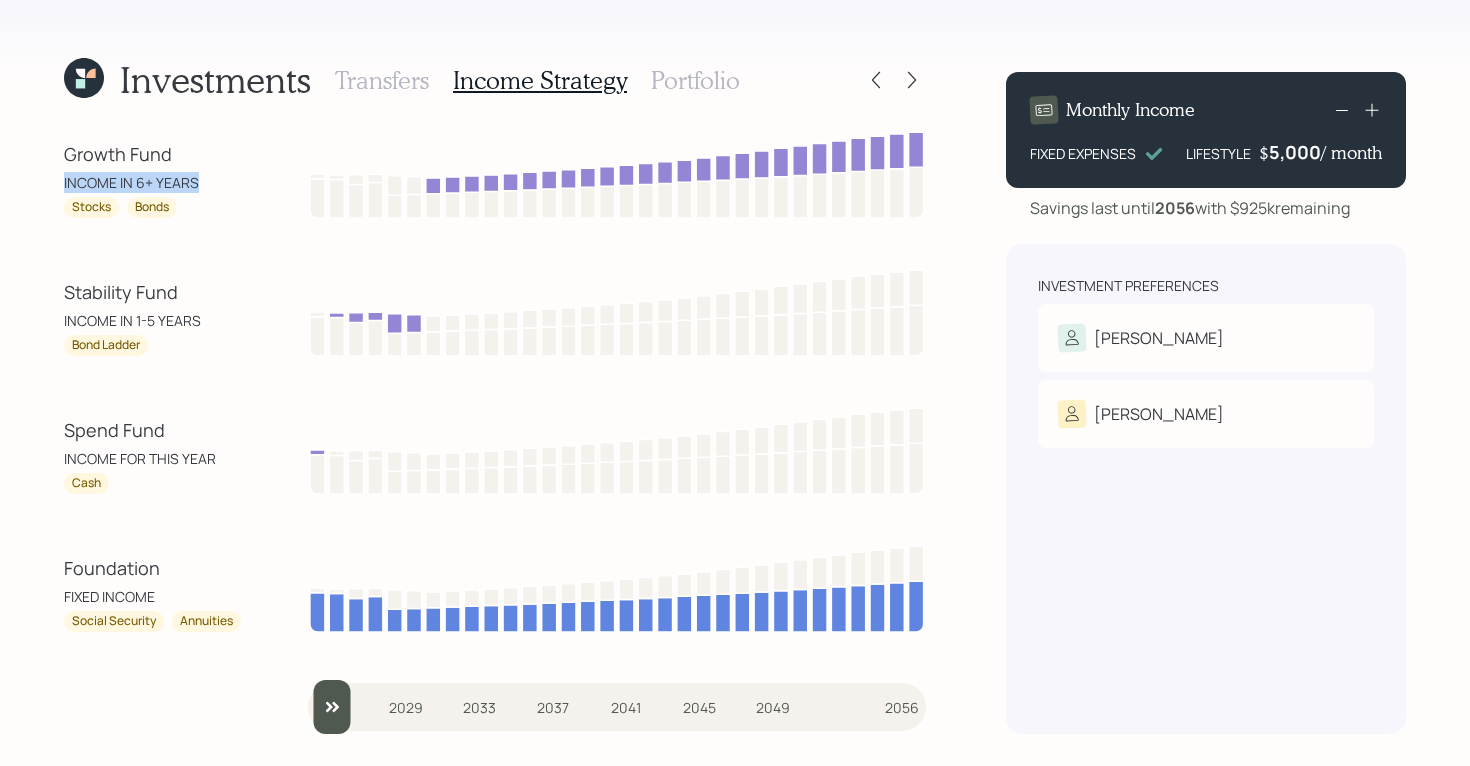 drag, startPoint x: 195, startPoint y: 188, endPoint x: 47, endPoint y: 170, distance: 149.09058 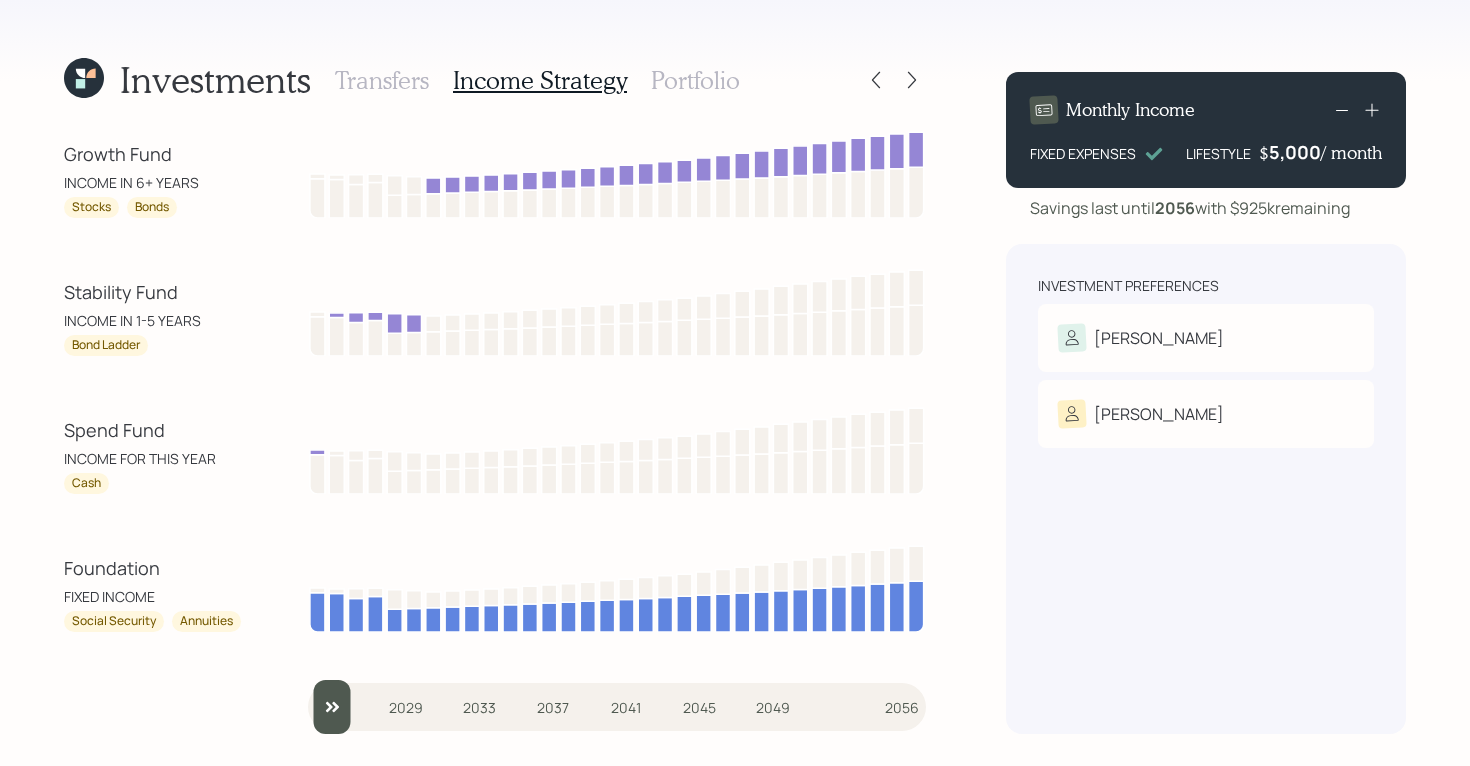 click on "Stocks" at bounding box center (91, 207) 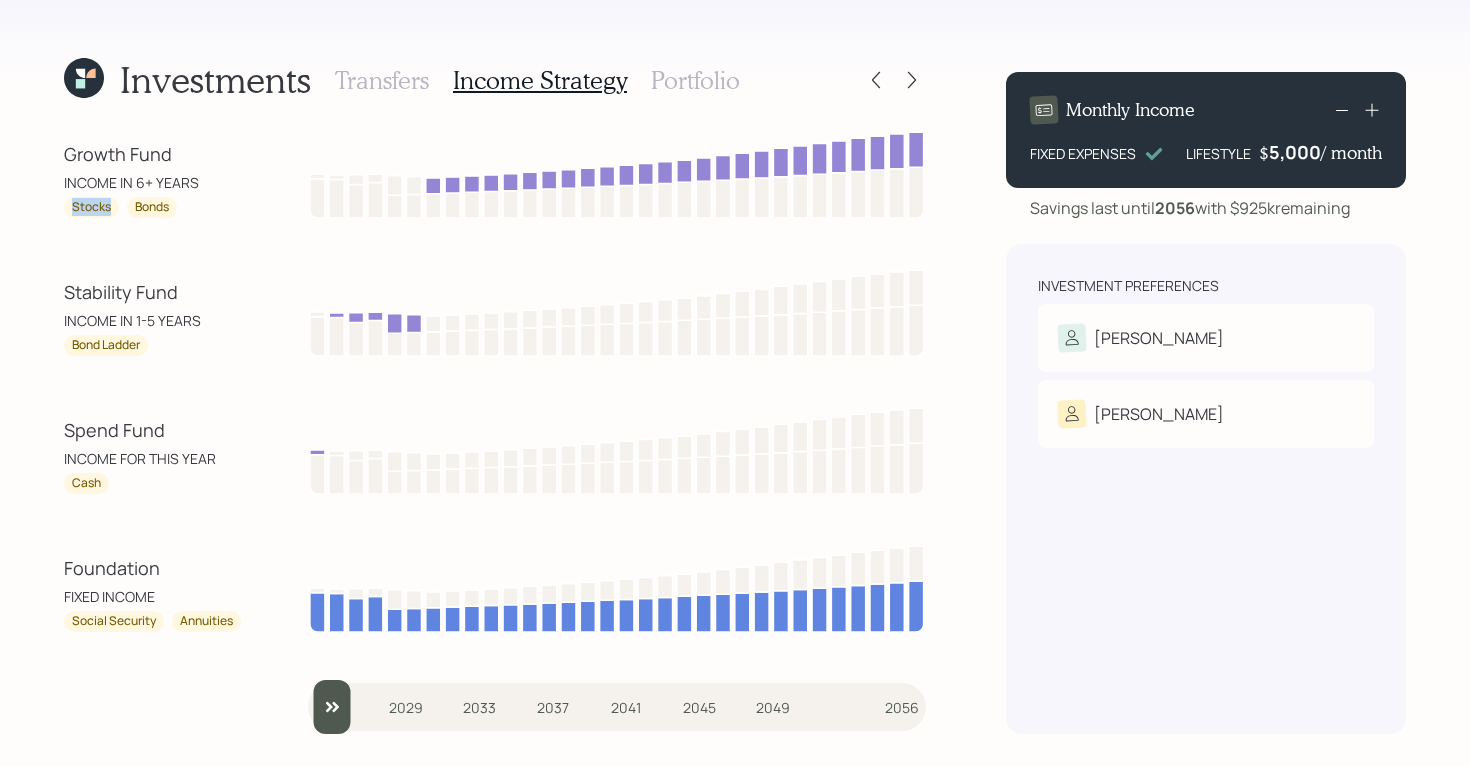 click on "Stocks" at bounding box center [91, 207] 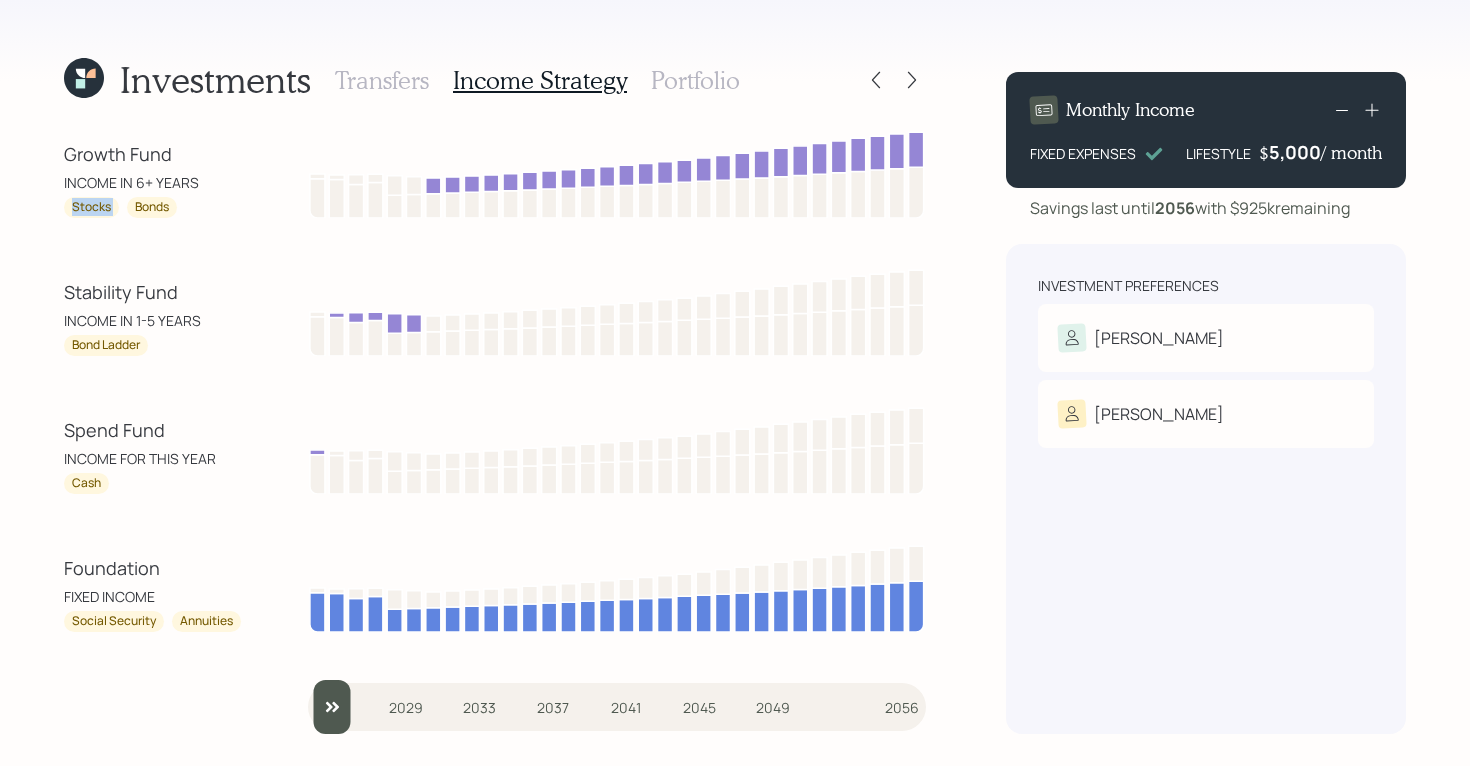 click on "Stocks" at bounding box center (91, 207) 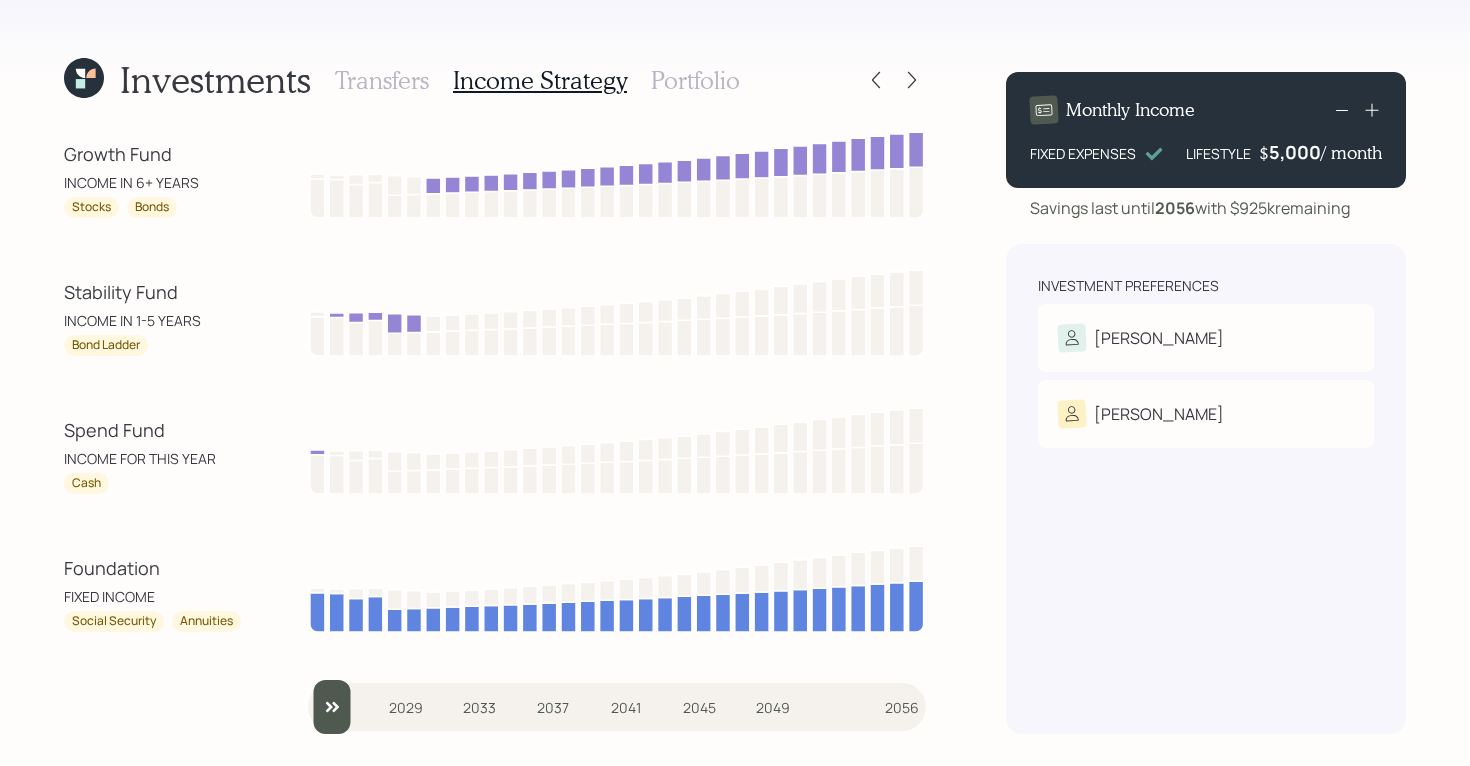 click on "Bonds" at bounding box center (152, 207) 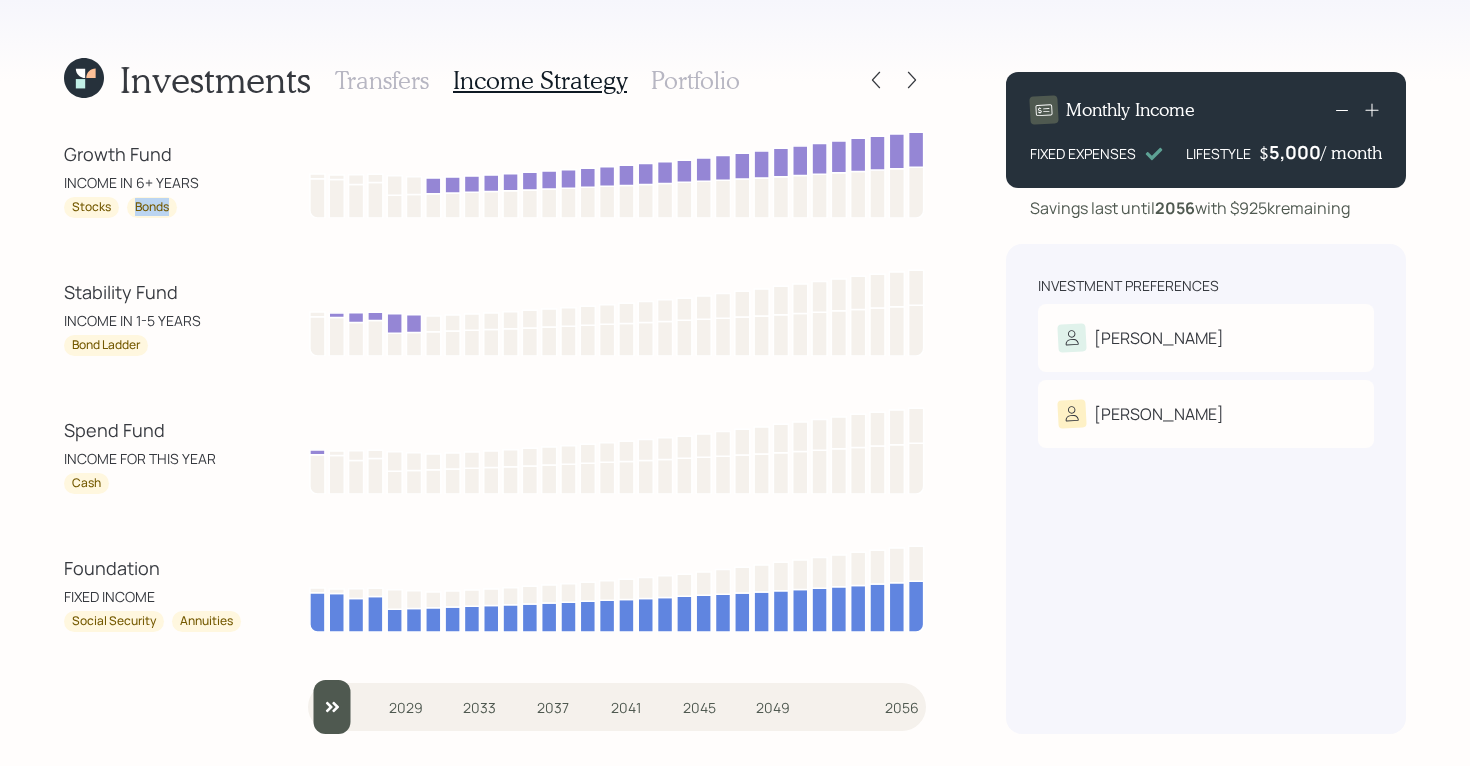 click on "Bonds" at bounding box center [152, 207] 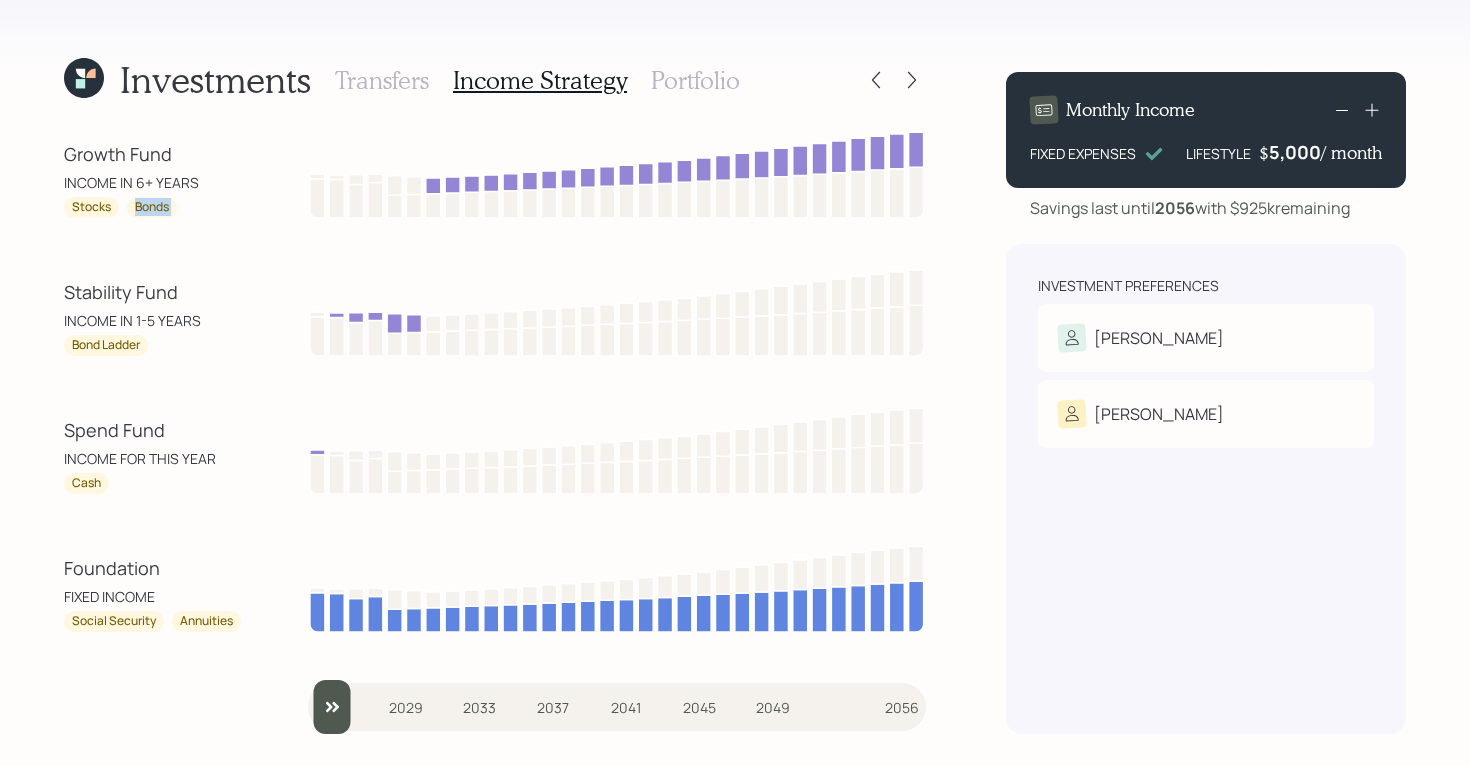 click on "Bonds" at bounding box center (152, 207) 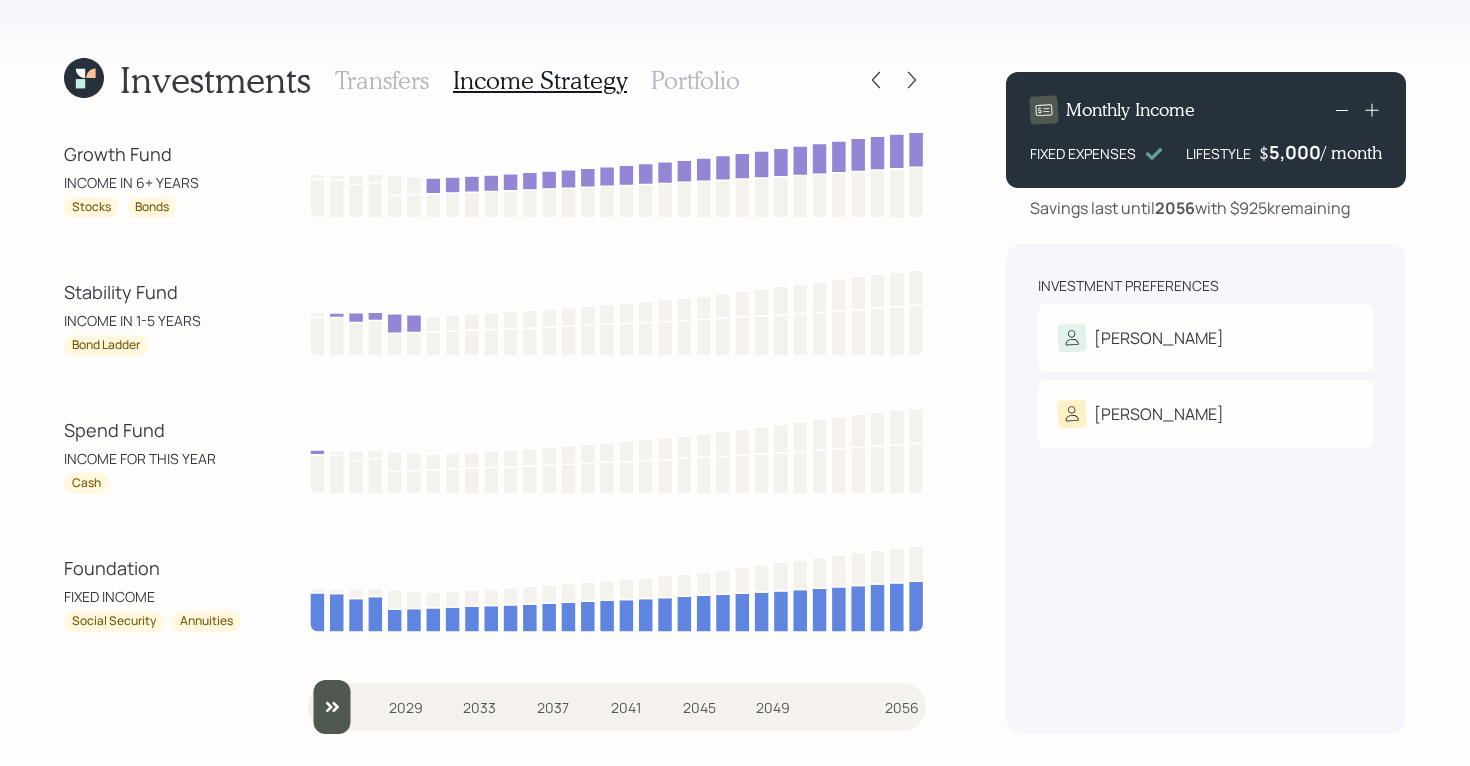 click on "Stocks" at bounding box center (91, 207) 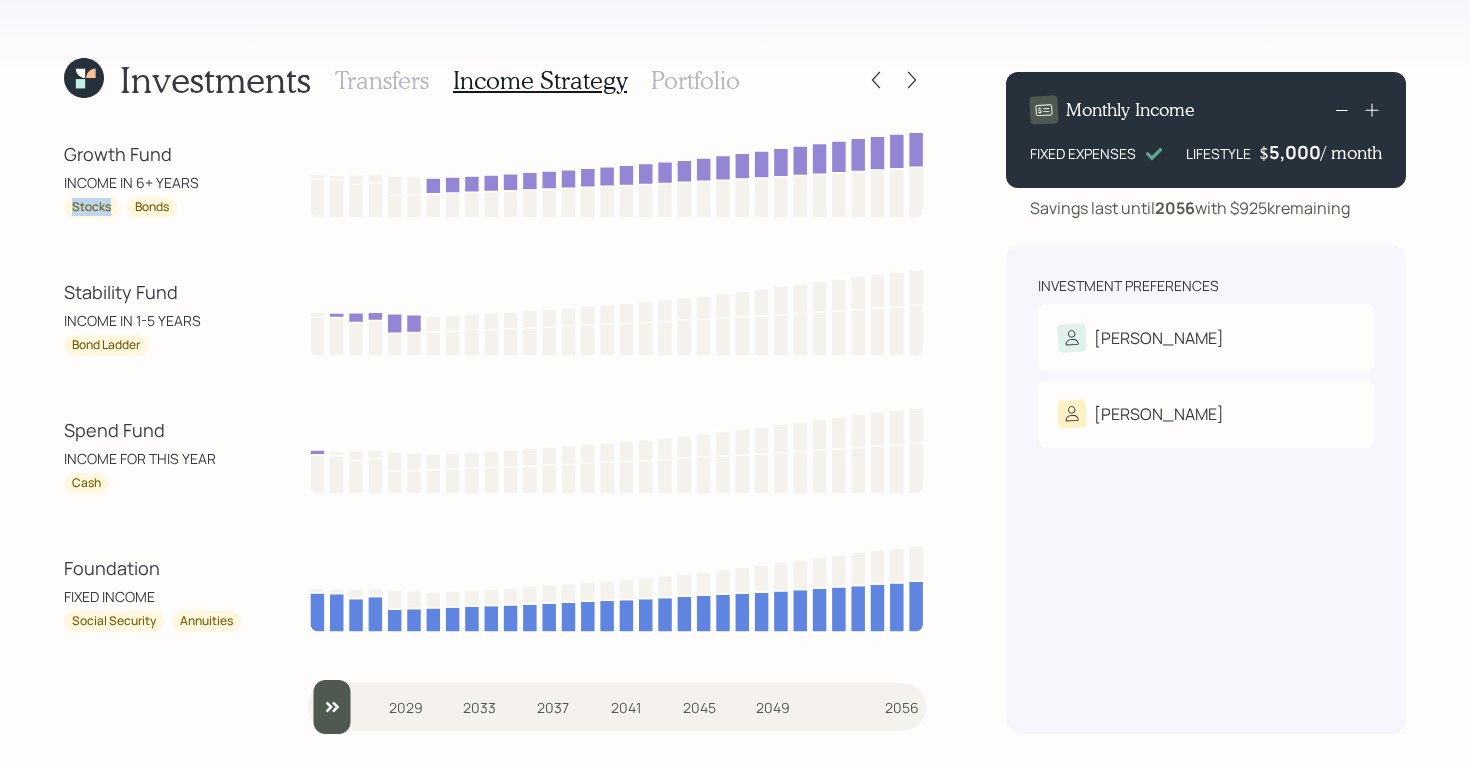 click on "Stocks" at bounding box center (91, 207) 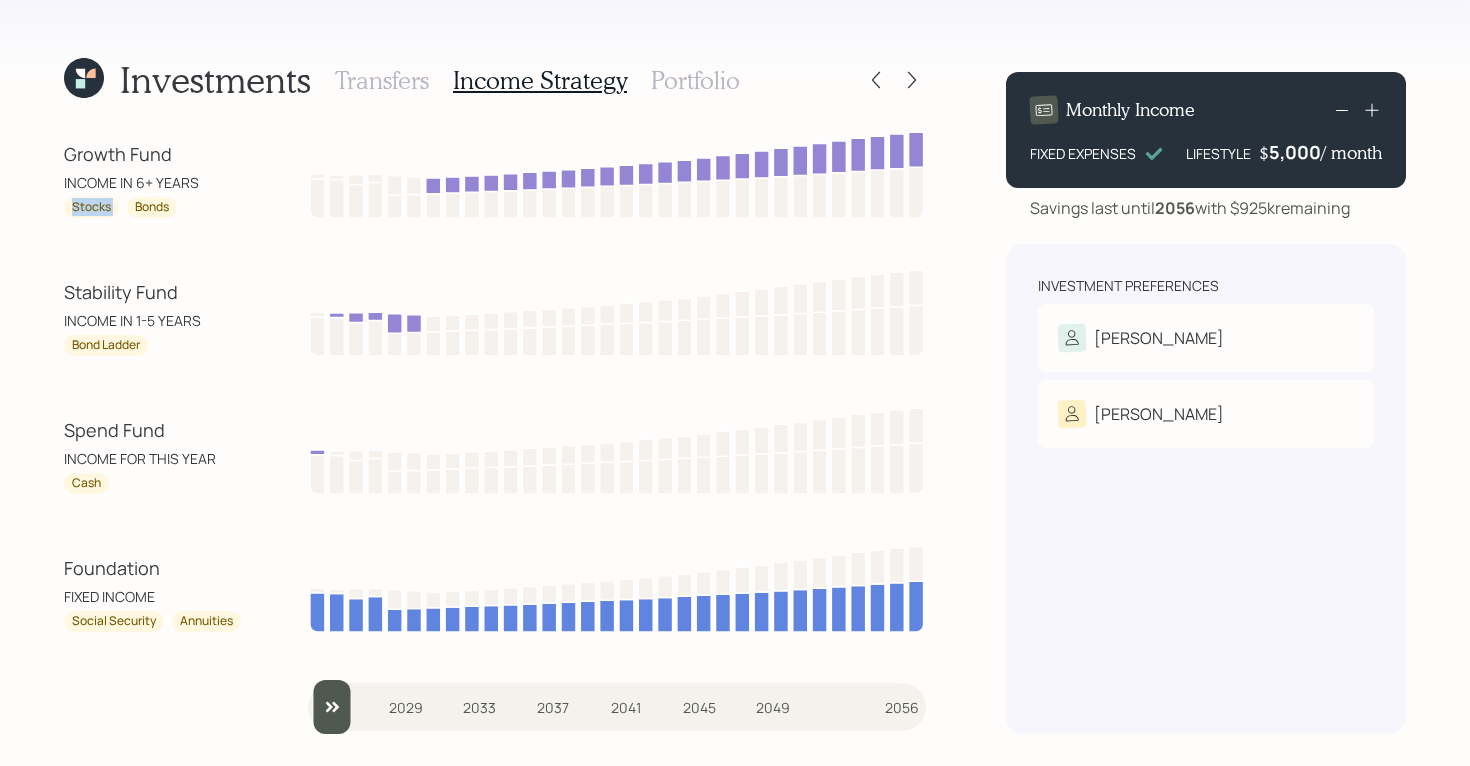 click on "Stocks" at bounding box center [91, 207] 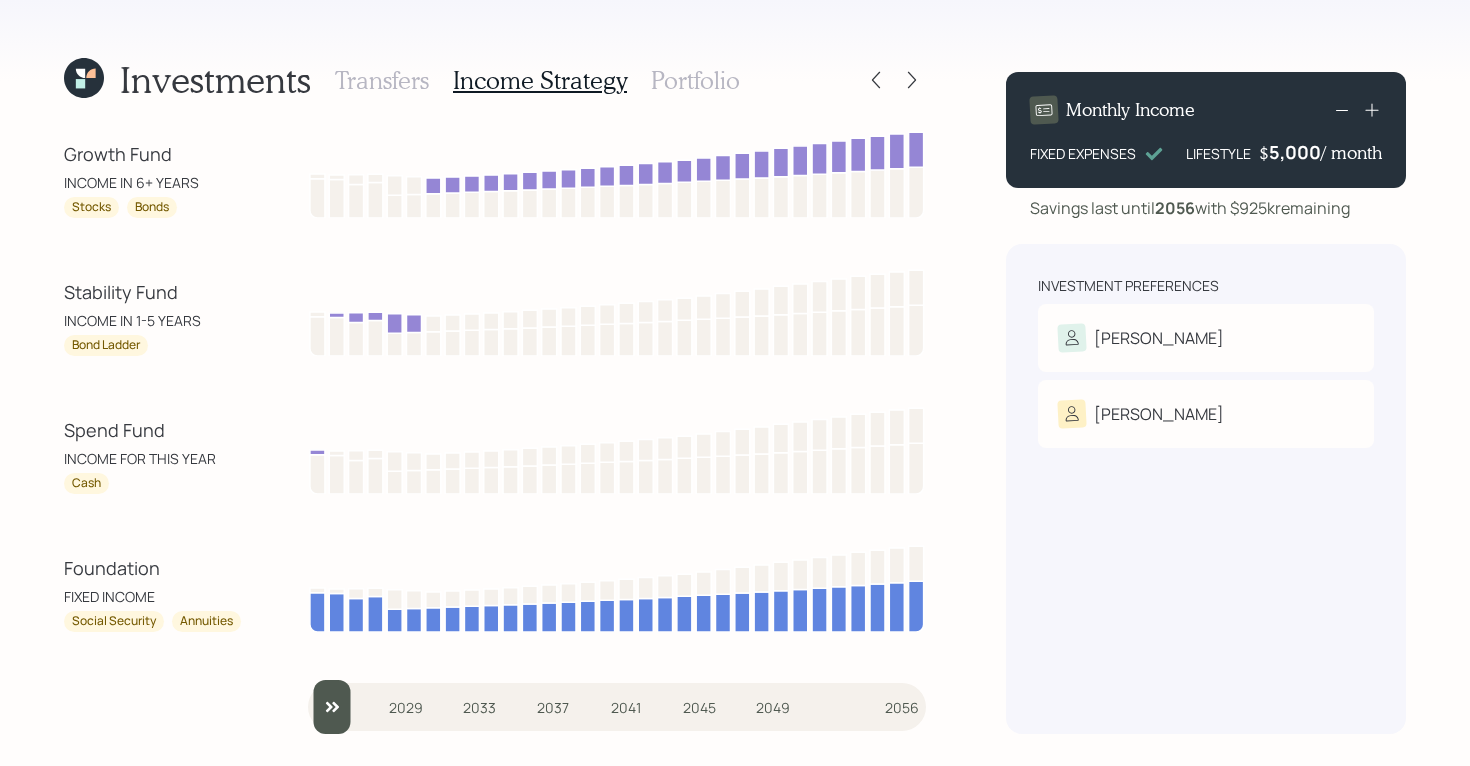 click on "Bonds" at bounding box center [152, 207] 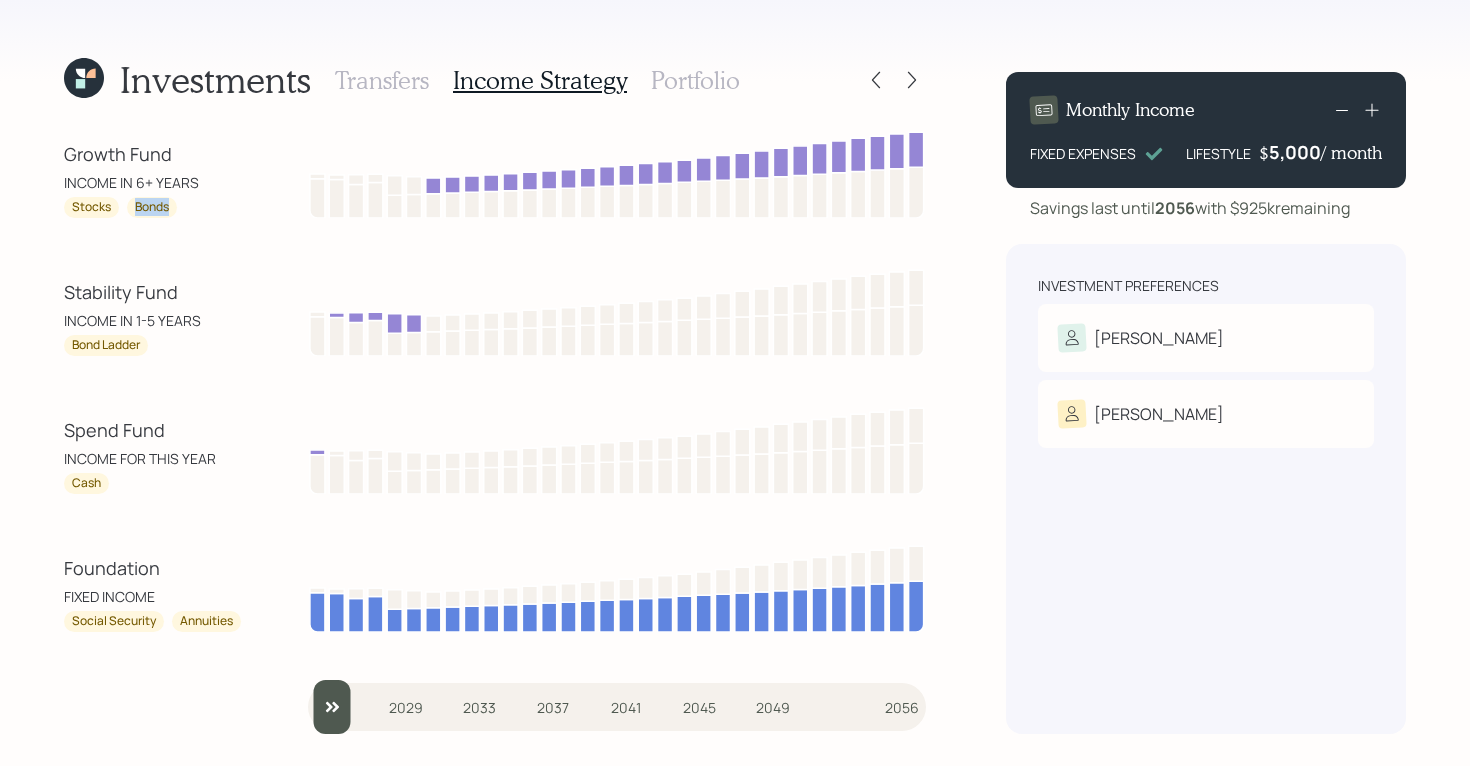 click on "Bonds" at bounding box center [152, 207] 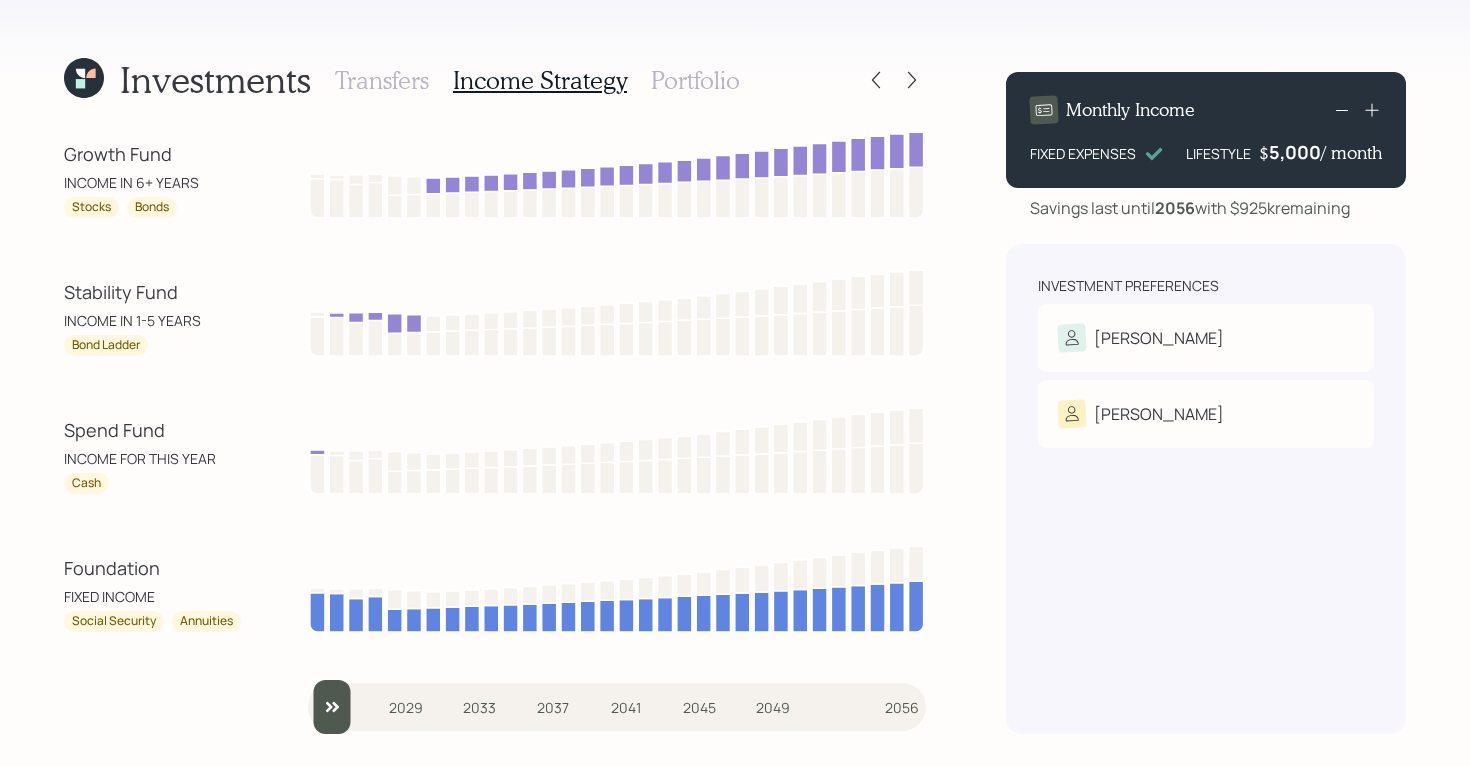 click on "Stocks" at bounding box center (91, 207) 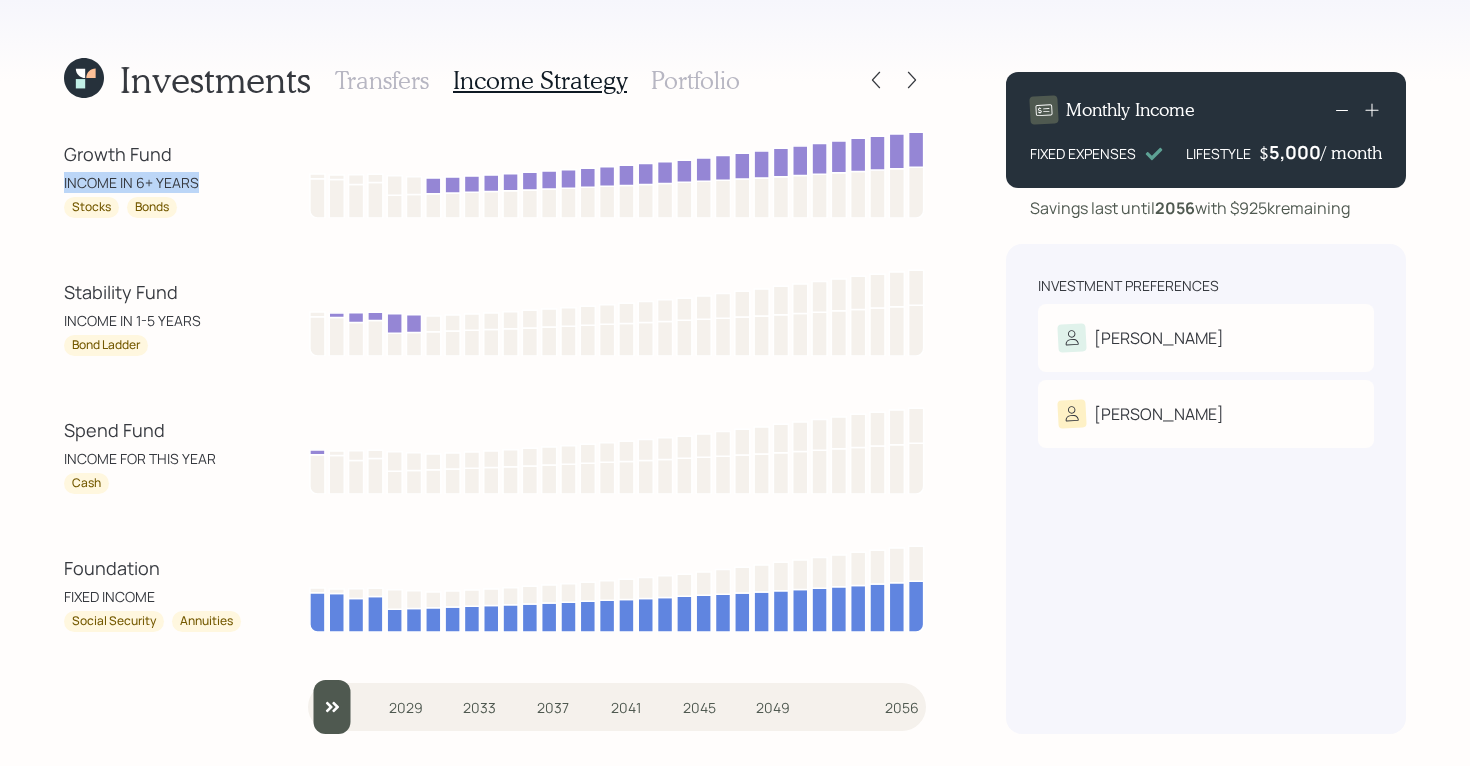 drag, startPoint x: 208, startPoint y: 184, endPoint x: 60, endPoint y: 186, distance: 148.01352 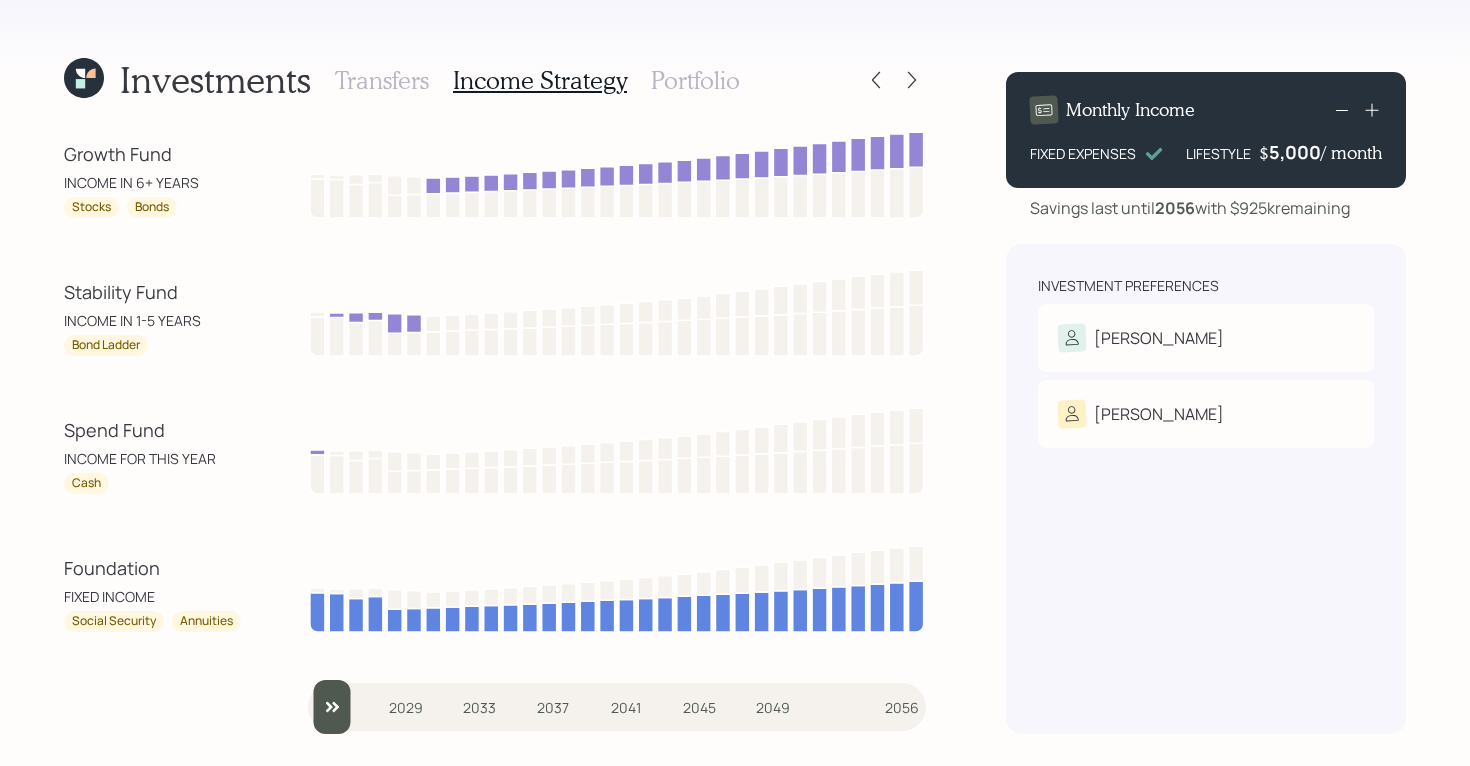 click on "Portfolio" at bounding box center (695, 80) 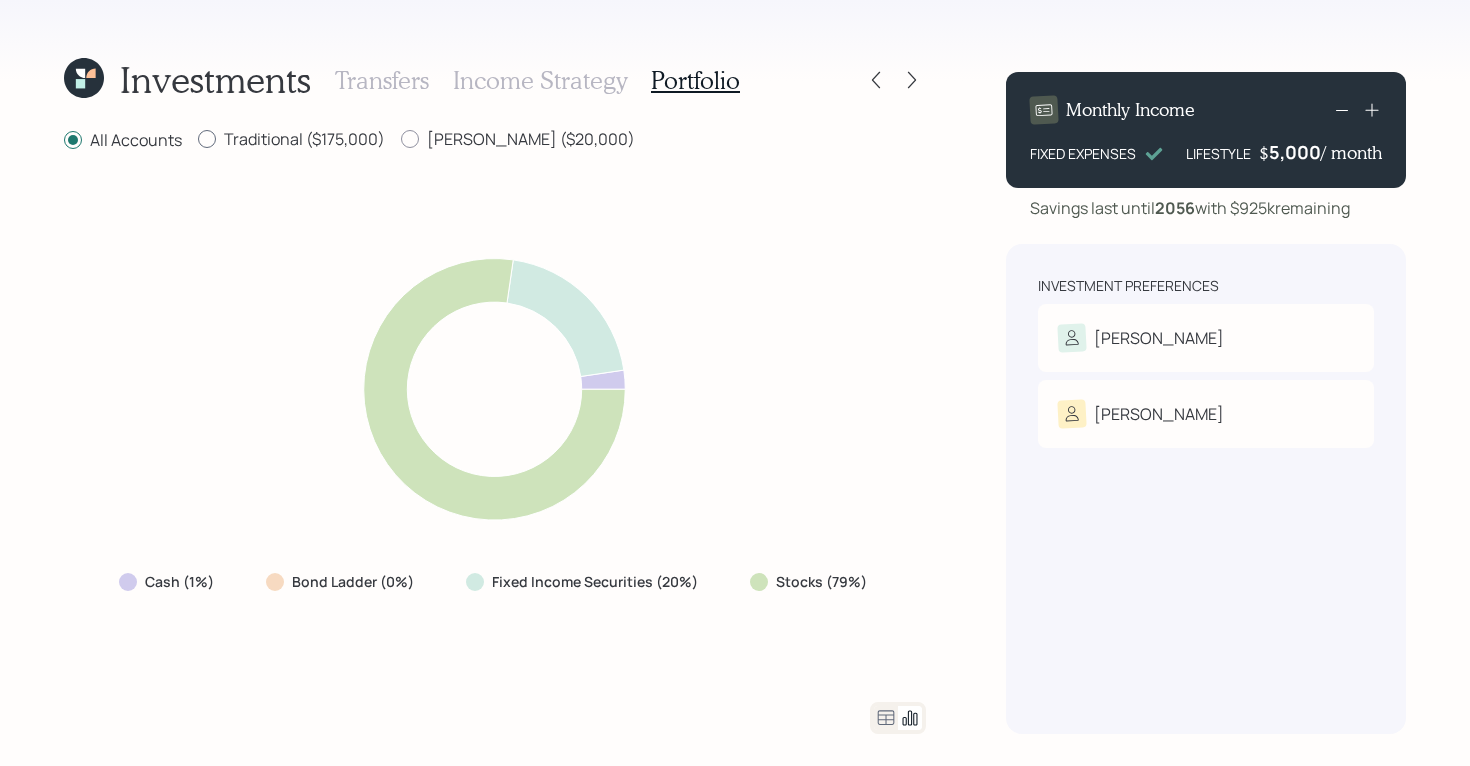 click on "Traditional ($175,000)" at bounding box center (291, 139) 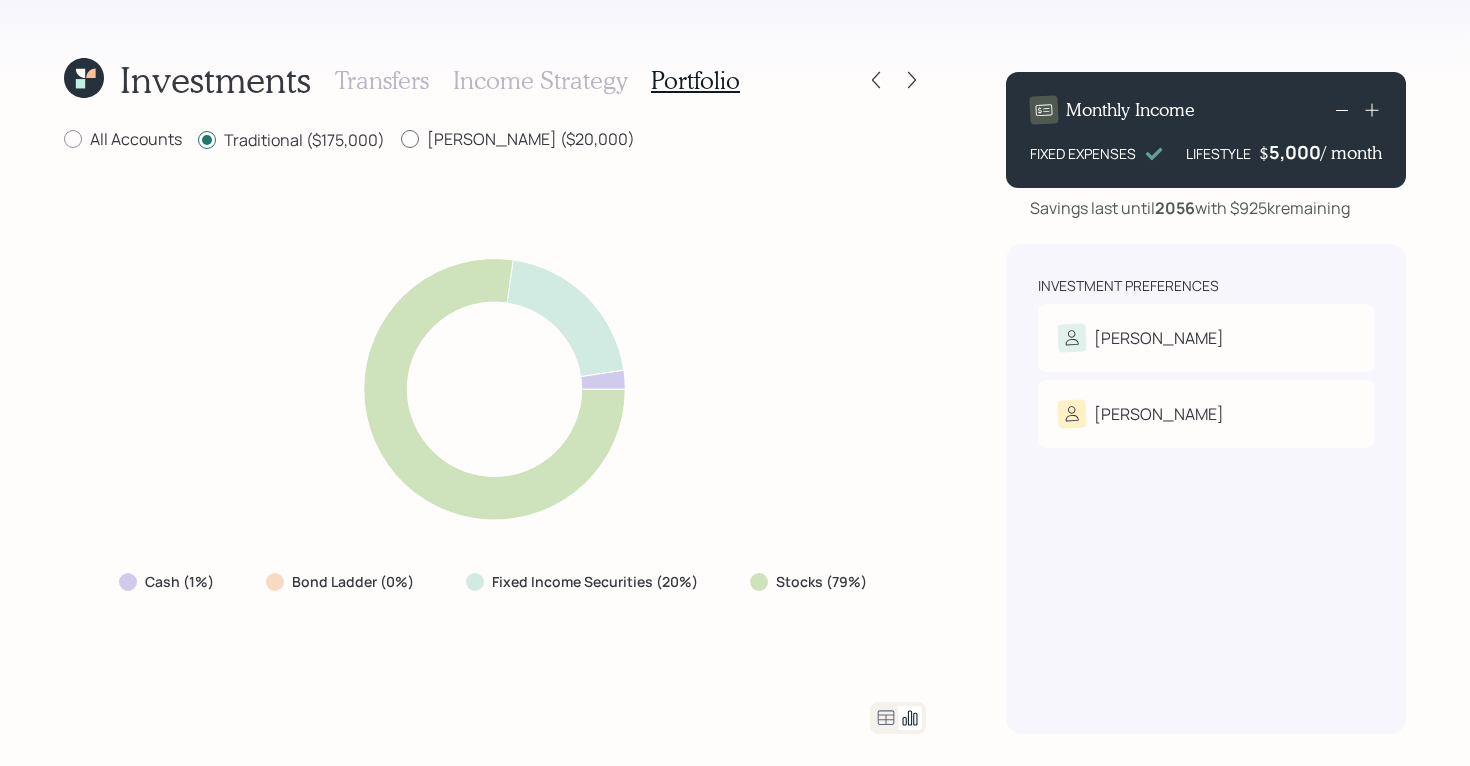 click on "Roth ($20,000)" at bounding box center [518, 139] 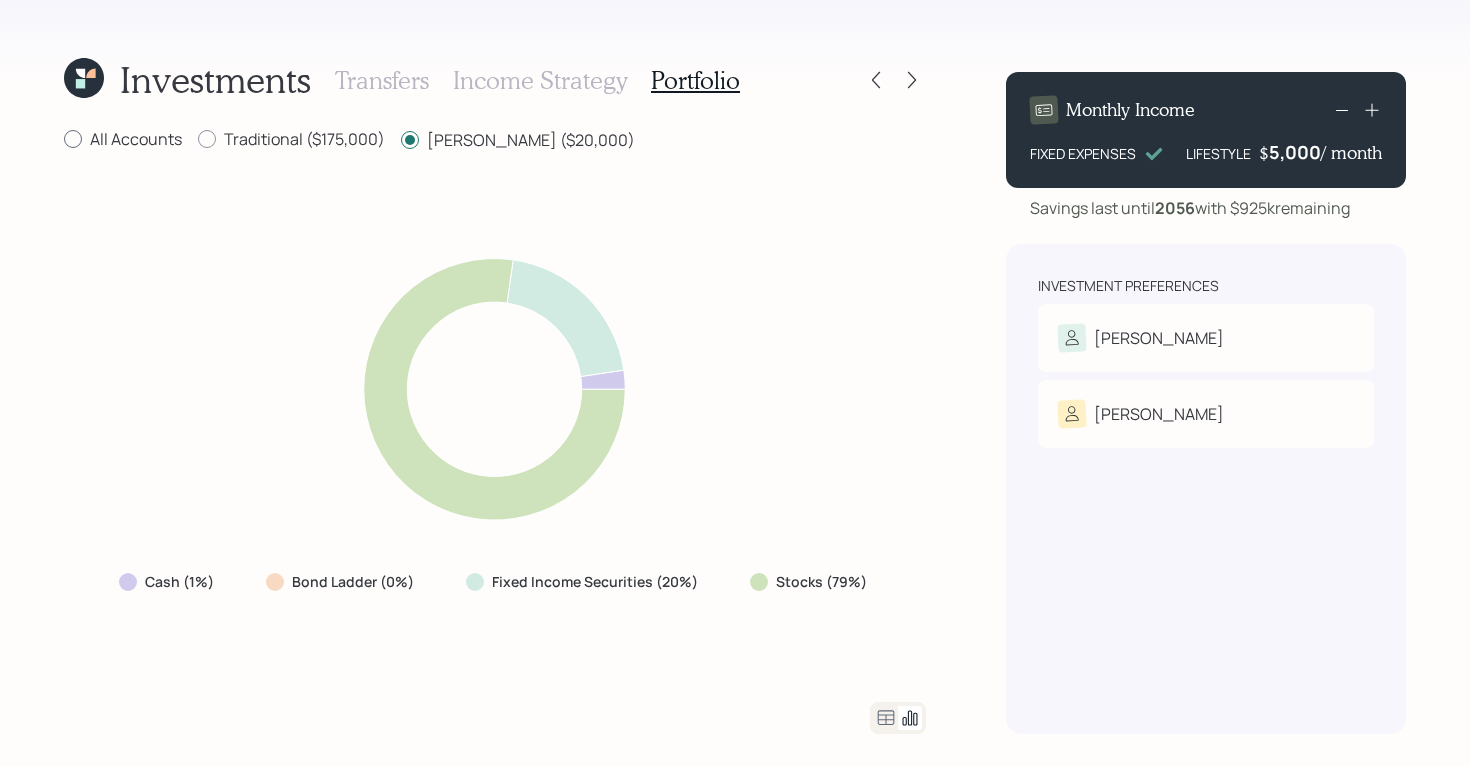 click on "All Accounts" at bounding box center [123, 139] 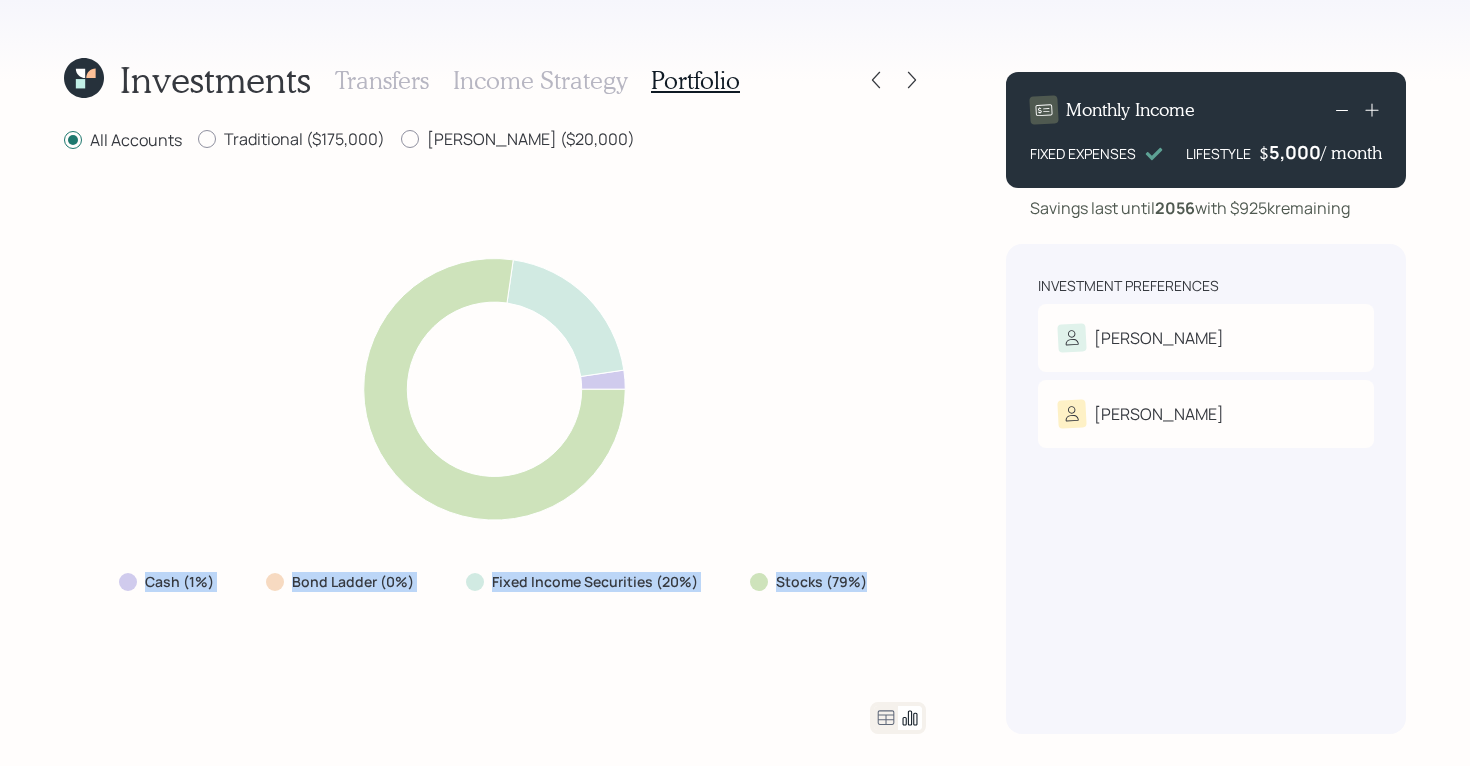 drag, startPoint x: 863, startPoint y: 582, endPoint x: 122, endPoint y: 587, distance: 741.01685 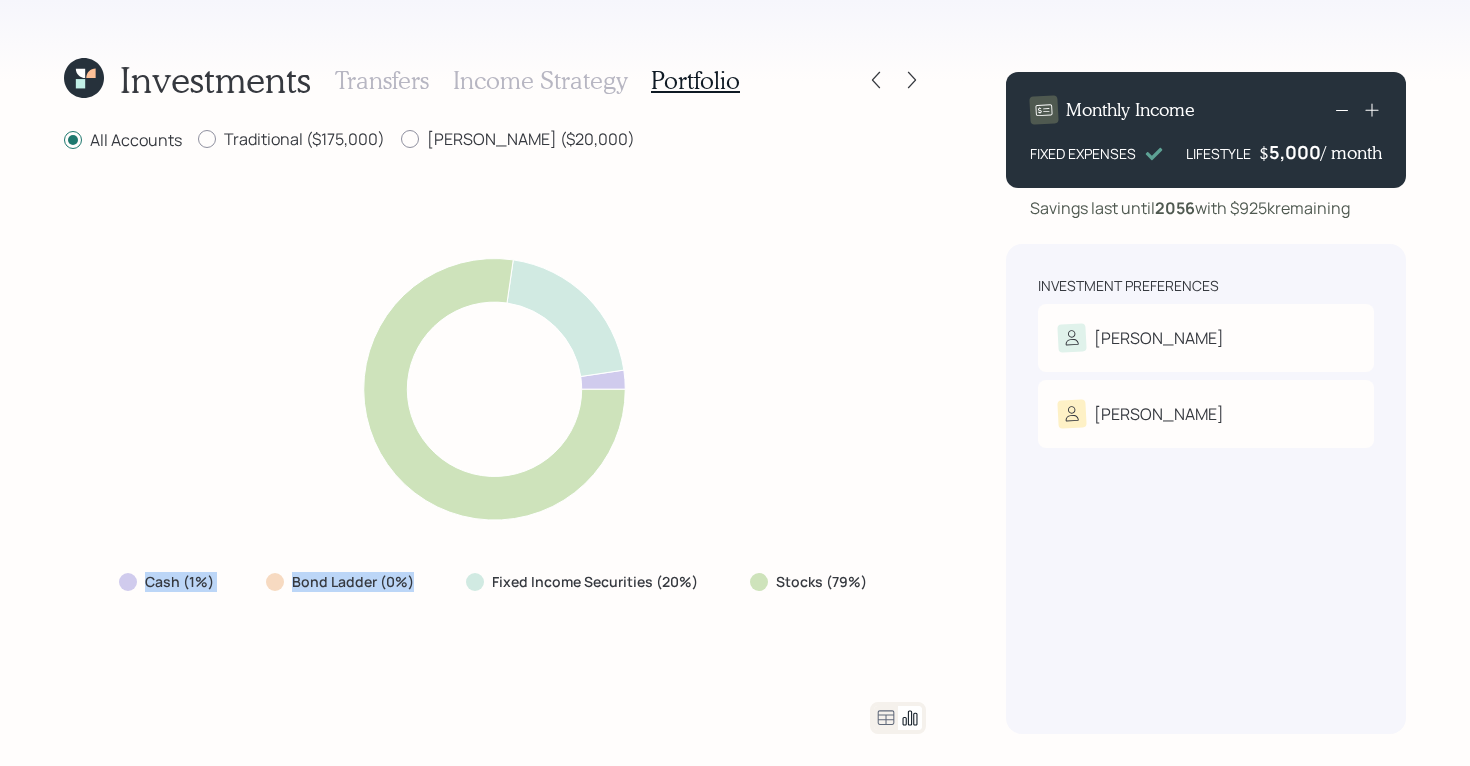 drag, startPoint x: 421, startPoint y: 579, endPoint x: 142, endPoint y: 582, distance: 279.01614 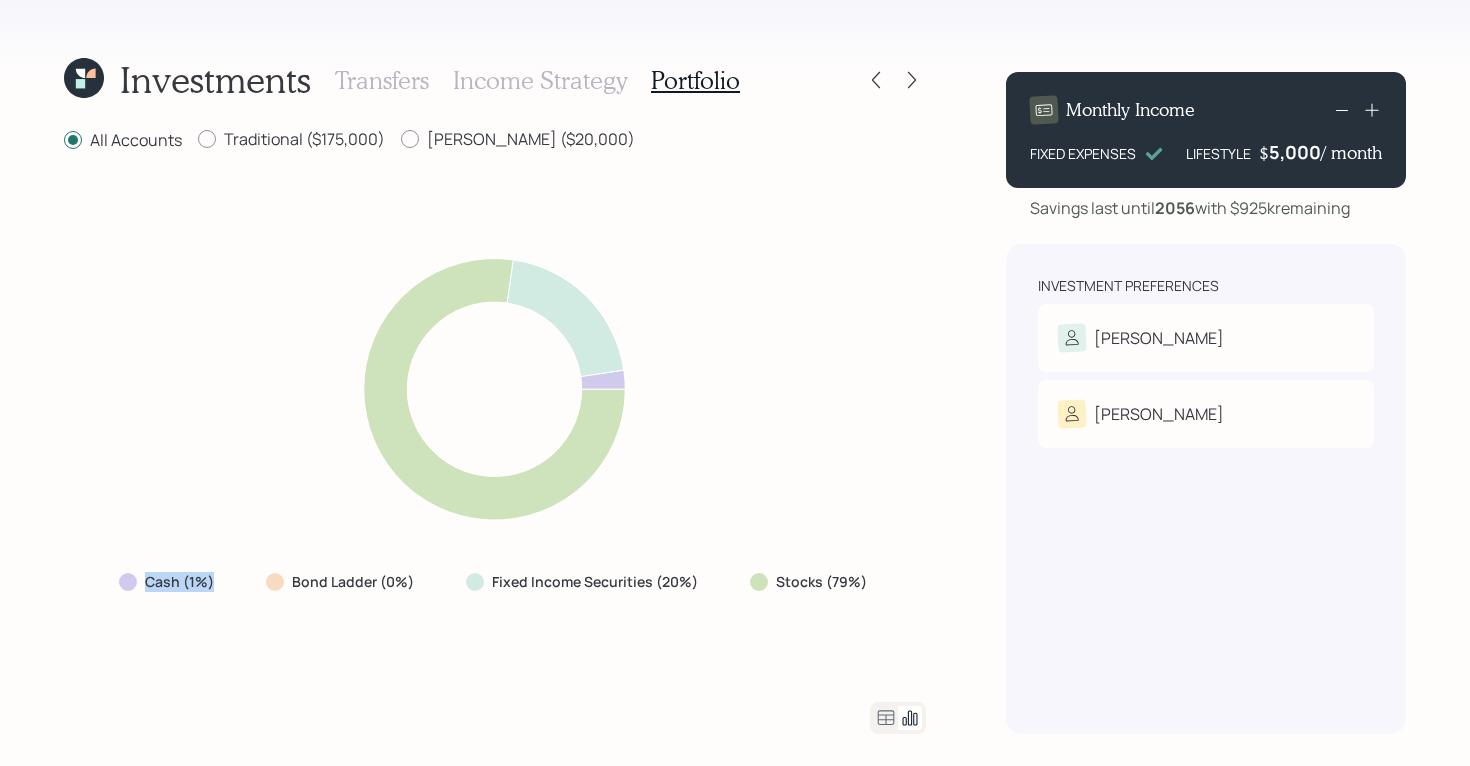 drag, startPoint x: 215, startPoint y: 582, endPoint x: 126, endPoint y: 582, distance: 89 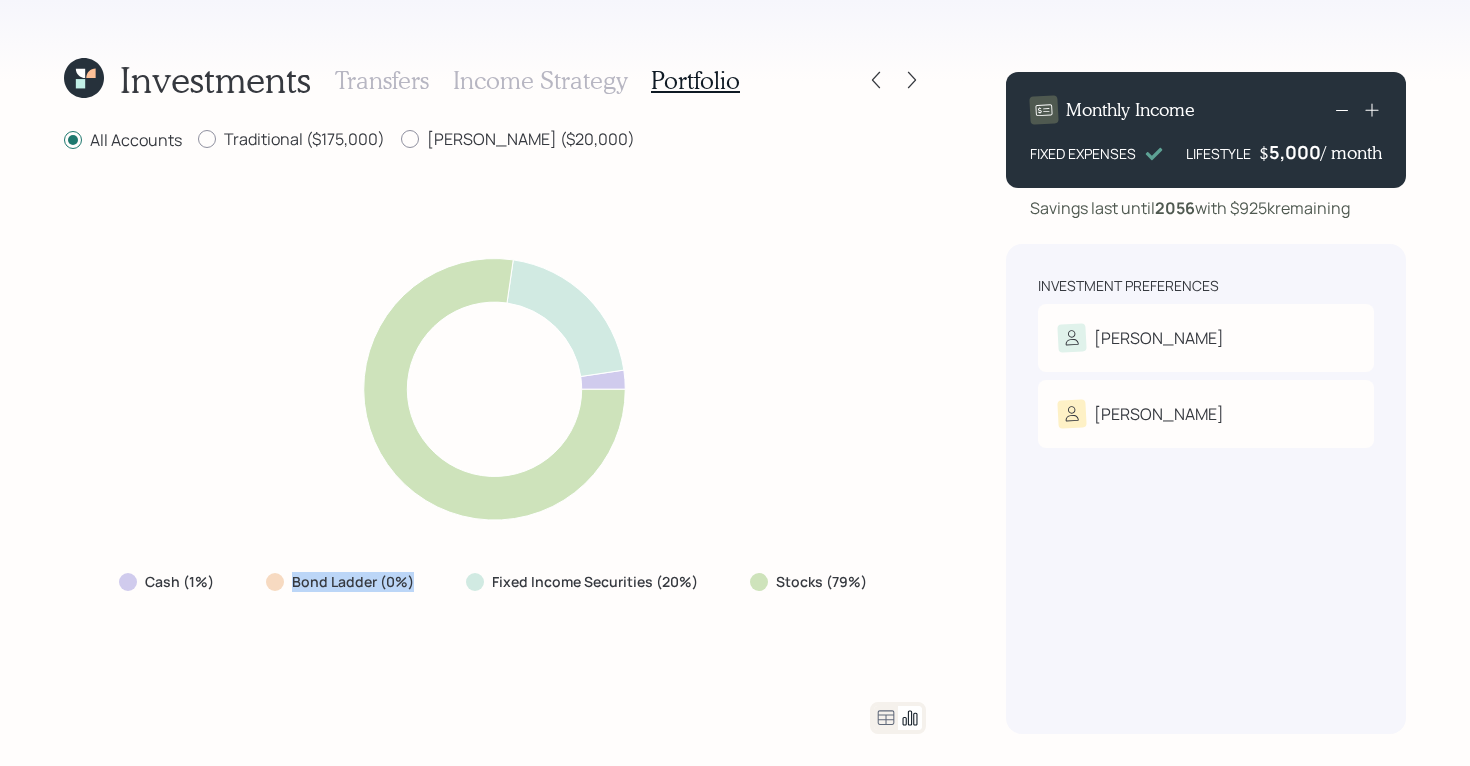 drag, startPoint x: 420, startPoint y: 583, endPoint x: 262, endPoint y: 583, distance: 158 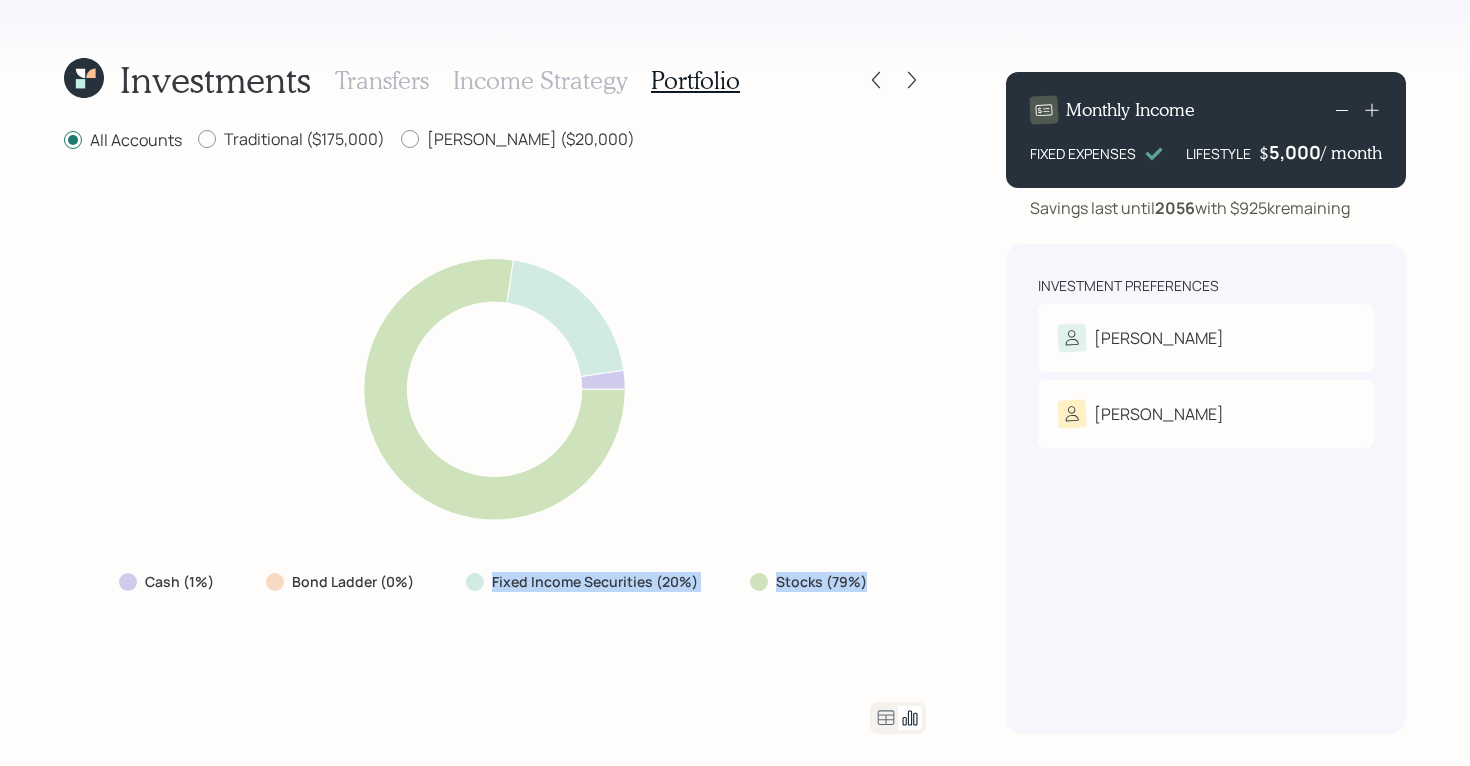 drag, startPoint x: 863, startPoint y: 579, endPoint x: 482, endPoint y: 582, distance: 381.0118 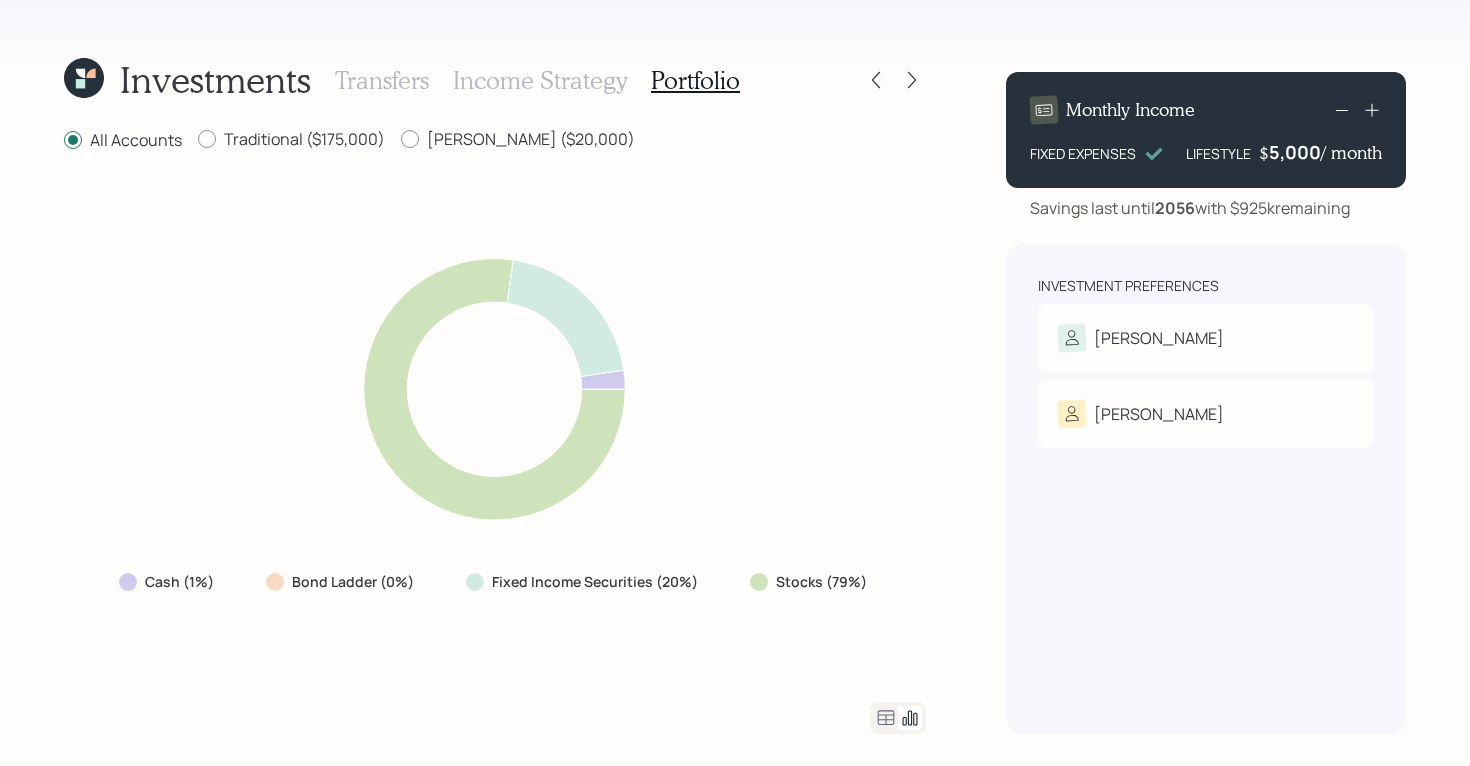 click 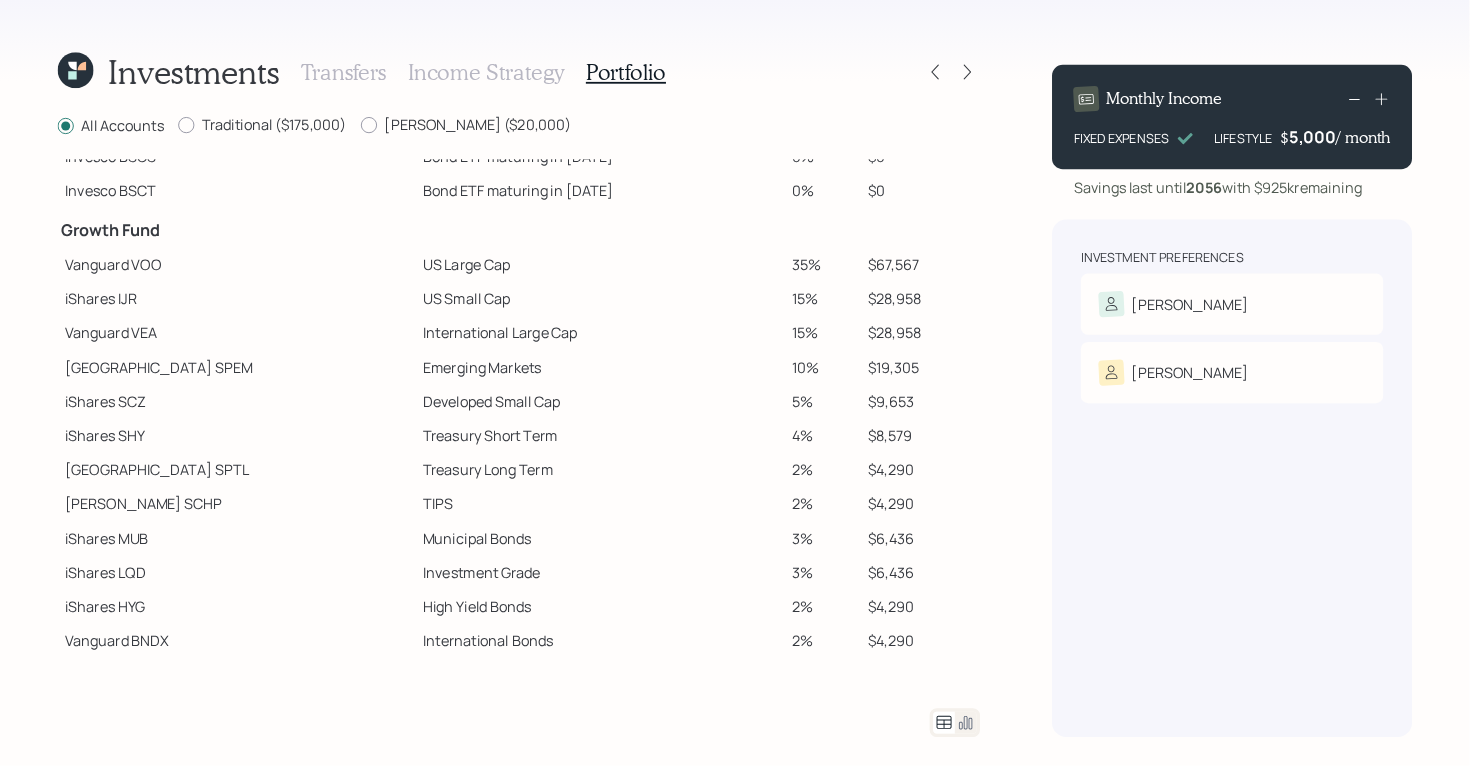 scroll, scrollTop: 151, scrollLeft: 0, axis: vertical 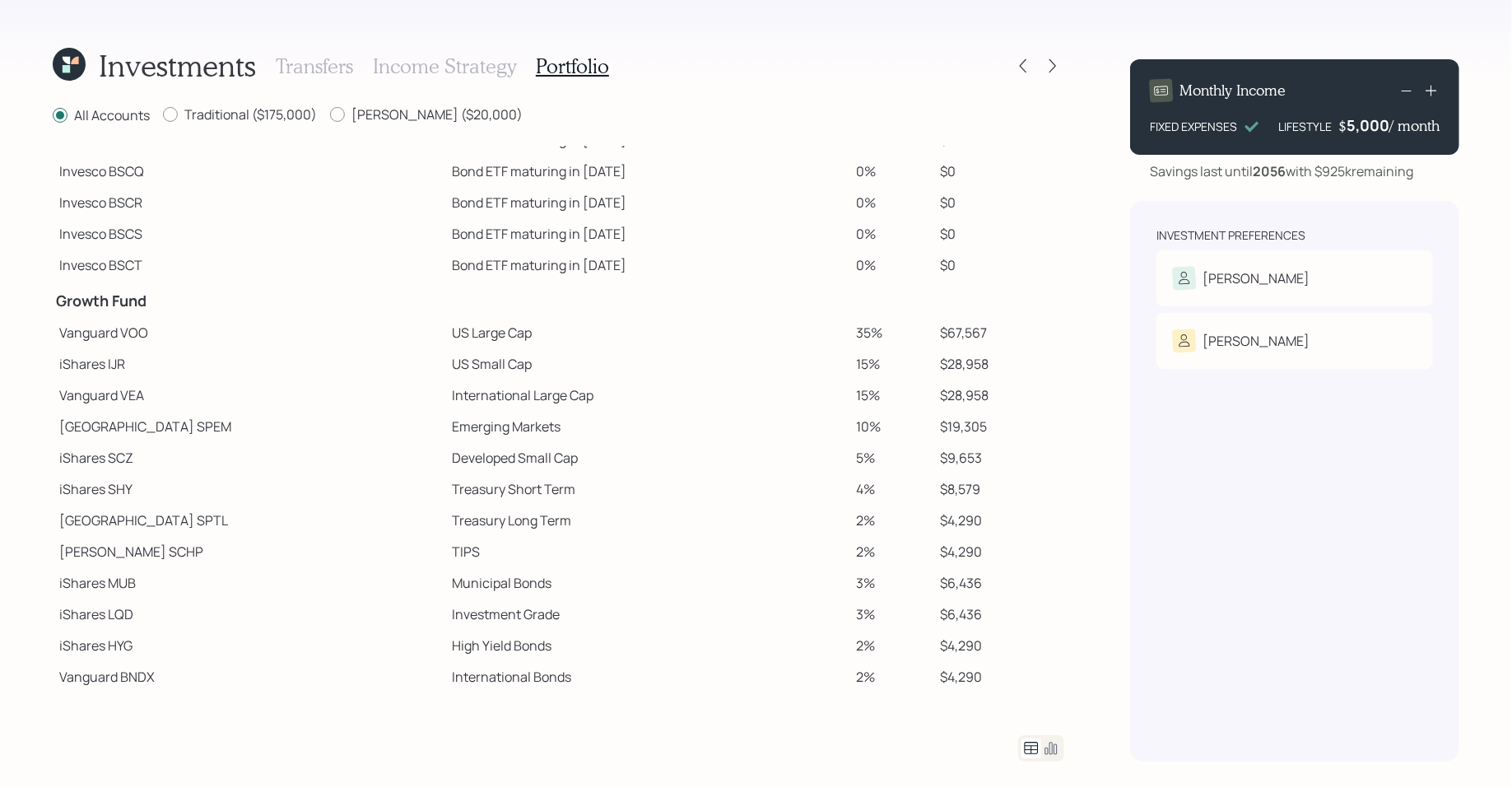 drag, startPoint x: 52, startPoint y: 301, endPoint x: 143, endPoint y: 309, distance: 91.35097 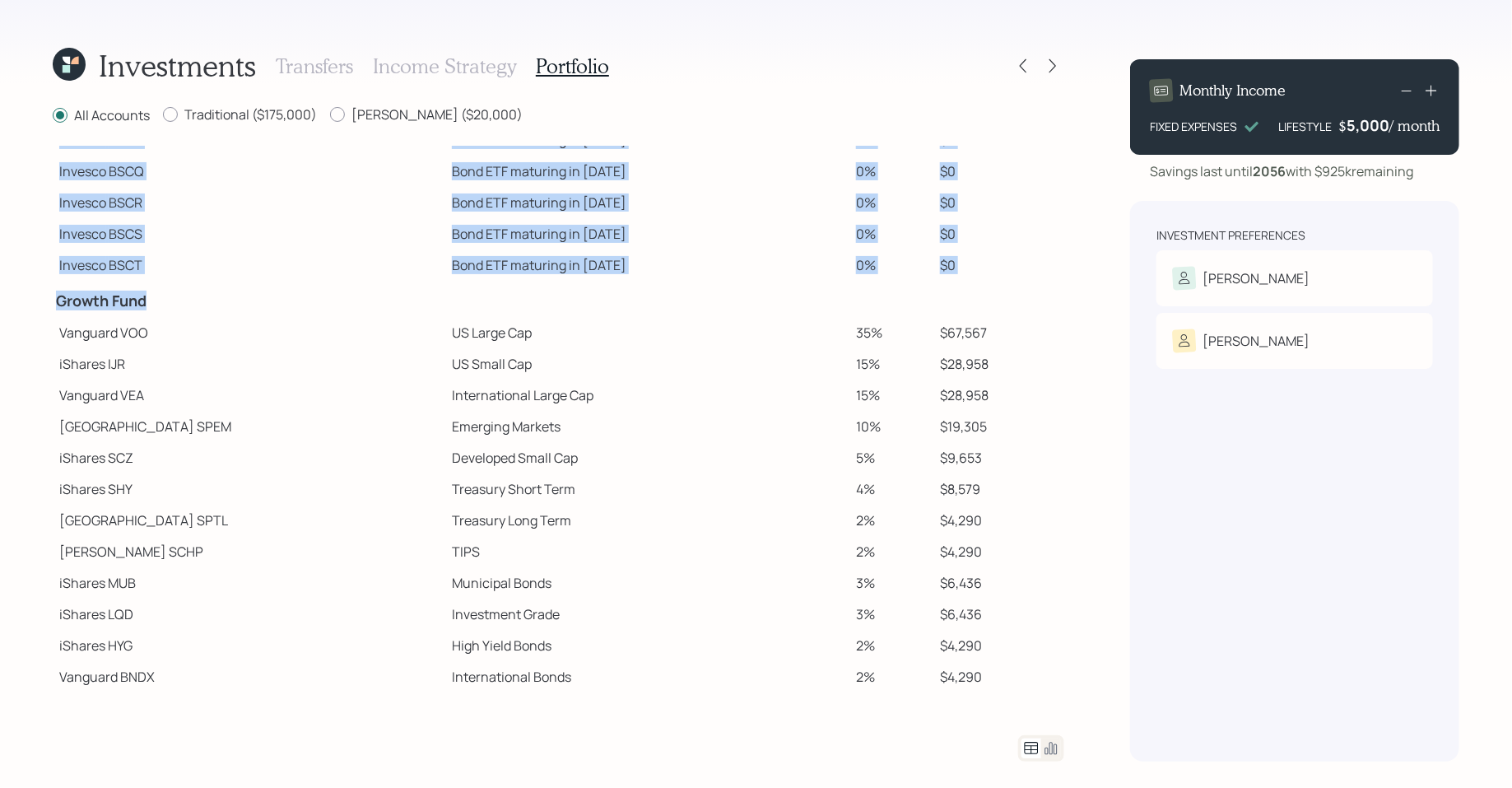 drag, startPoint x: 151, startPoint y: 297, endPoint x: 46, endPoint y: 302, distance: 105.11898 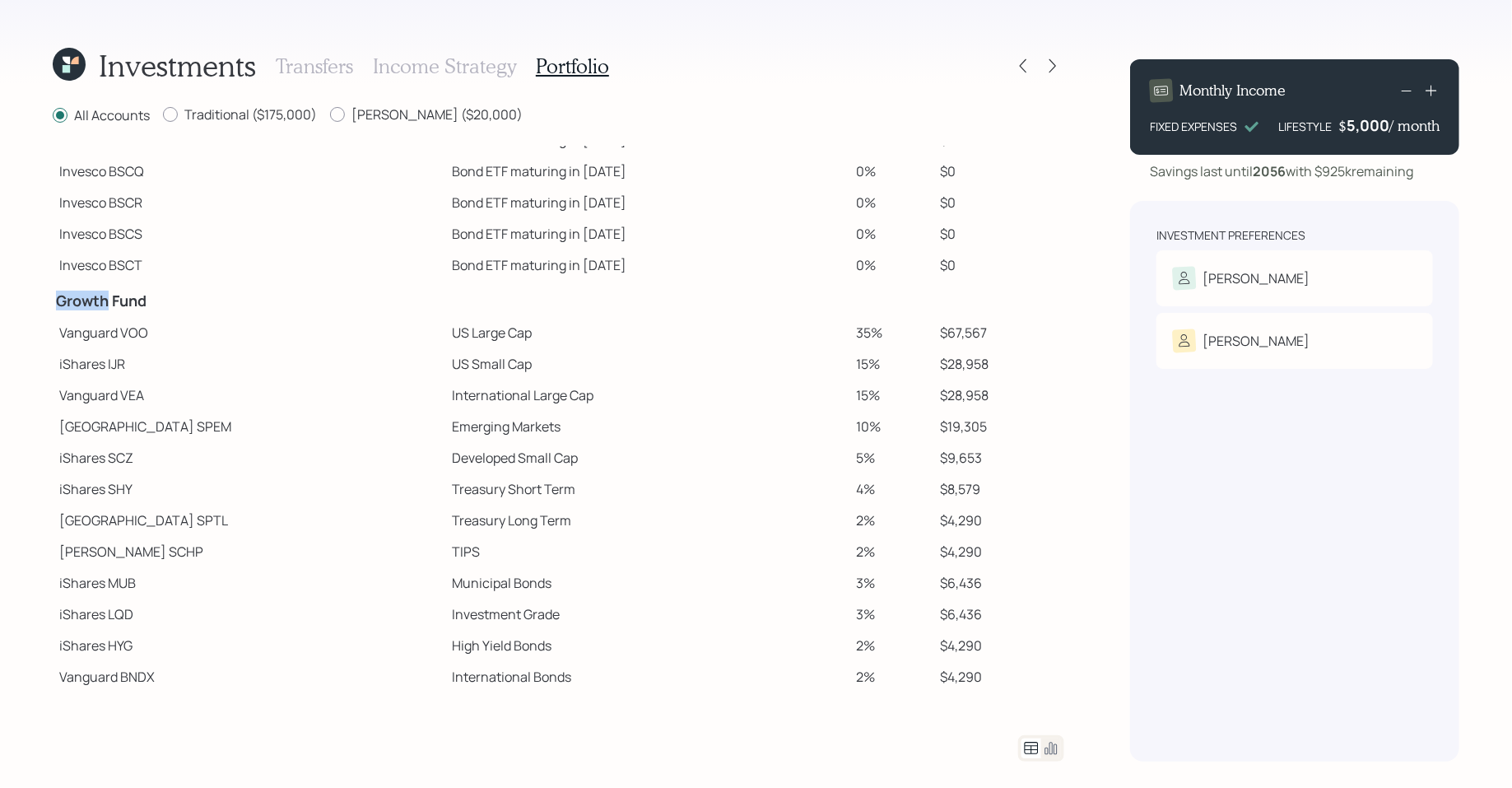 click on "Growth Fund" at bounding box center (249, 301) 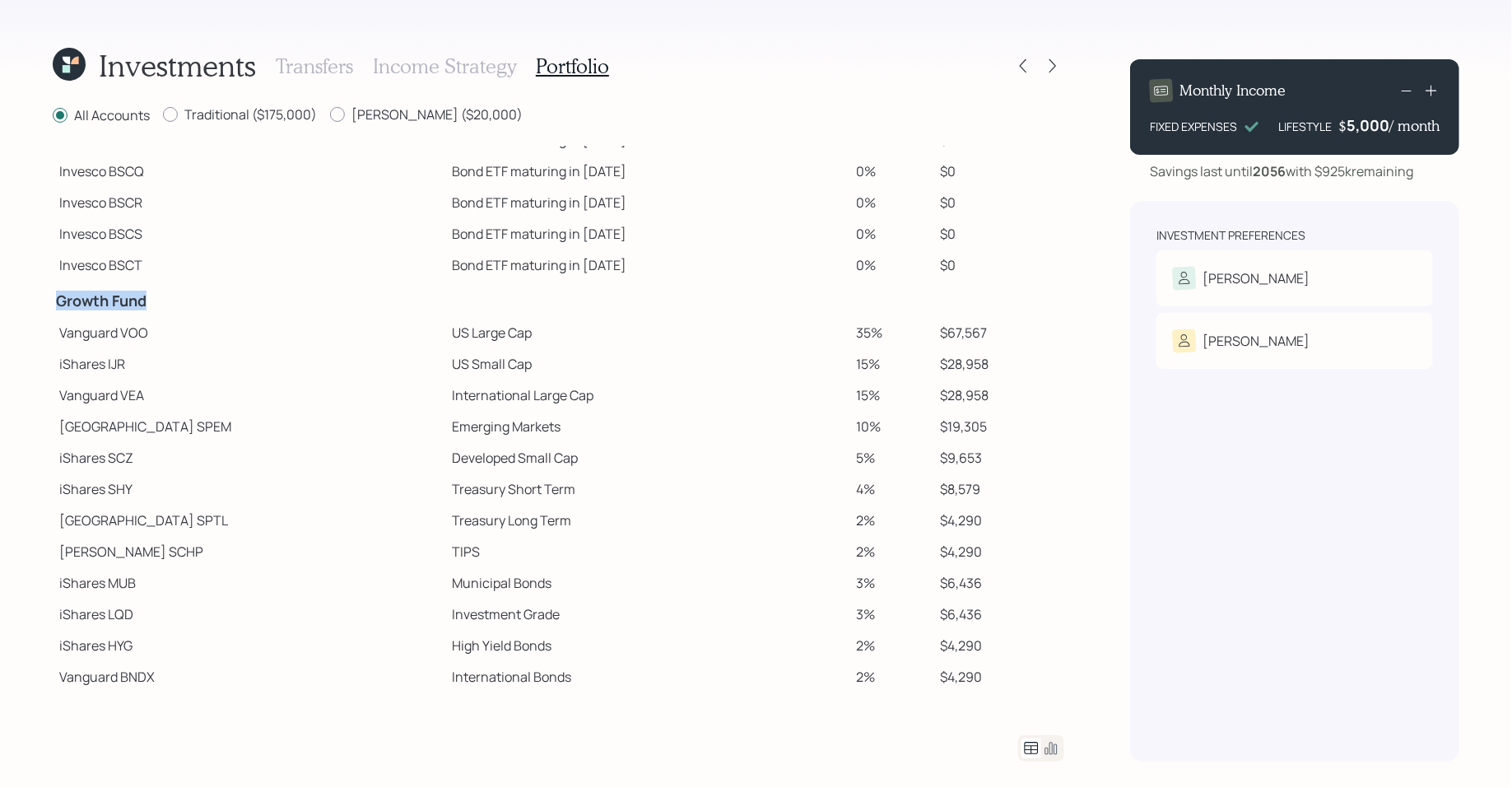 click on "Growth Fund" at bounding box center [249, 301] 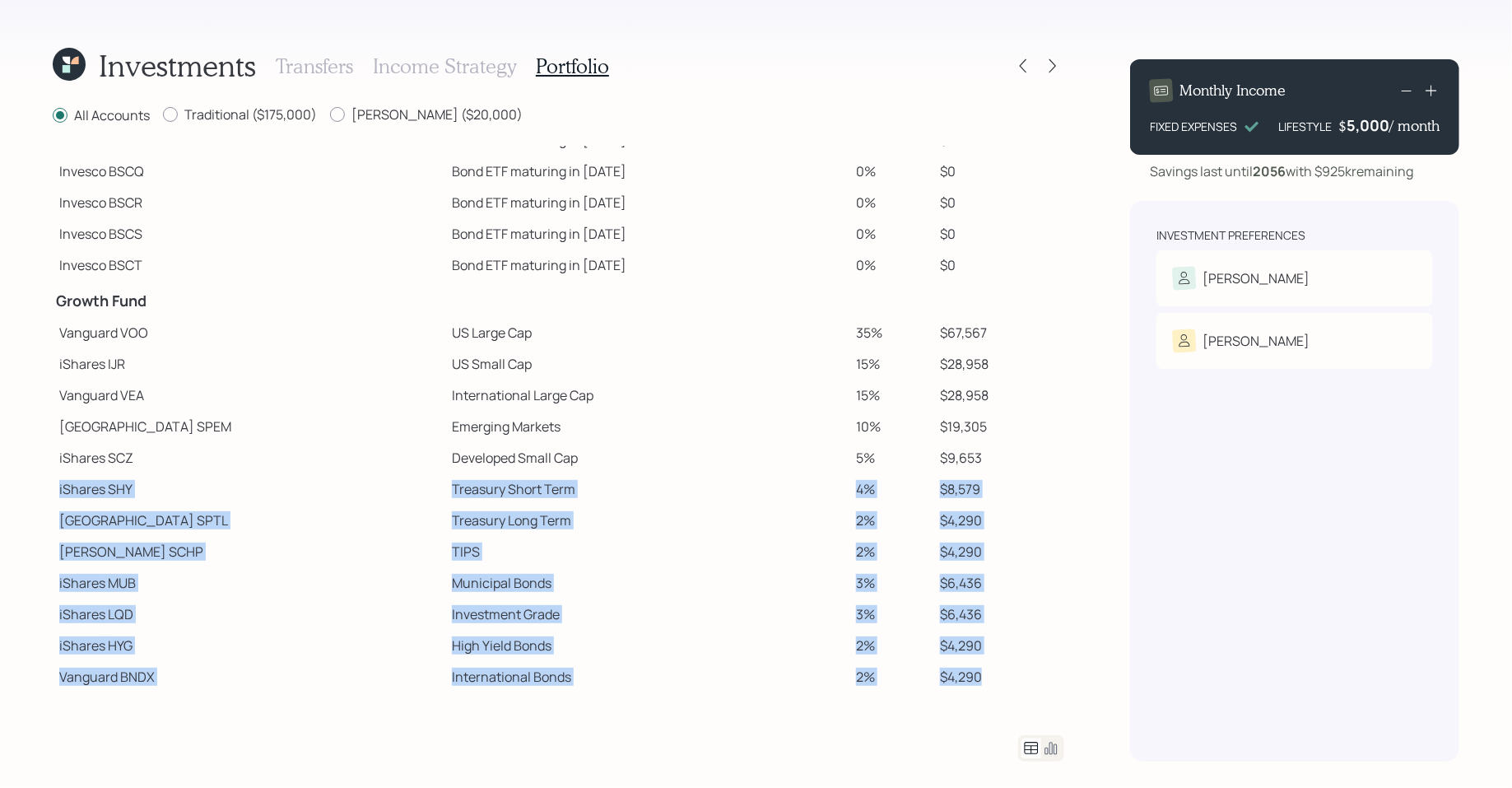 drag, startPoint x: 967, startPoint y: 673, endPoint x: 58, endPoint y: 492, distance: 926.8452 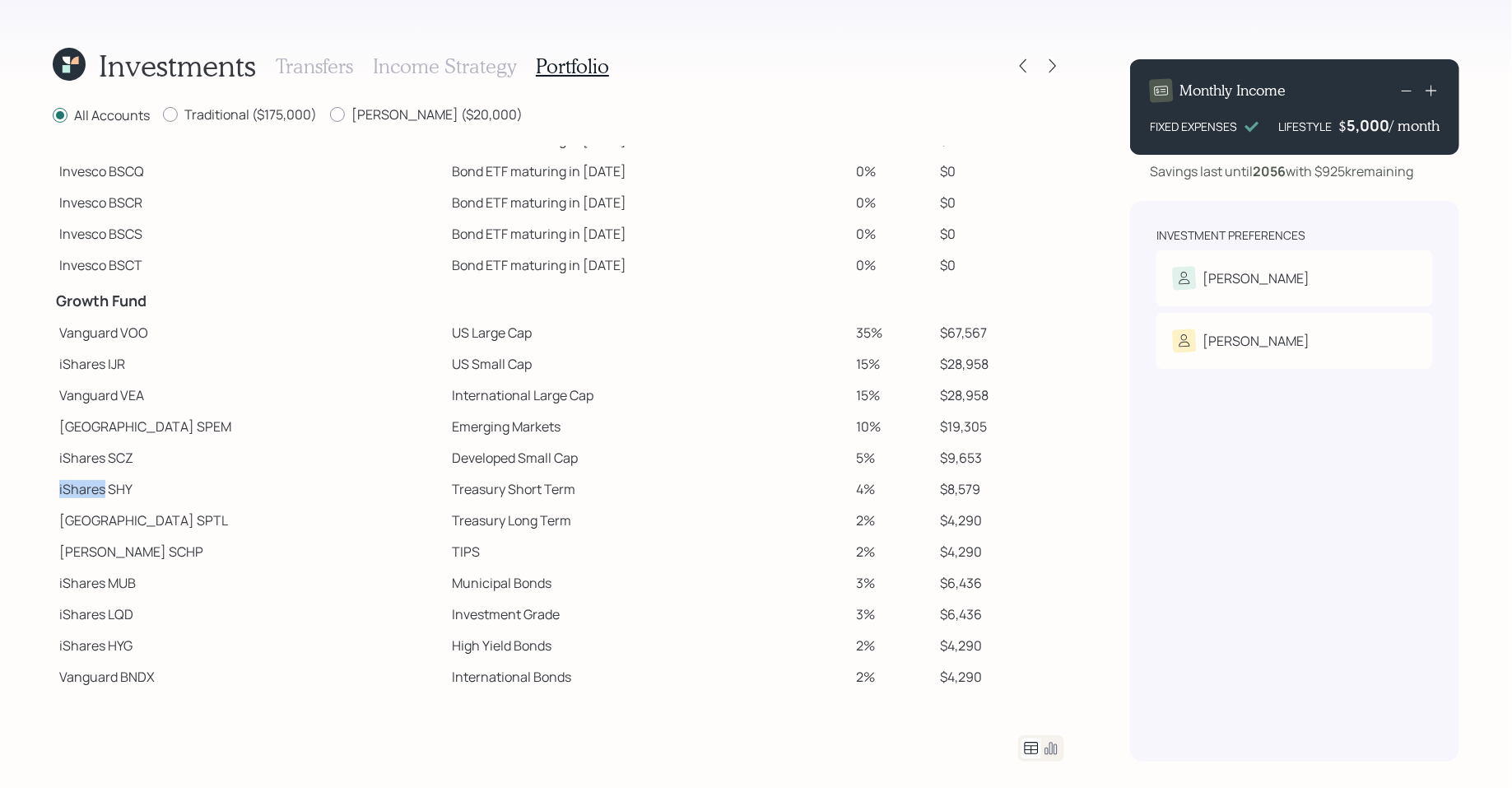 click on "iShares   SHY" at bounding box center [249, 489] 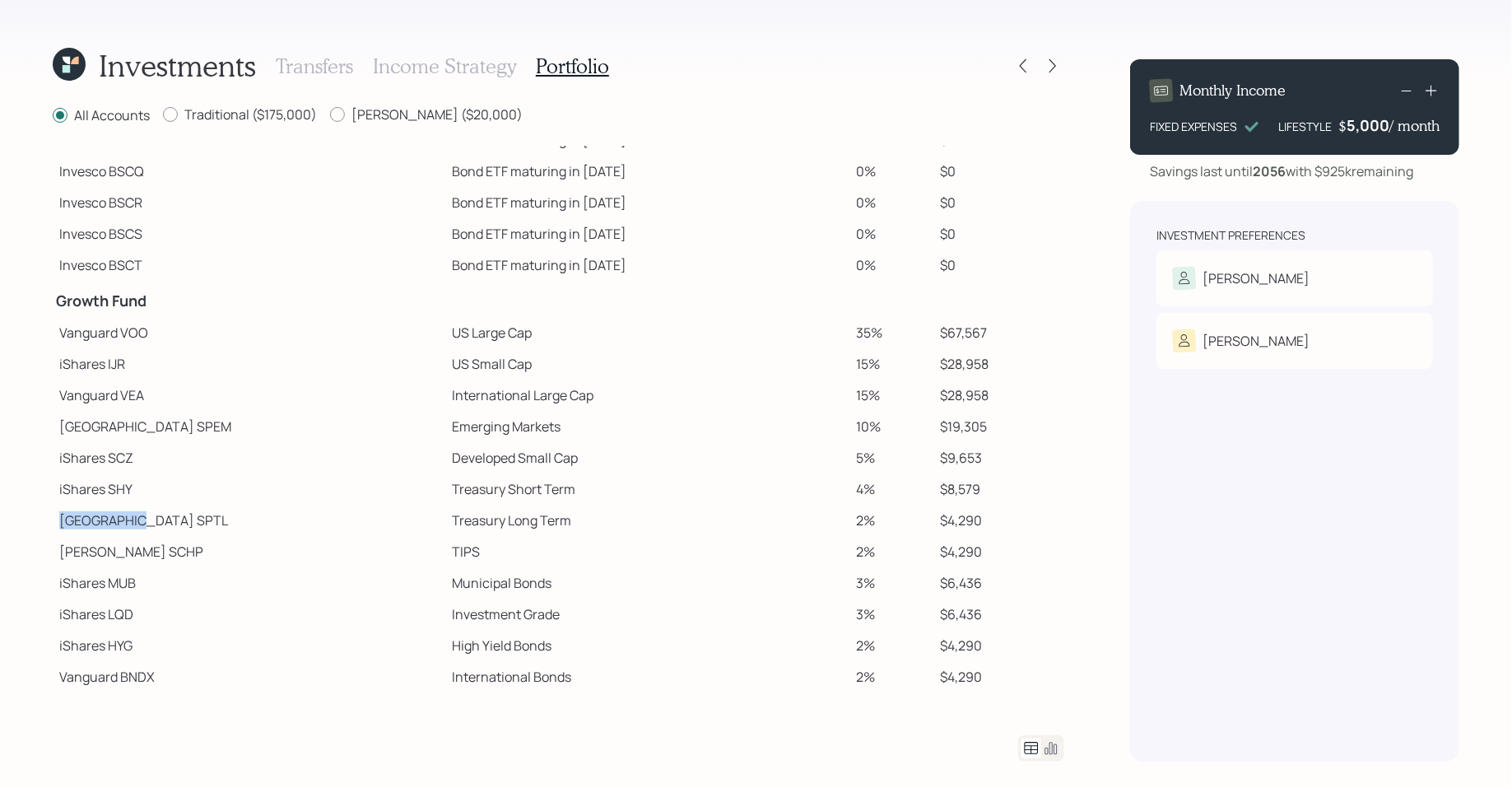 drag, startPoint x: 62, startPoint y: 520, endPoint x: 128, endPoint y: 520, distance: 66 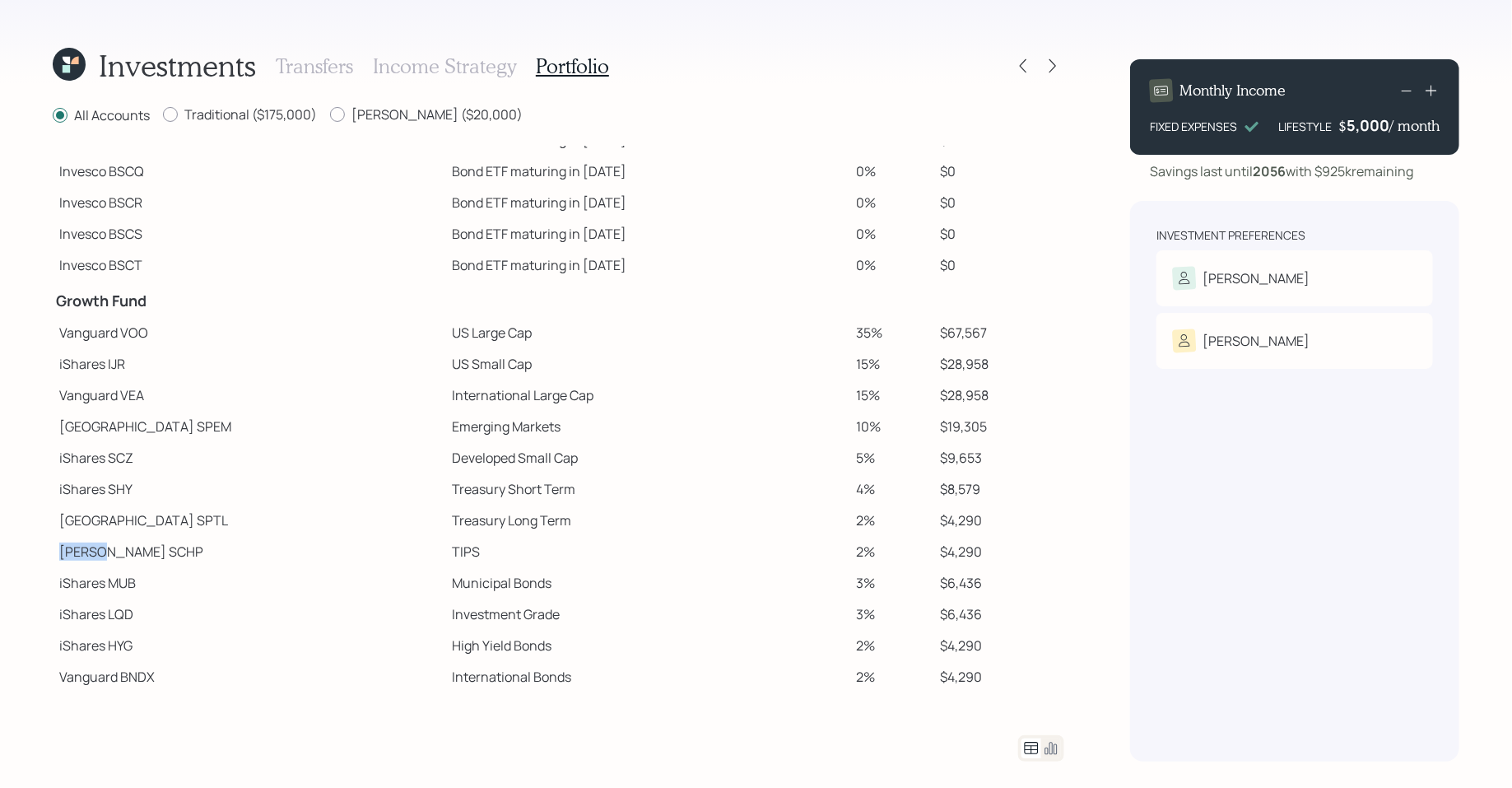 drag, startPoint x: 62, startPoint y: 548, endPoint x: 107, endPoint y: 551, distance: 45.099889 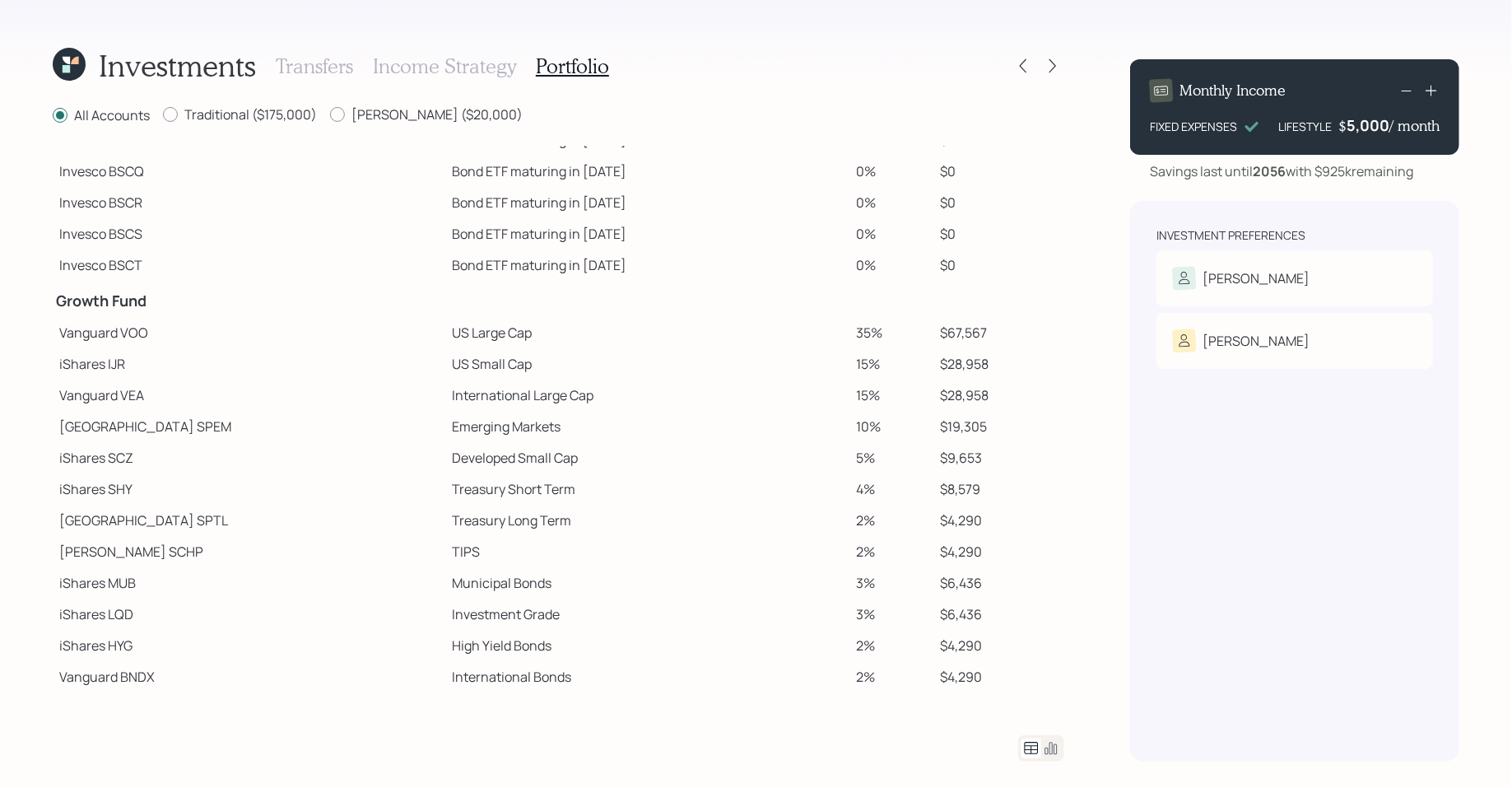 click on "iShares   MUB" at bounding box center (249, 583) 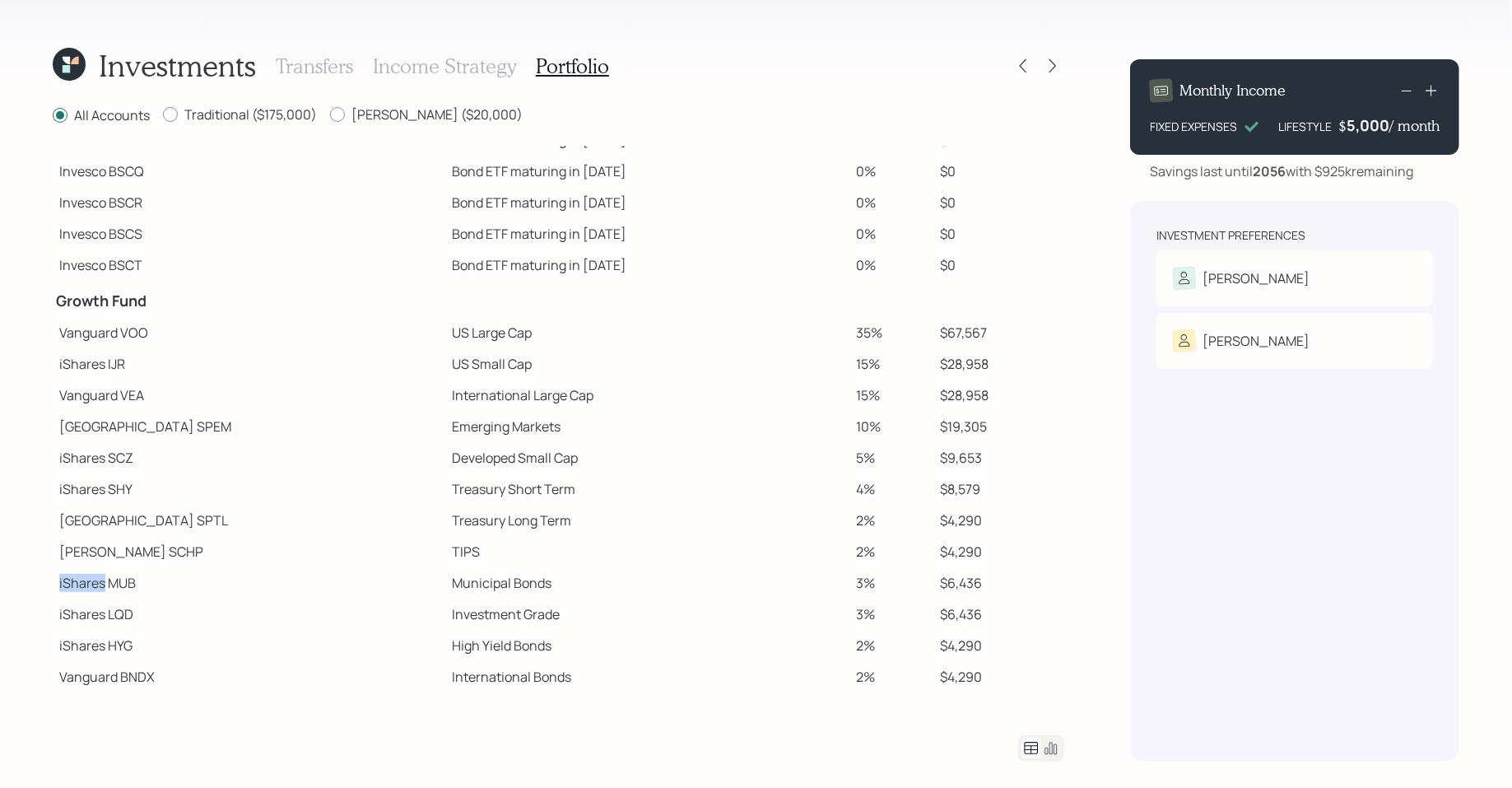click on "iShares   MUB" at bounding box center (249, 583) 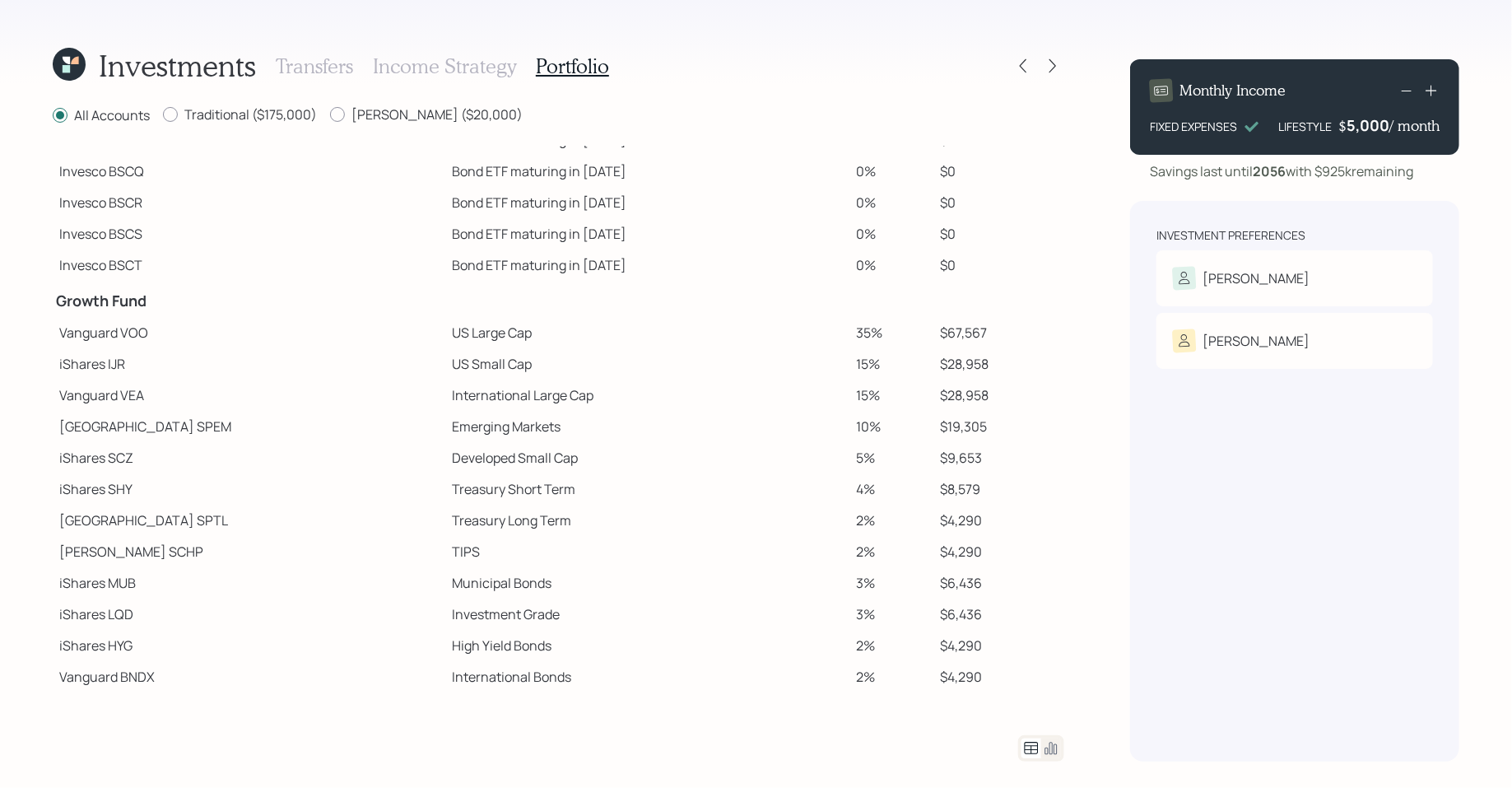 click on "Vanguard   BNDX" at bounding box center (249, 677) 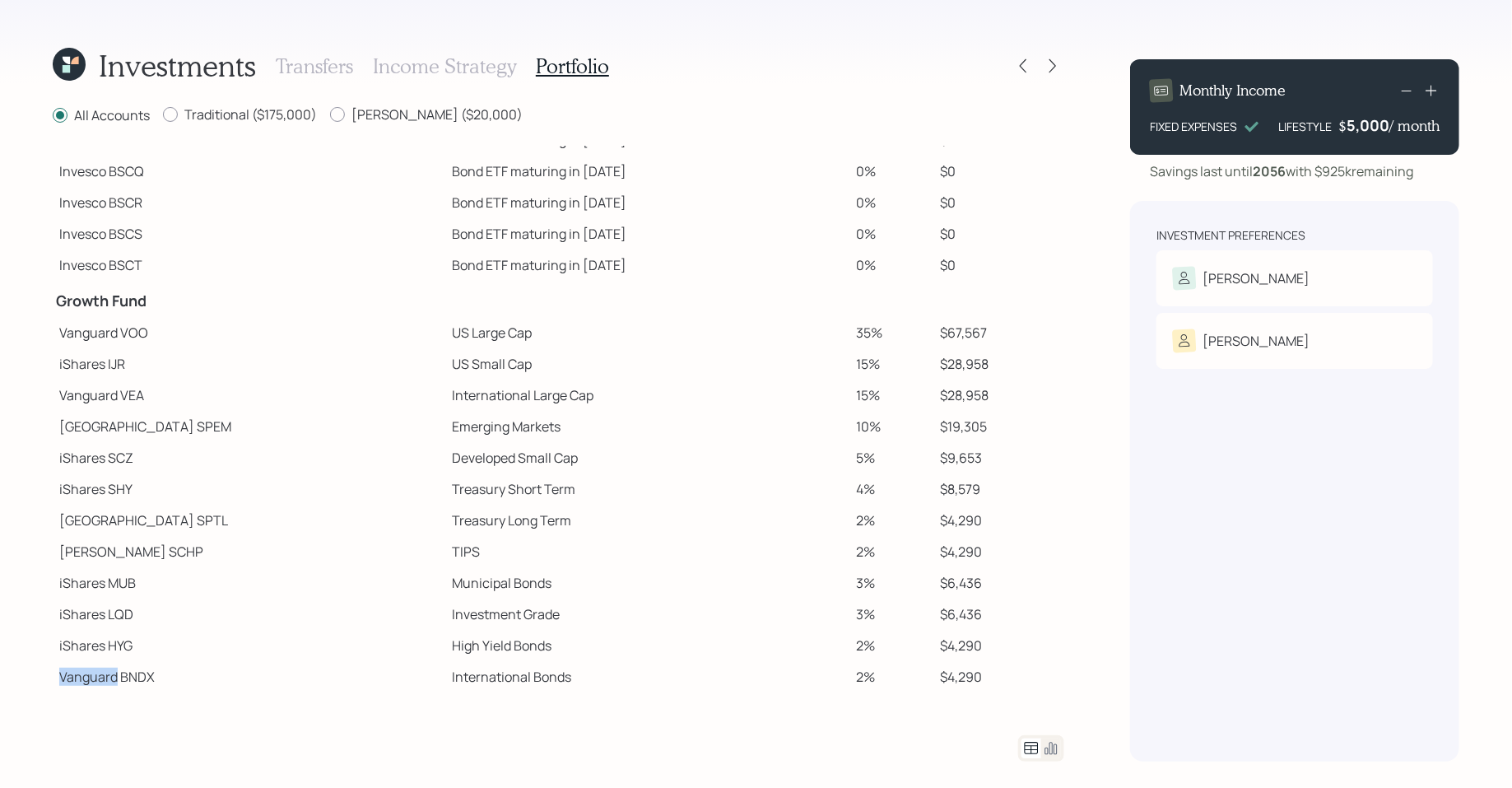 click on "Vanguard   BNDX" at bounding box center [249, 677] 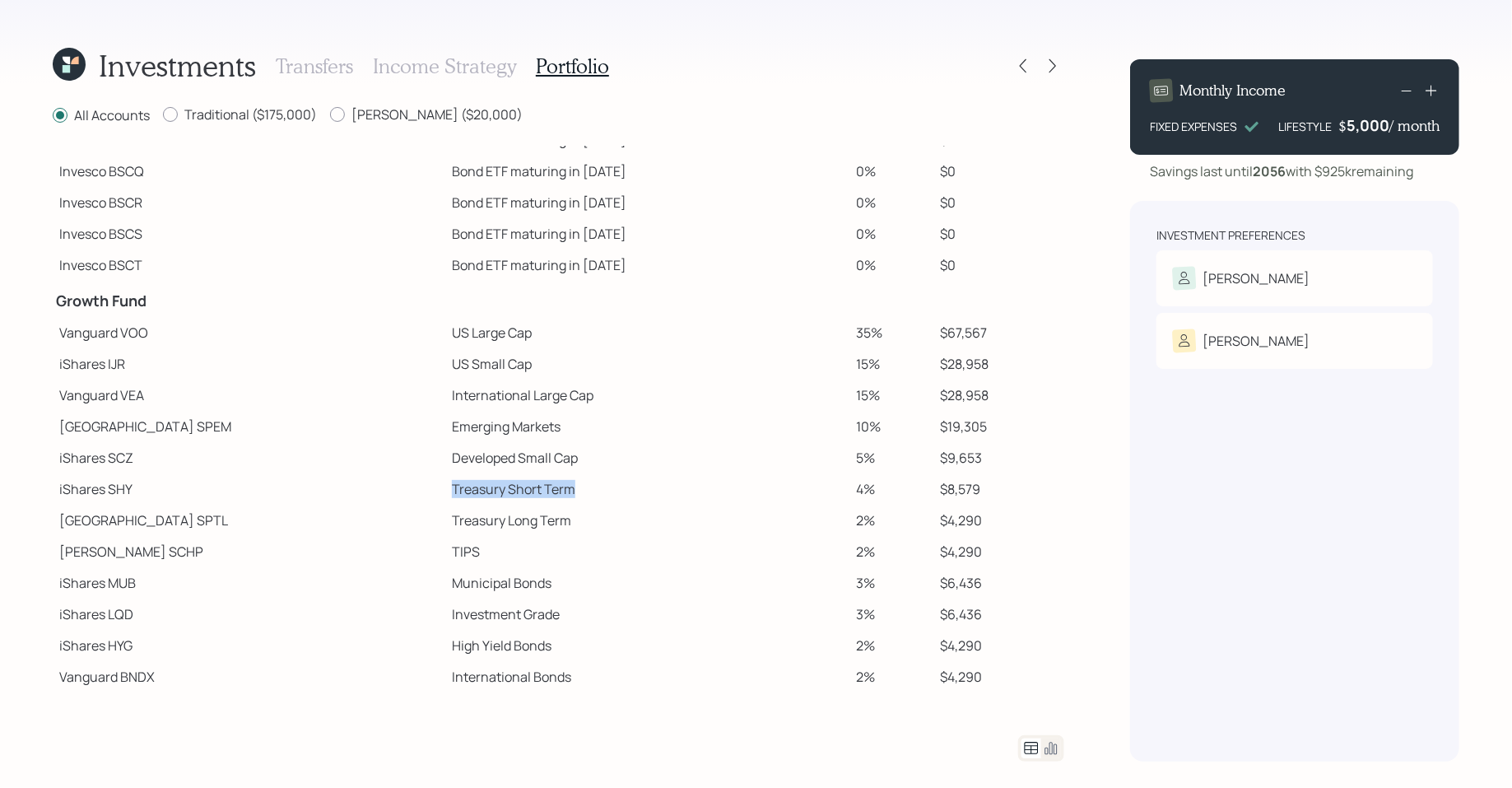 drag, startPoint x: 363, startPoint y: 490, endPoint x: 489, endPoint y: 494, distance: 126.06348 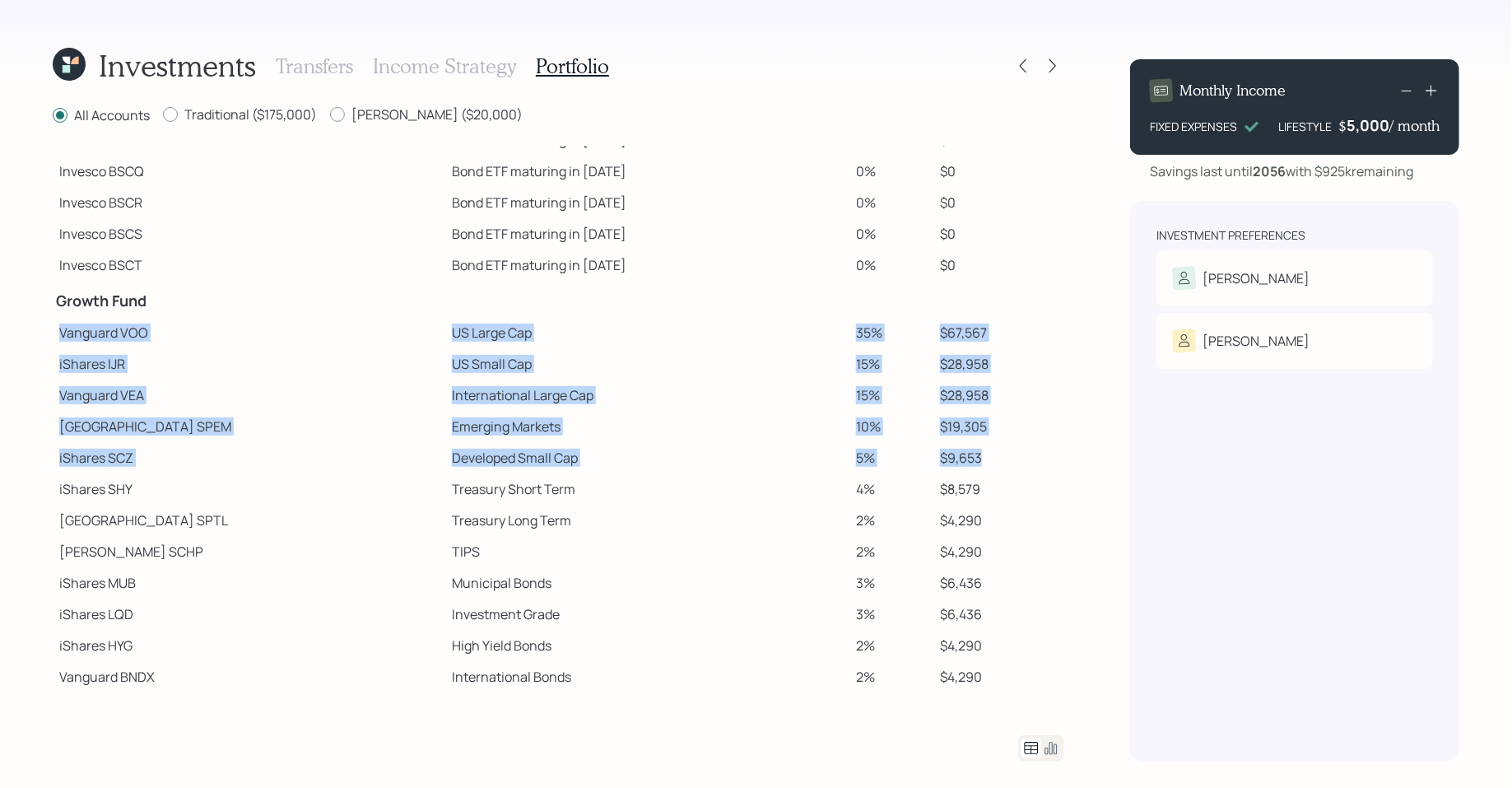 drag, startPoint x: 966, startPoint y: 452, endPoint x: 61, endPoint y: 333, distance: 912.7902 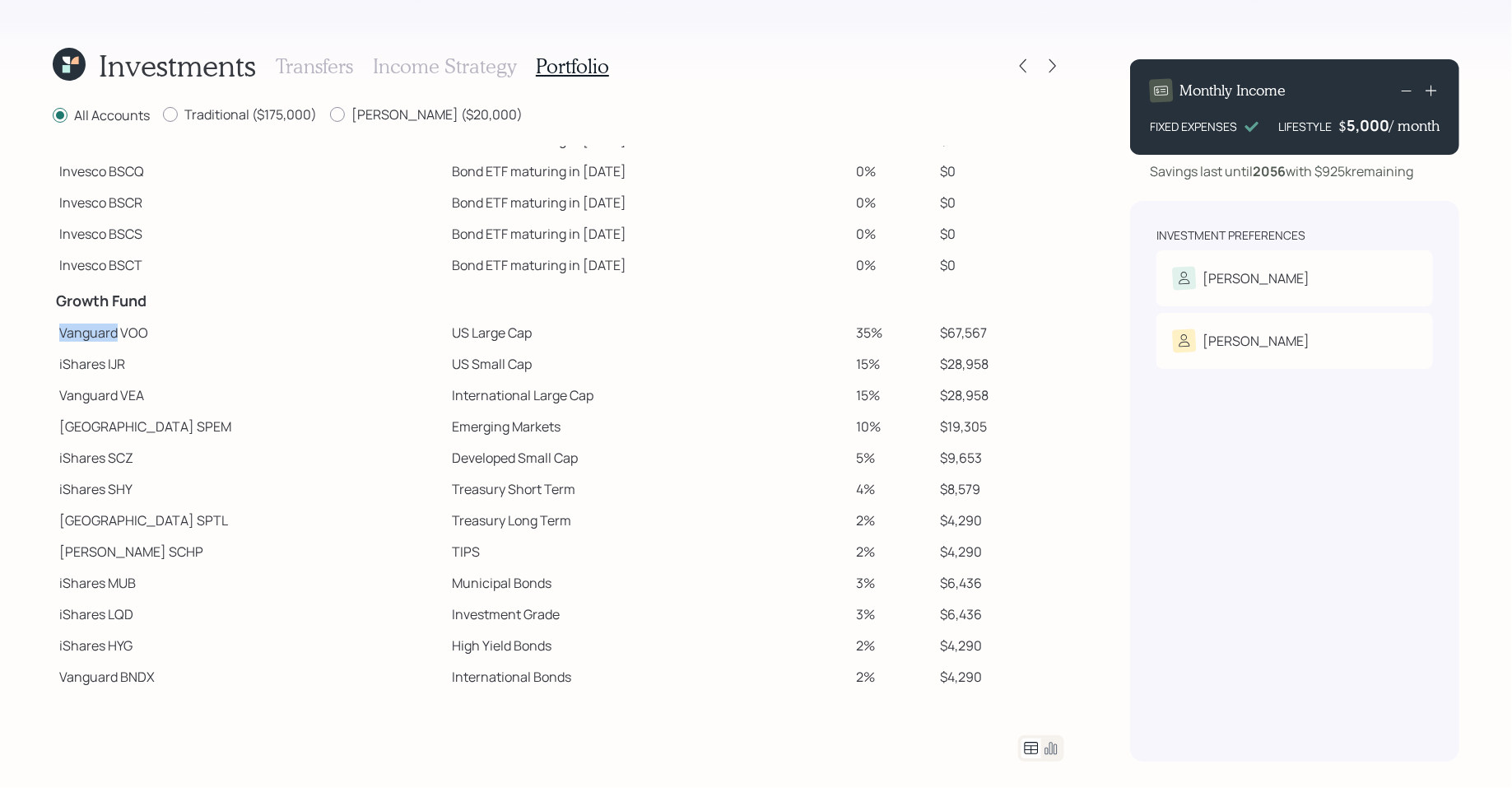 click on "Vanguard   VOO" at bounding box center (249, 333) 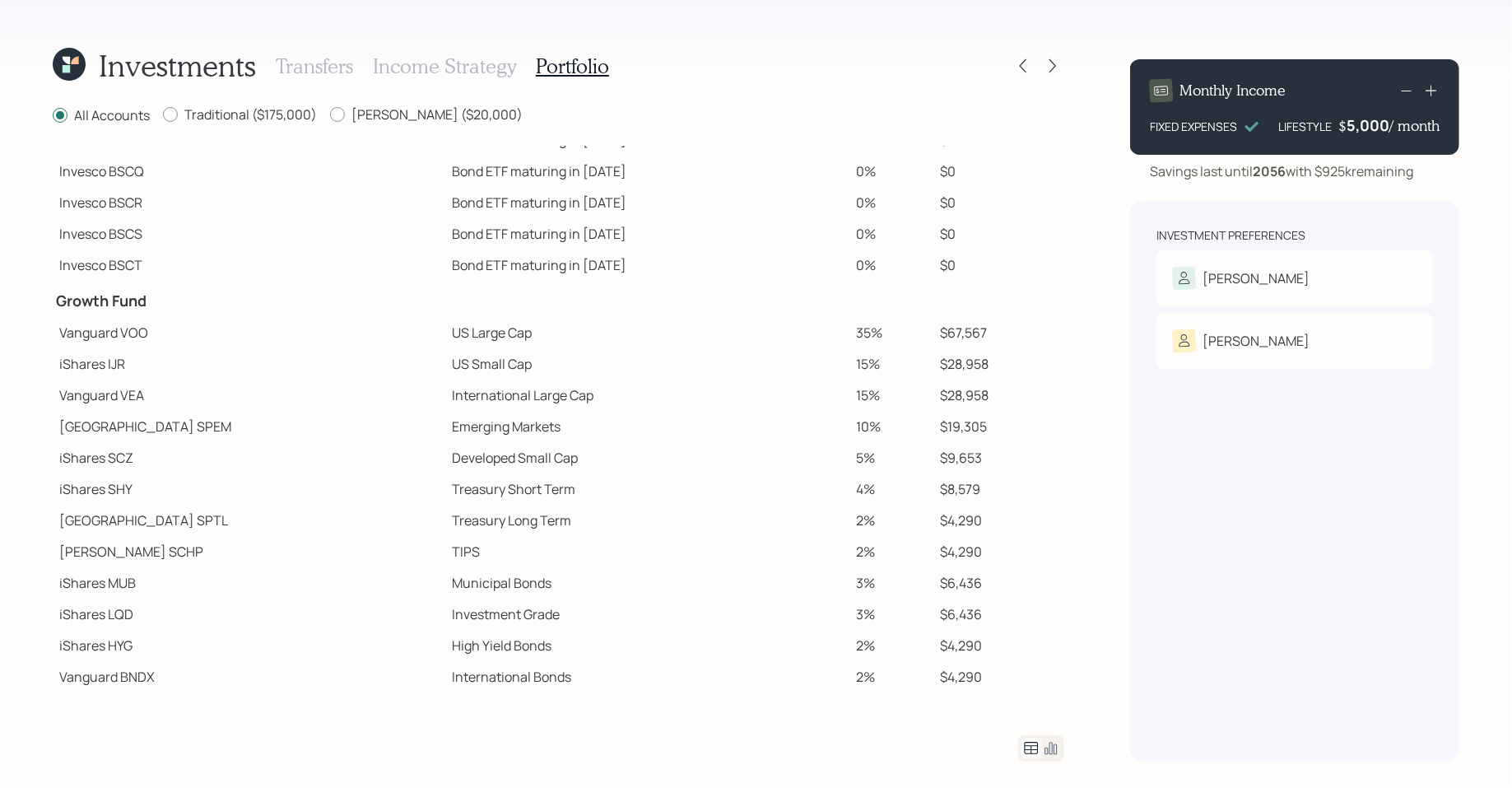 click on "iShares   IJR" at bounding box center [249, 364] 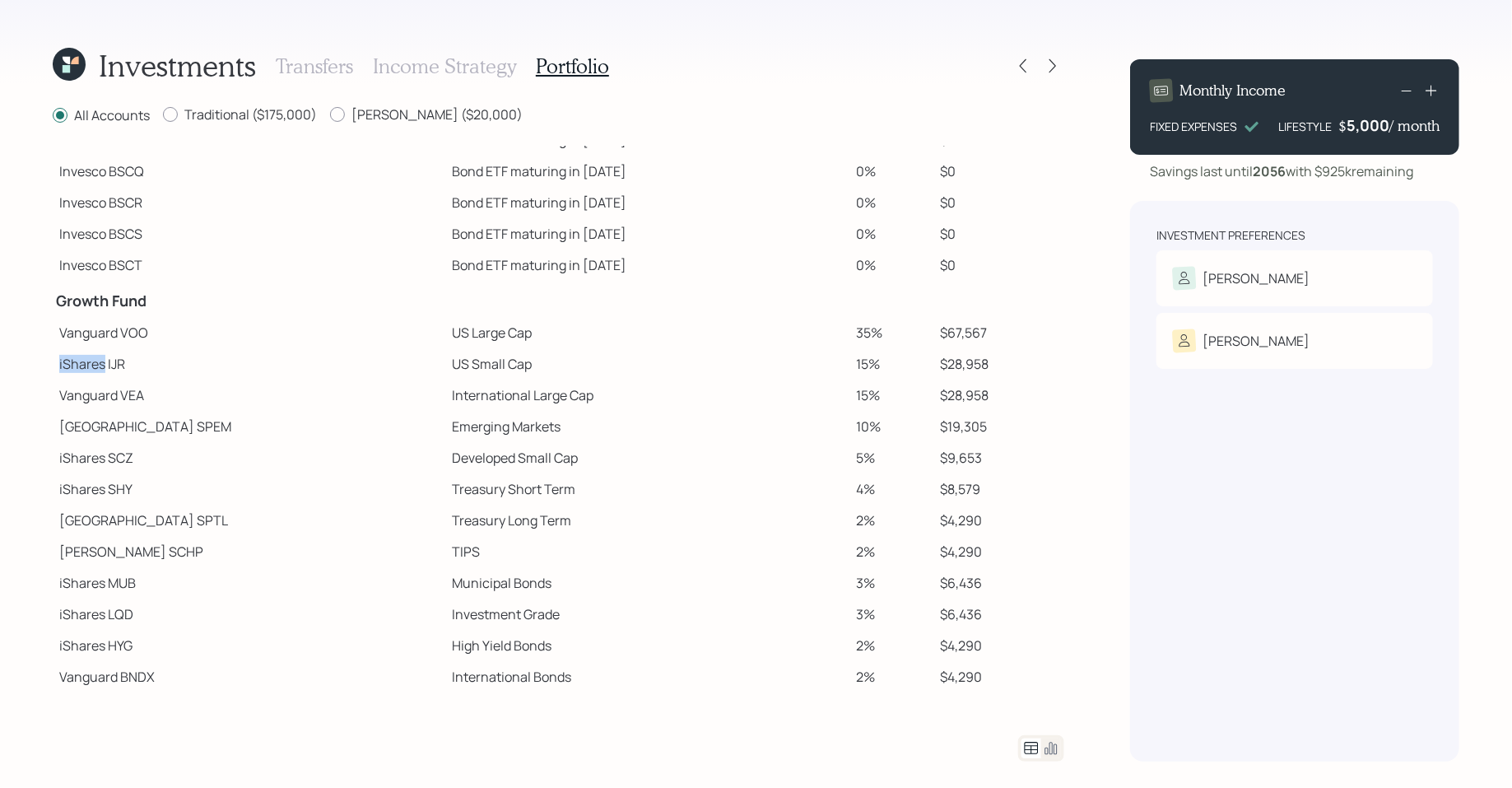 click on "iShares   IJR" at bounding box center [249, 364] 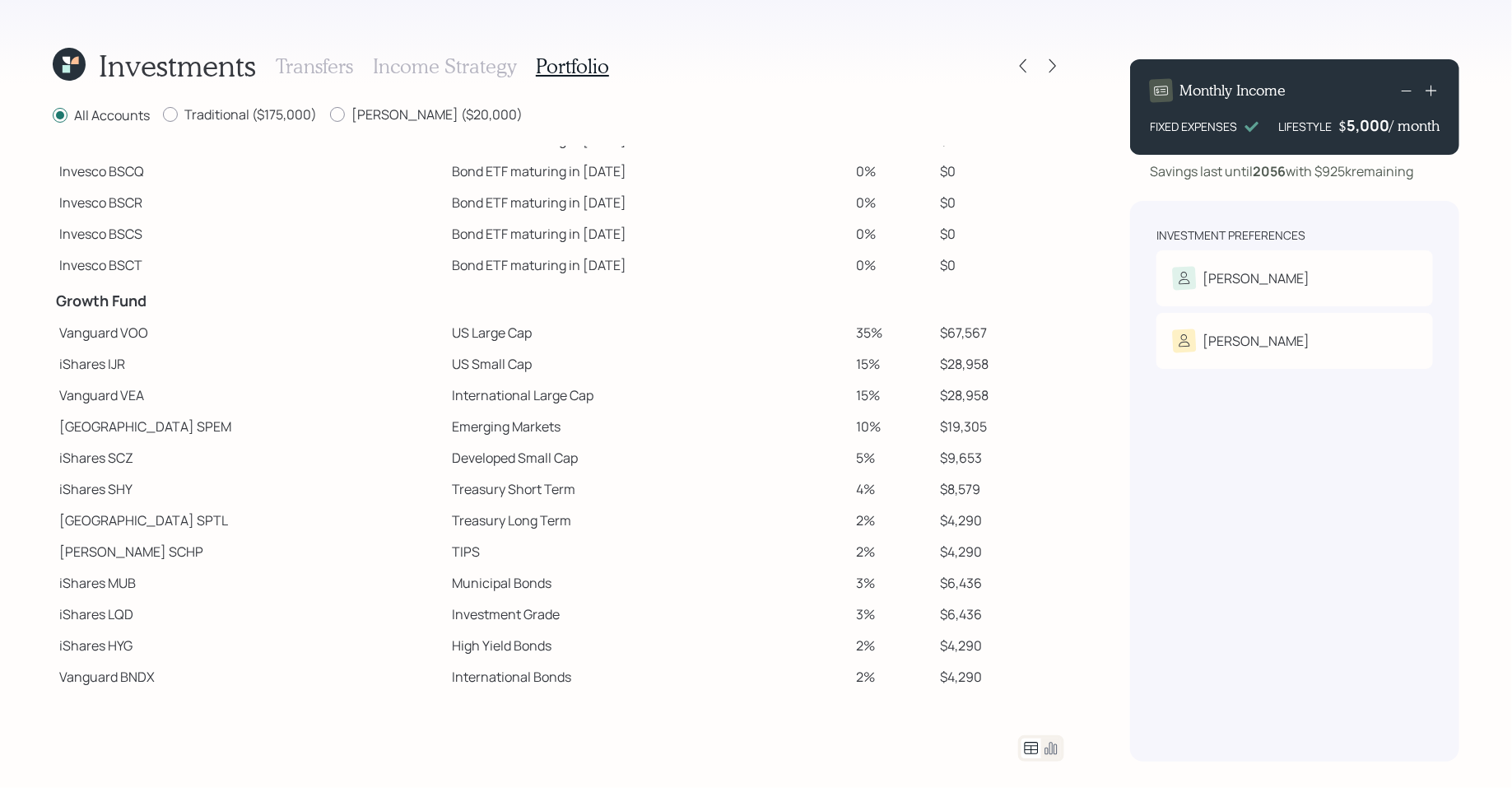 click on "State Street   SPEM" at bounding box center (249, 427) 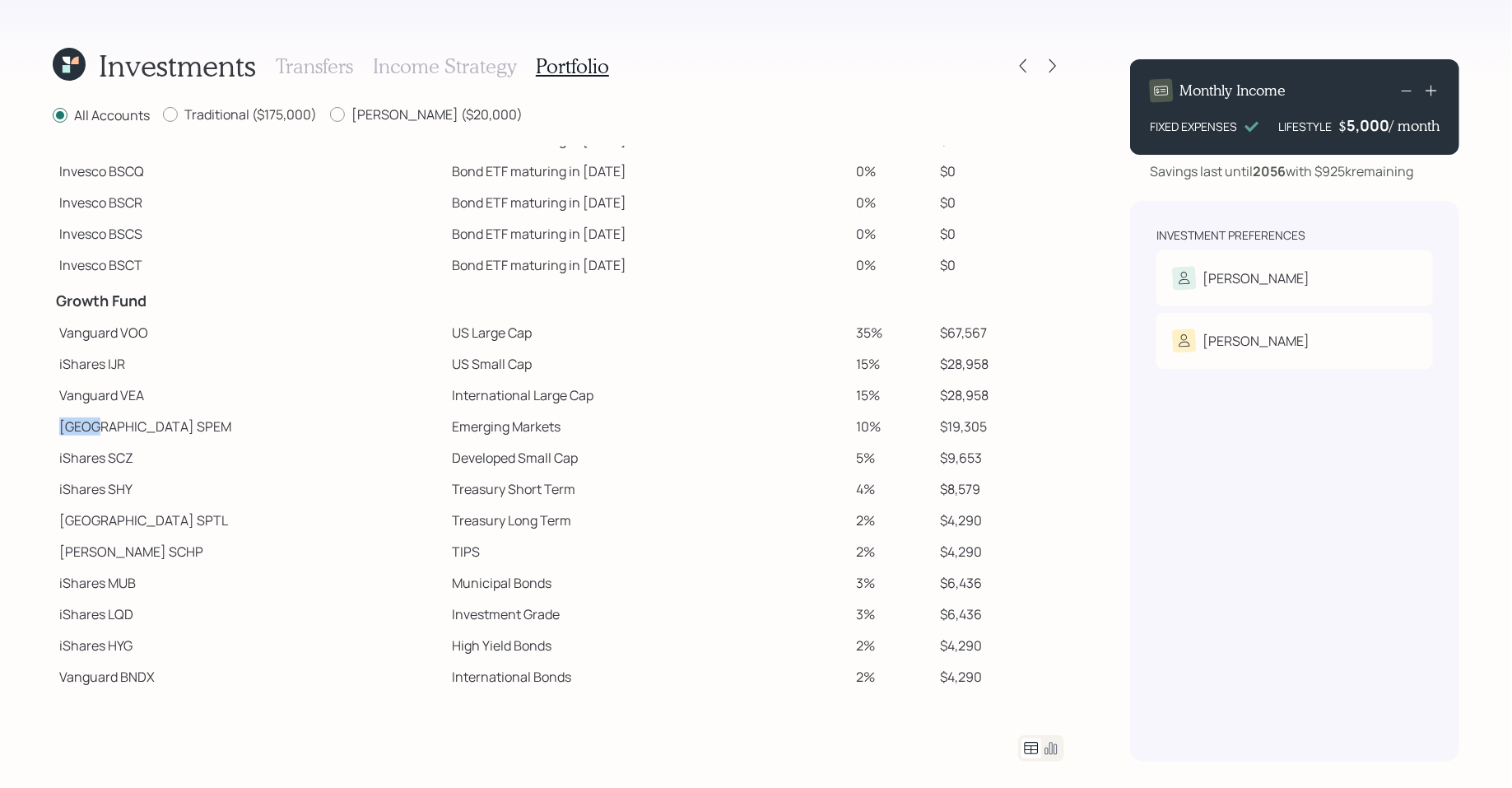 click on "State Street   SPEM" at bounding box center (249, 427) 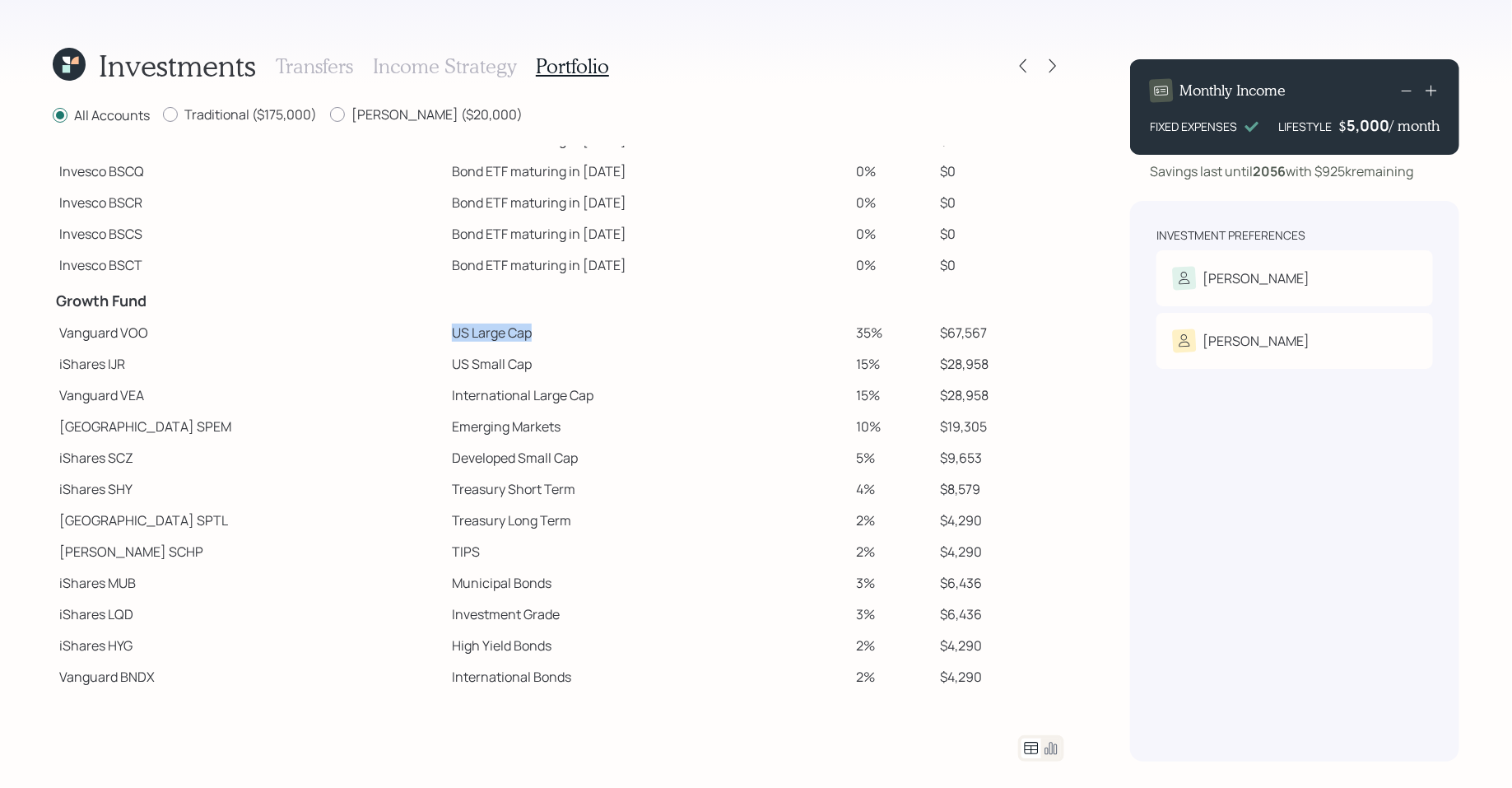 drag, startPoint x: 360, startPoint y: 329, endPoint x: 452, endPoint y: 333, distance: 92.08692 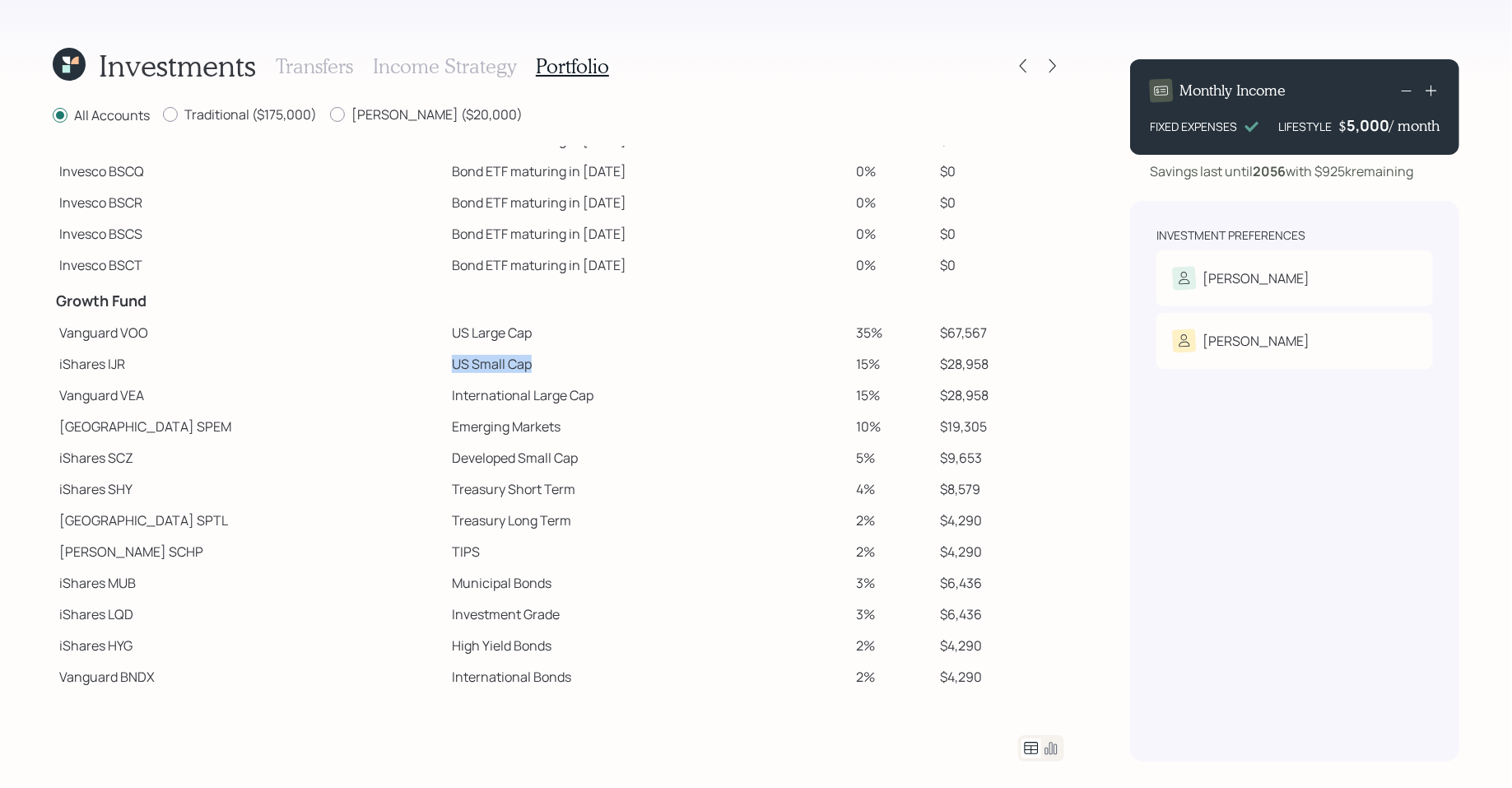 drag, startPoint x: 362, startPoint y: 365, endPoint x: 449, endPoint y: 364, distance: 87.00575 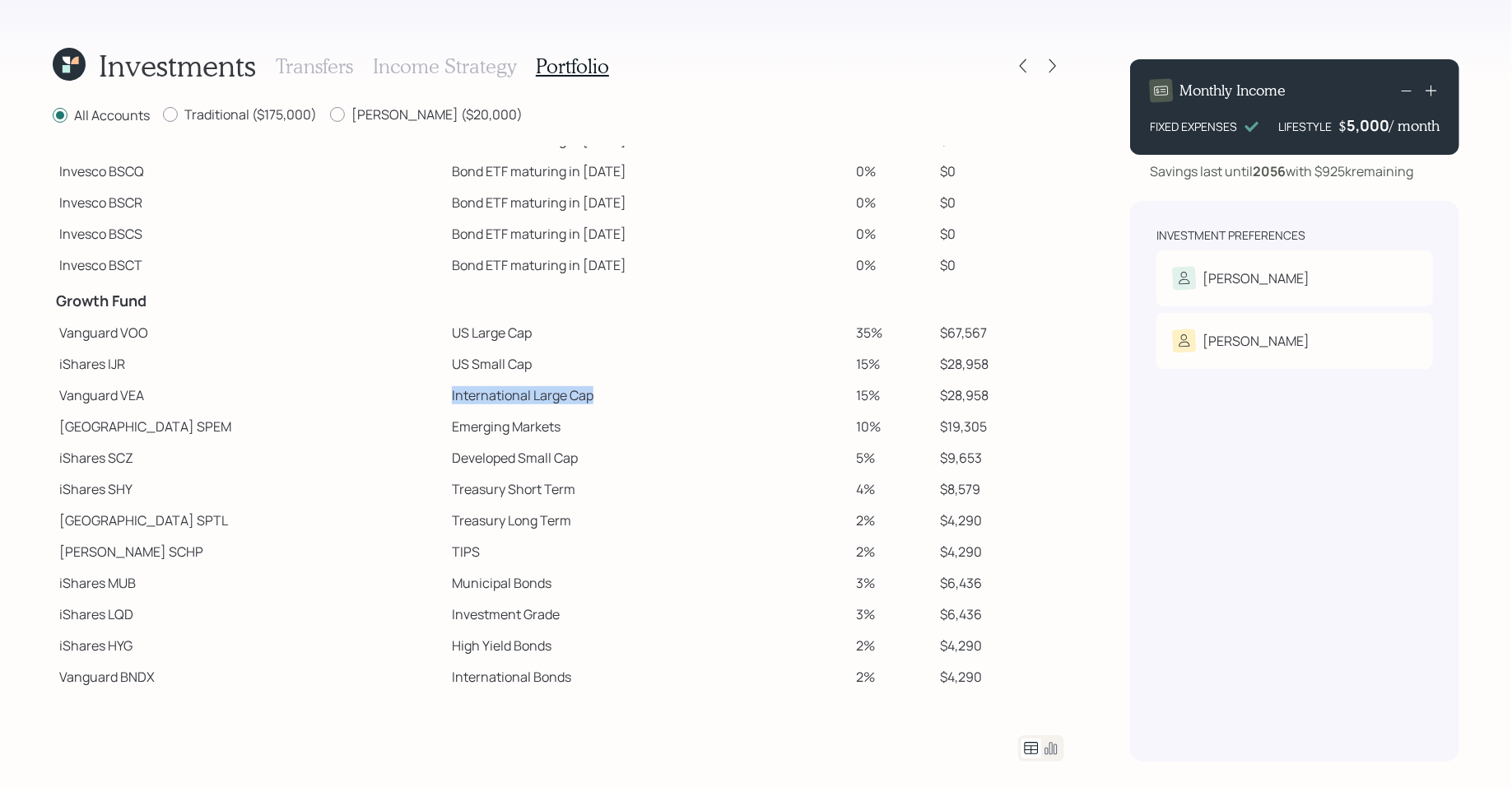drag, startPoint x: 360, startPoint y: 395, endPoint x: 538, endPoint y: 396, distance: 178.0028 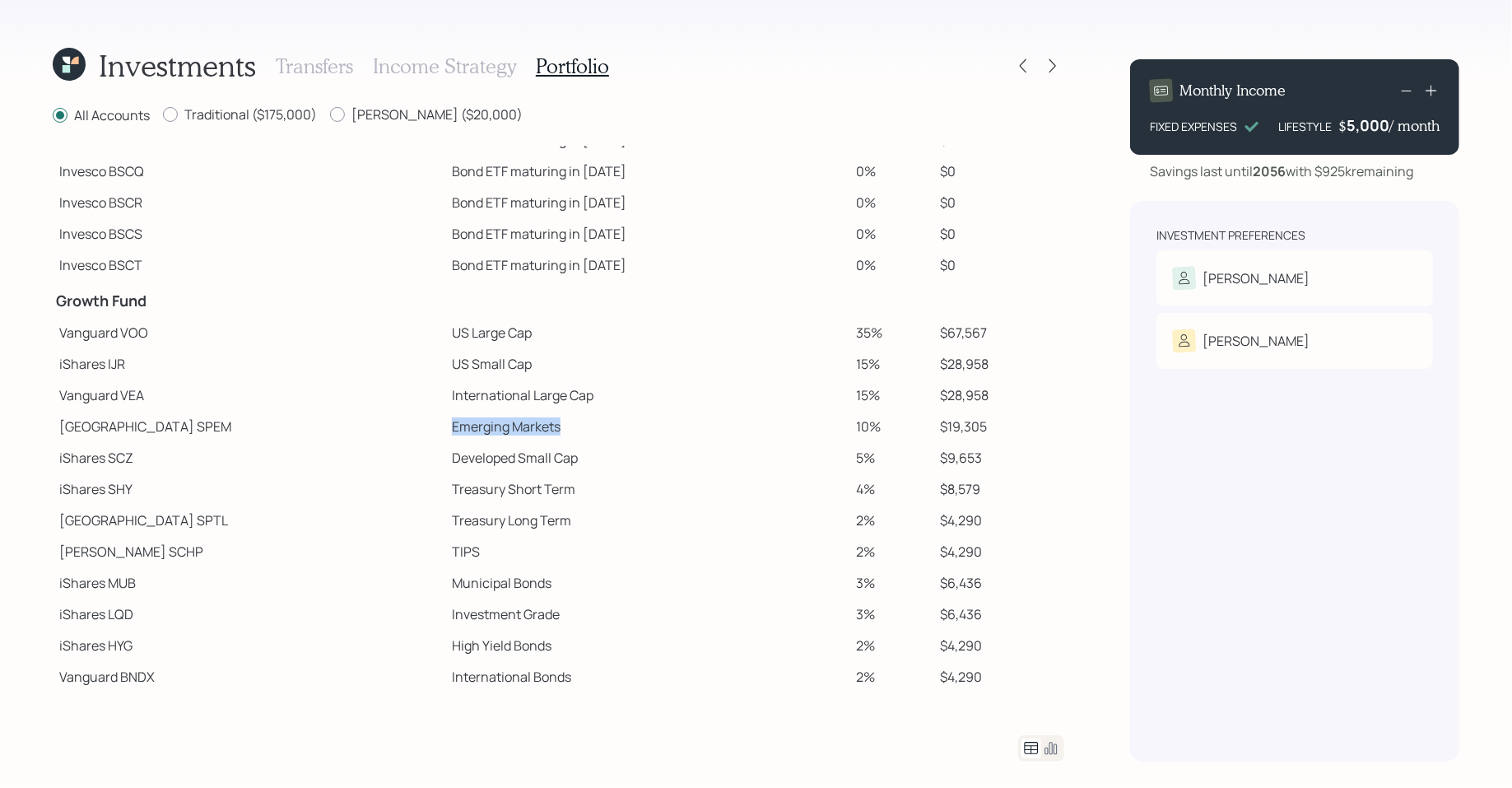 drag, startPoint x: 358, startPoint y: 425, endPoint x: 490, endPoint y: 425, distance: 132 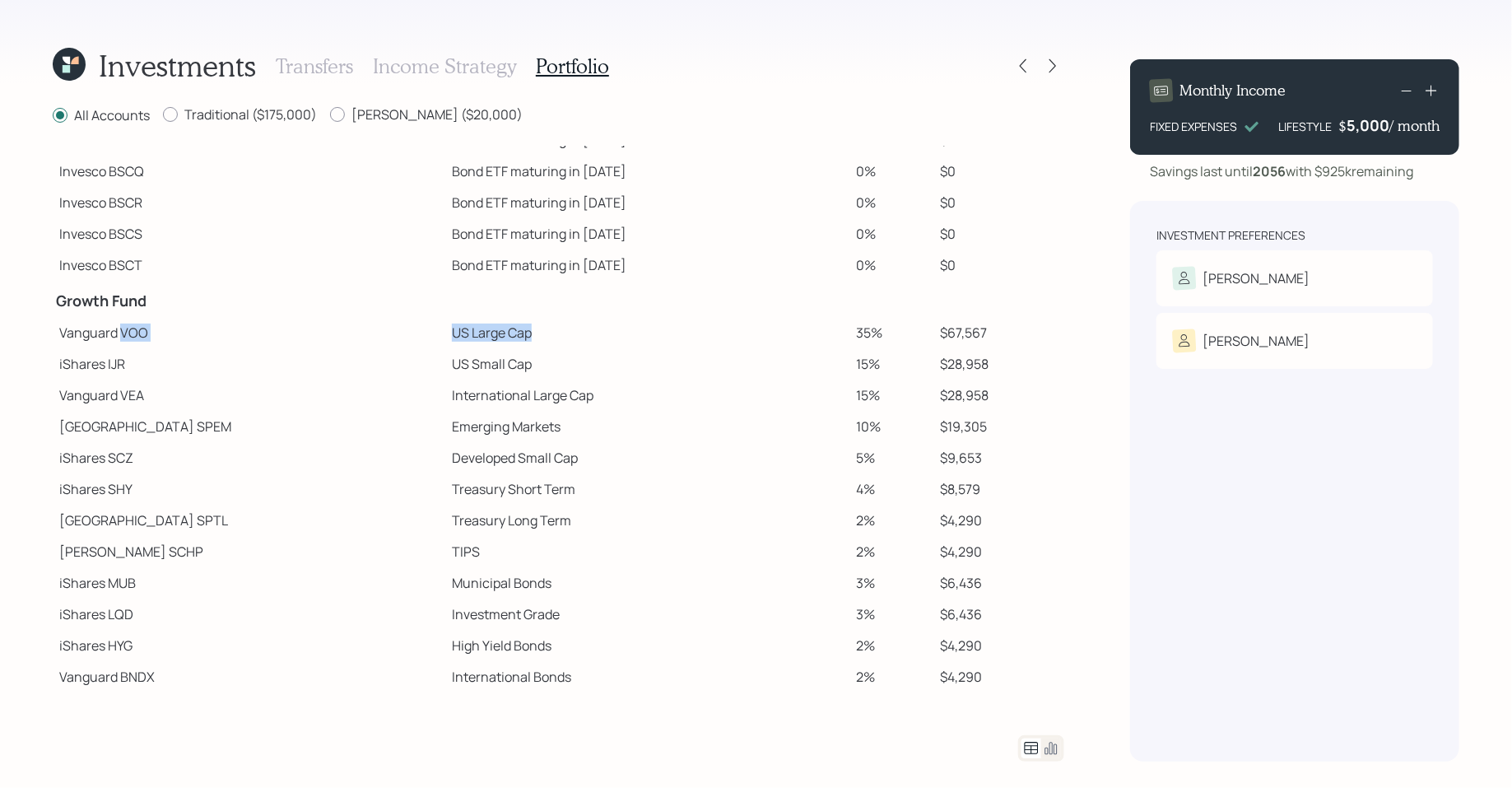 drag, startPoint x: 122, startPoint y: 333, endPoint x: 457, endPoint y: 324, distance: 335.12087 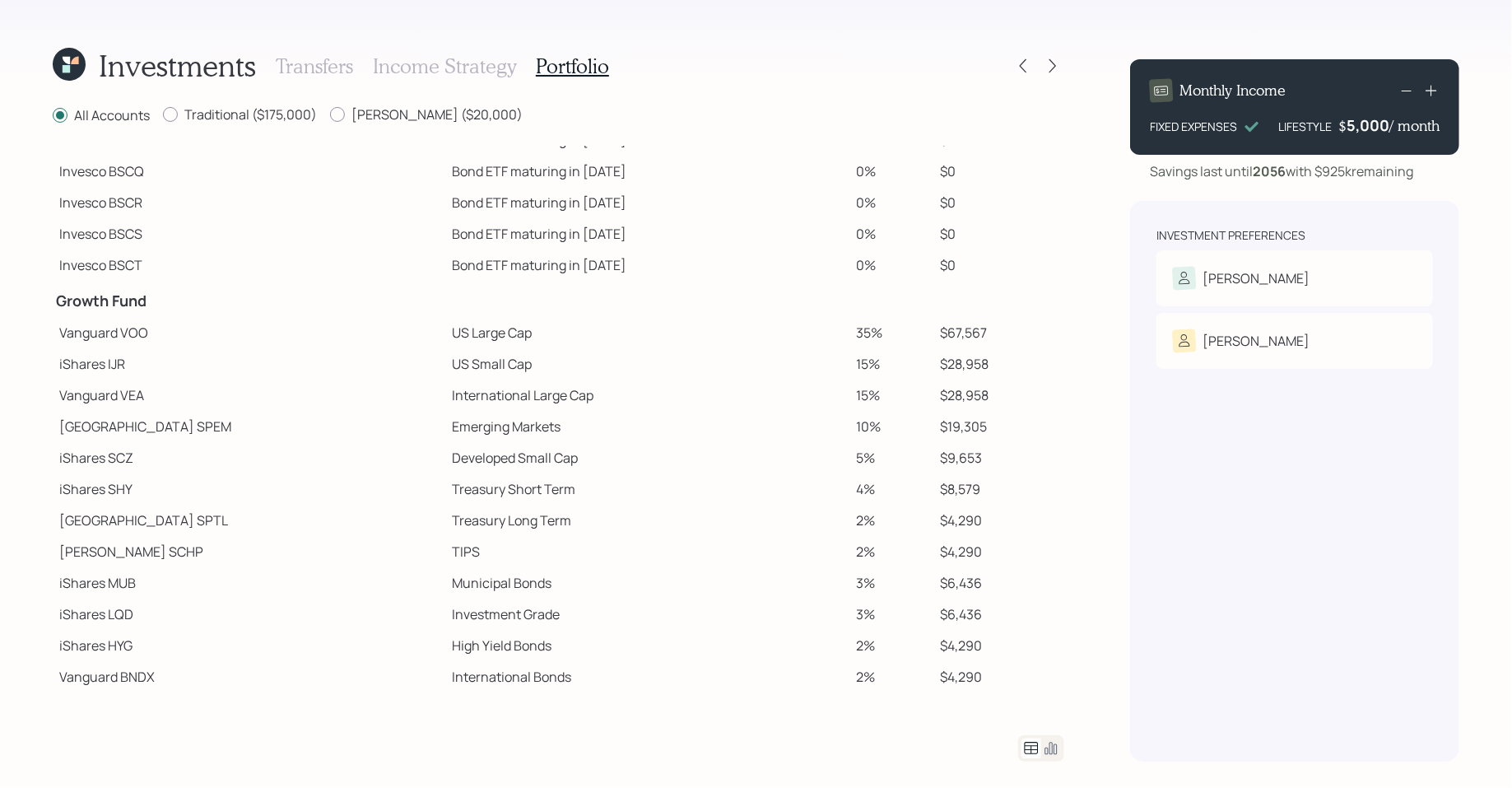 click on "Vanguard   VOO" at bounding box center (249, 333) 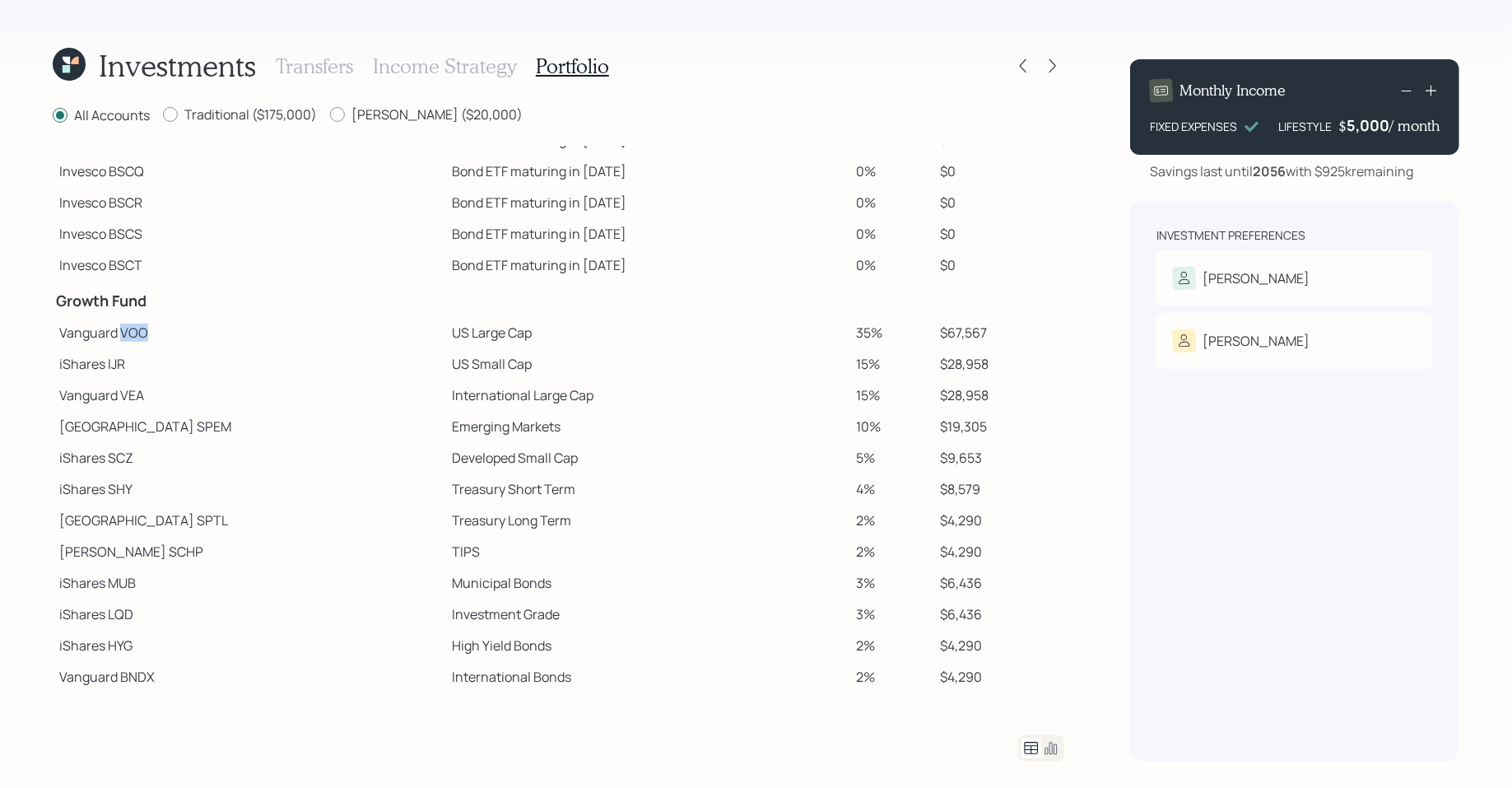 click on "Vanguard   VOO" at bounding box center (249, 333) 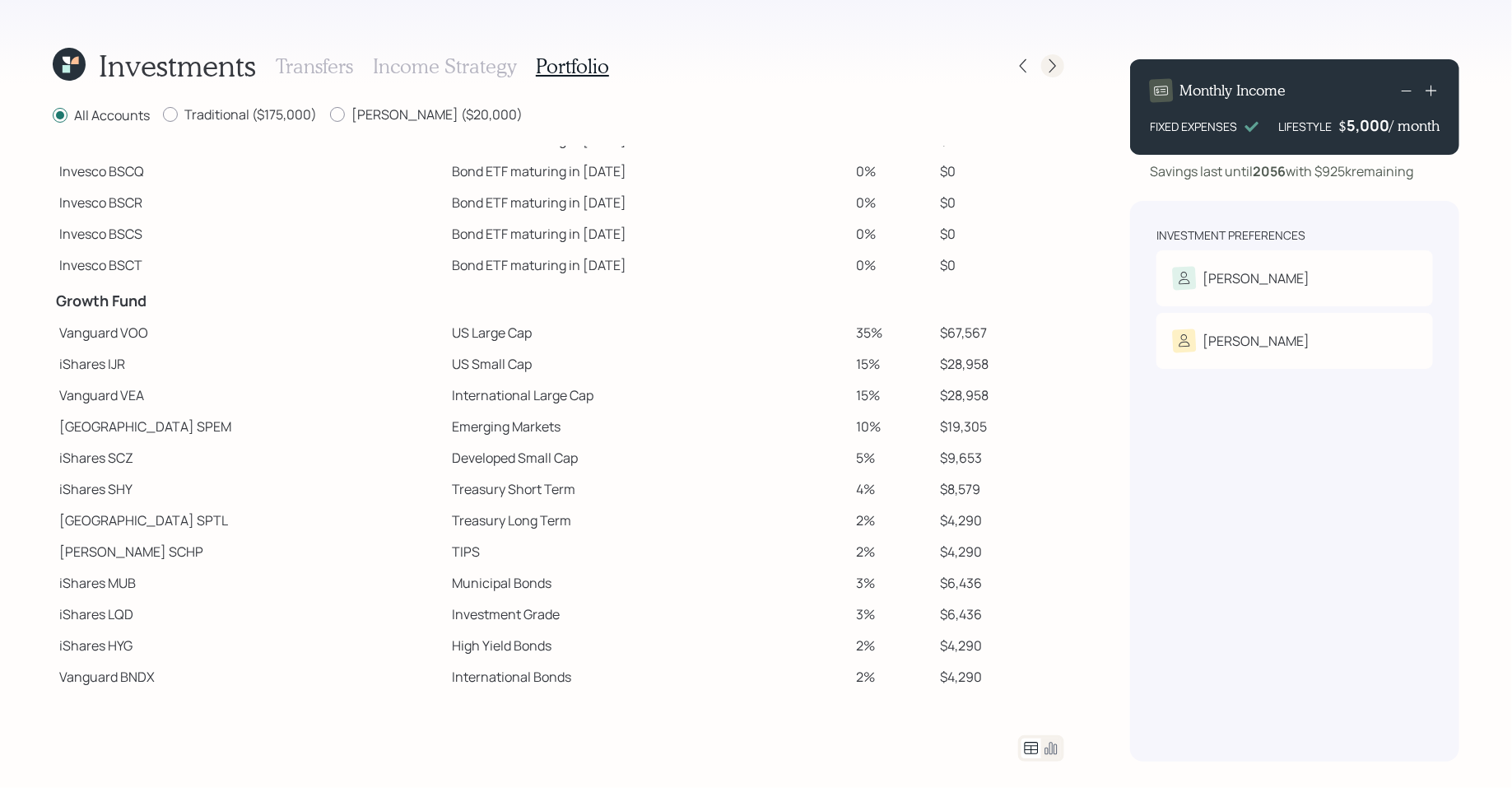 click 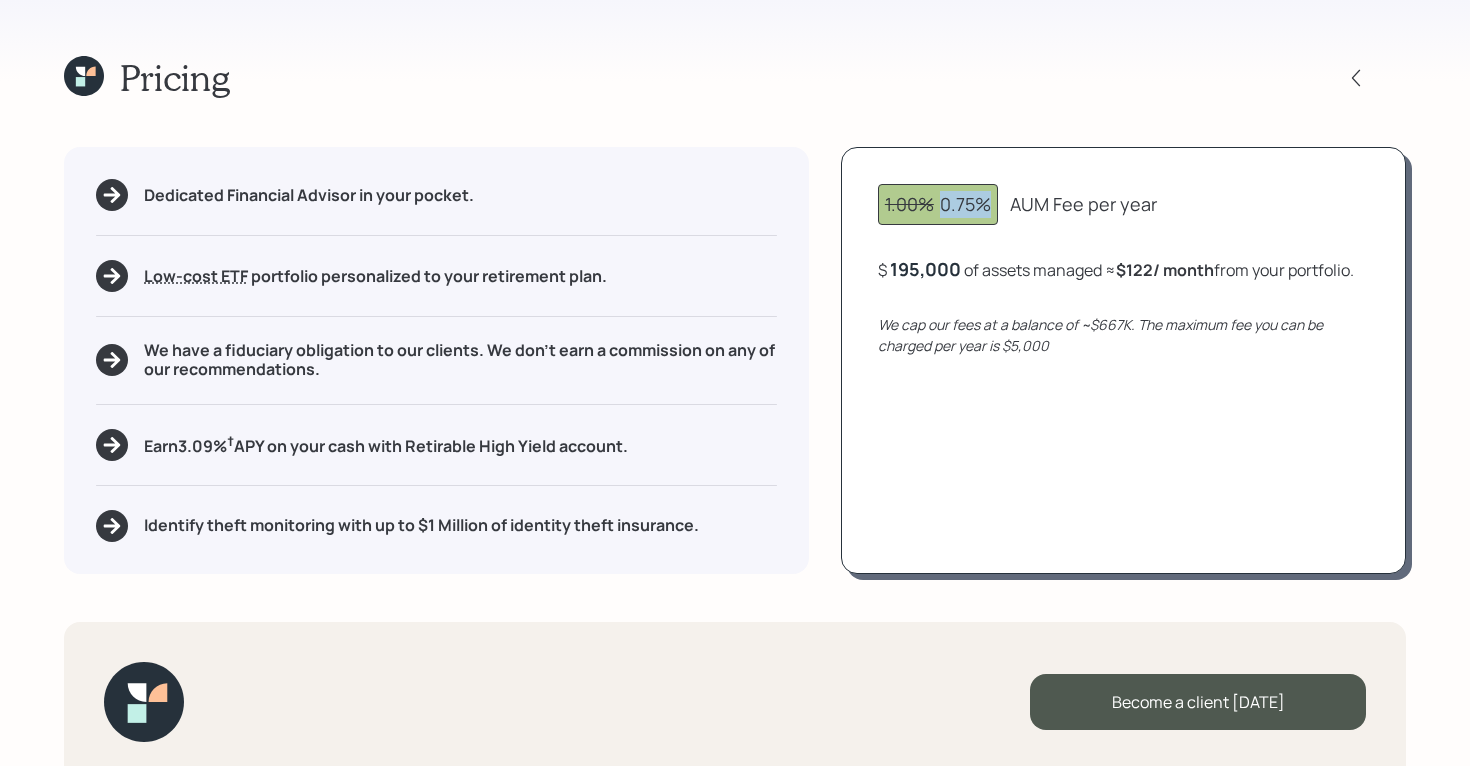 drag, startPoint x: 938, startPoint y: 203, endPoint x: 996, endPoint y: 206, distance: 58.077534 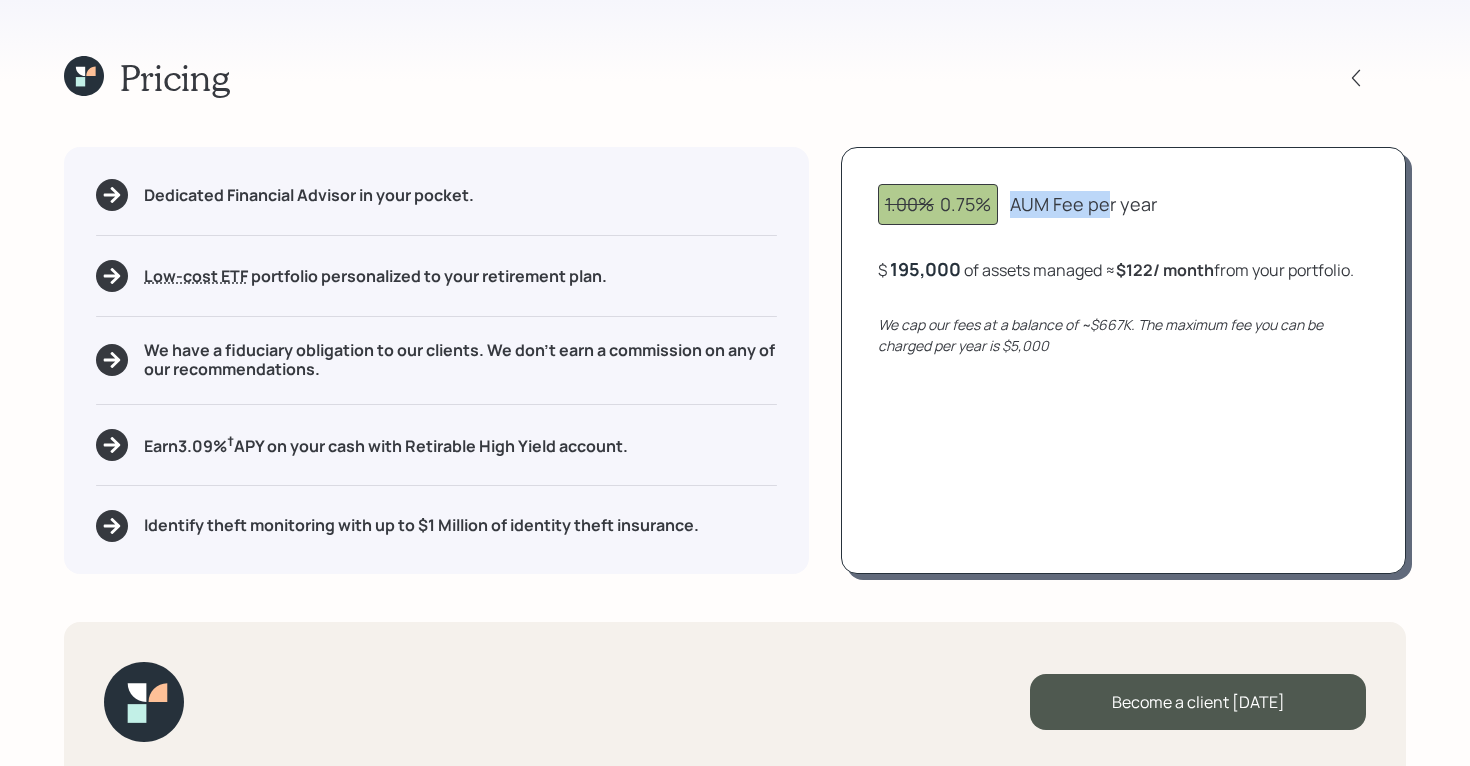 drag, startPoint x: 1014, startPoint y: 205, endPoint x: 1107, endPoint y: 206, distance: 93.00538 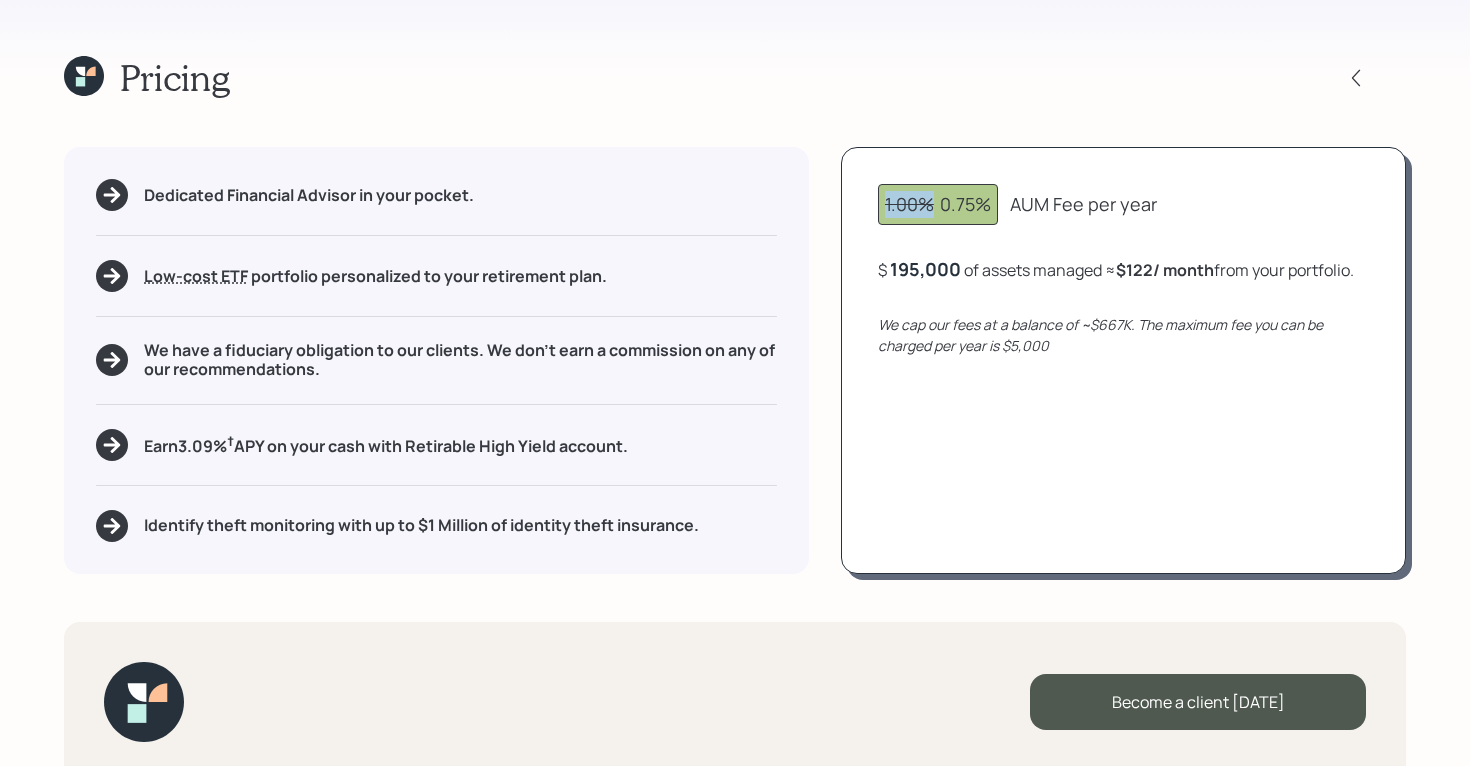 drag, startPoint x: 934, startPoint y: 204, endPoint x: 827, endPoint y: 204, distance: 107 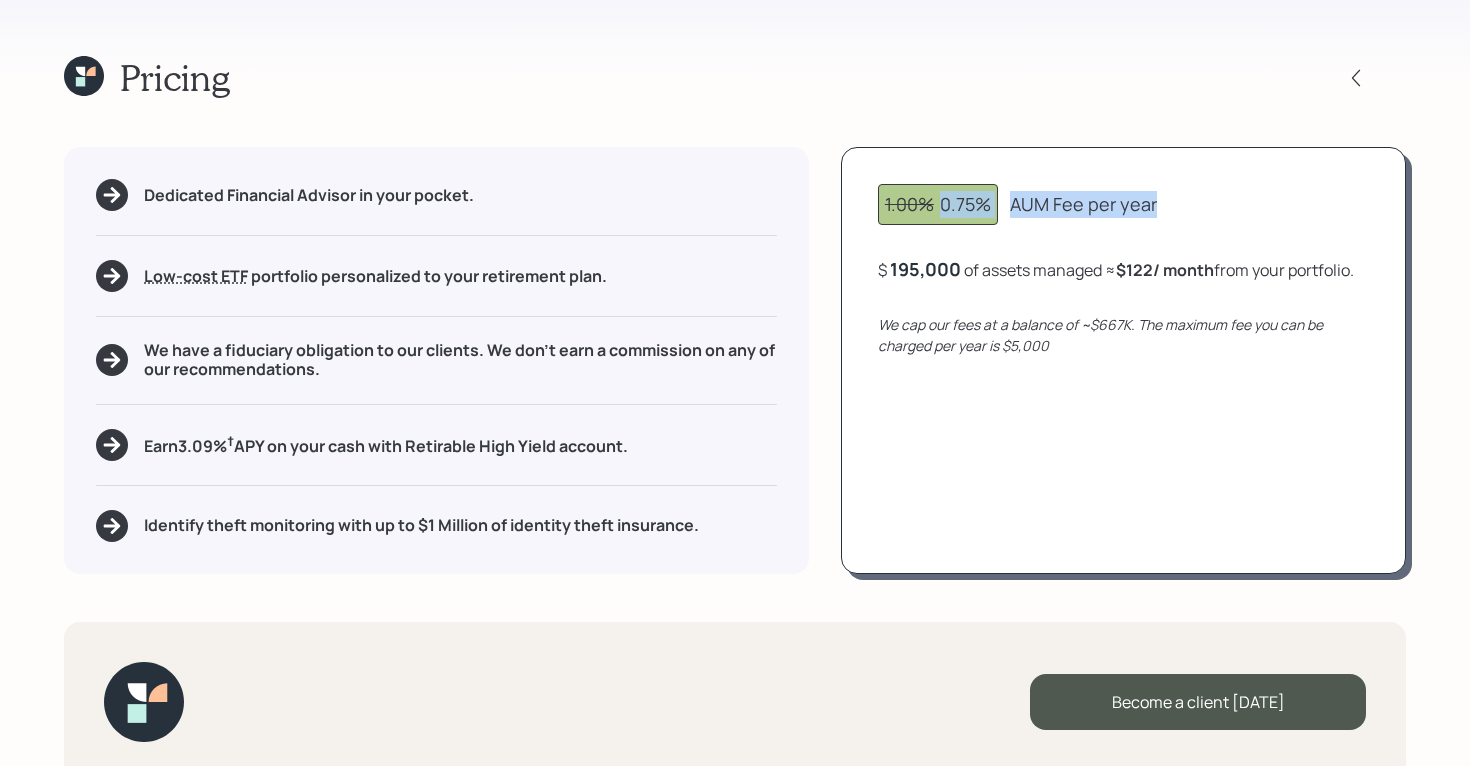 drag, startPoint x: 943, startPoint y: 205, endPoint x: 1160, endPoint y: 207, distance: 217.00922 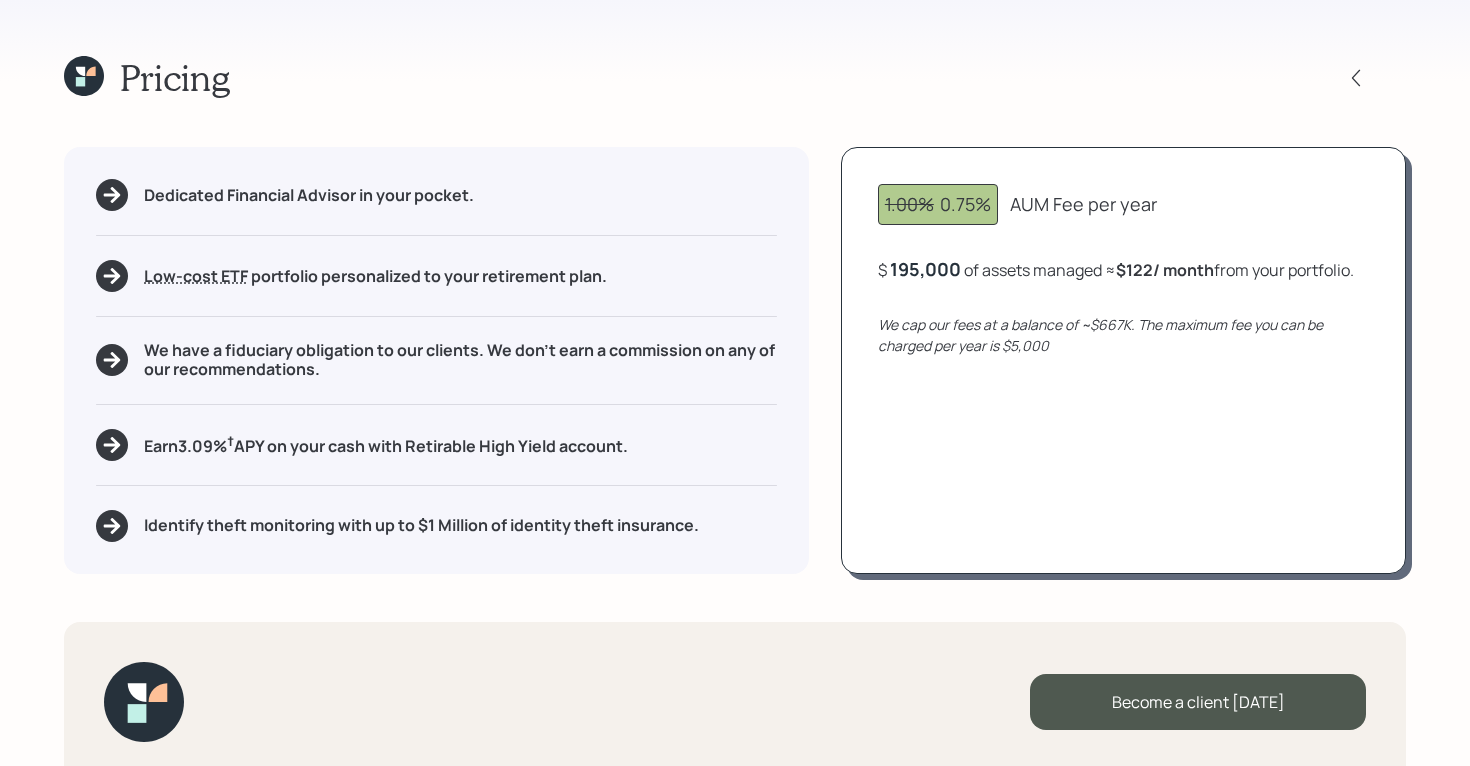 click 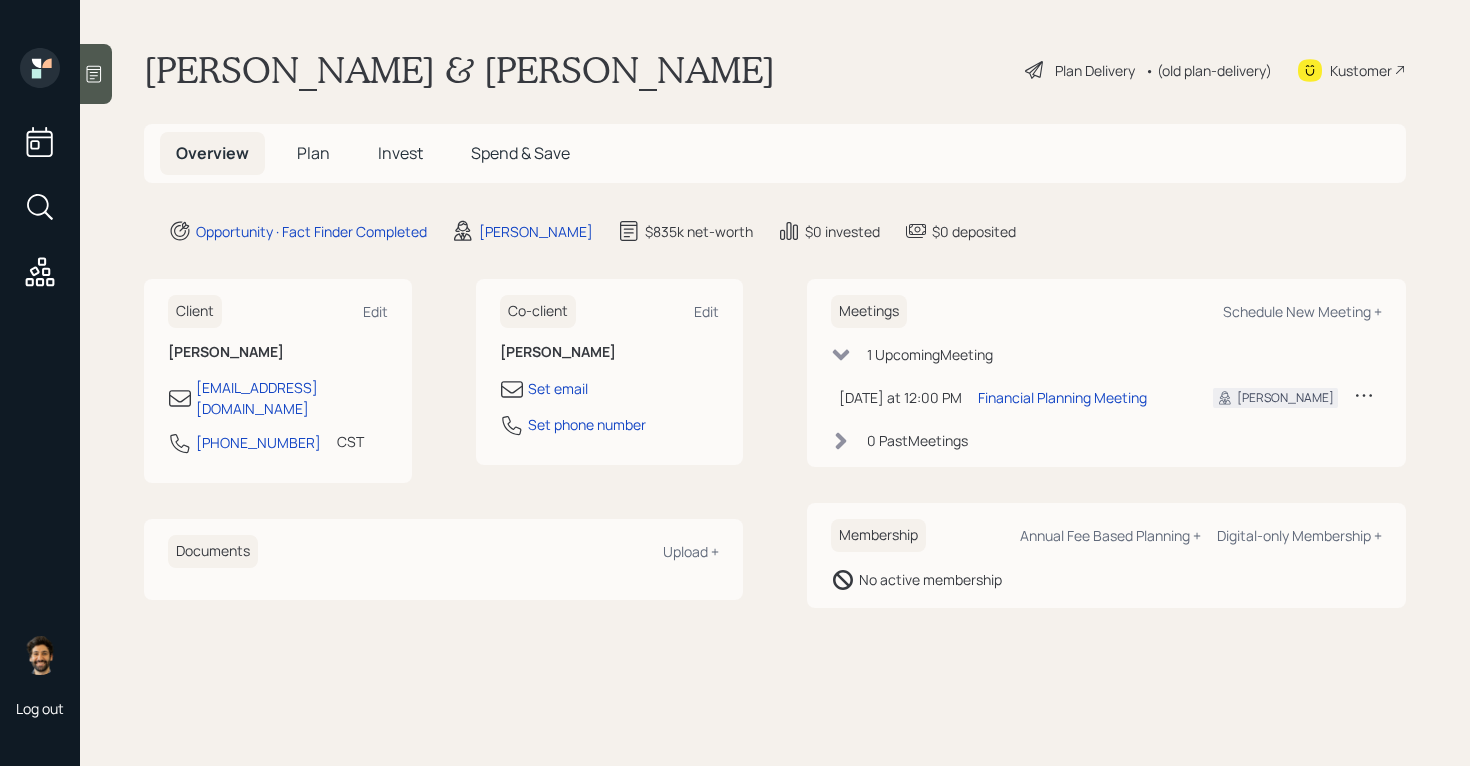 click on "Plan" at bounding box center (313, 153) 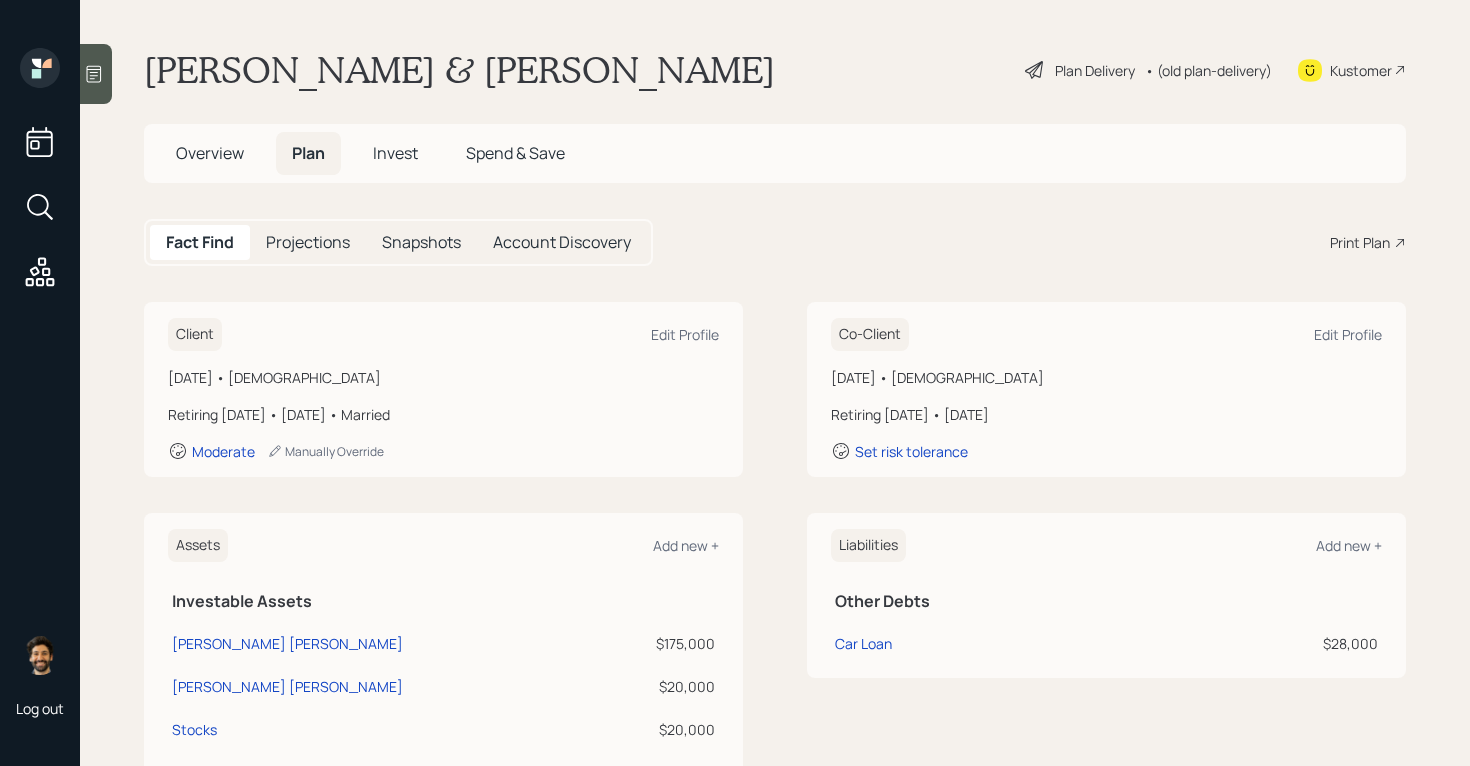 click on "Print Plan" at bounding box center (1360, 242) 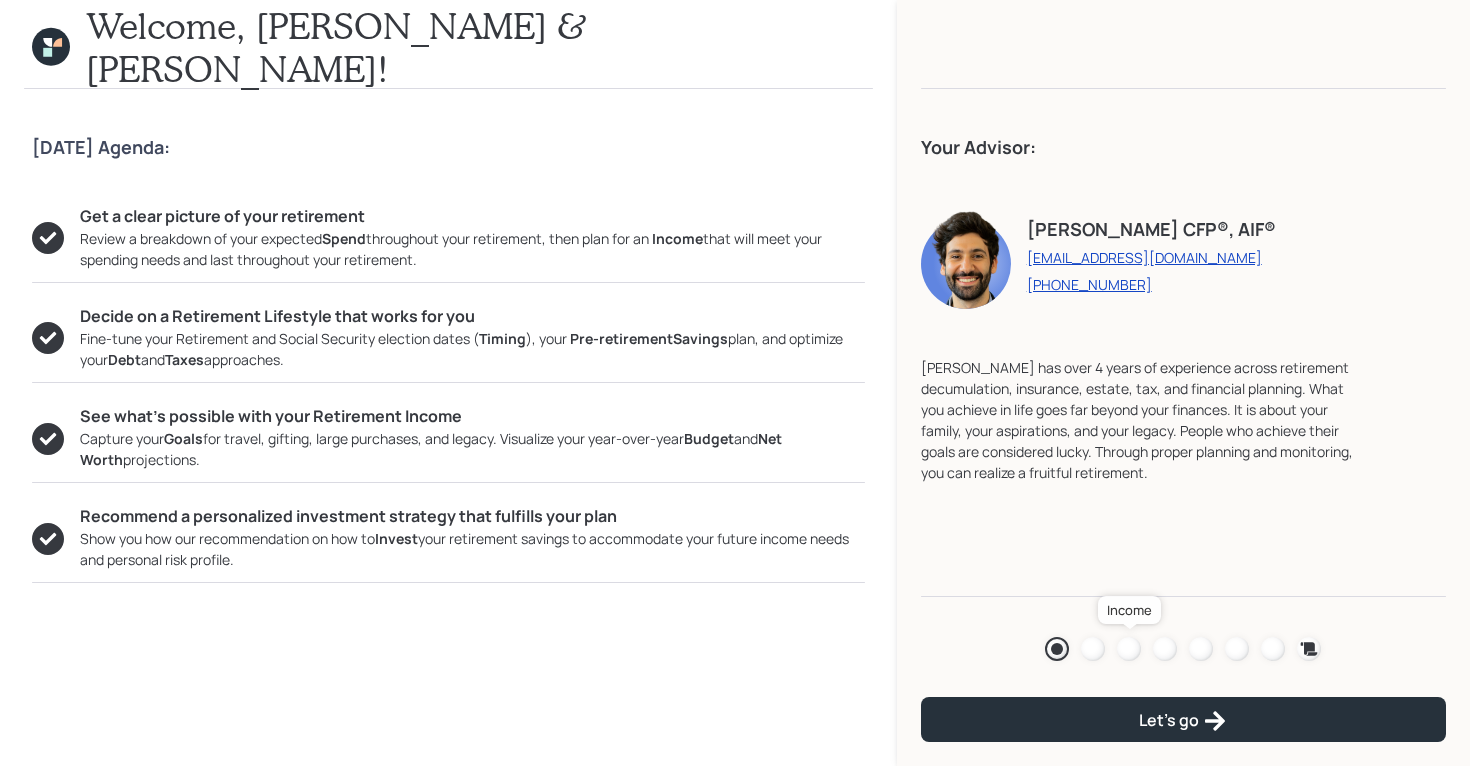 click at bounding box center [1129, 649] 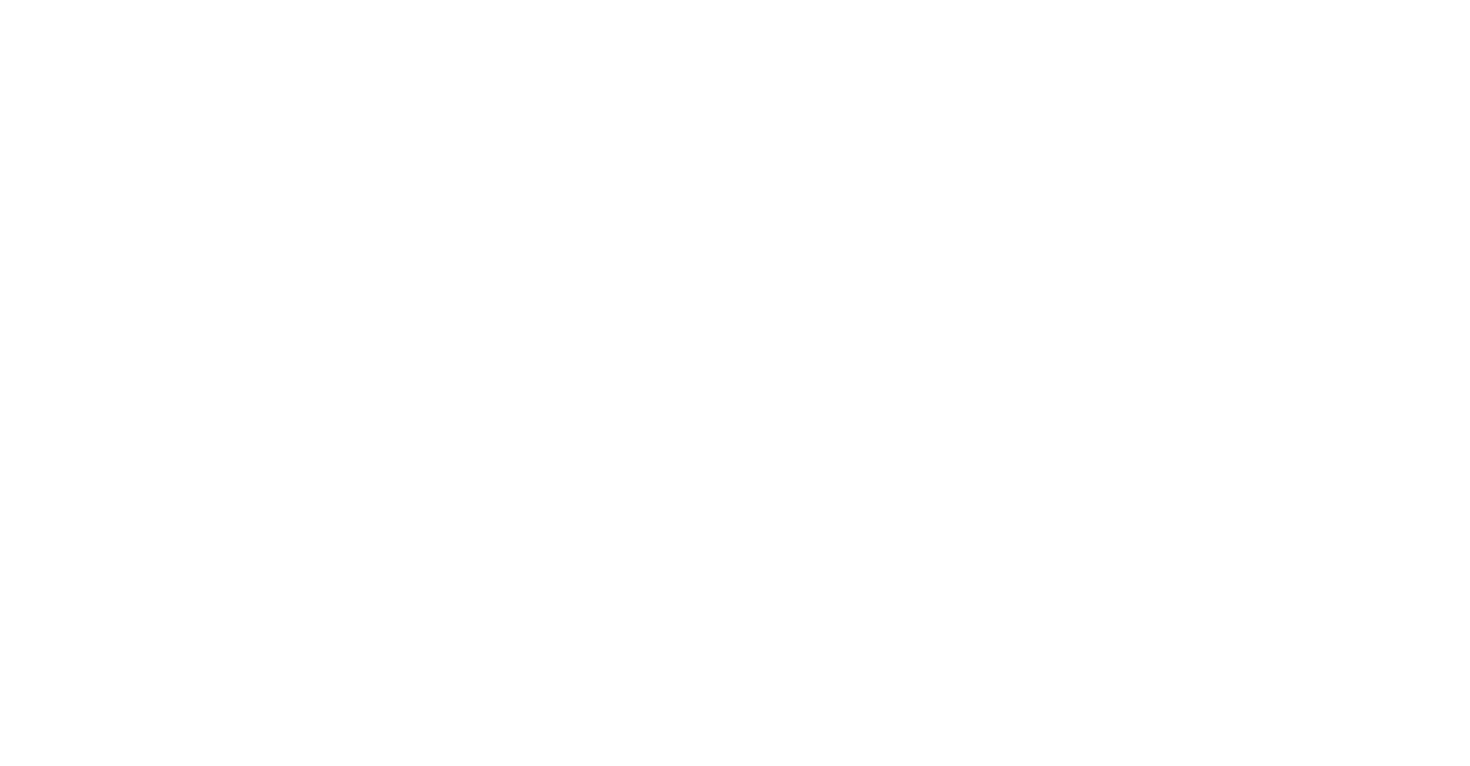 scroll, scrollTop: 0, scrollLeft: 0, axis: both 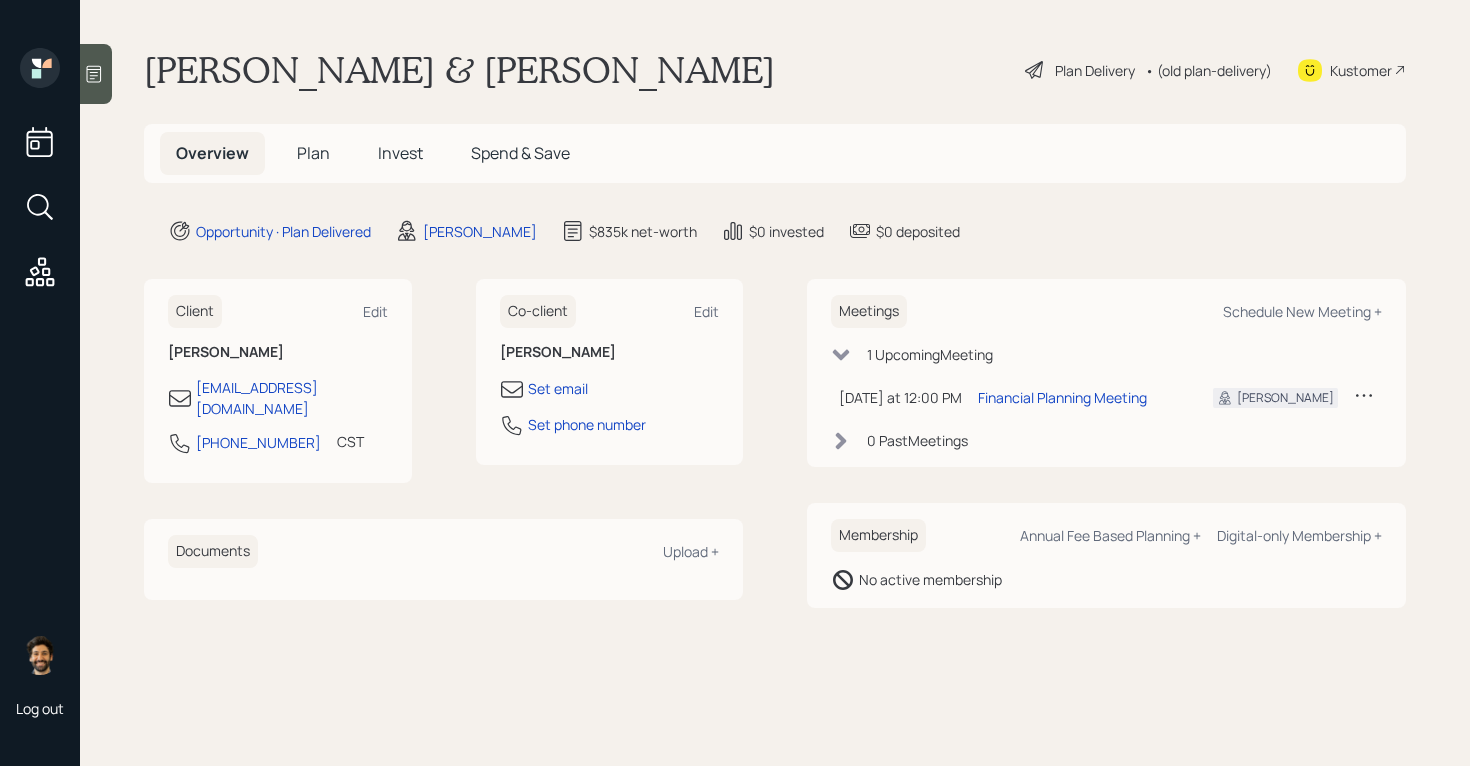 click on "Plan" at bounding box center (313, 153) 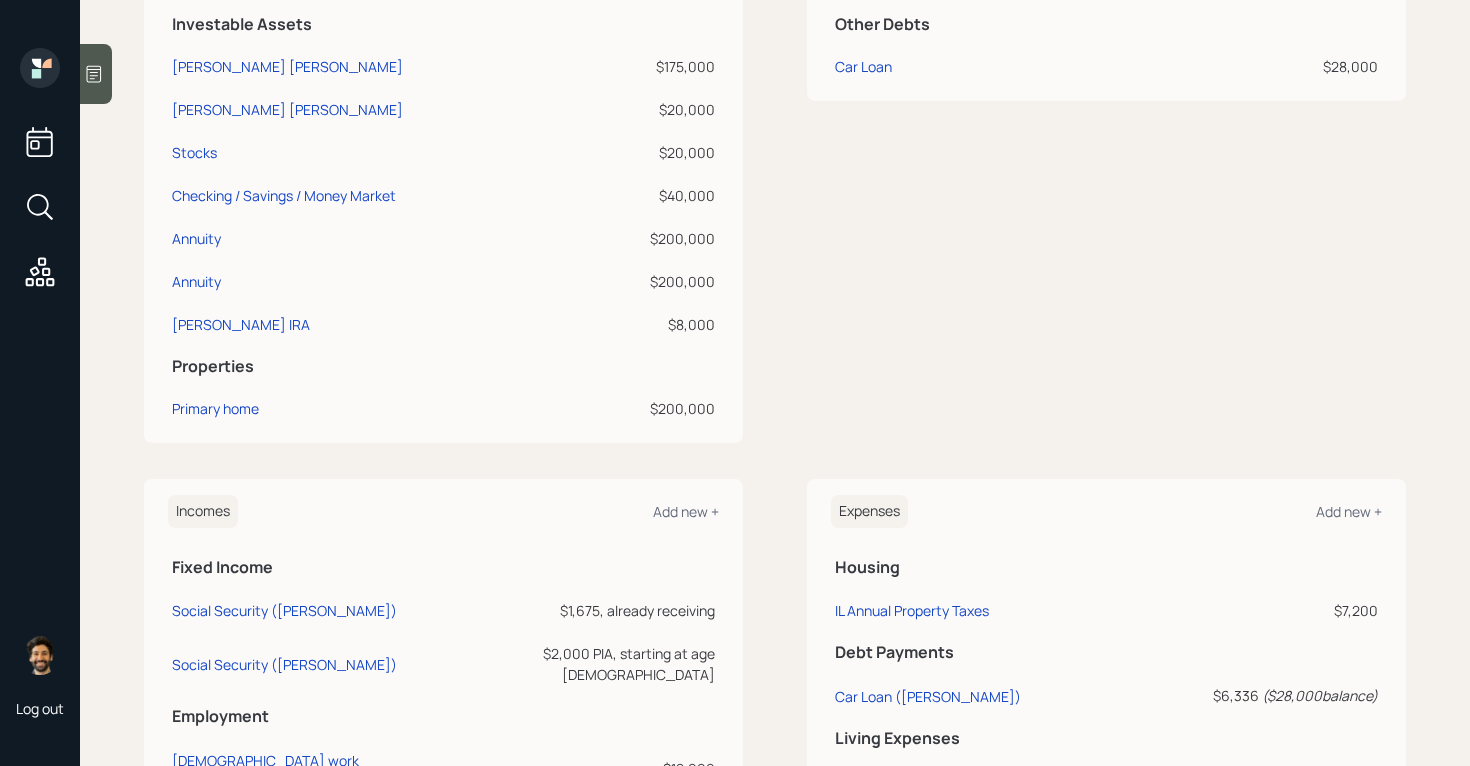 scroll, scrollTop: 518, scrollLeft: 0, axis: vertical 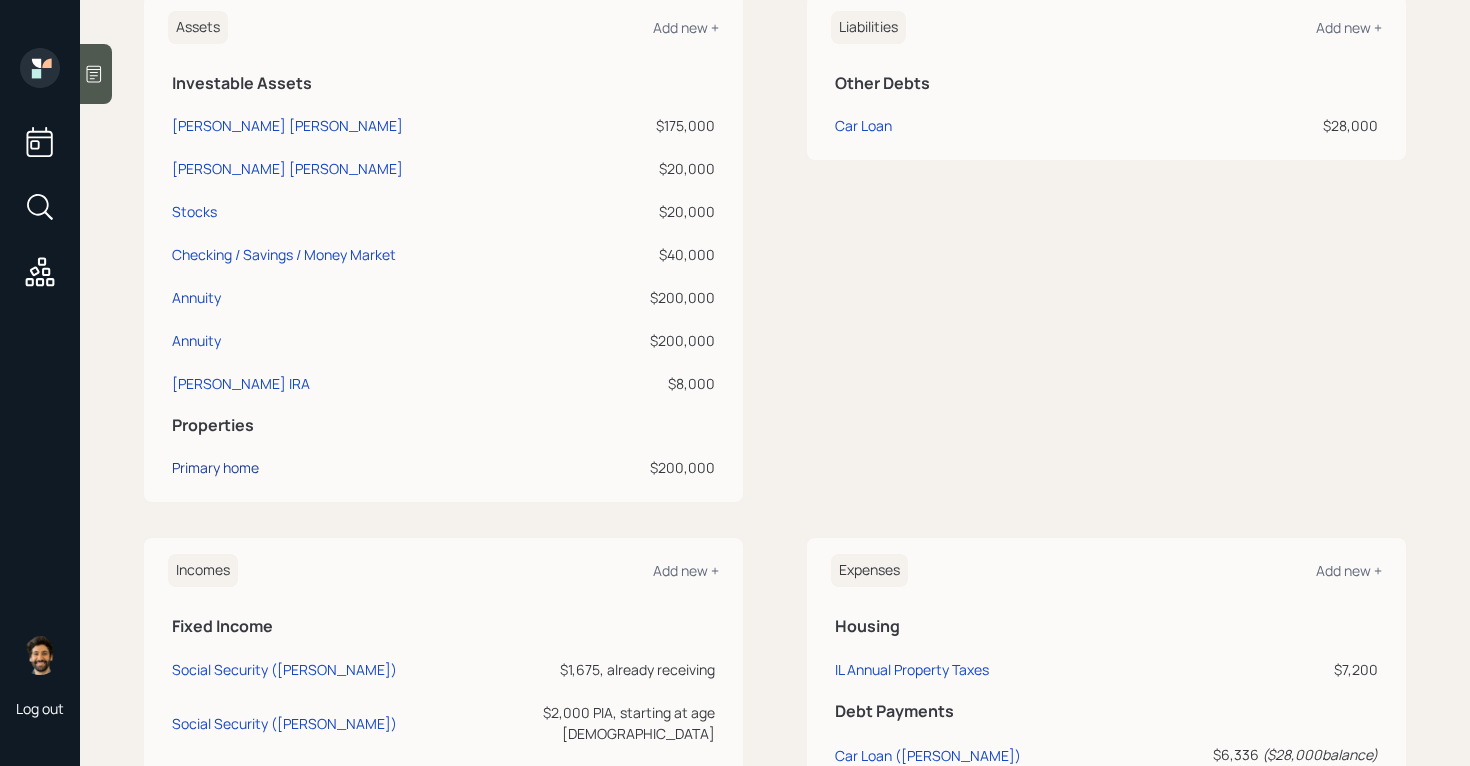 click on "Primary home" at bounding box center [215, 467] 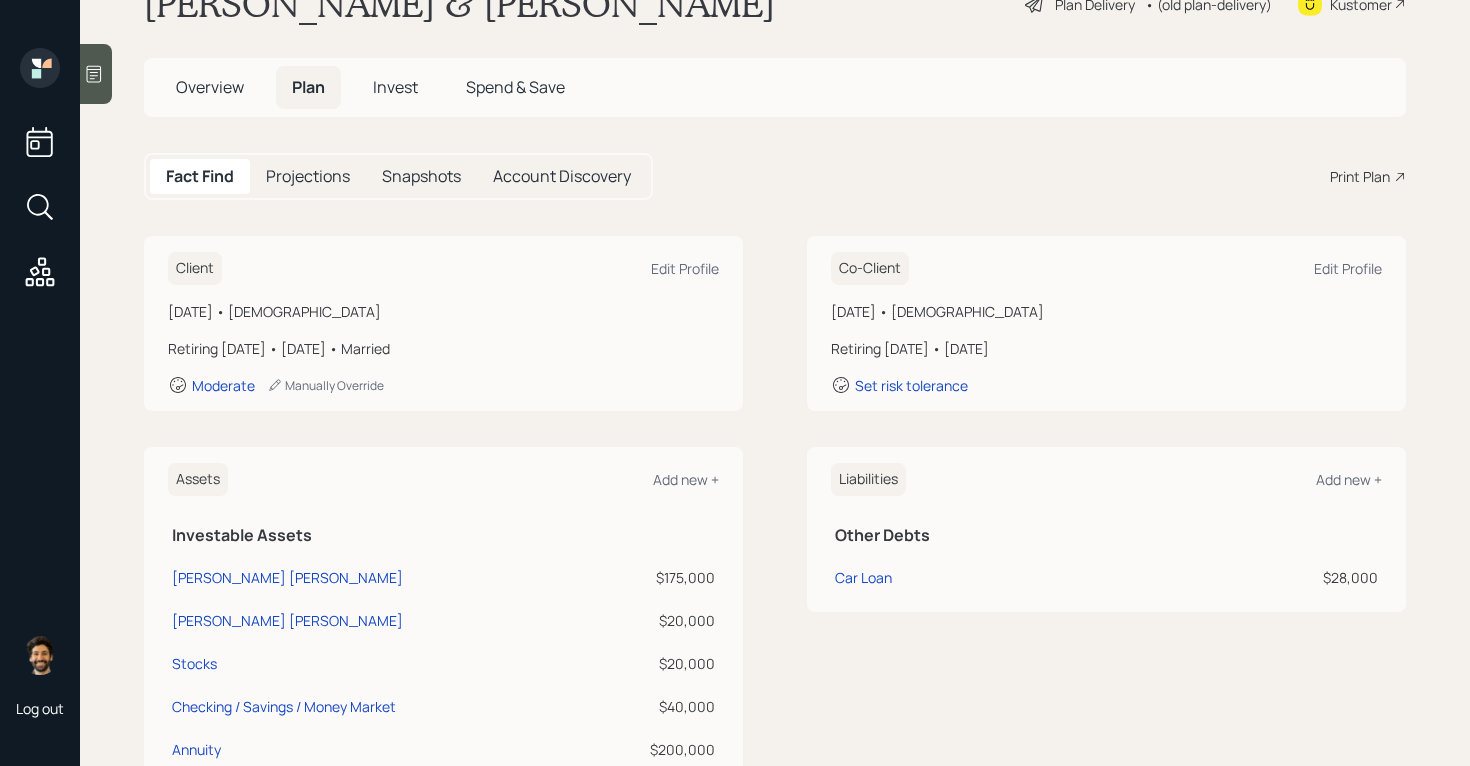 scroll, scrollTop: 0, scrollLeft: 0, axis: both 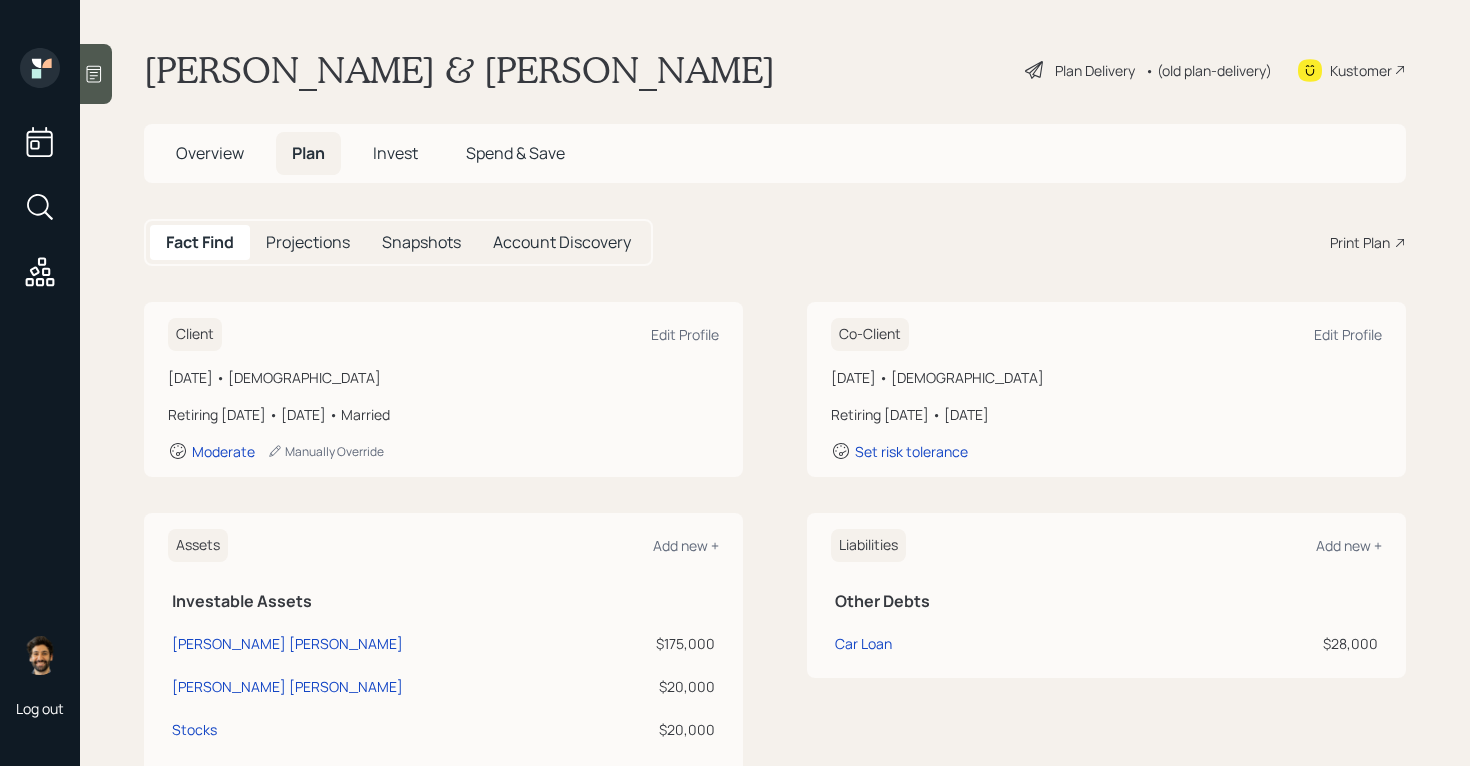 click on "Overview" at bounding box center (210, 153) 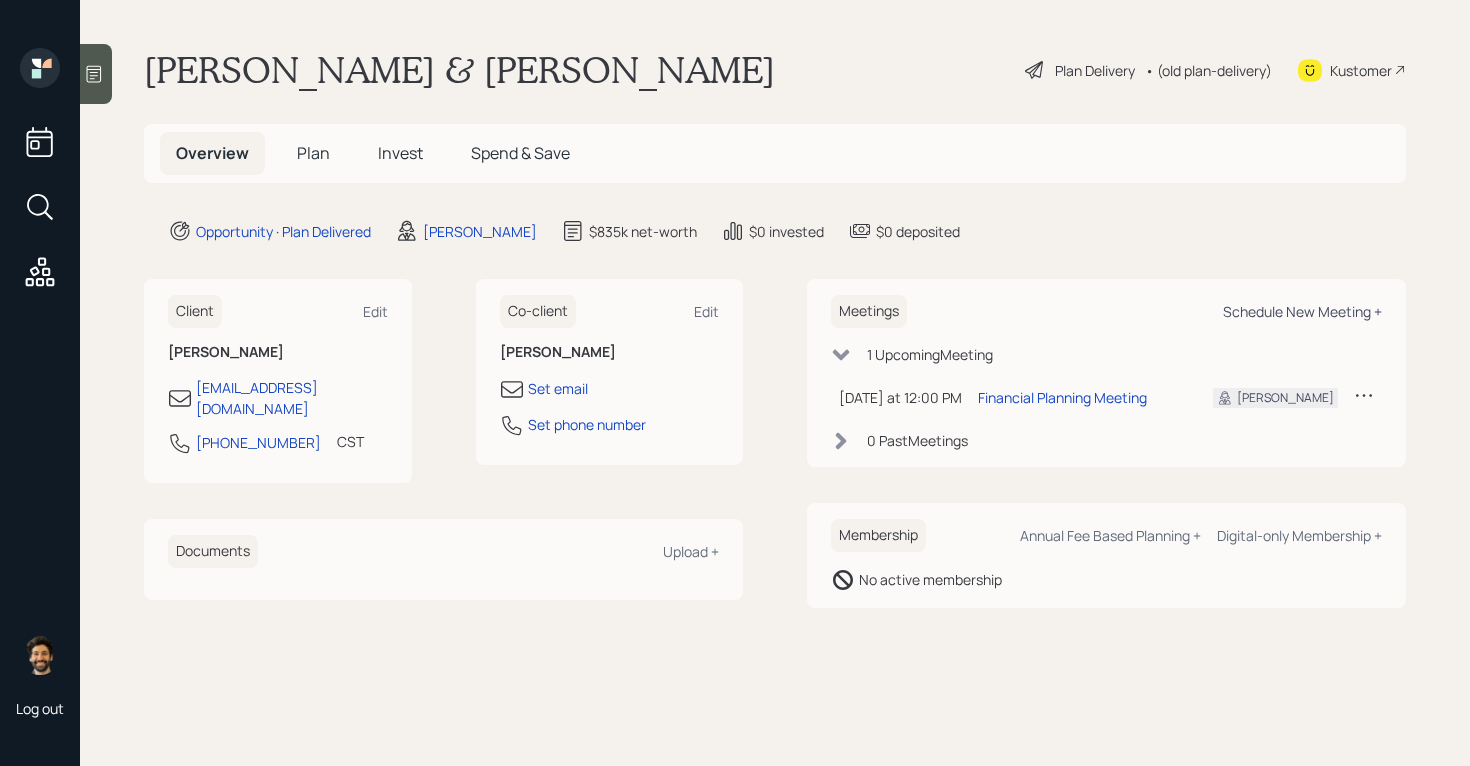 click on "Schedule New Meeting +" at bounding box center (1302, 311) 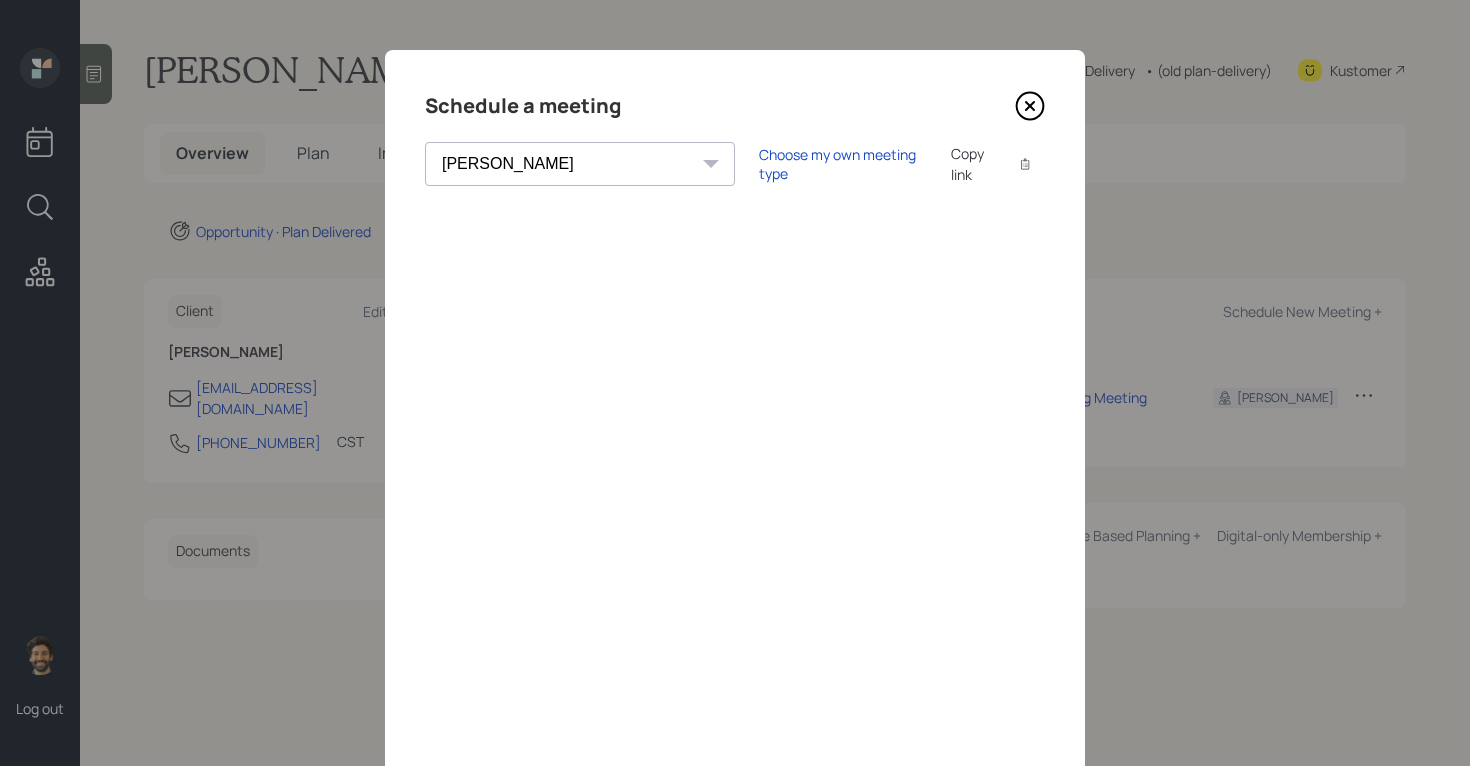 click 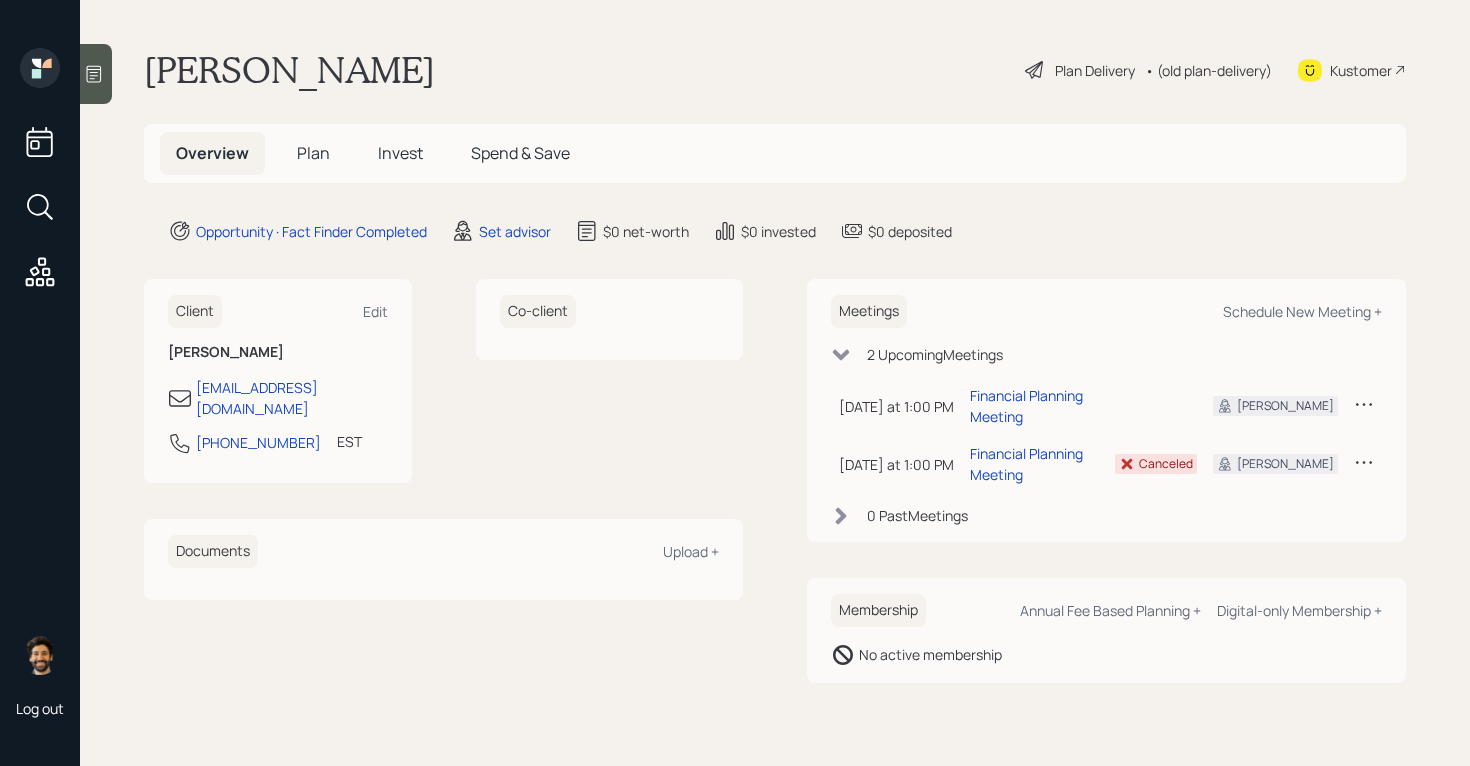 scroll, scrollTop: 0, scrollLeft: 0, axis: both 